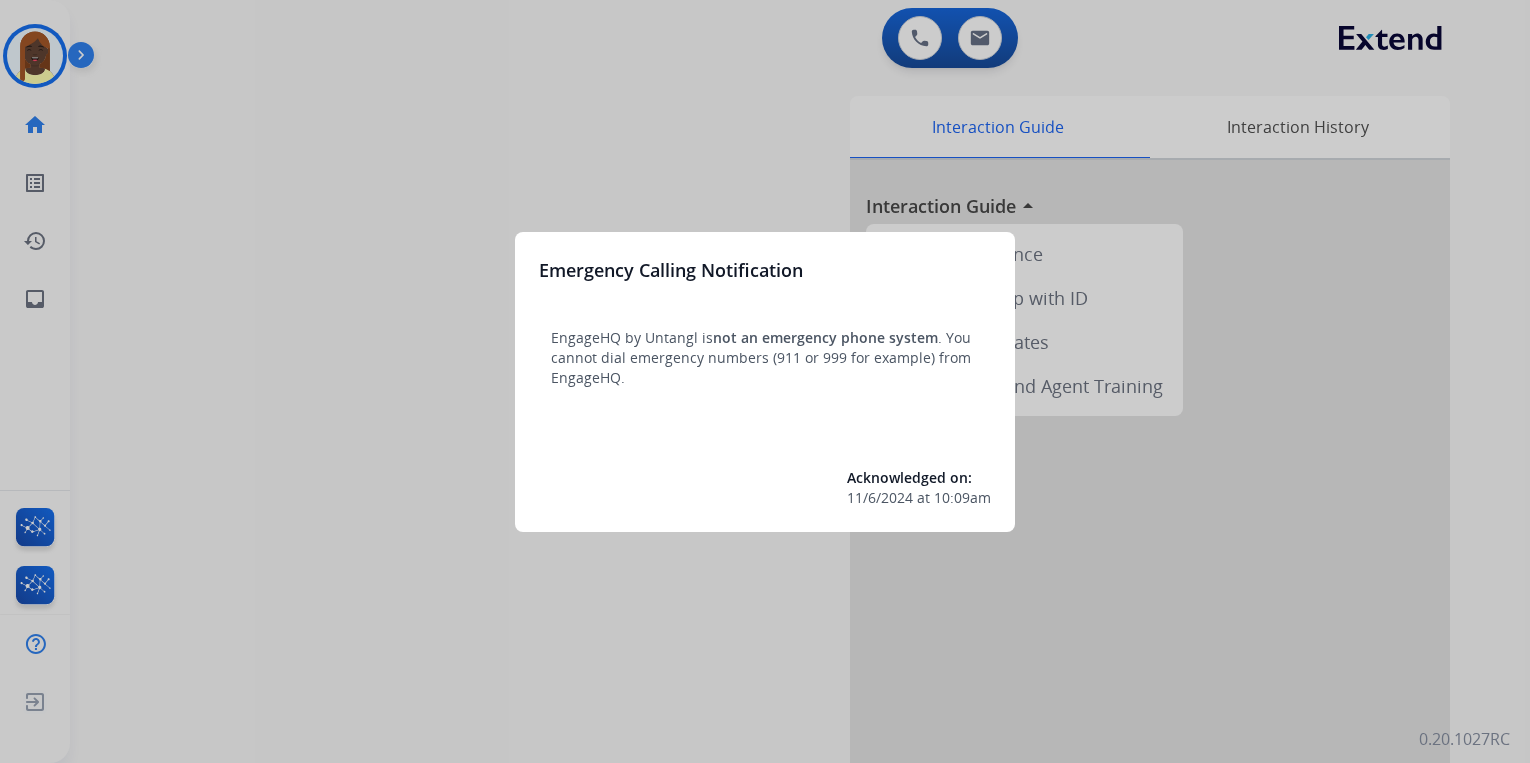 scroll, scrollTop: 0, scrollLeft: 0, axis: both 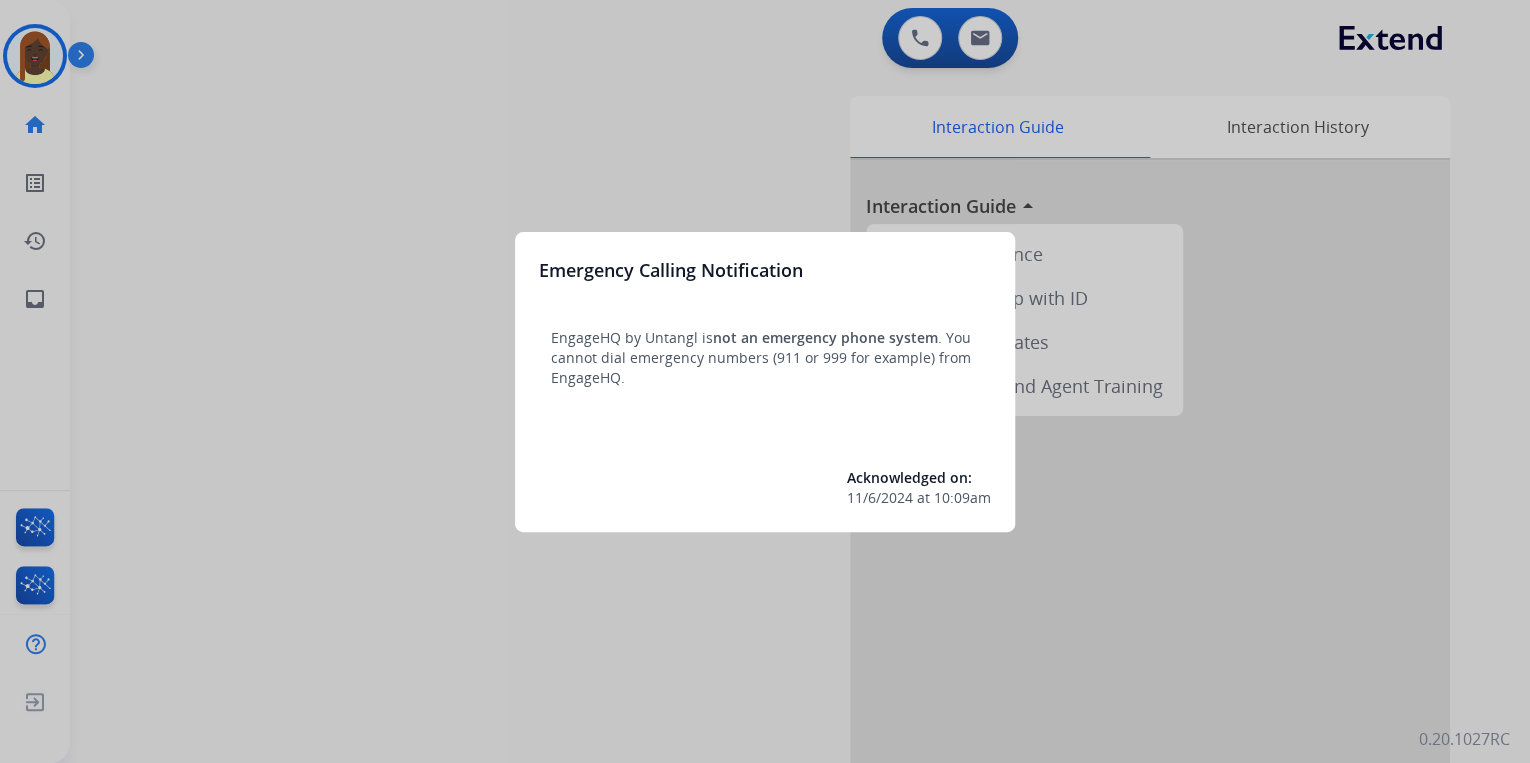 click at bounding box center (765, 381) 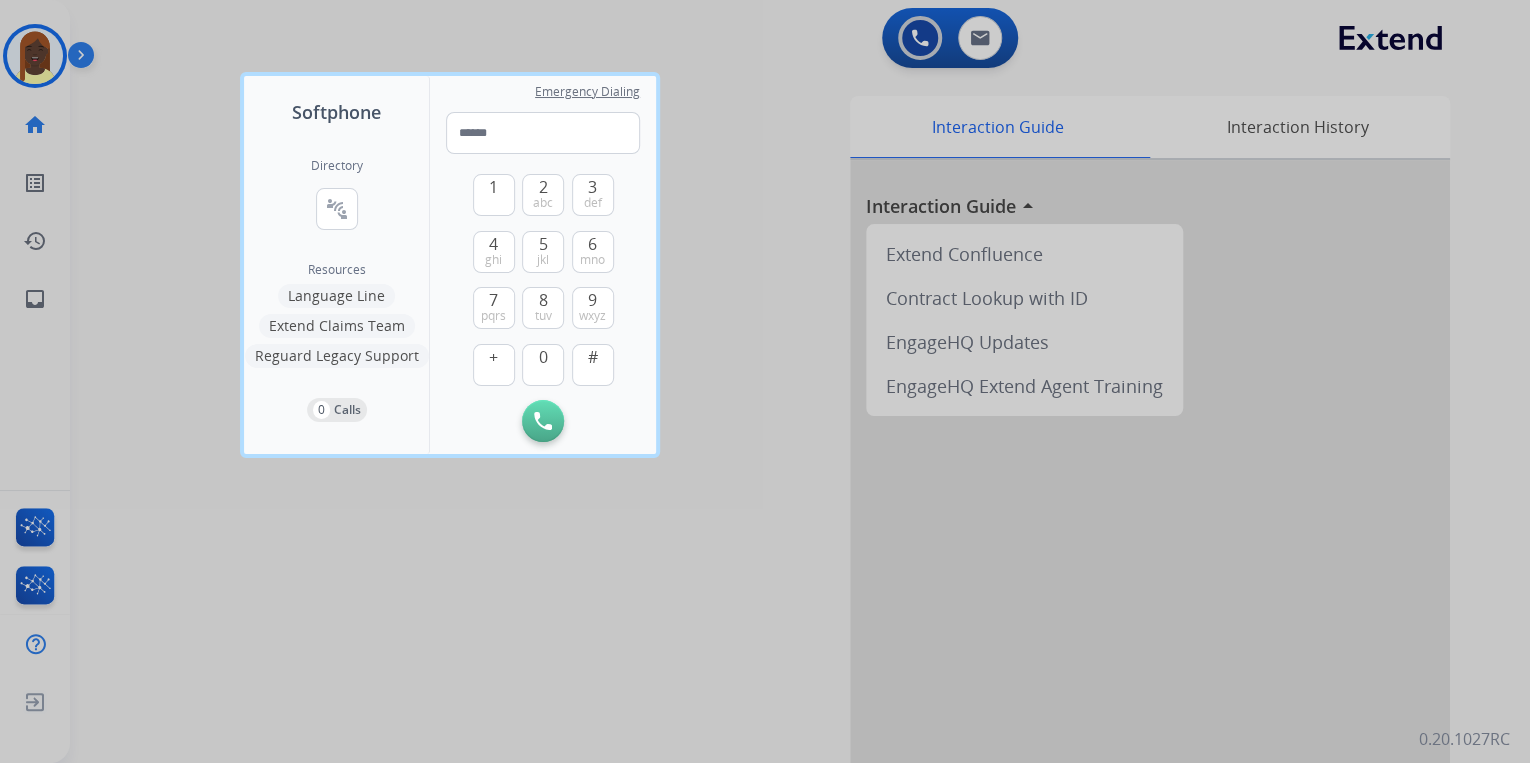 click at bounding box center (765, 381) 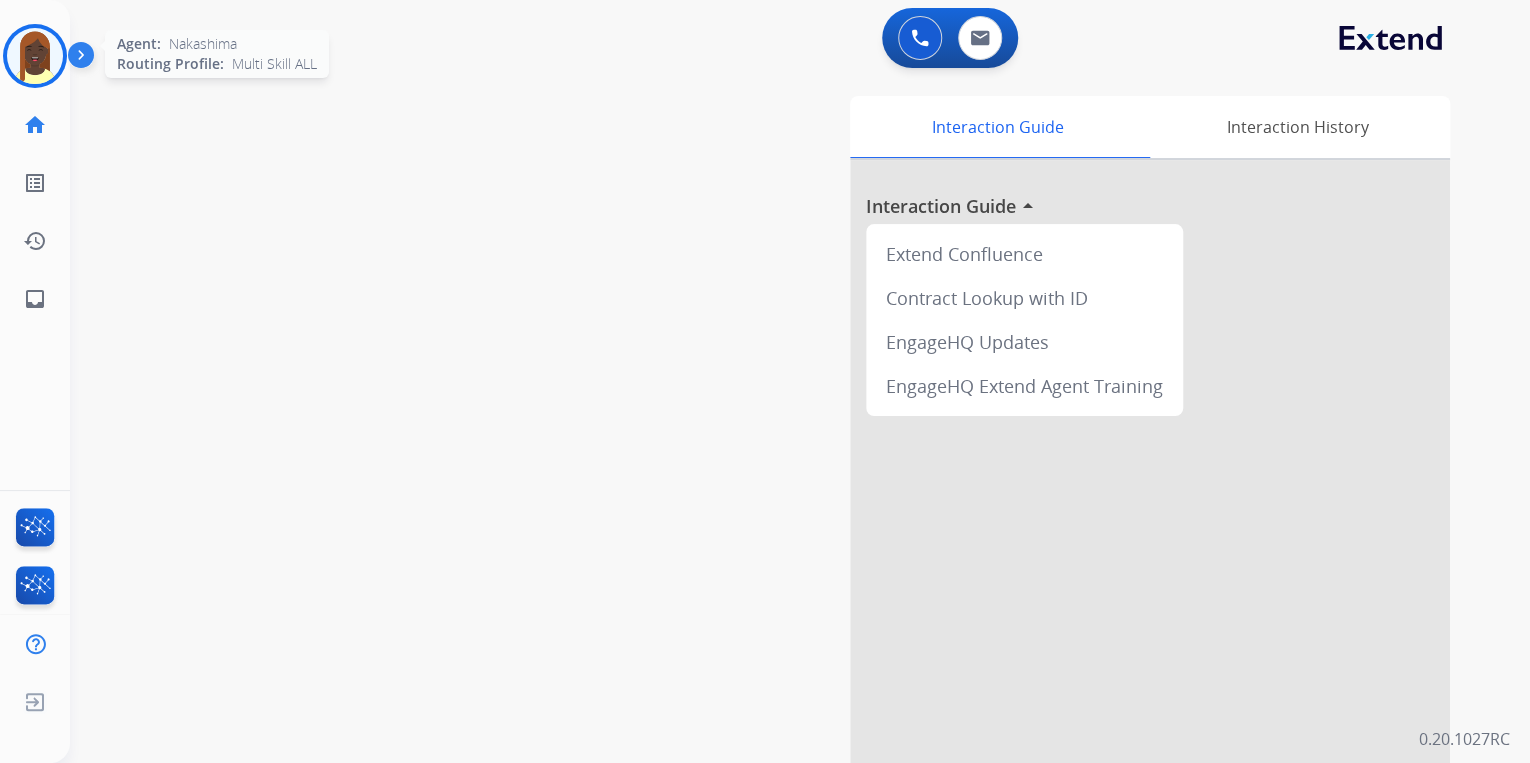 click at bounding box center (35, 56) 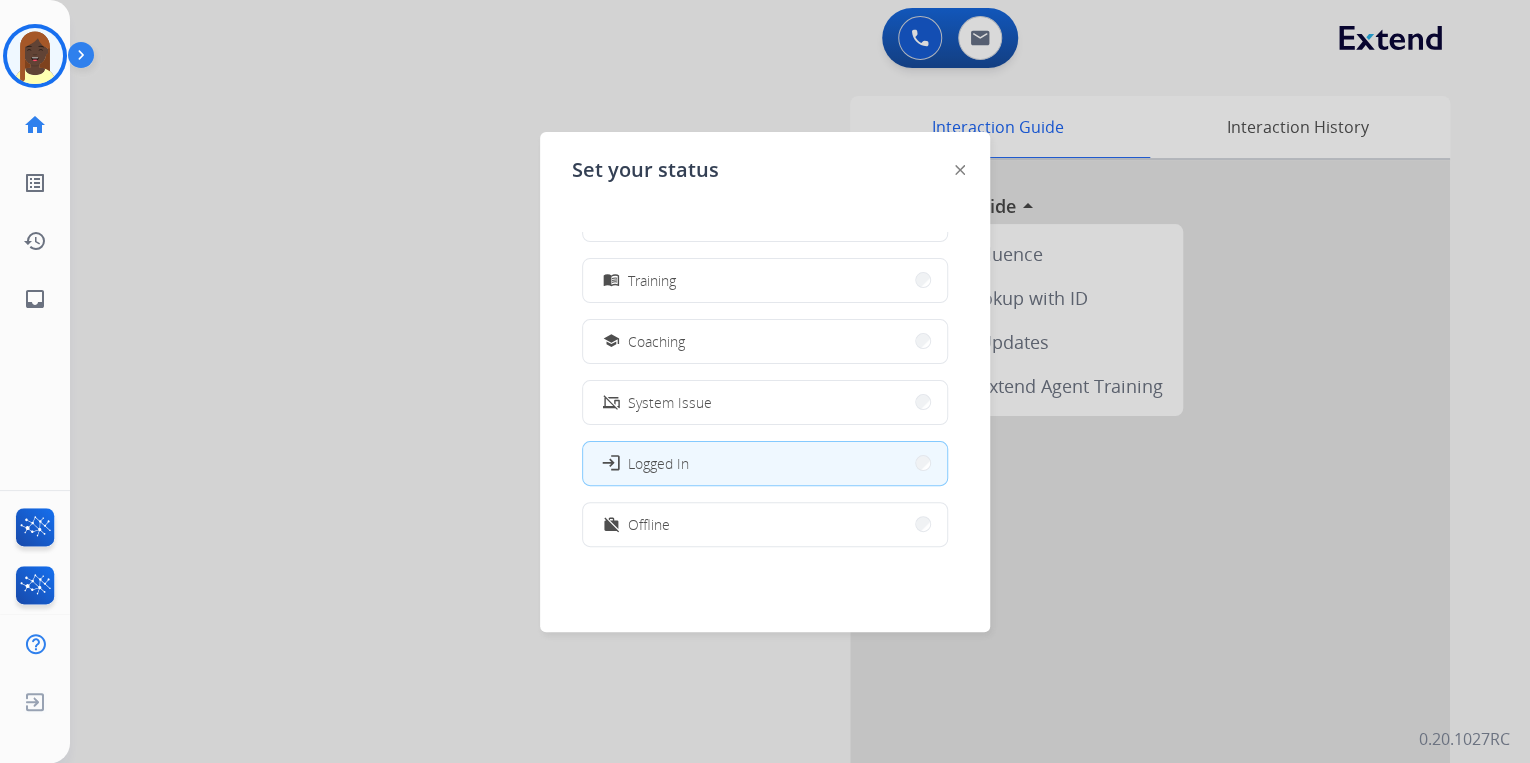 scroll, scrollTop: 376, scrollLeft: 0, axis: vertical 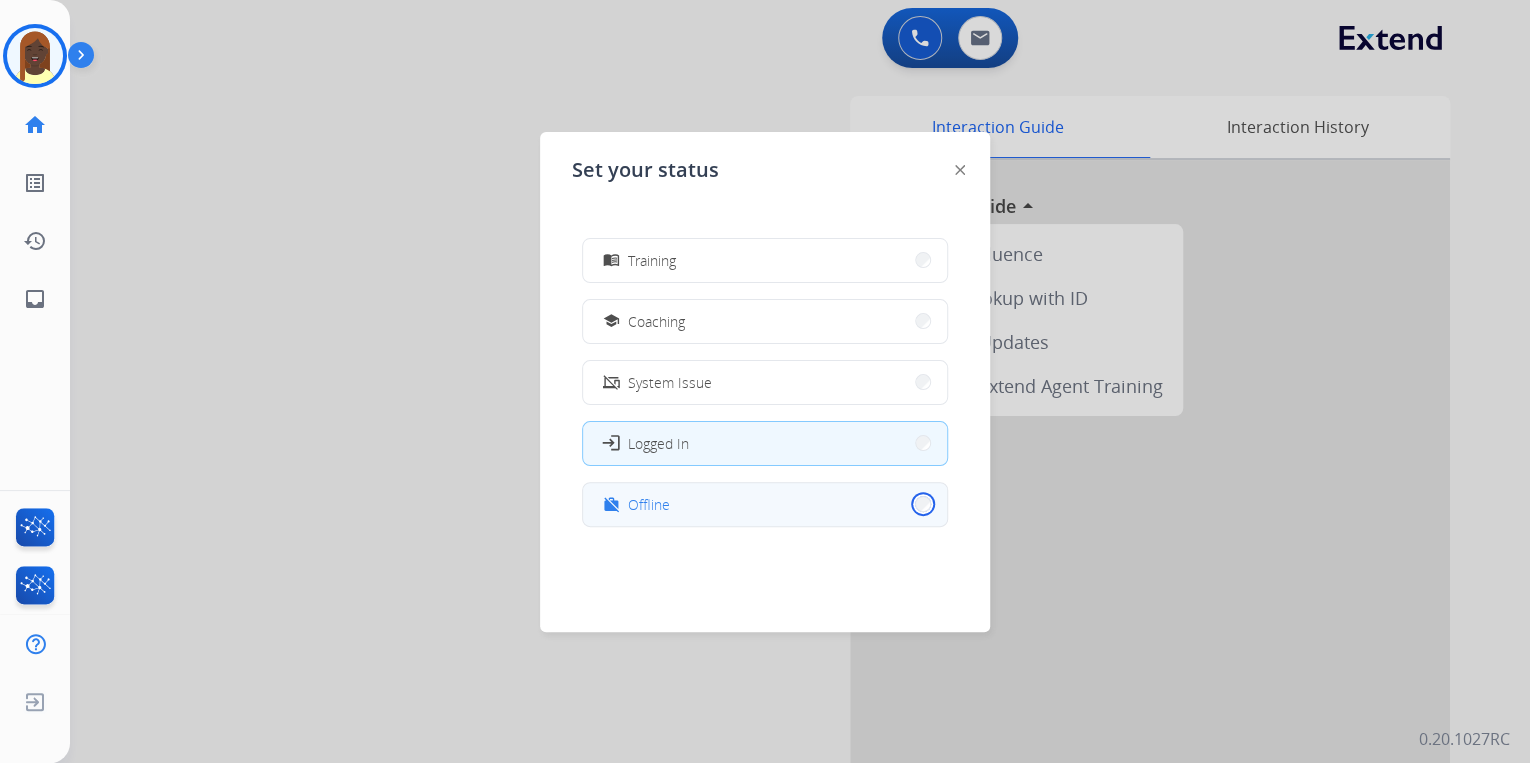 click on "work_off Offline" at bounding box center (765, 504) 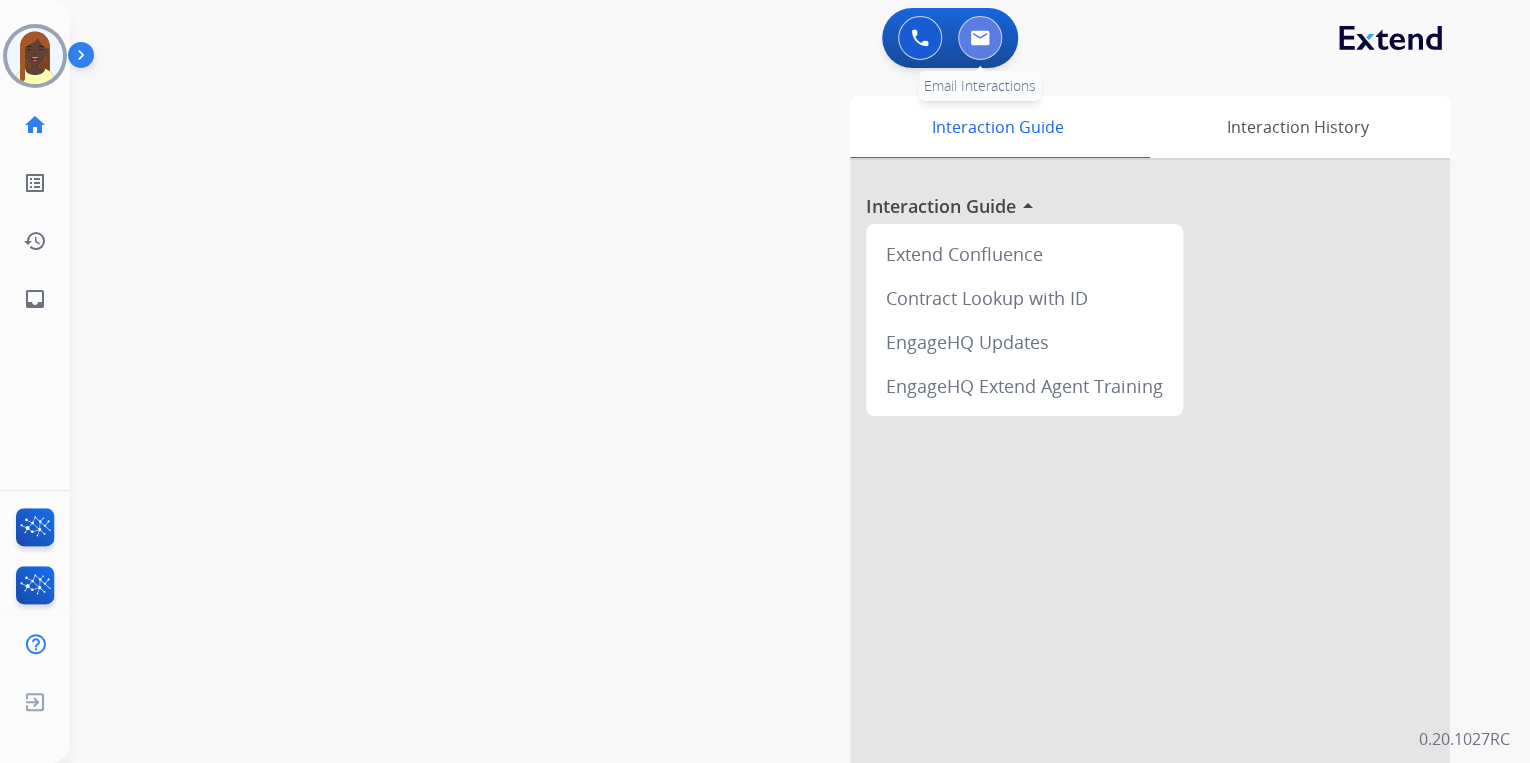 click at bounding box center [980, 38] 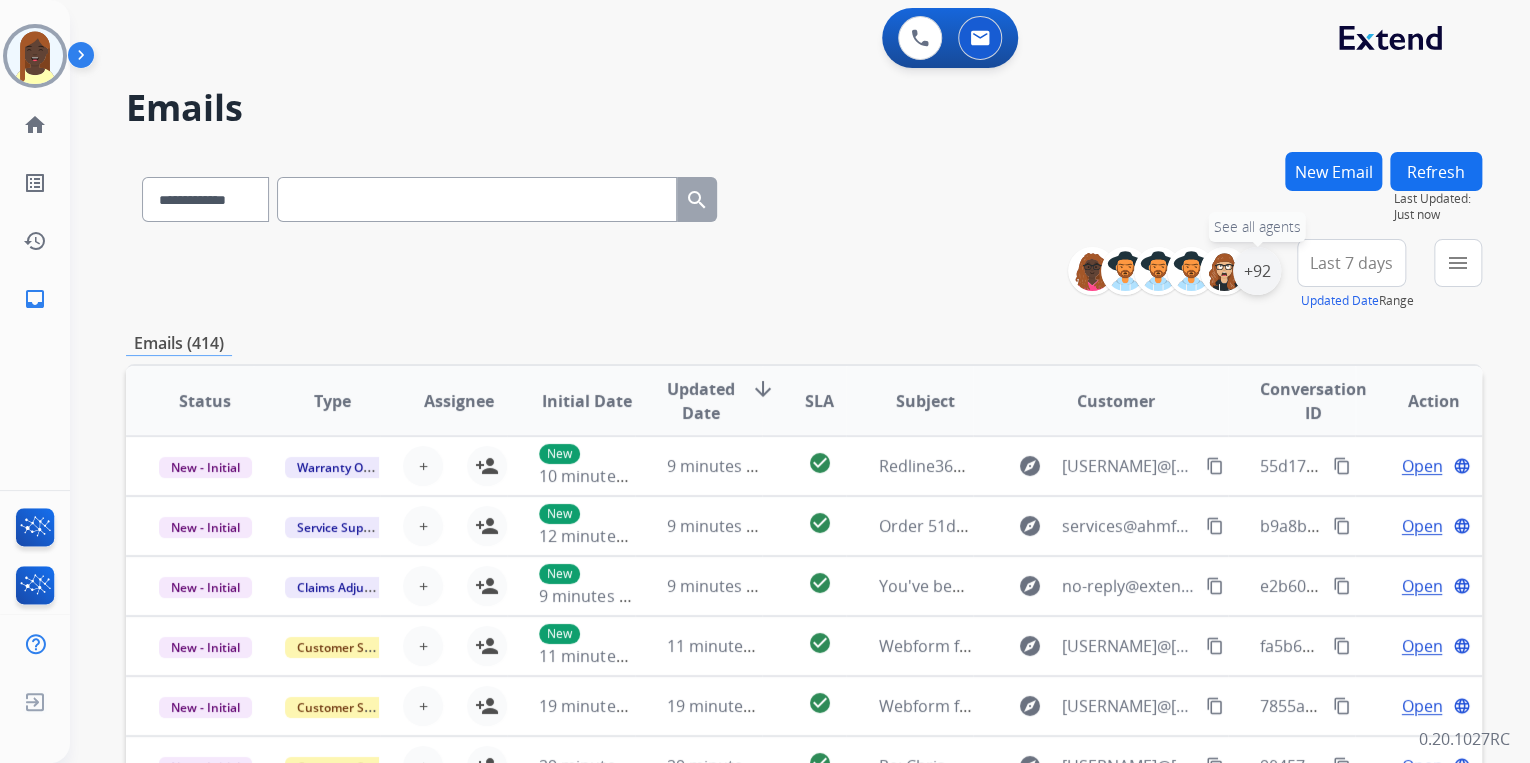 click on "+92" at bounding box center (1257, 271) 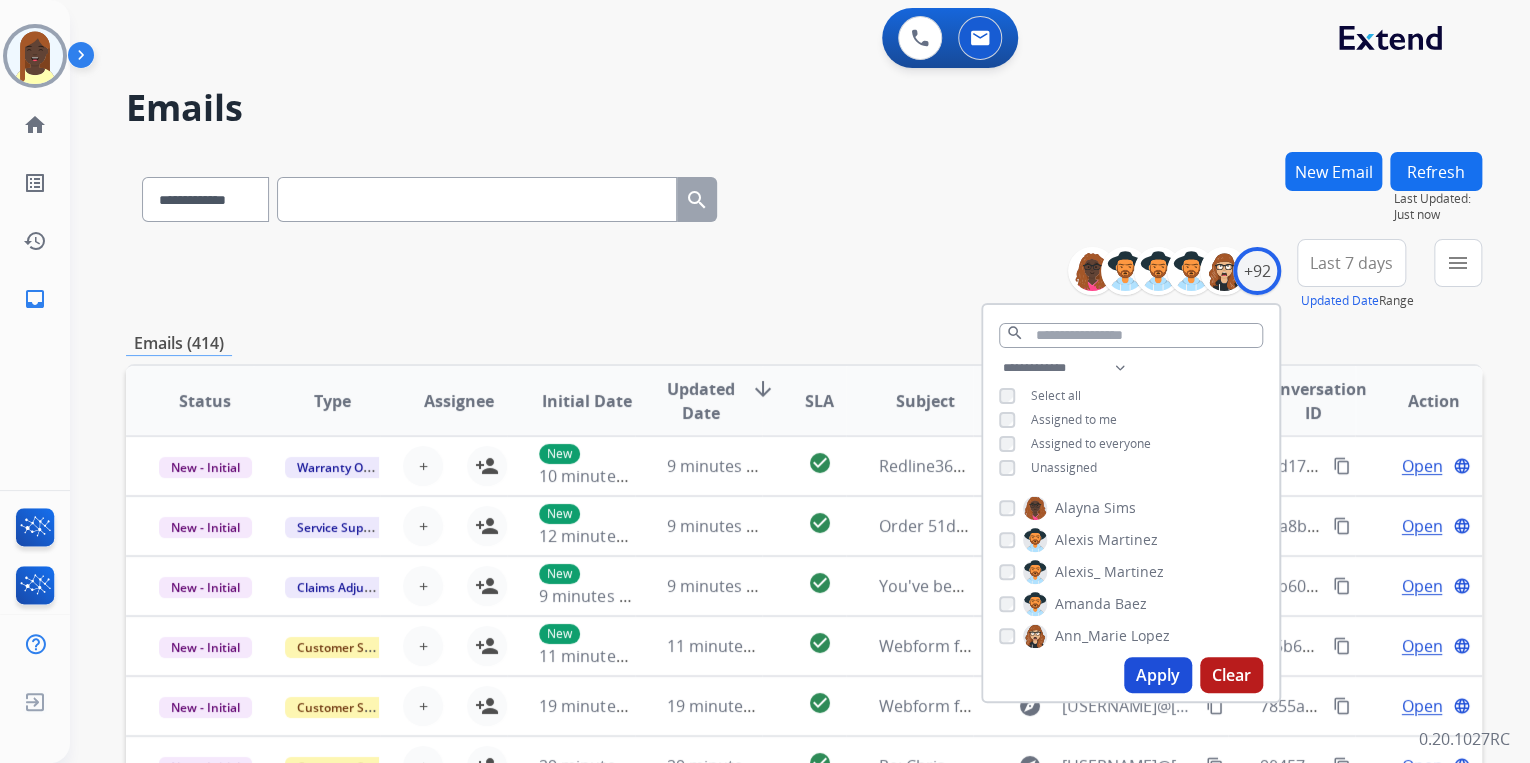 drag, startPoint x: 1153, startPoint y: 676, endPoint x: 1147, endPoint y: 660, distance: 17.088007 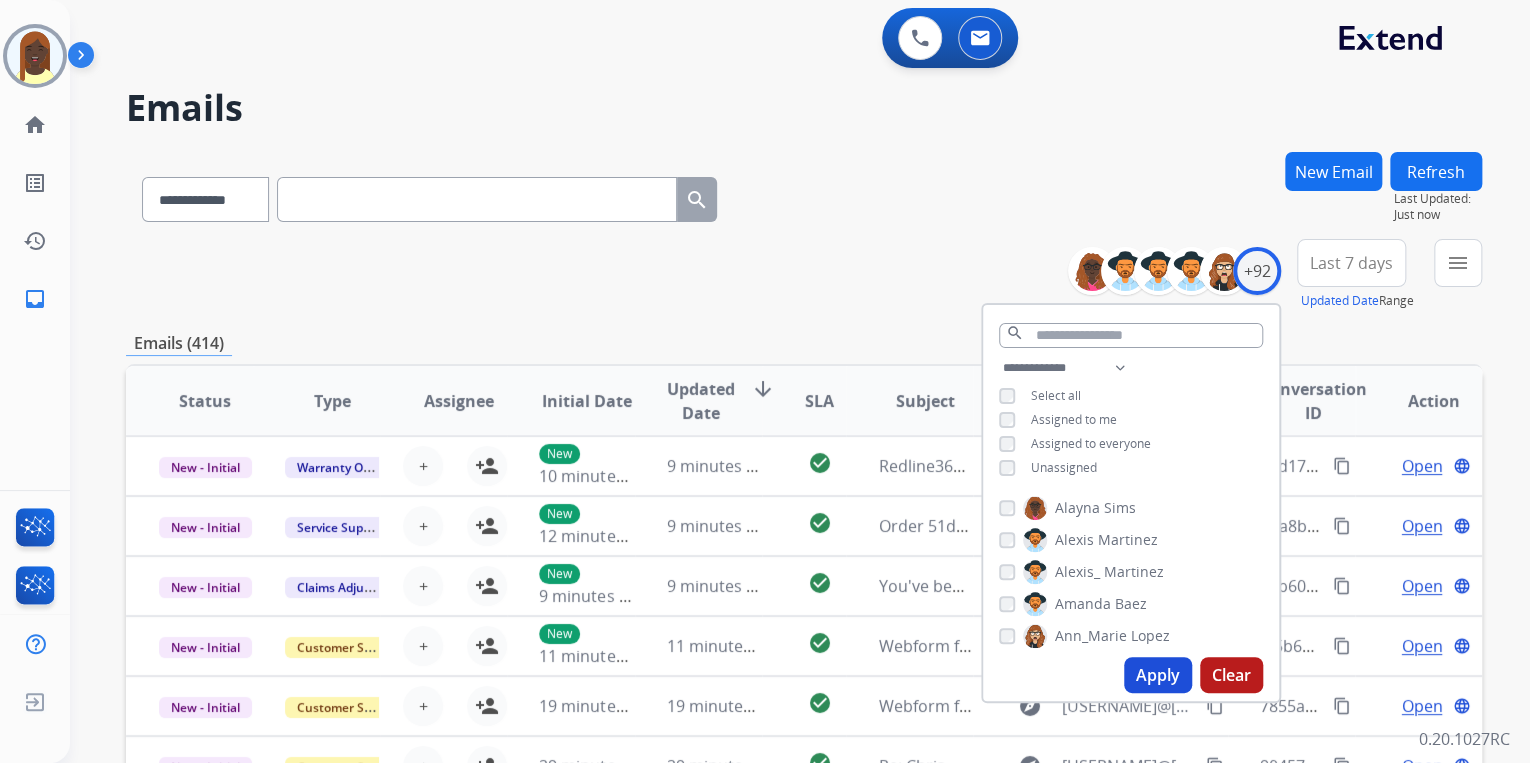click on "Apply" at bounding box center (1158, 675) 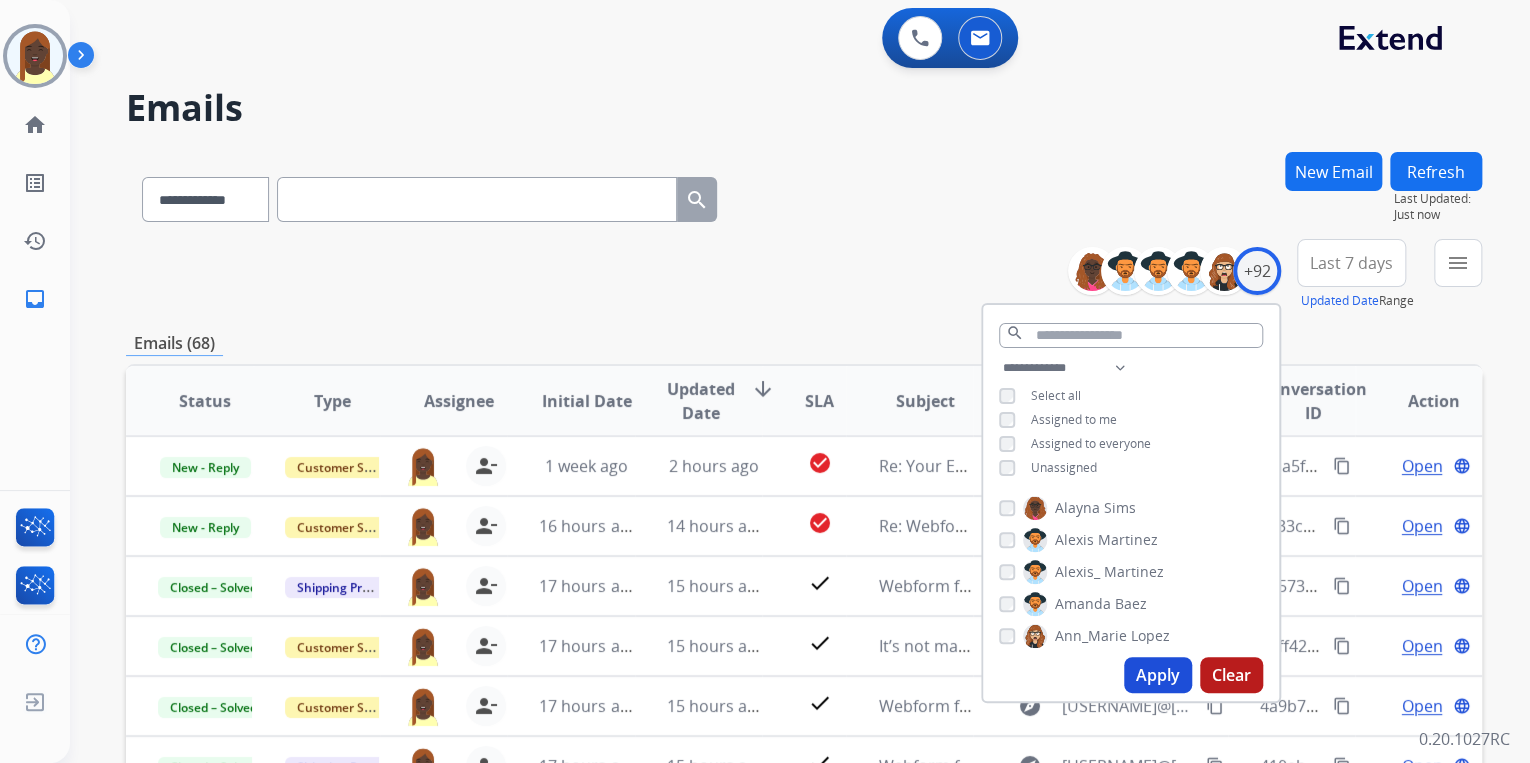 click on "**********" at bounding box center [804, 275] 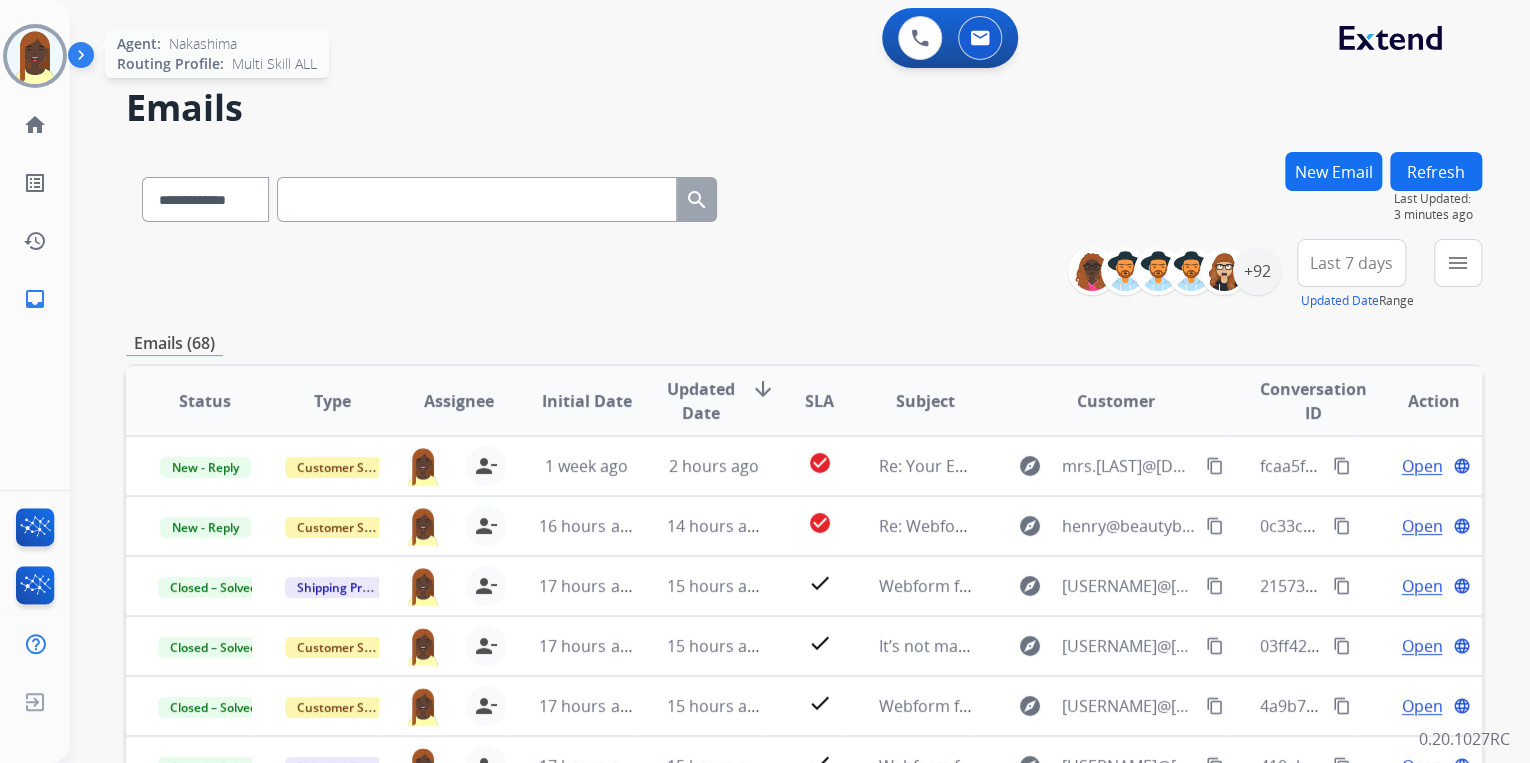 click at bounding box center [35, 56] 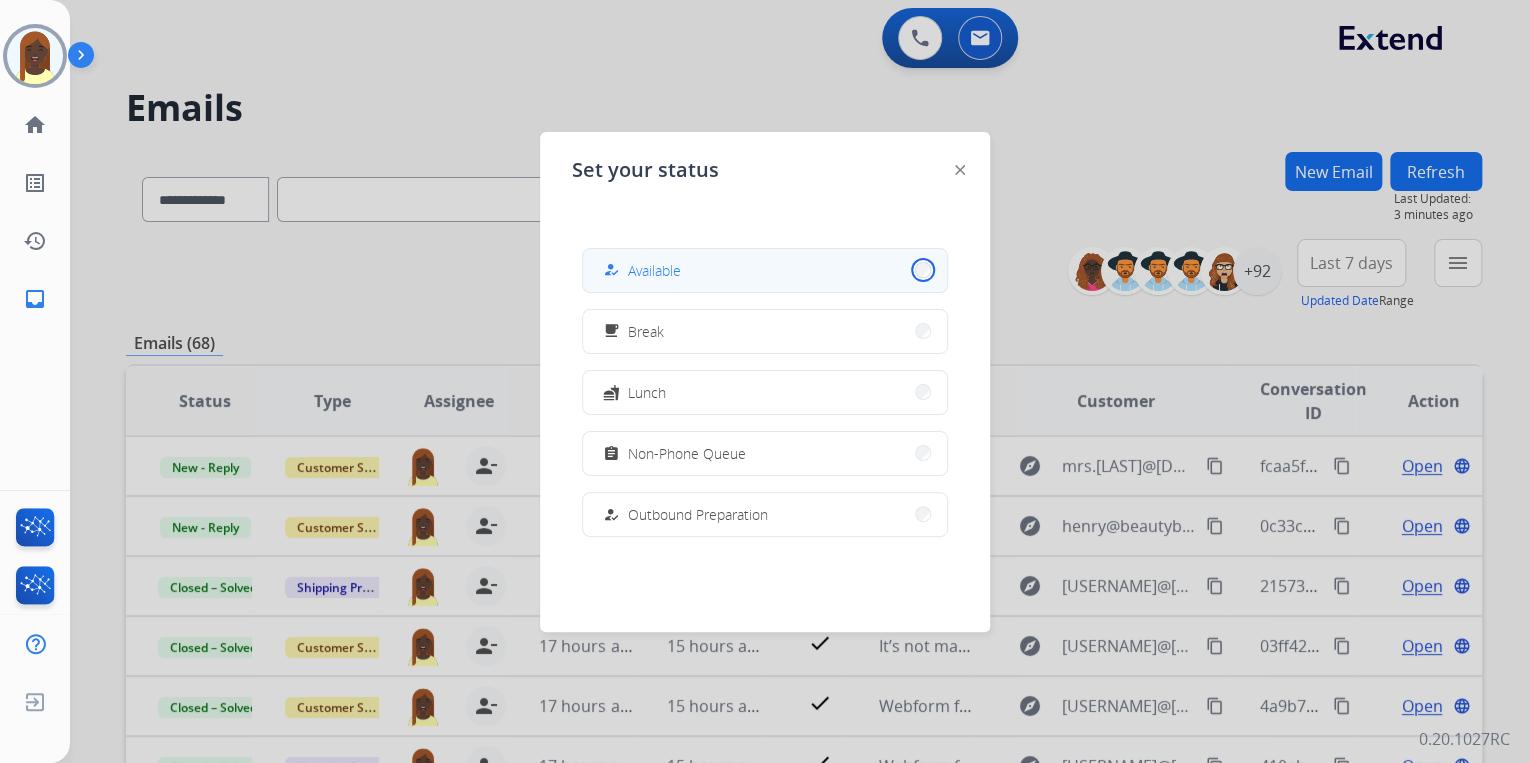 click on "how_to_reg Available" at bounding box center [765, 270] 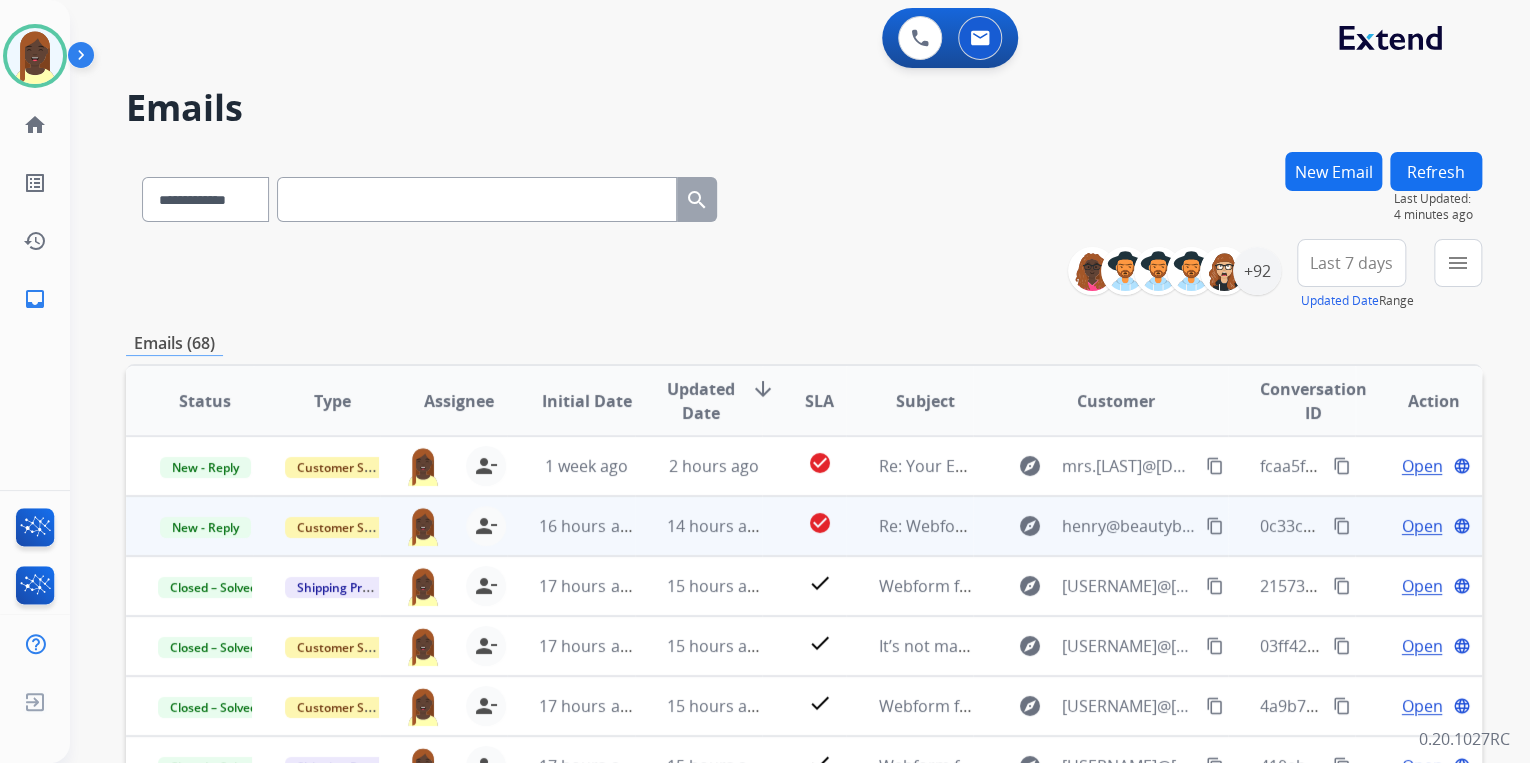 click on "content_copy" at bounding box center [1342, 526] 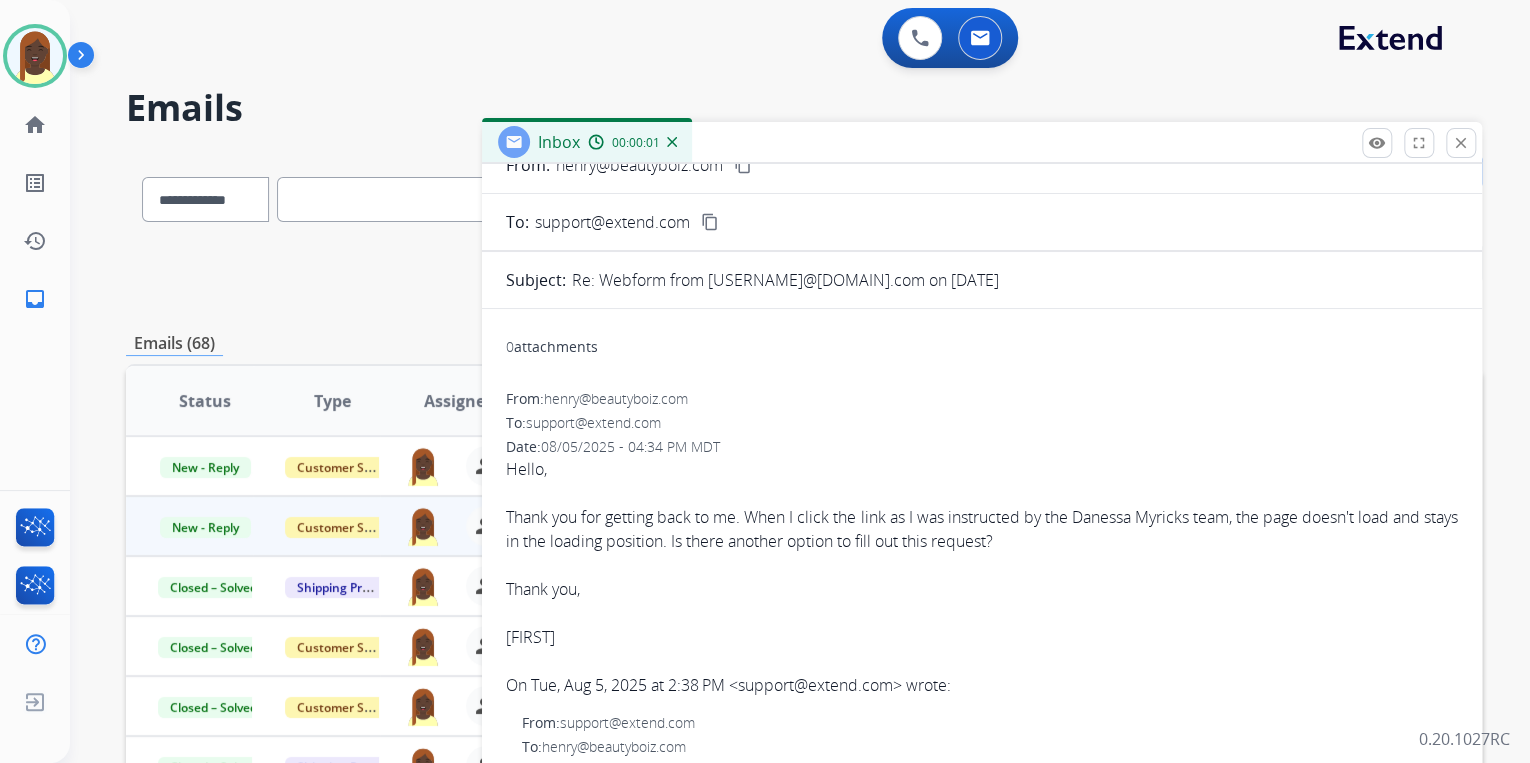 scroll, scrollTop: 240, scrollLeft: 0, axis: vertical 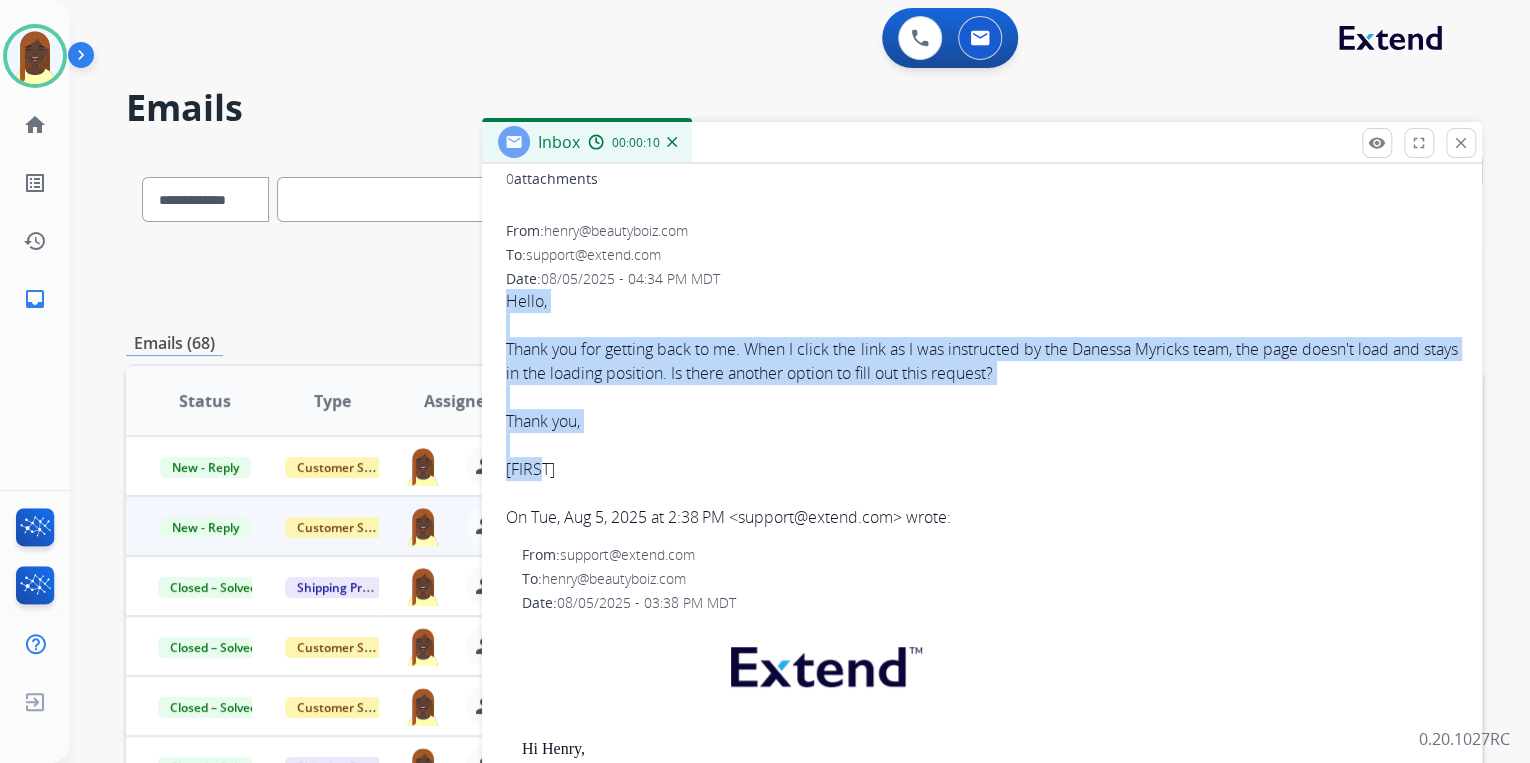 drag, startPoint x: 508, startPoint y: 296, endPoint x: 933, endPoint y: 462, distance: 456.26855 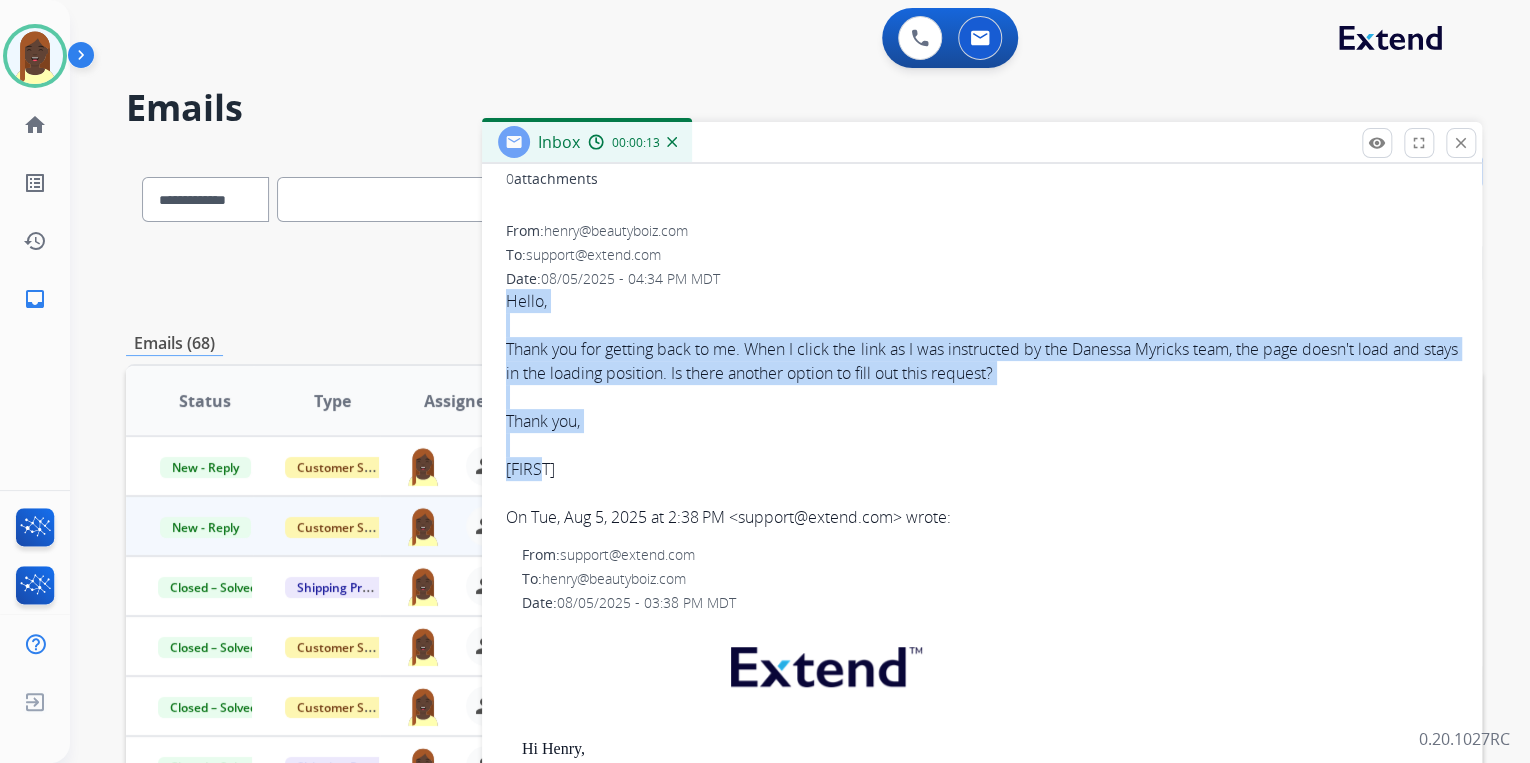 copy on "Hello,  Thank you for getting back to me. When I click the link as I was instructed by the Danessa Myricks team, the page doesn't load and stays in the loading position. Is there another option to fill out this request? Thank you,  [FIRST]" 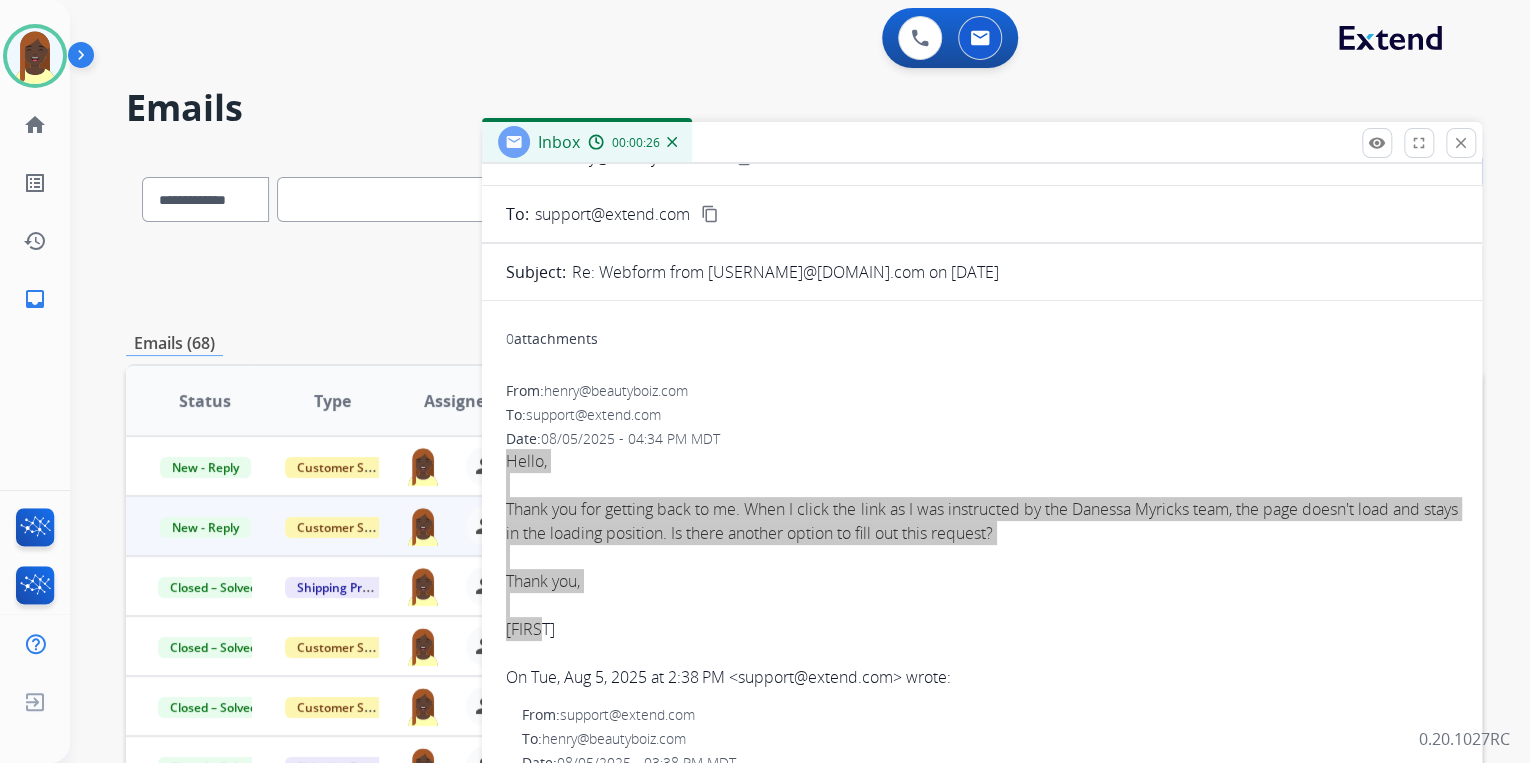 scroll, scrollTop: 0, scrollLeft: 0, axis: both 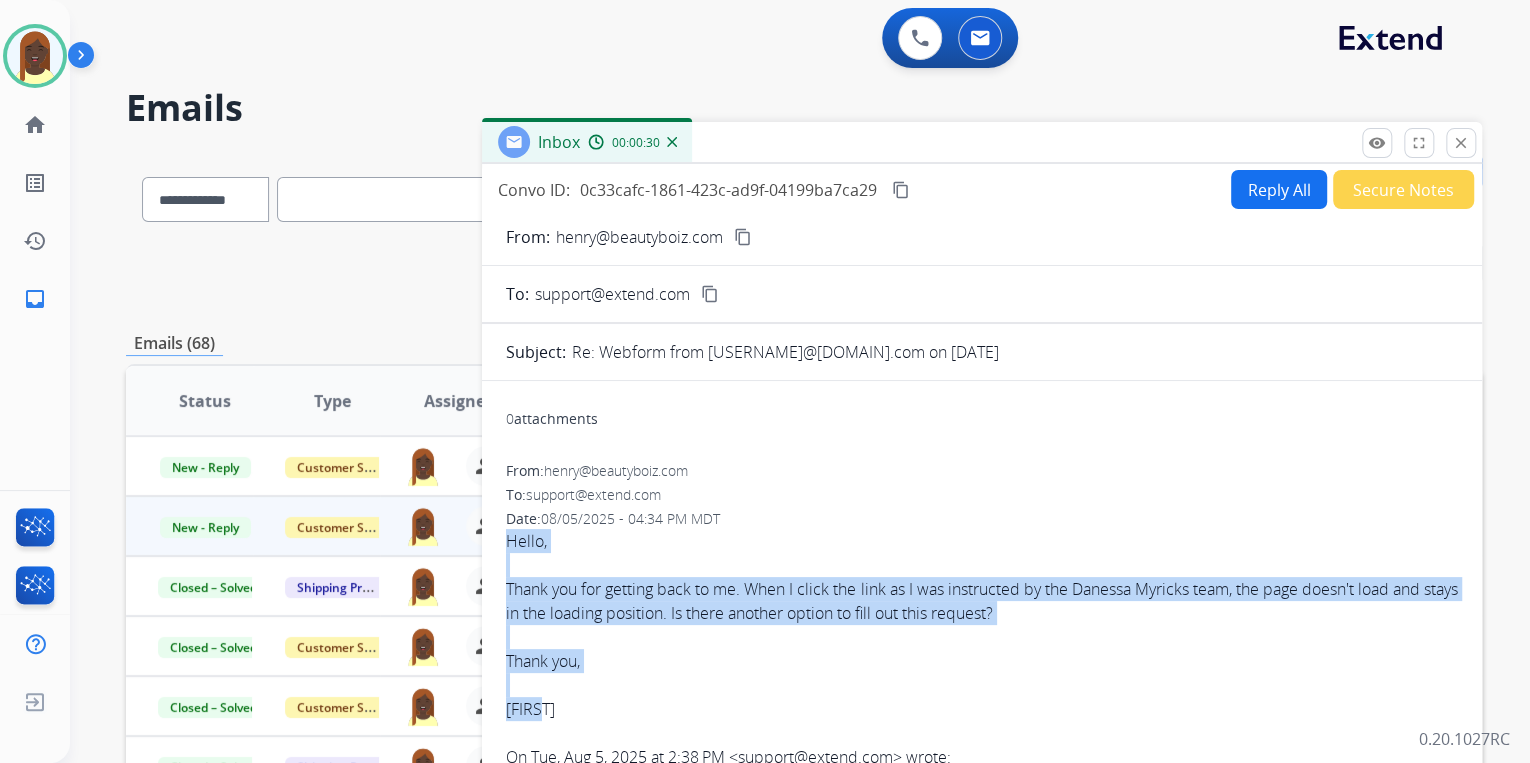 click on "content_copy" at bounding box center [743, 237] 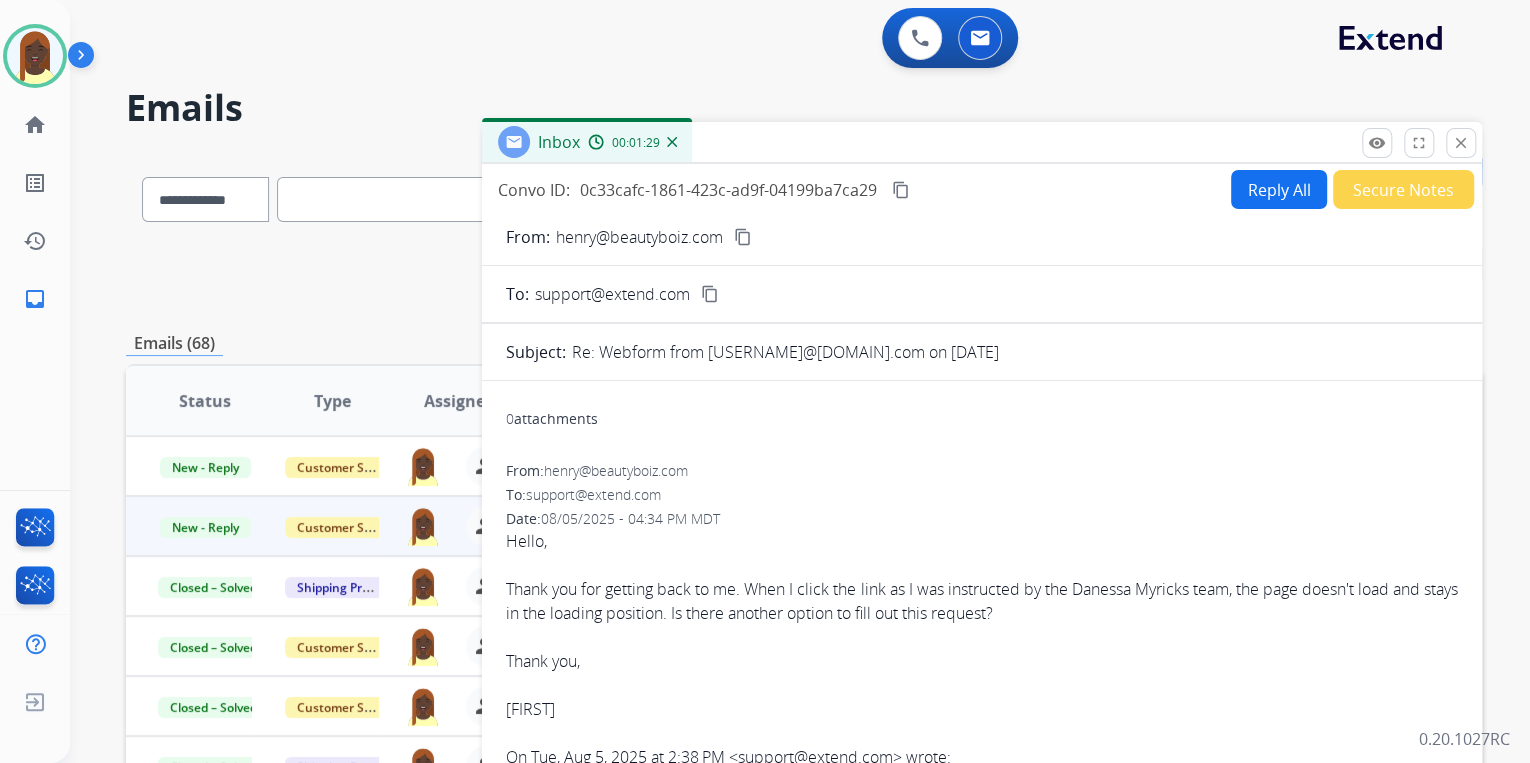 click on "To:  support@extend.com" at bounding box center [982, 495] 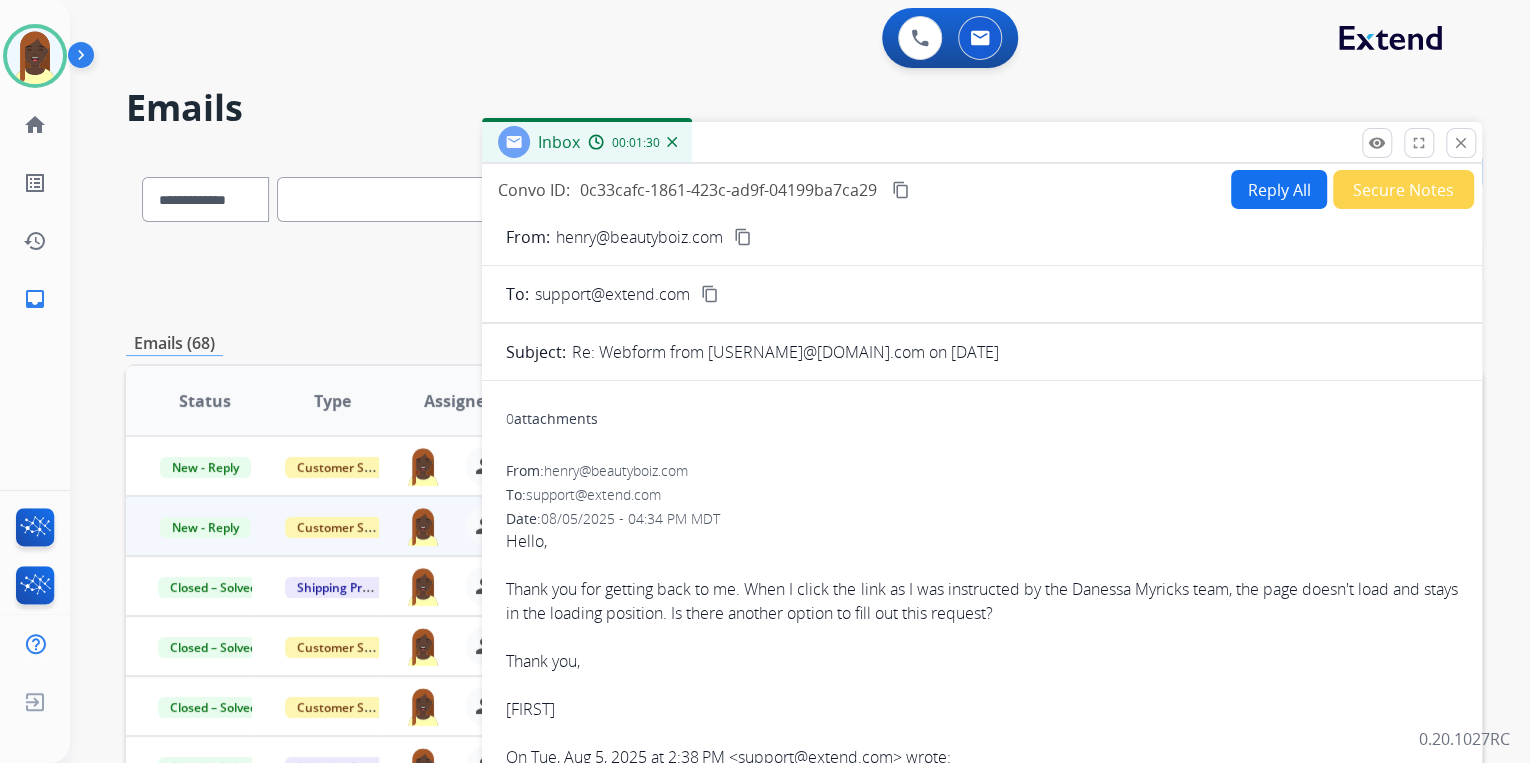 click on "Reply All" at bounding box center [1279, 189] 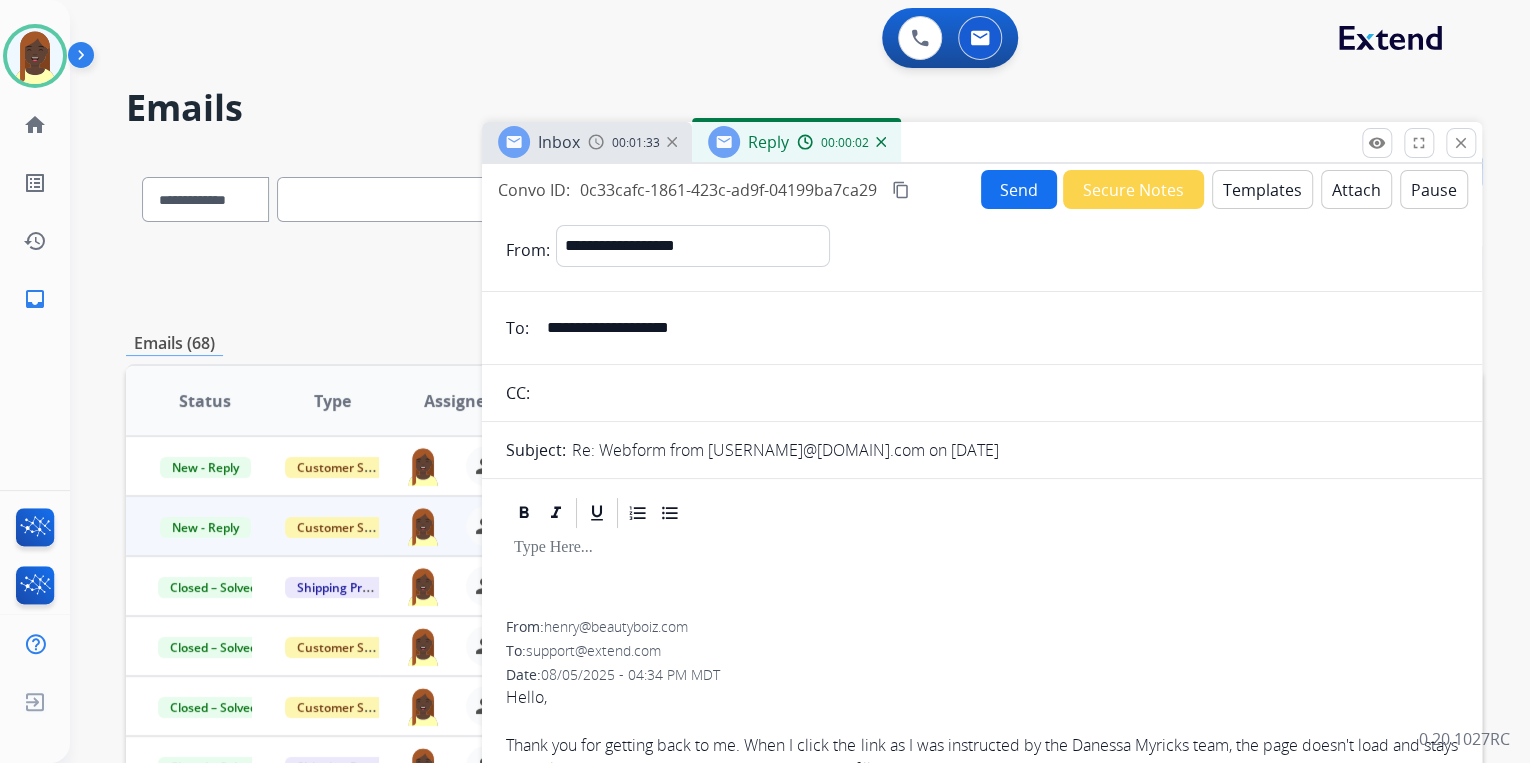 click on "Templates" at bounding box center [1262, 189] 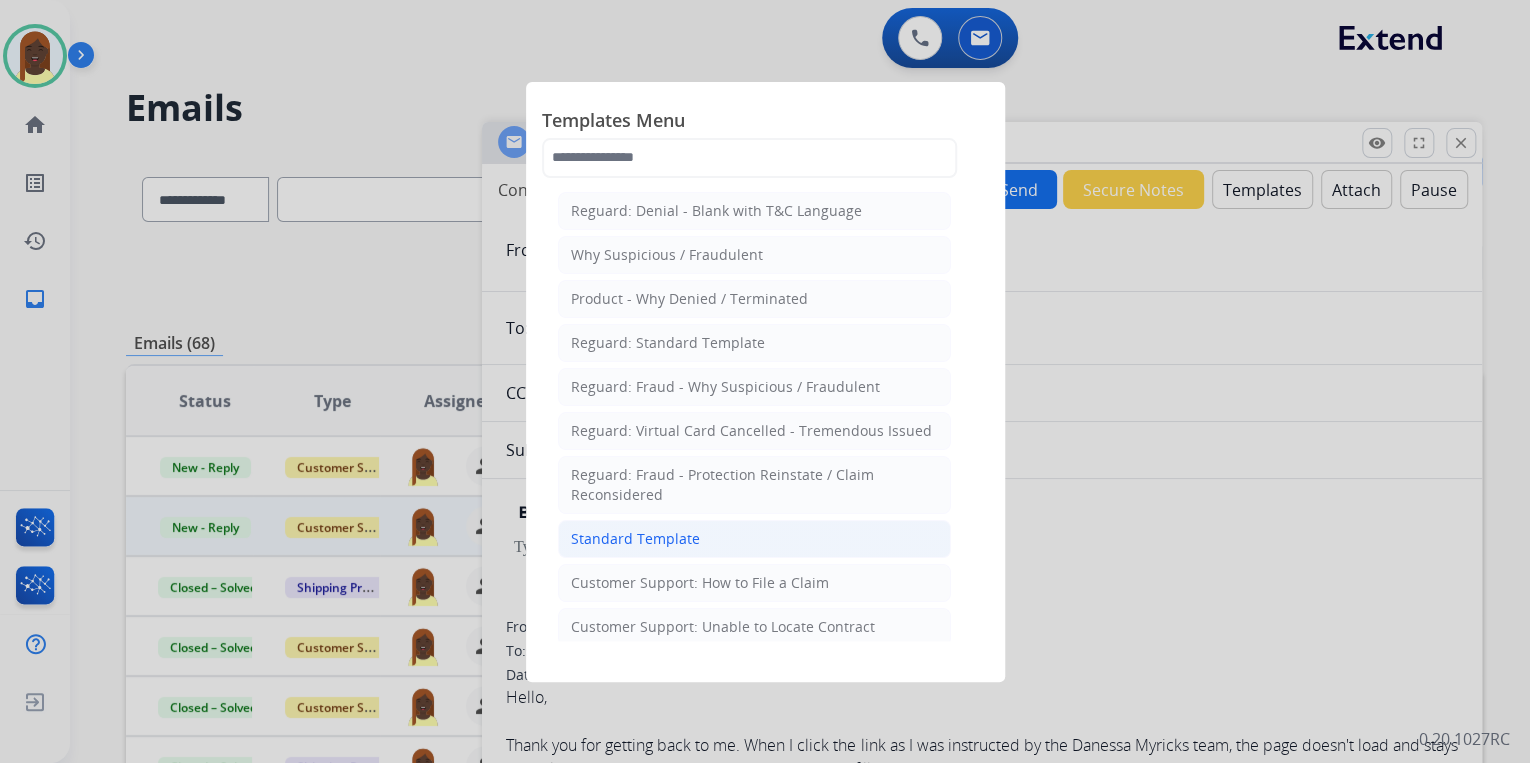 click on "Standard Template" 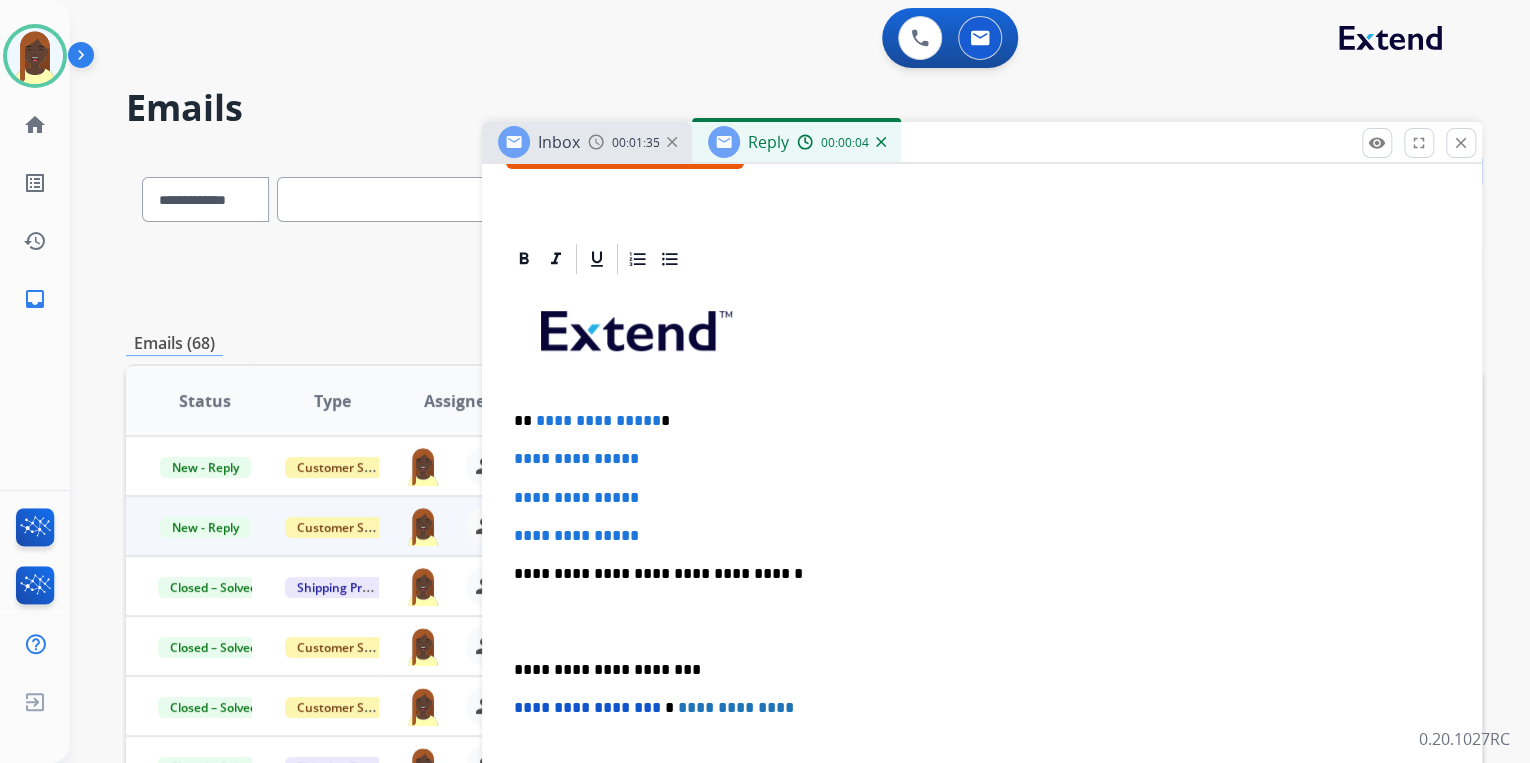scroll, scrollTop: 480, scrollLeft: 0, axis: vertical 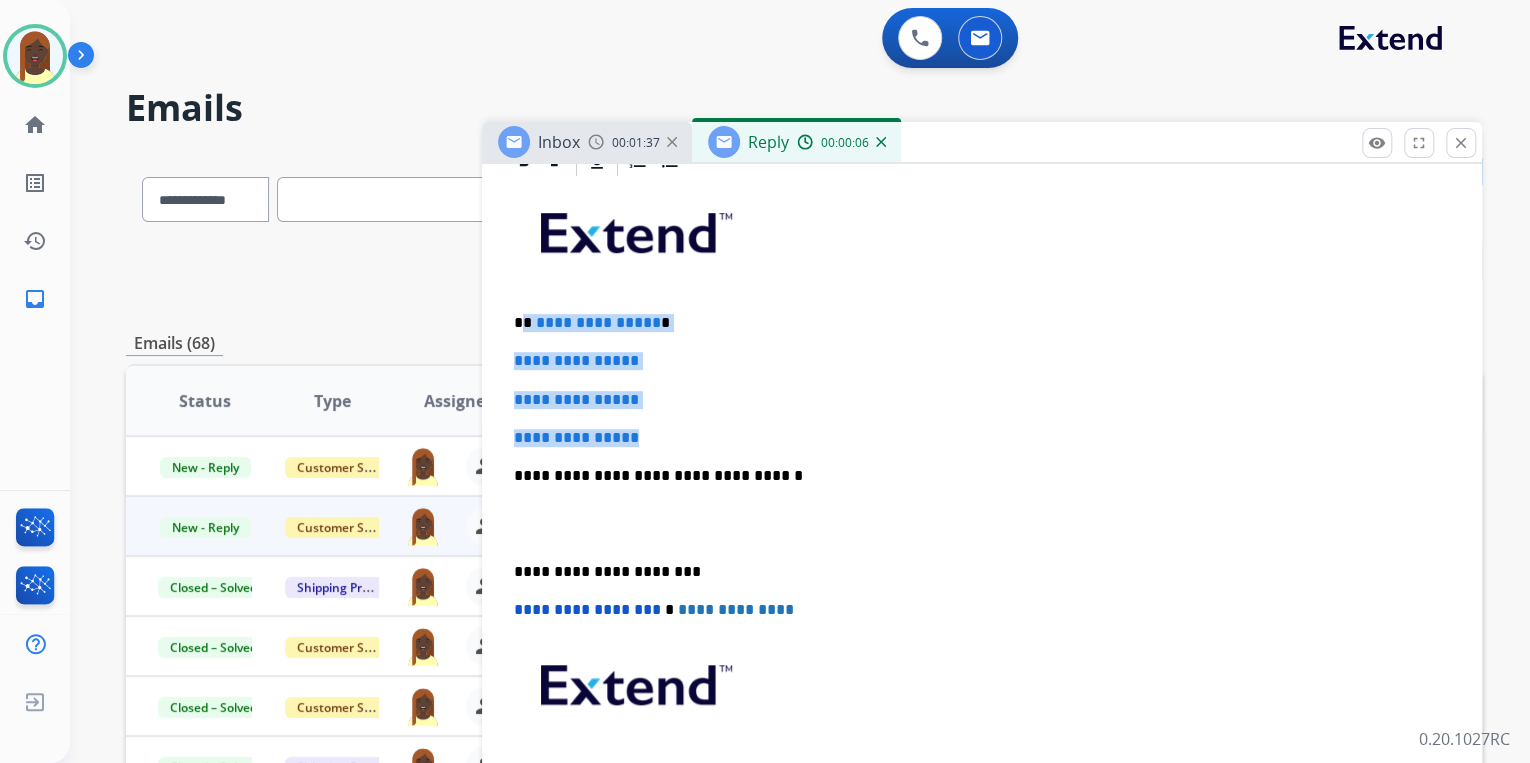 drag, startPoint x: 525, startPoint y: 322, endPoint x: 660, endPoint y: 416, distance: 164.50227 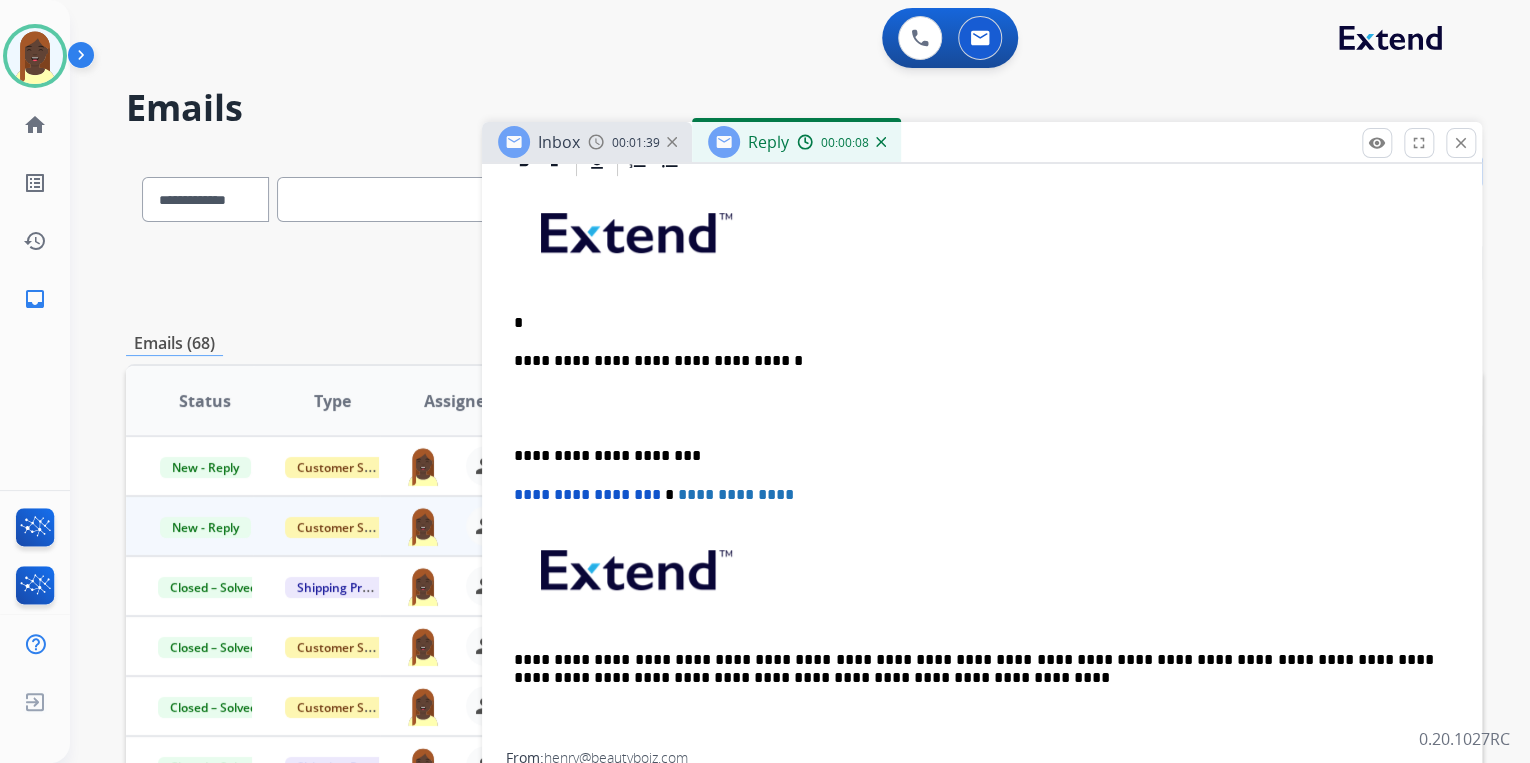 type 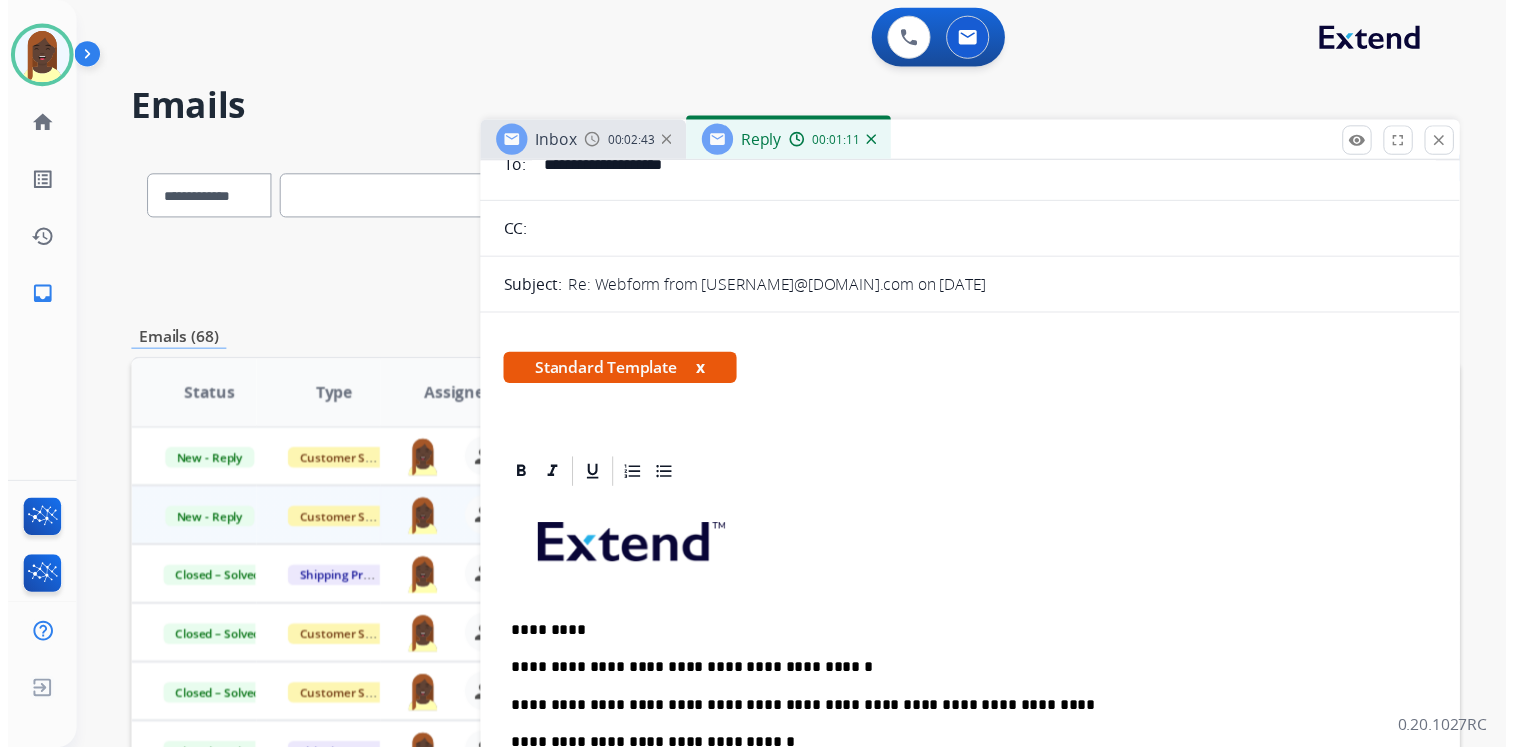 scroll, scrollTop: 0, scrollLeft: 0, axis: both 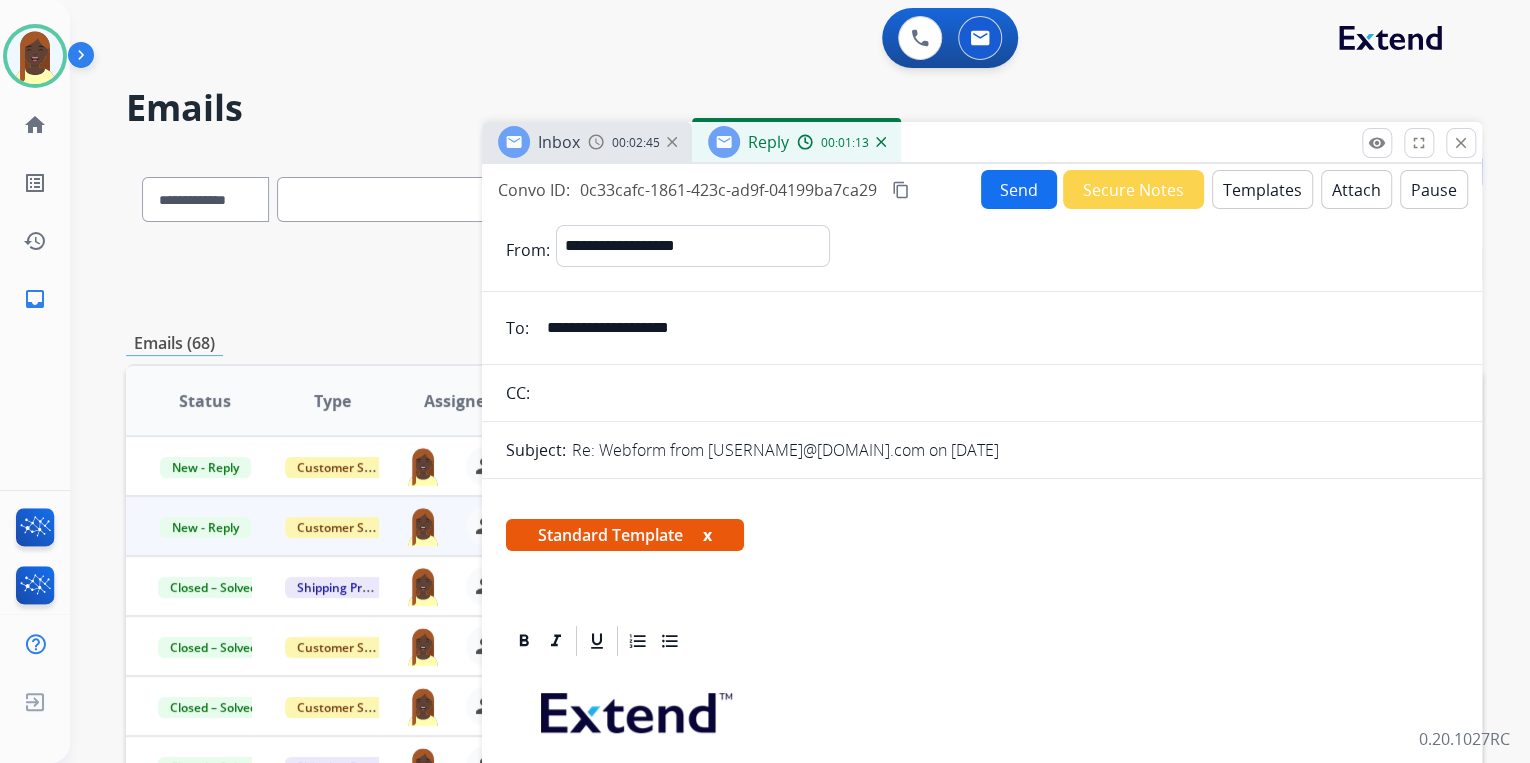 click on "Send" at bounding box center [1019, 189] 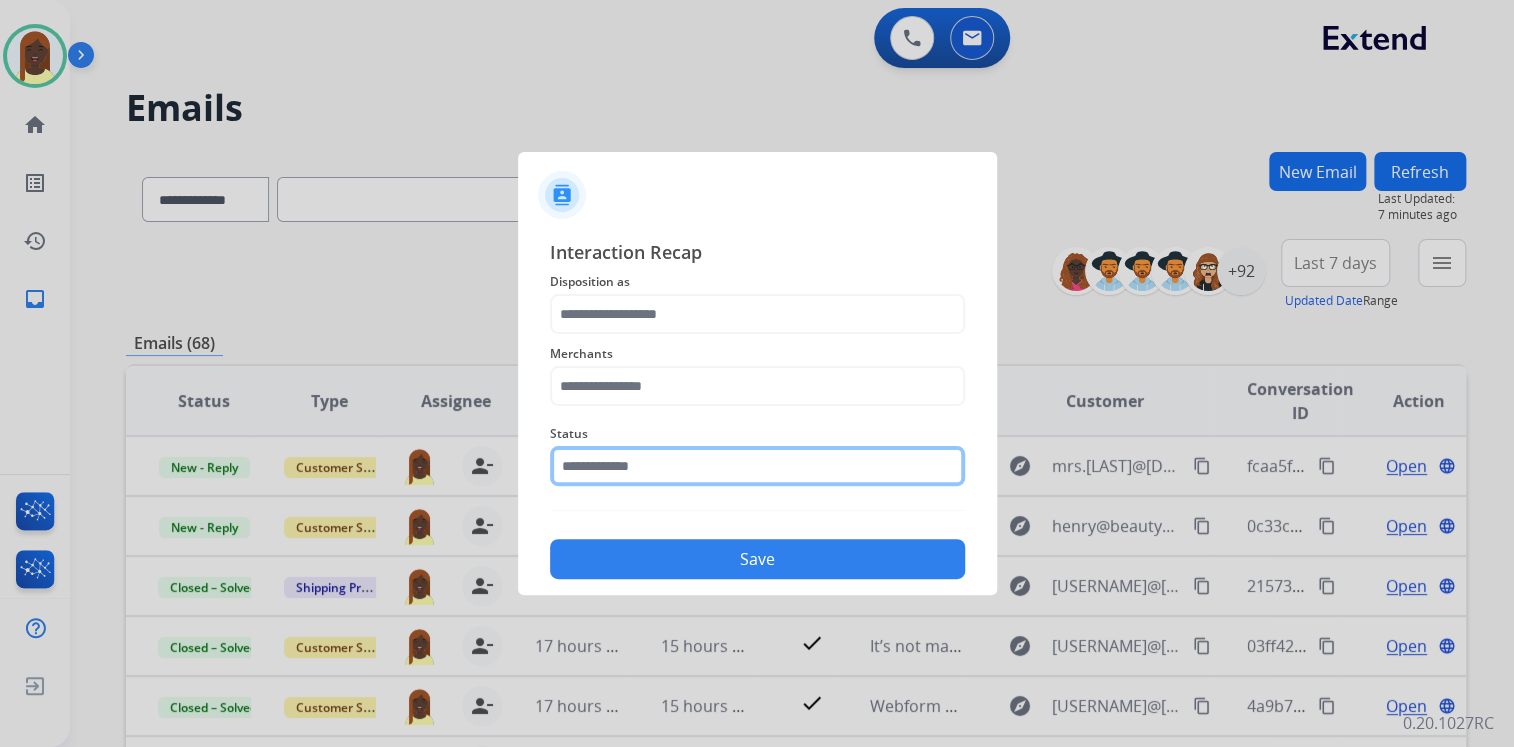 click 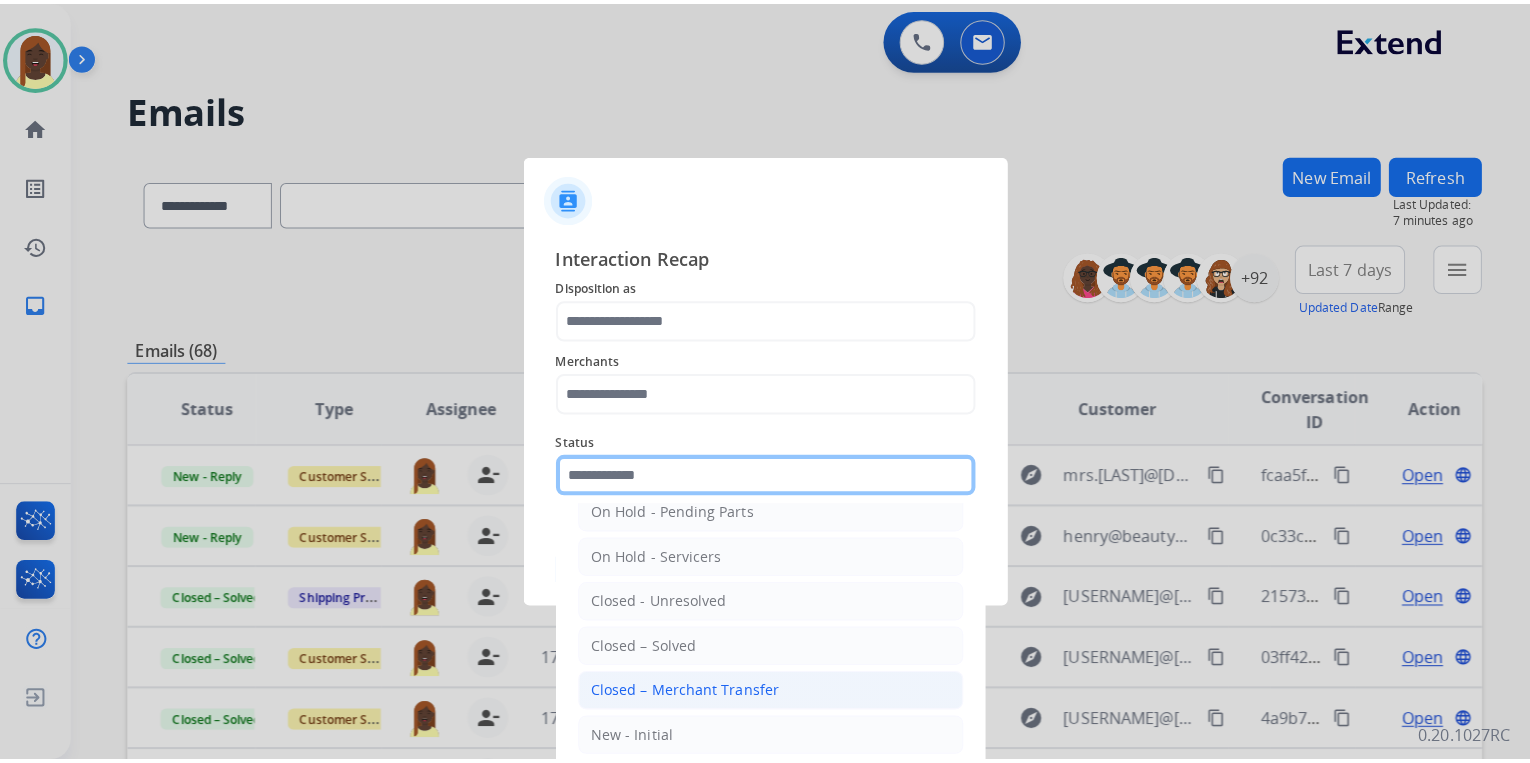 scroll, scrollTop: 116, scrollLeft: 0, axis: vertical 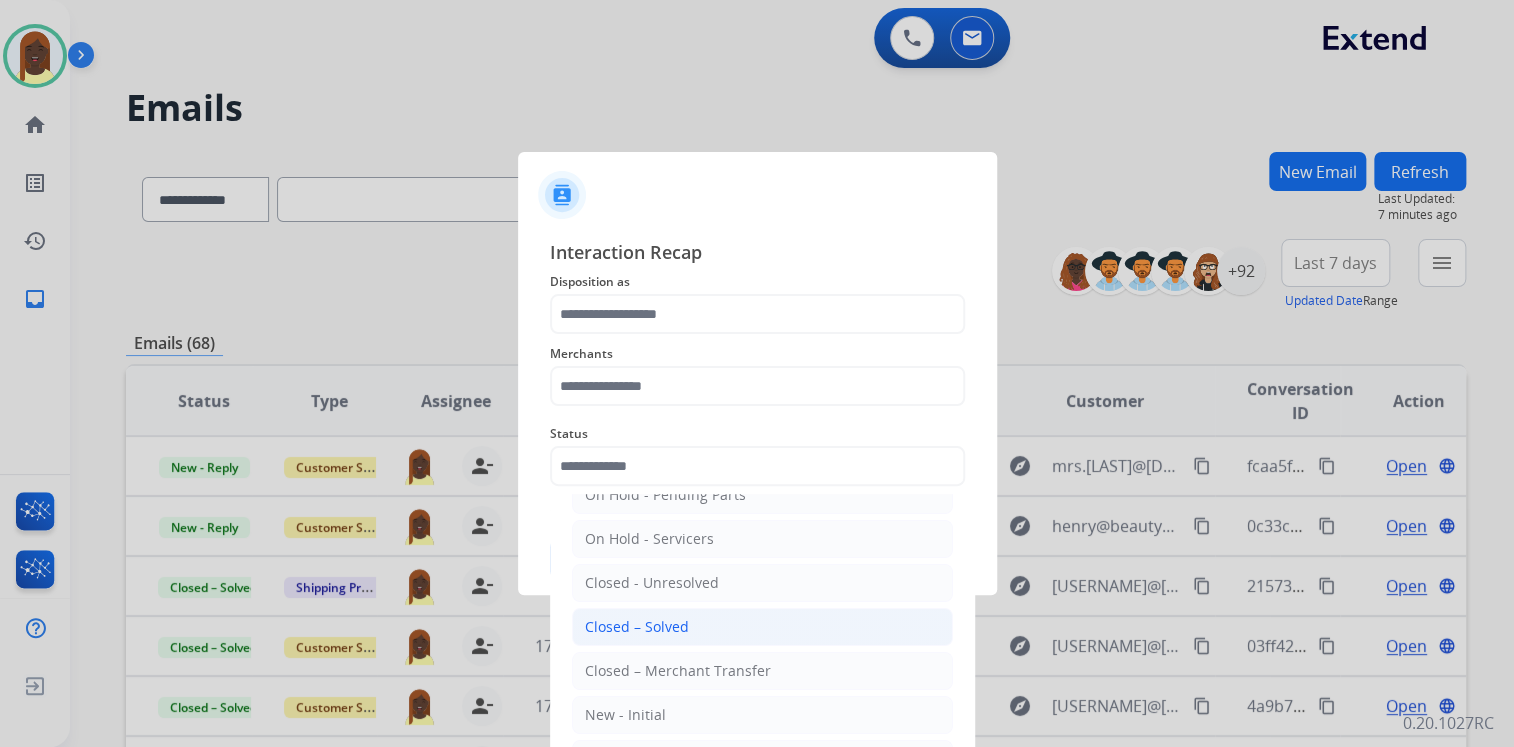 drag, startPoint x: 716, startPoint y: 636, endPoint x: 651, endPoint y: 530, distance: 124.34227 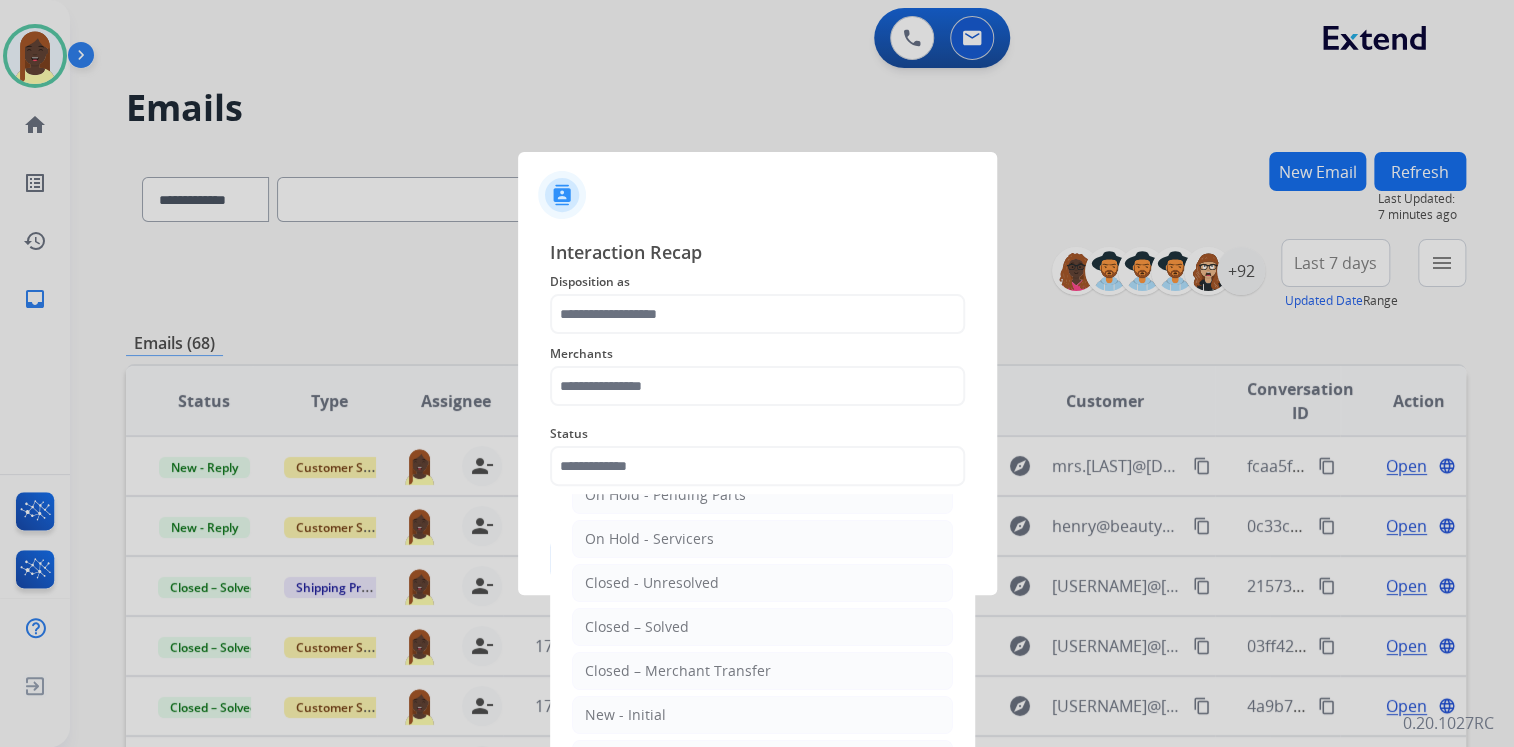 type on "**********" 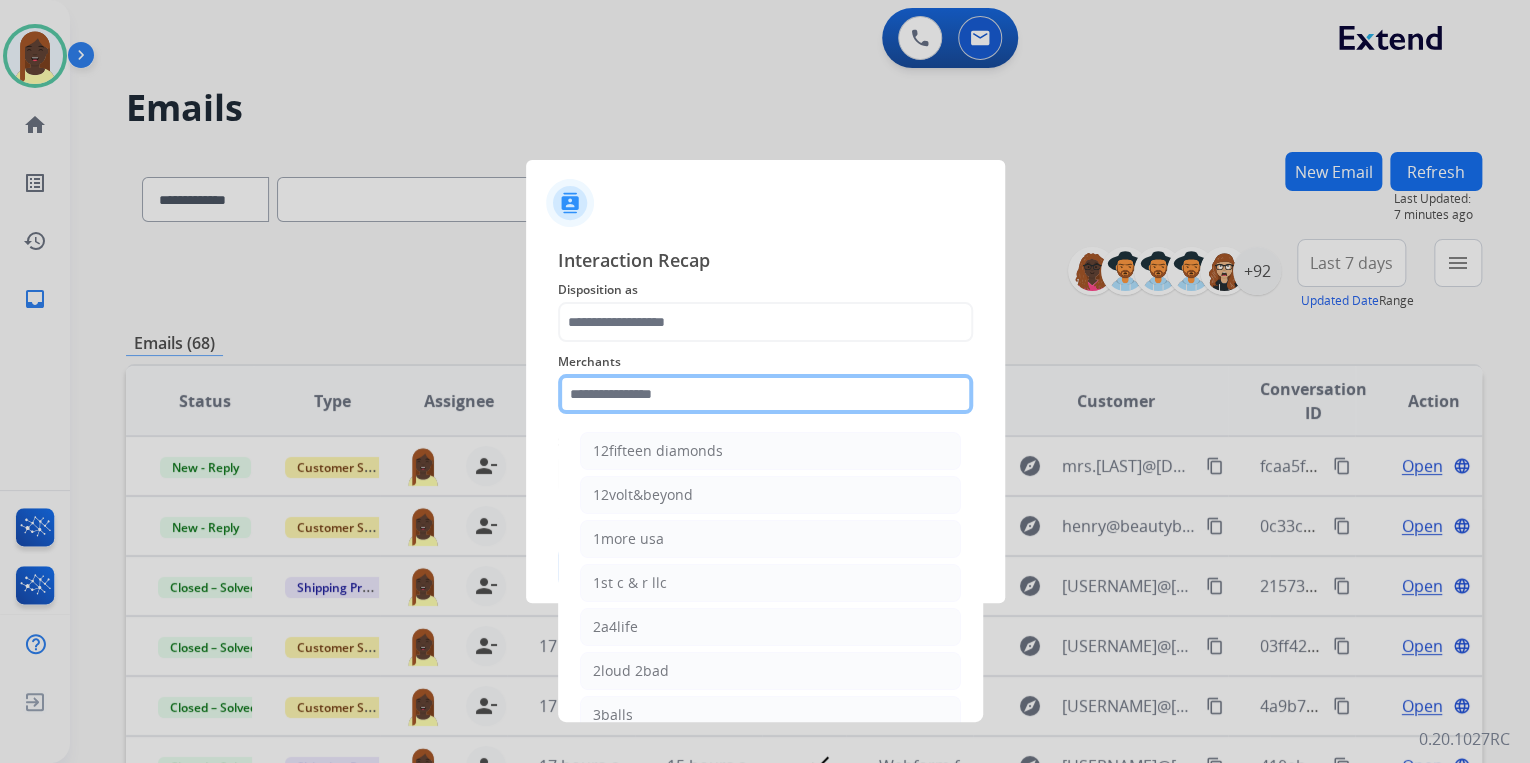 click 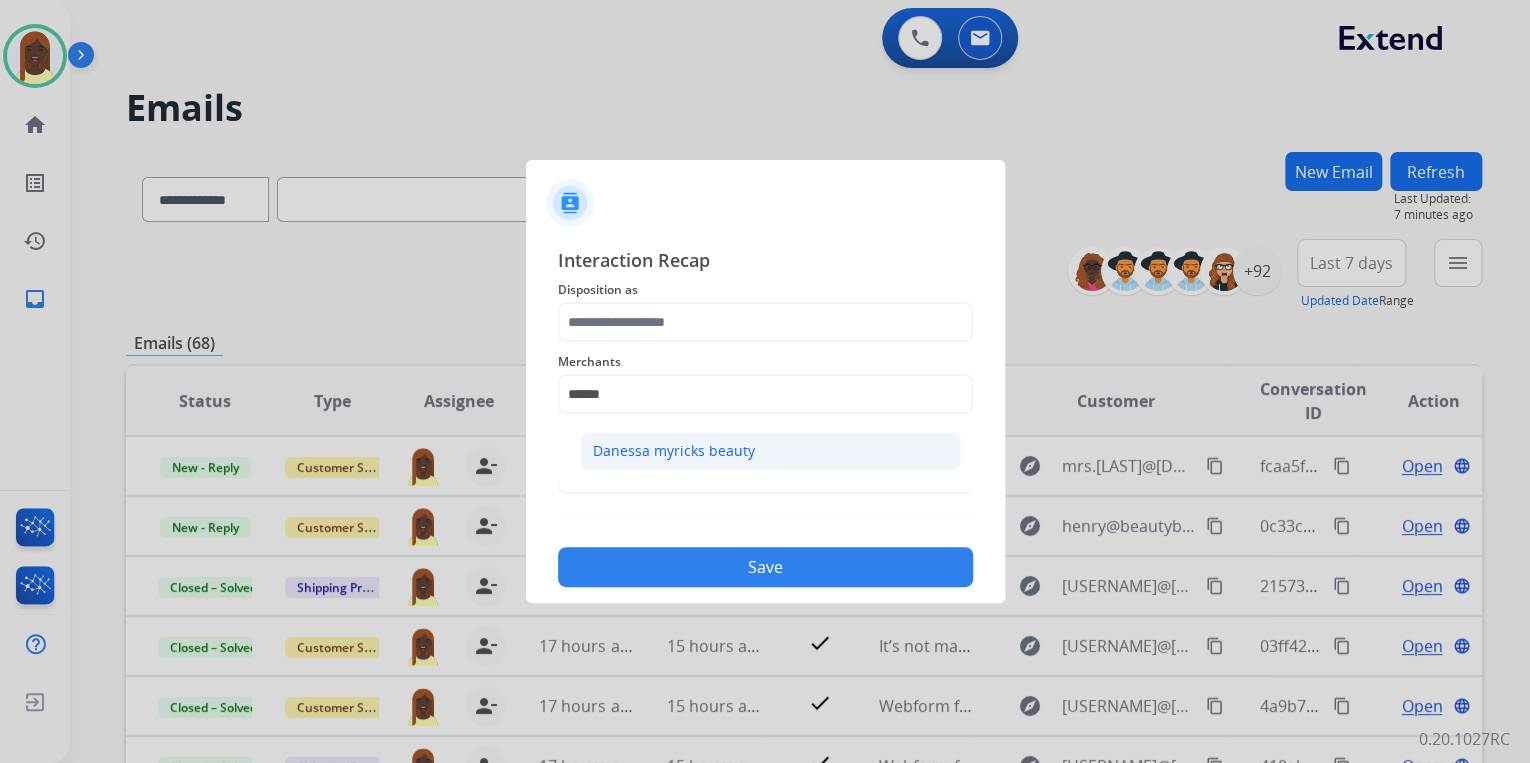 click on "Danessa myricks beauty" 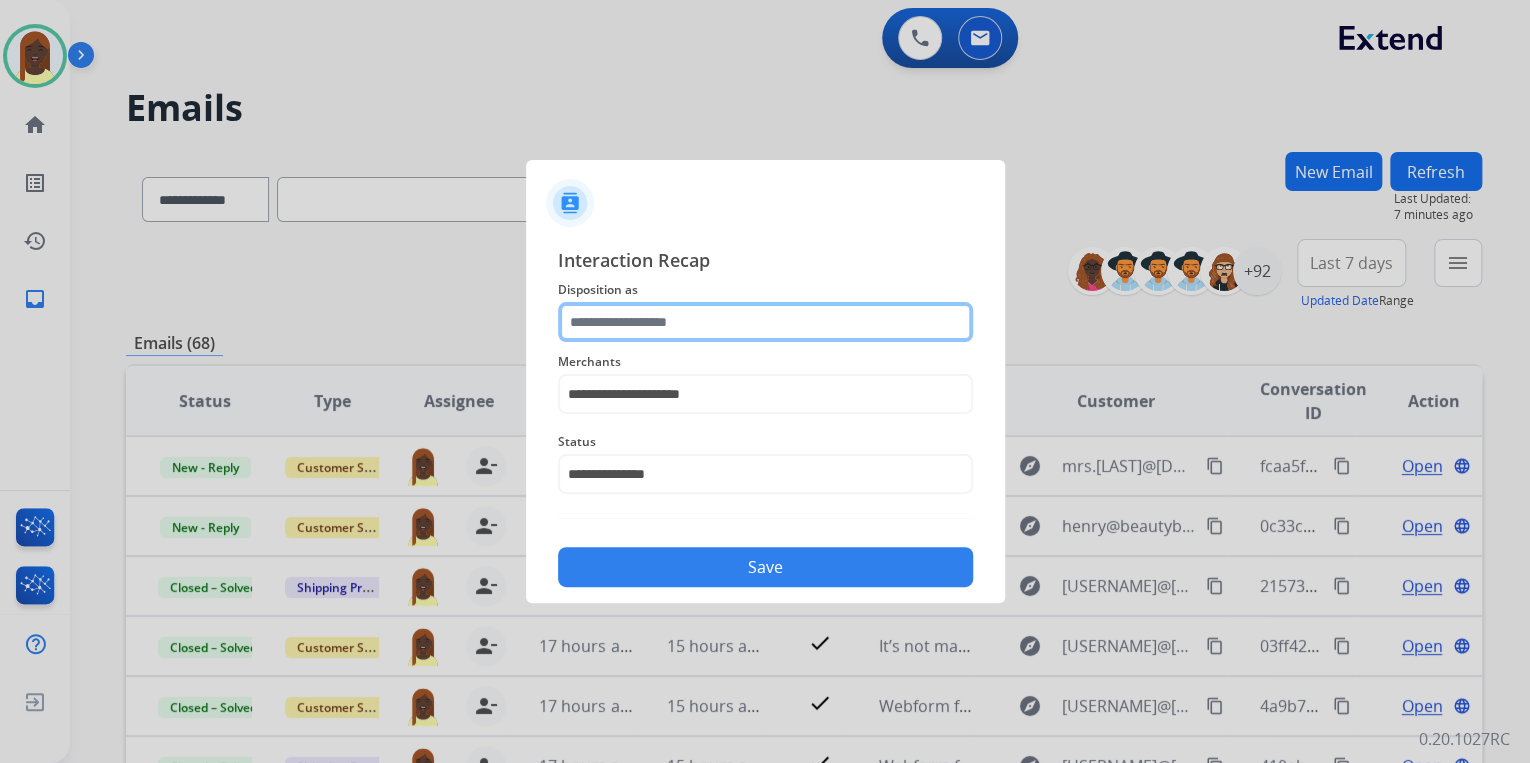 click 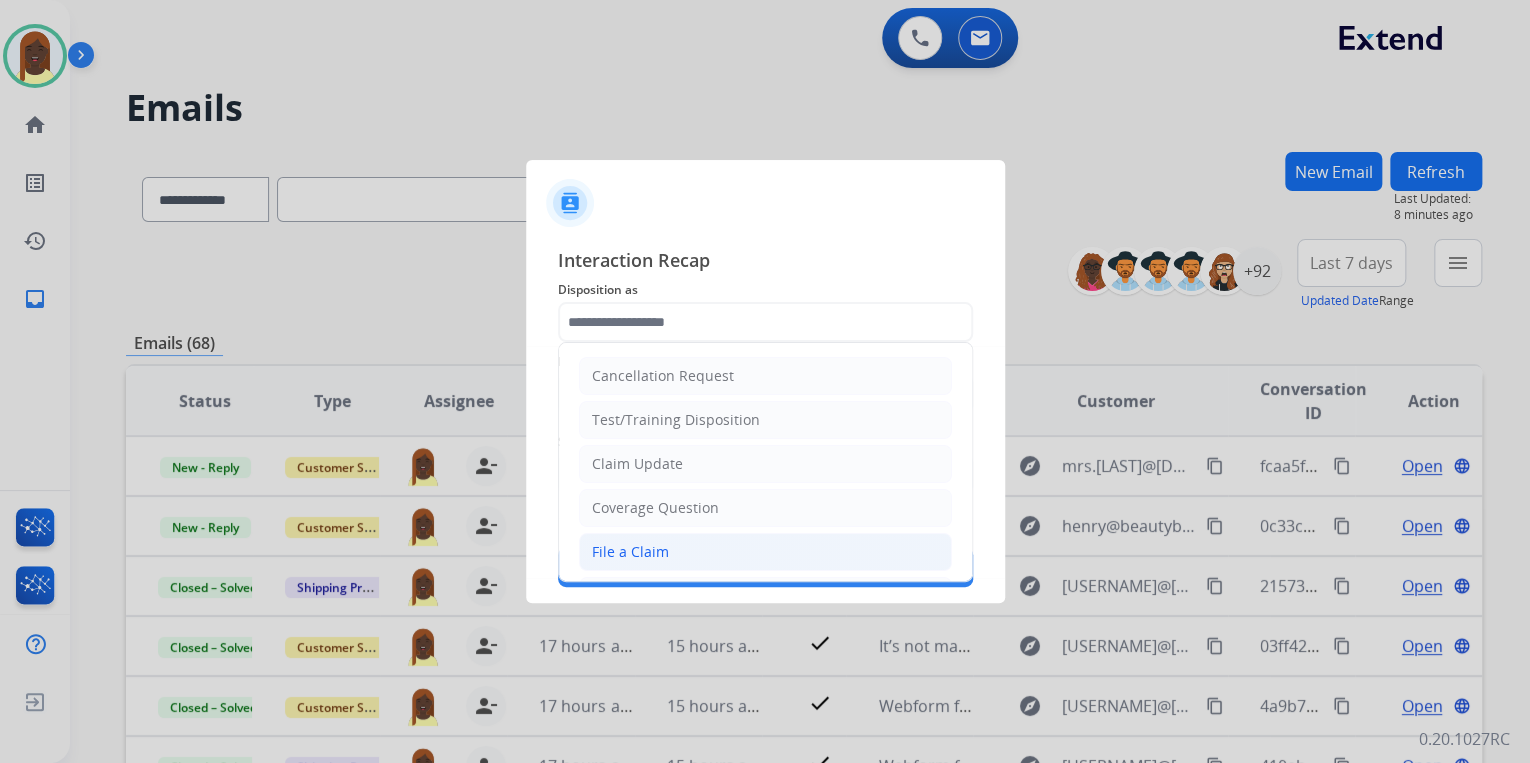 click on "File a Claim" 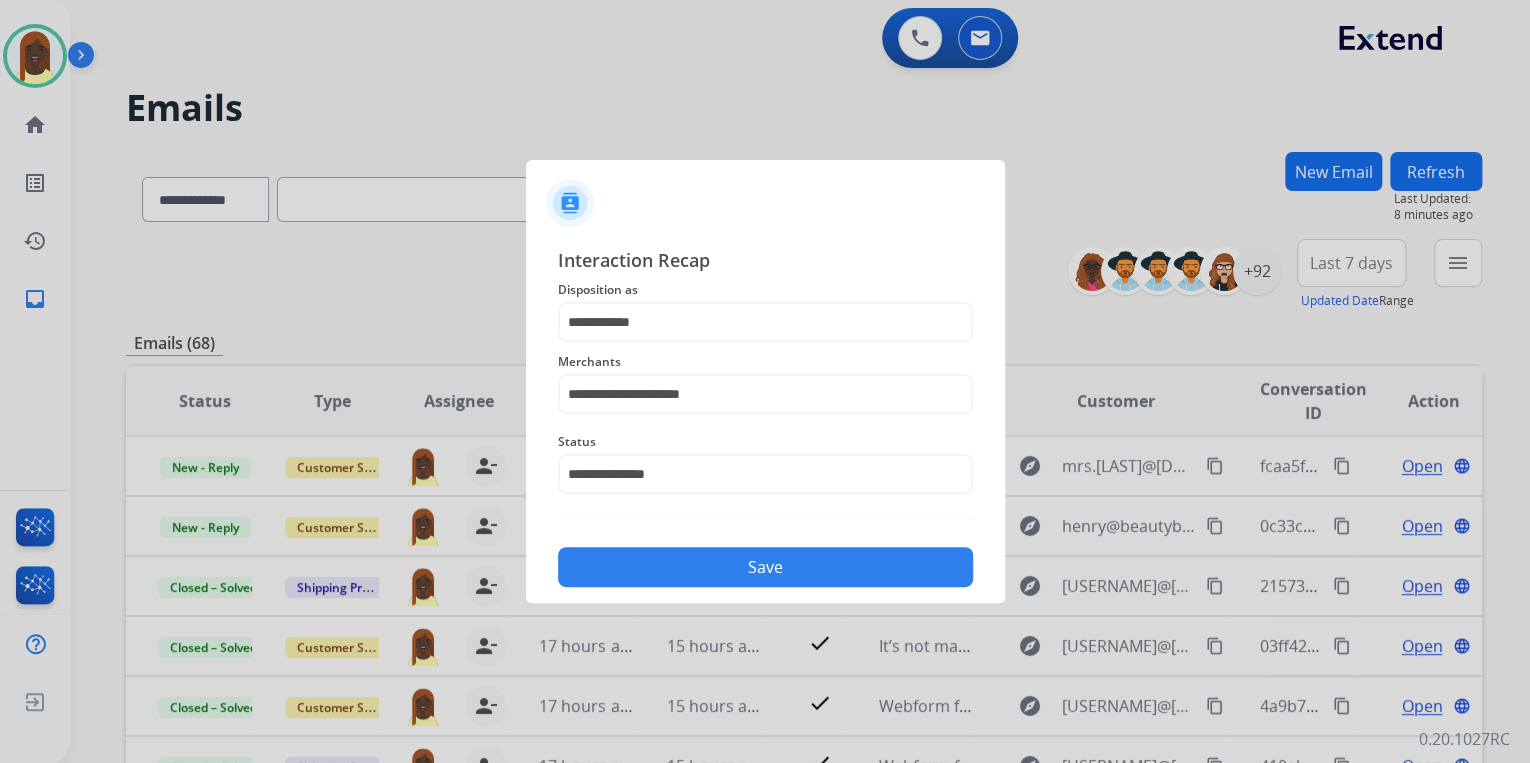 click on "Save" 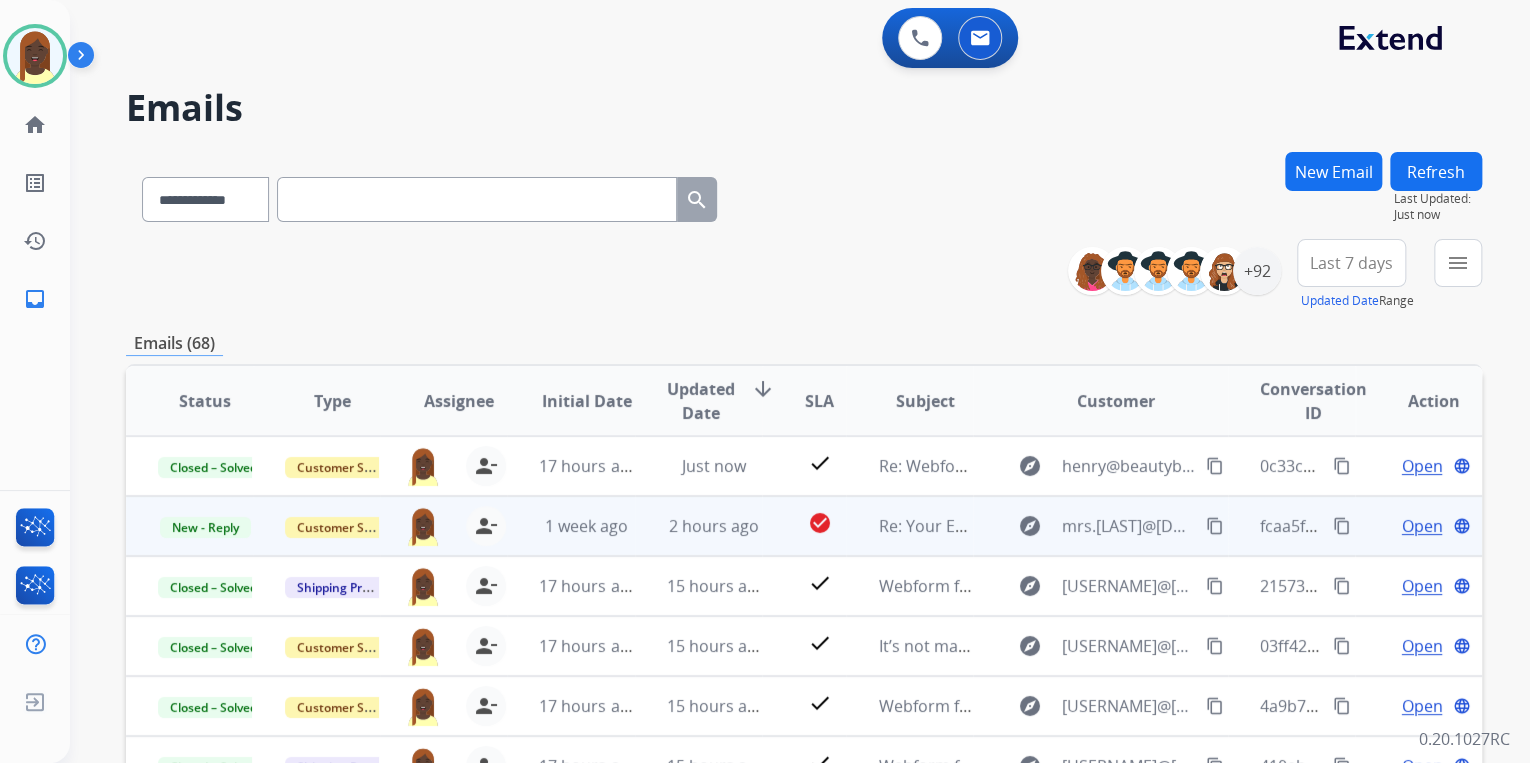 click on "content_copy" at bounding box center (1342, 526) 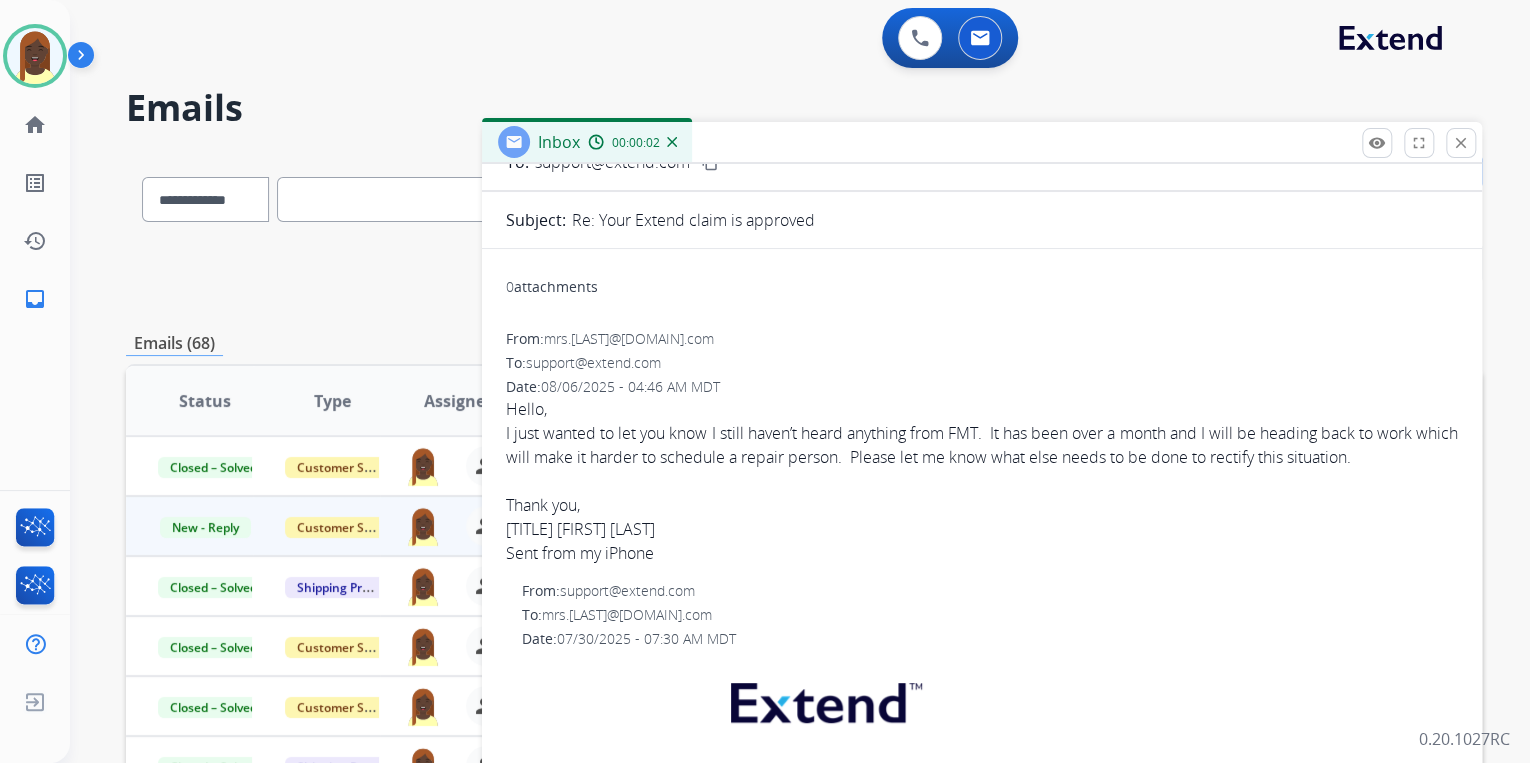 scroll, scrollTop: 160, scrollLeft: 0, axis: vertical 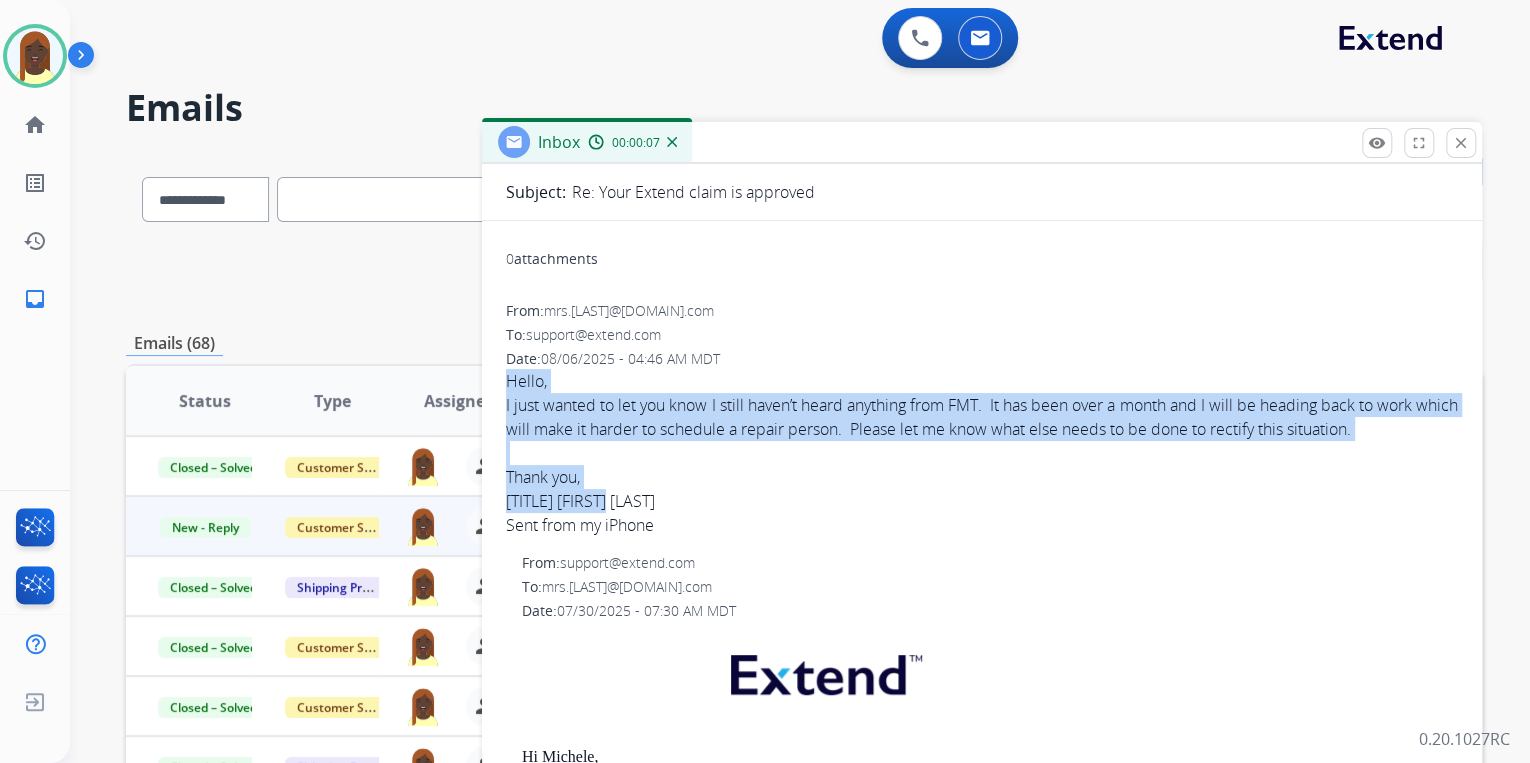drag, startPoint x: 504, startPoint y: 376, endPoint x: 655, endPoint y: 487, distance: 187.40865 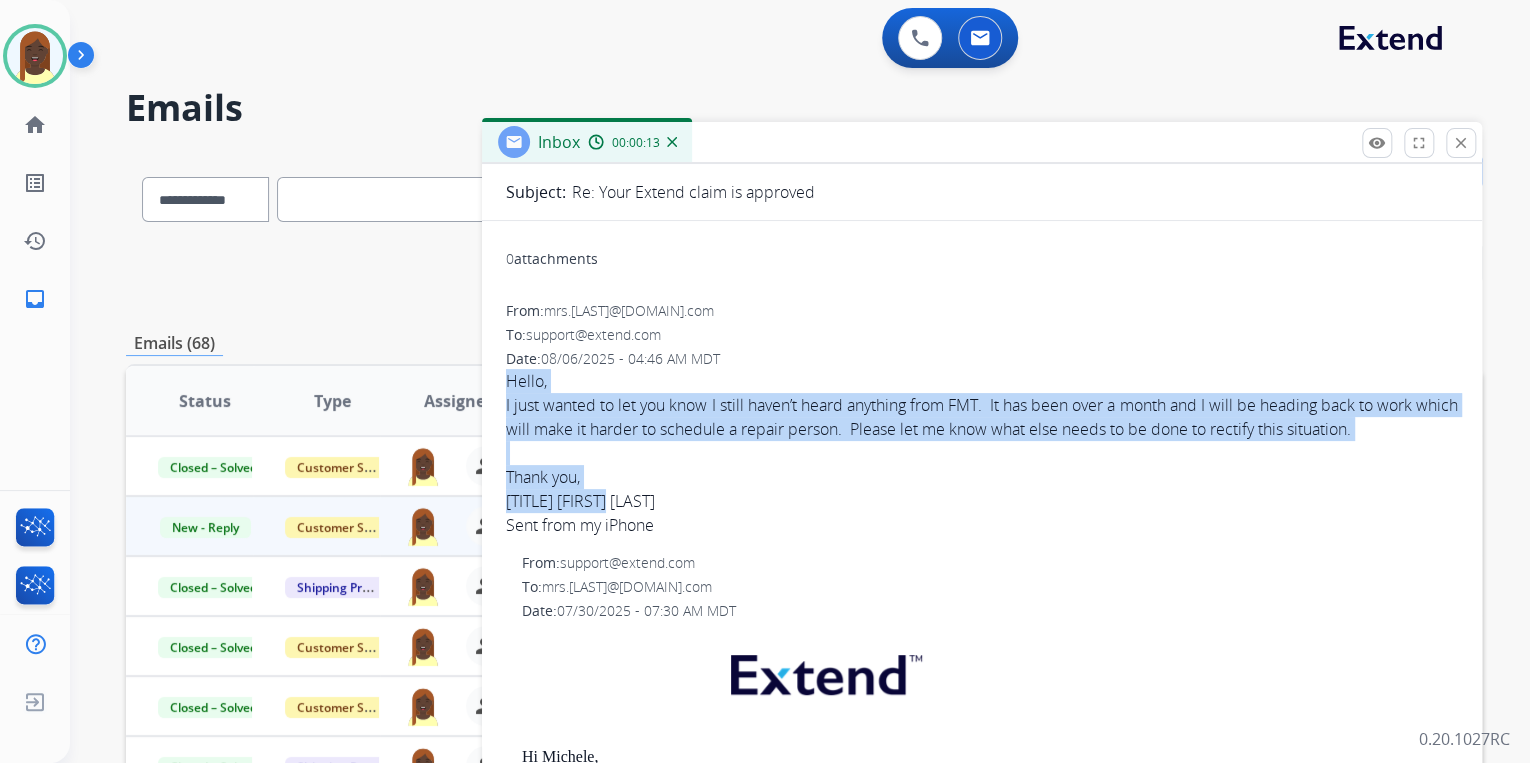 copy on "Hello, I just wanted to let you know I still haven’t heard anything from FMT.  It has been over a month and I will be heading back to work which will make it harder to schedule a repair person.  Please let me know what else needs to be done to rectify this situation. Thank you, [FIRST] [LAST]" 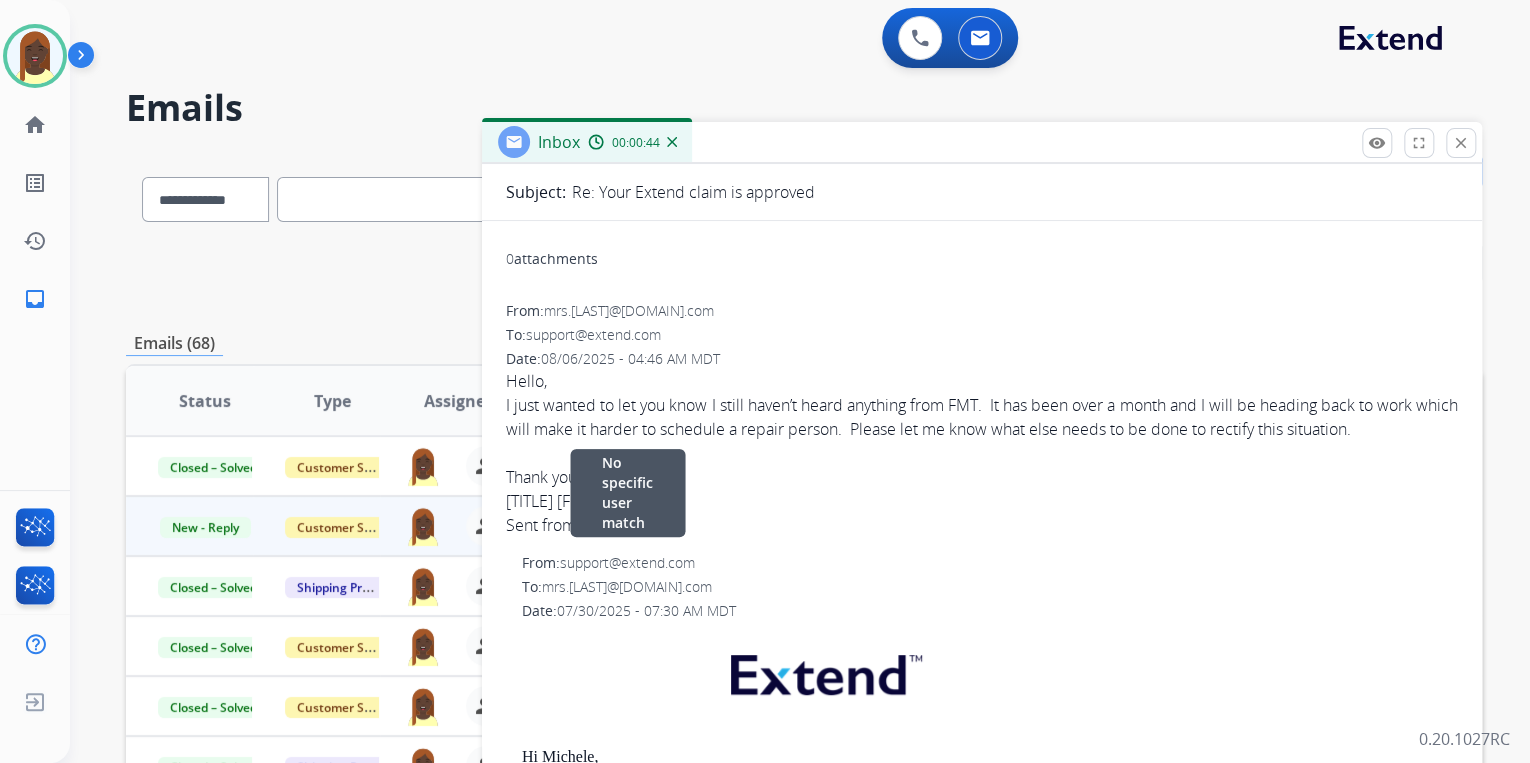 click on "From:  support@extend.com  No specific user match" at bounding box center (990, 563) 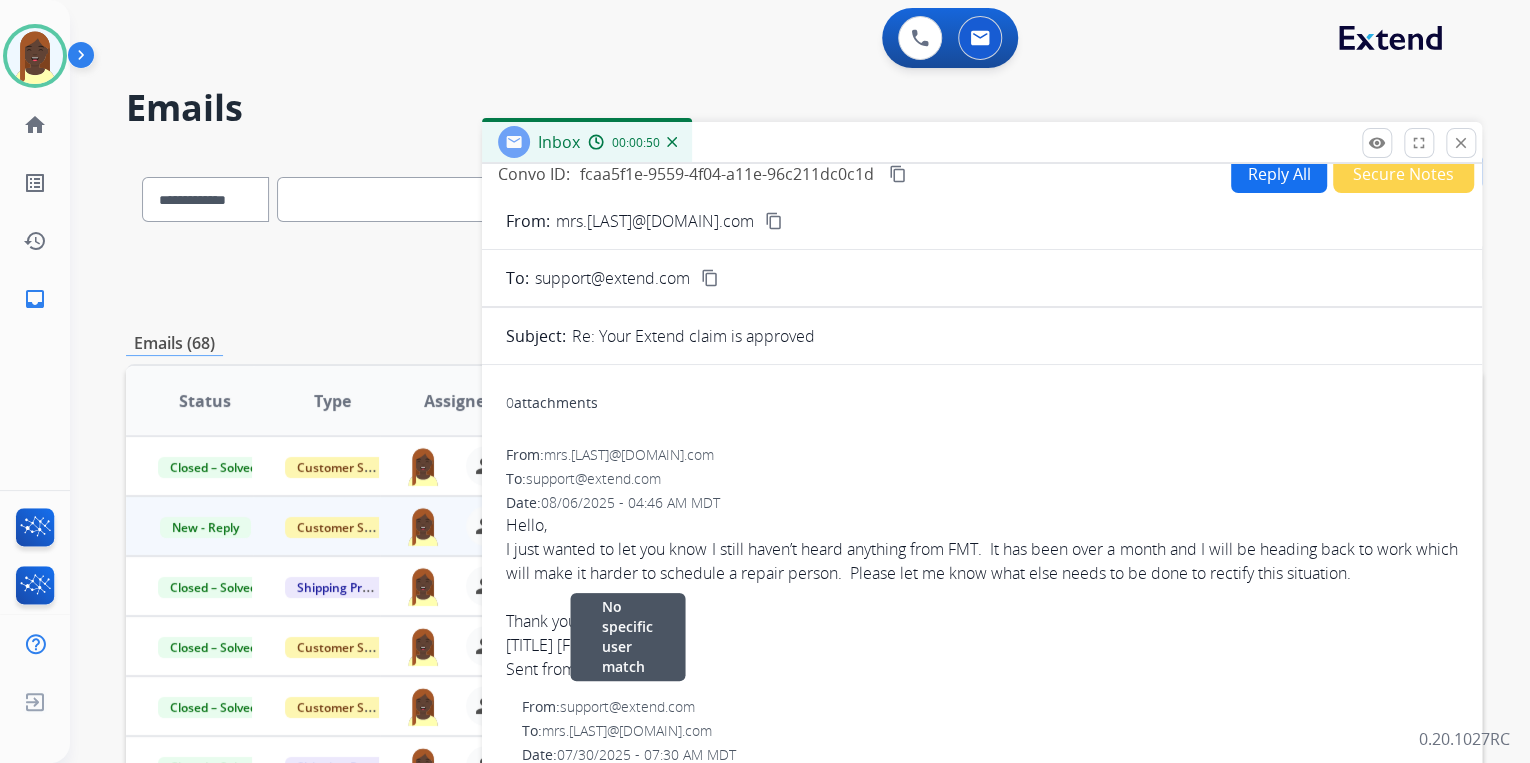 scroll, scrollTop: 0, scrollLeft: 0, axis: both 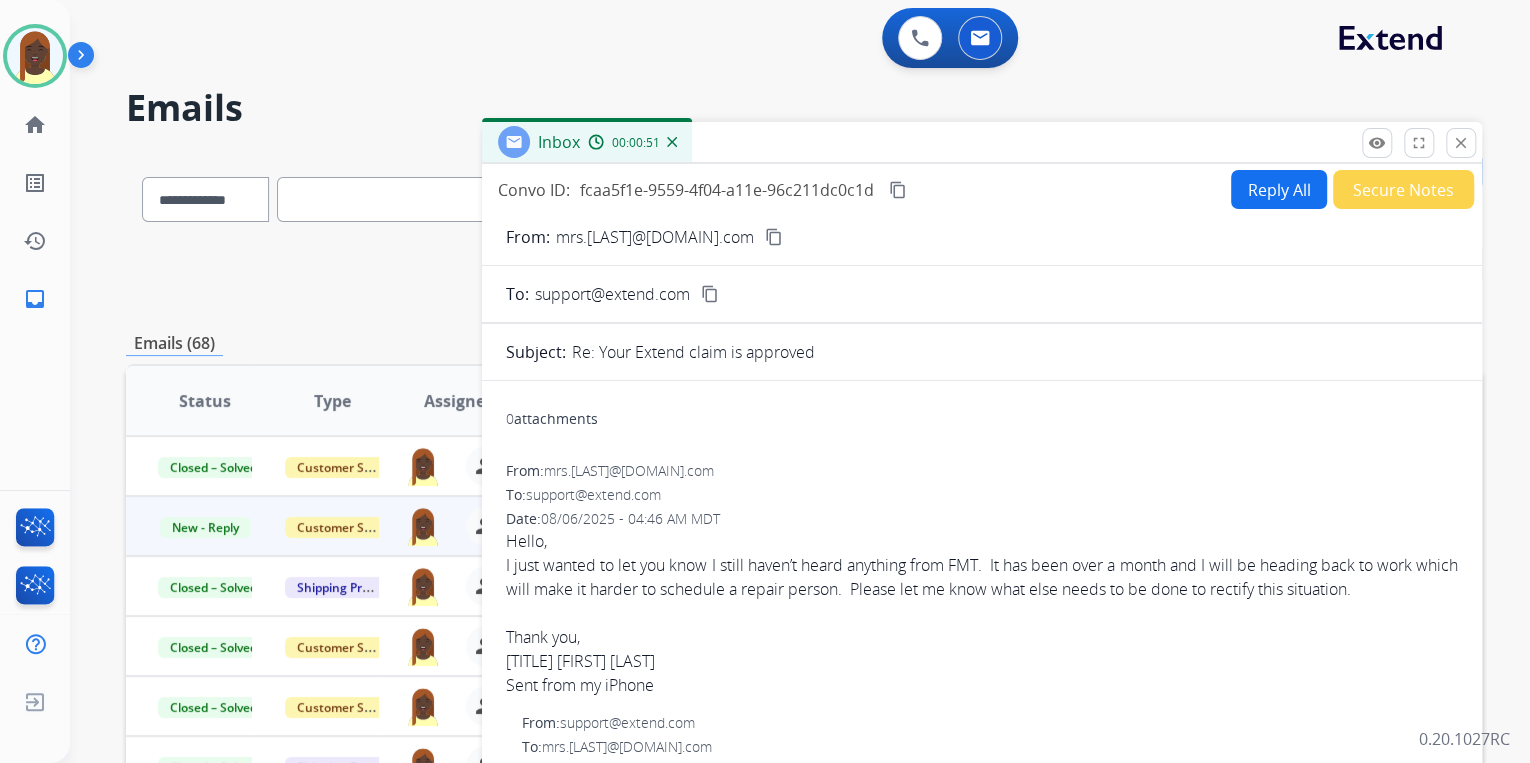 click on "content_copy" at bounding box center [774, 237] 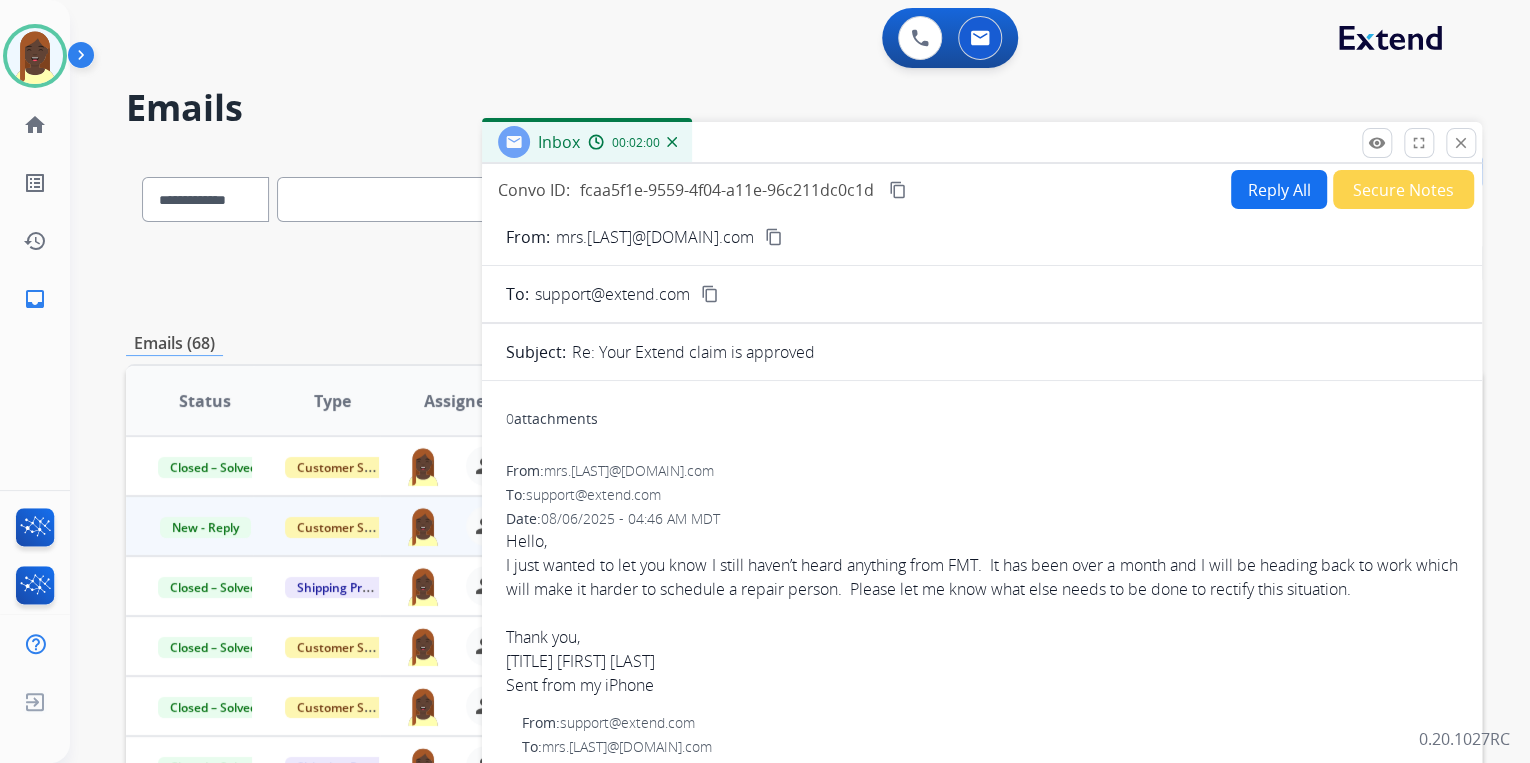 click on "Reply All" at bounding box center (1279, 189) 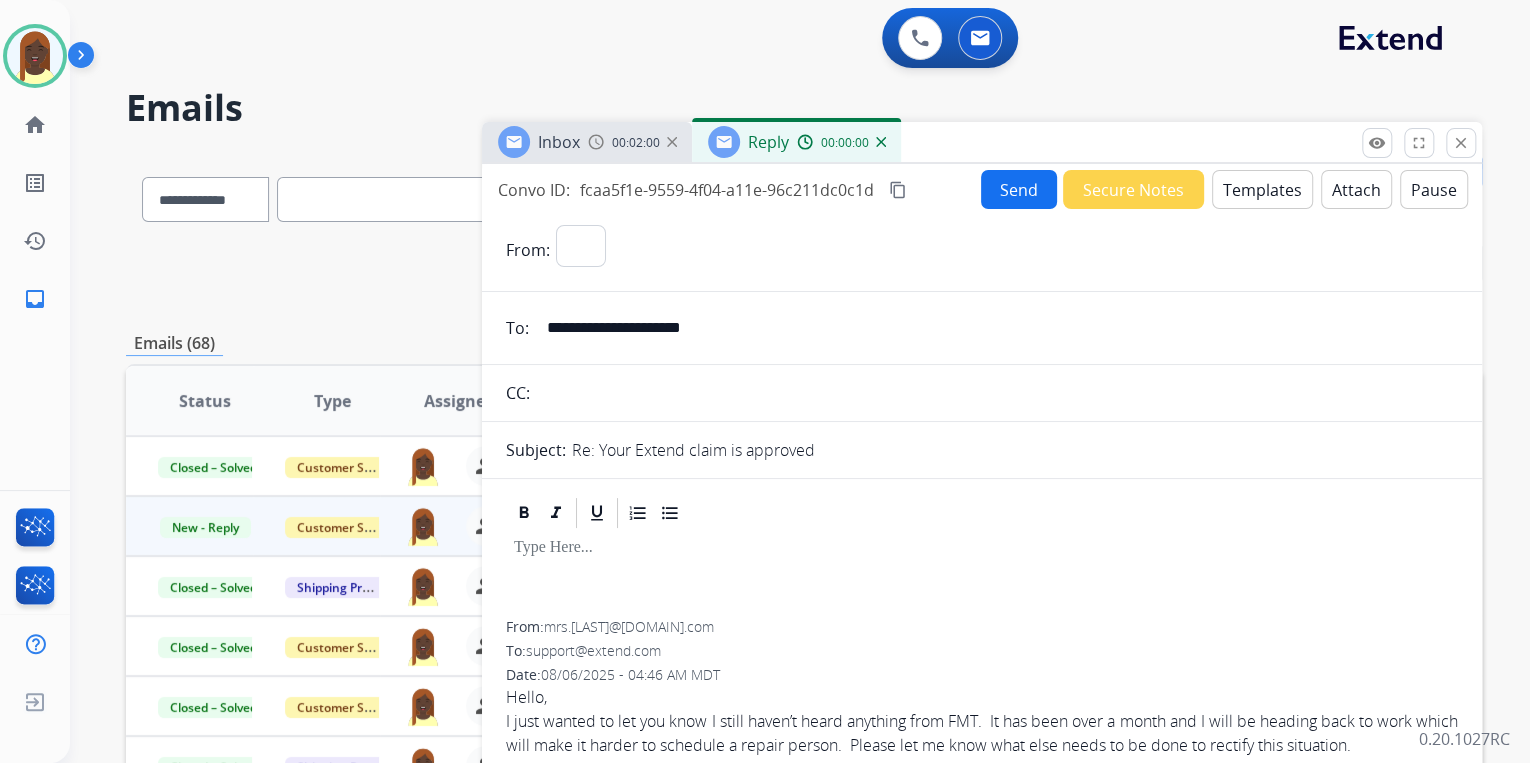select on "**********" 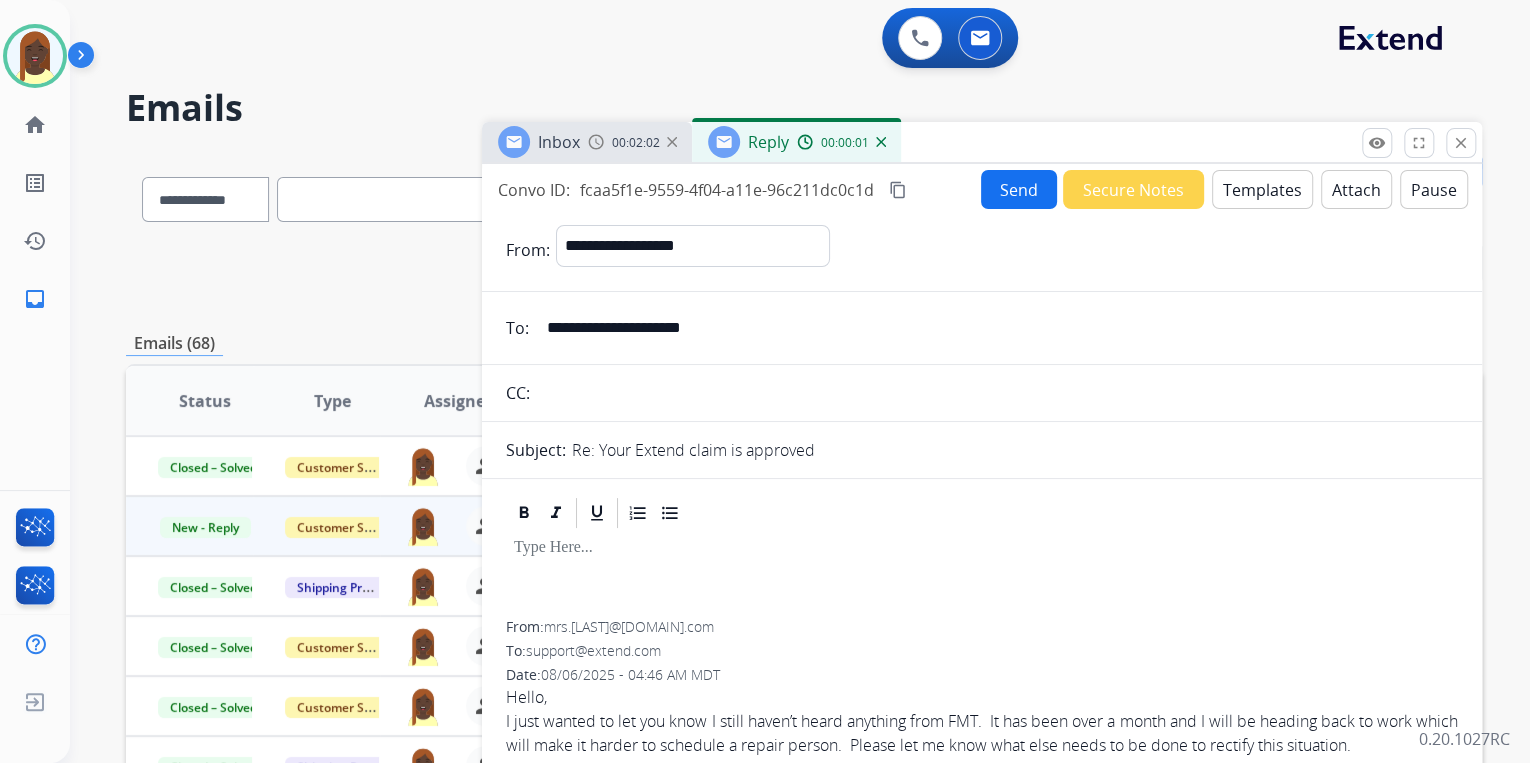 click on "Templates" at bounding box center (1262, 189) 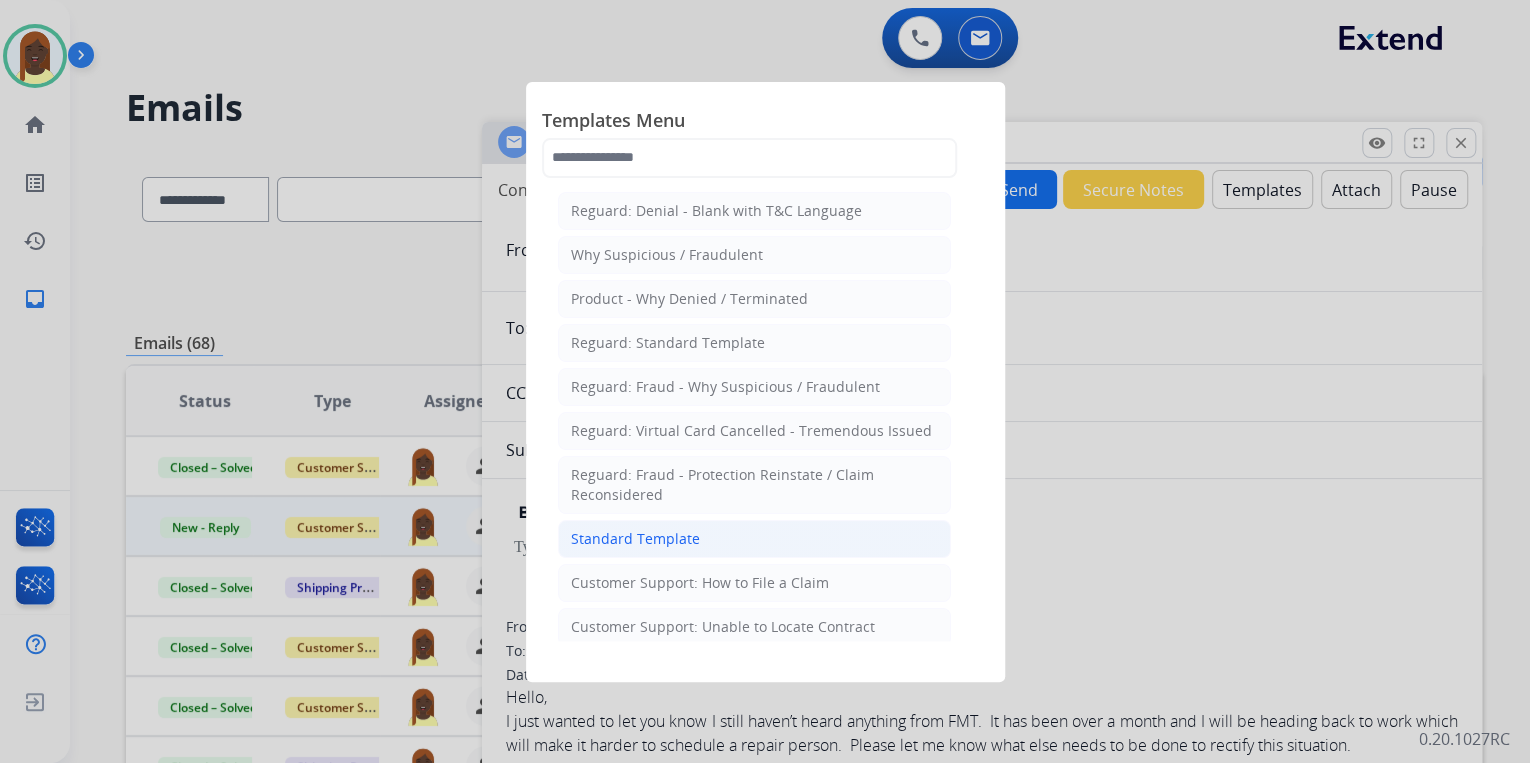 click on "Standard Template" 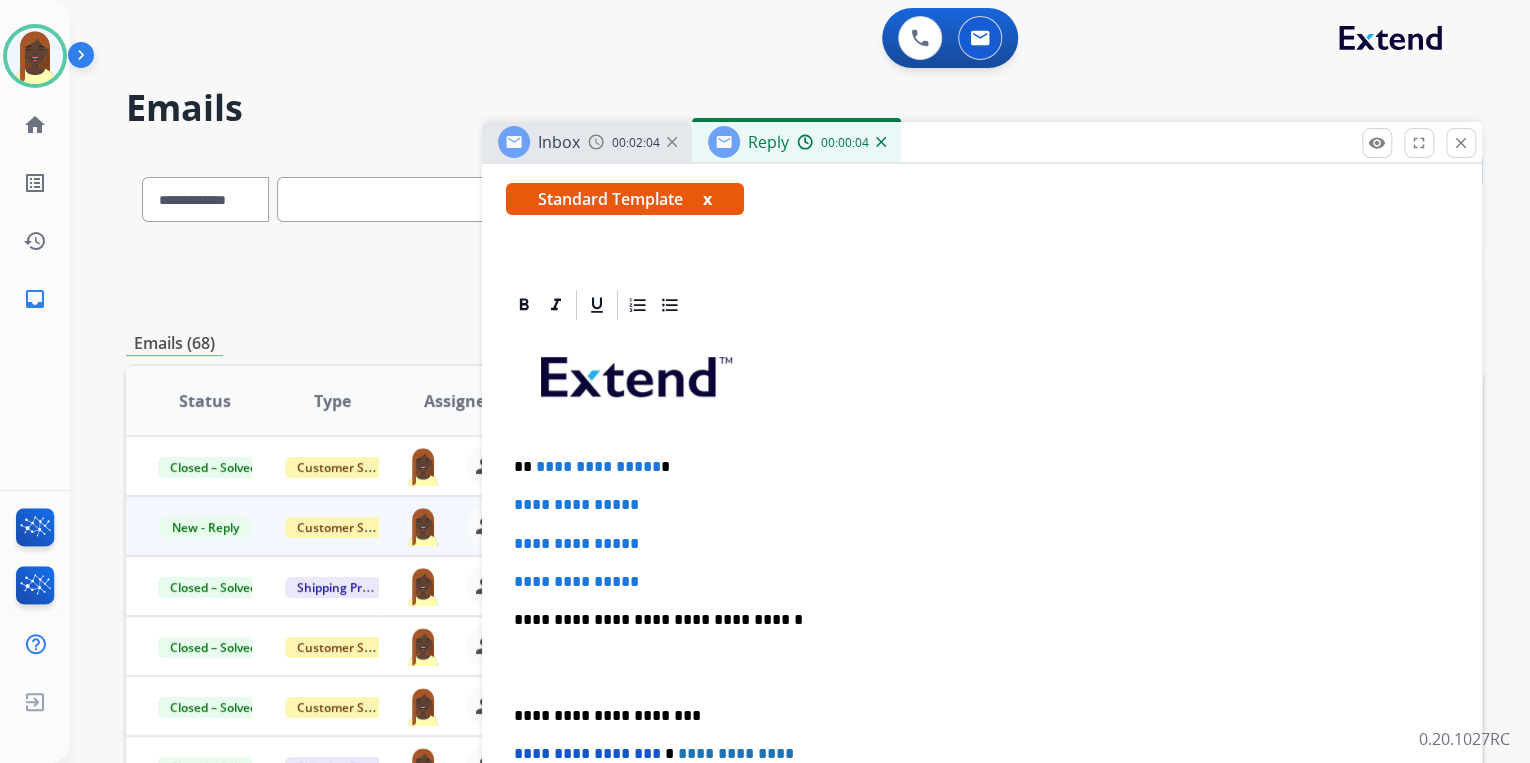 scroll, scrollTop: 400, scrollLeft: 0, axis: vertical 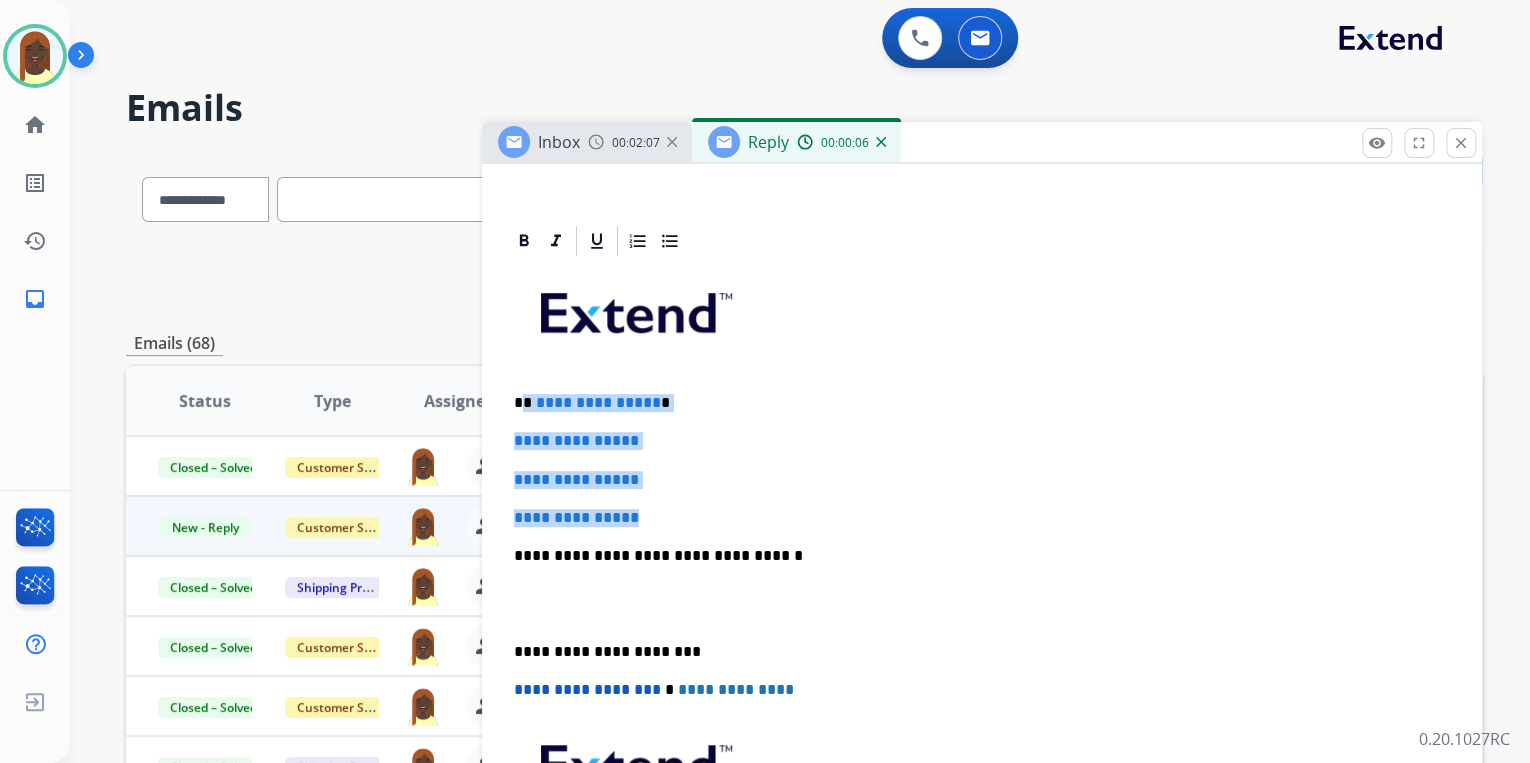 drag, startPoint x: 524, startPoint y: 400, endPoint x: 673, endPoint y: 488, distance: 173.04623 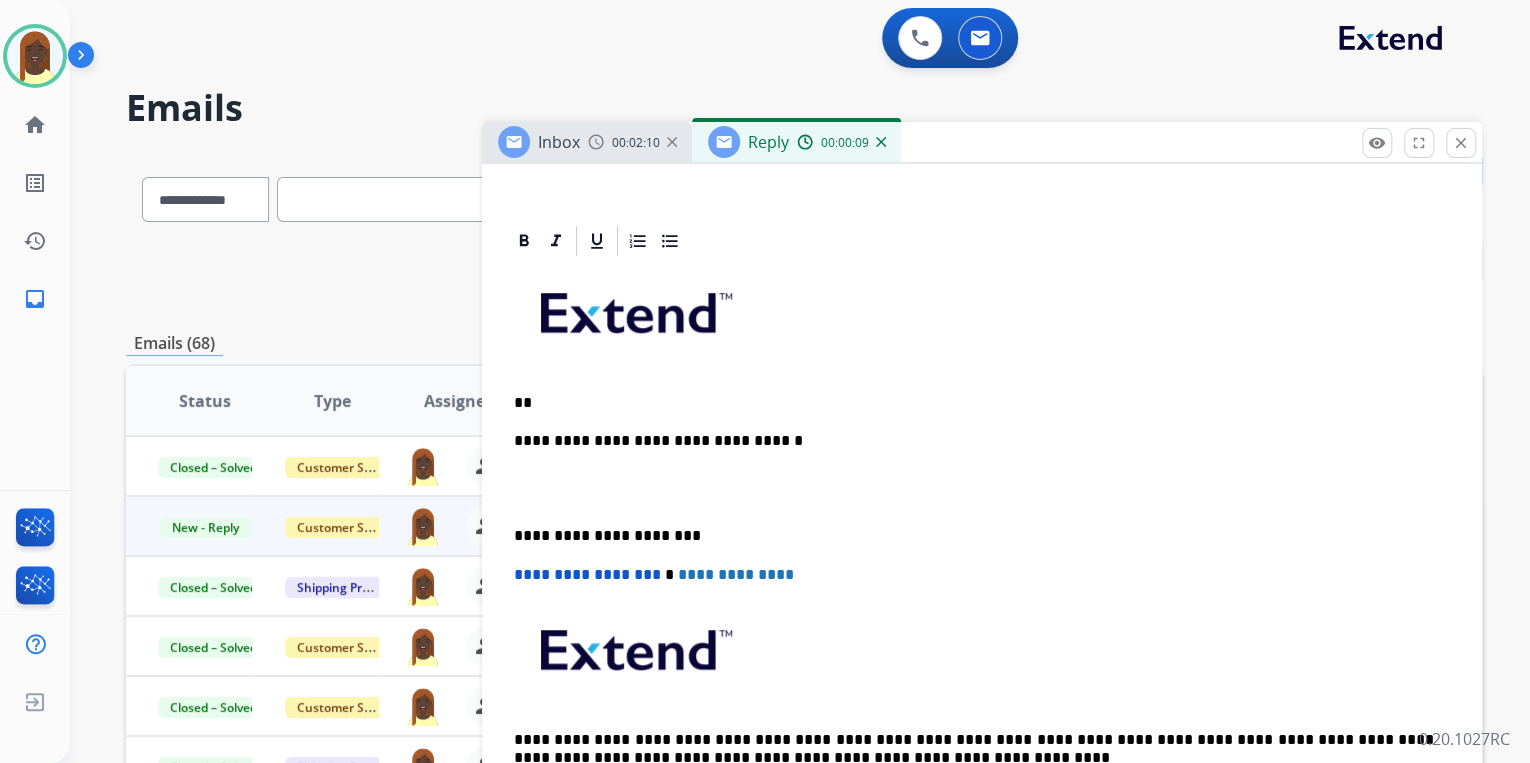type 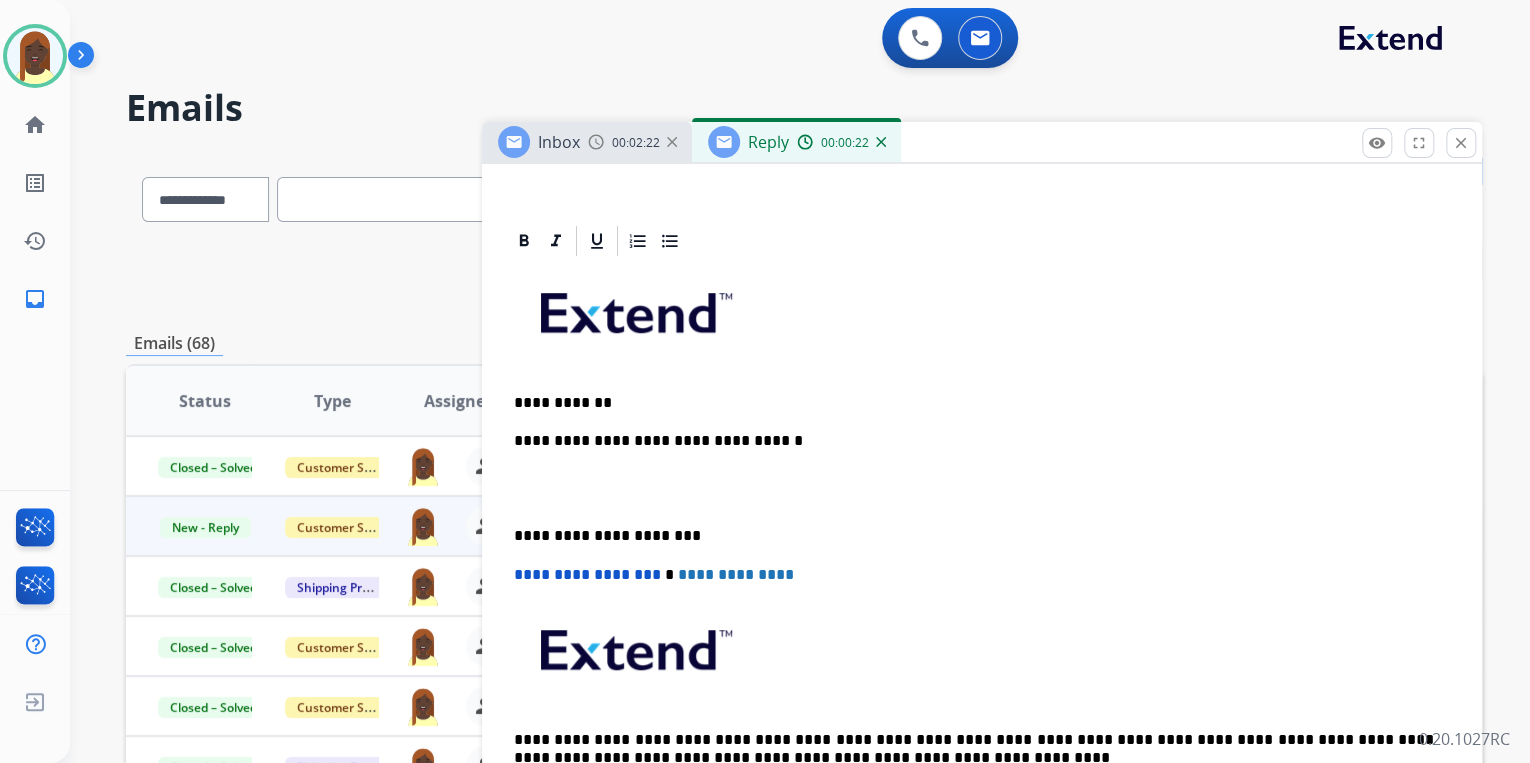 click on "**********" at bounding box center (974, 403) 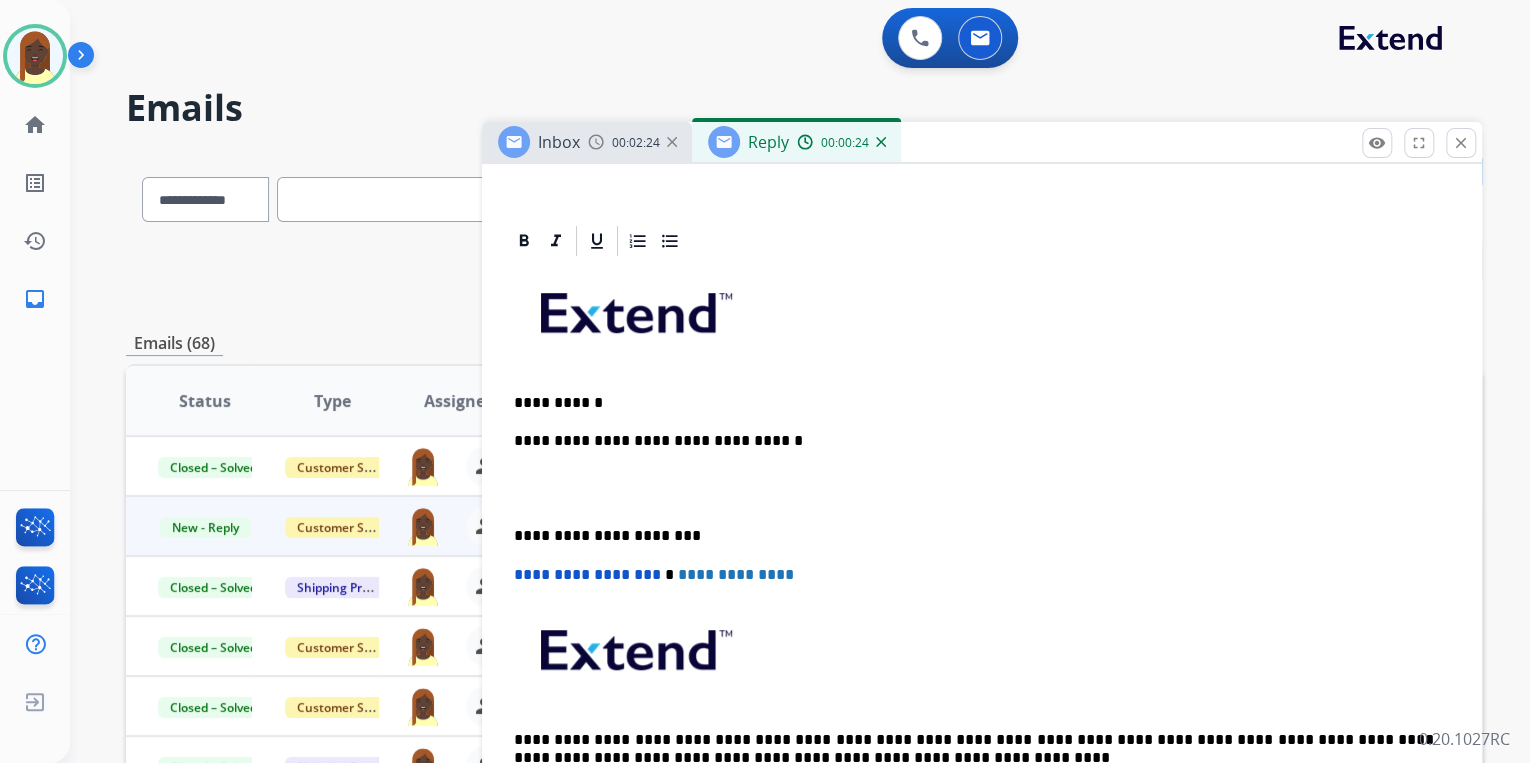 click on "**********" at bounding box center (974, 403) 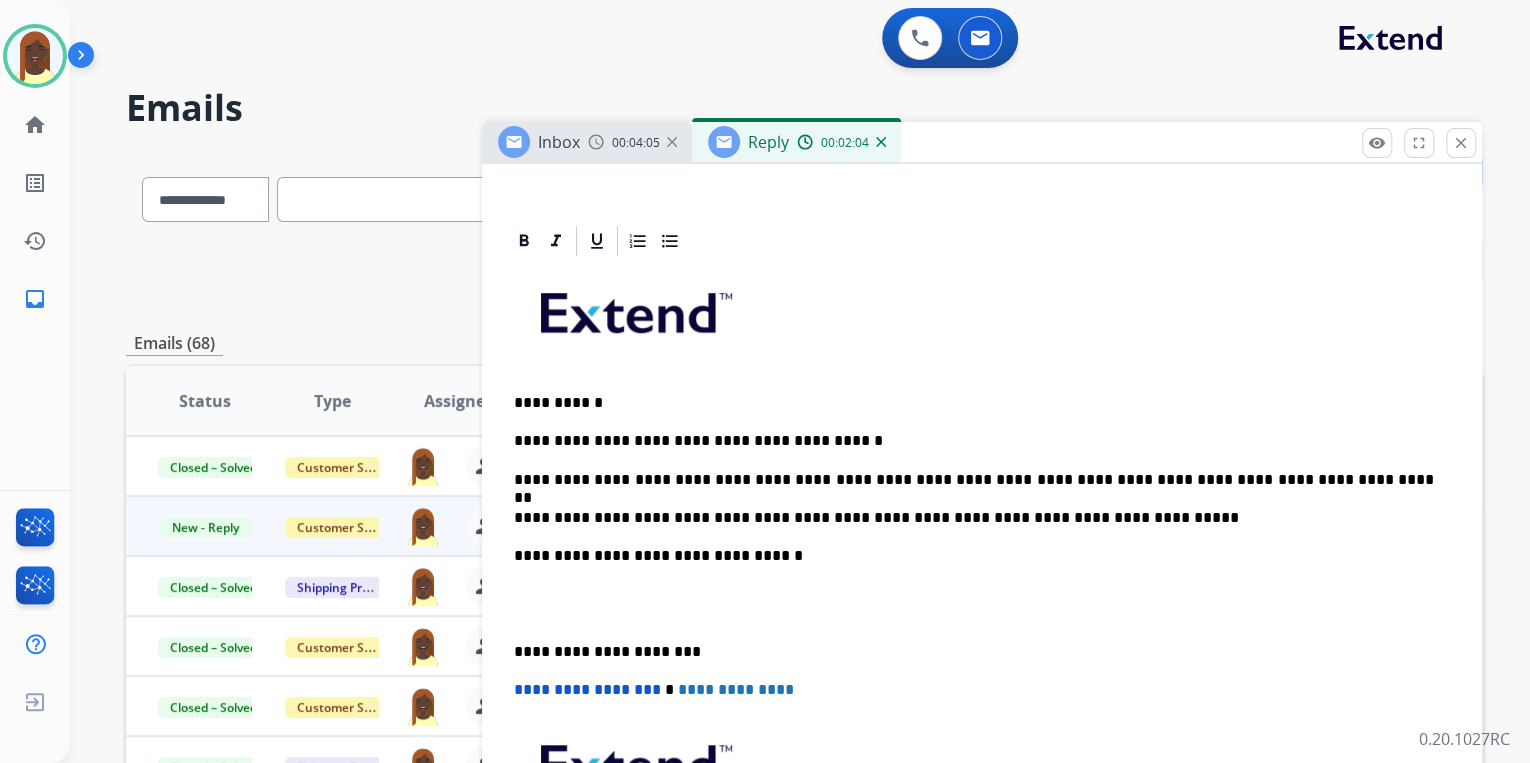click on "**********" at bounding box center (974, 518) 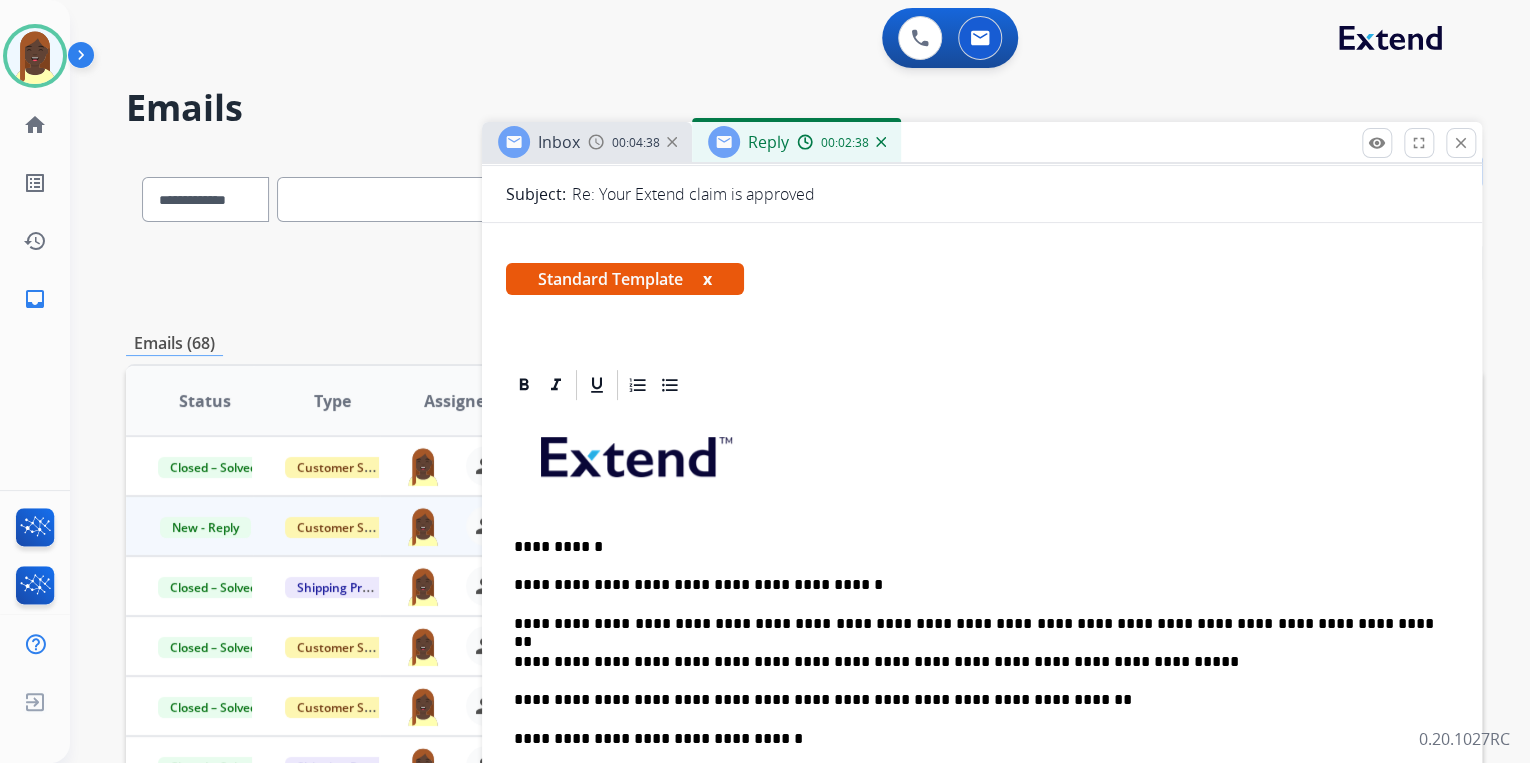 scroll, scrollTop: 320, scrollLeft: 0, axis: vertical 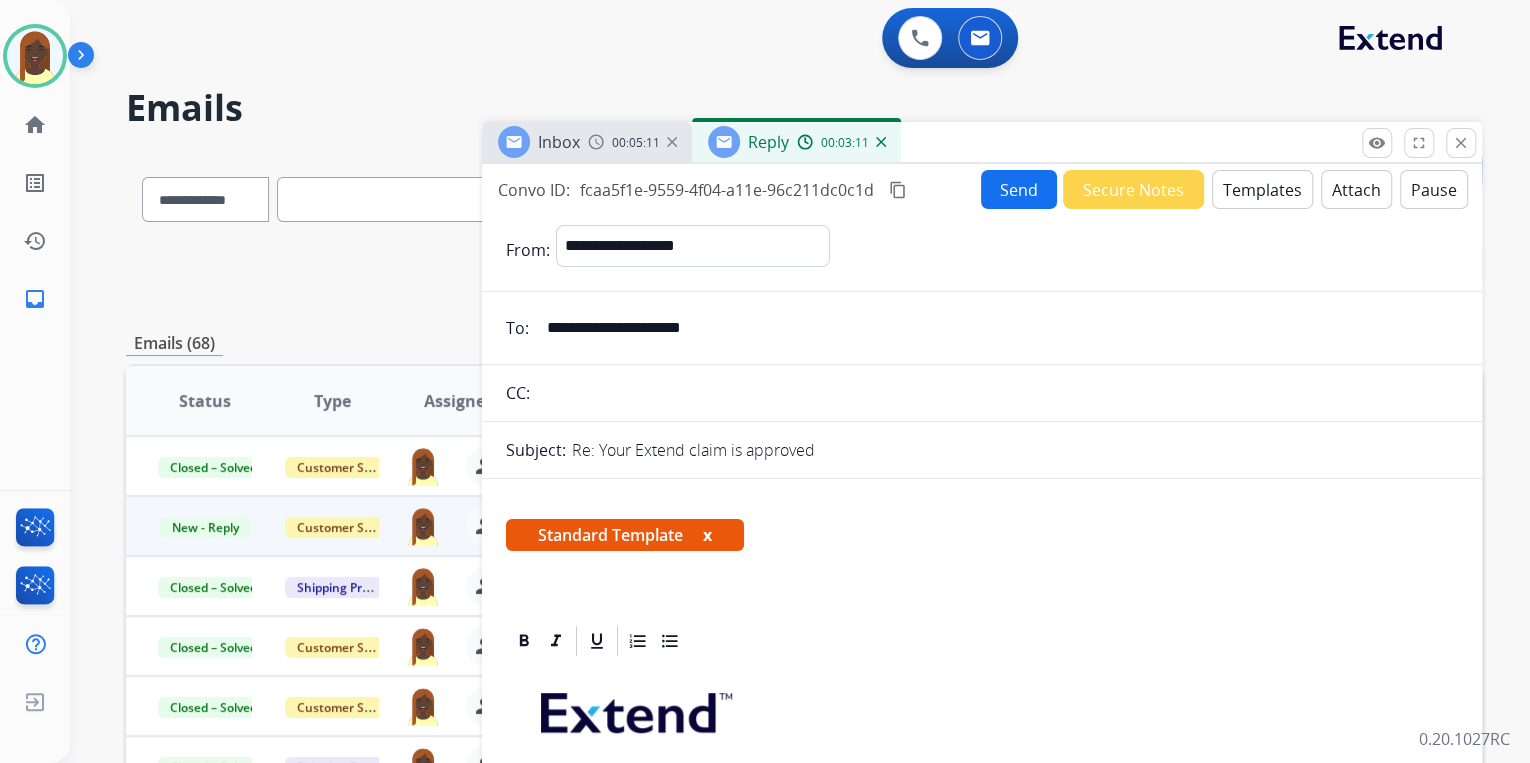 click on "Send" at bounding box center [1019, 189] 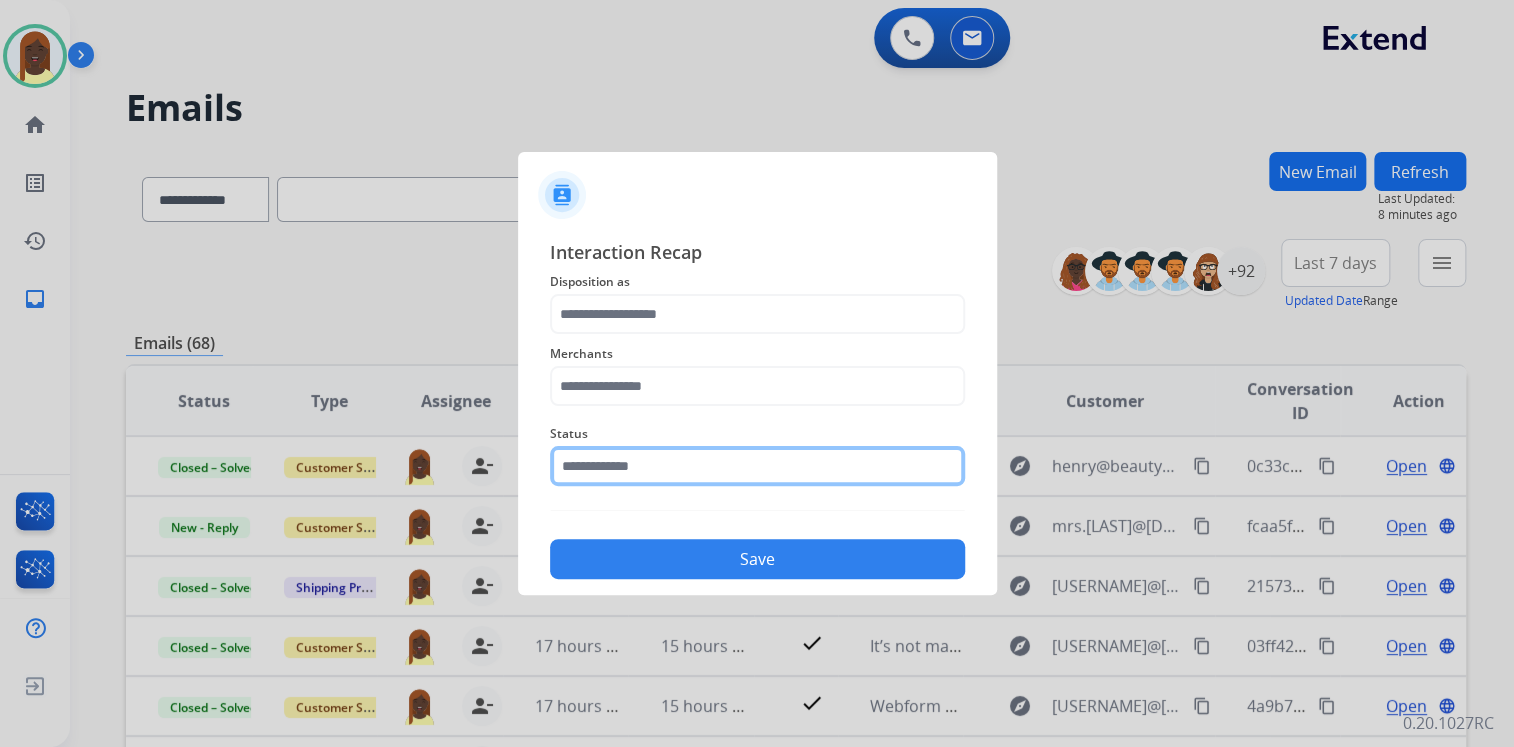 click 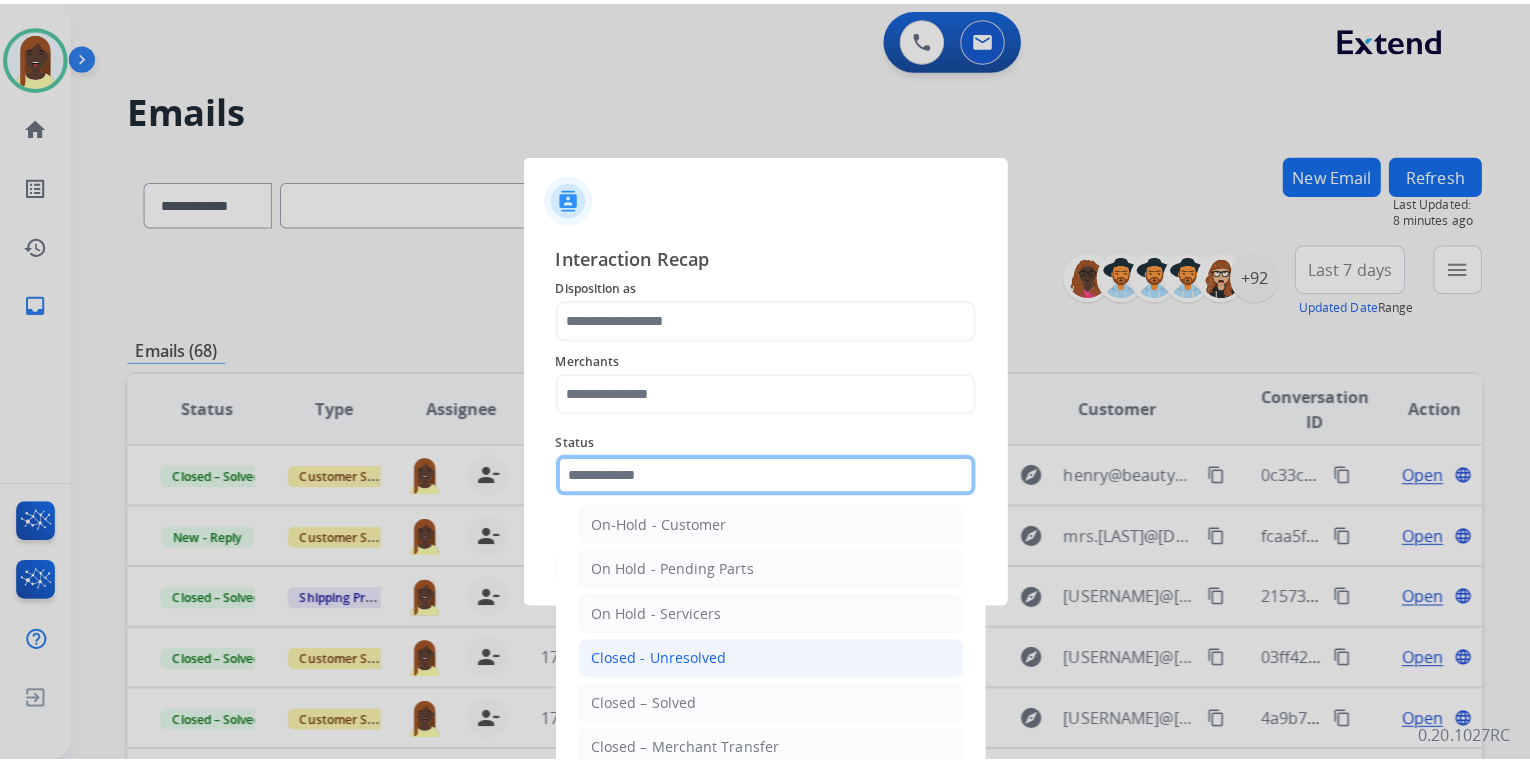 scroll, scrollTop: 116, scrollLeft: 0, axis: vertical 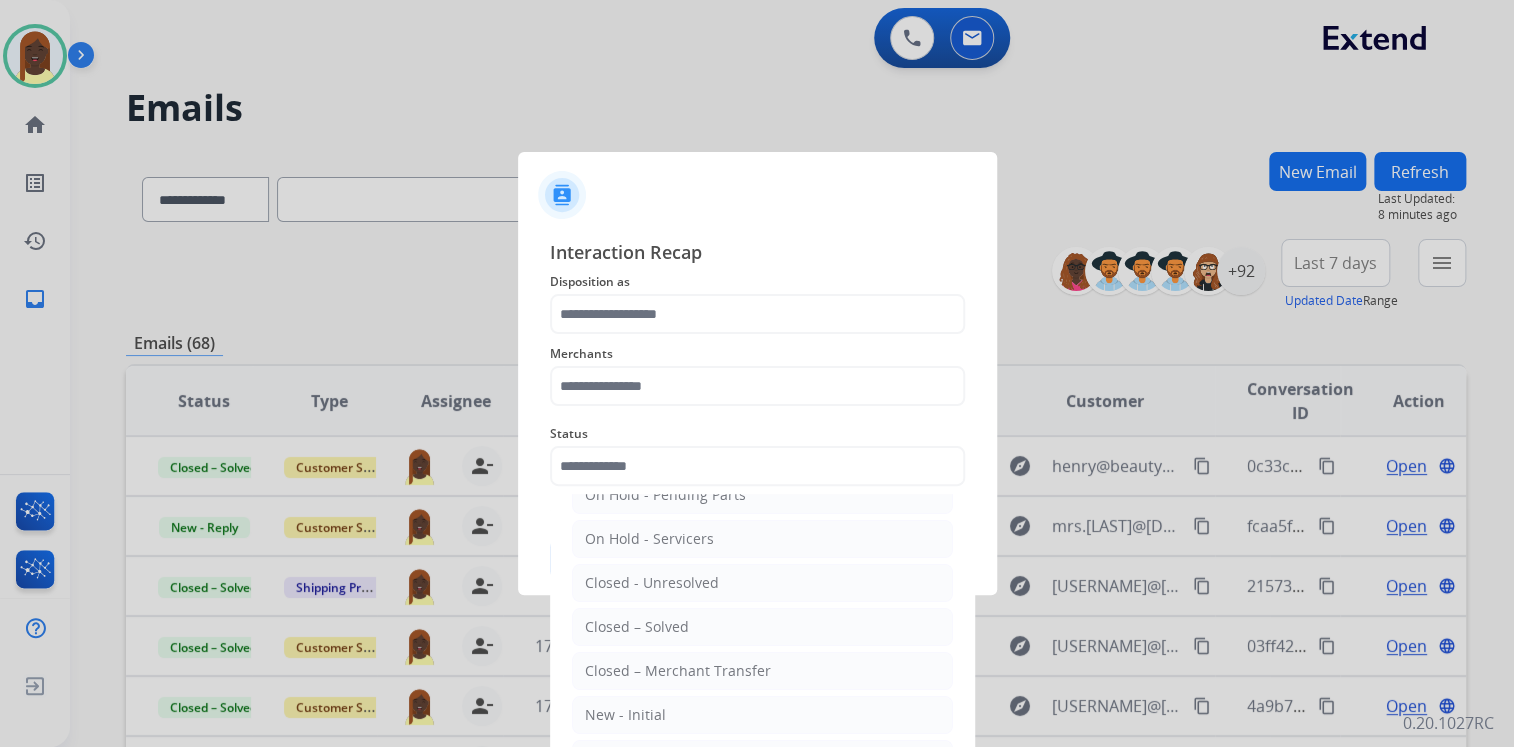 drag, startPoint x: 639, startPoint y: 623, endPoint x: 597, endPoint y: 516, distance: 114.947815 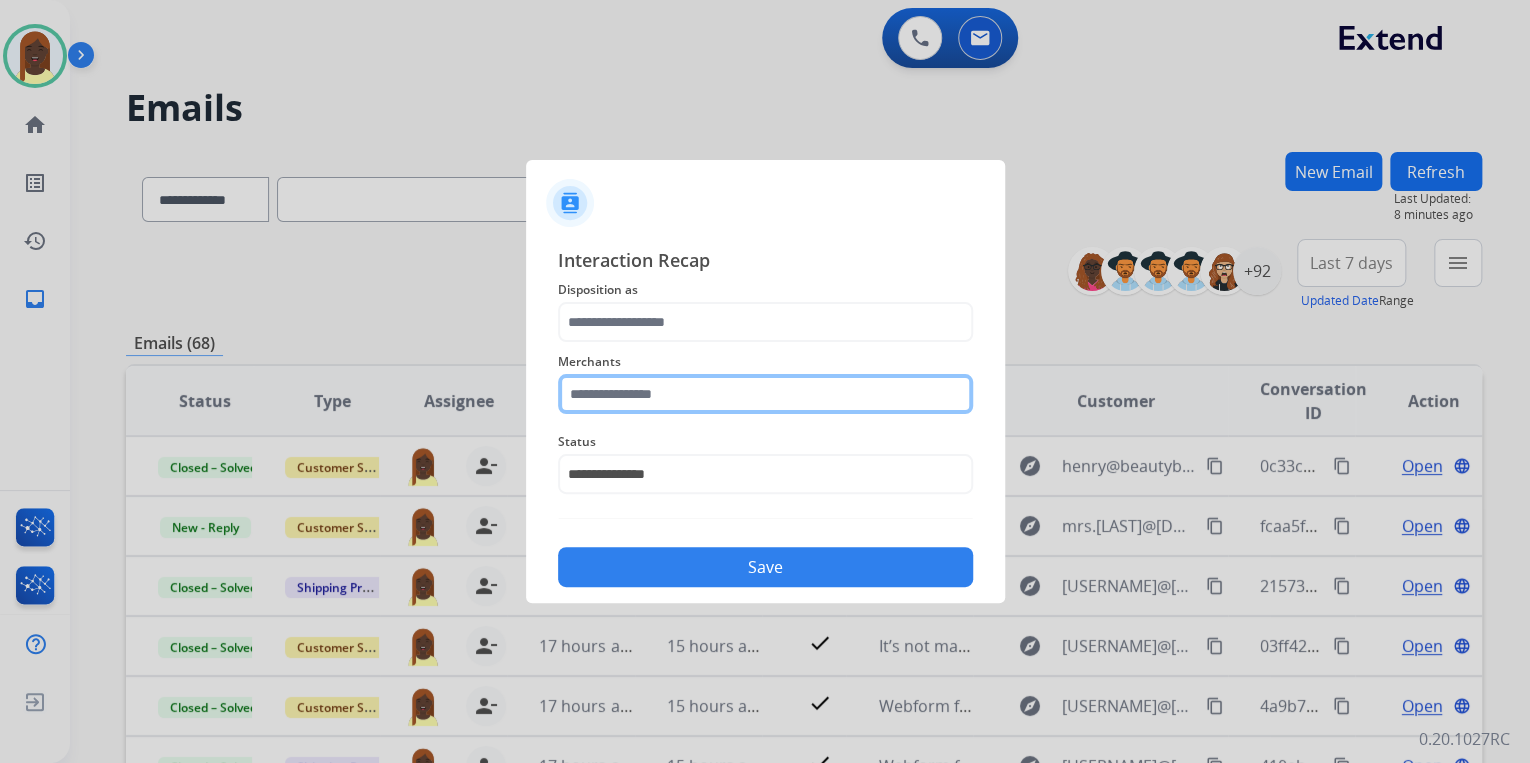 click 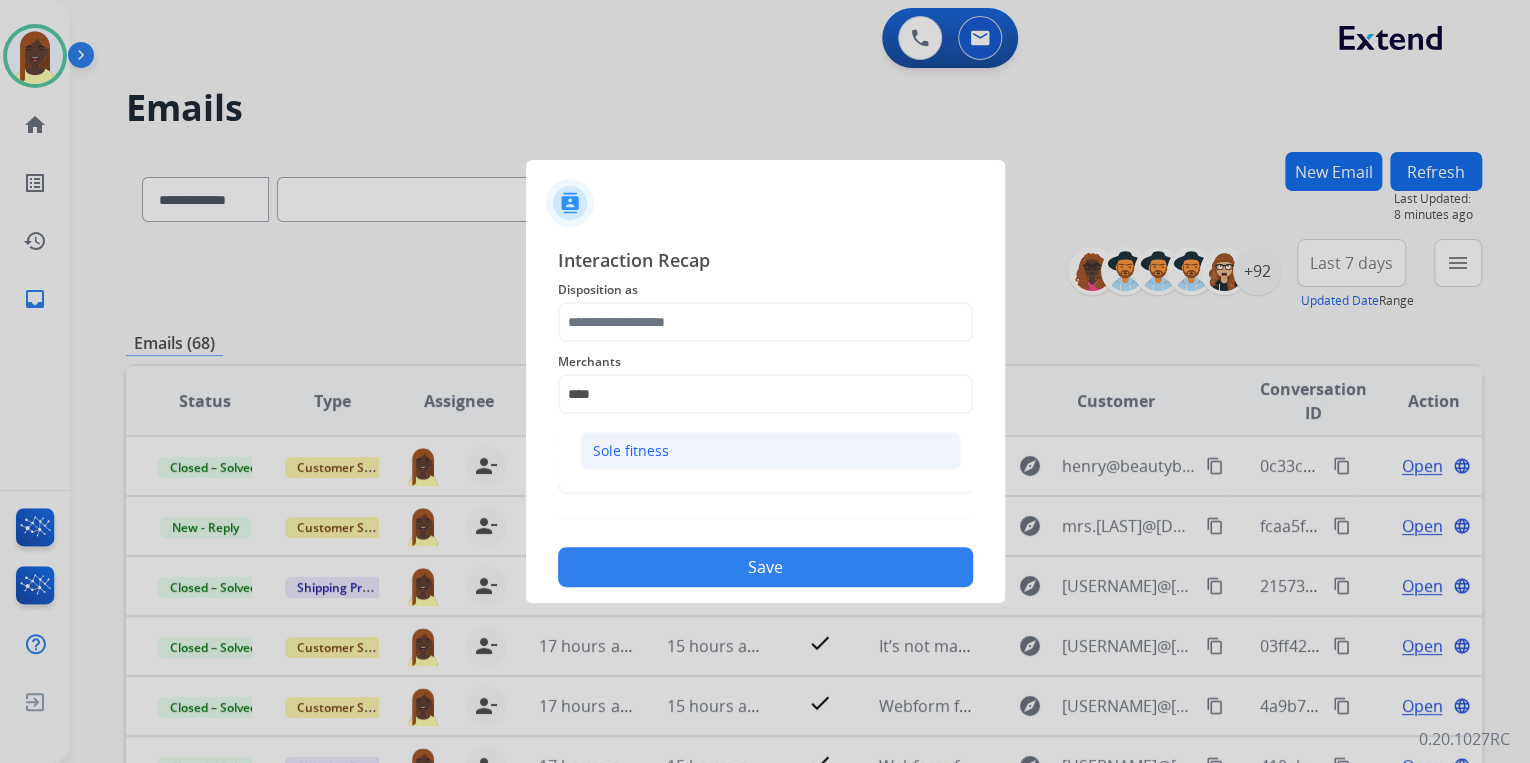 drag, startPoint x: 648, startPoint y: 453, endPoint x: 640, endPoint y: 408, distance: 45.705578 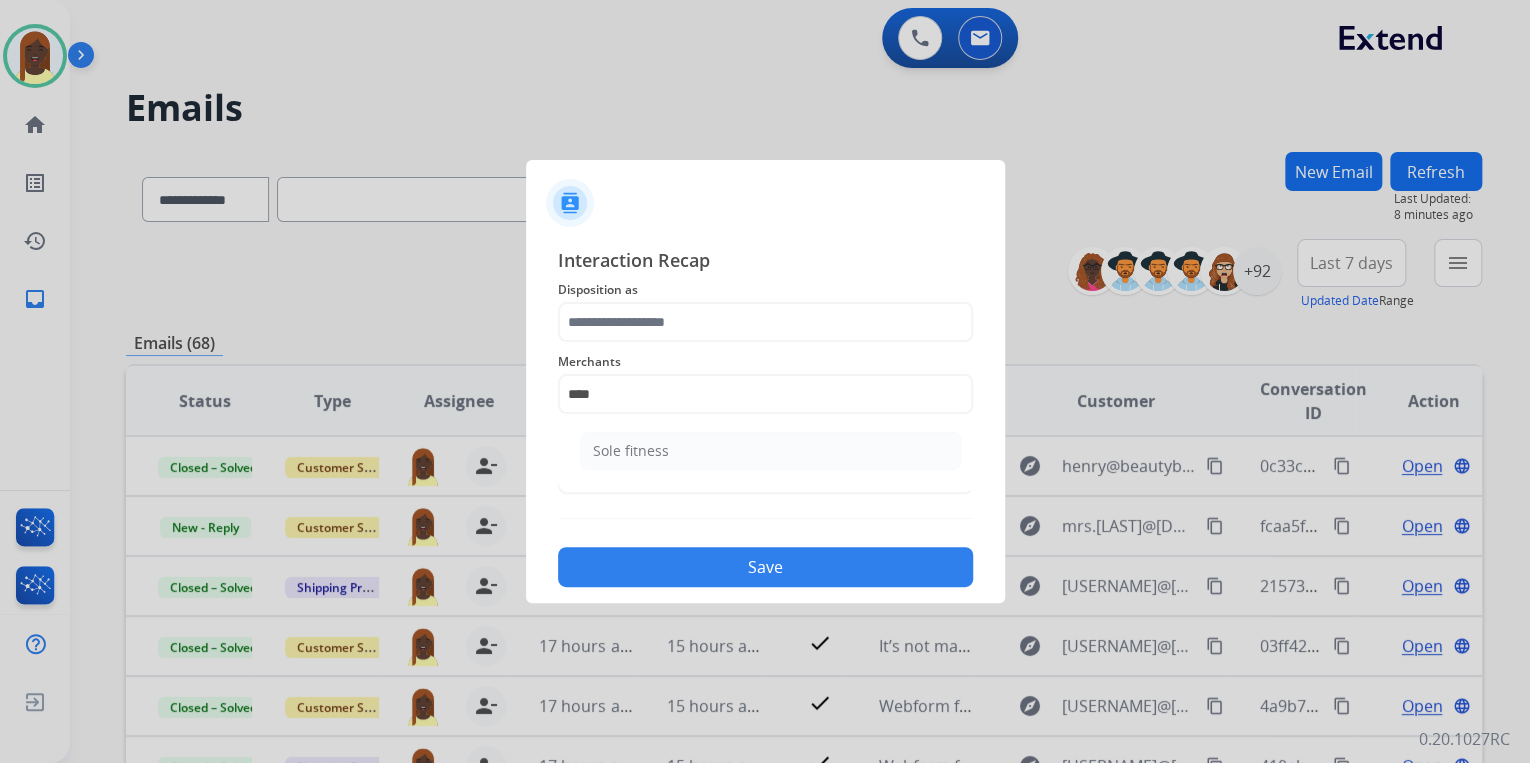 type on "**********" 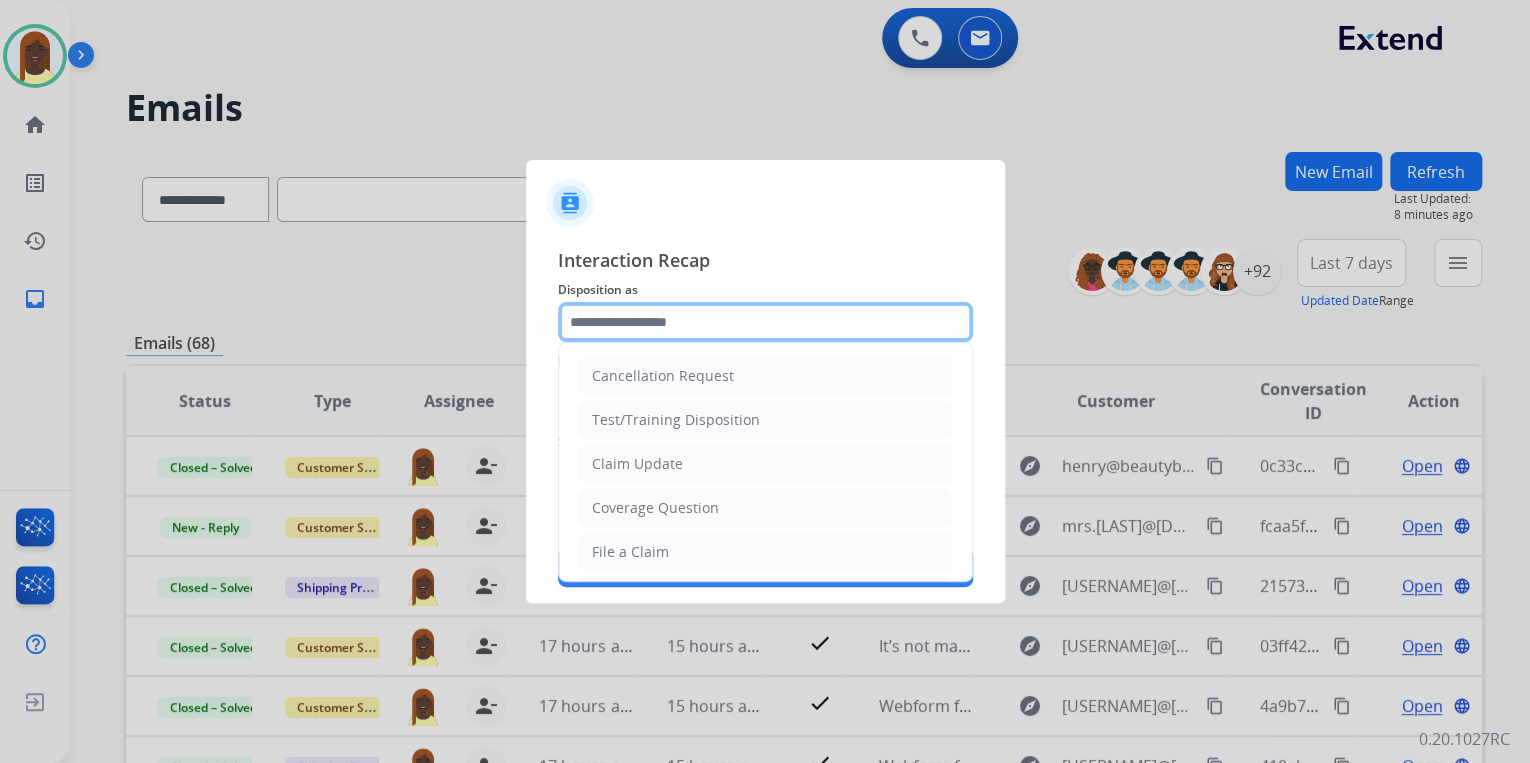 click 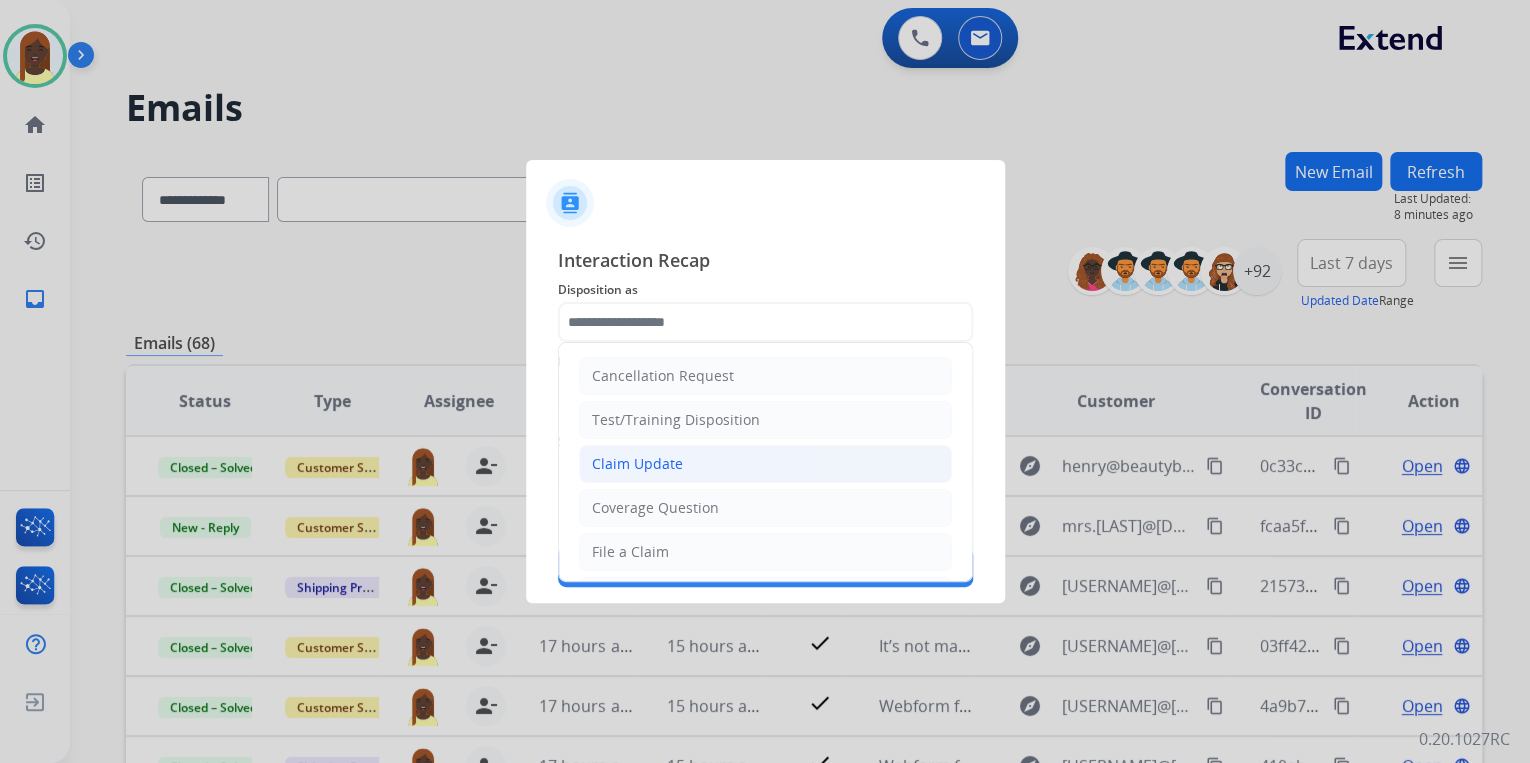 click on "Claim Update" 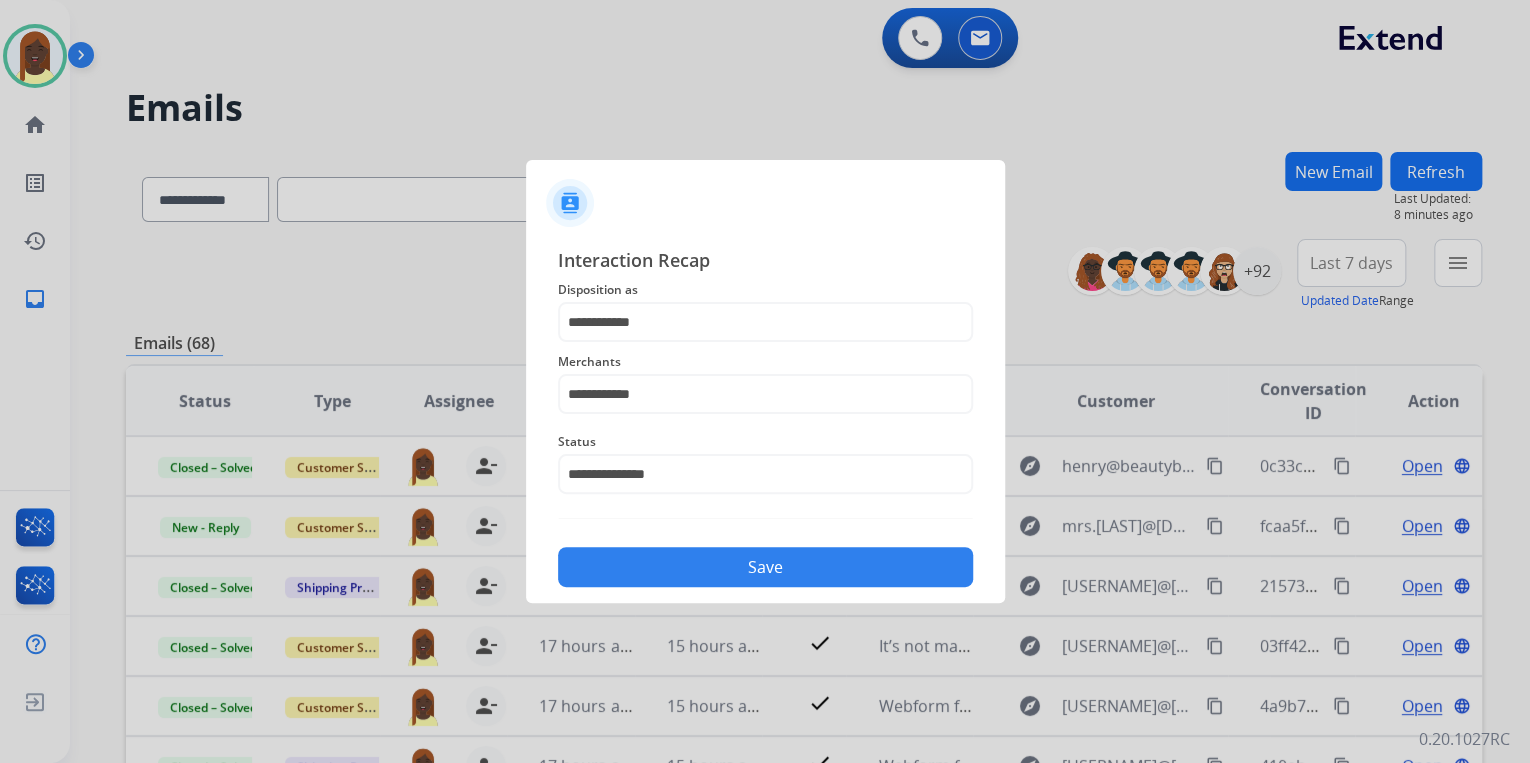 click on "Save" 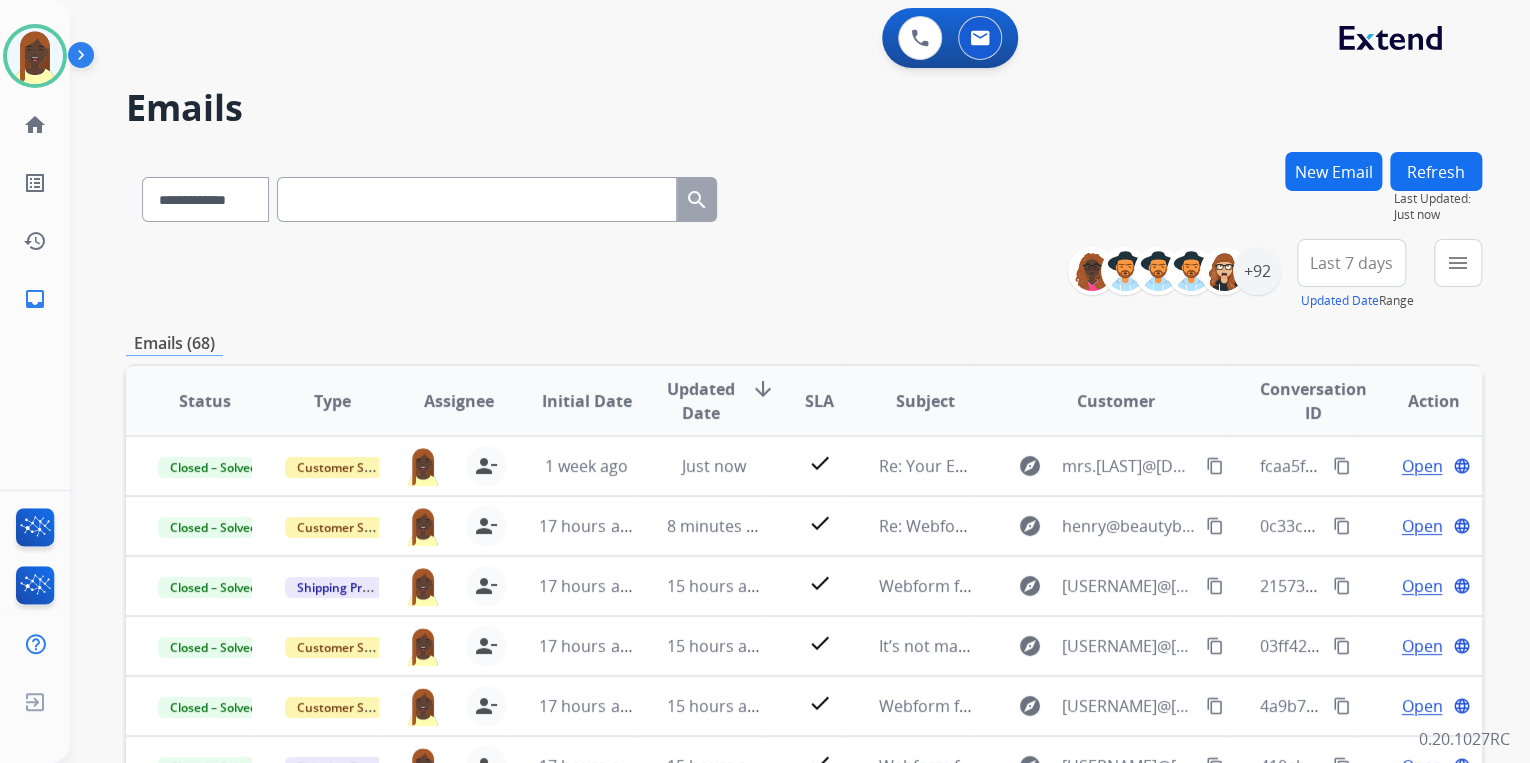 click on "**********" at bounding box center (804, 275) 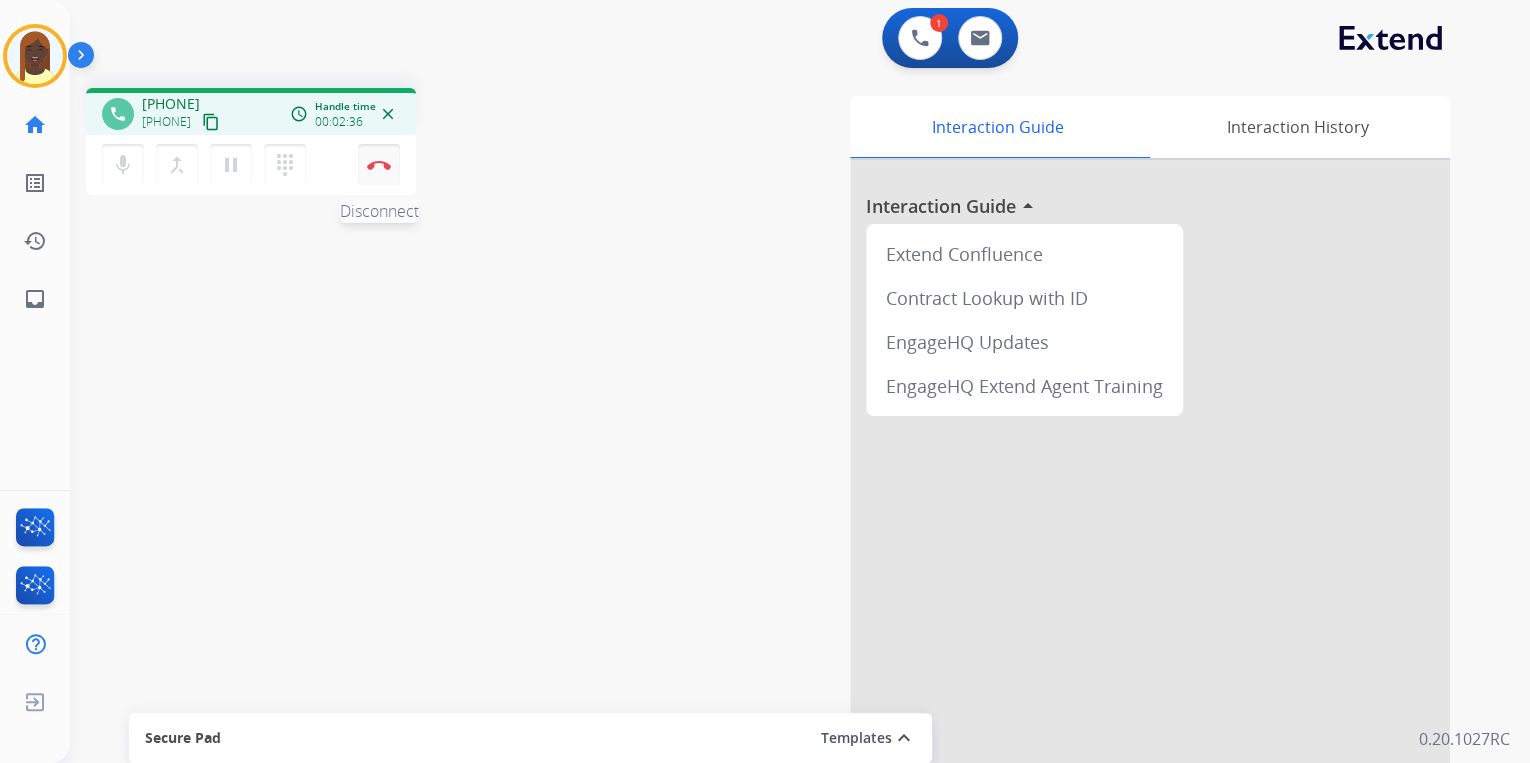 click at bounding box center (379, 165) 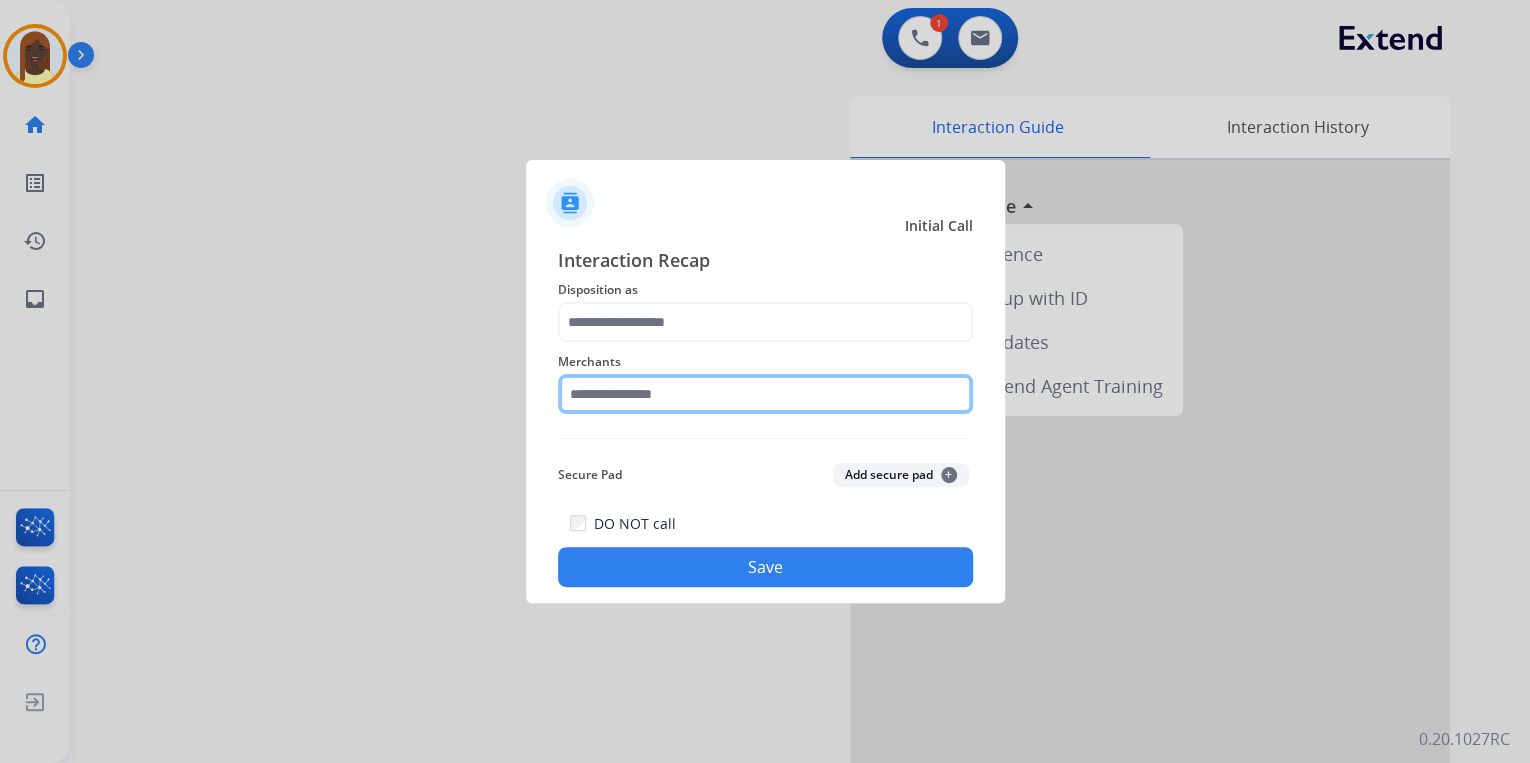 click 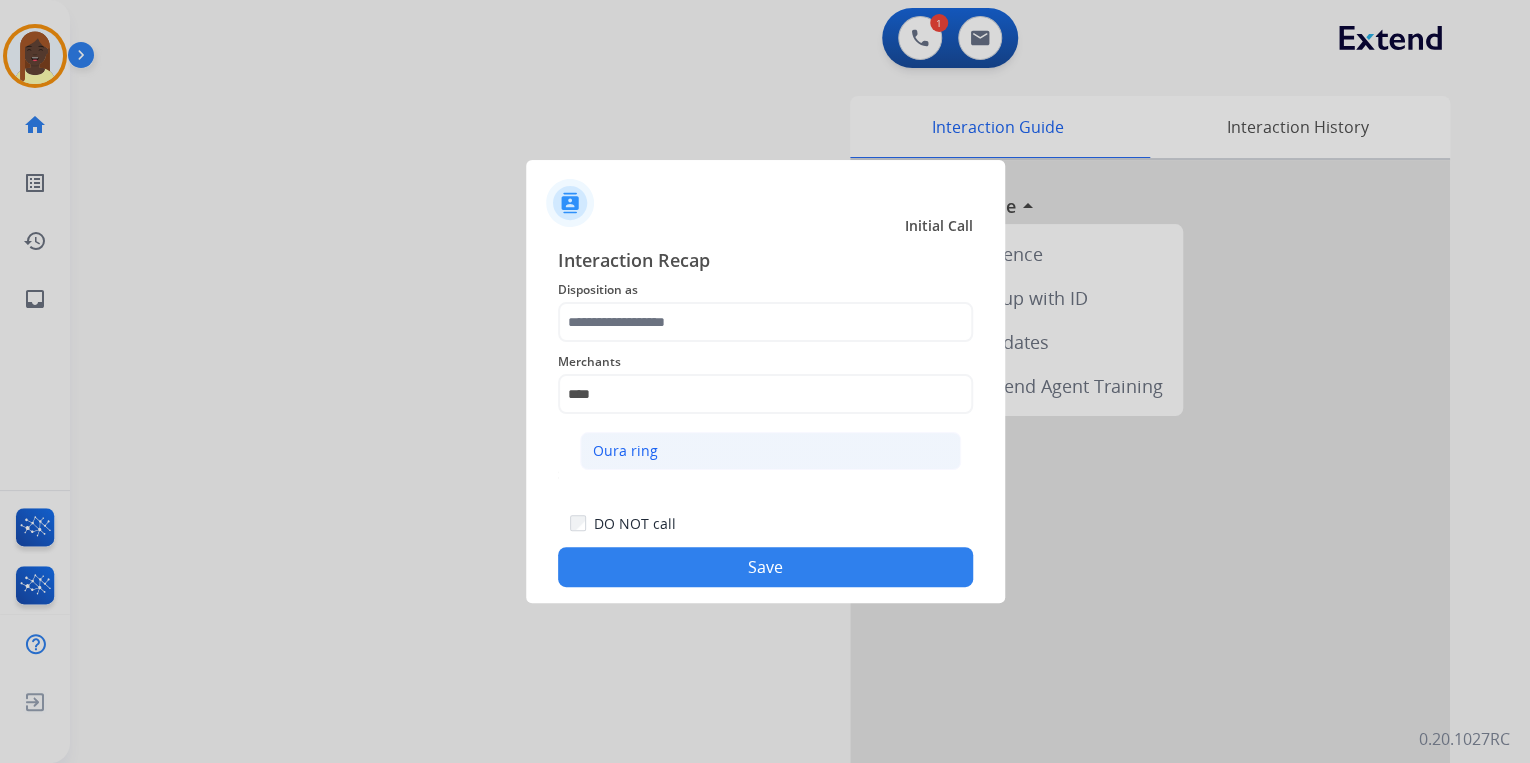 click on "Oura ring" 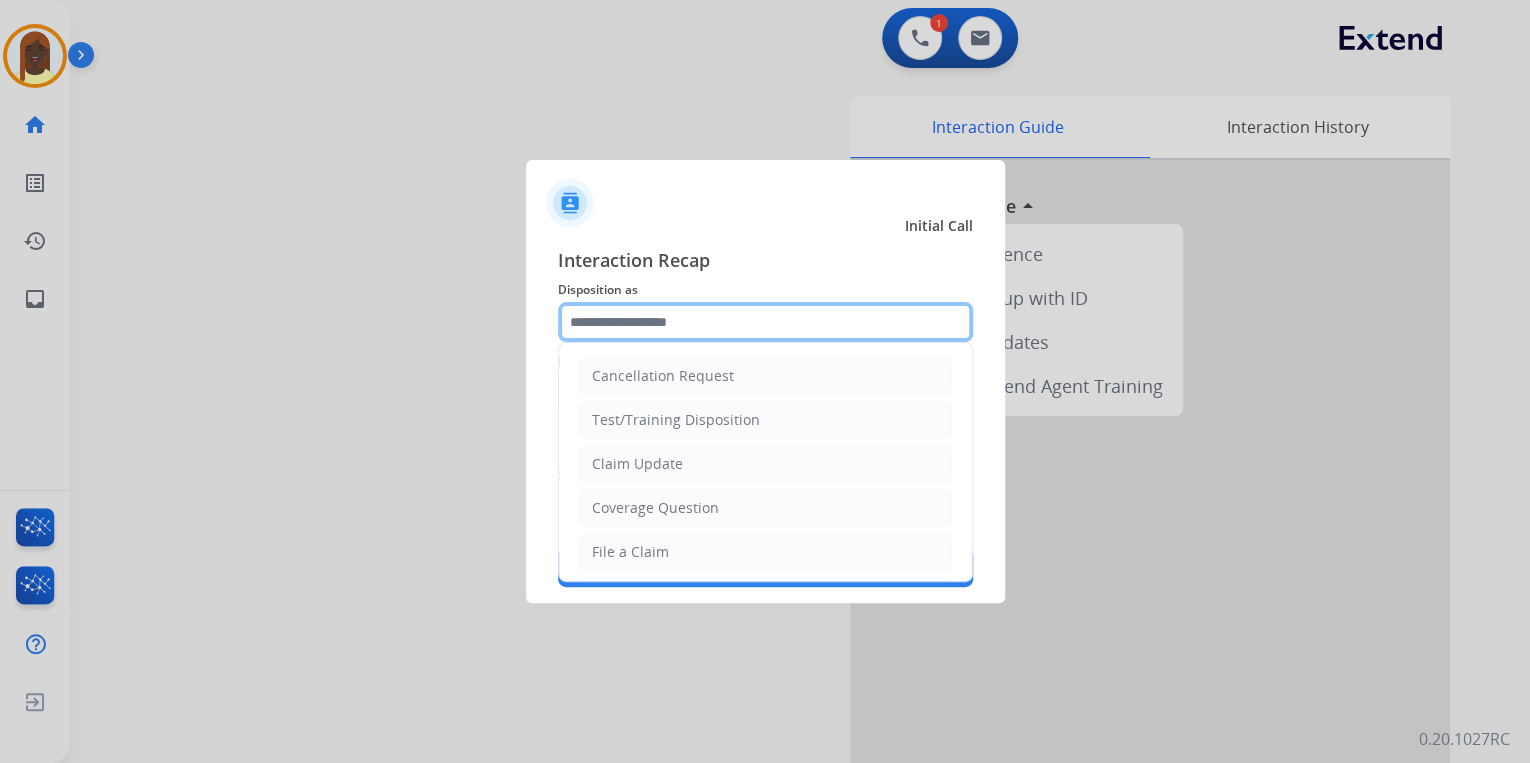 click 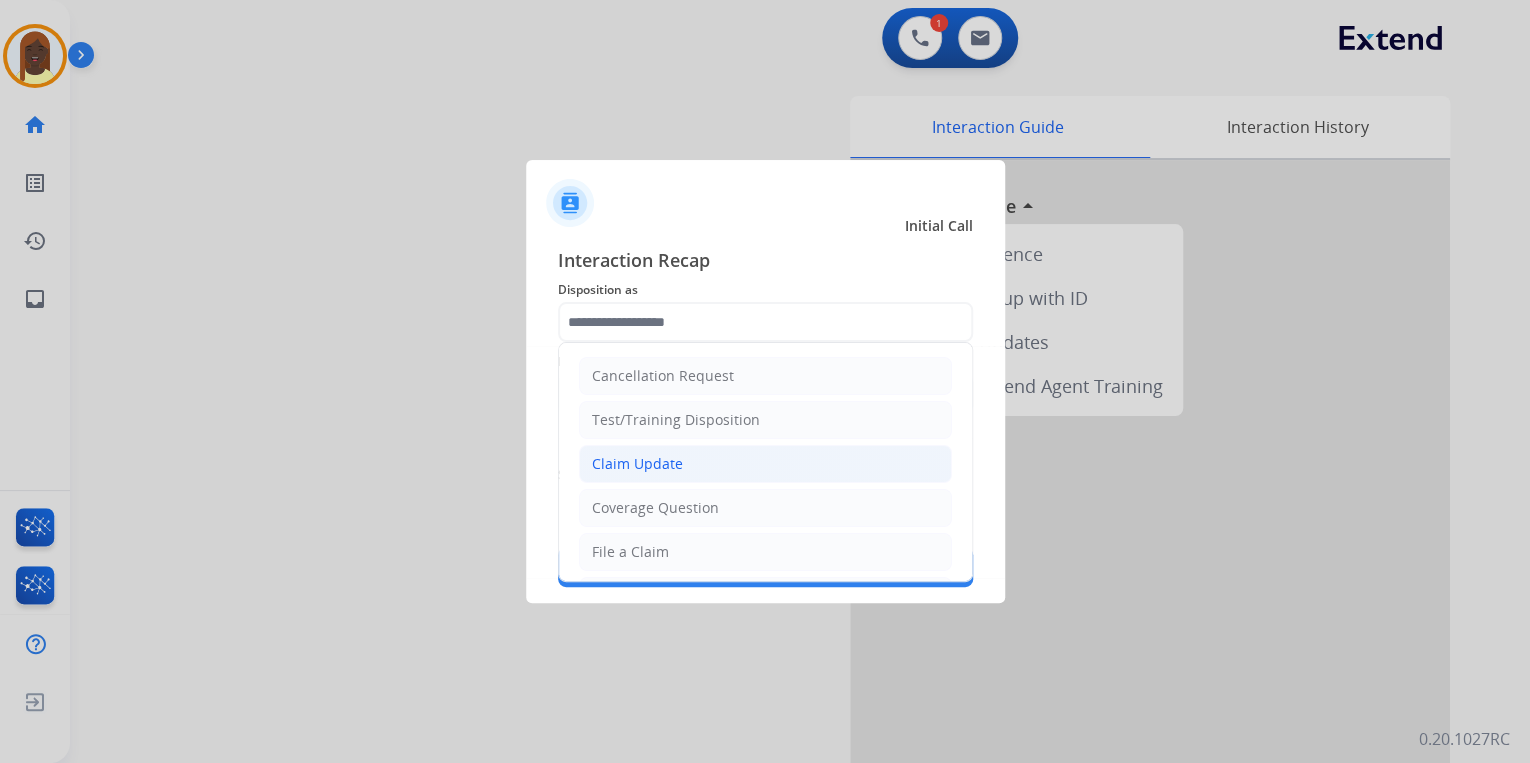 click on "Claim Update" 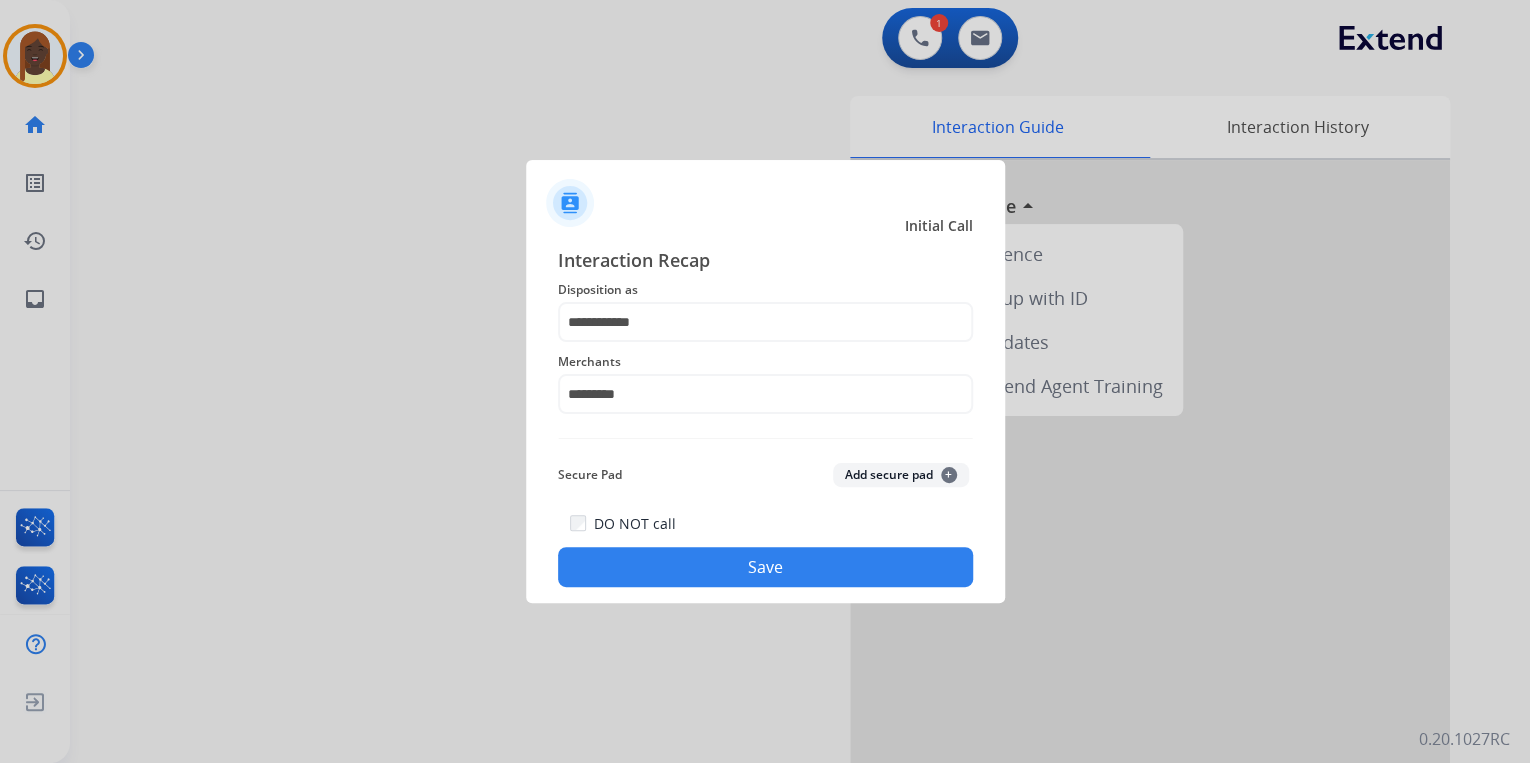click on "Save" 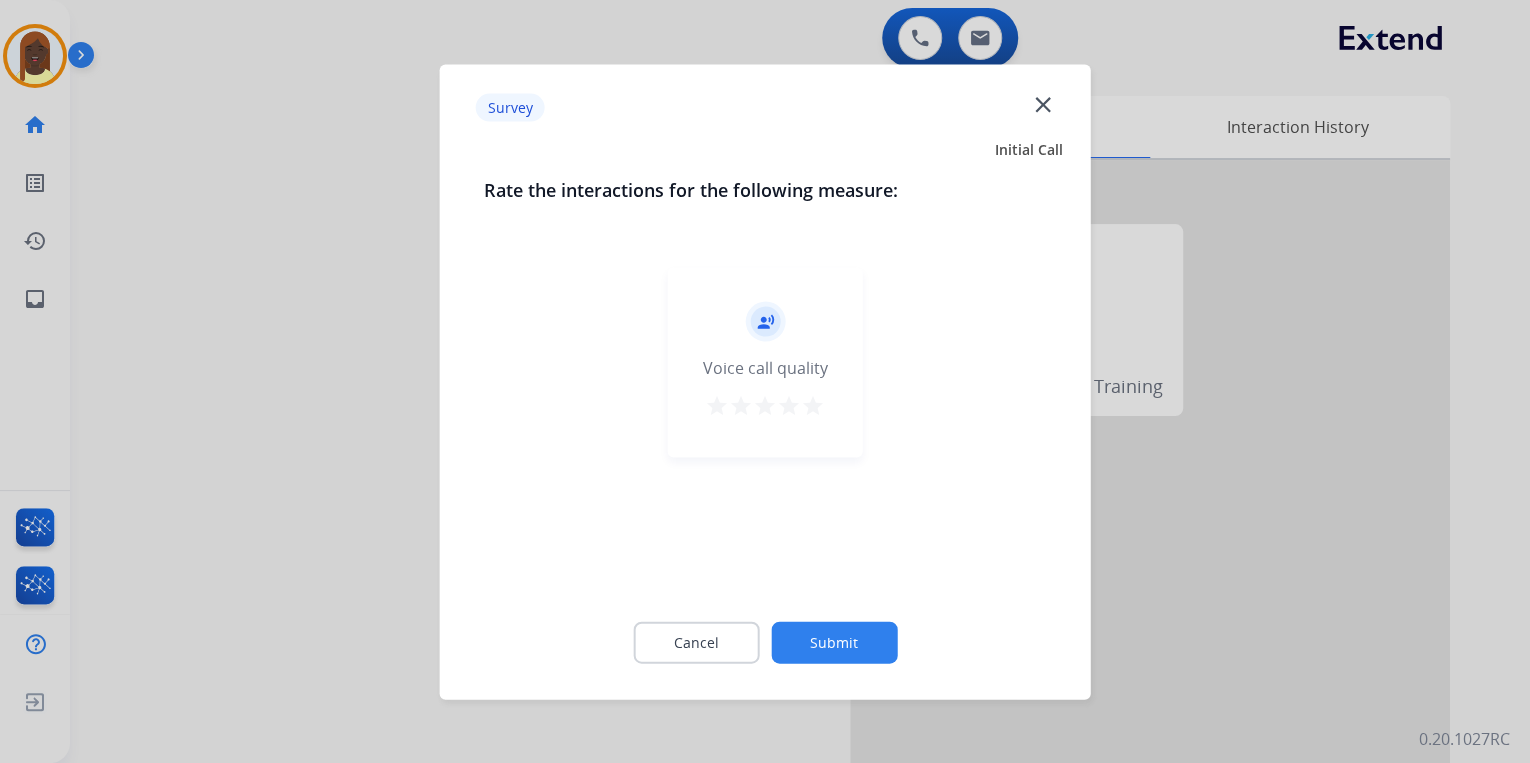click on "star" at bounding box center [813, 405] 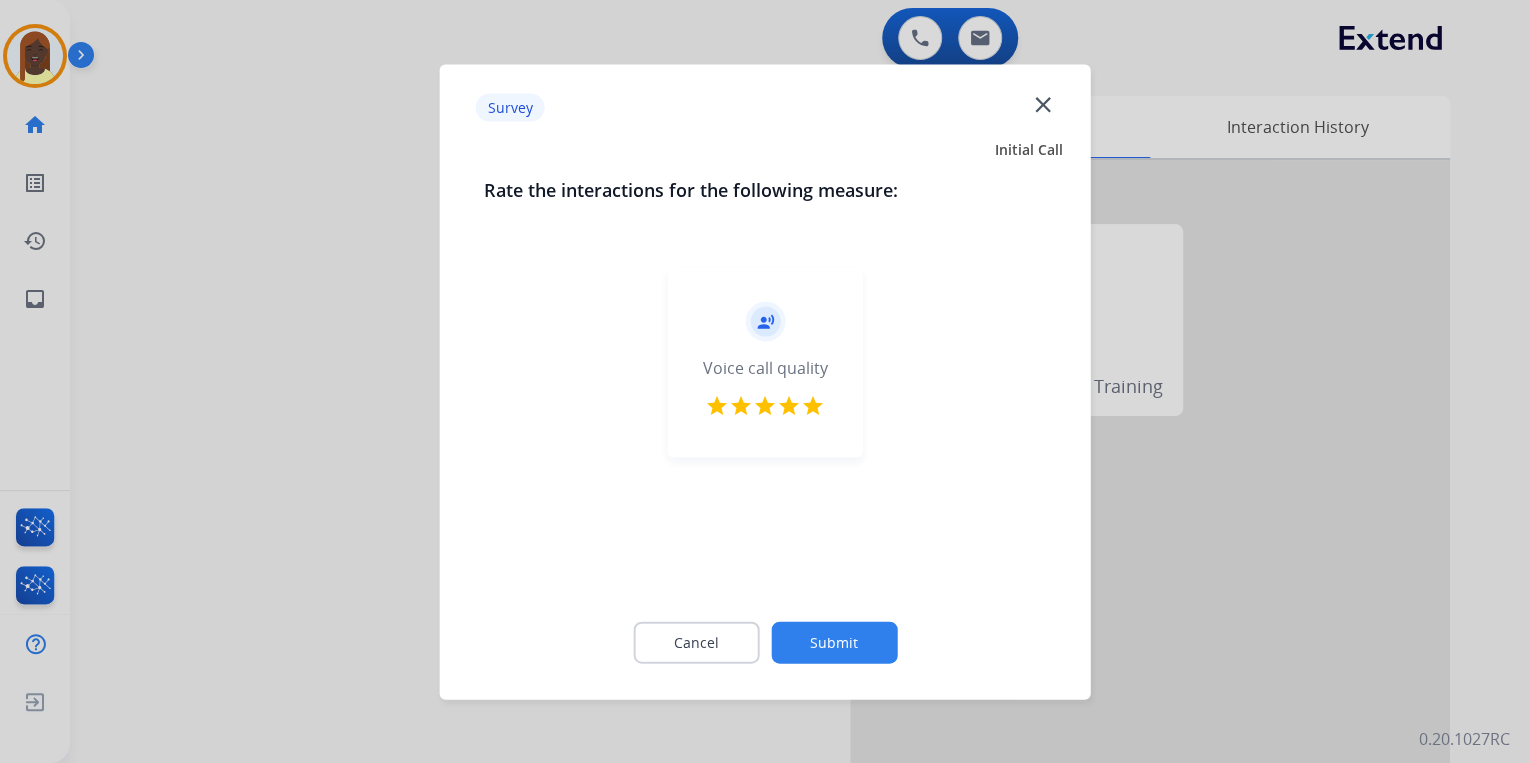click on "Submit" 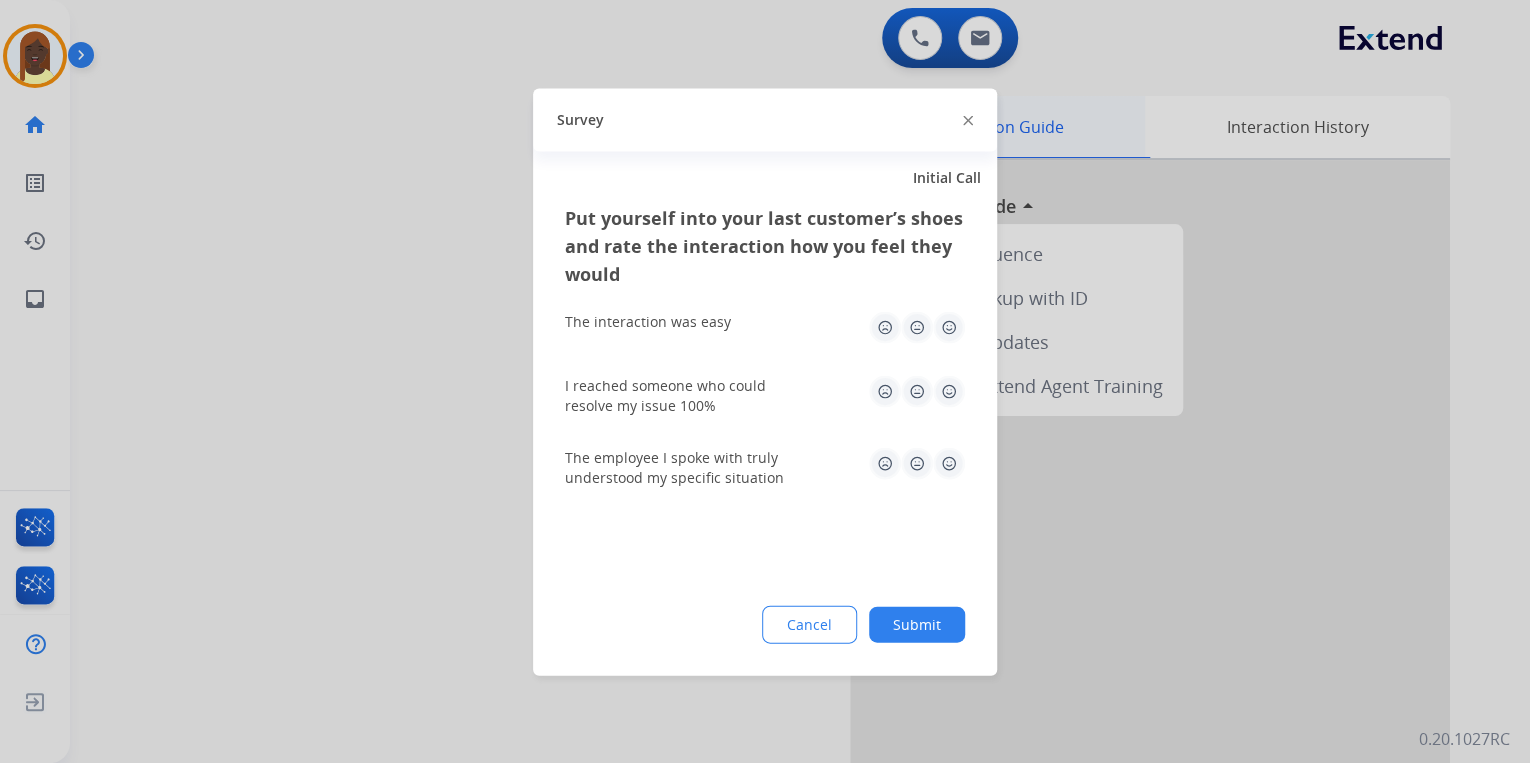 click 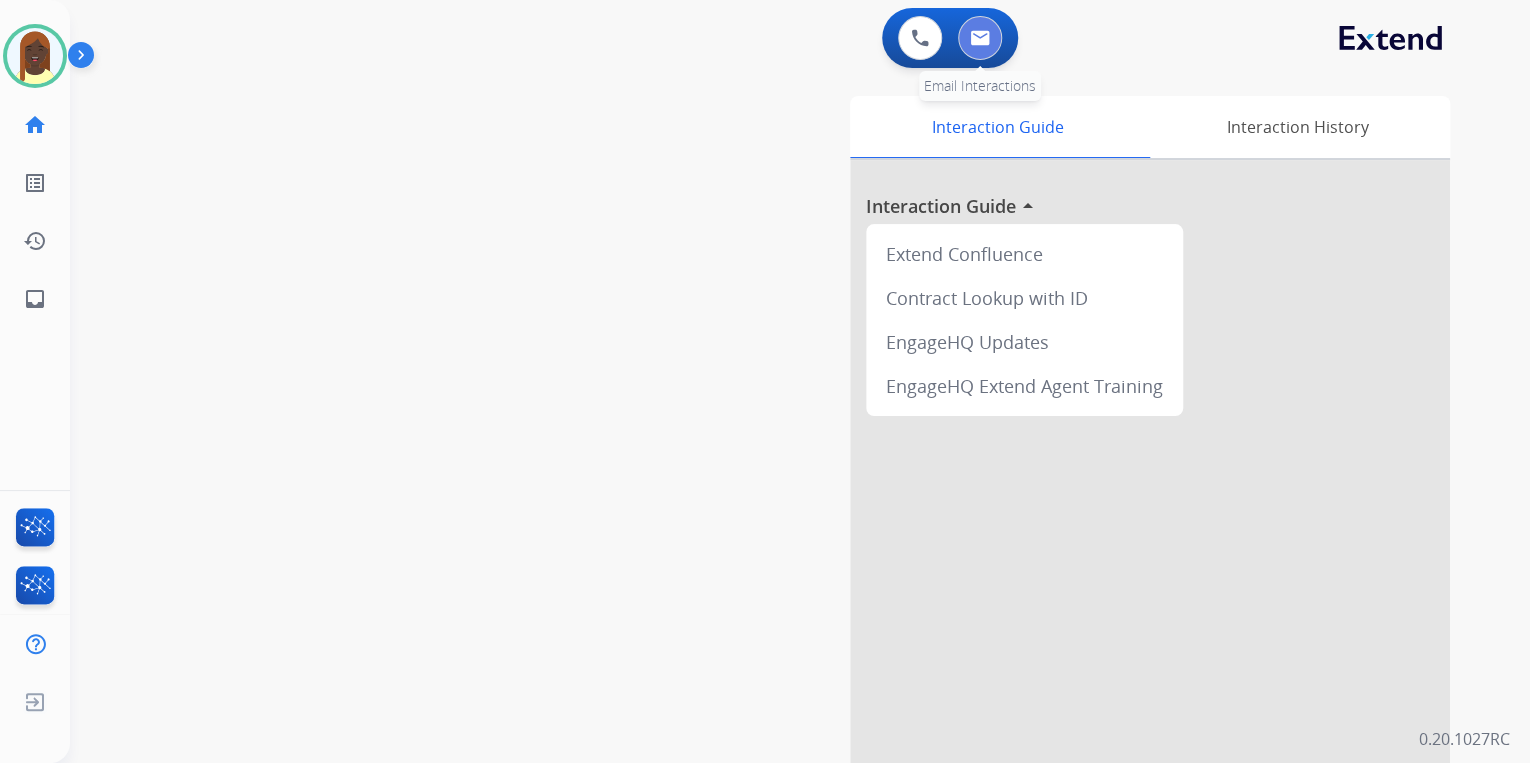 click at bounding box center [980, 38] 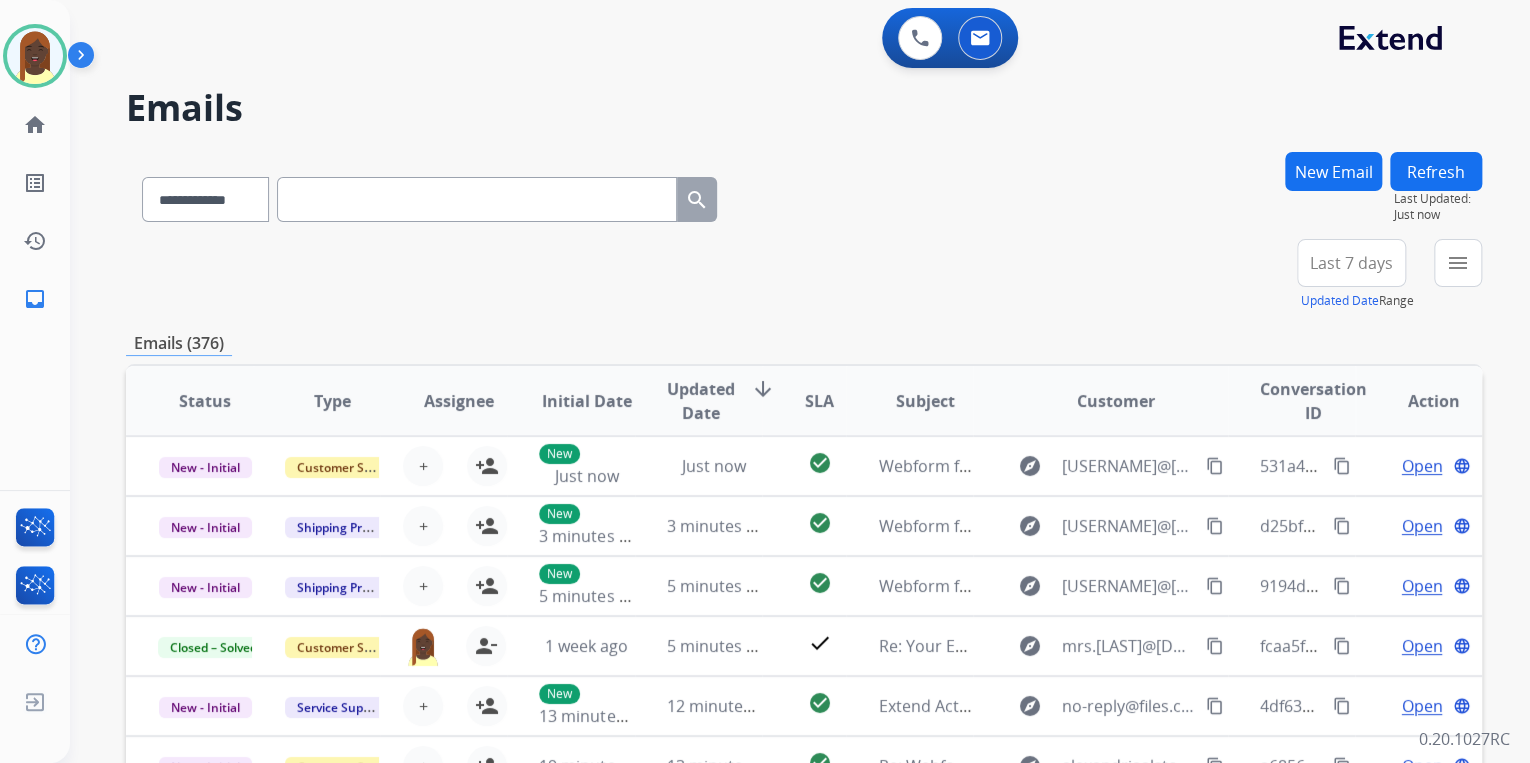 click on "**********" at bounding box center (804, 275) 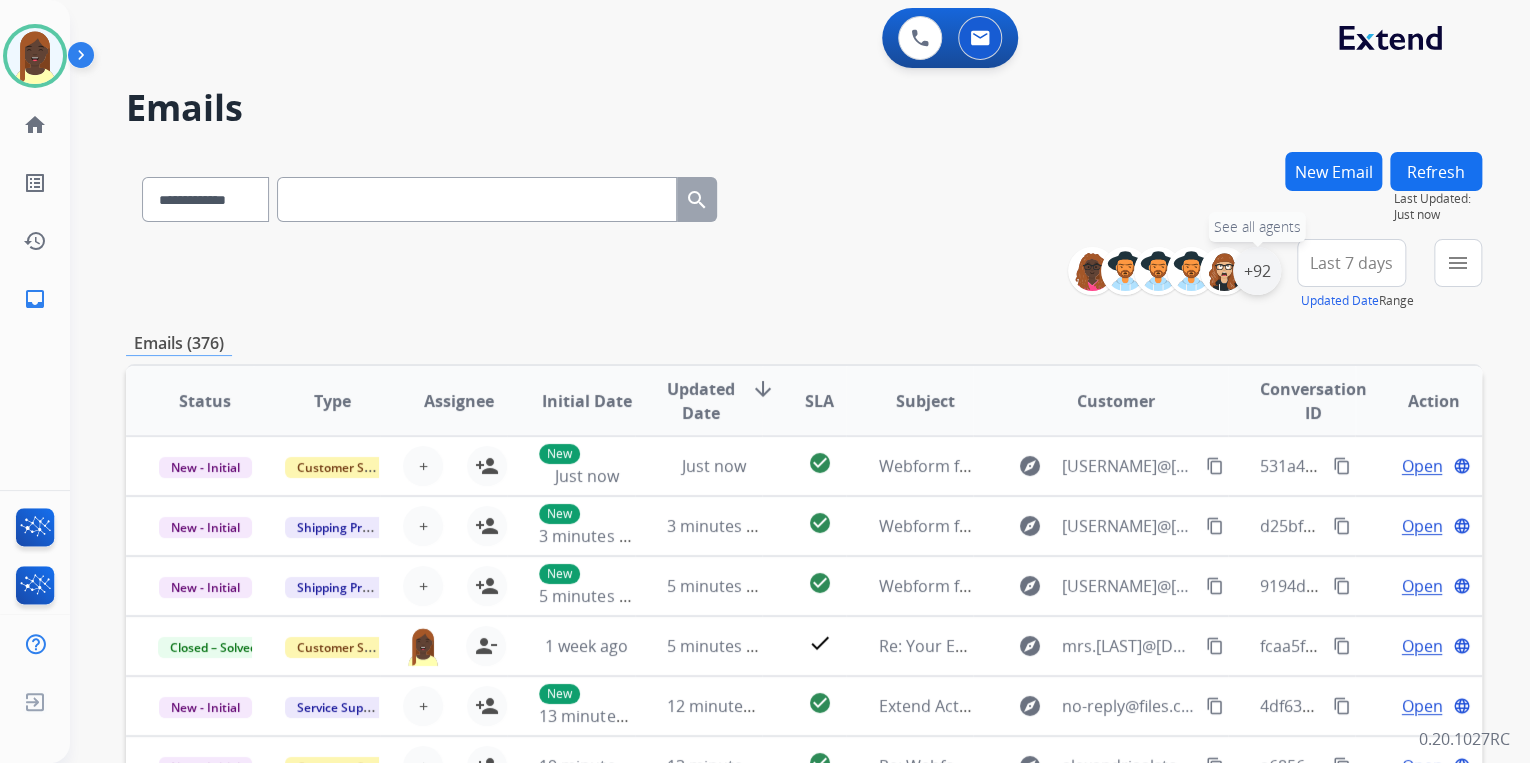 click on "+92" at bounding box center [1257, 271] 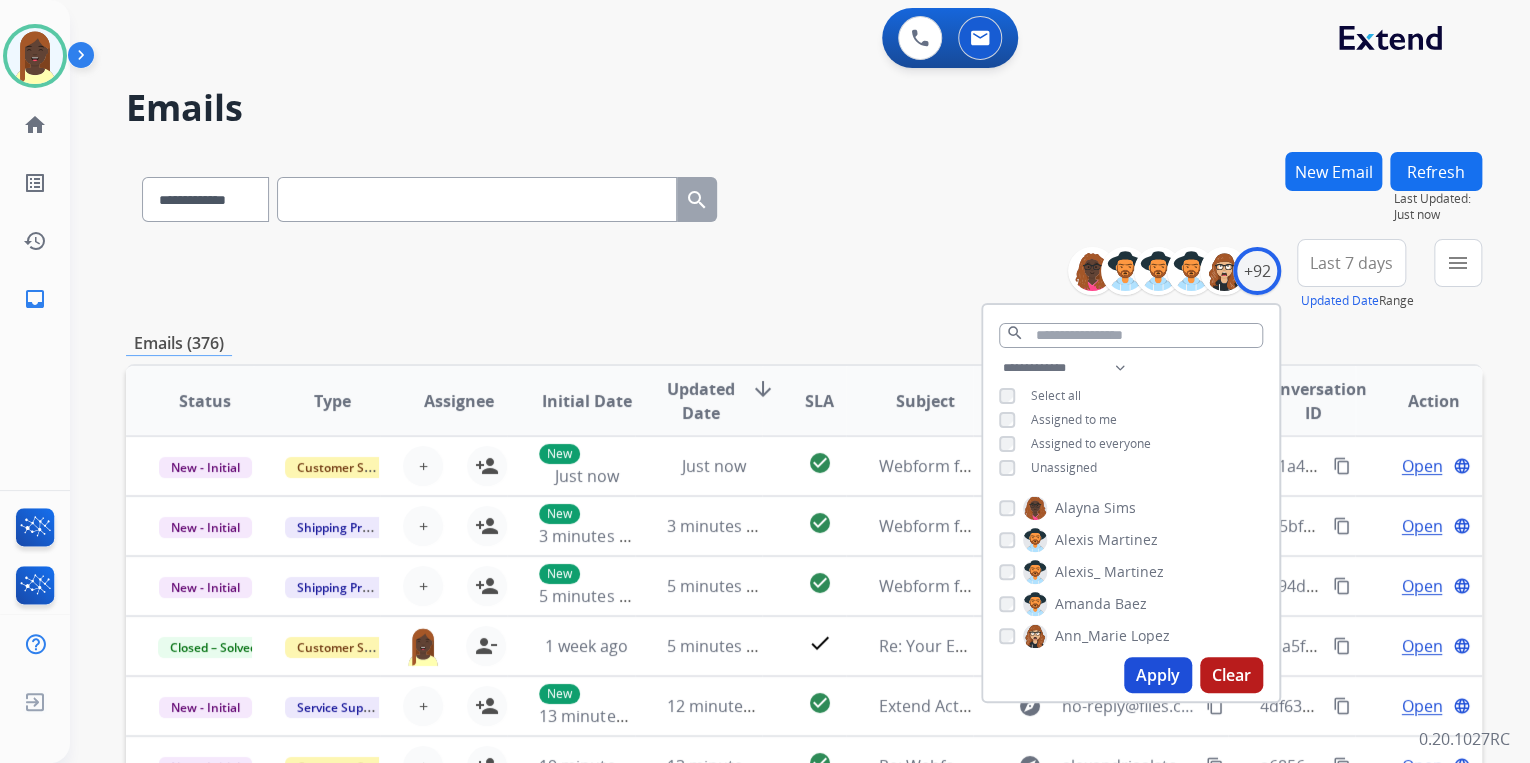 drag, startPoint x: 1147, startPoint y: 672, endPoint x: 1142, endPoint y: 657, distance: 15.811388 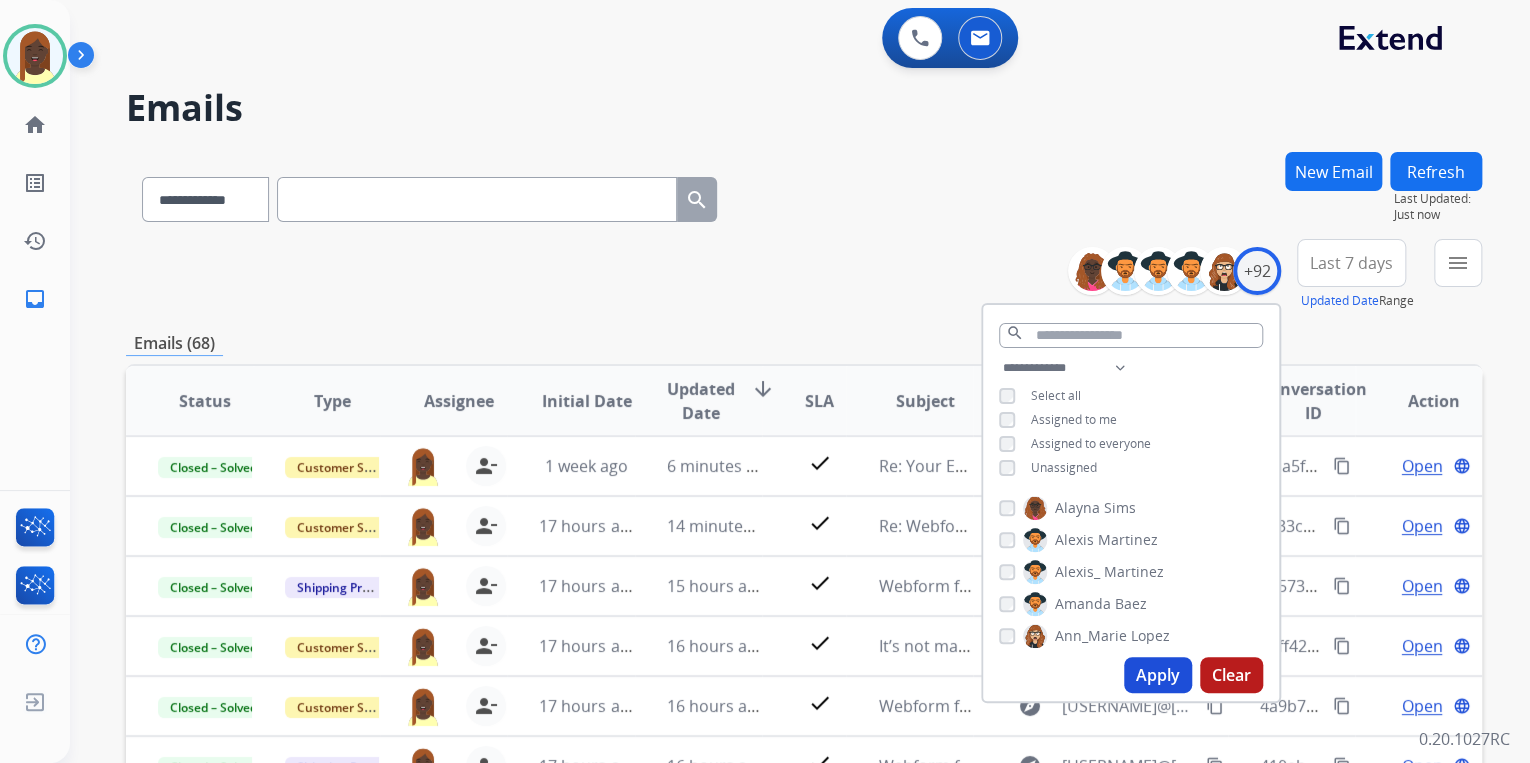 click on "**********" at bounding box center (804, 275) 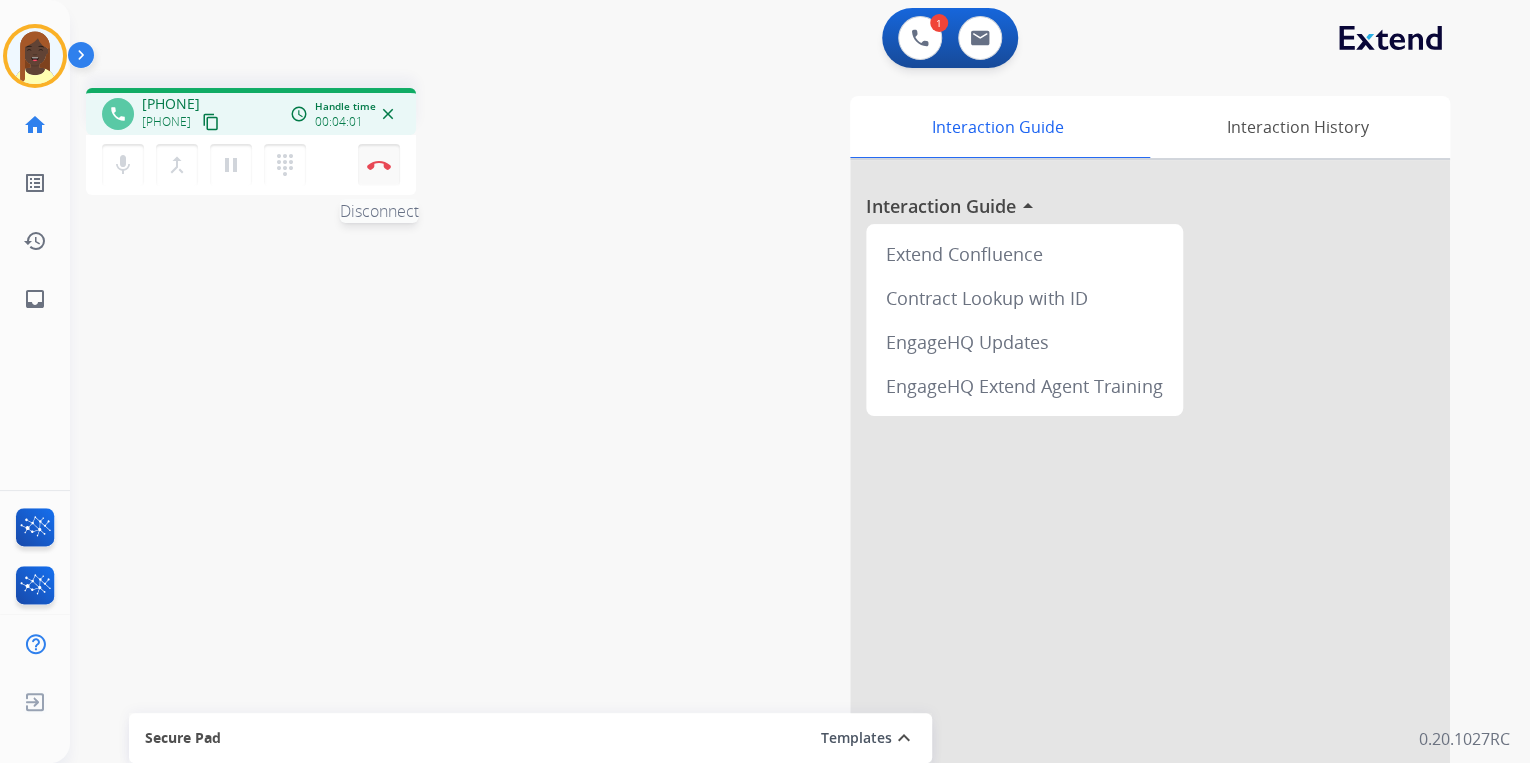 click at bounding box center [379, 165] 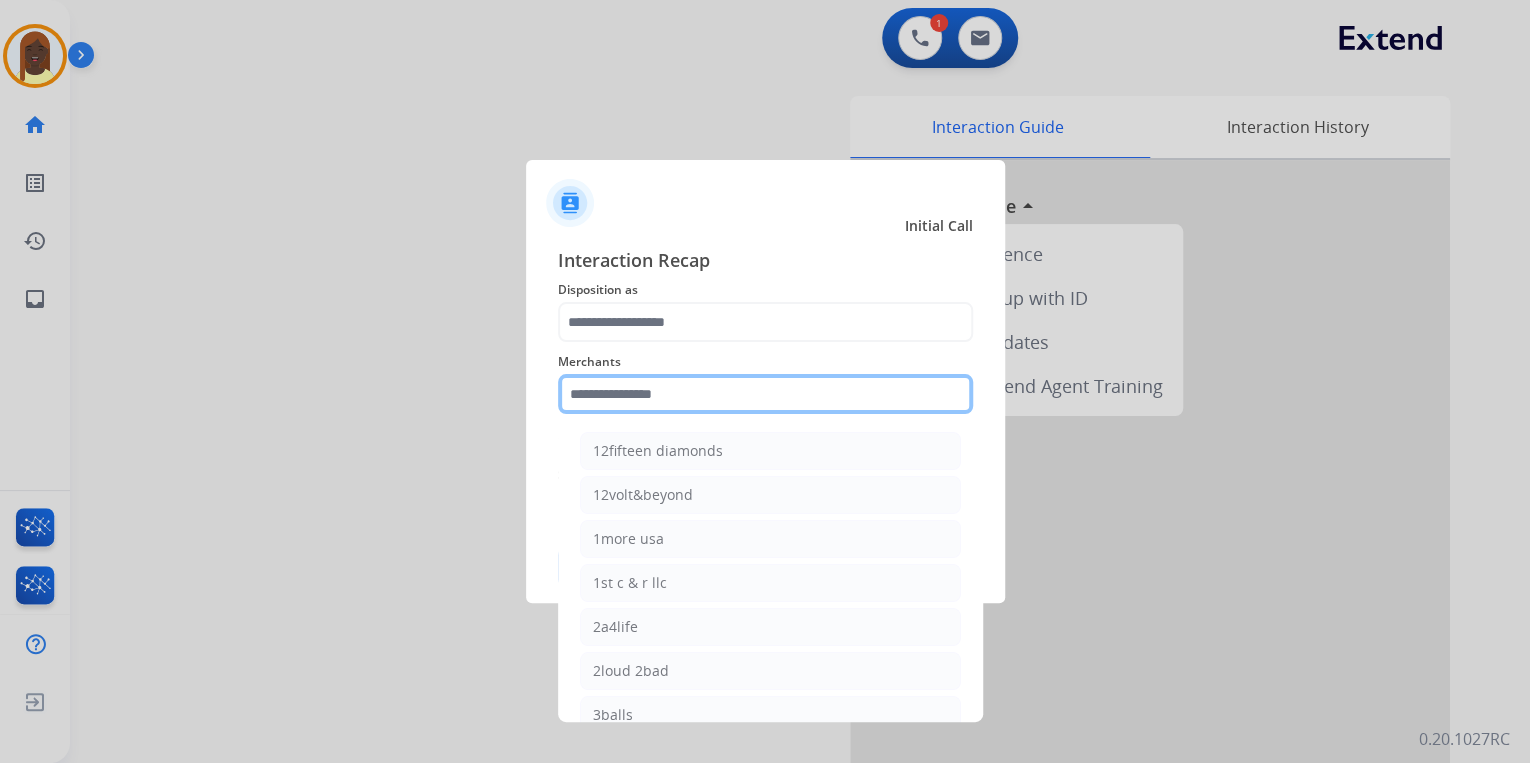 click 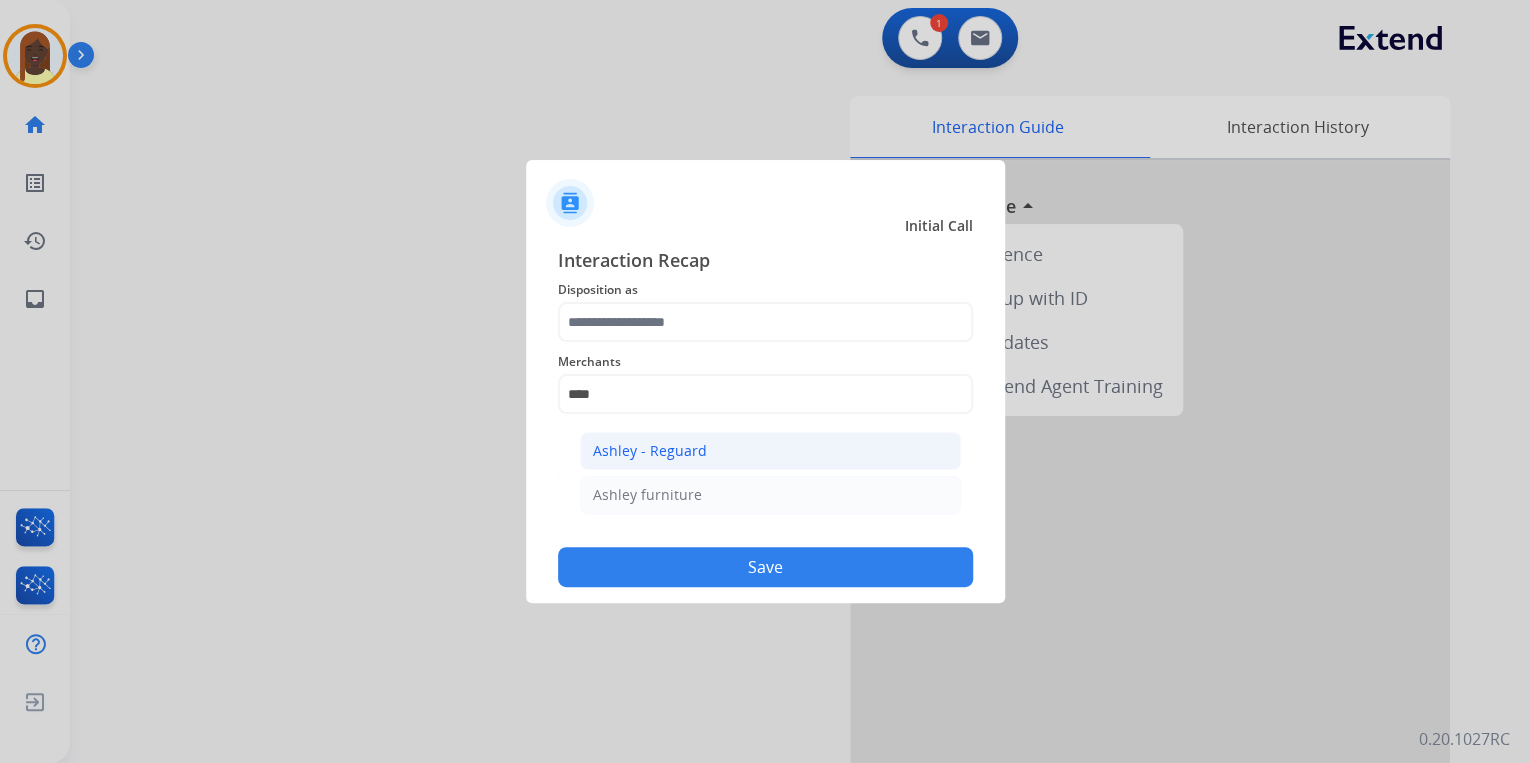 click on "Ashley - Reguard" 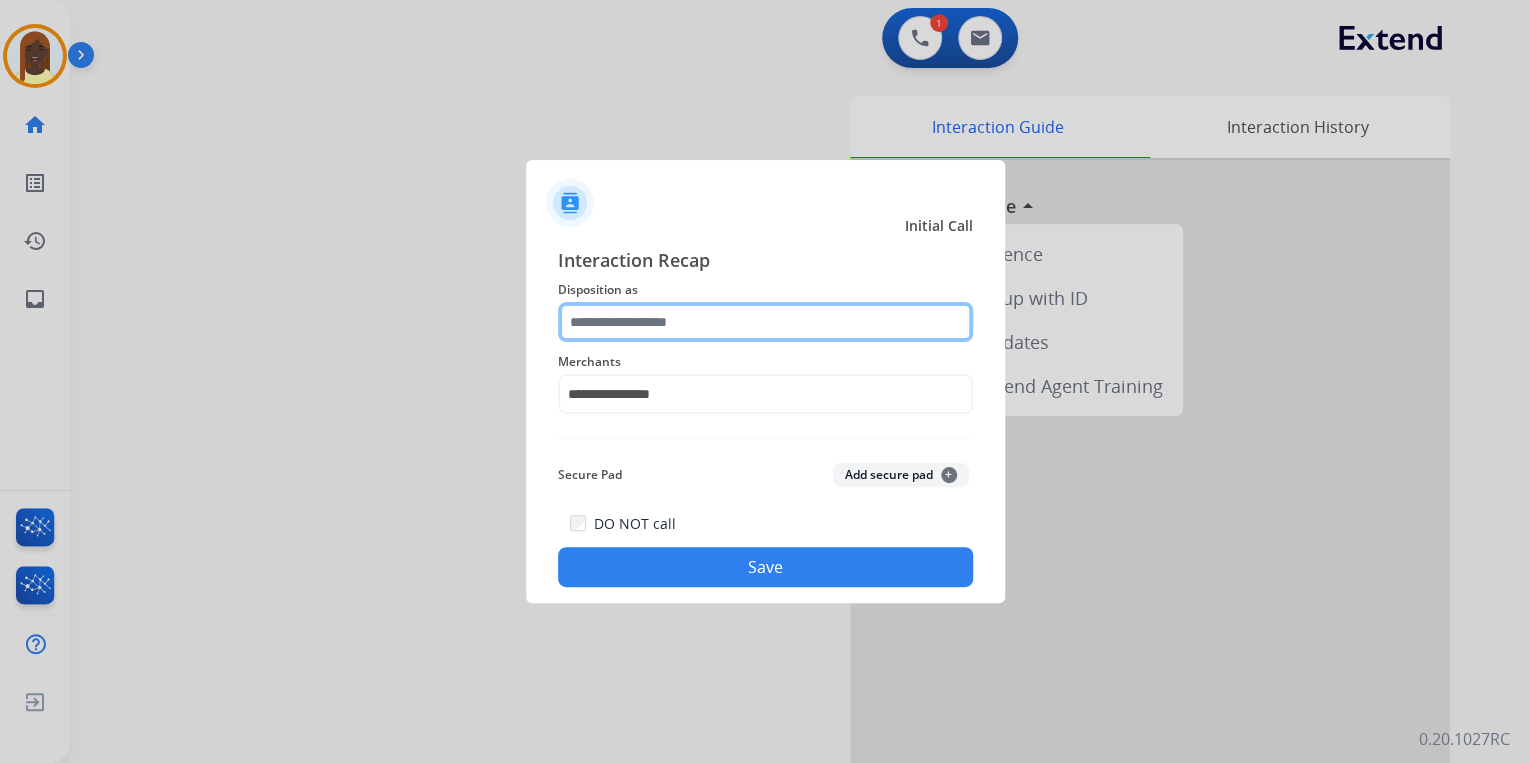click 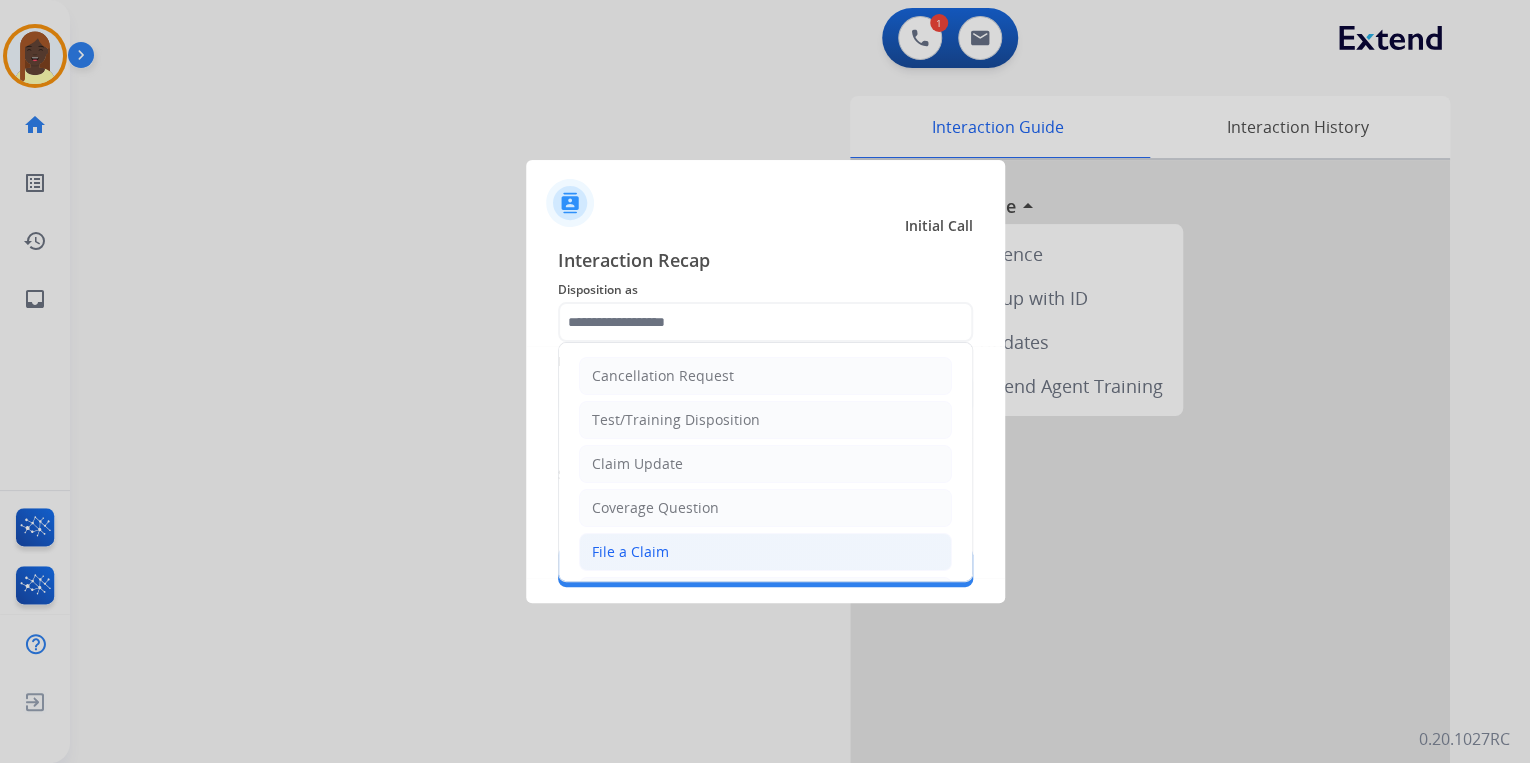 click on "File a Claim" 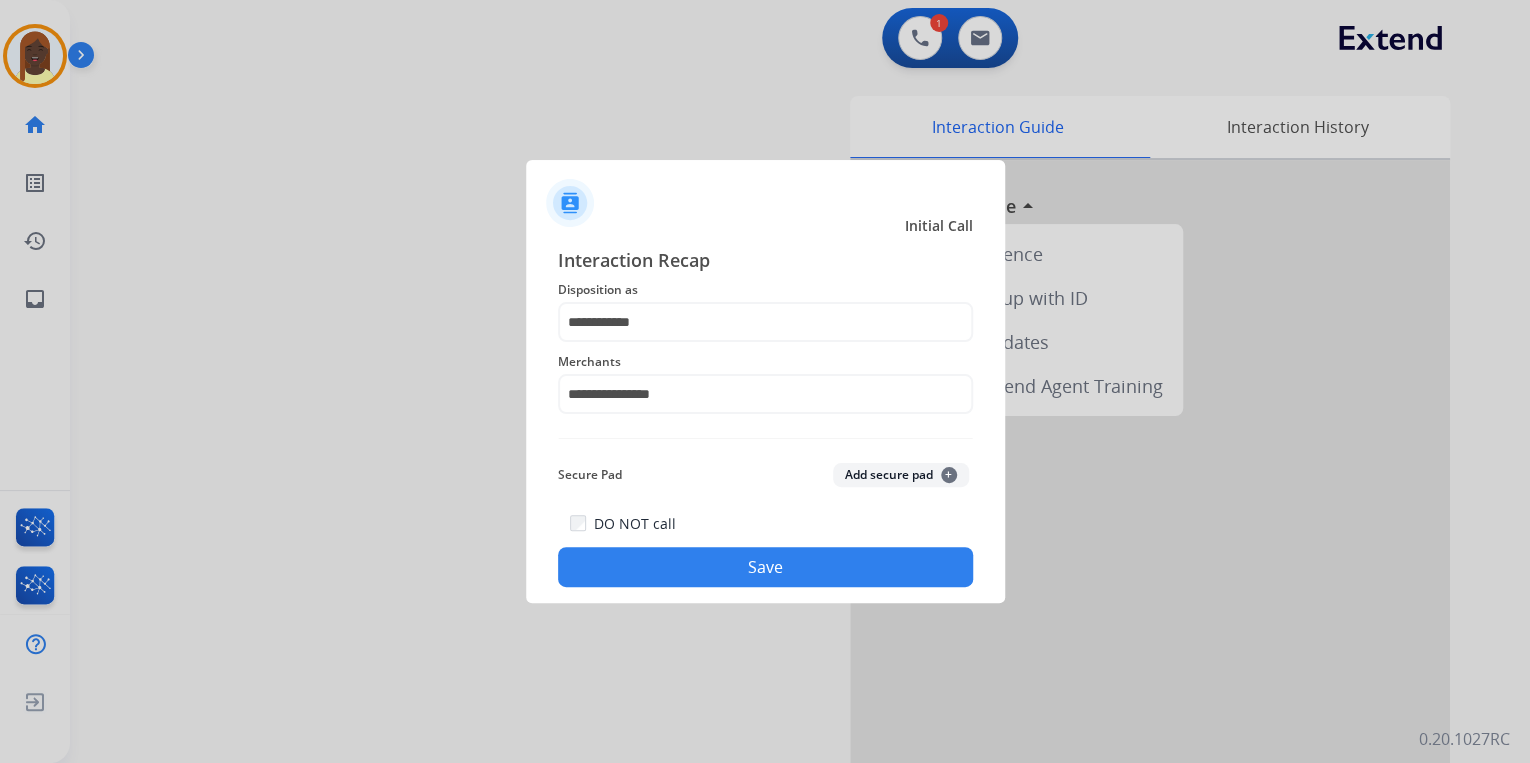click on "Save" 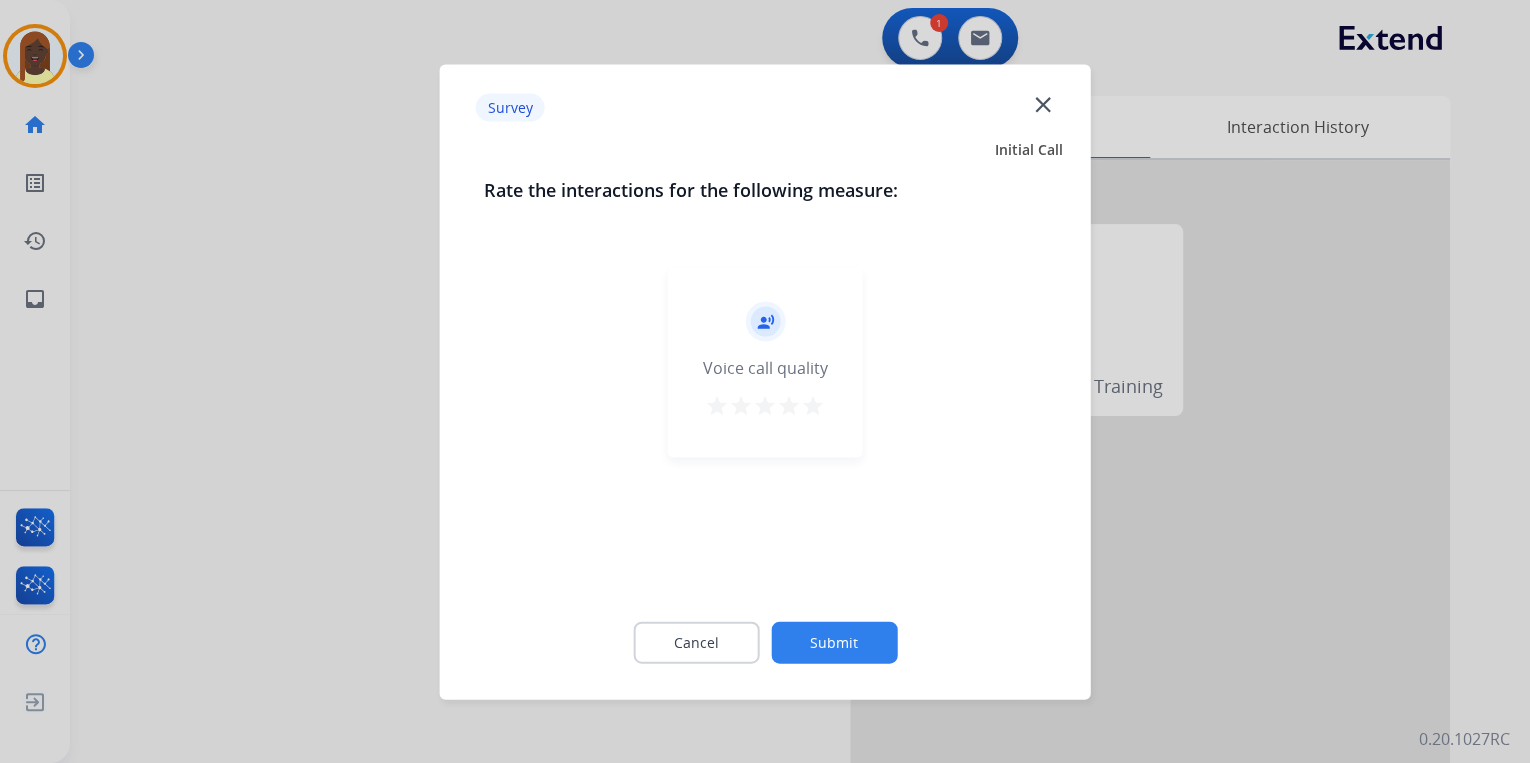 click on "star" at bounding box center [813, 405] 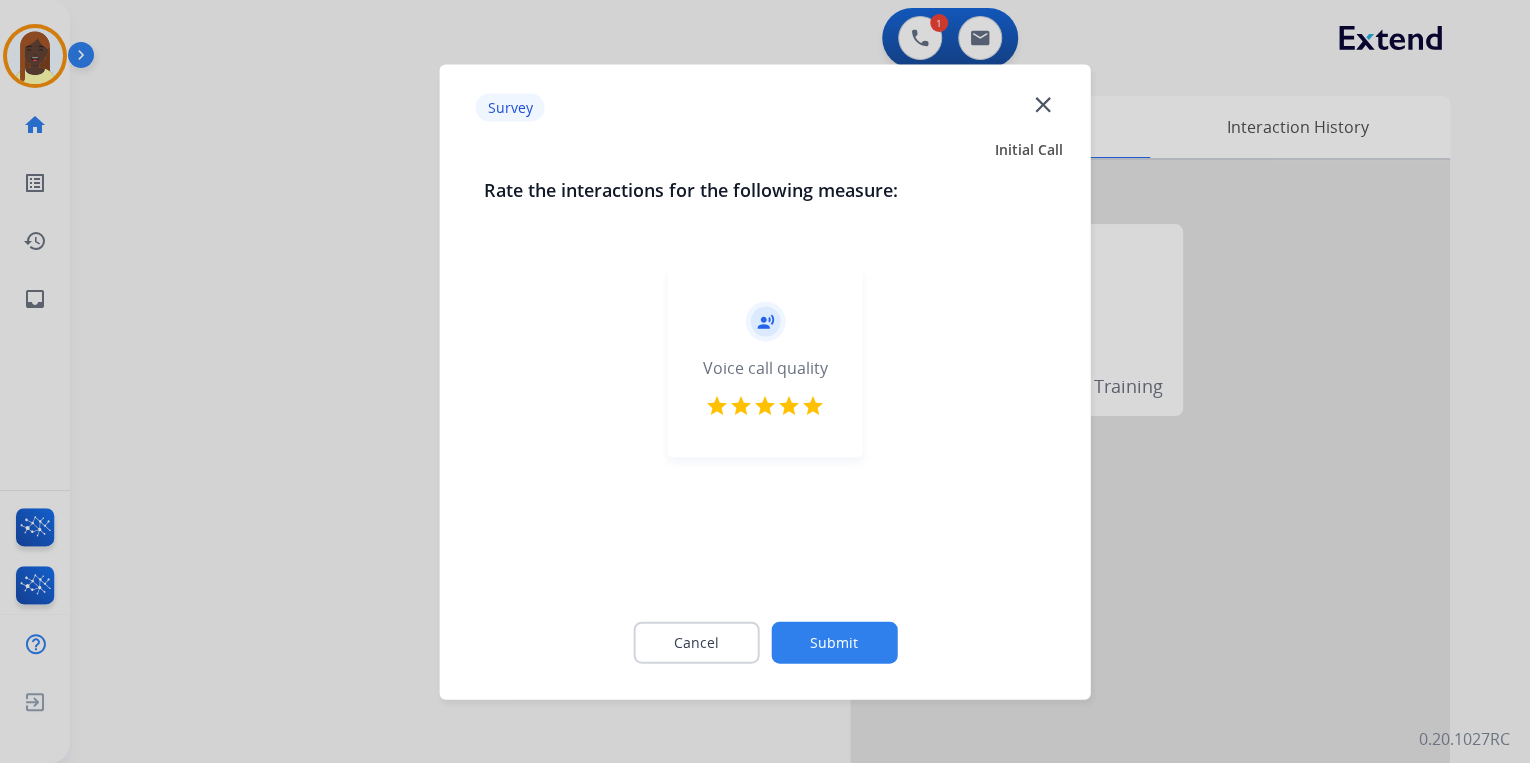 click on "Submit" 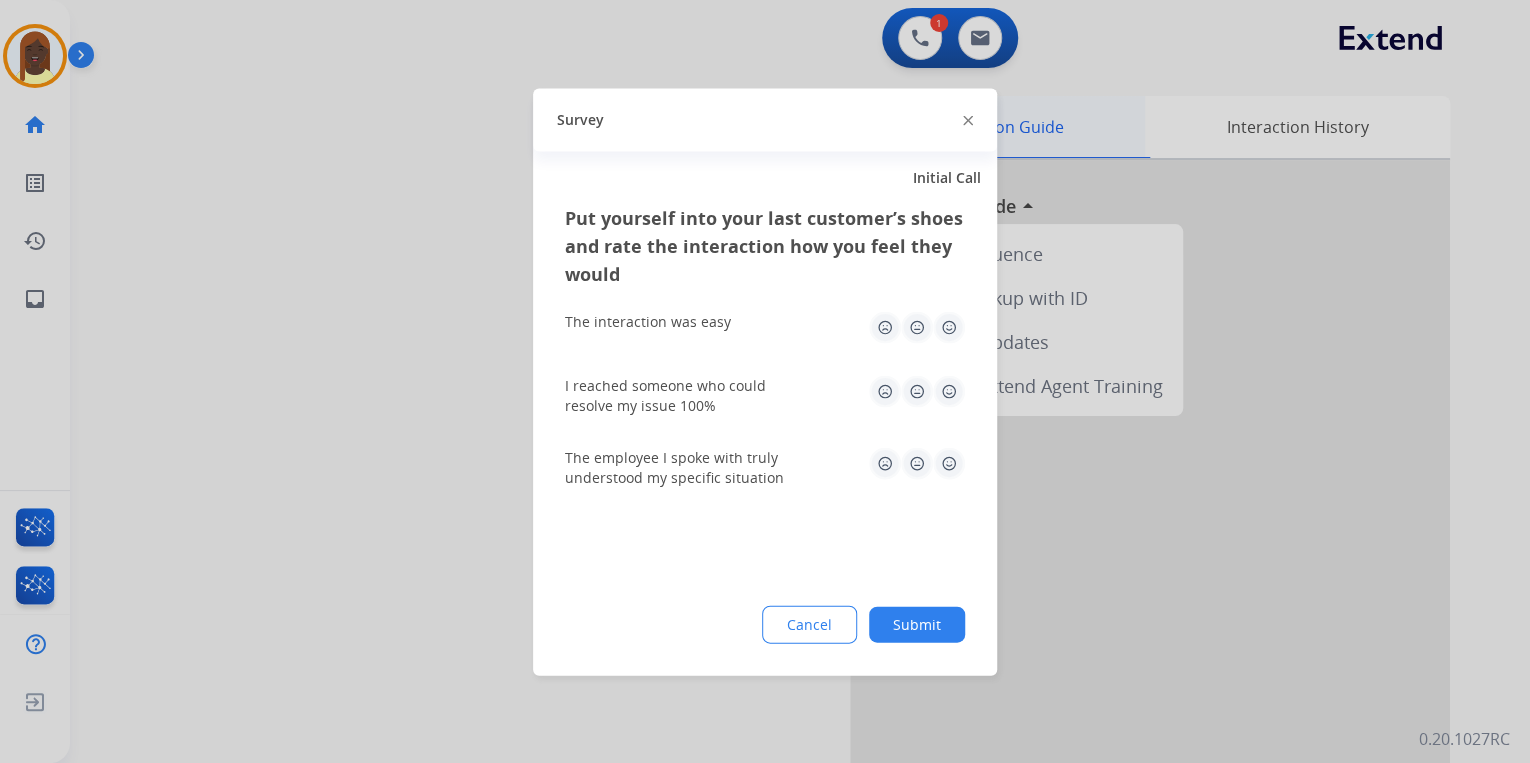 click 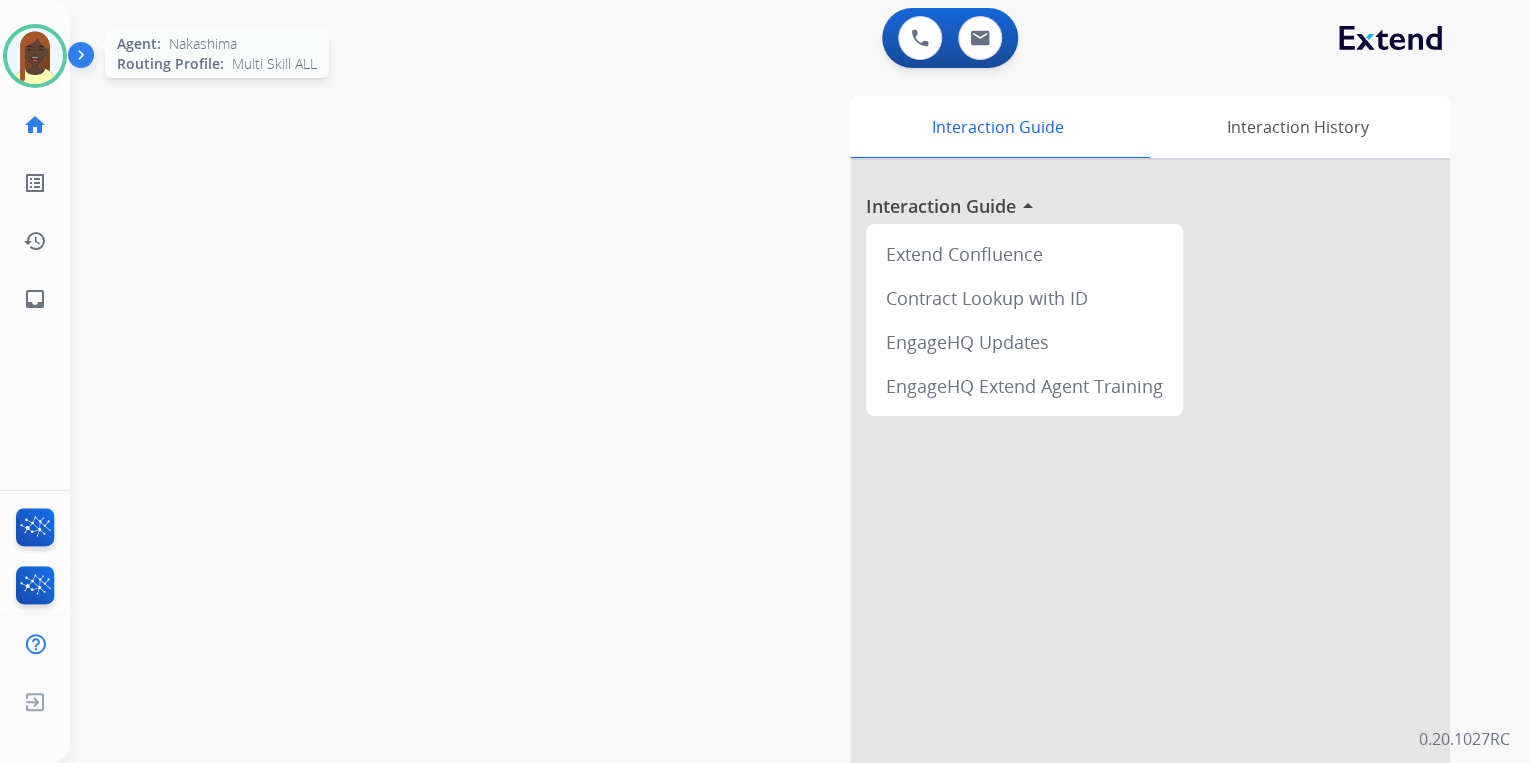 click at bounding box center [35, 56] 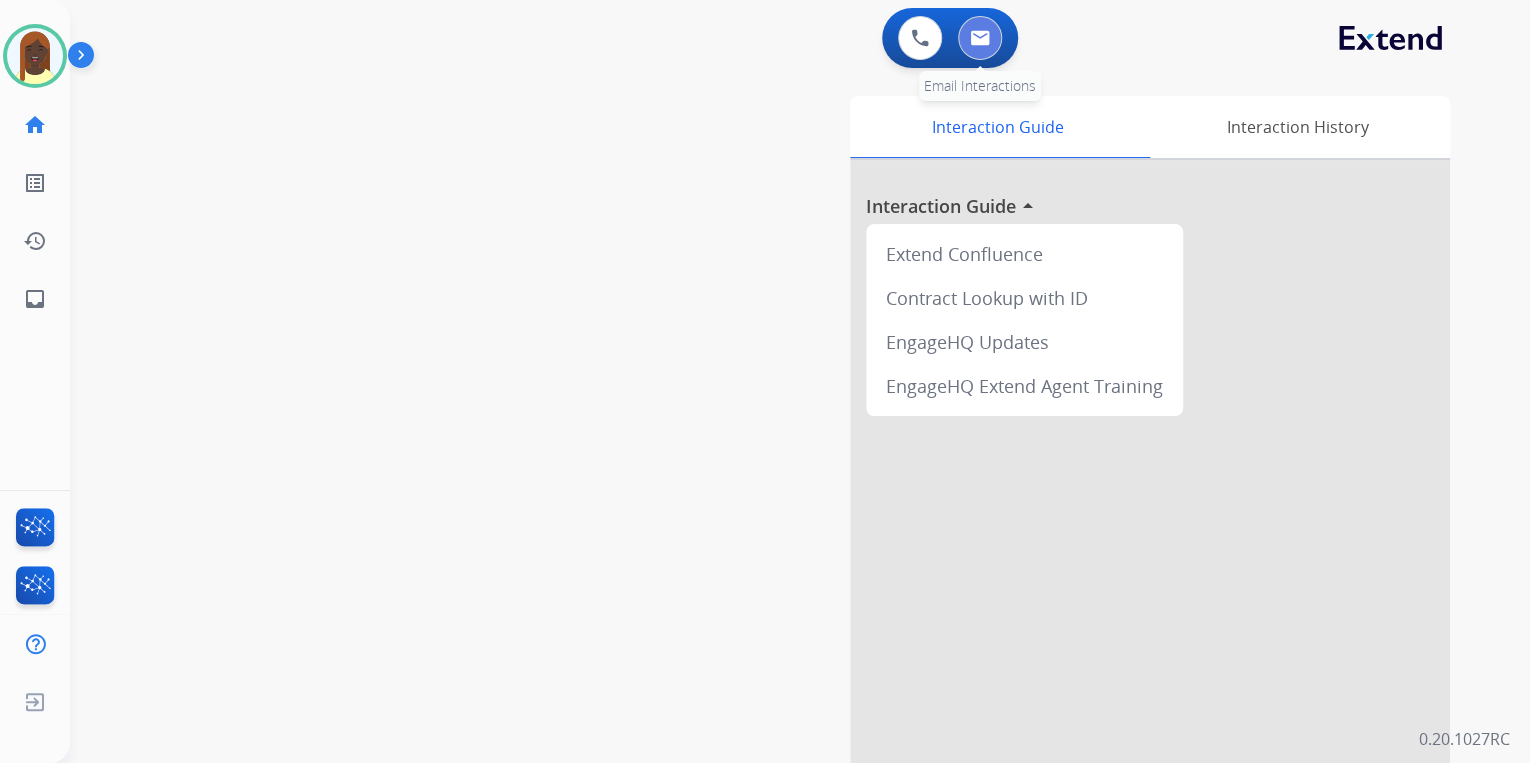 click at bounding box center [980, 38] 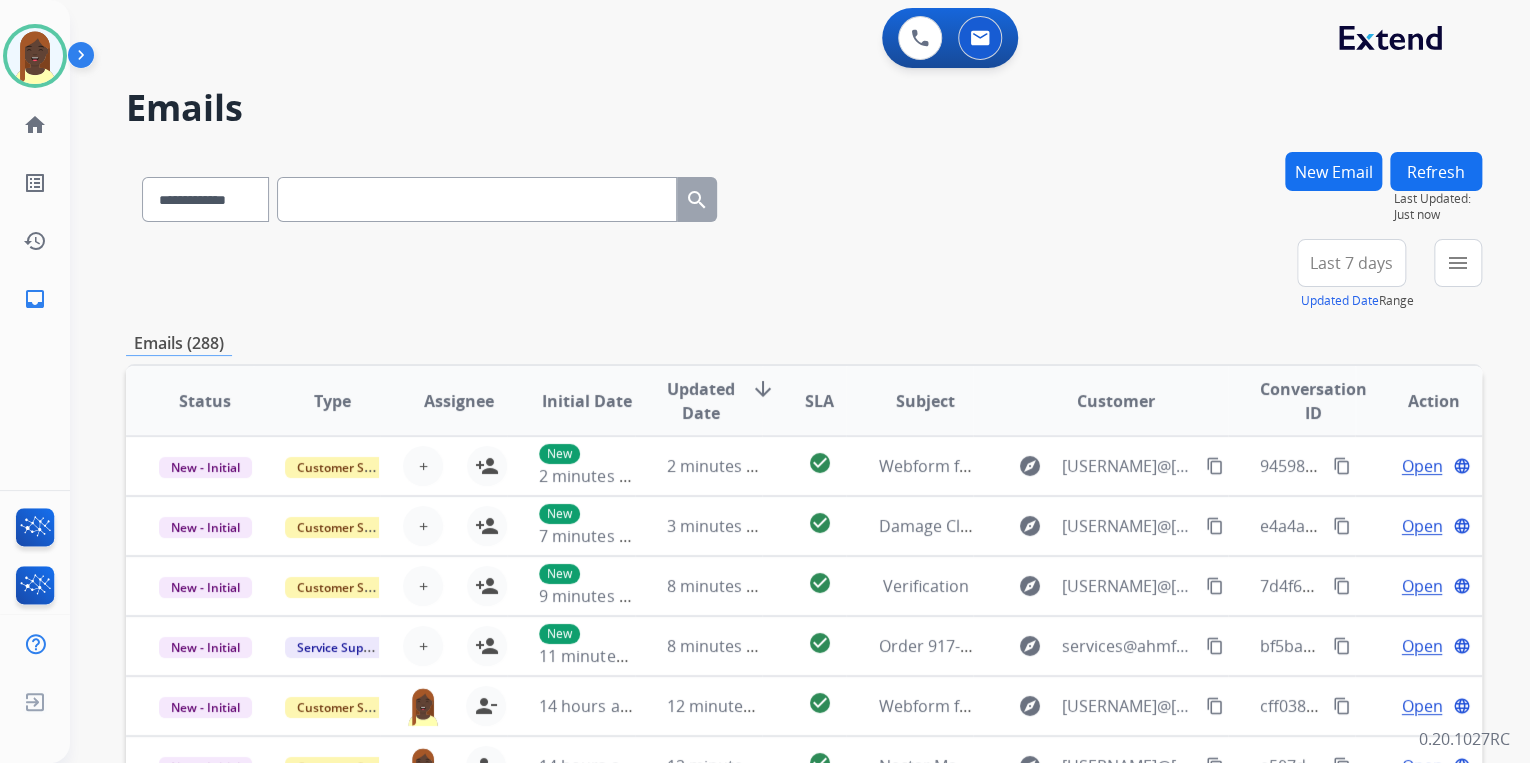 click on "**********" at bounding box center [804, 645] 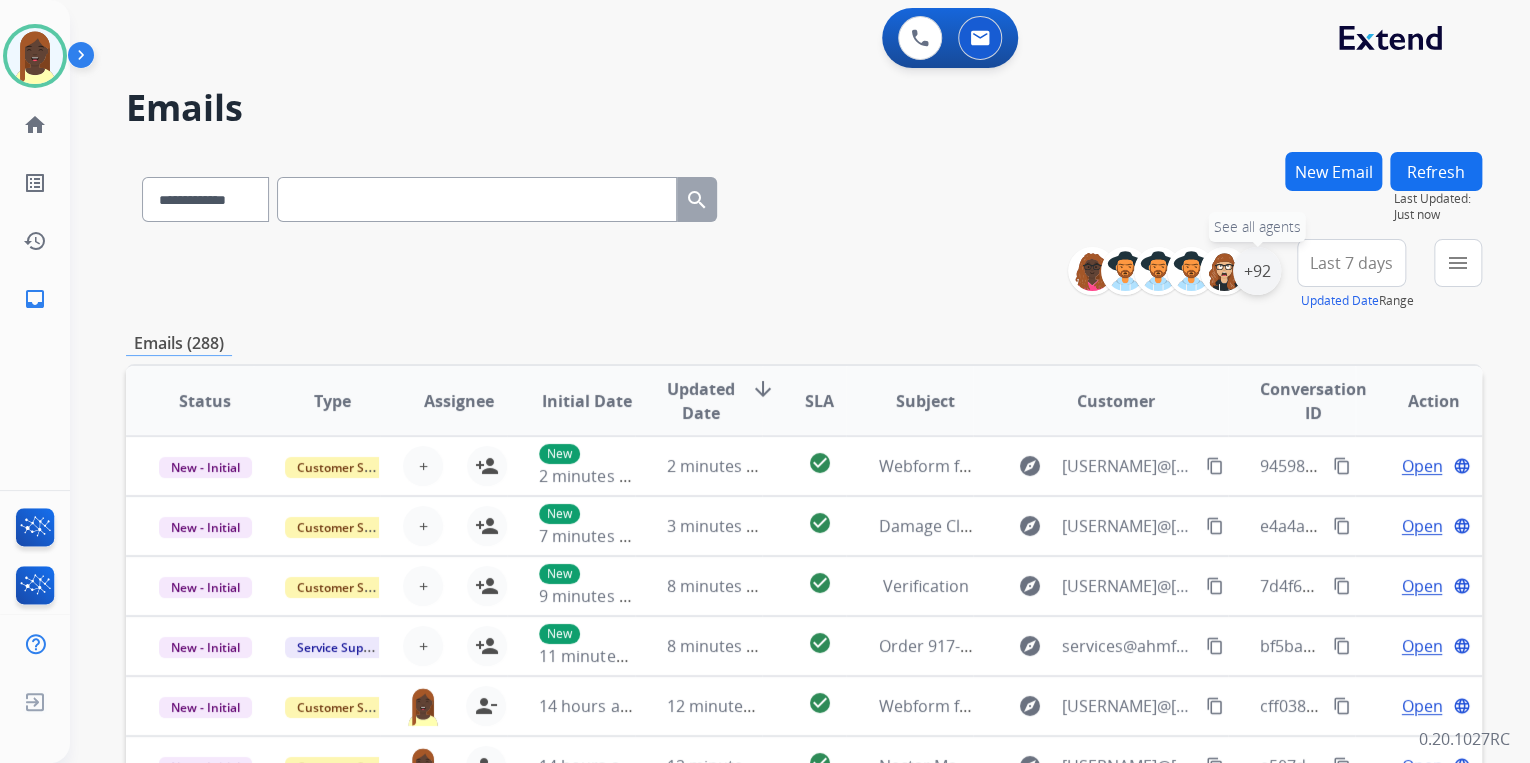click on "+92" at bounding box center [1257, 271] 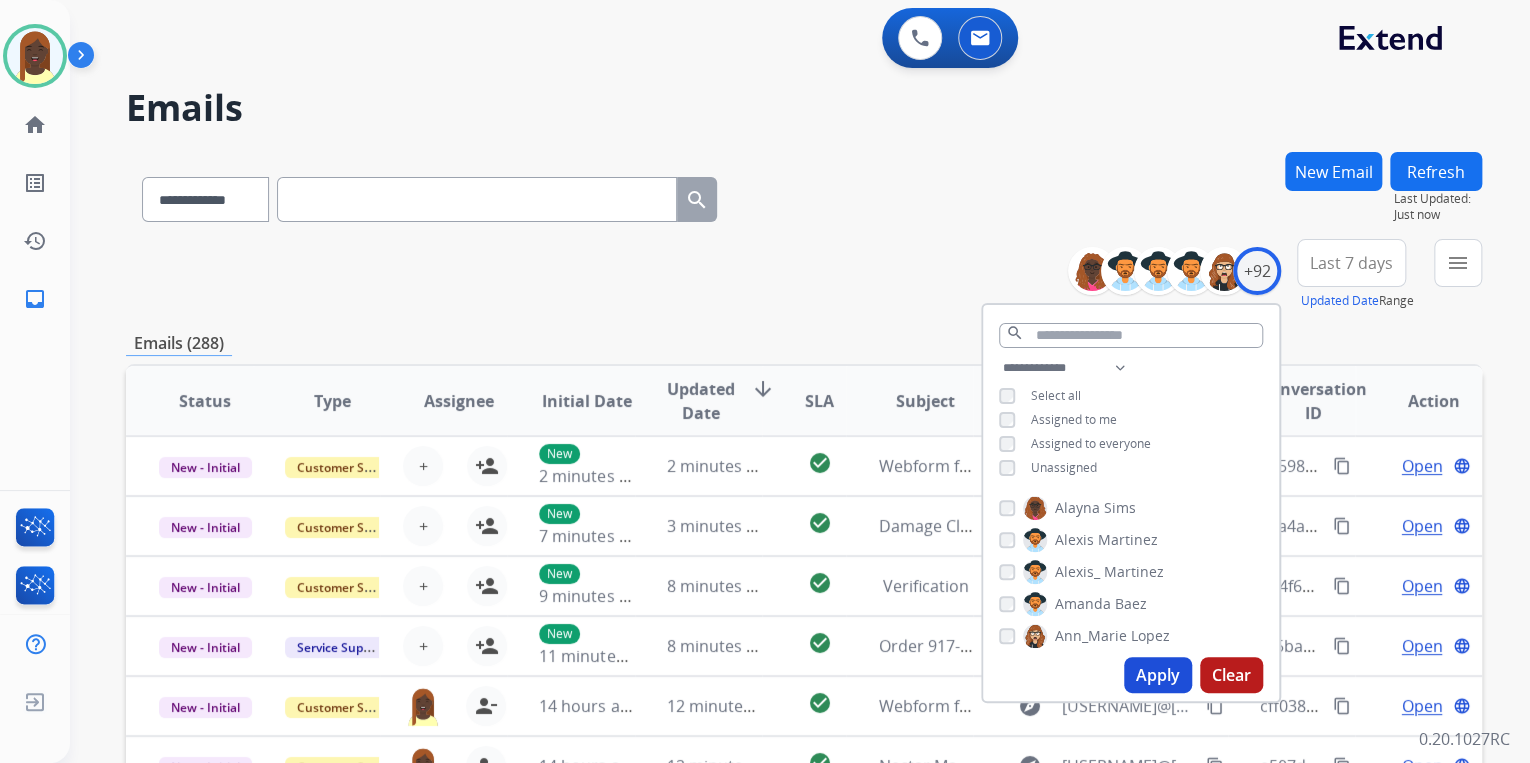 drag, startPoint x: 1164, startPoint y: 684, endPoint x: 1080, endPoint y: 571, distance: 140.80128 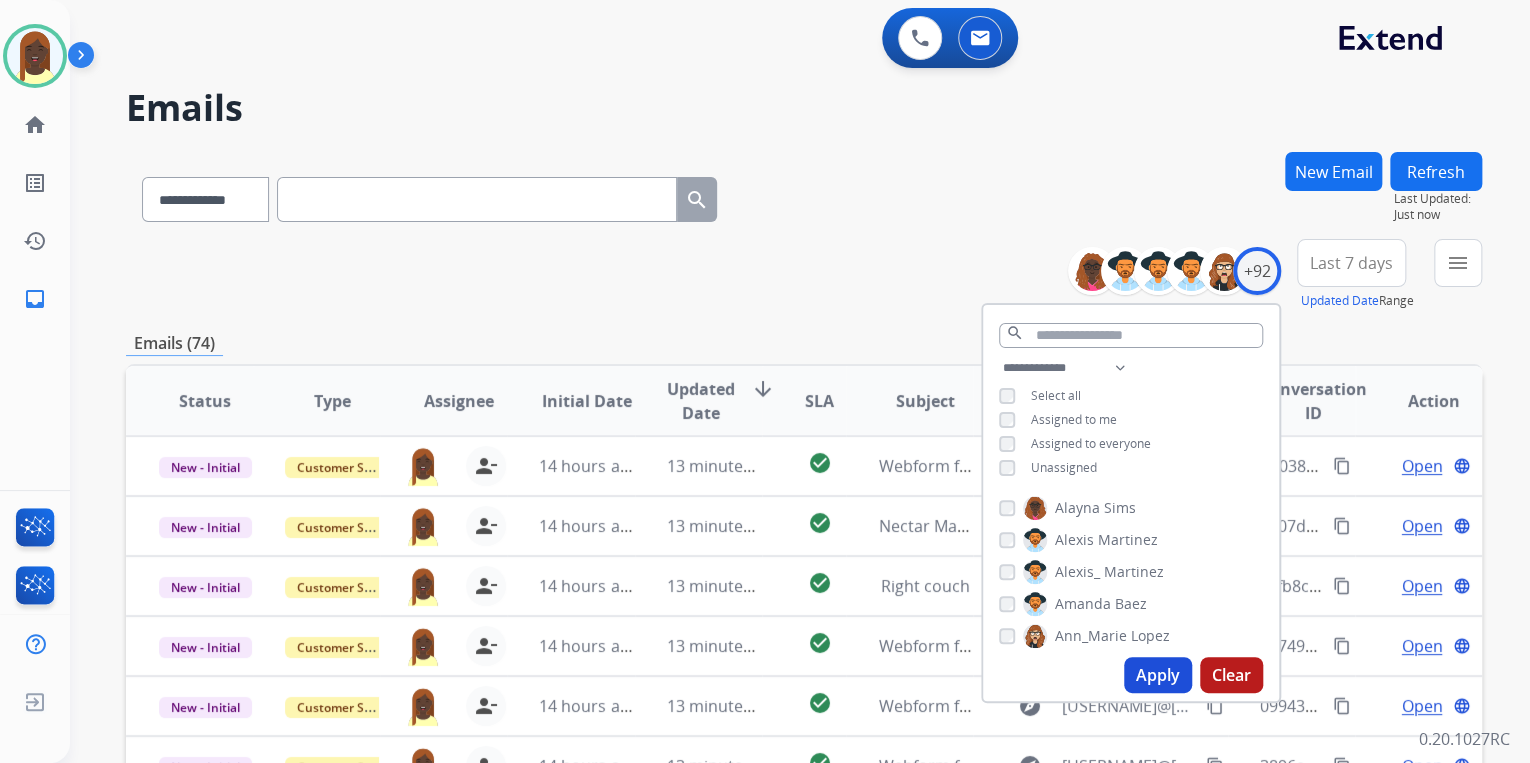 click on "**********" at bounding box center (804, 275) 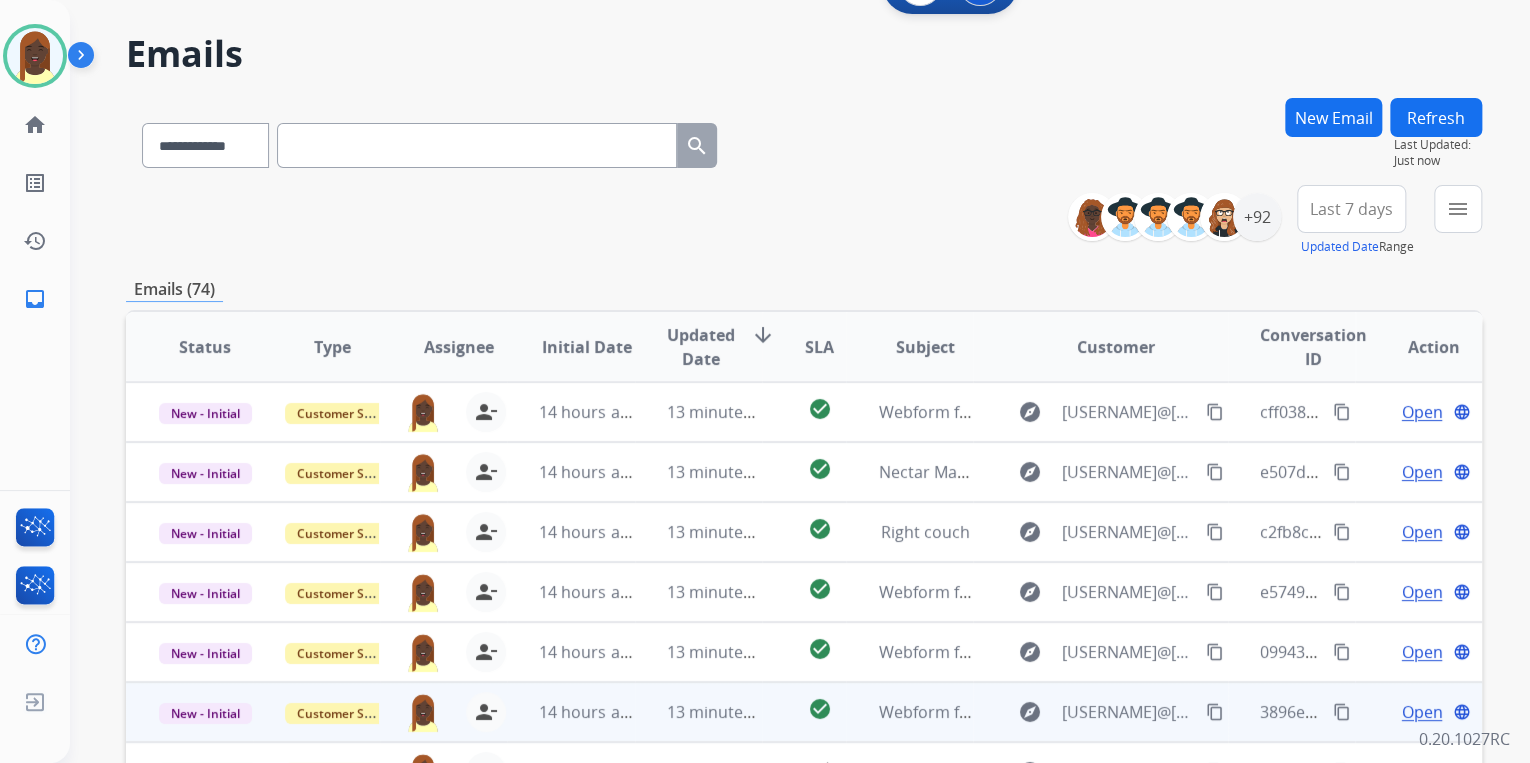 scroll, scrollTop: 0, scrollLeft: 0, axis: both 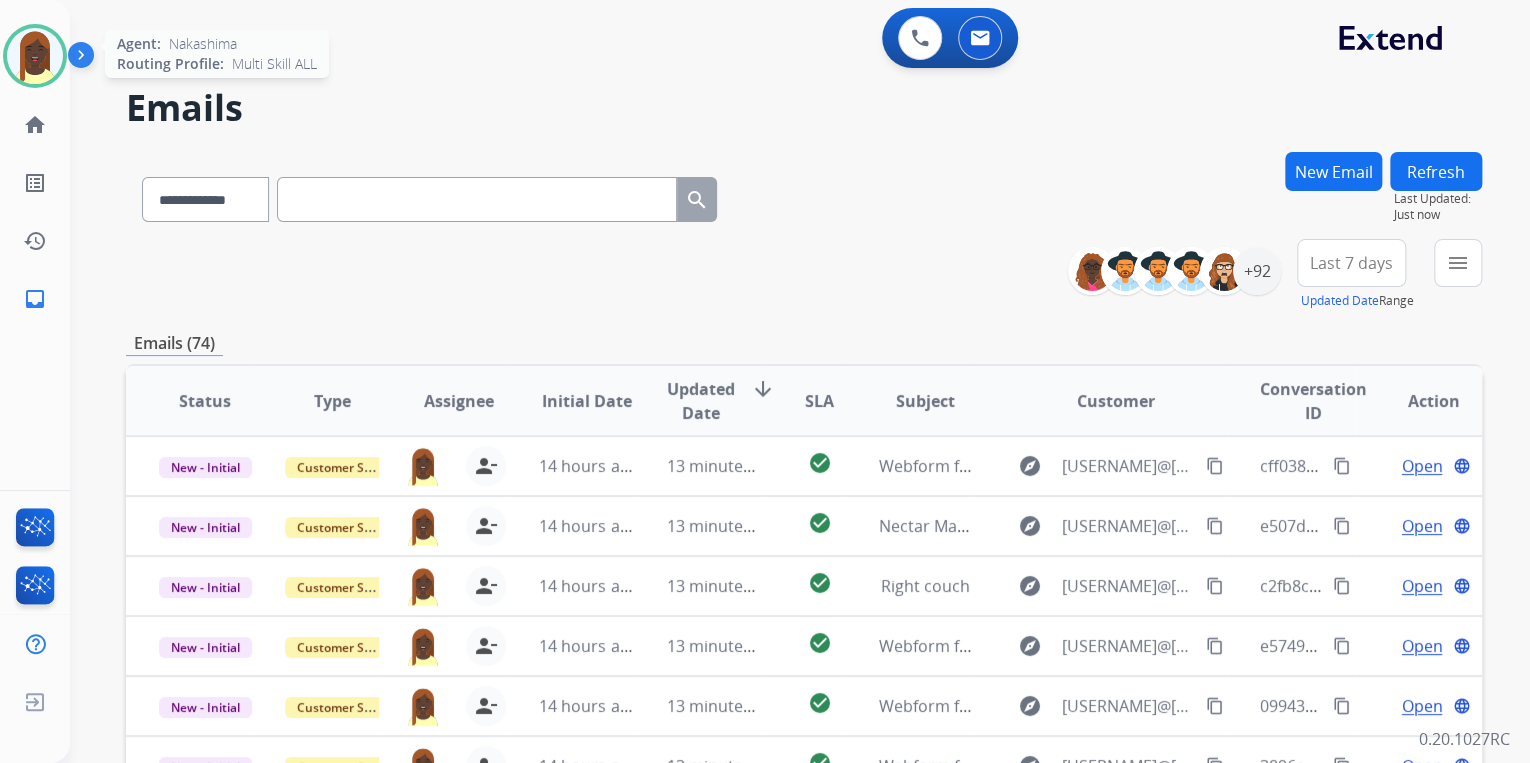 click at bounding box center [35, 56] 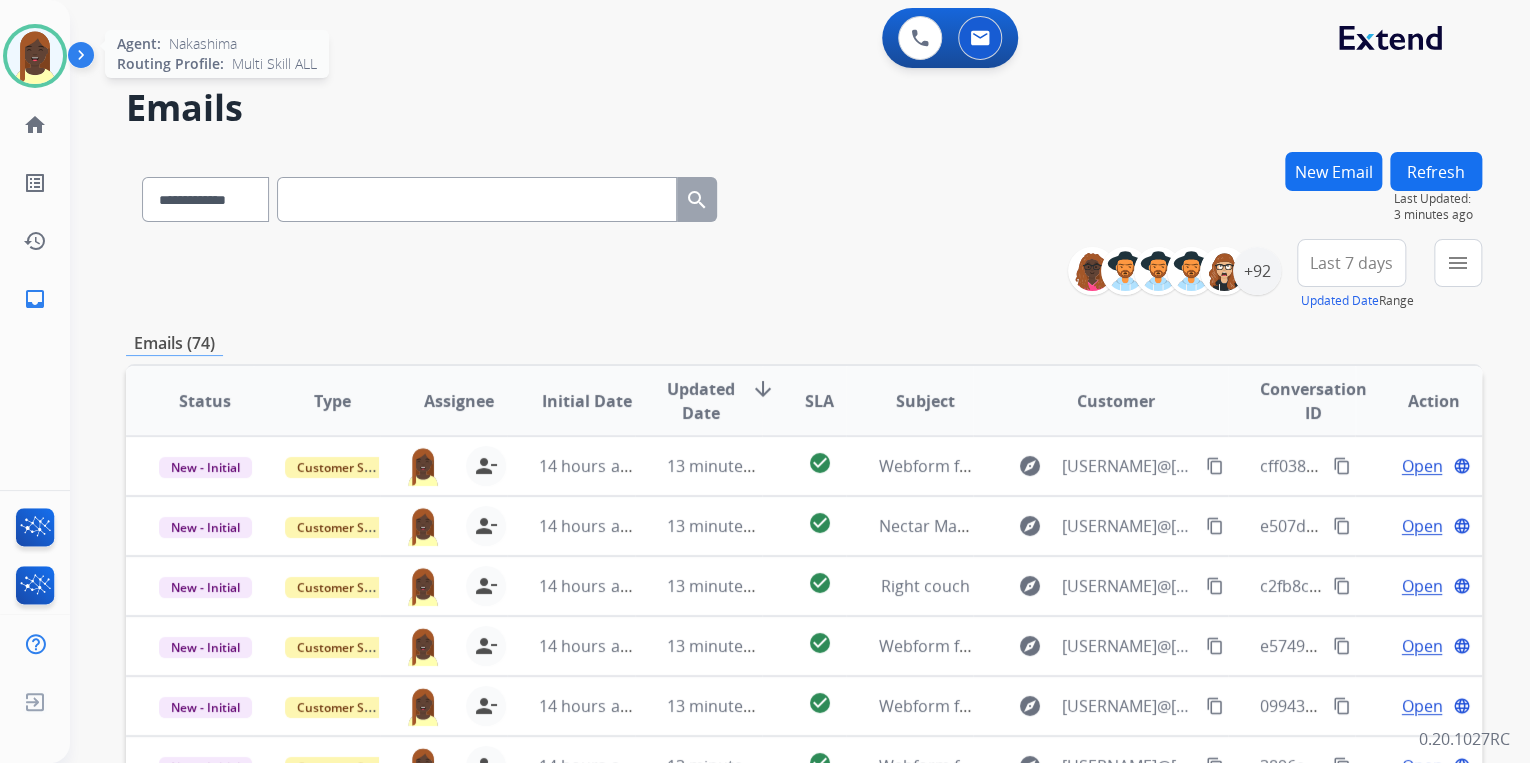 click at bounding box center [35, 56] 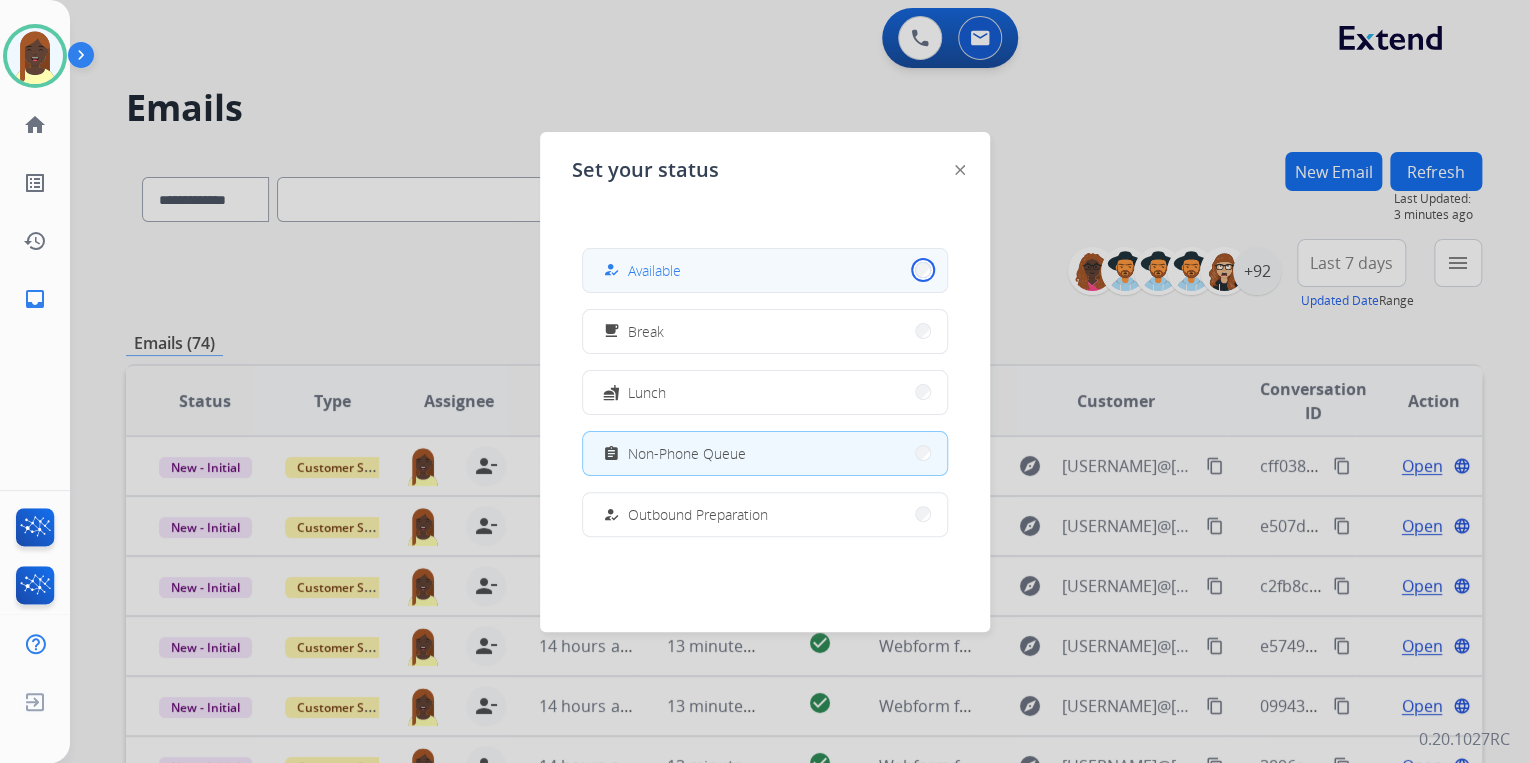 click on "how_to_reg Available" at bounding box center (765, 270) 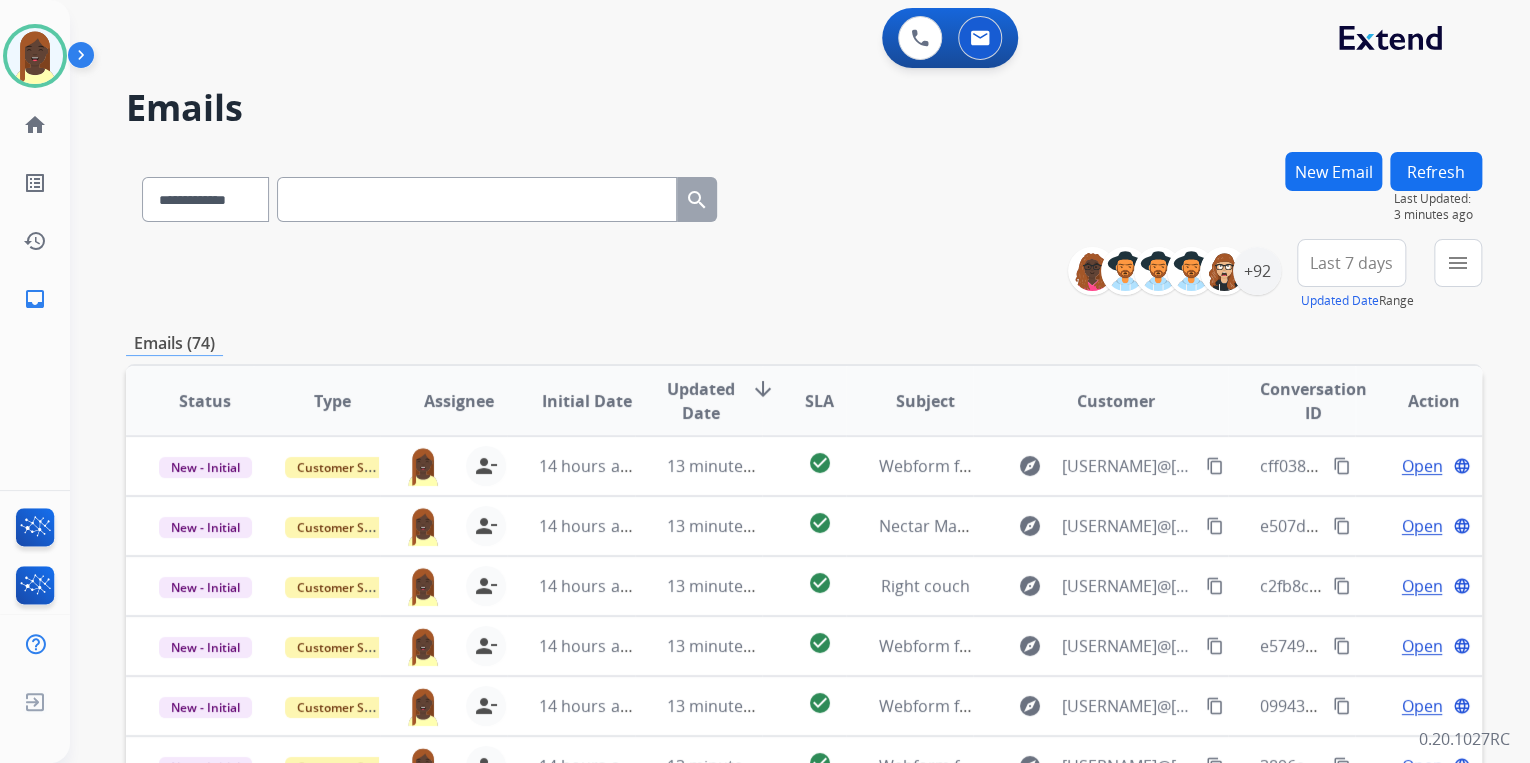 click on "**********" at bounding box center [804, 275] 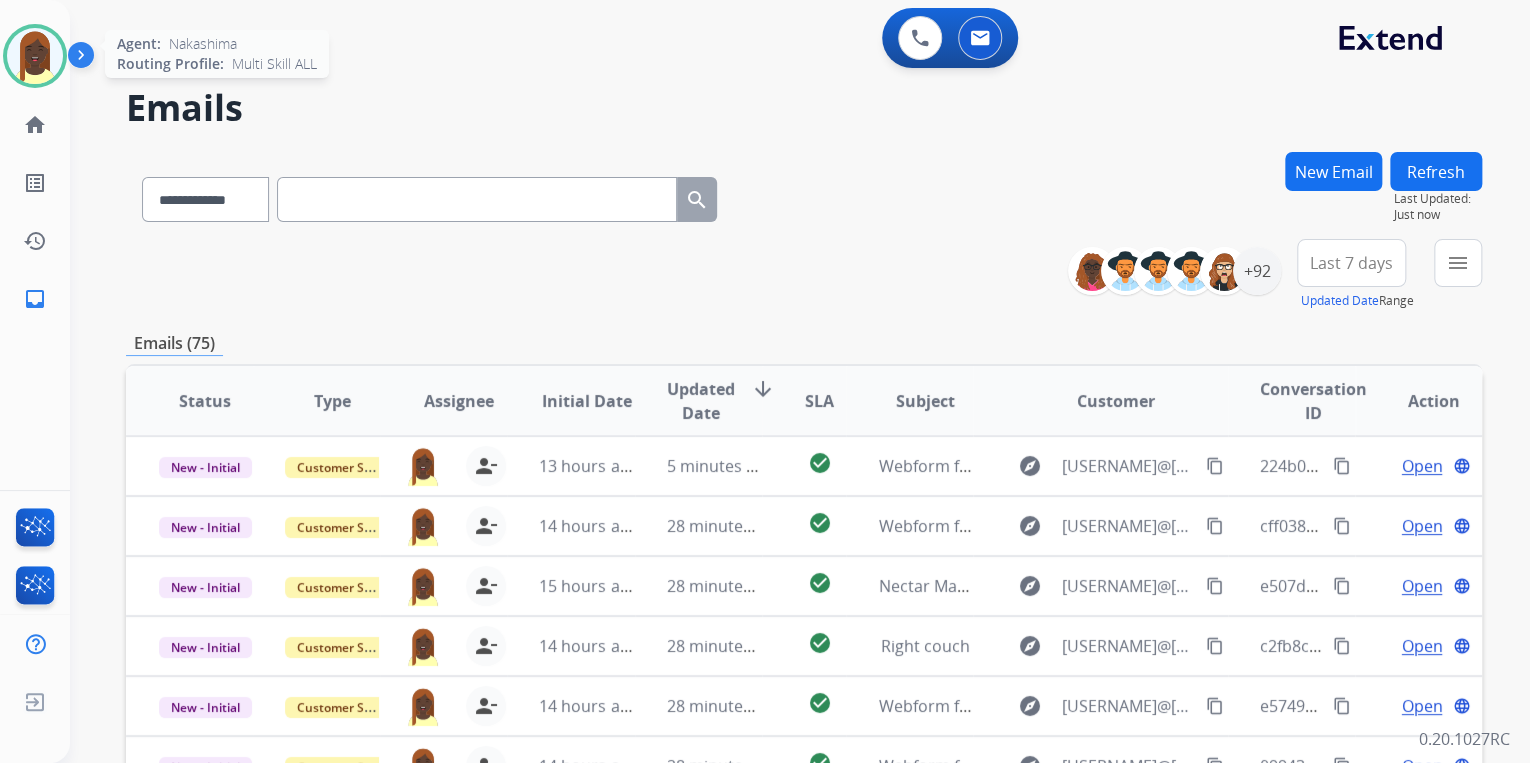 click at bounding box center [35, 56] 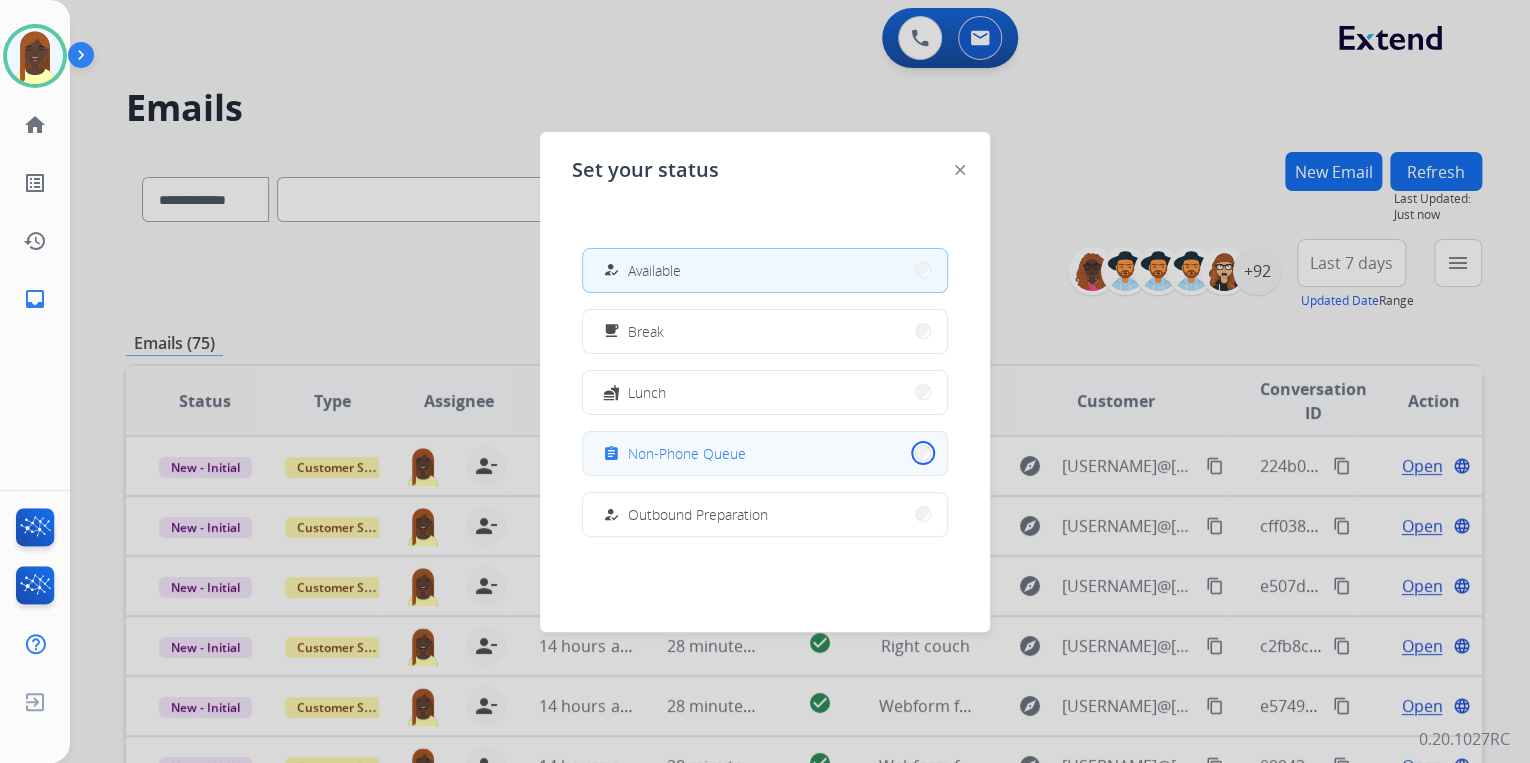 click on "assignment Non-Phone Queue" at bounding box center [765, 453] 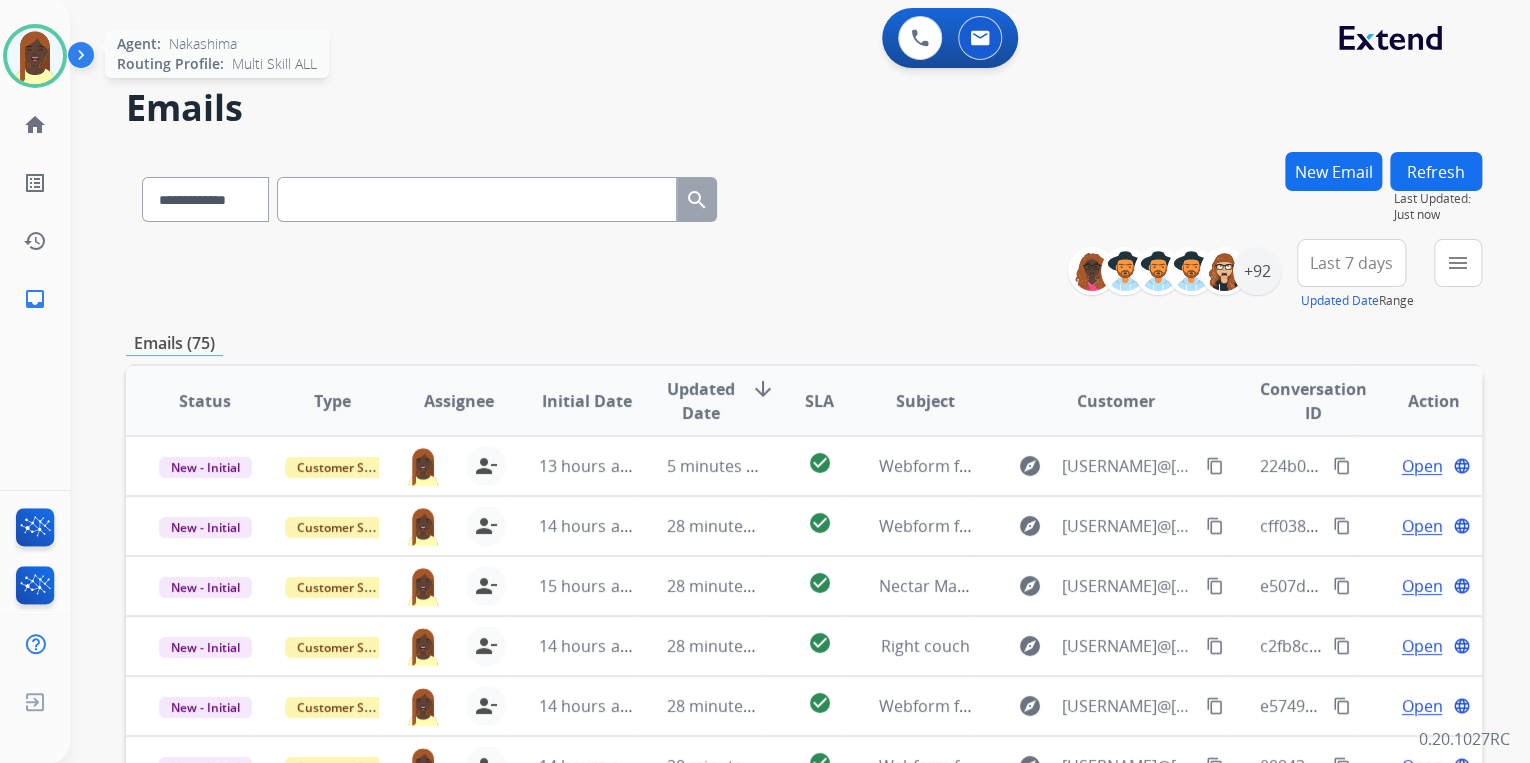 click at bounding box center (35, 56) 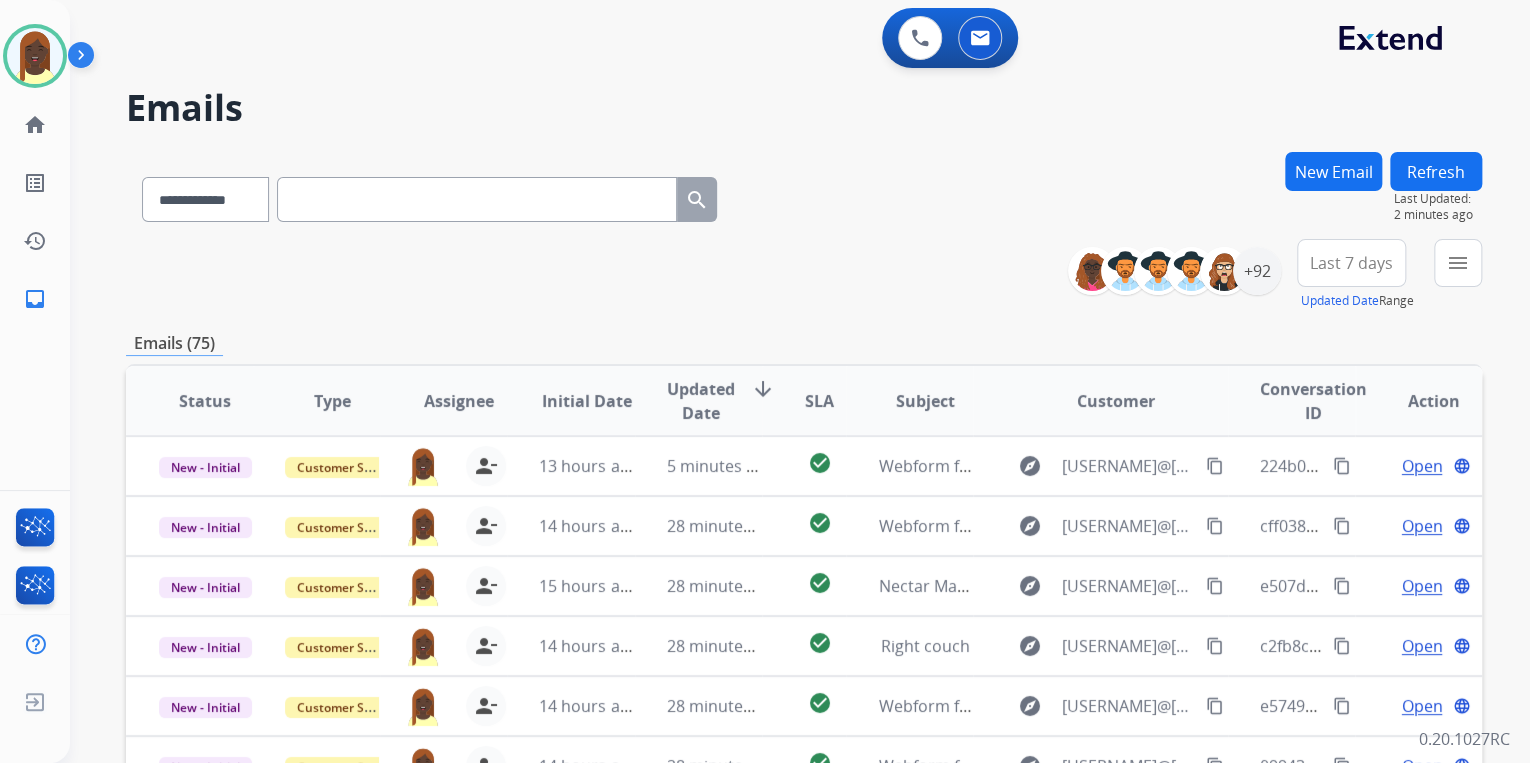click on "**********" at bounding box center [804, 275] 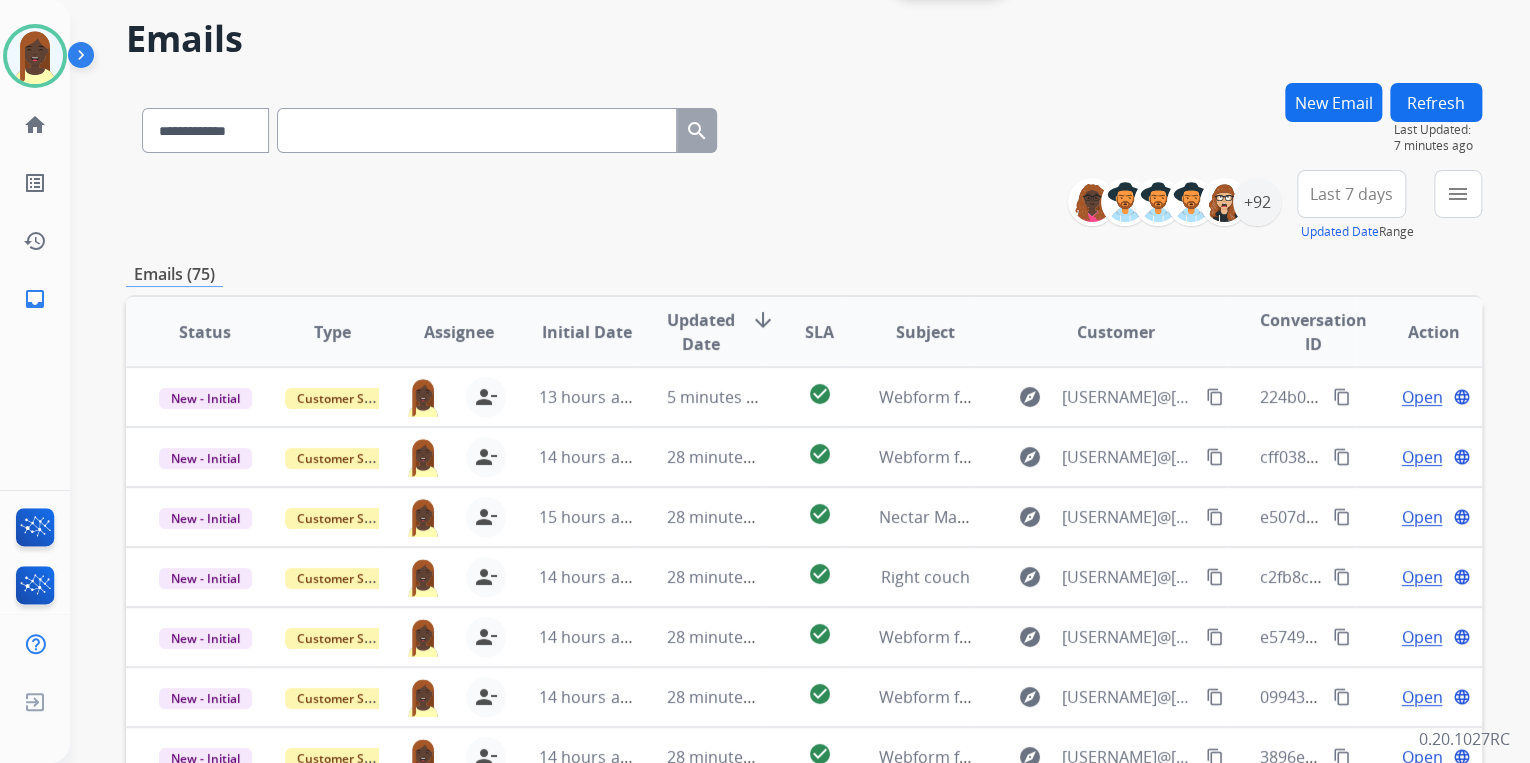 scroll, scrollTop: 240, scrollLeft: 0, axis: vertical 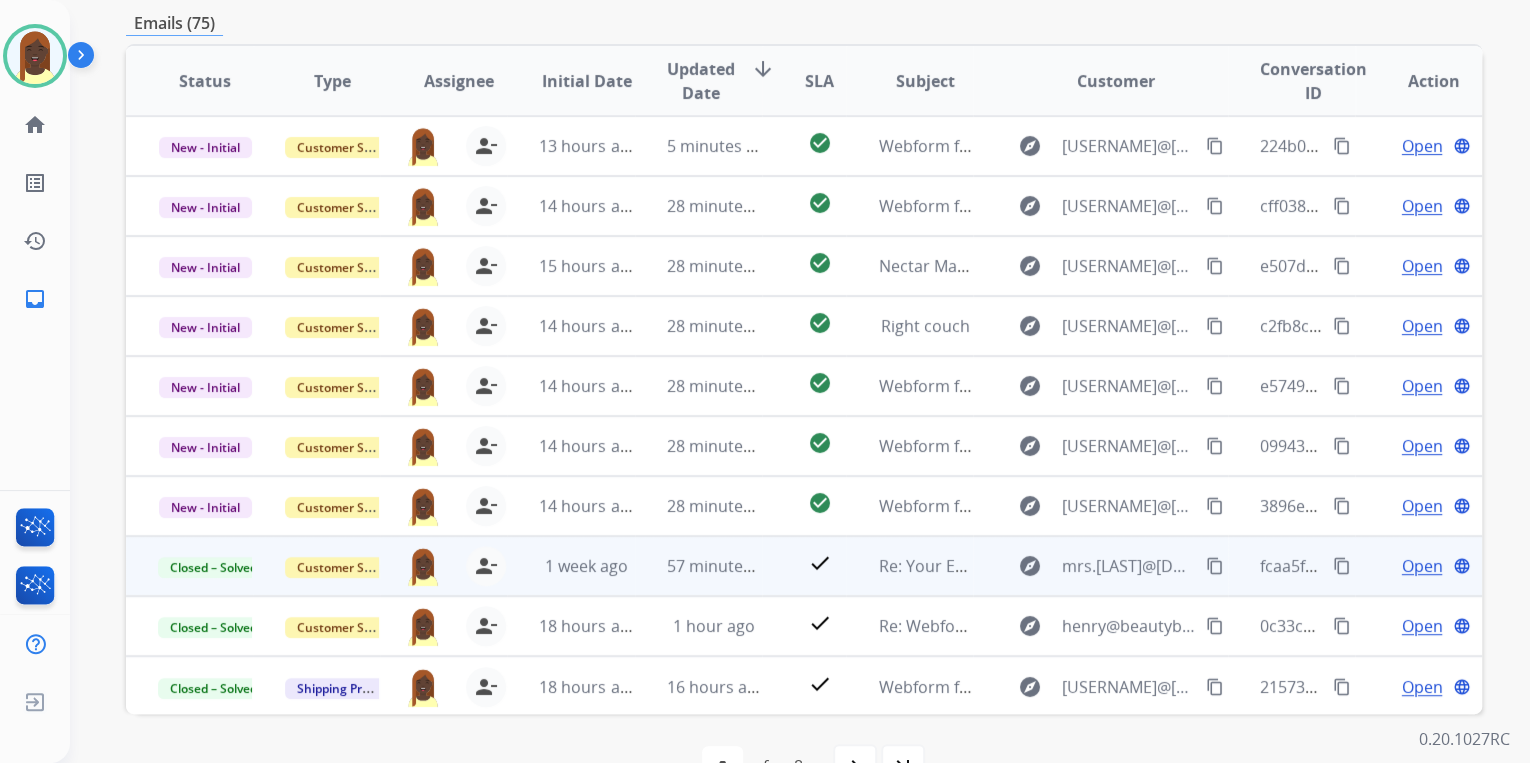 click on "Open" at bounding box center [1421, 566] 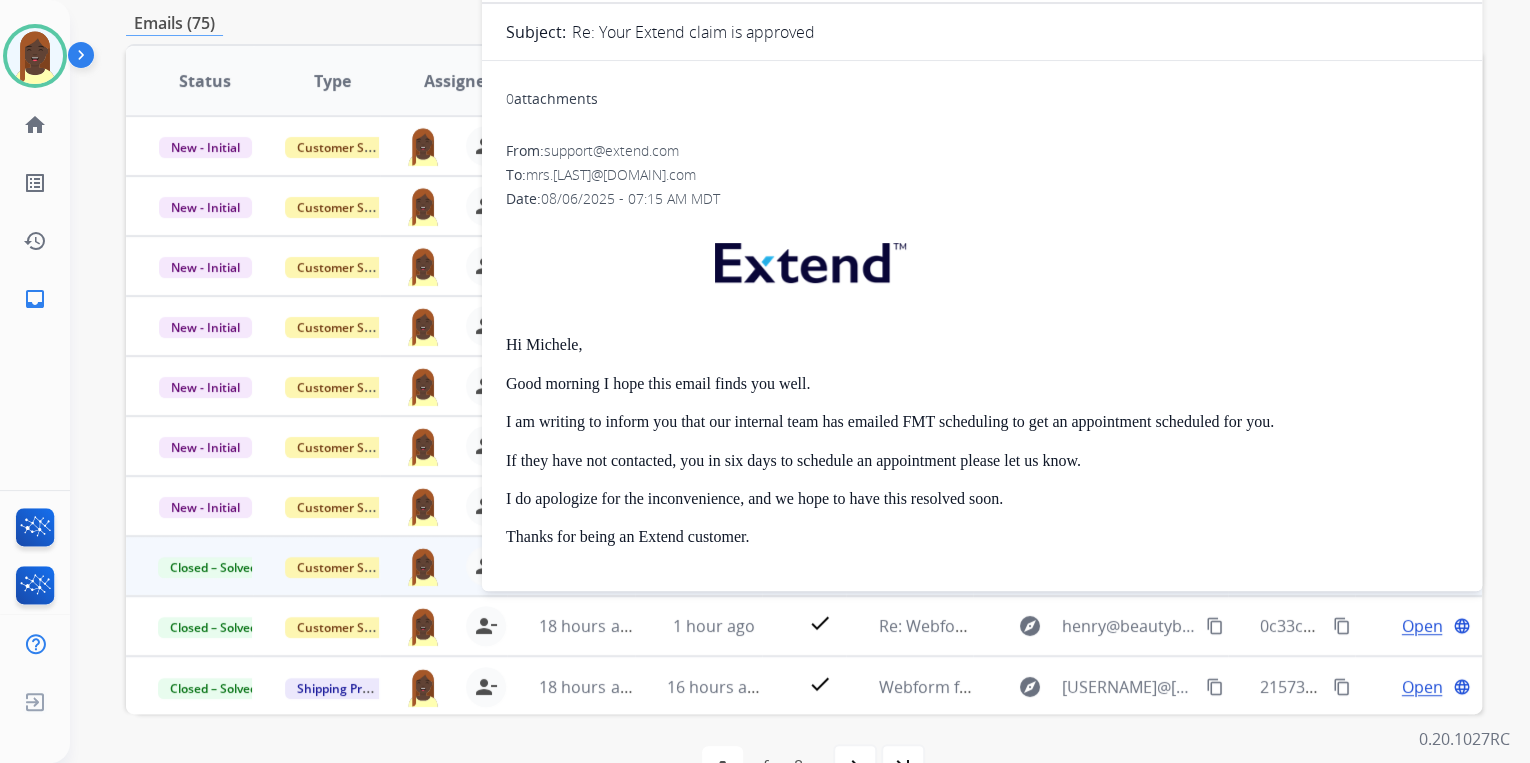 scroll, scrollTop: 0, scrollLeft: 0, axis: both 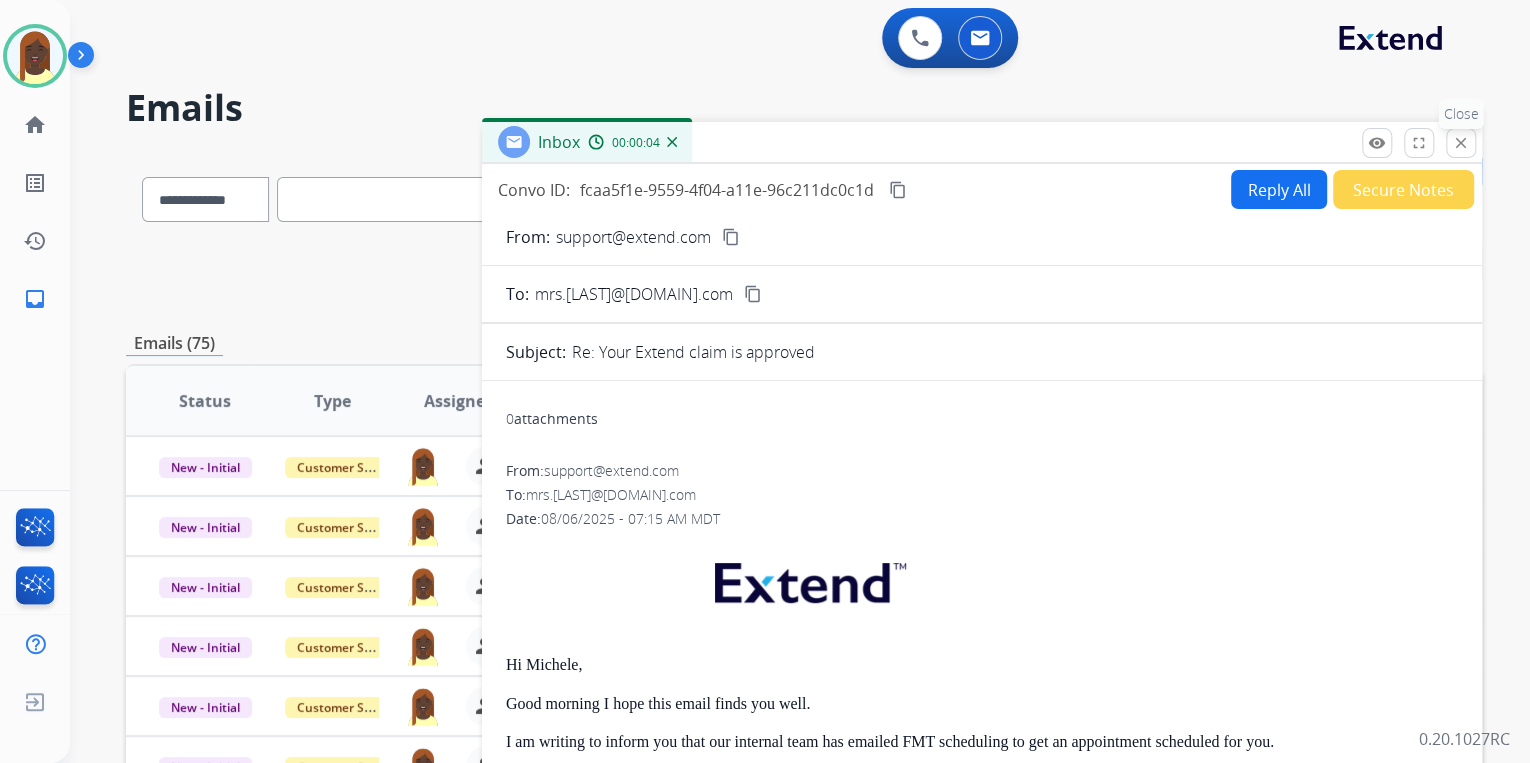 click on "close" at bounding box center (1461, 143) 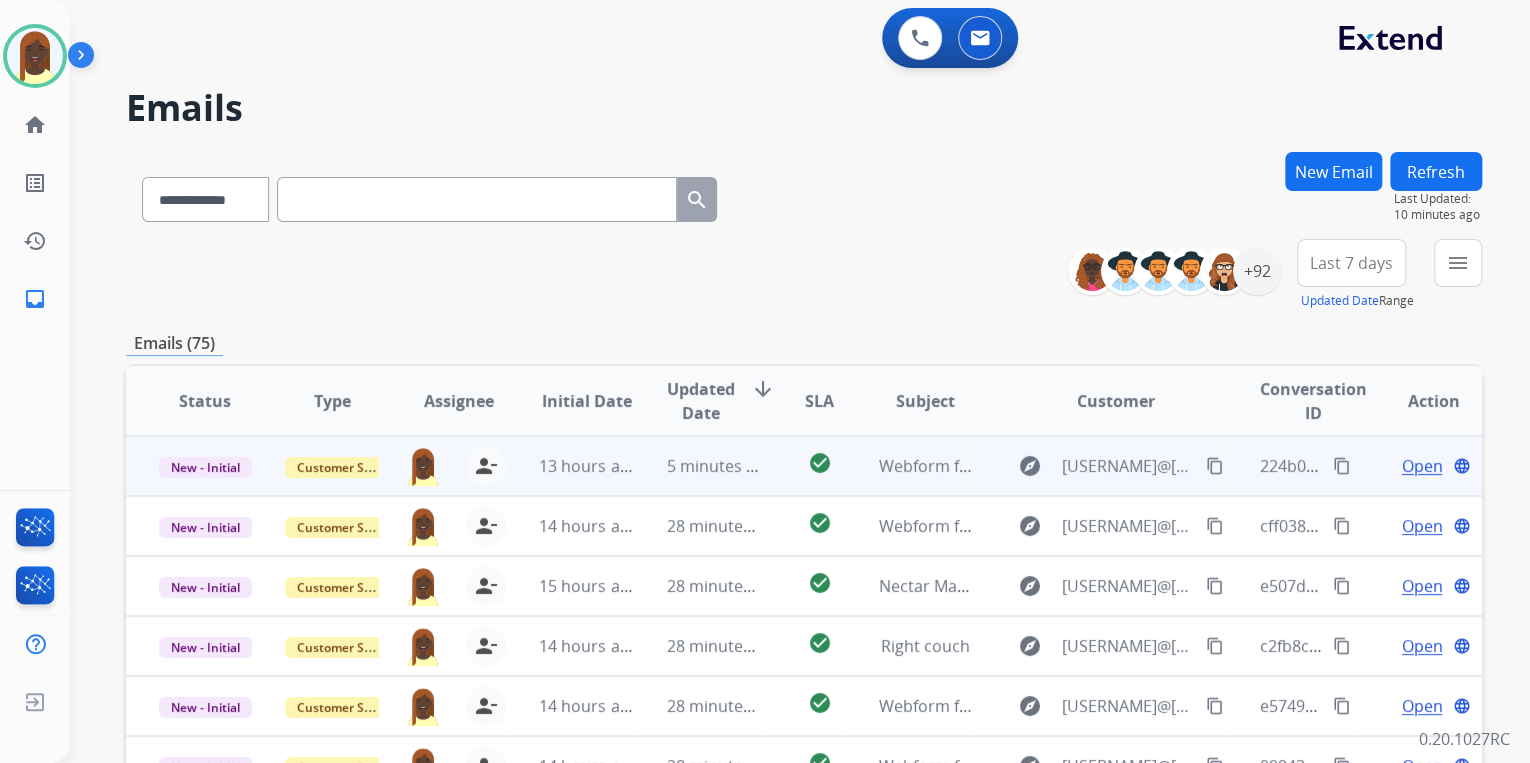 click on "content_copy" at bounding box center (1342, 466) 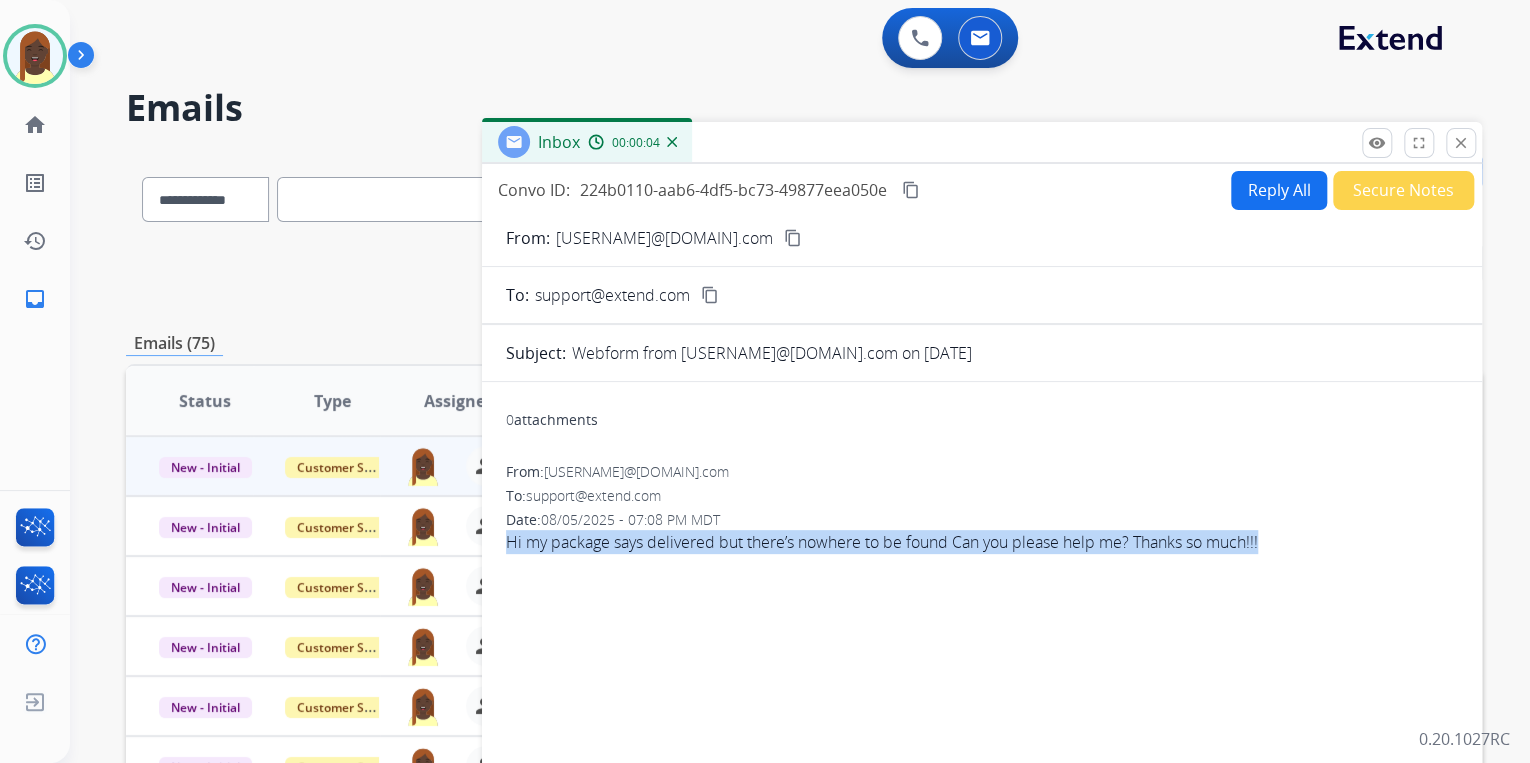 drag, startPoint x: 504, startPoint y: 546, endPoint x: 1276, endPoint y: 563, distance: 772.18713 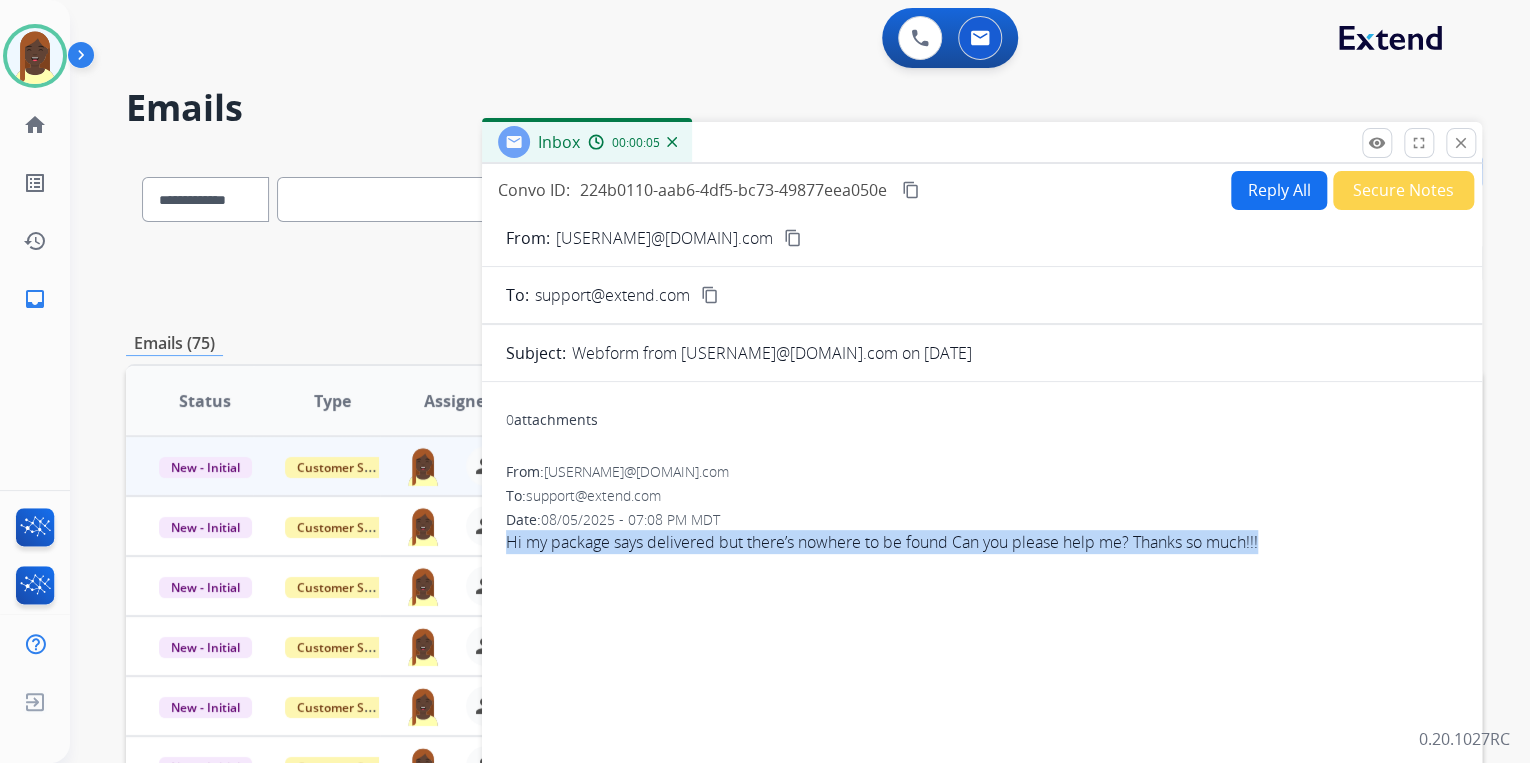 drag, startPoint x: 1276, startPoint y: 563, endPoint x: 1176, endPoint y: 544, distance: 101.788994 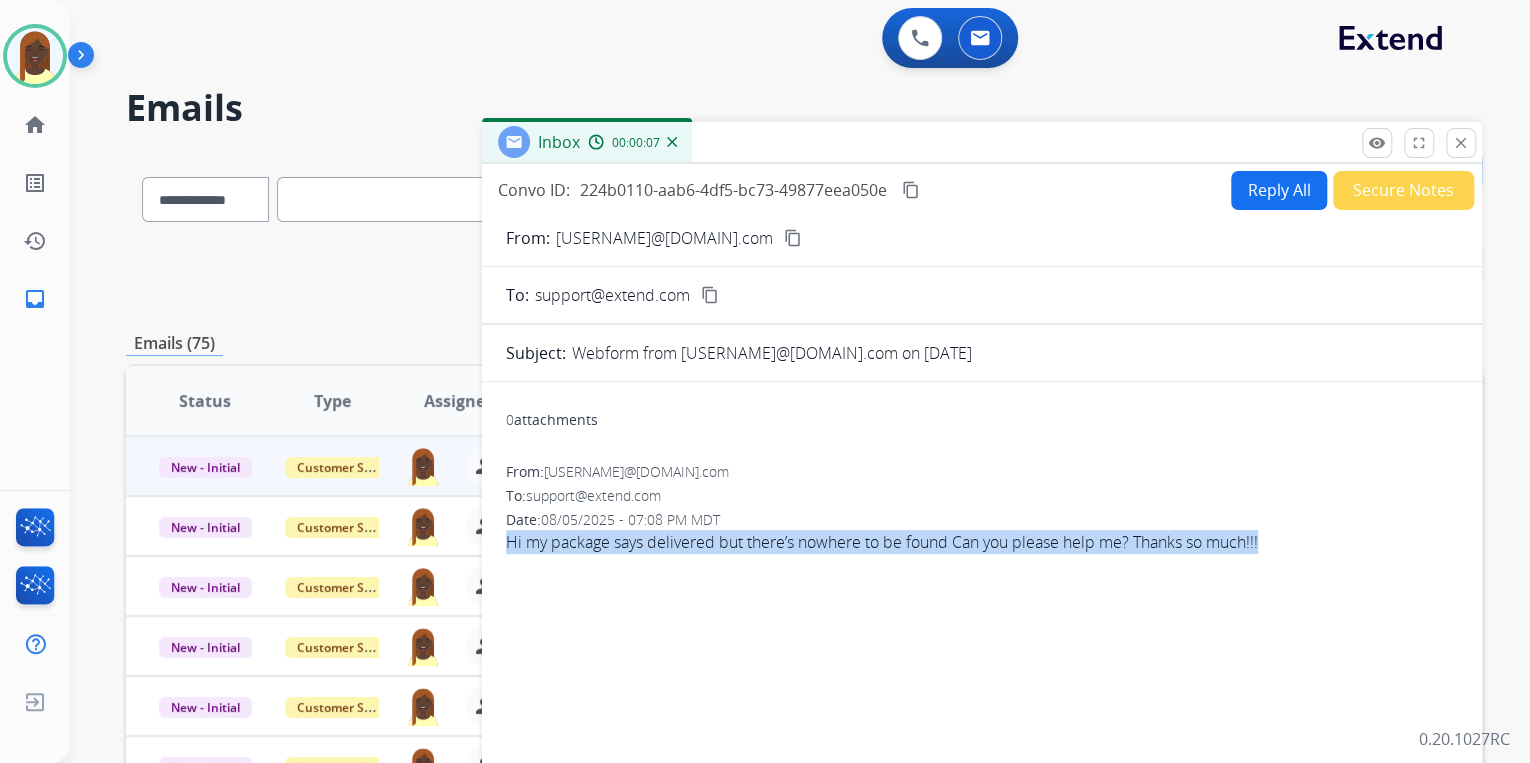copy on "Hi my package says delivered but there’s nowhere to be found
Can you please help me?
Thanks so much!!!" 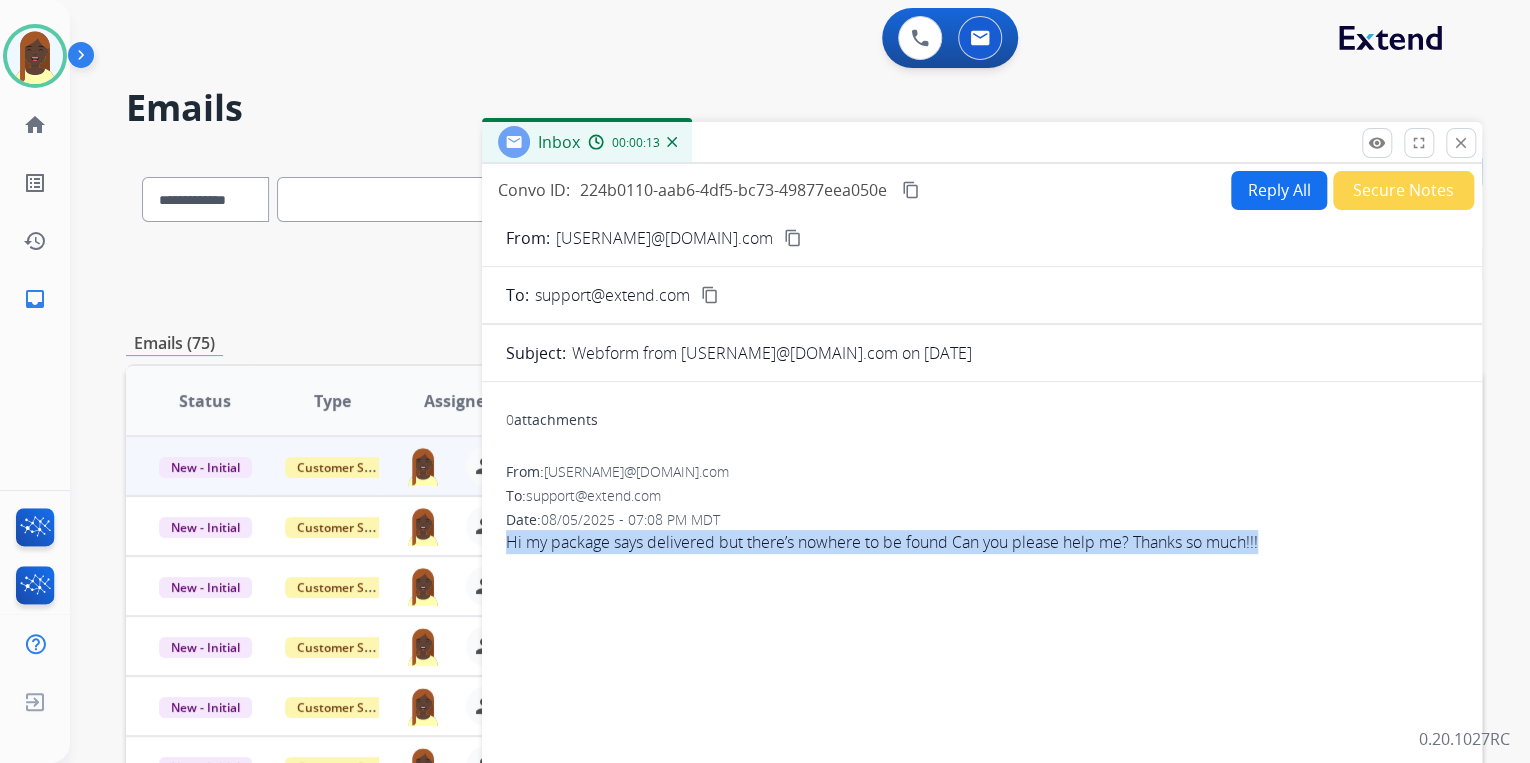 click on "content_copy" at bounding box center (793, 238) 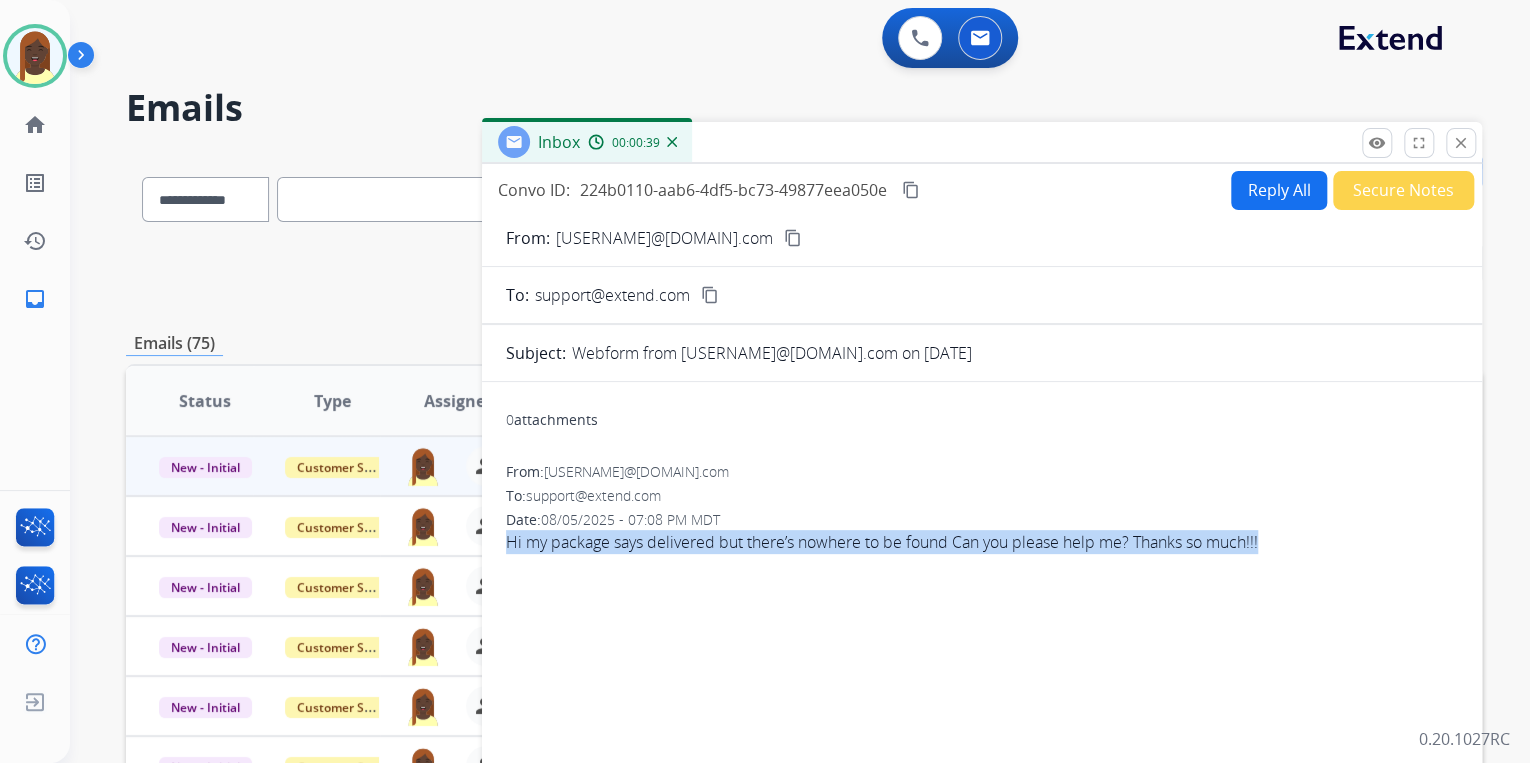 click on "Reply All" at bounding box center (1279, 190) 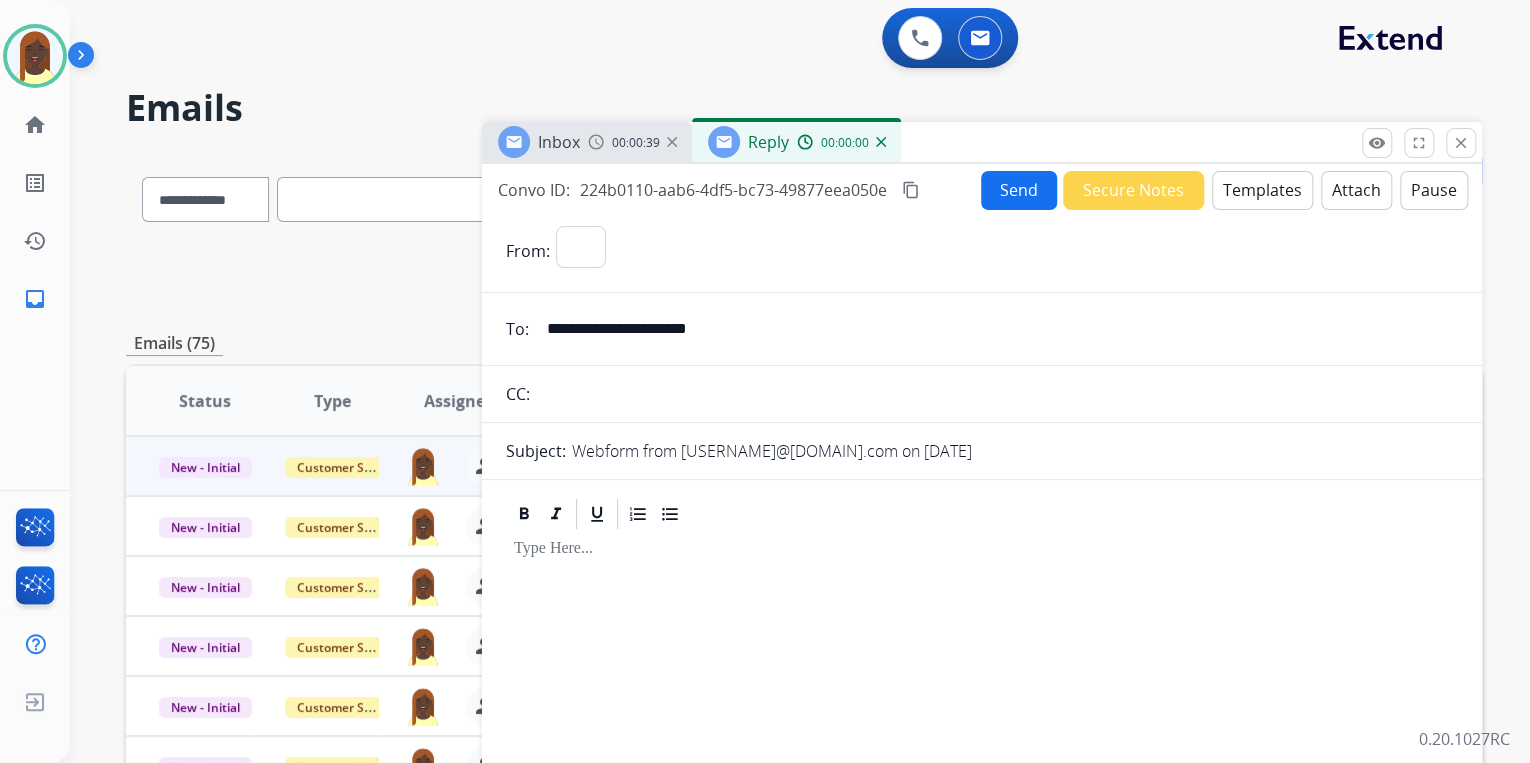 select on "**********" 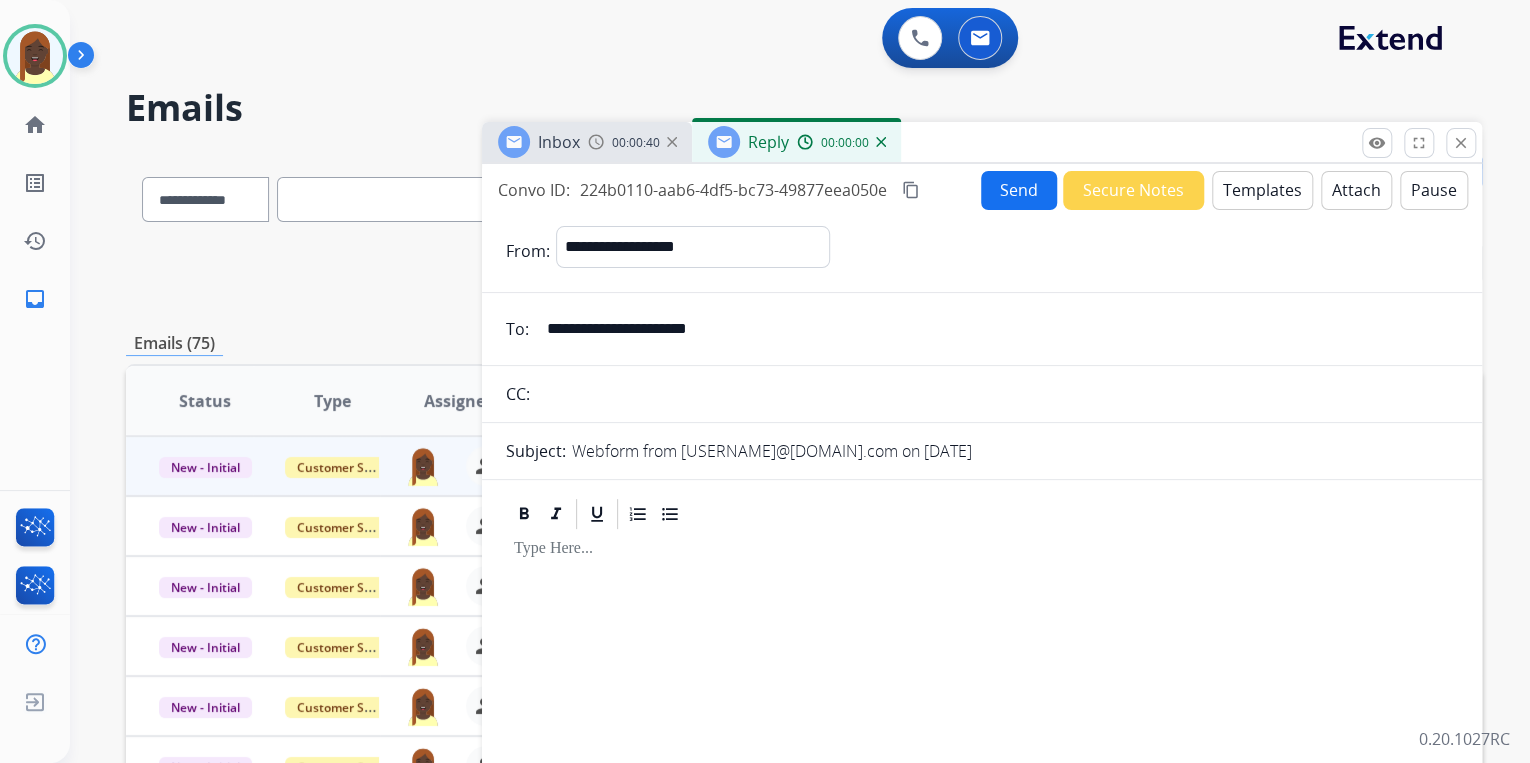 click on "Templates" at bounding box center (1262, 190) 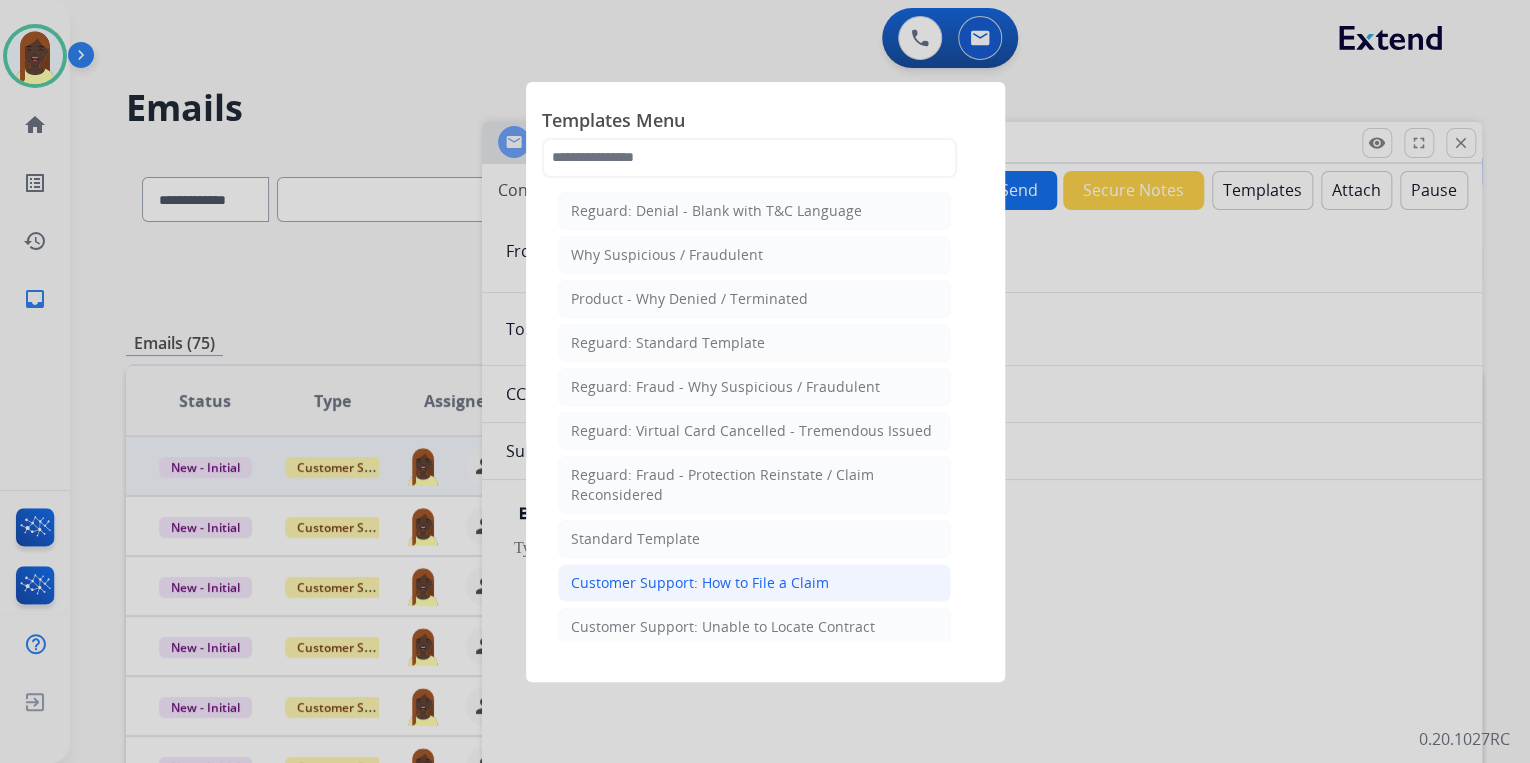 click on "Customer Support: How to File a Claim" 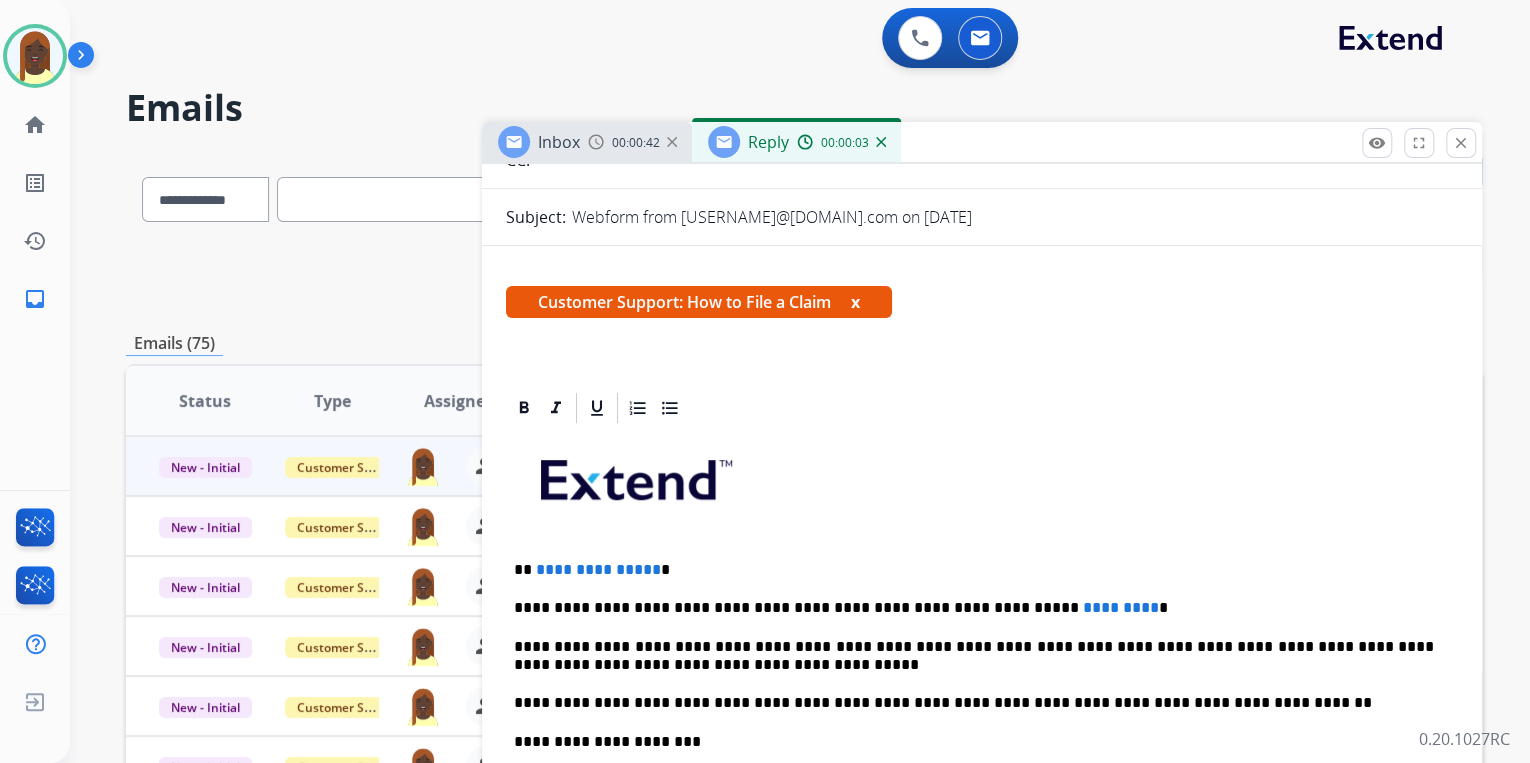 scroll, scrollTop: 400, scrollLeft: 0, axis: vertical 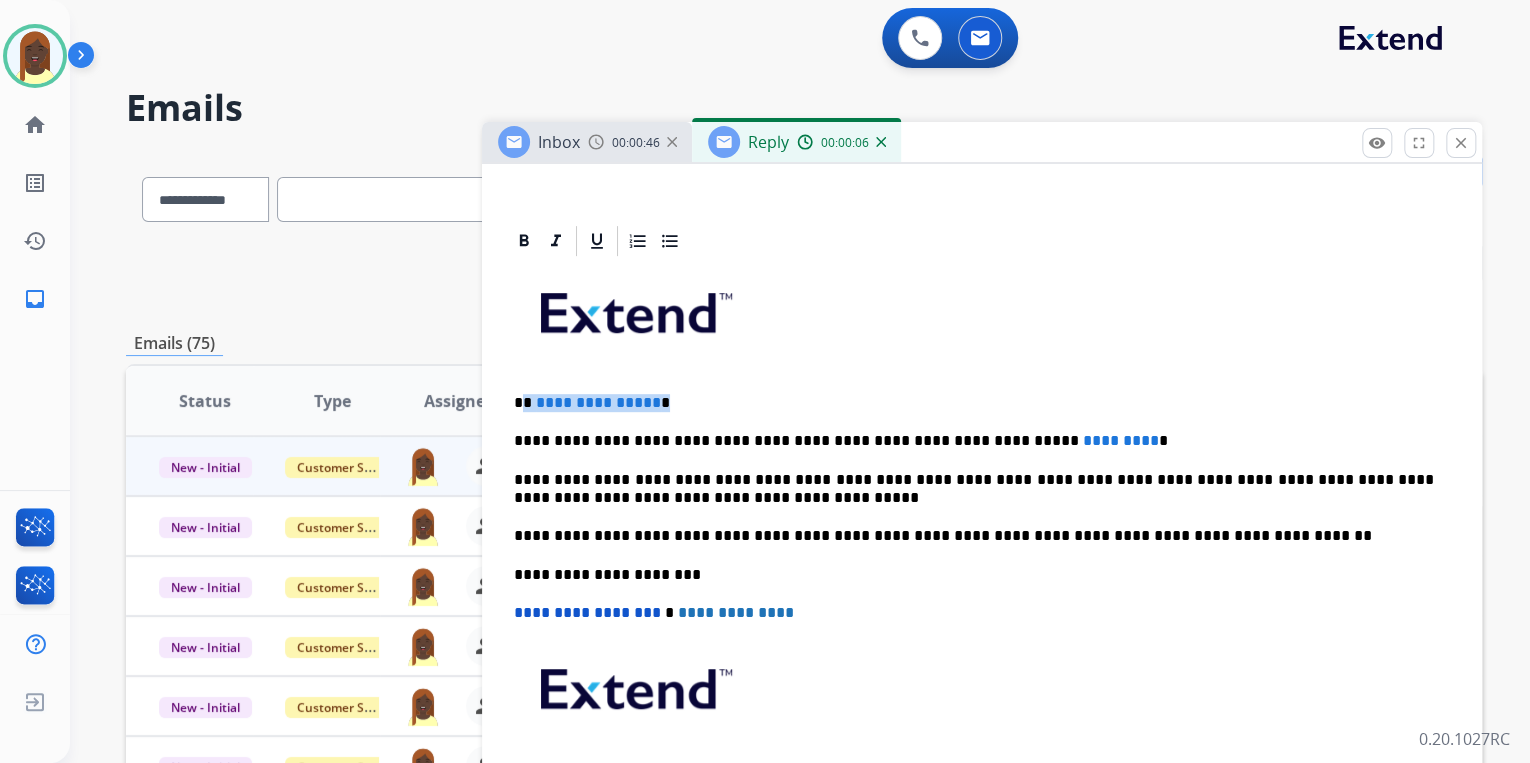 drag, startPoint x: 524, startPoint y: 399, endPoint x: 664, endPoint y: 400, distance: 140.00357 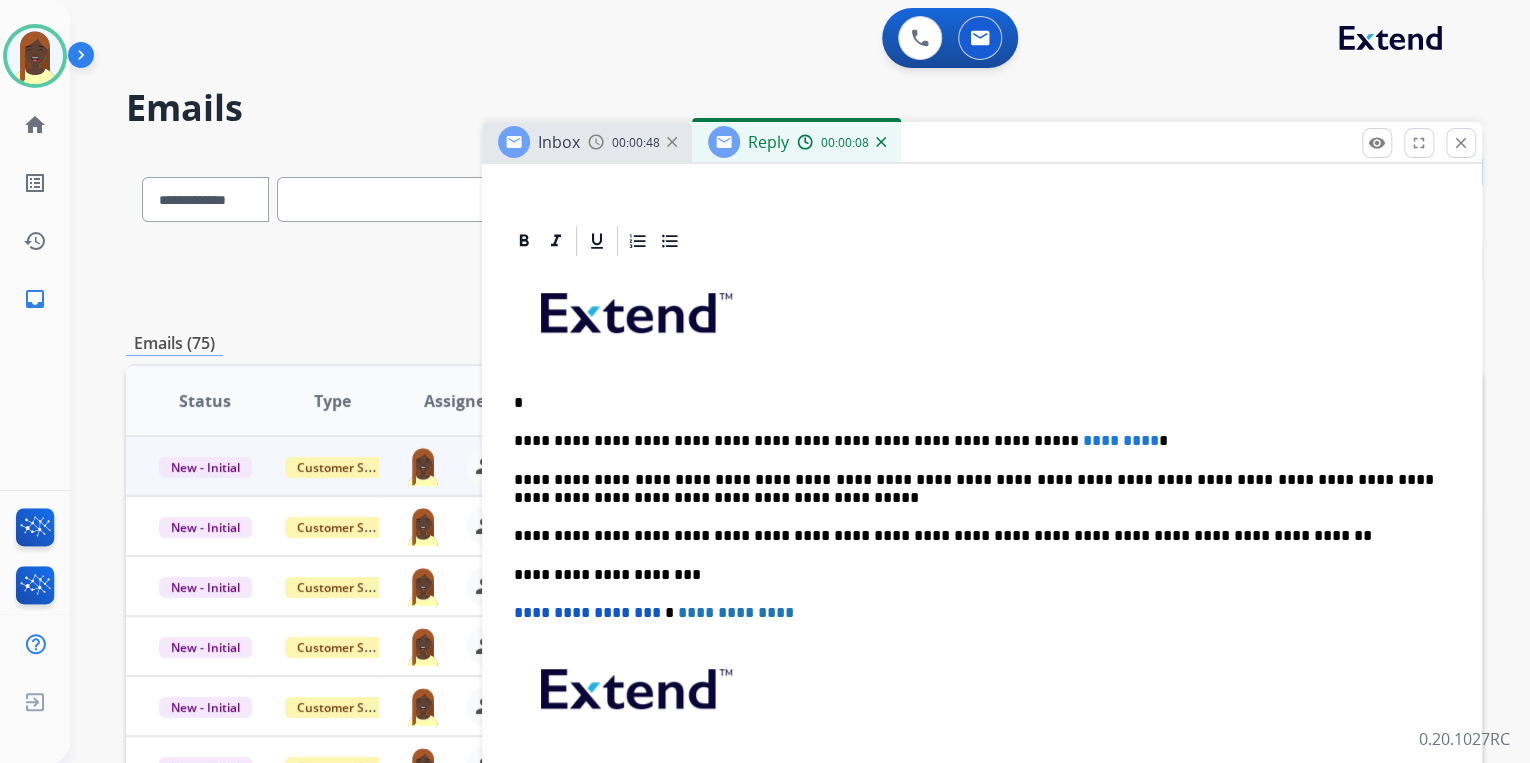 type 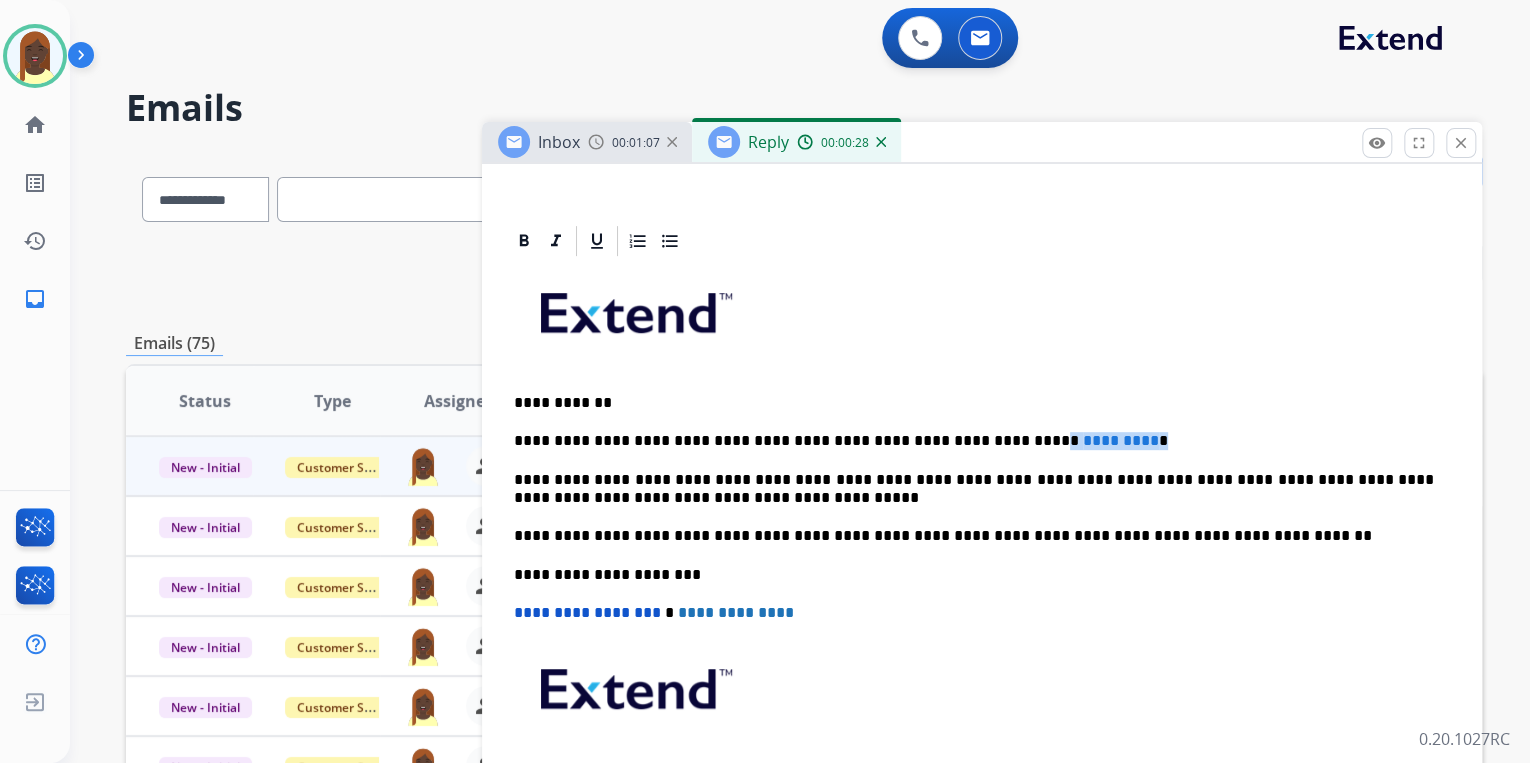 drag, startPoint x: 964, startPoint y: 436, endPoint x: 1107, endPoint y: 432, distance: 143.05594 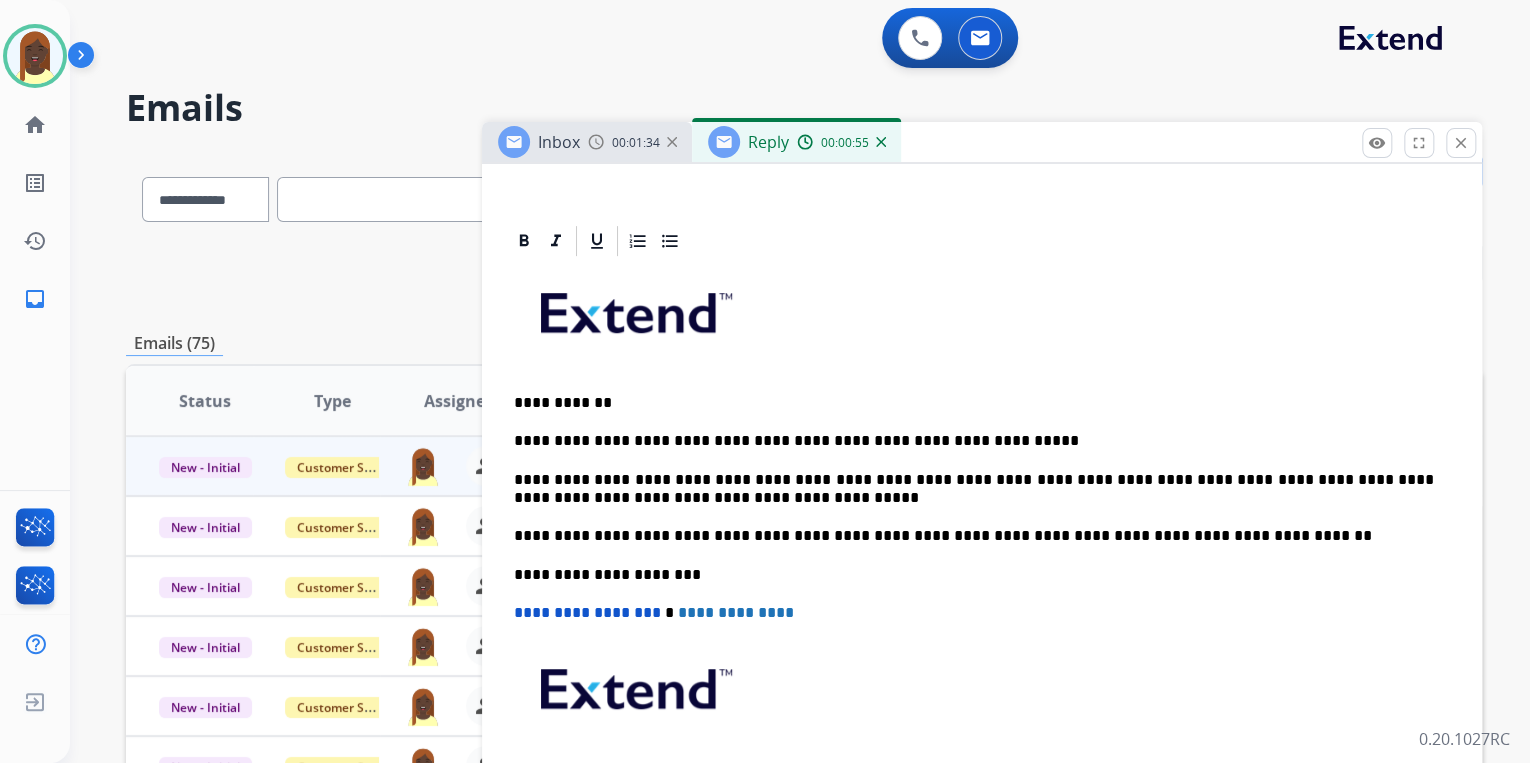click on "**********" at bounding box center (974, 441) 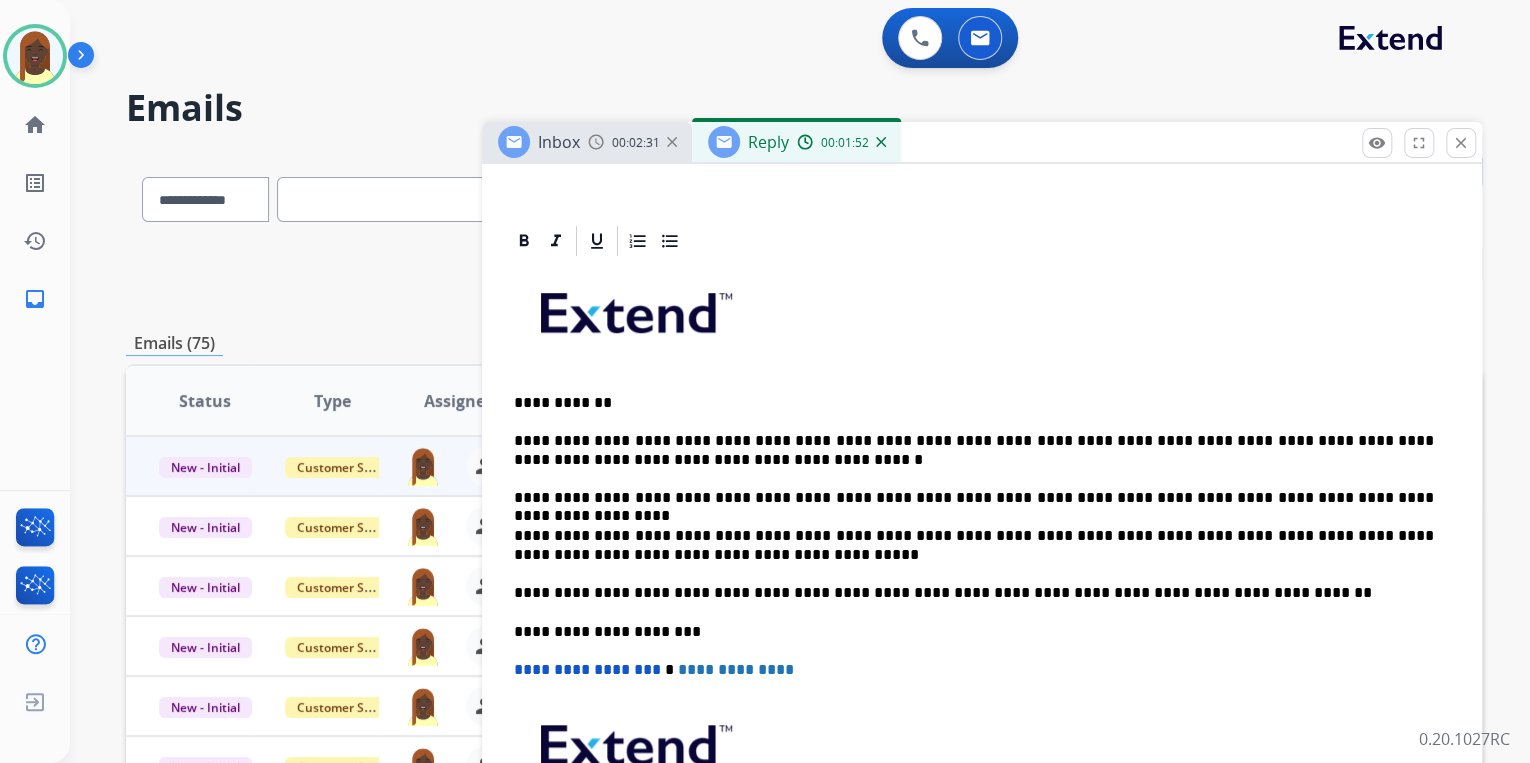 click on "**********" at bounding box center (974, 498) 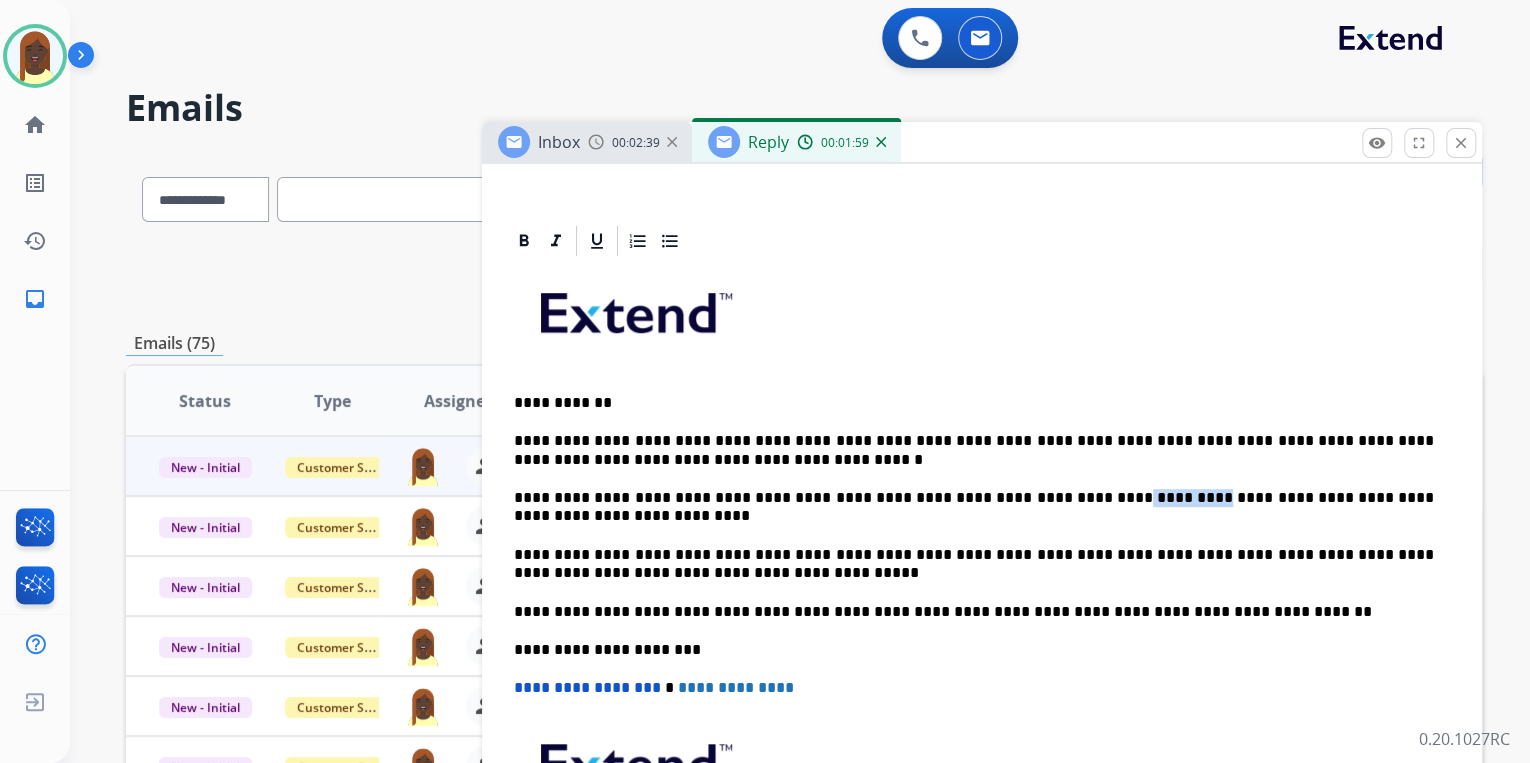 drag, startPoint x: 1115, startPoint y: 496, endPoint x: 1046, endPoint y: 499, distance: 69.065186 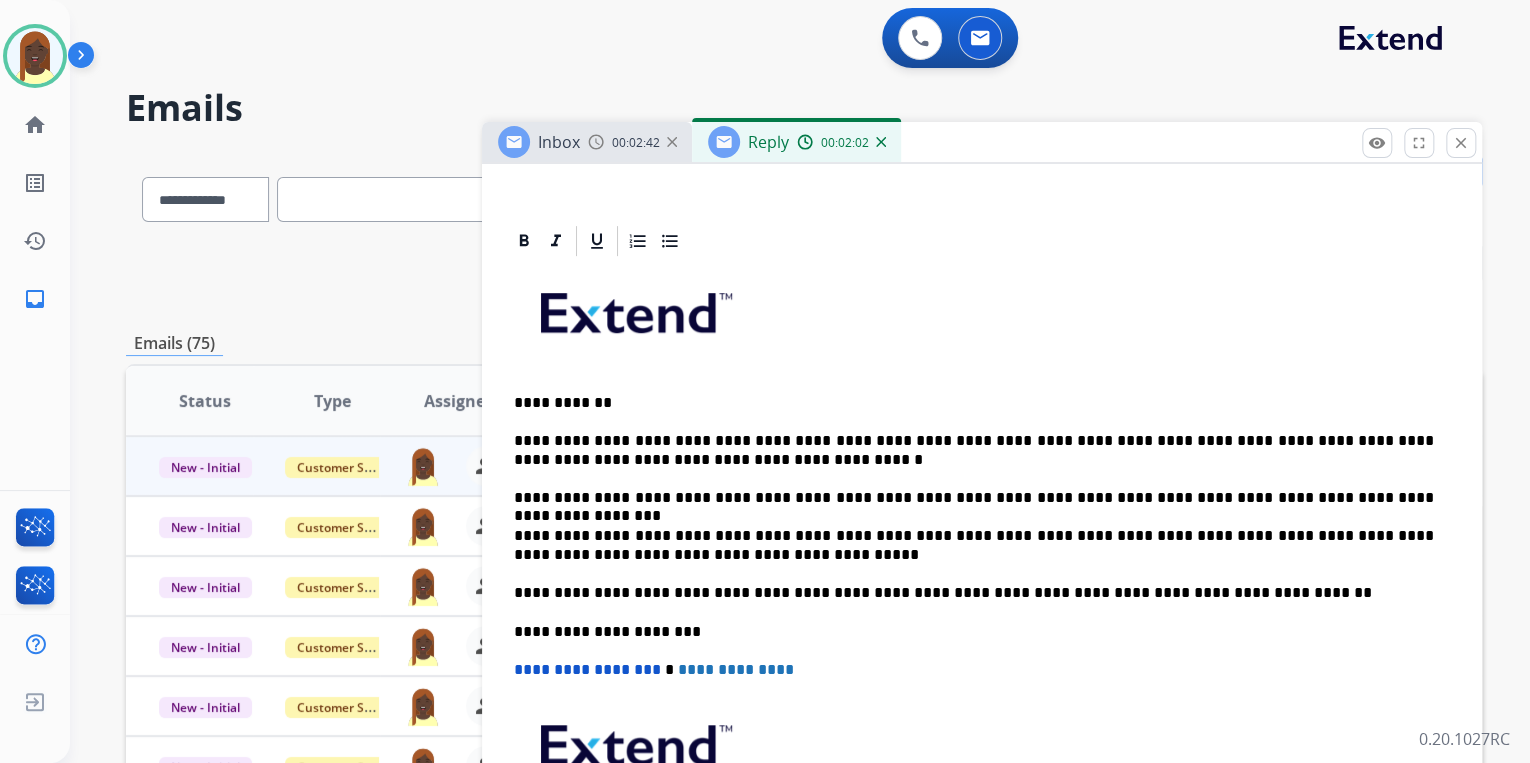 click on "**********" at bounding box center [974, 498] 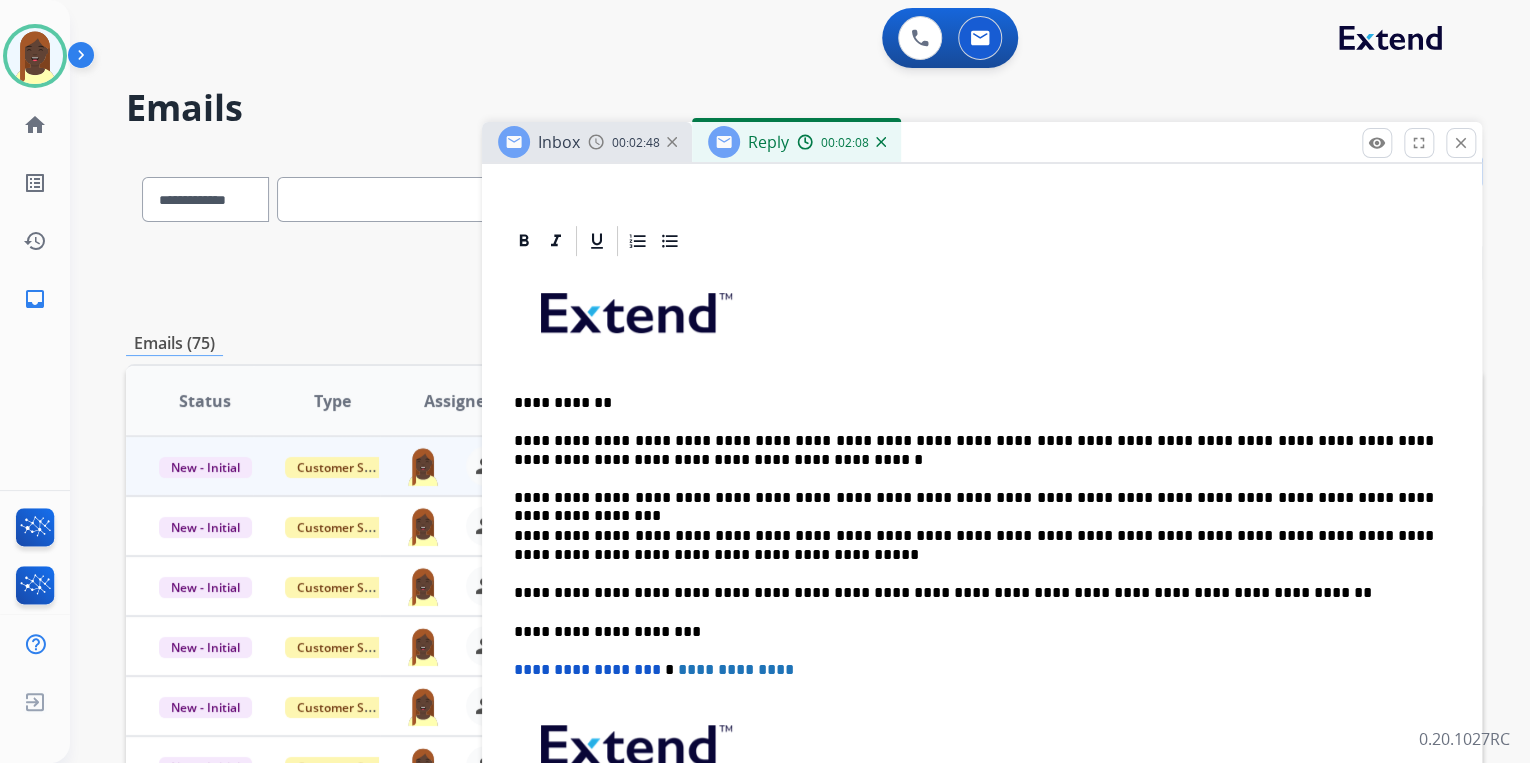 click on "**********" at bounding box center (974, 498) 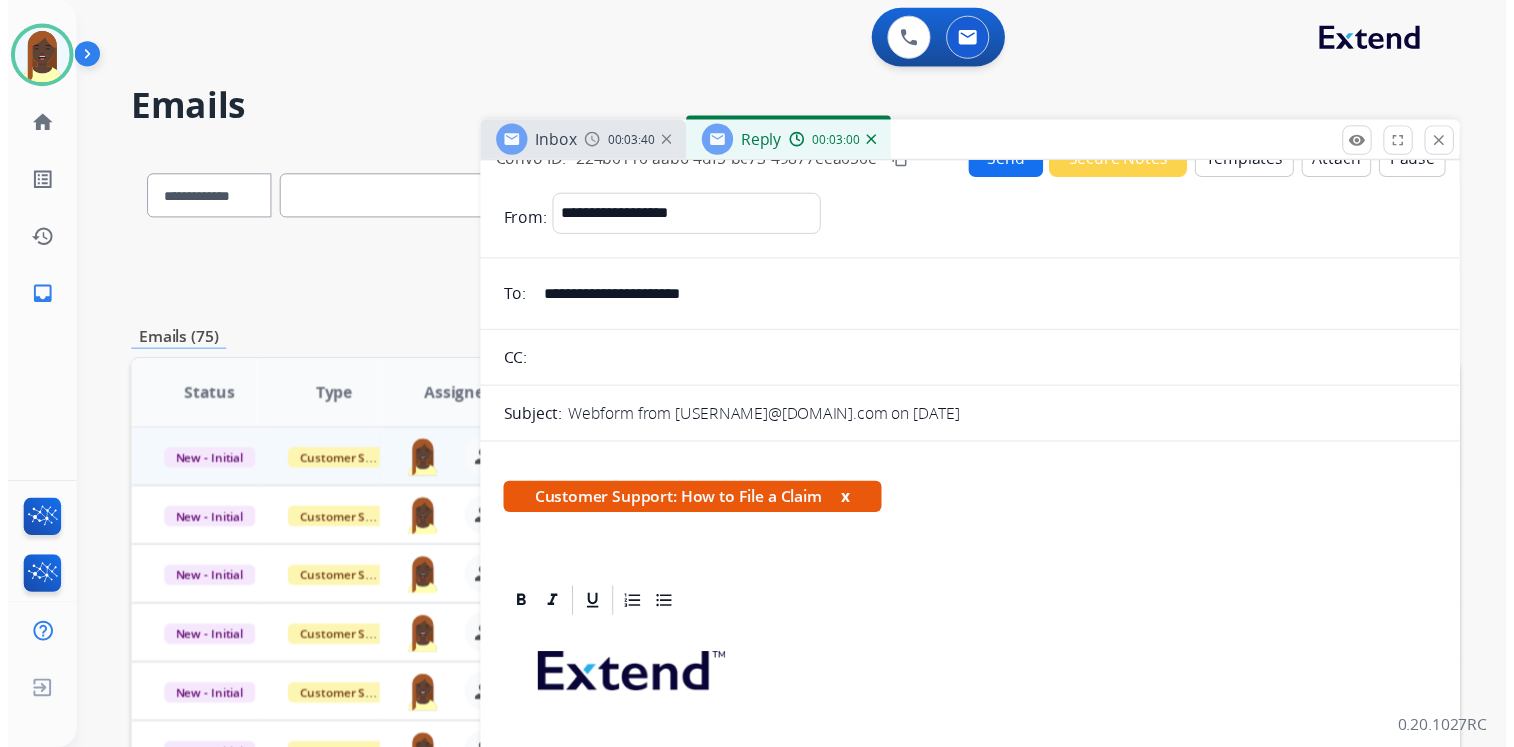 scroll, scrollTop: 0, scrollLeft: 0, axis: both 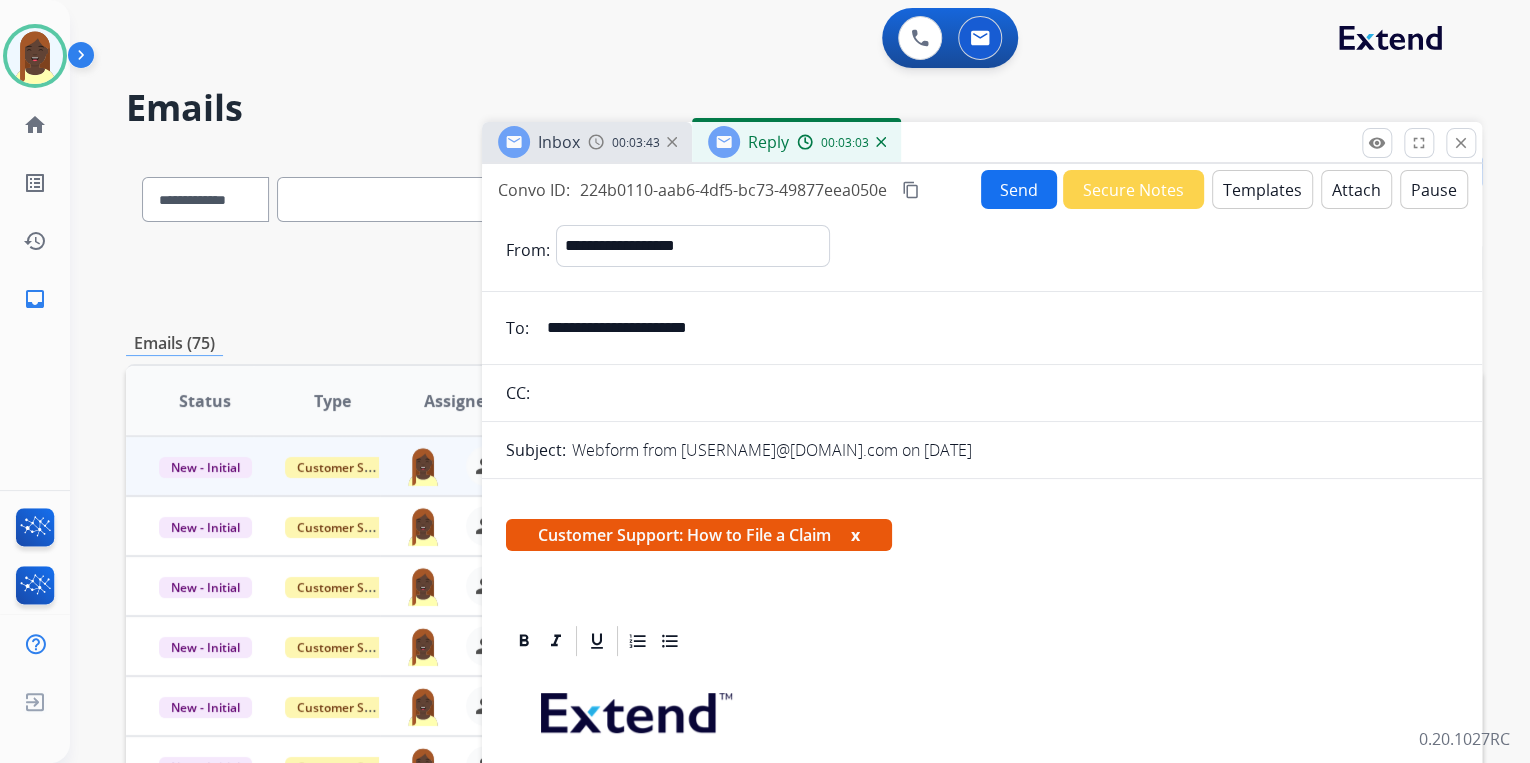 click on "Send" at bounding box center [1019, 189] 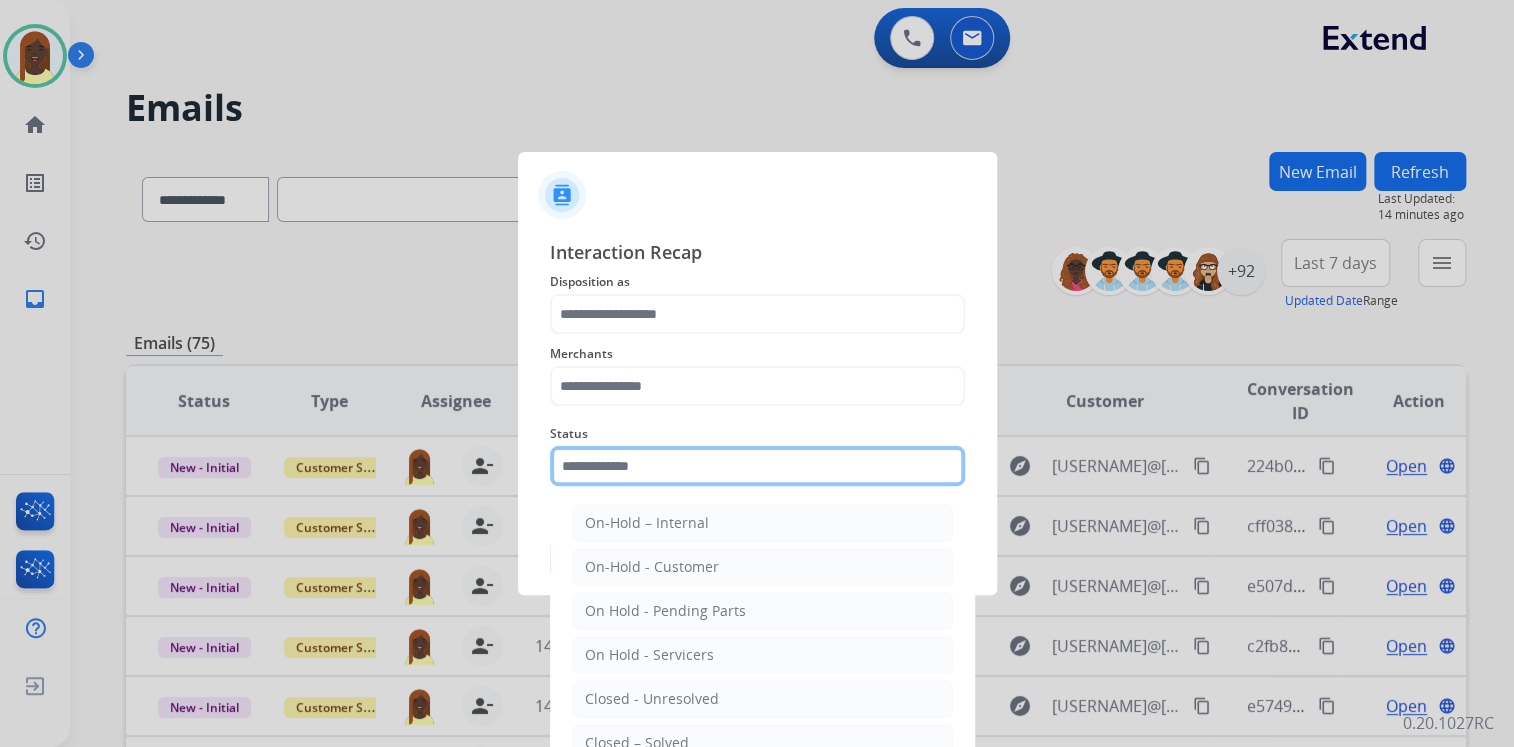 click 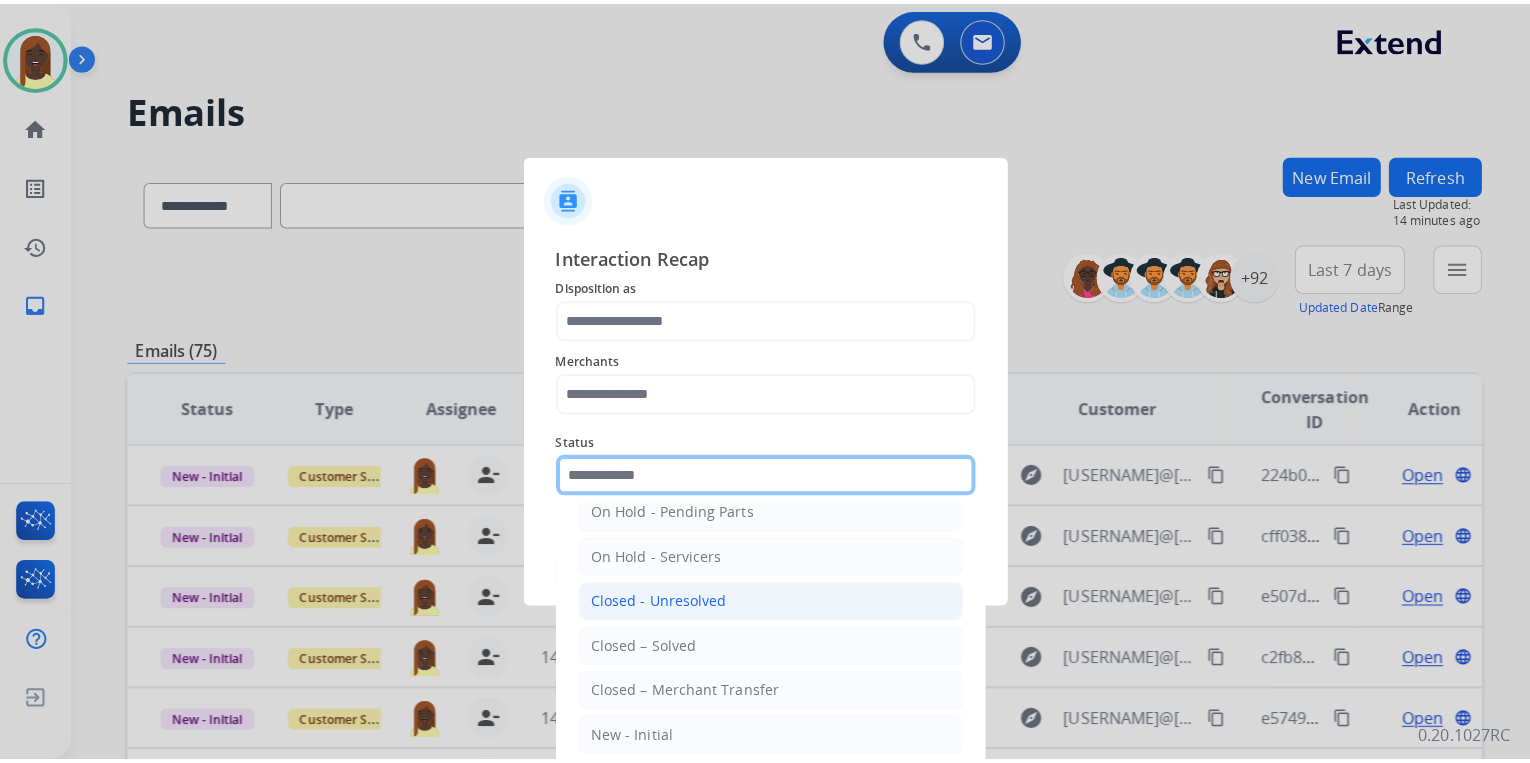 scroll, scrollTop: 116, scrollLeft: 0, axis: vertical 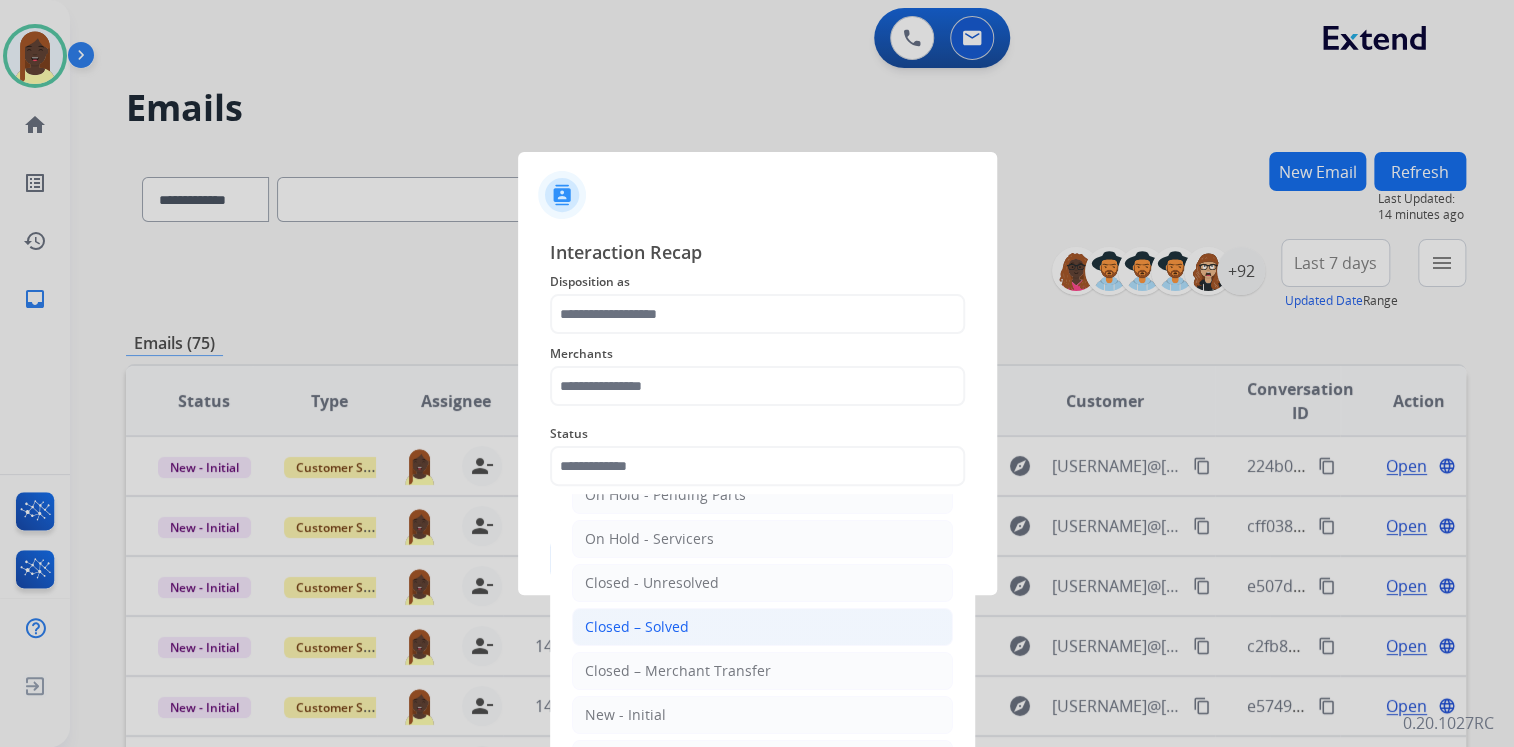 click on "Closed – Solved" 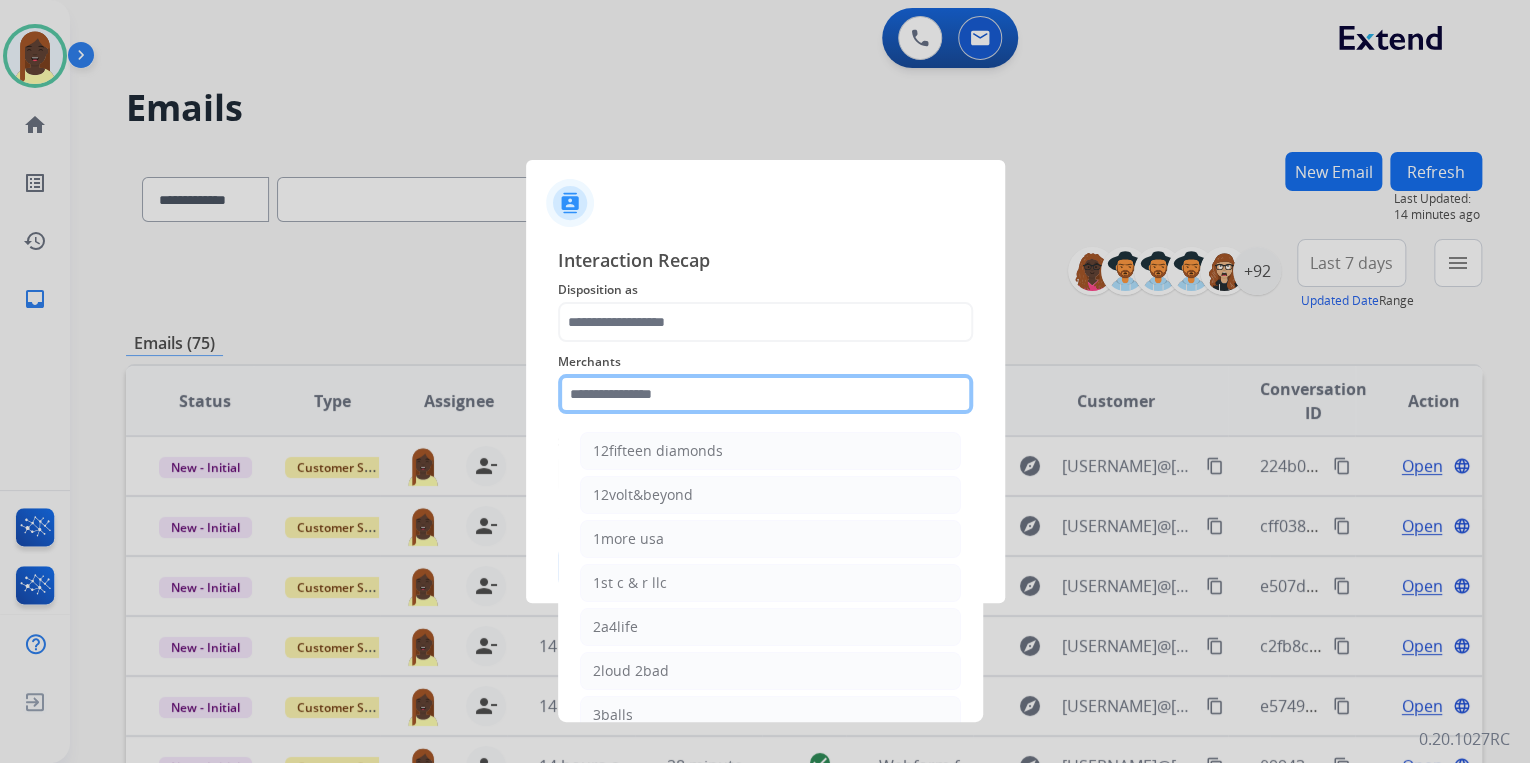 click 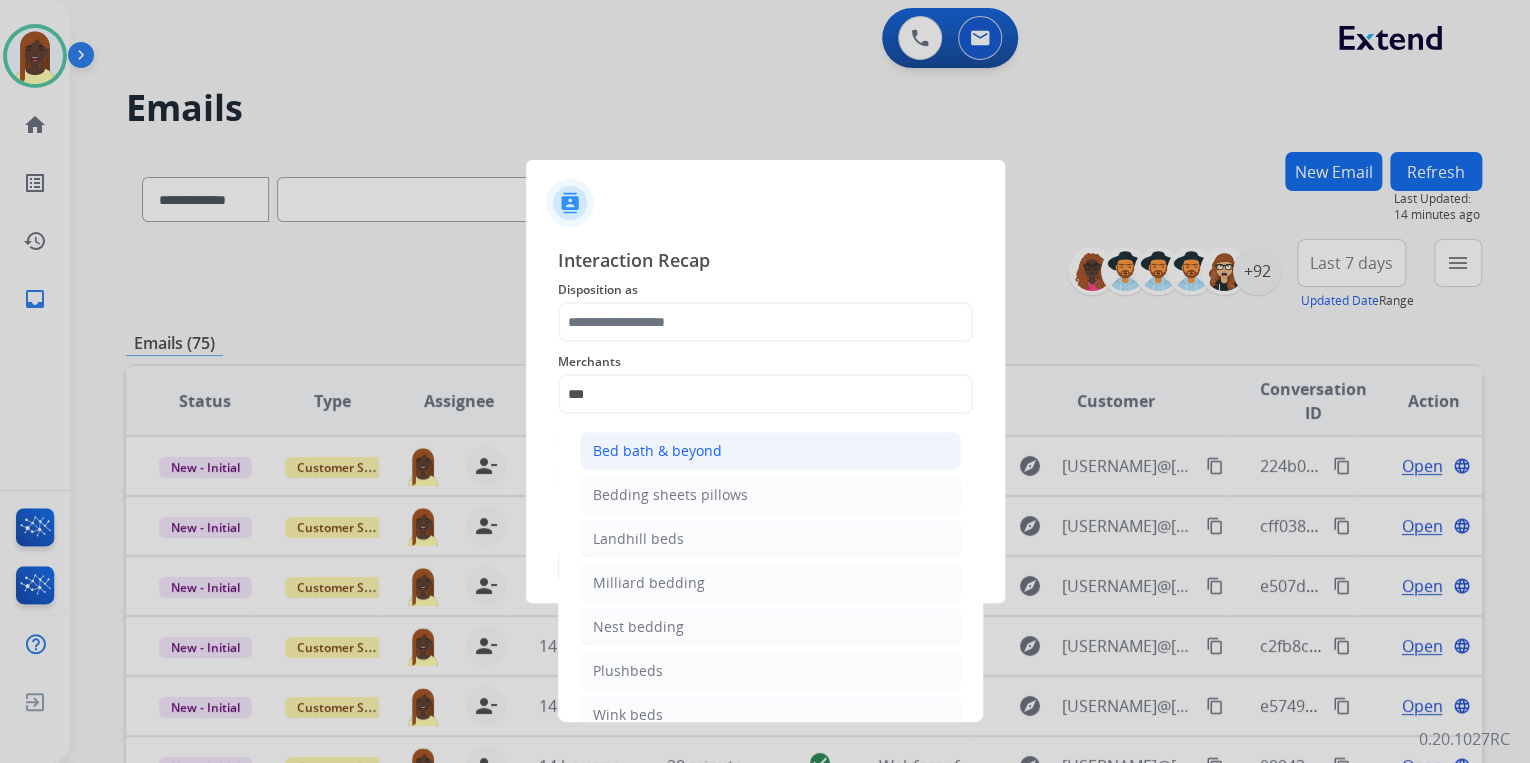 click on "Bed bath & beyond" 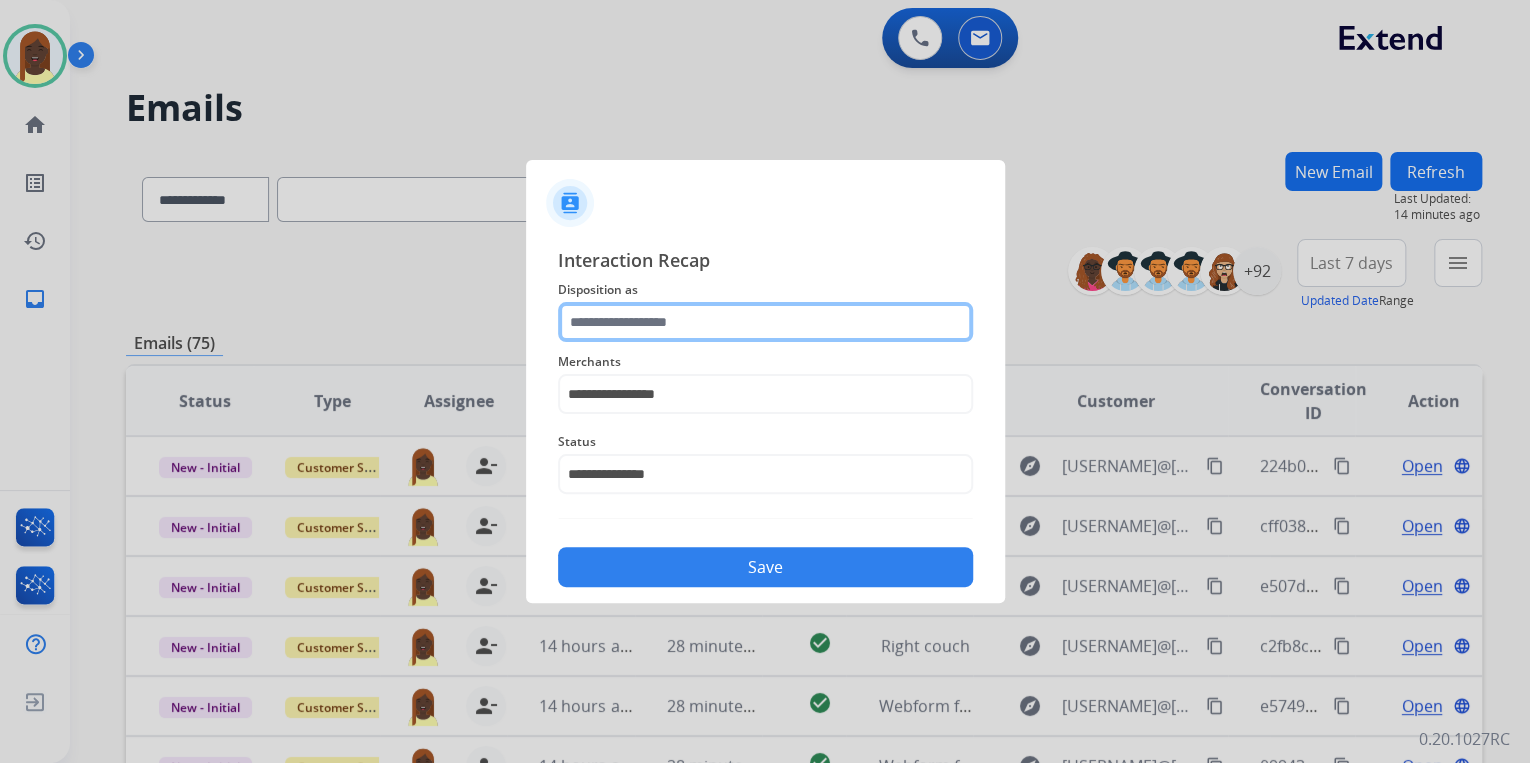 click 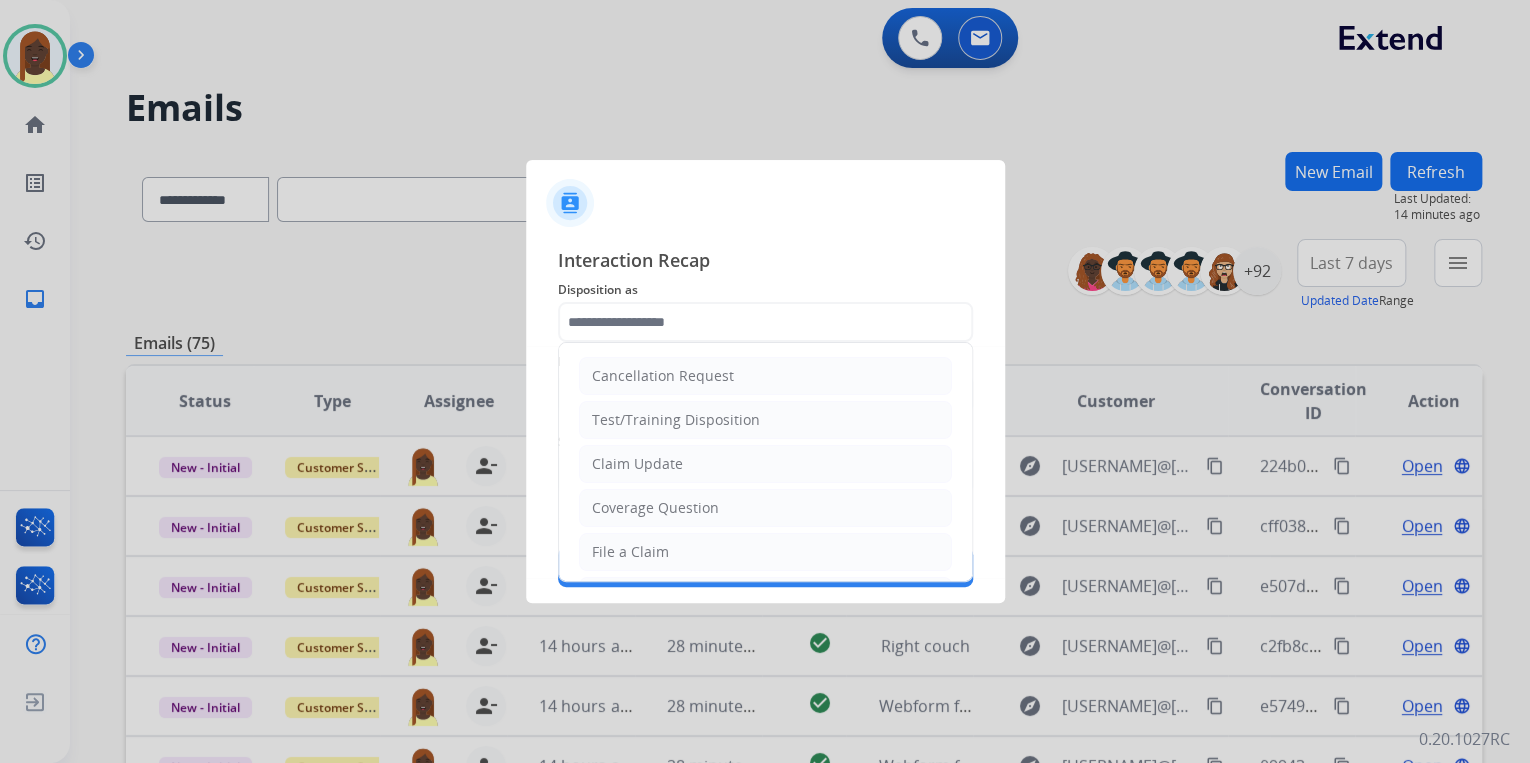 drag, startPoint x: 630, startPoint y: 547, endPoint x: 656, endPoint y: 491, distance: 61.741398 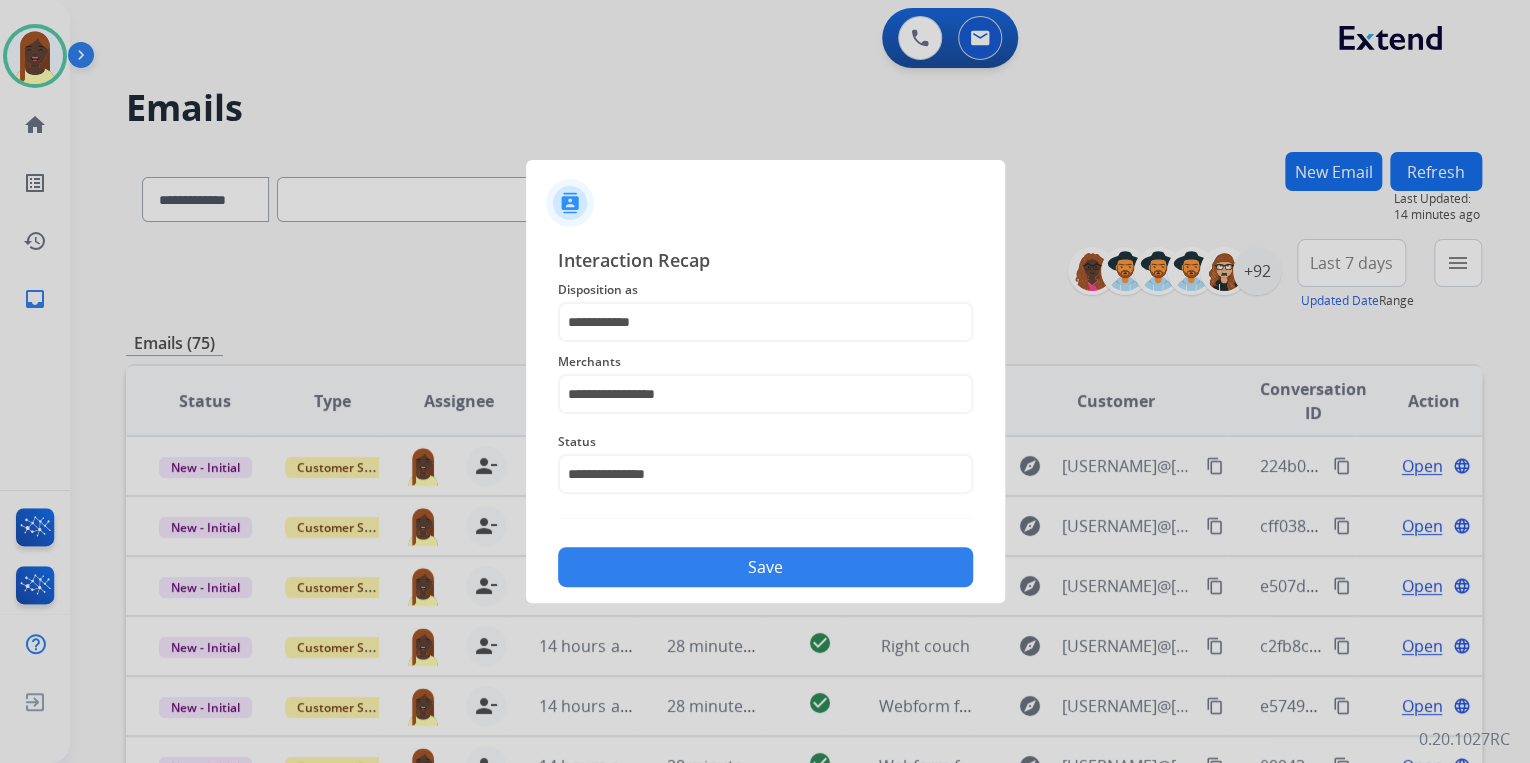 drag, startPoint x: 771, startPoint y: 575, endPoint x: 768, endPoint y: 557, distance: 18.248287 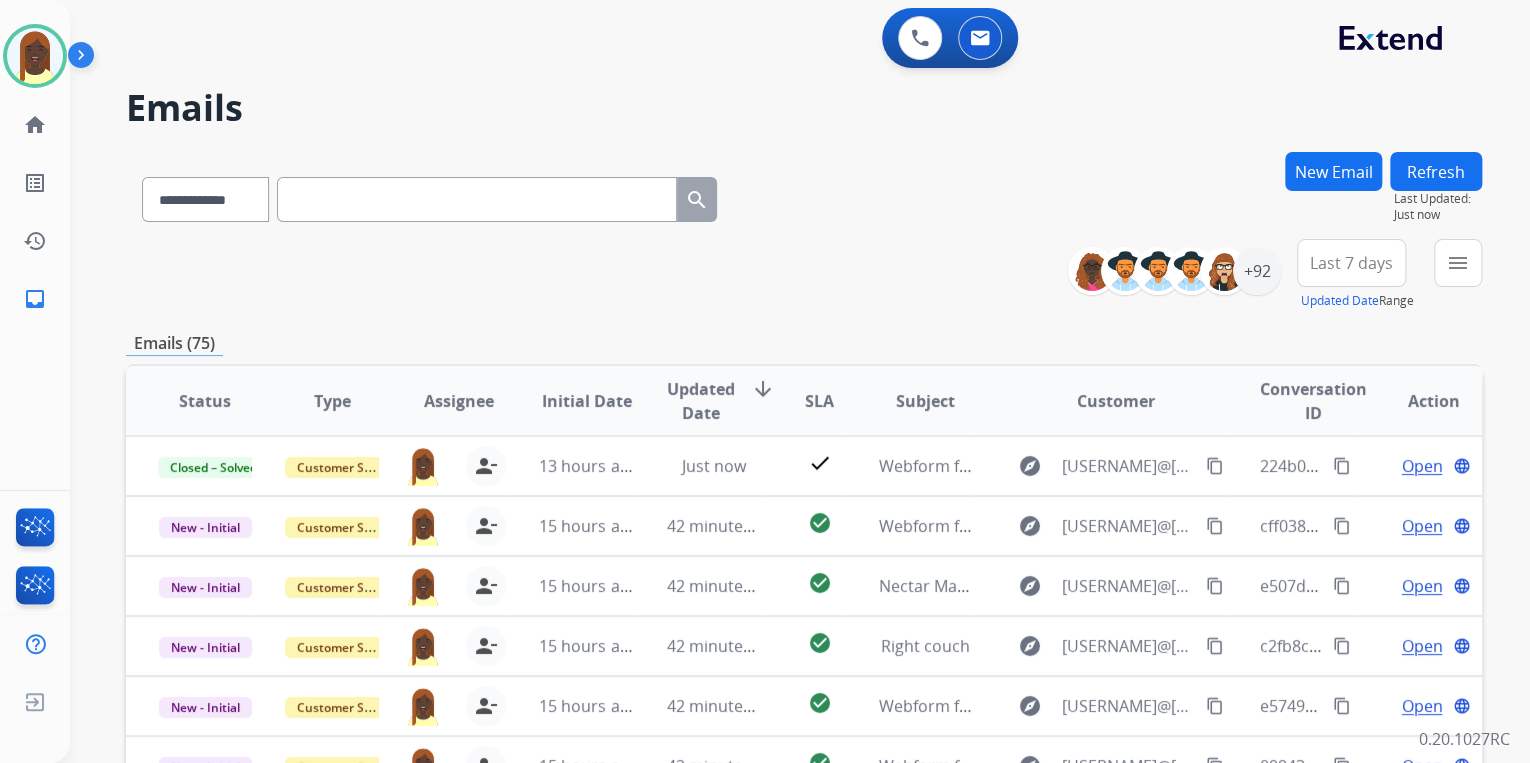 click on "**********" at bounding box center [804, 275] 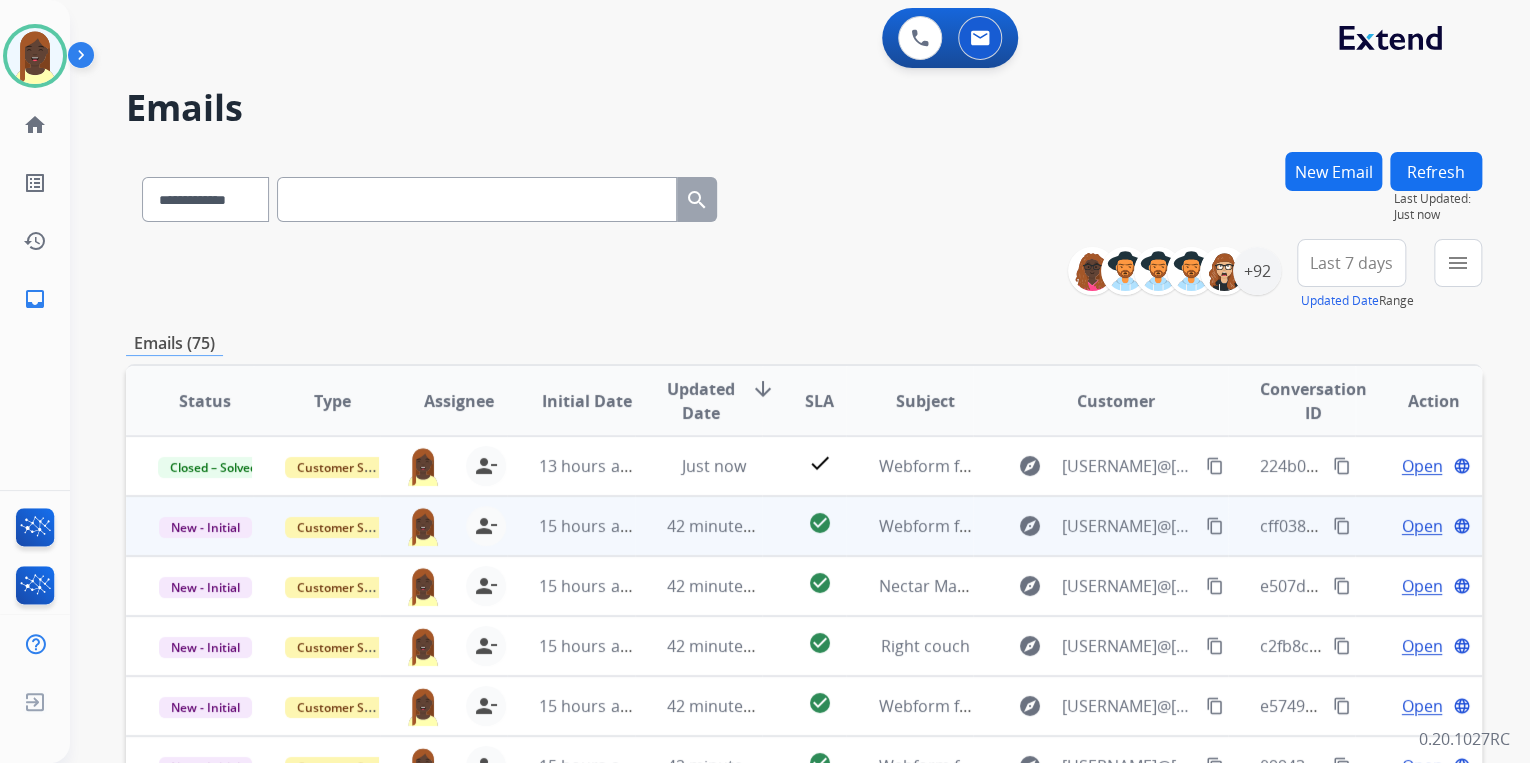 click on "content_copy" at bounding box center [1342, 526] 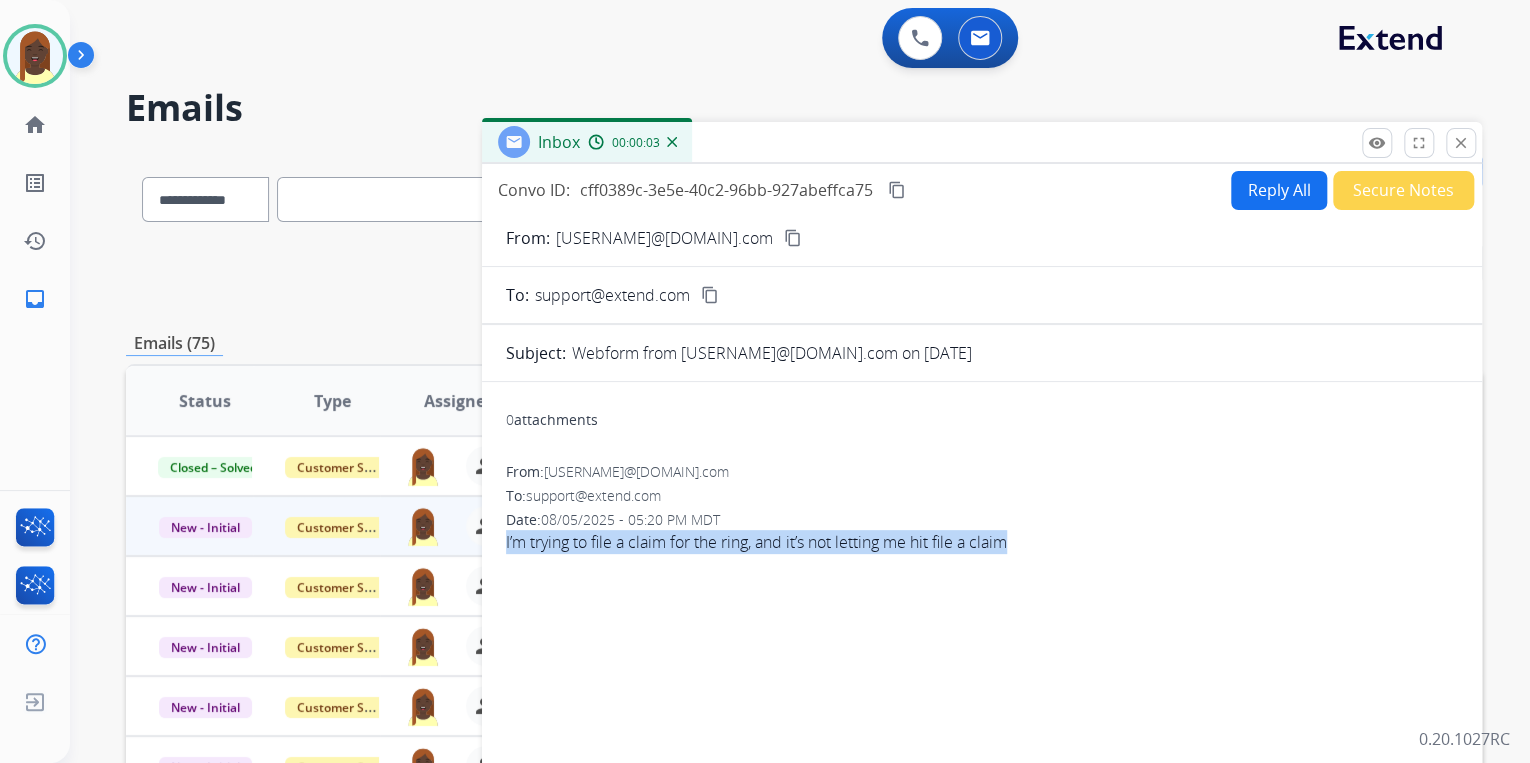 drag, startPoint x: 504, startPoint y: 544, endPoint x: 1018, endPoint y: 547, distance: 514.0087 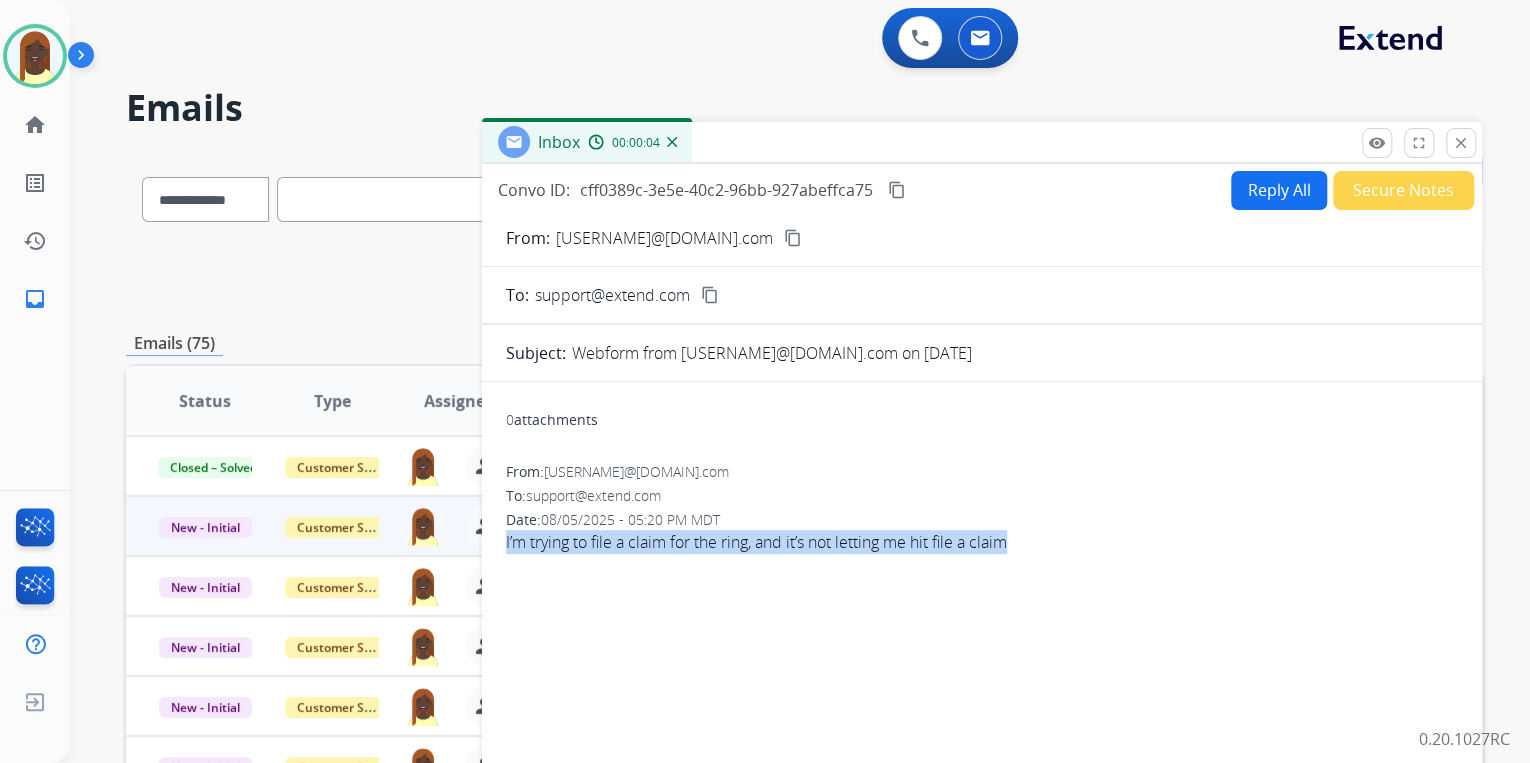 drag, startPoint x: 1018, startPoint y: 547, endPoint x: 985, endPoint y: 548, distance: 33.01515 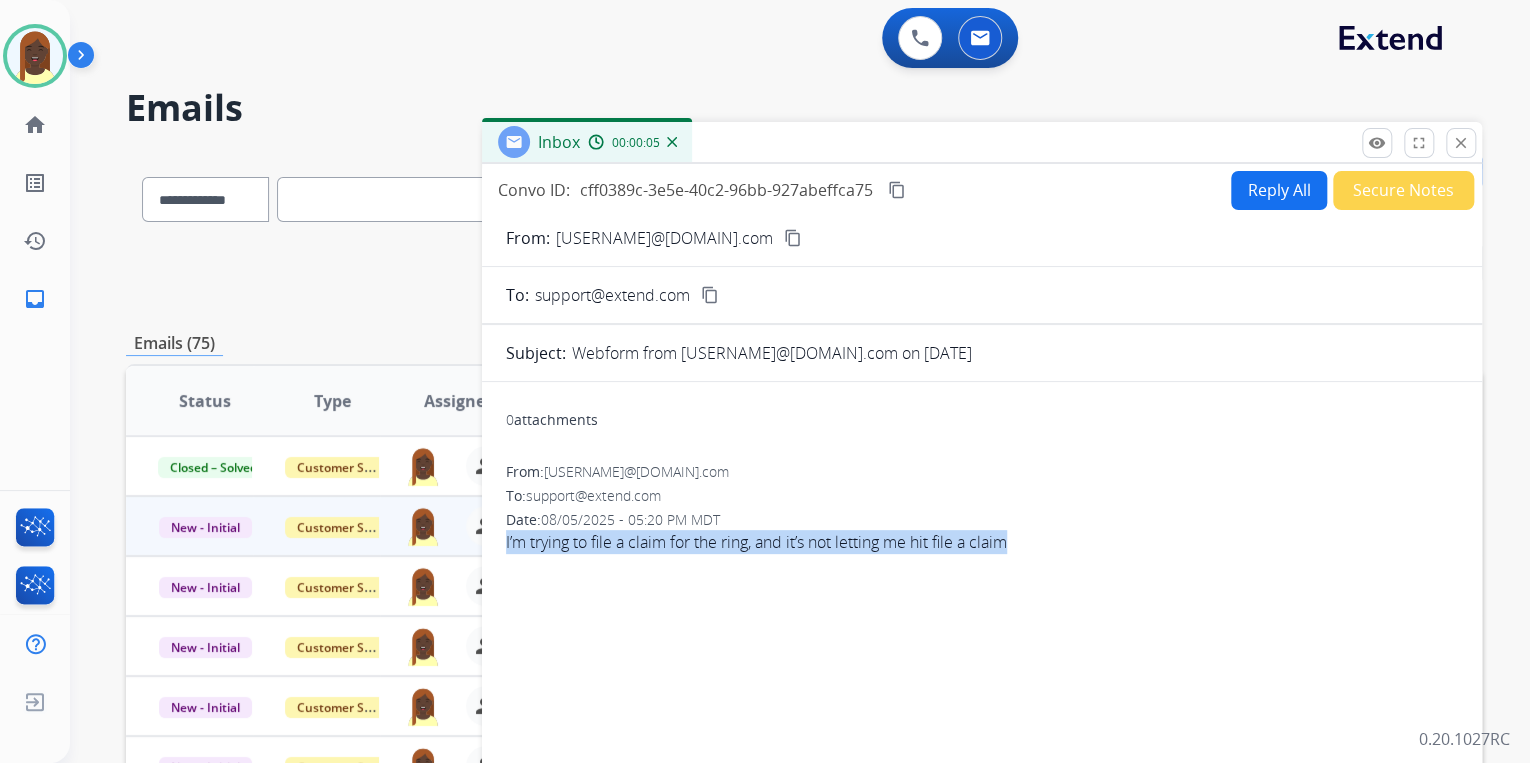 copy on "I’m trying to file a claim for the ring, and it’s not letting me hit file a claim" 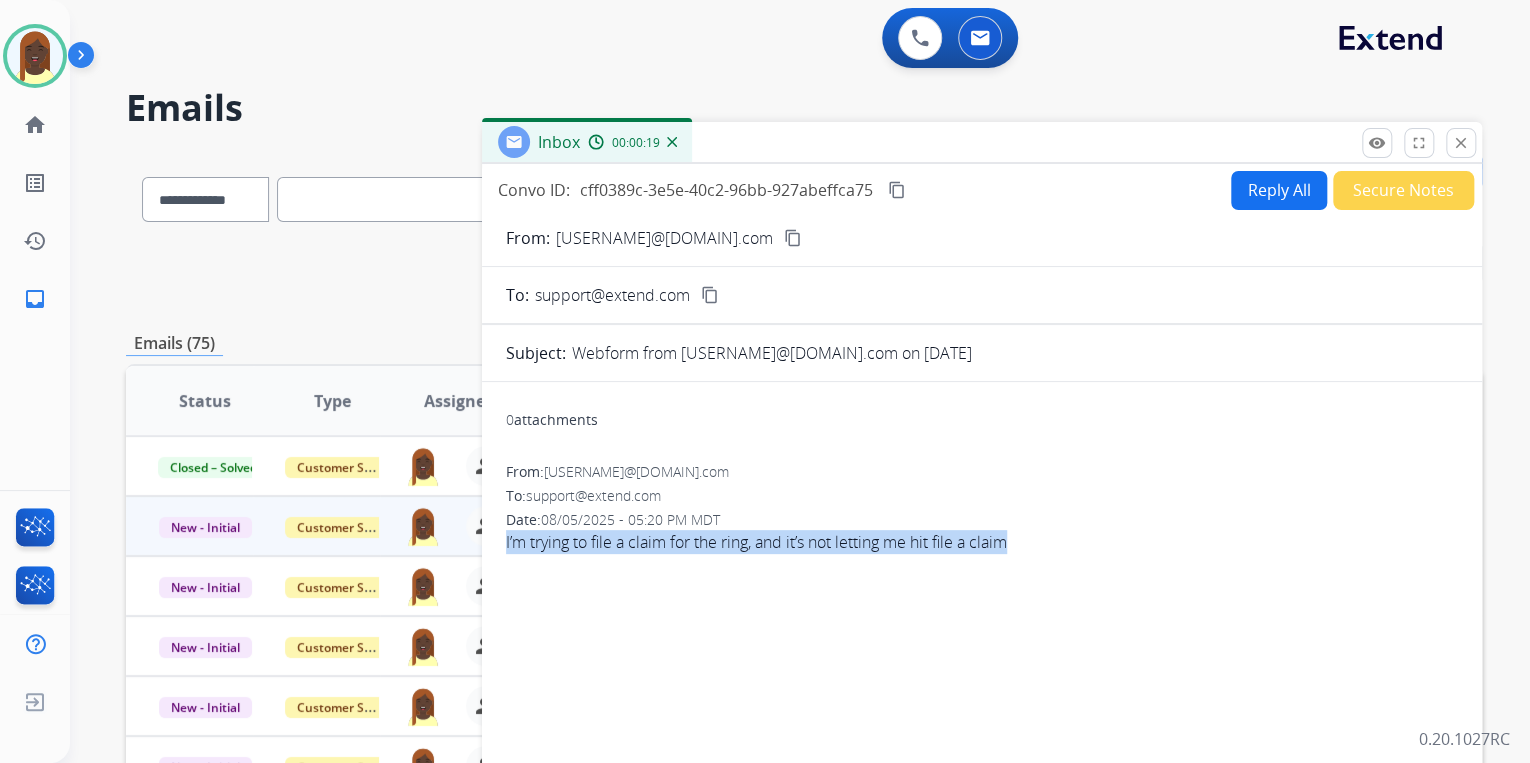 click on "content_copy" at bounding box center [793, 238] 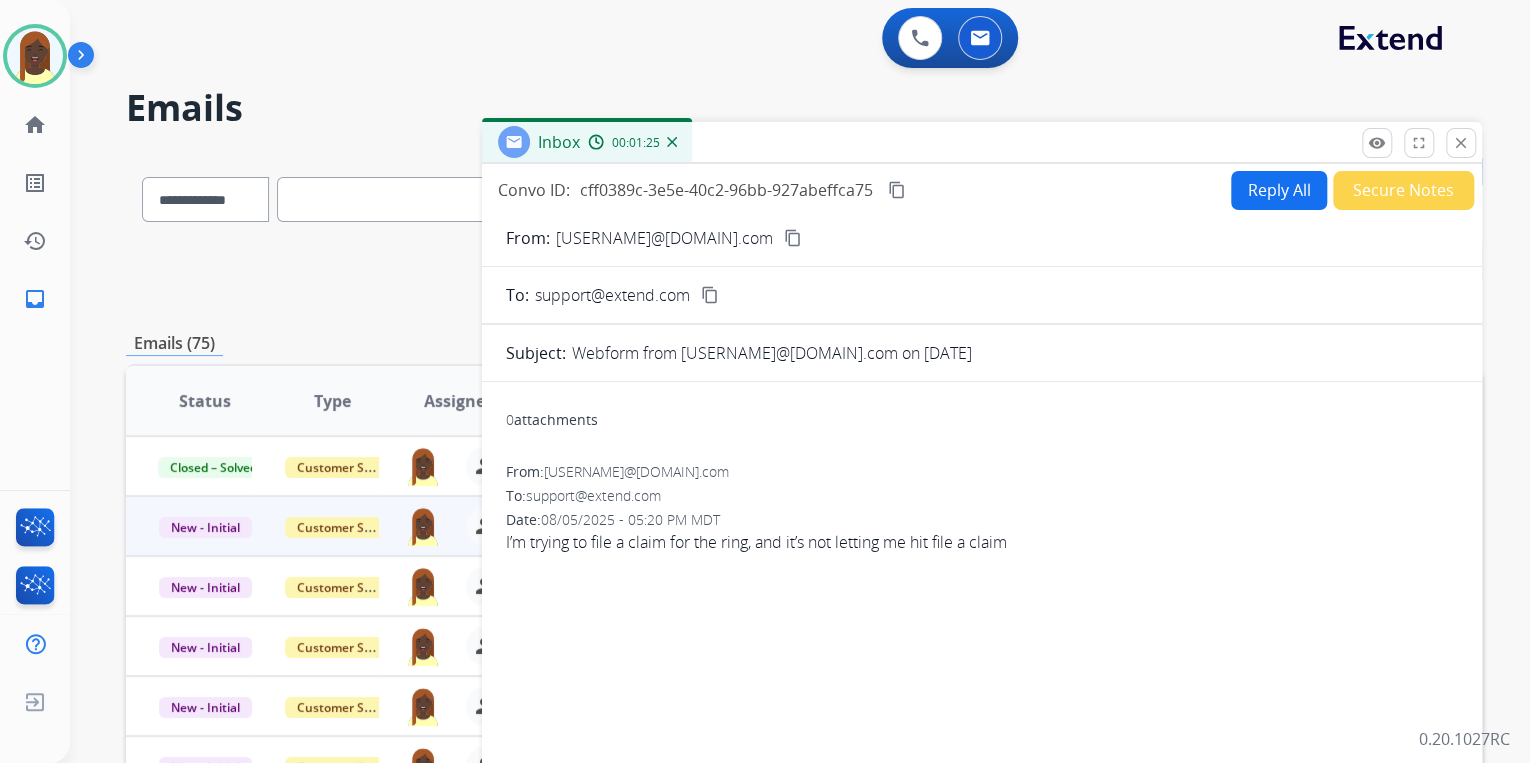 drag, startPoint x: 1138, startPoint y: 510, endPoint x: 1144, endPoint y: 501, distance: 10.816654 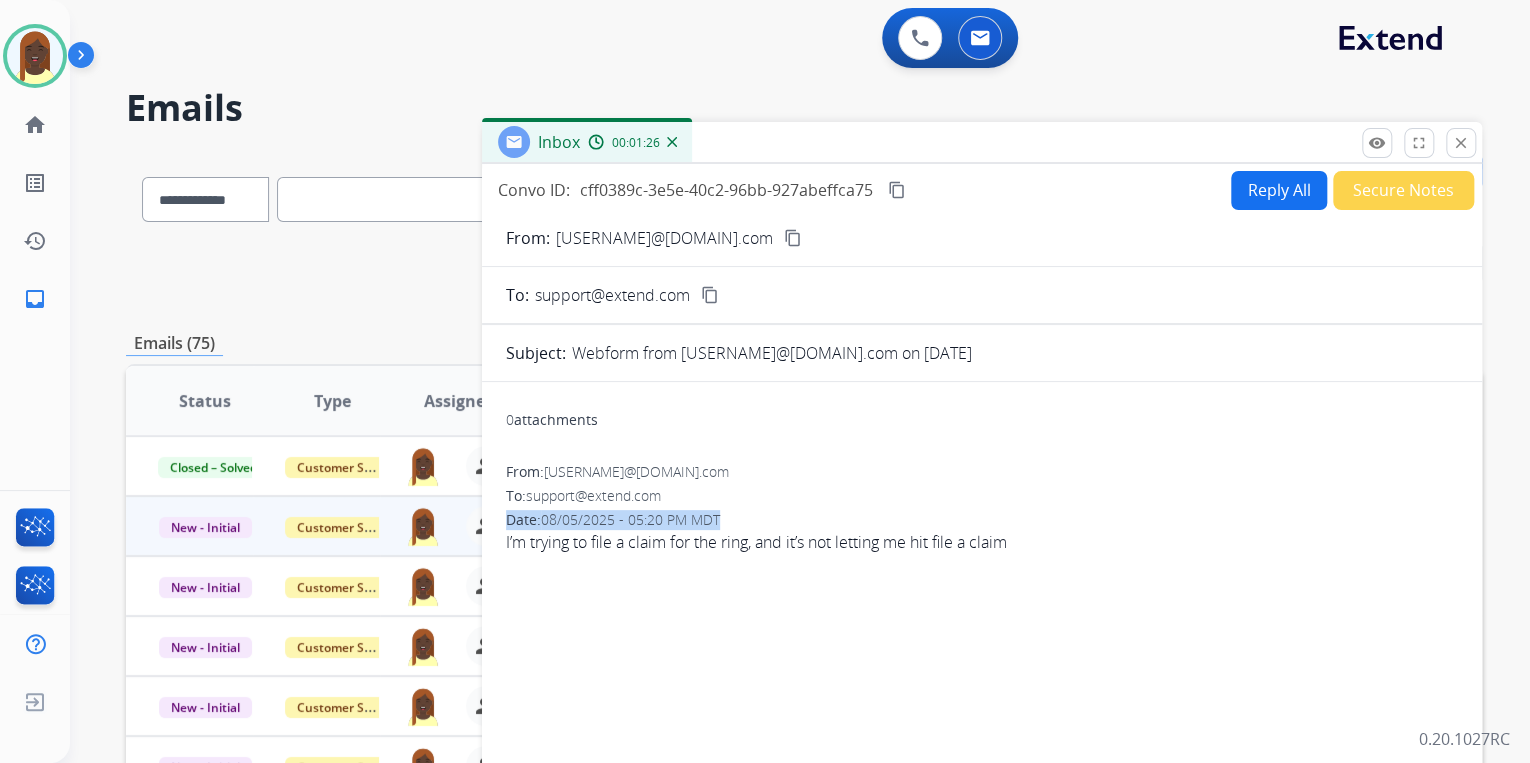 click on "Reply All" at bounding box center [1279, 190] 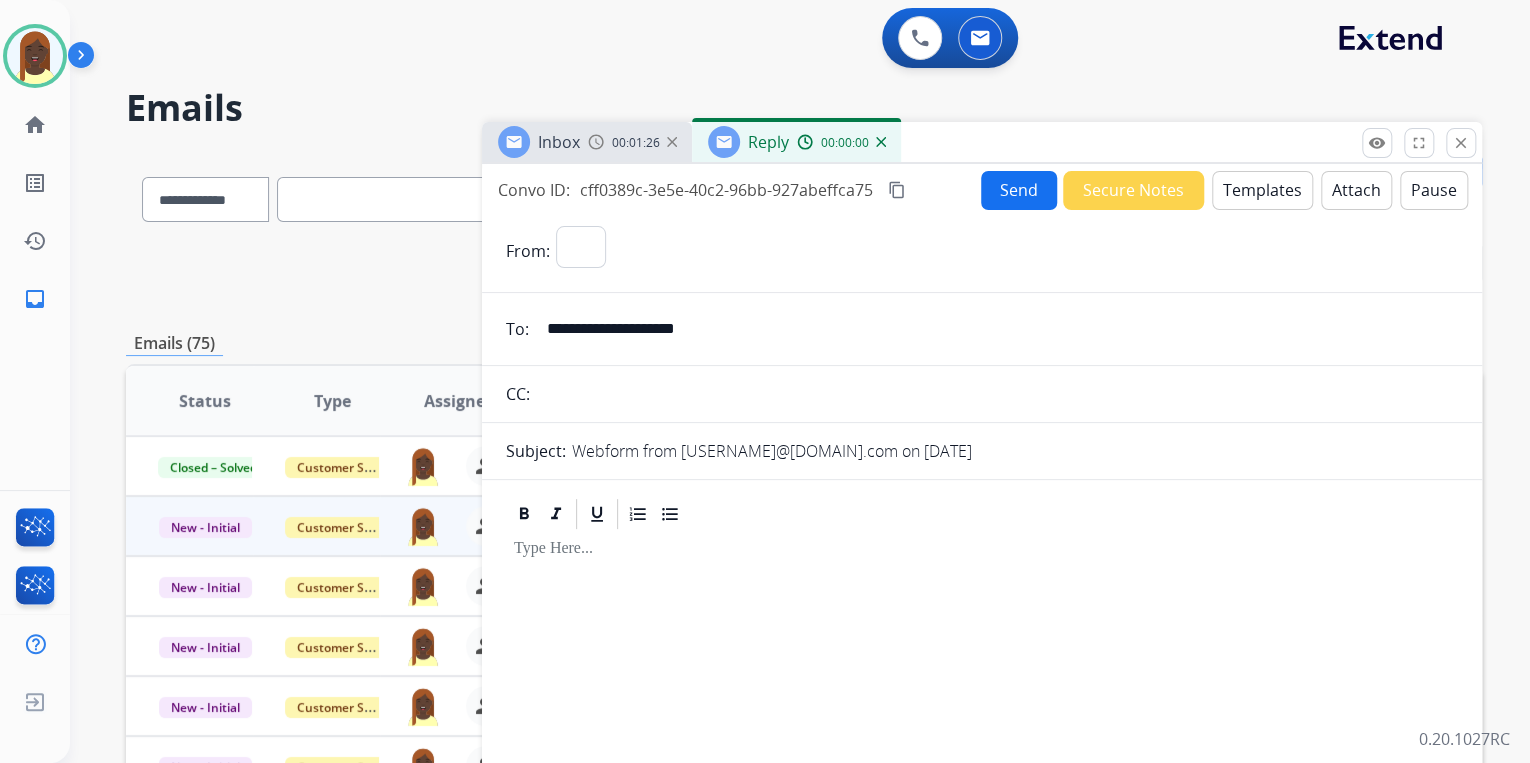 select on "**********" 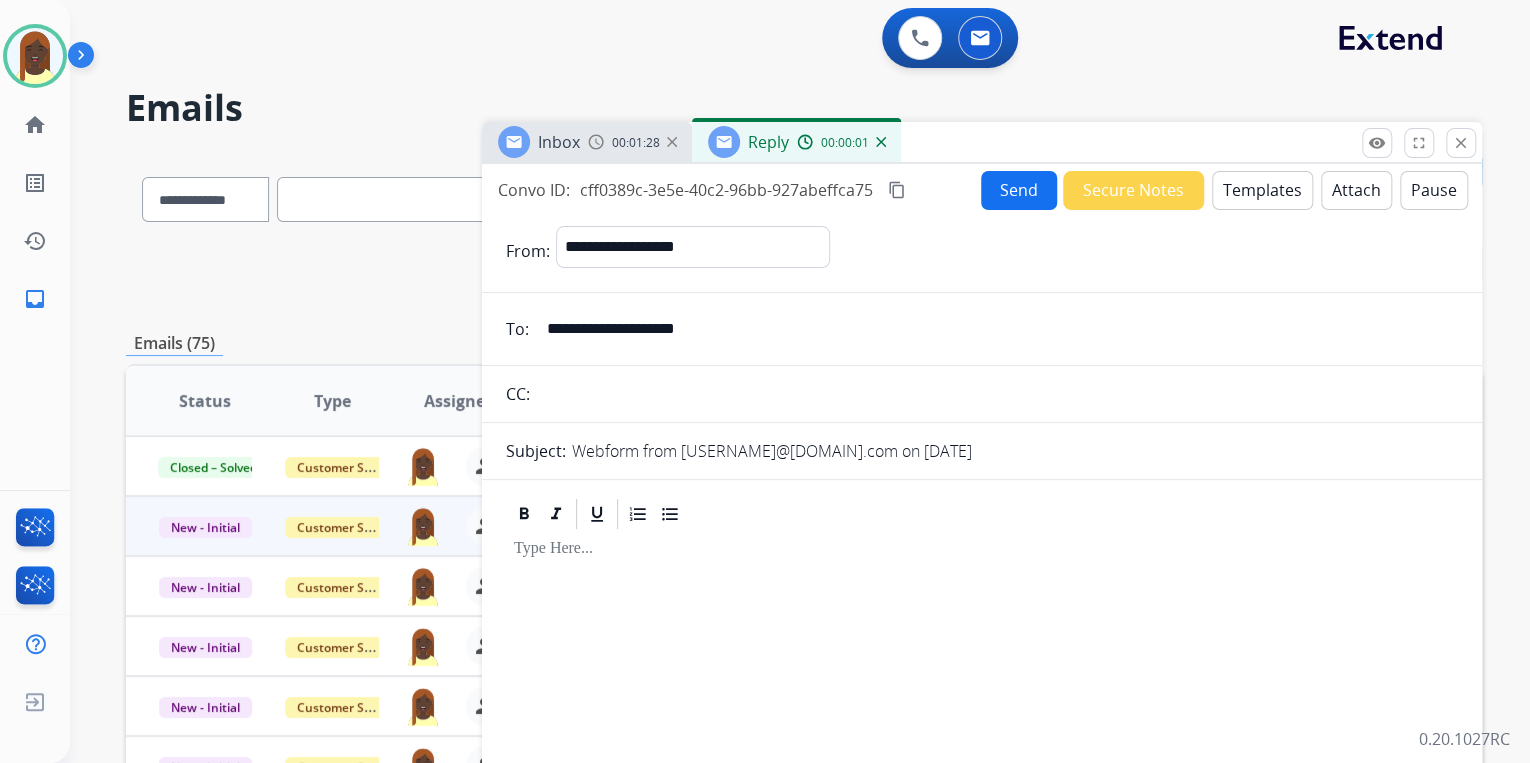 click on "Templates" at bounding box center (1262, 190) 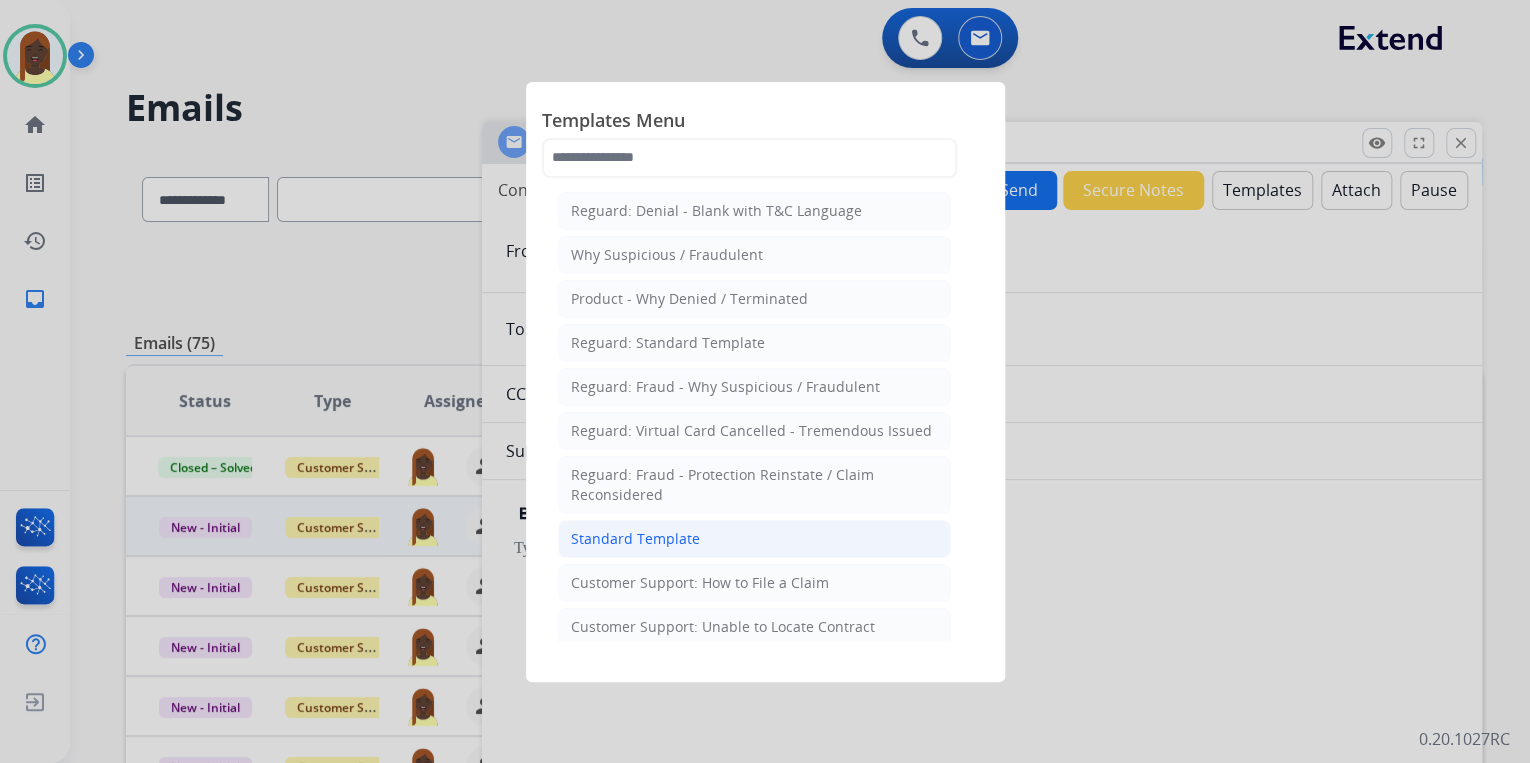 click on "Standard Template" 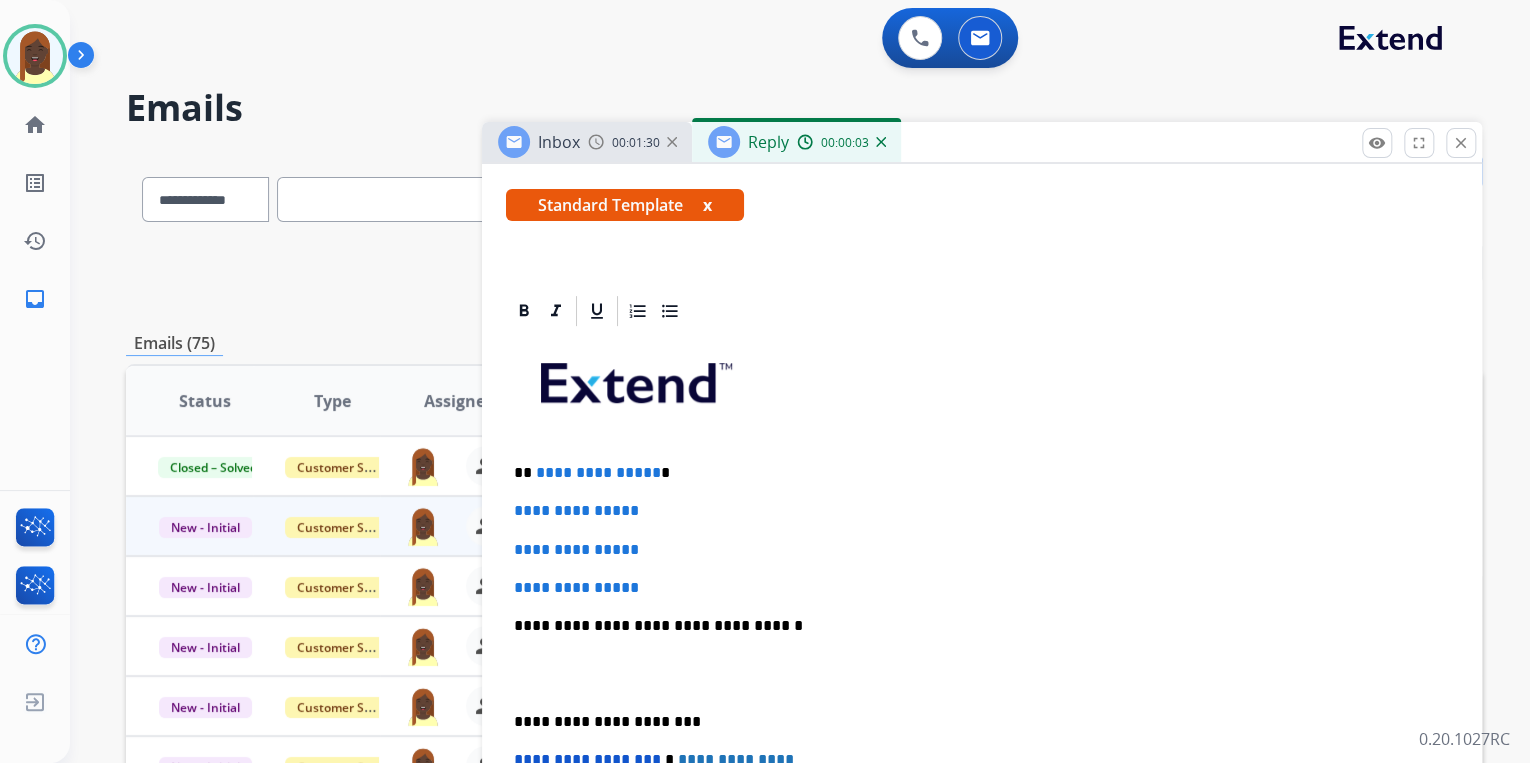 scroll, scrollTop: 400, scrollLeft: 0, axis: vertical 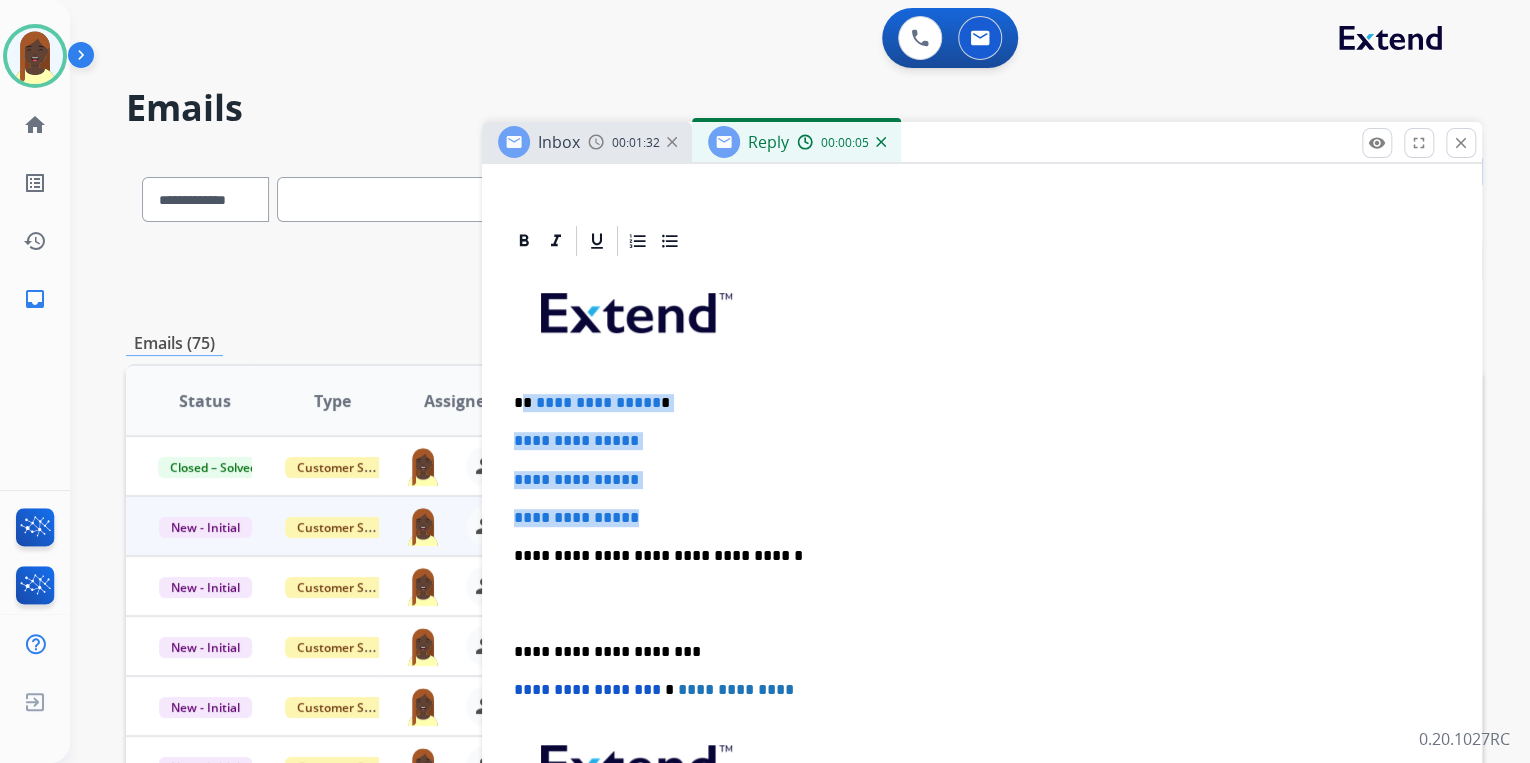 drag, startPoint x: 523, startPoint y: 399, endPoint x: 671, endPoint y: 508, distance: 183.80696 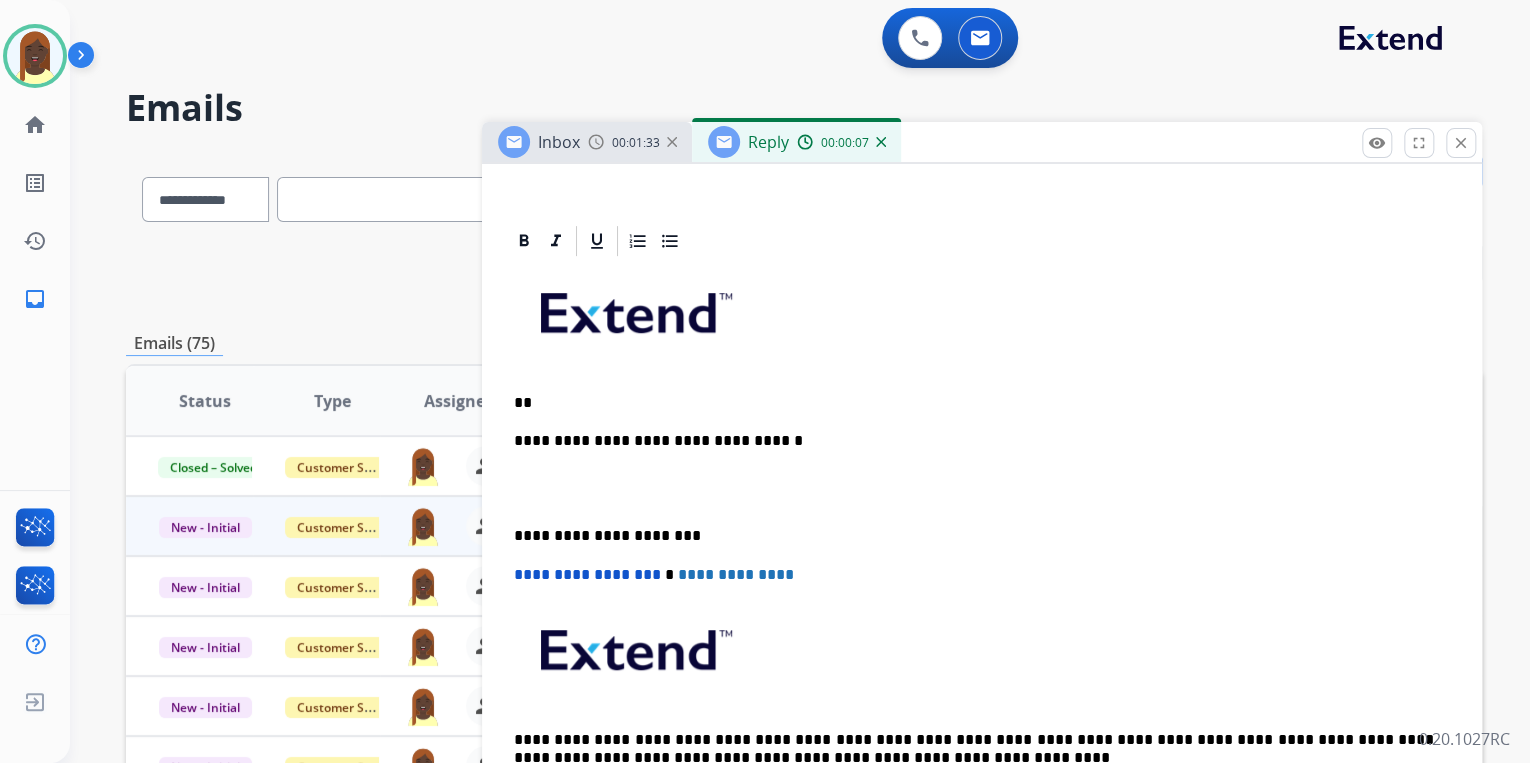 type 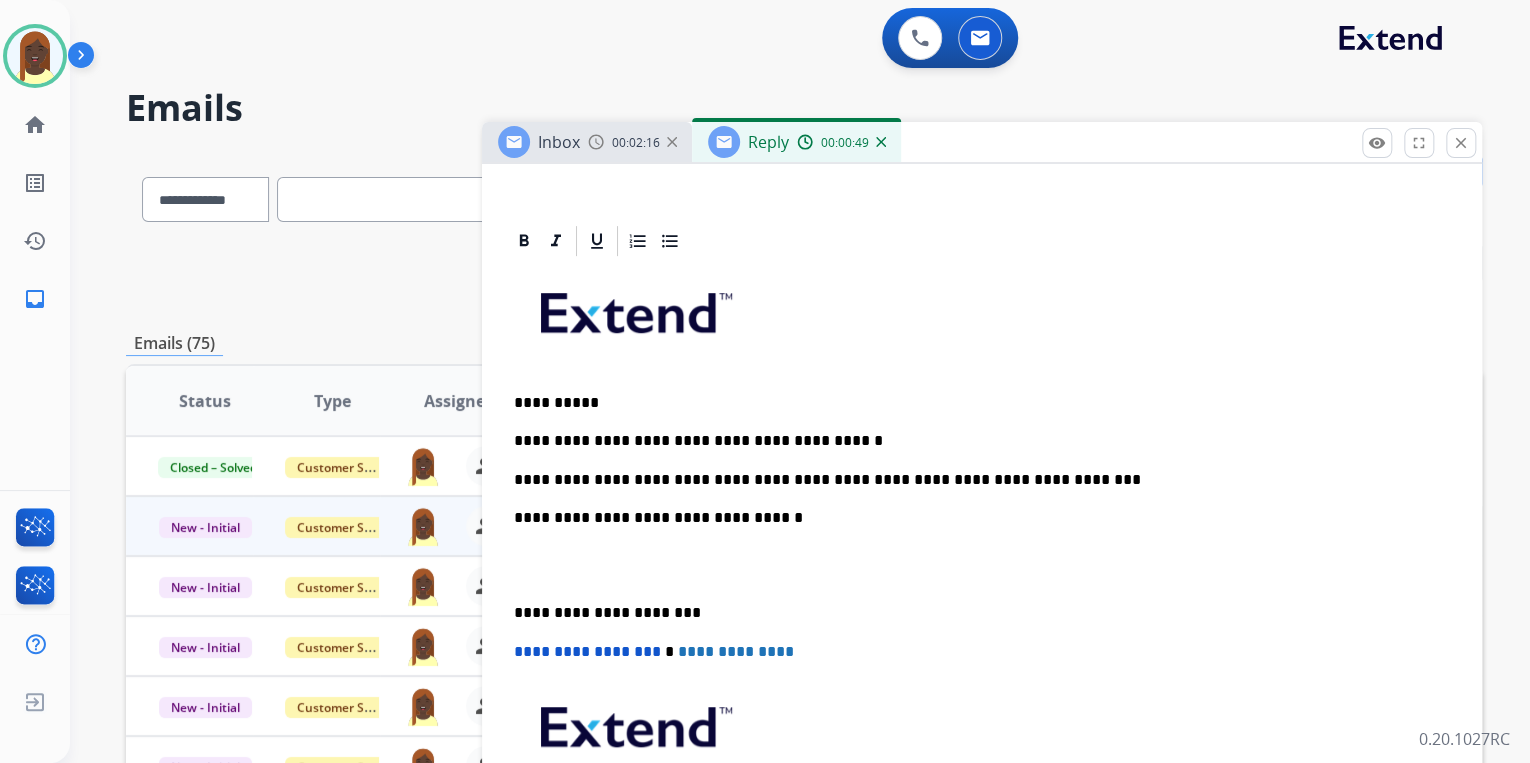 click on "**********" at bounding box center (974, 480) 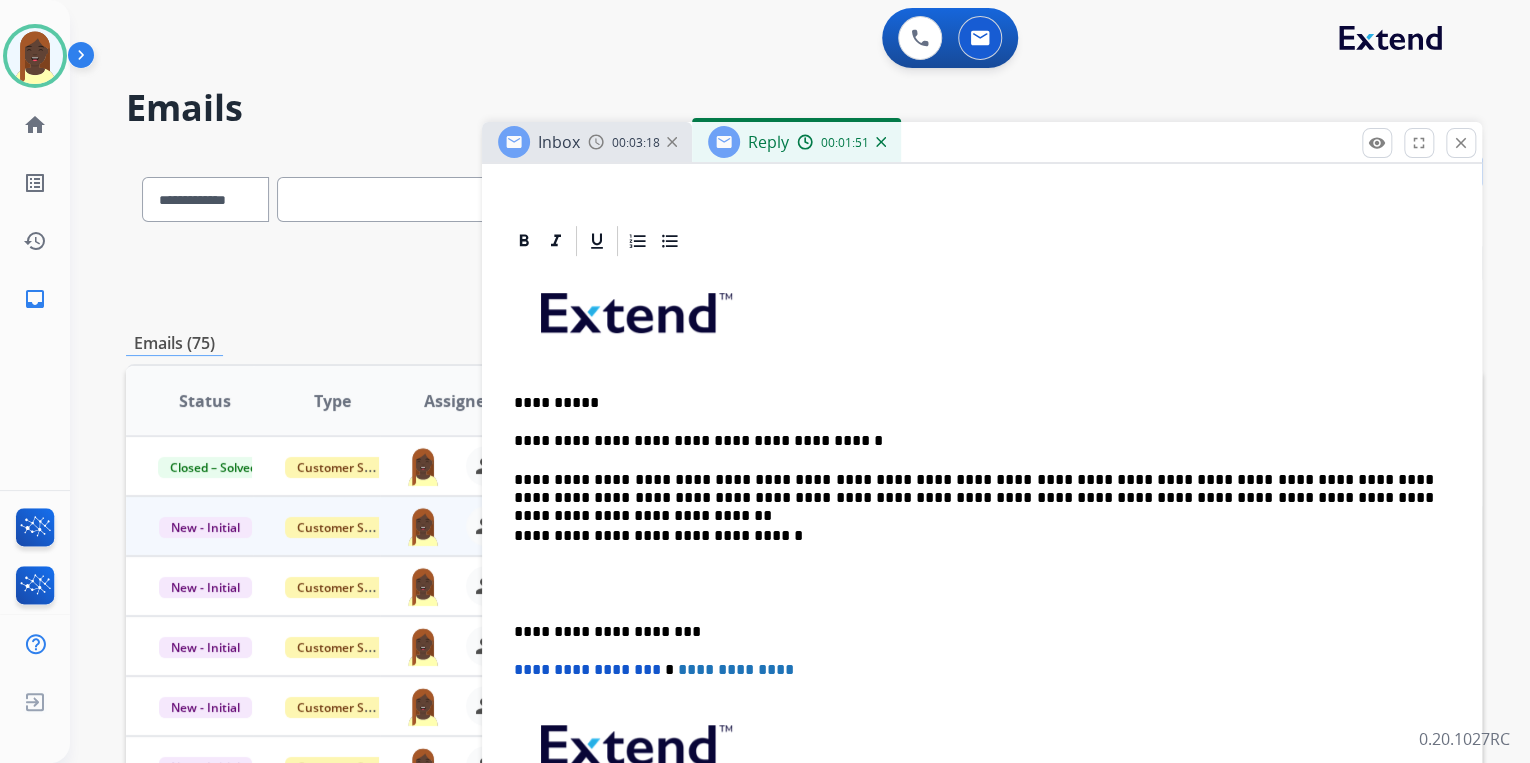 click on "**********" at bounding box center (982, 593) 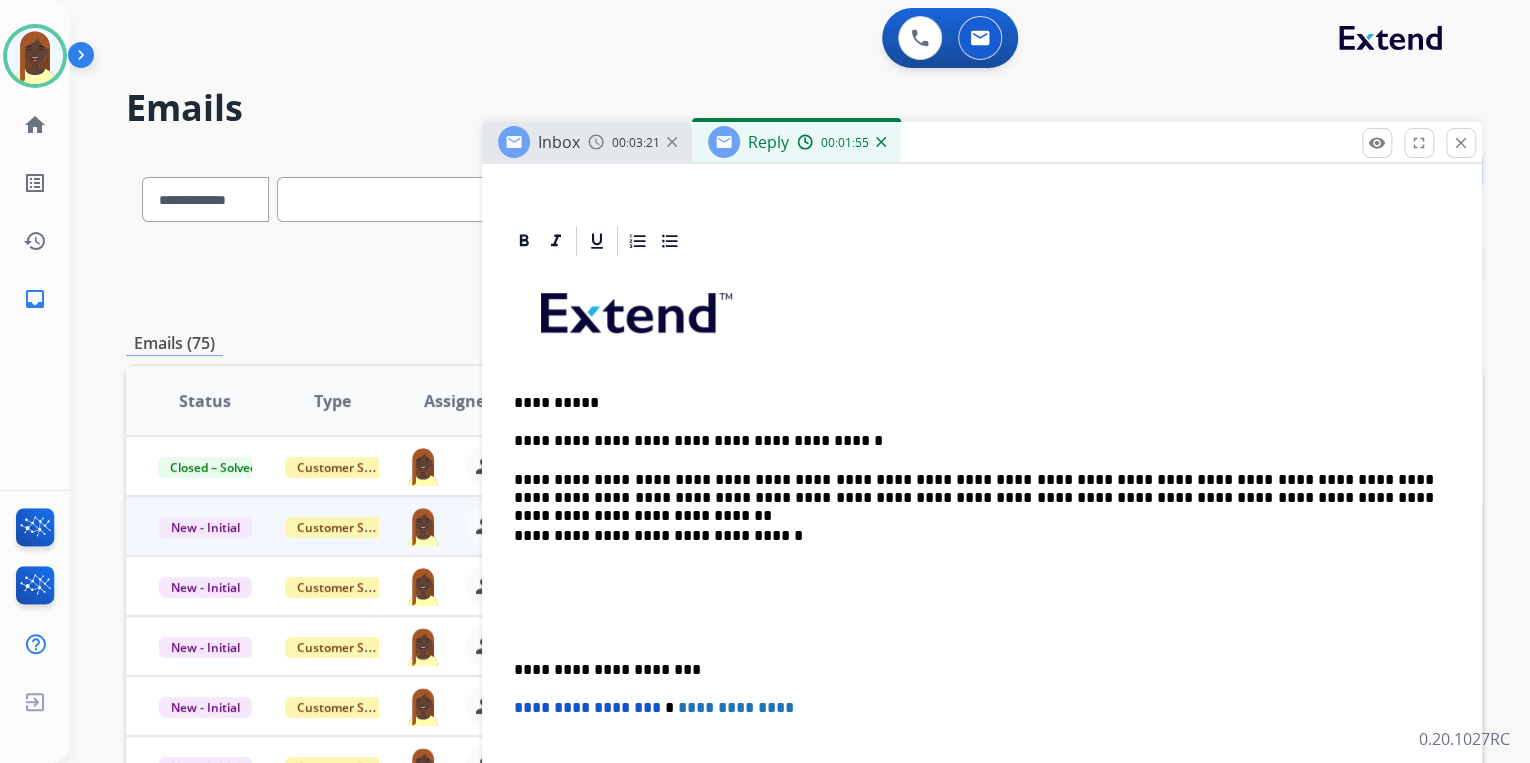 click on "**********" at bounding box center [974, 489] 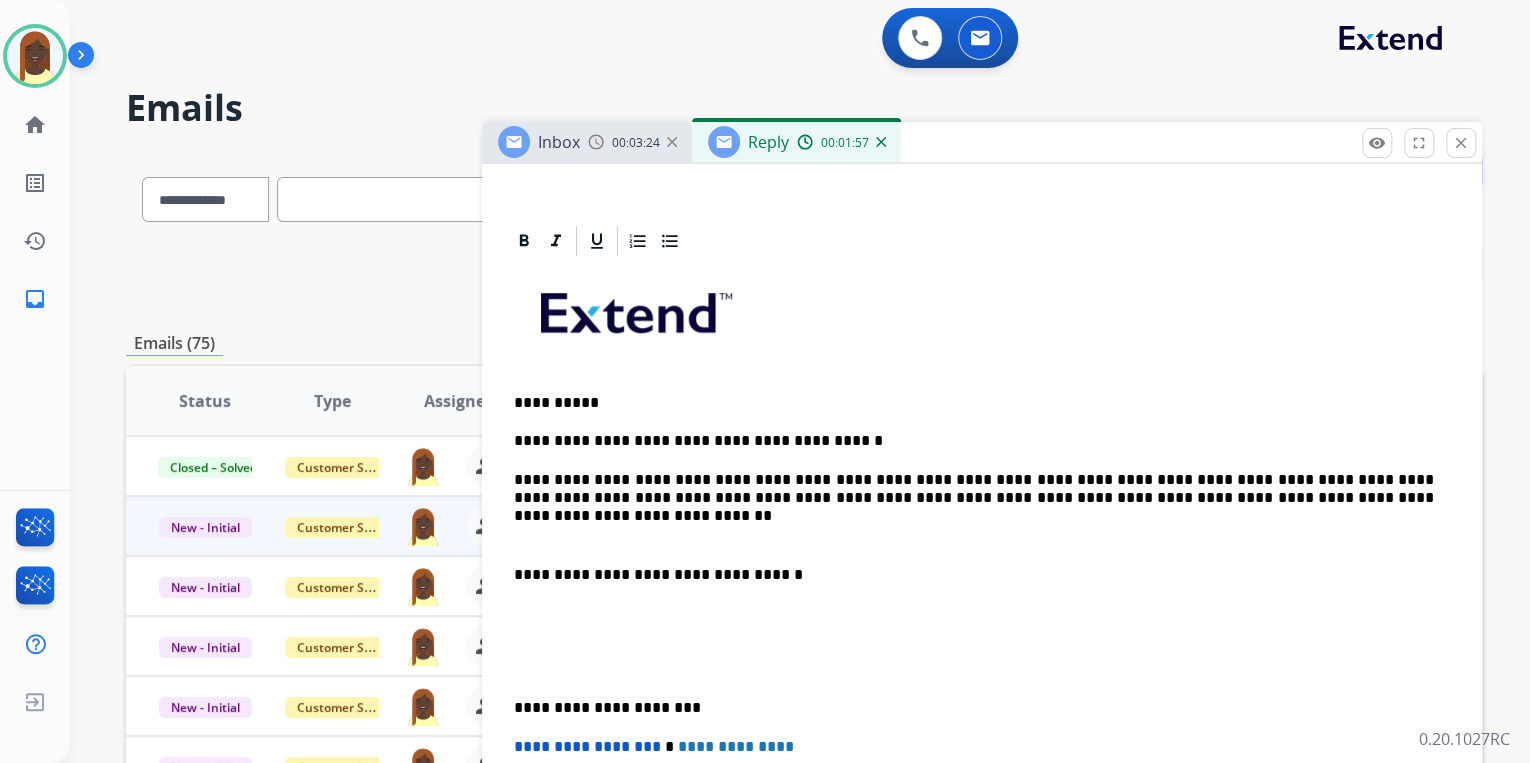 click at bounding box center (974, 536) 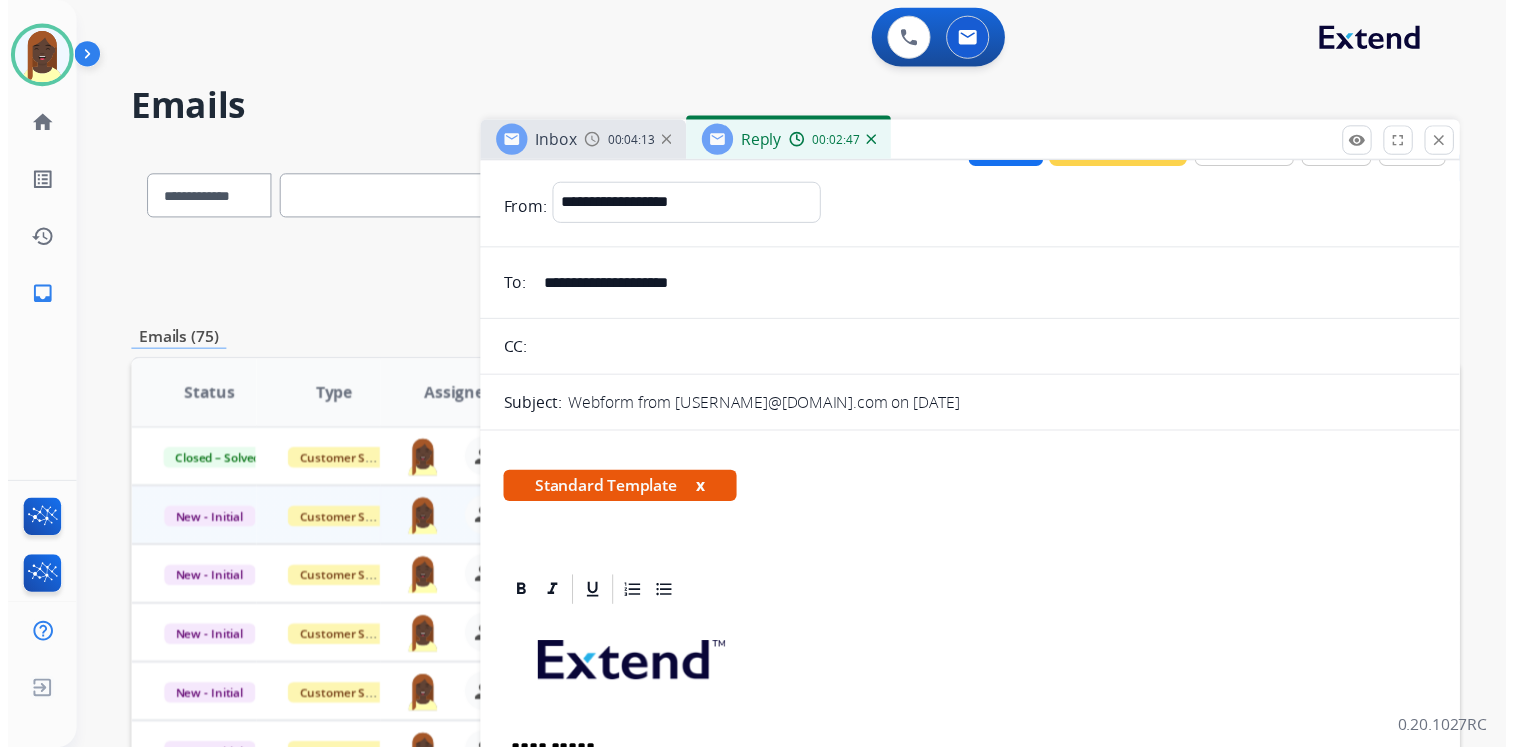 scroll, scrollTop: 0, scrollLeft: 0, axis: both 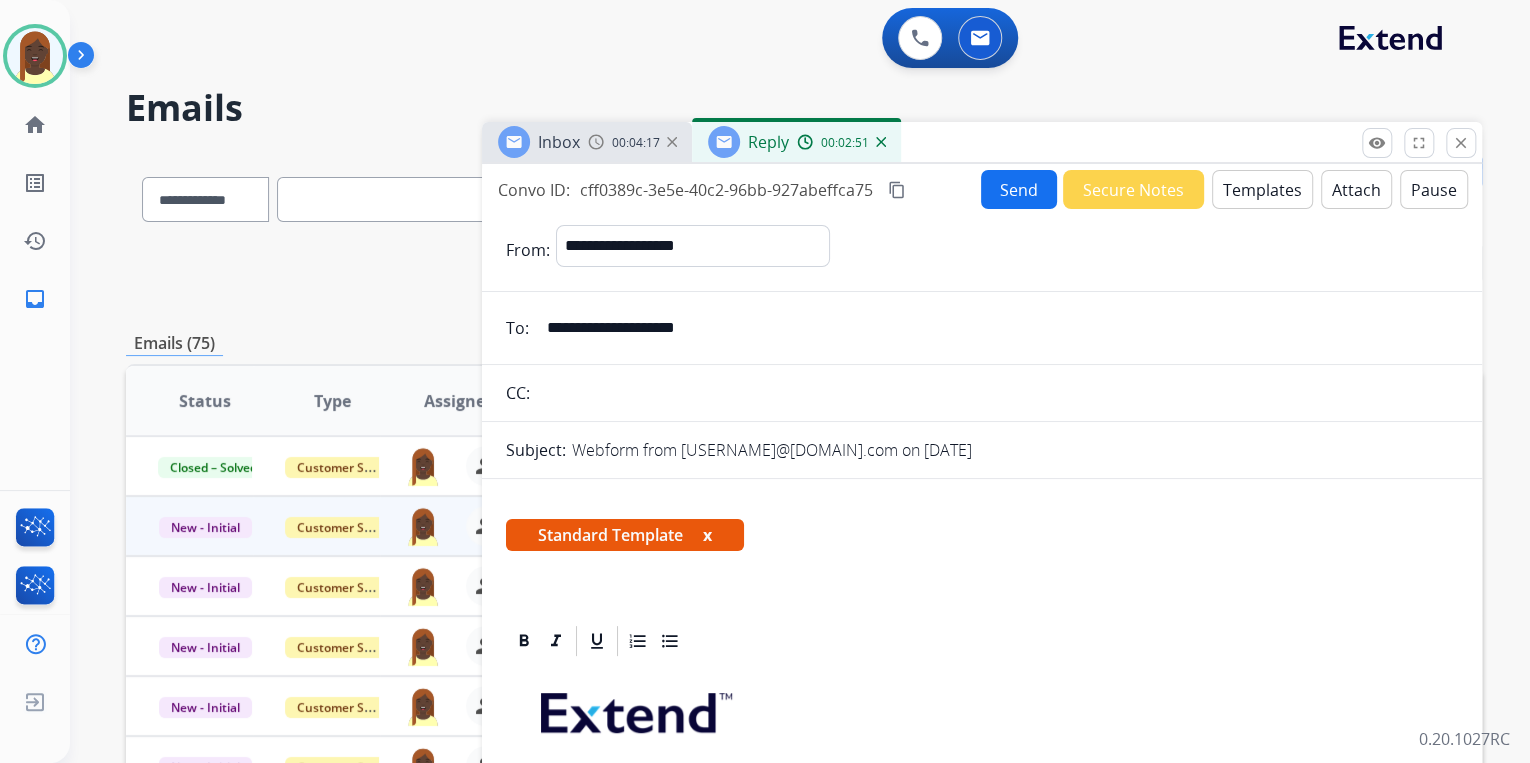 click on "Send" at bounding box center (1019, 189) 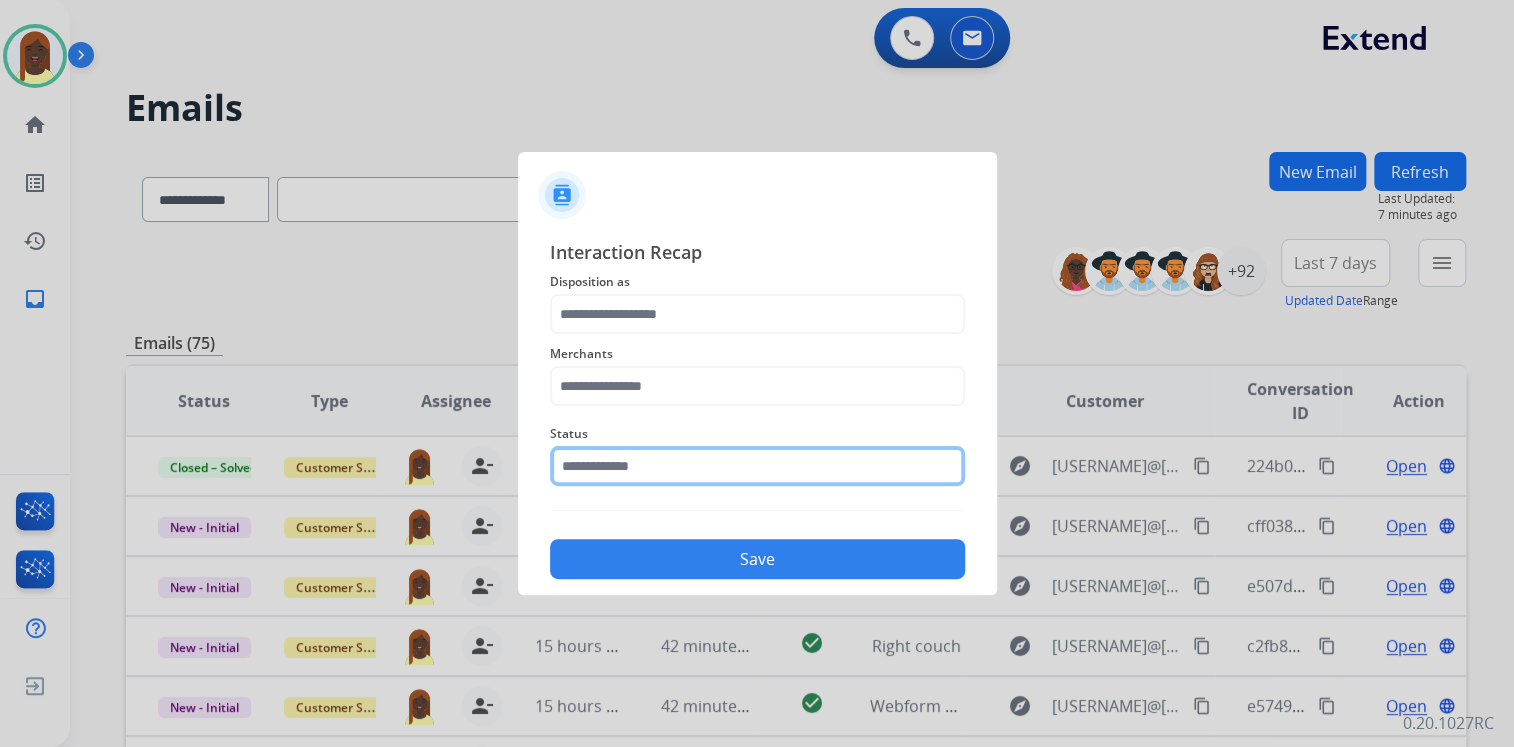 click 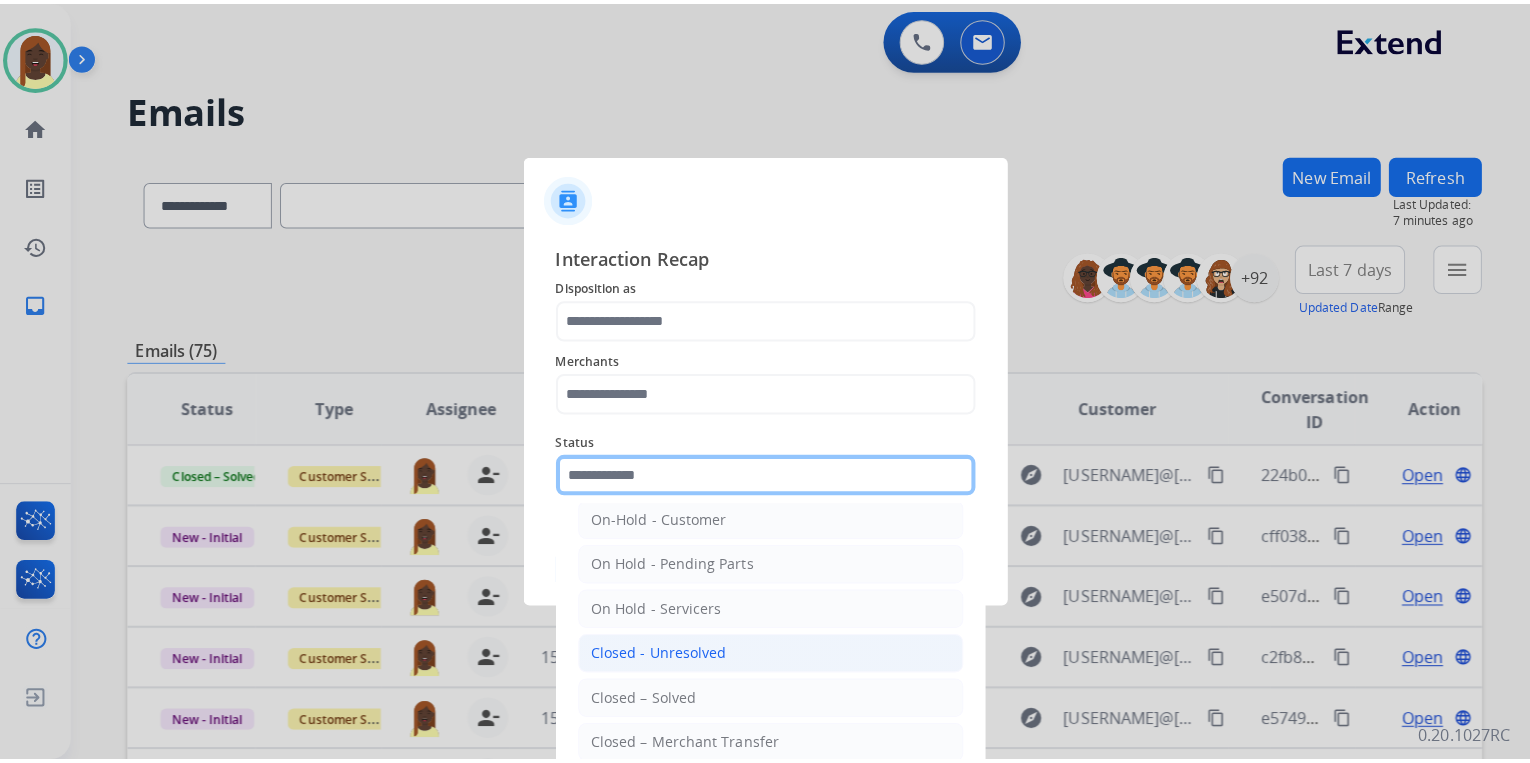 scroll, scrollTop: 116, scrollLeft: 0, axis: vertical 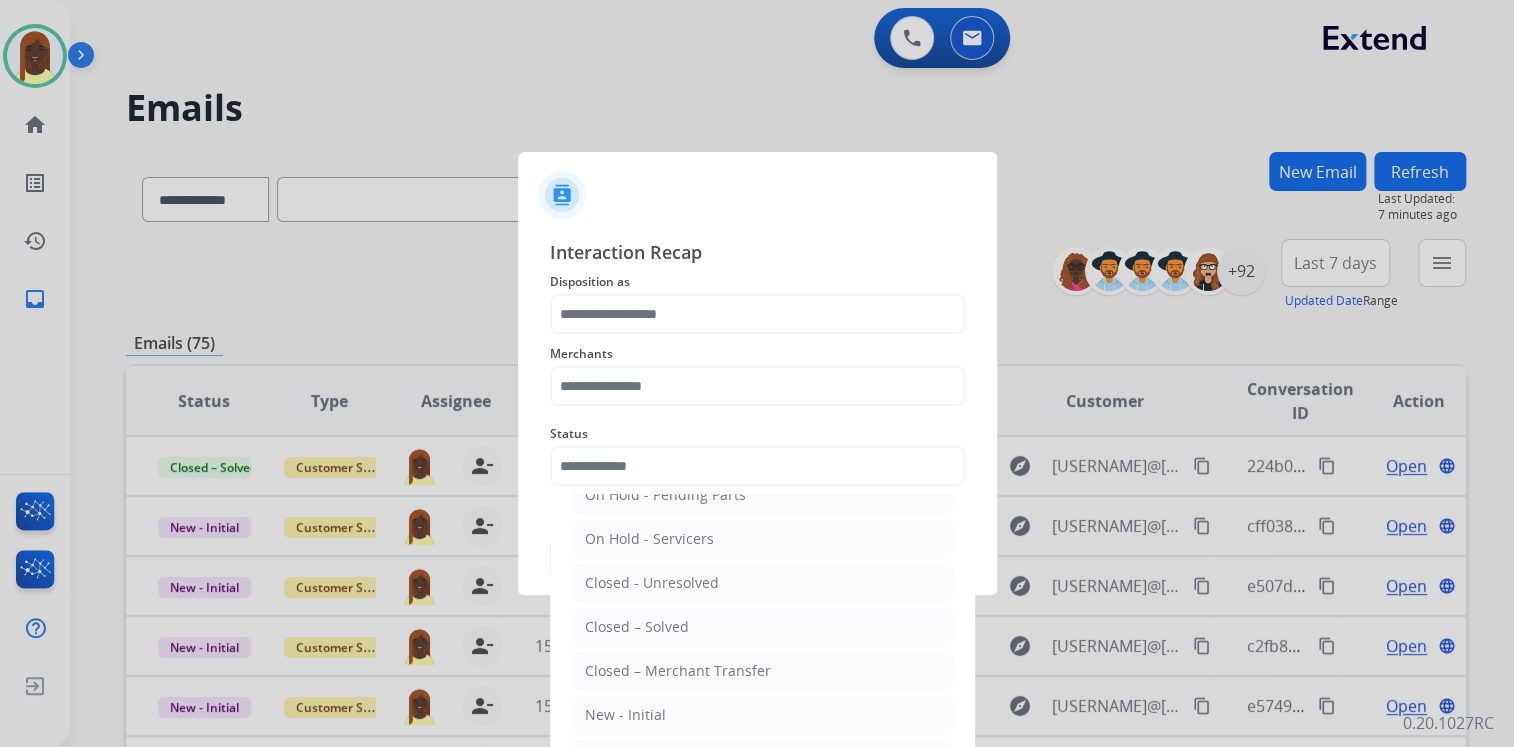 drag, startPoint x: 684, startPoint y: 613, endPoint x: 682, endPoint y: 597, distance: 16.124516 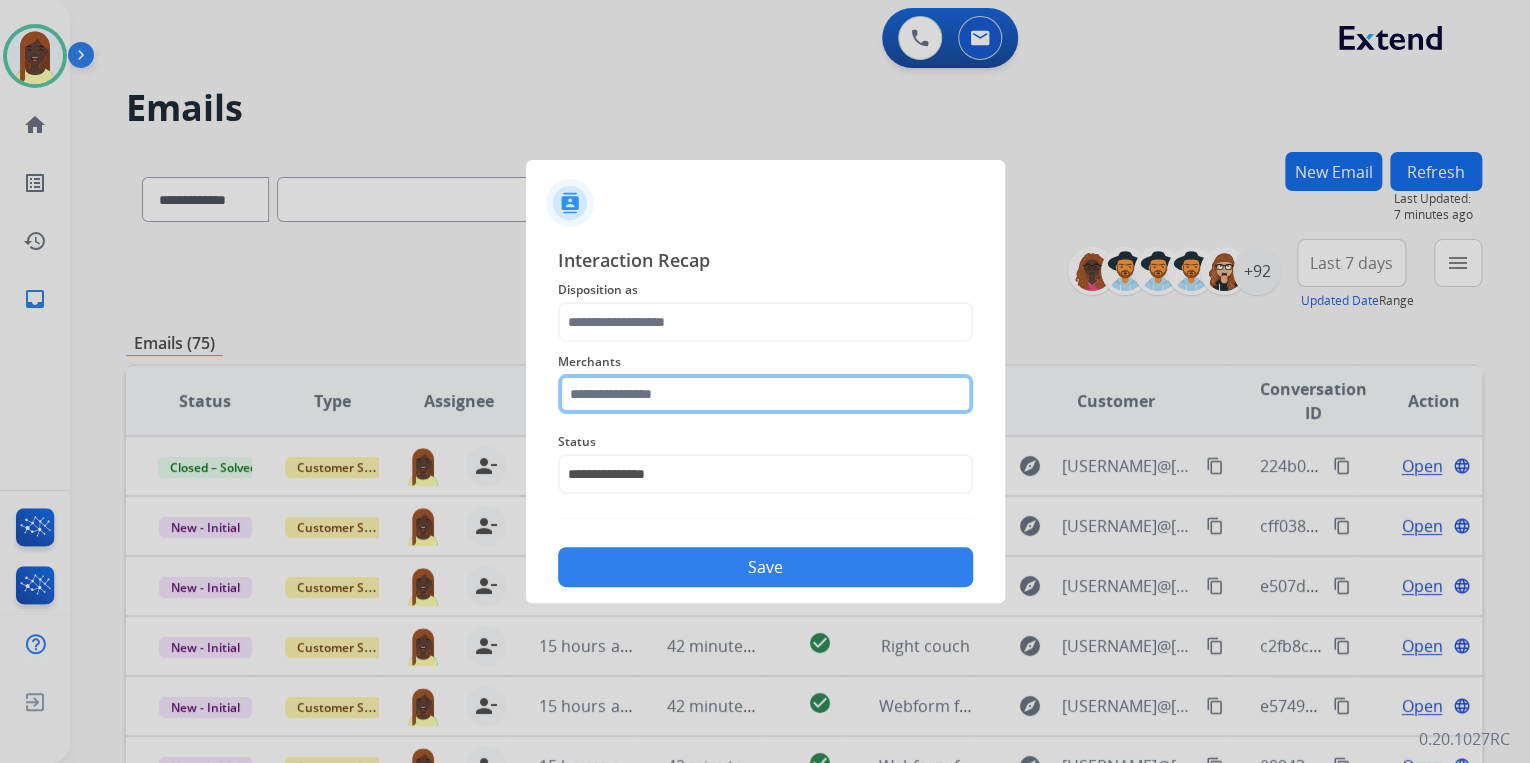 click 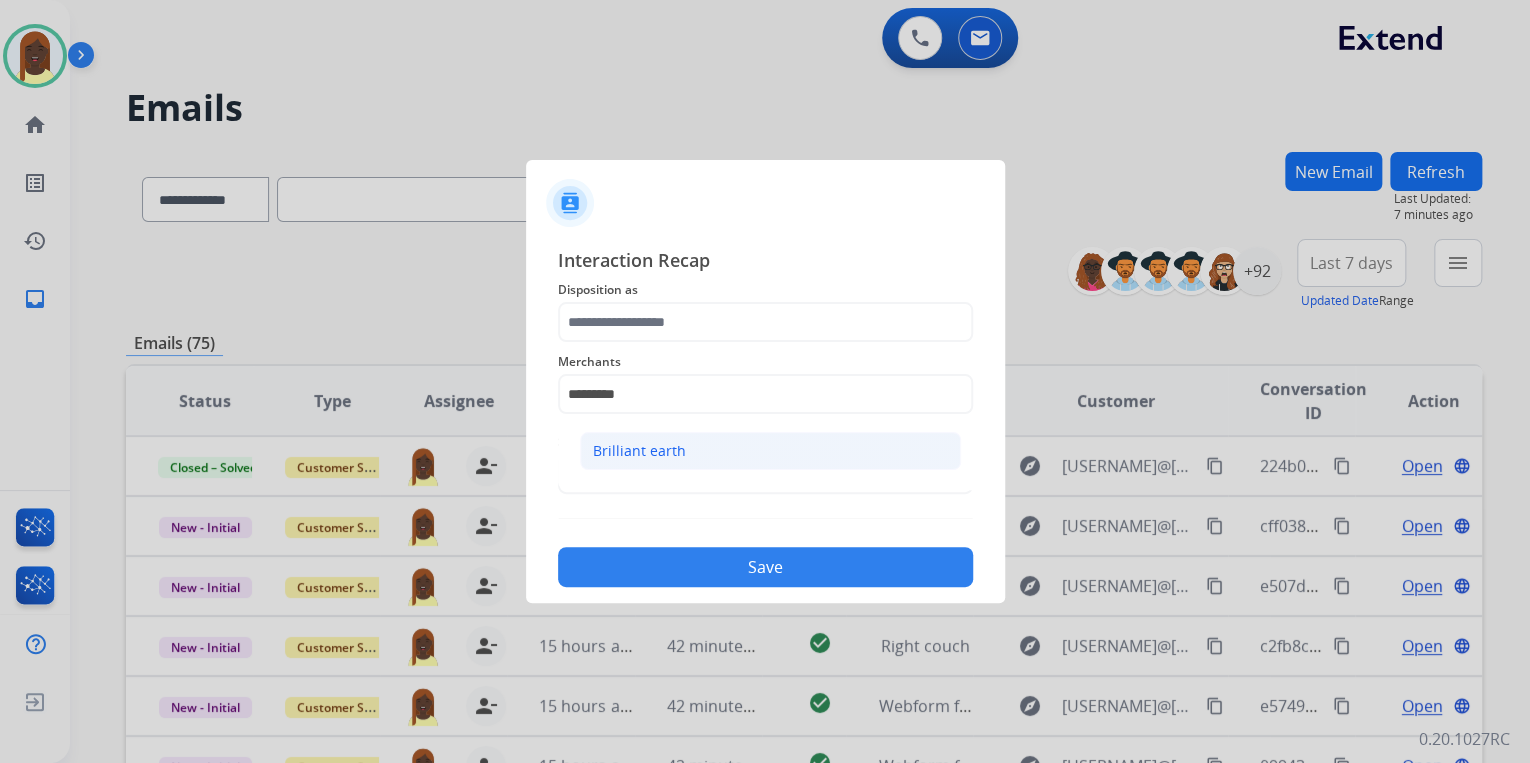 click on "Brilliant earth" 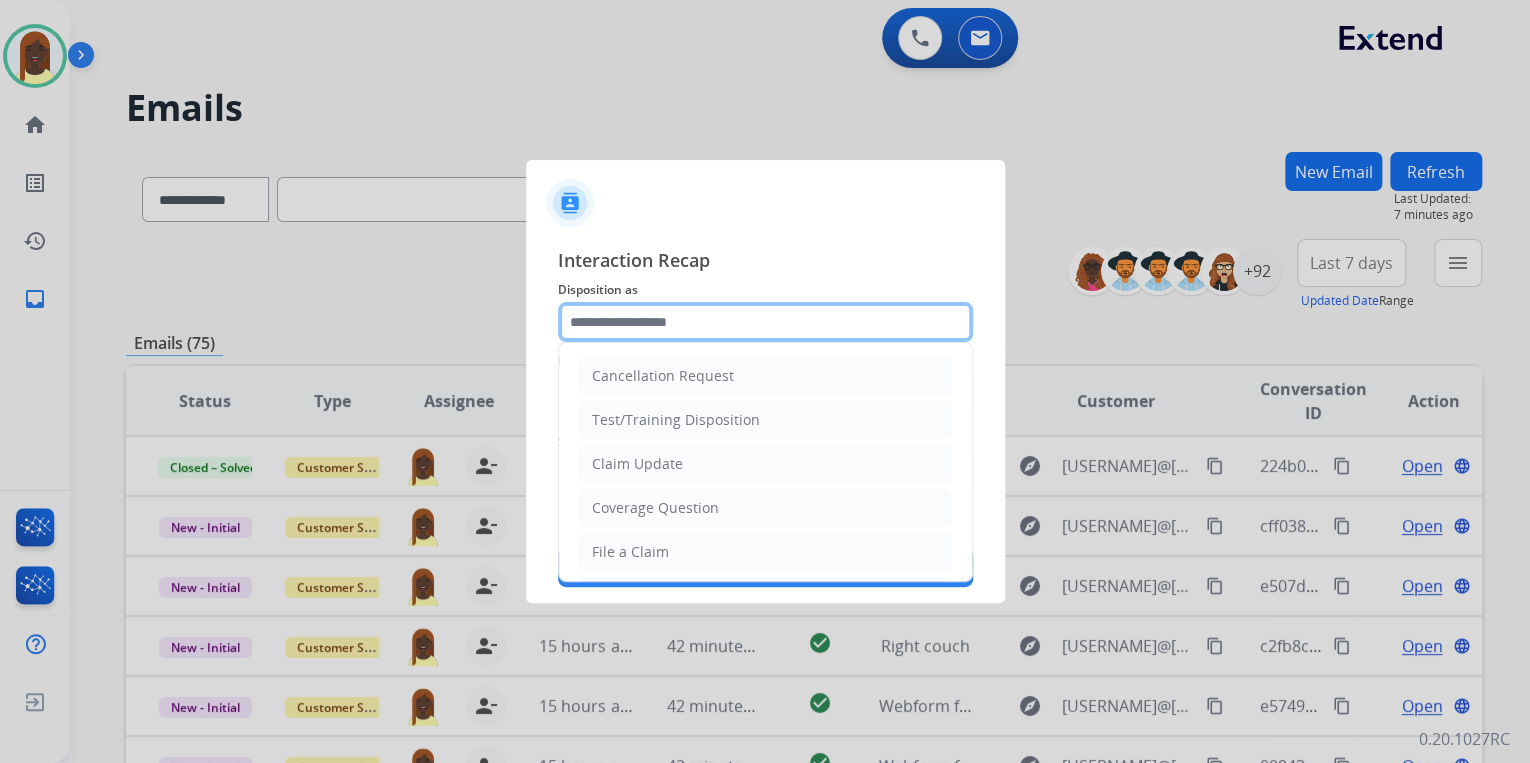 click 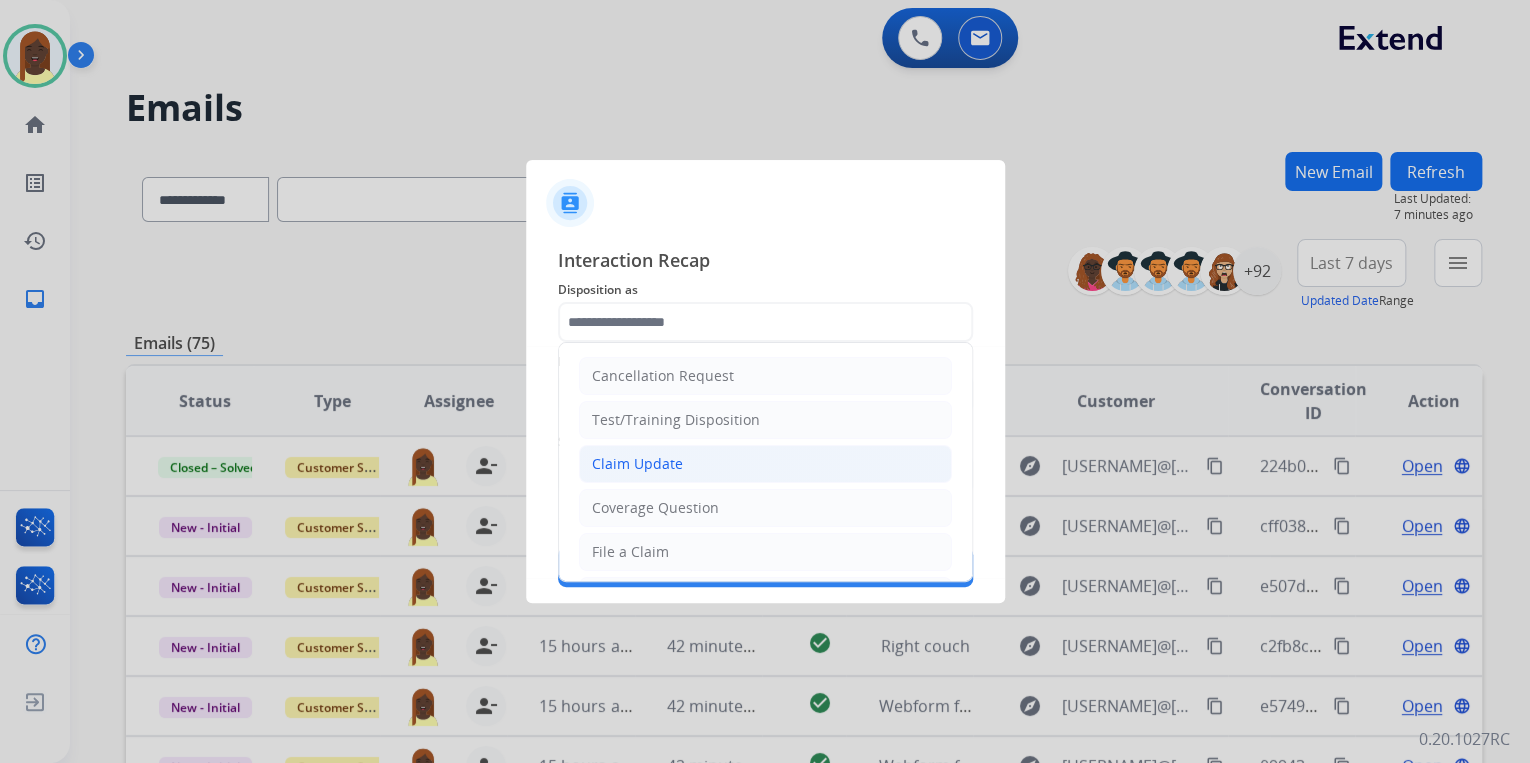 click on "Claim Update" 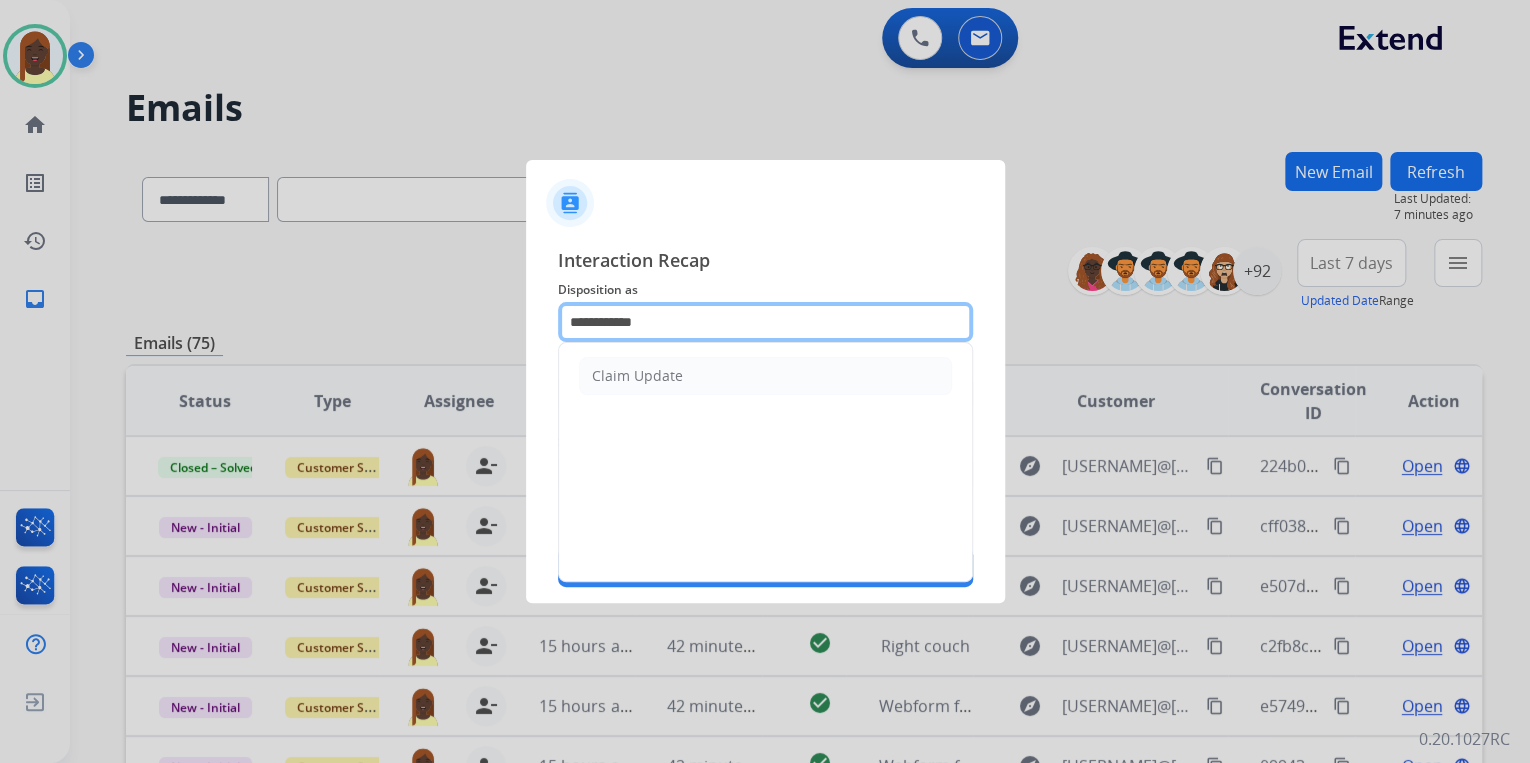 drag, startPoint x: 656, startPoint y: 325, endPoint x: 566, endPoint y: 329, distance: 90.088844 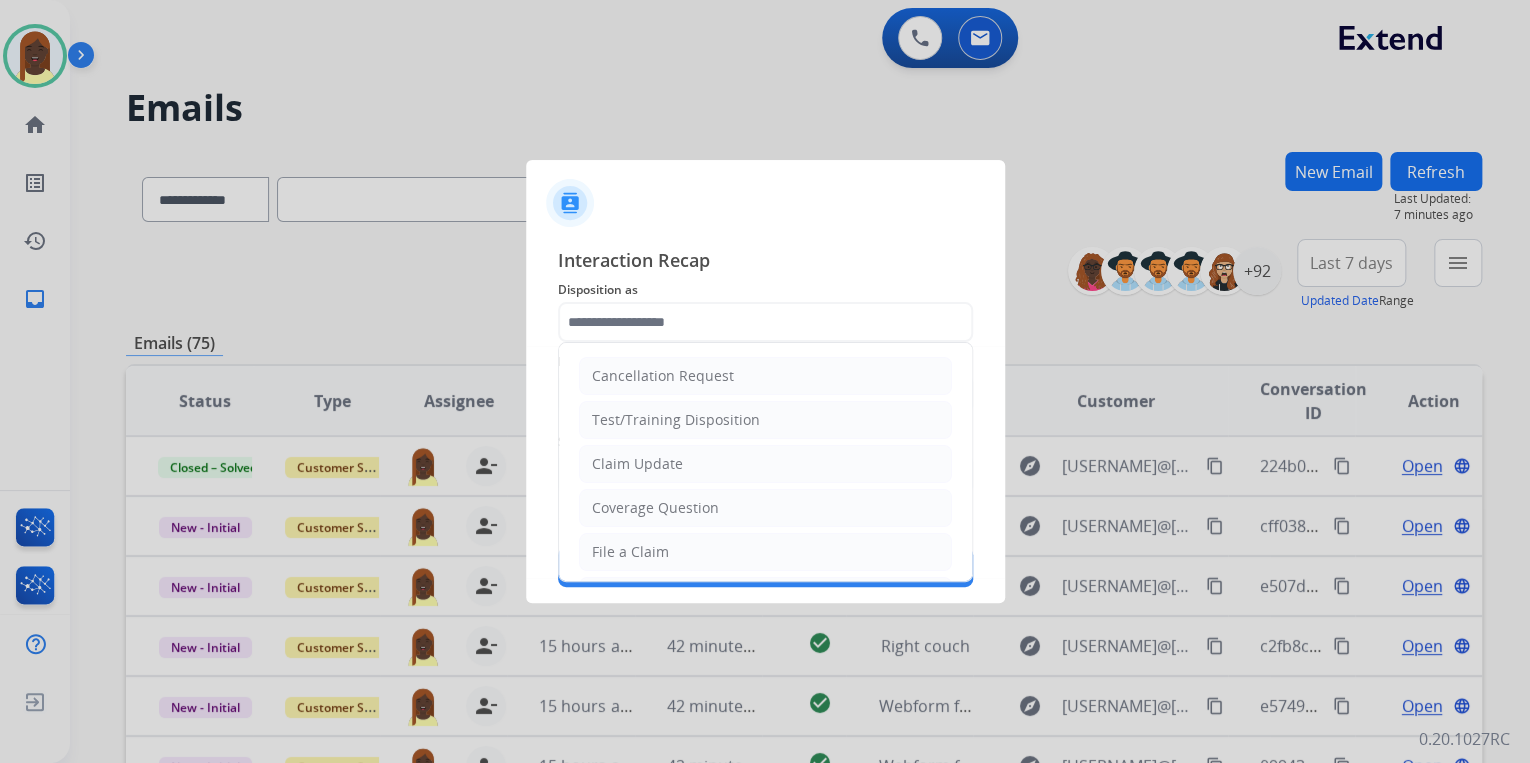 drag, startPoint x: 646, startPoint y: 550, endPoint x: 652, endPoint y: 540, distance: 11.661903 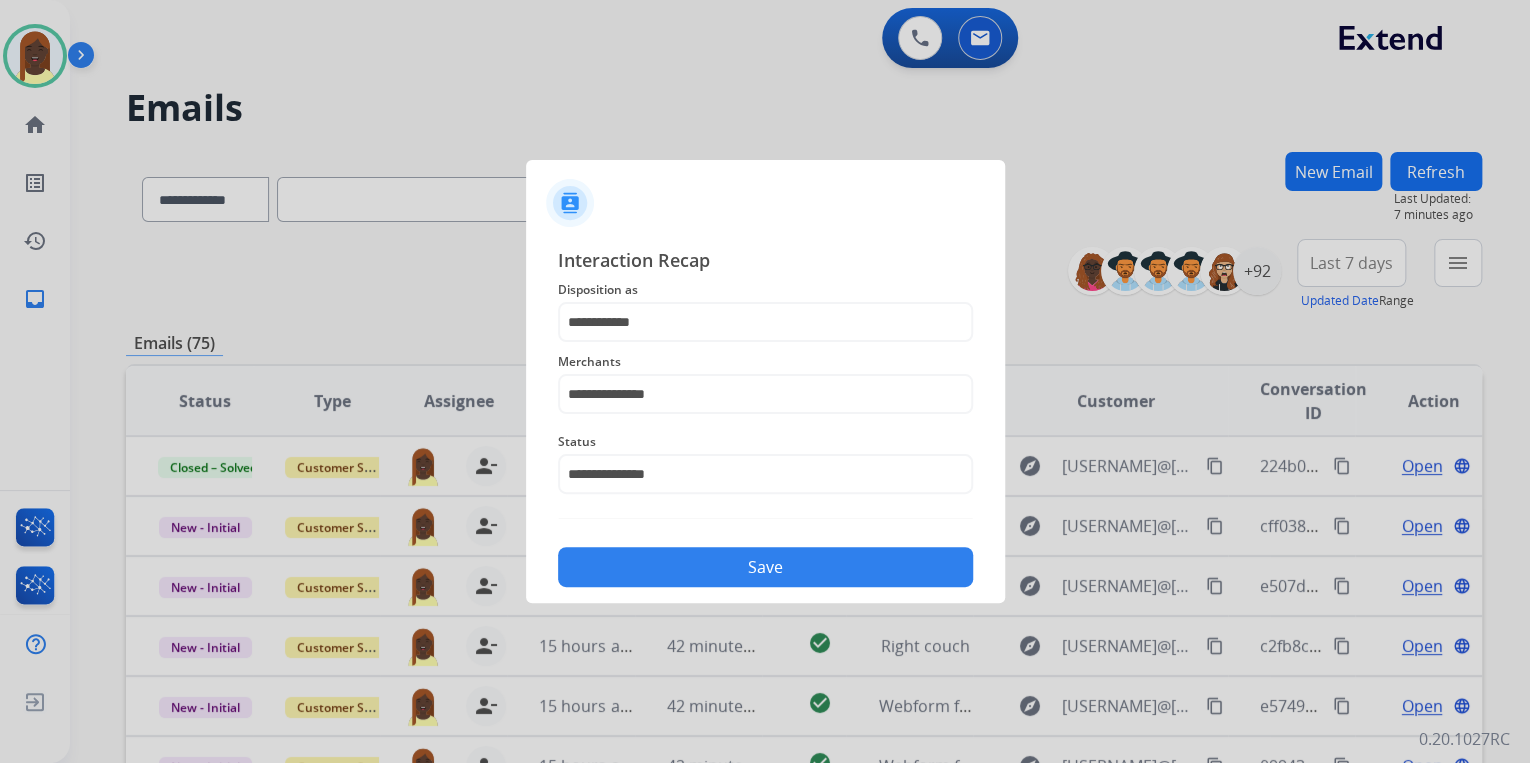 drag, startPoint x: 696, startPoint y: 576, endPoint x: 708, endPoint y: 548, distance: 30.463093 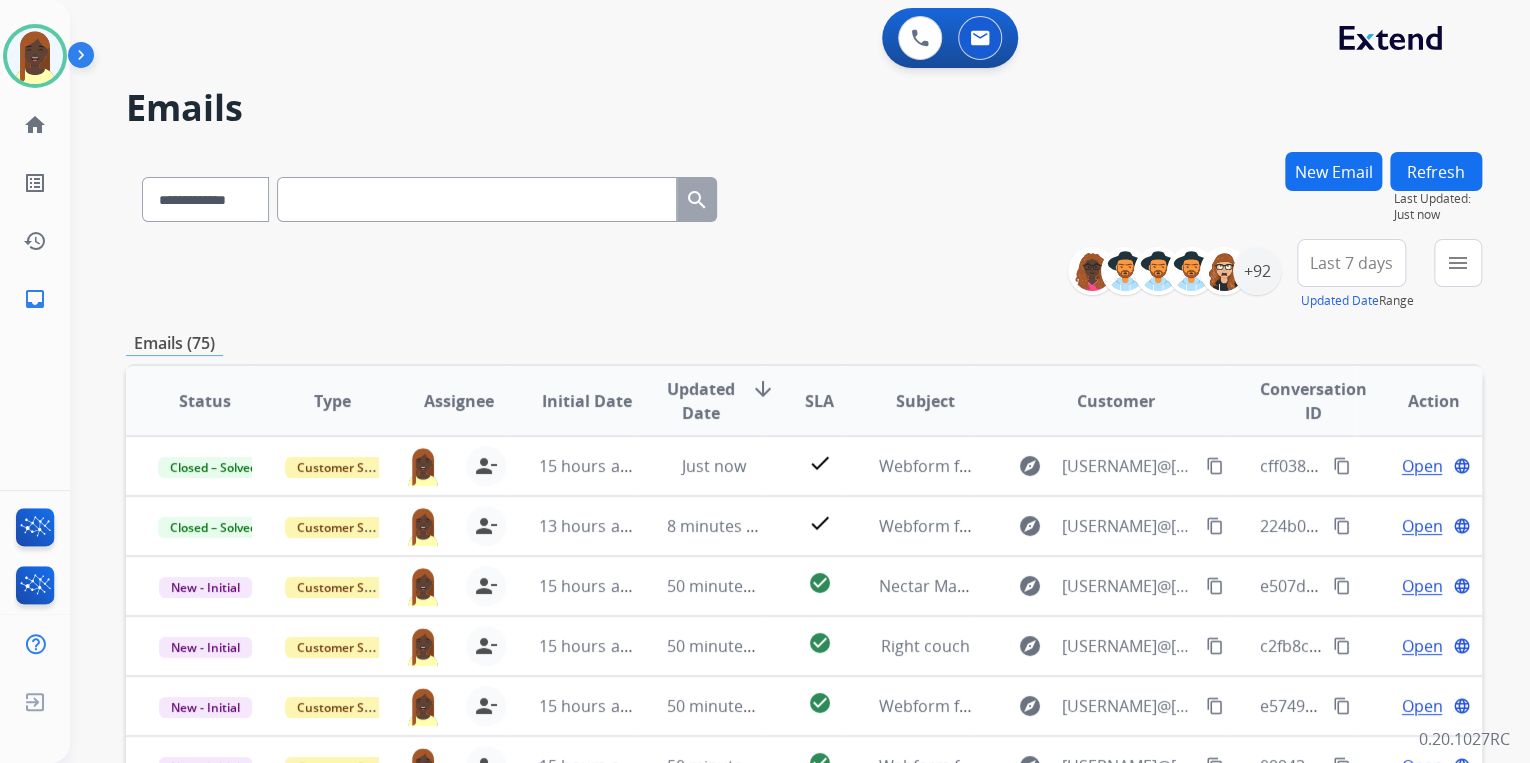 drag, startPoint x: 869, startPoint y: 285, endPoint x: 875, endPoint y: 272, distance: 14.3178215 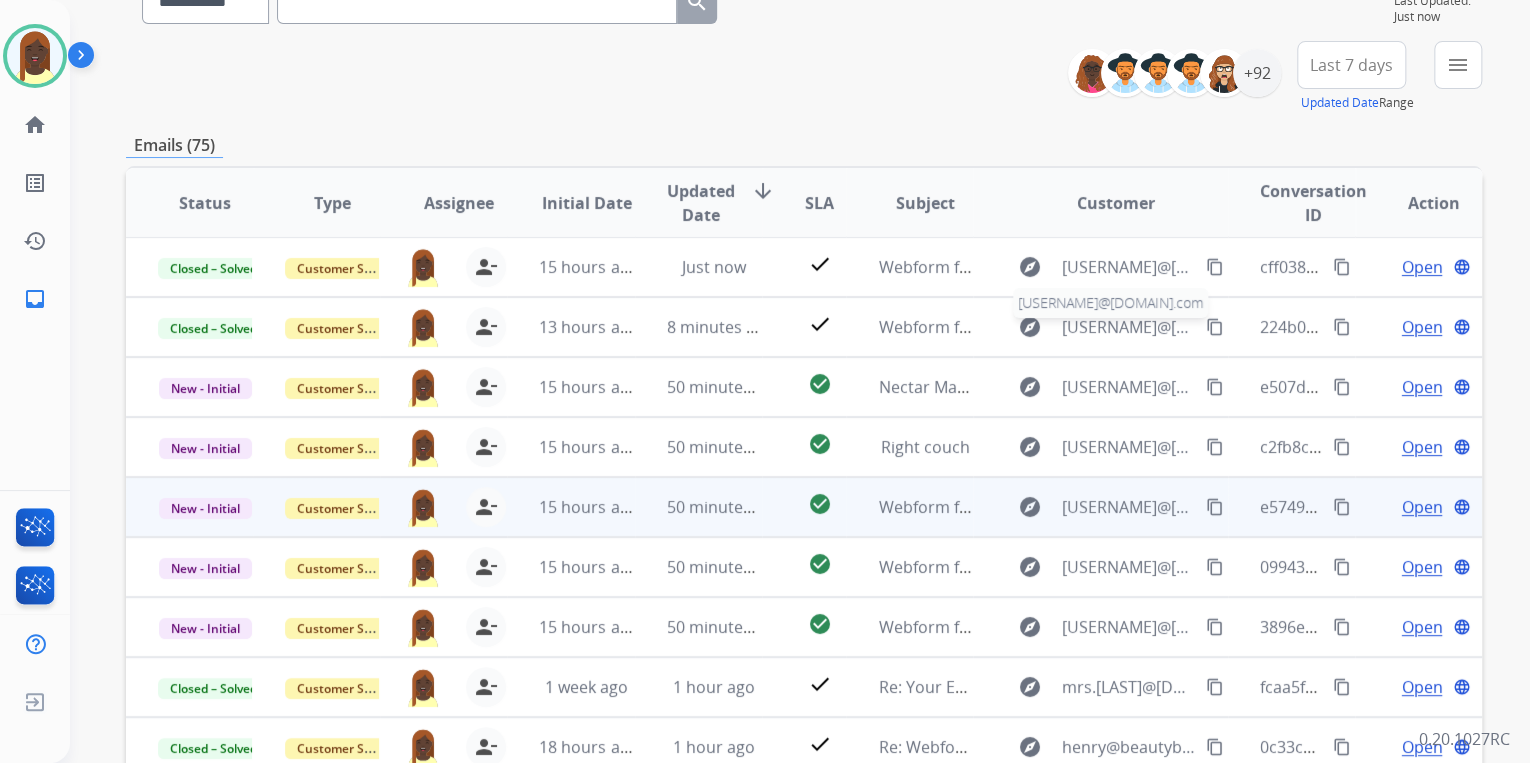 scroll, scrollTop: 240, scrollLeft: 0, axis: vertical 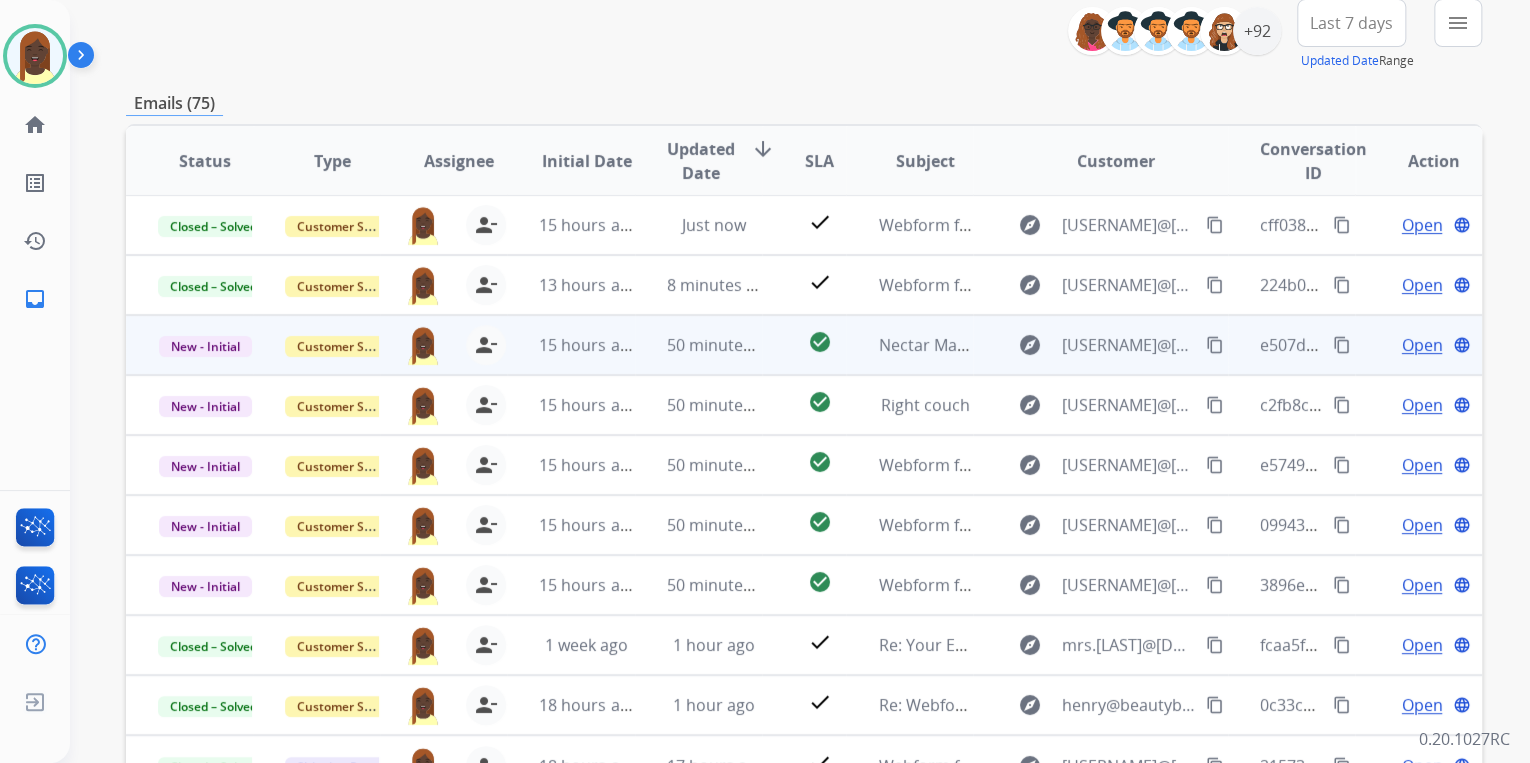 click on "content_copy" at bounding box center (1342, 345) 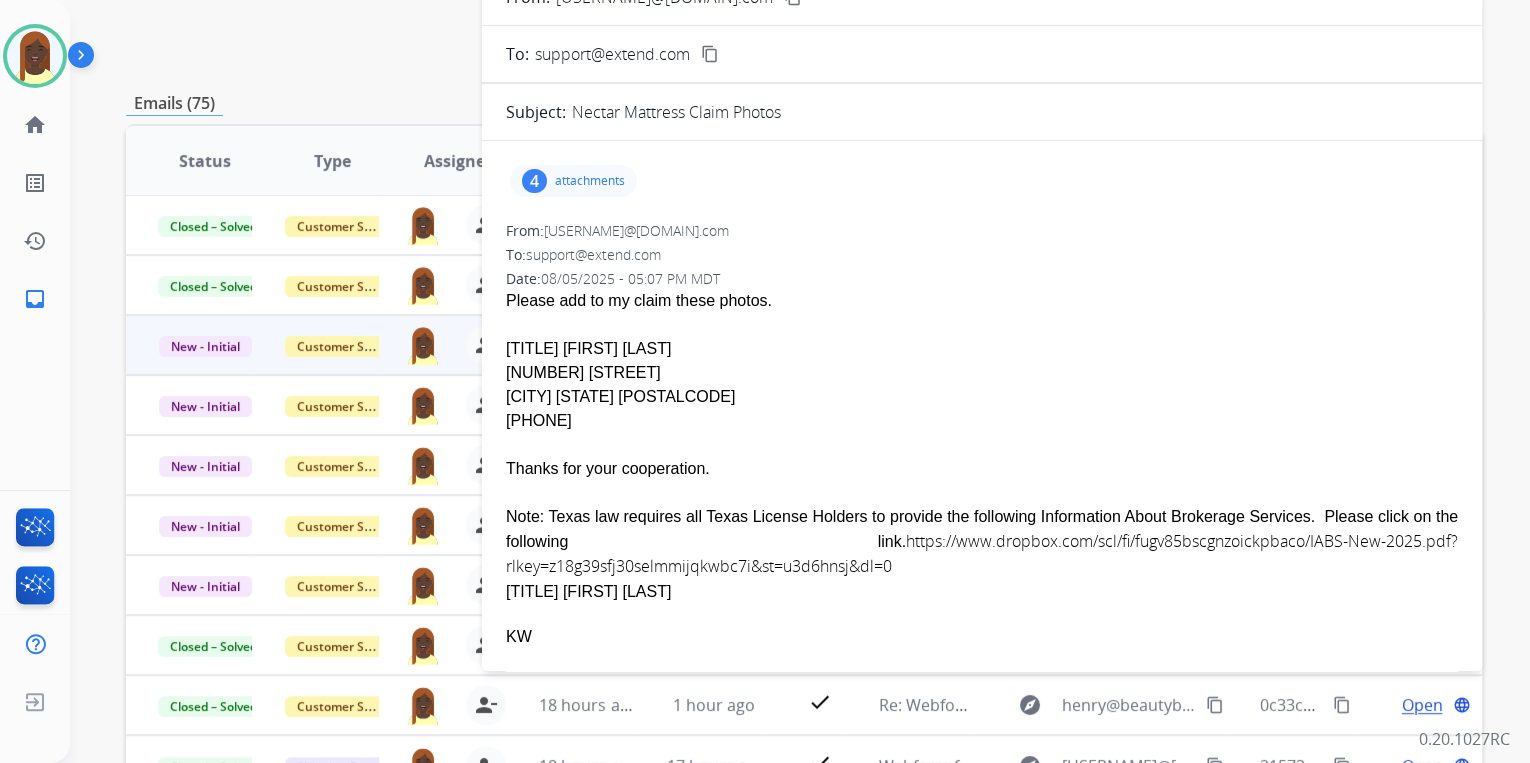 drag, startPoint x: 499, startPoint y: 302, endPoint x: 729, endPoint y: 458, distance: 277.91367 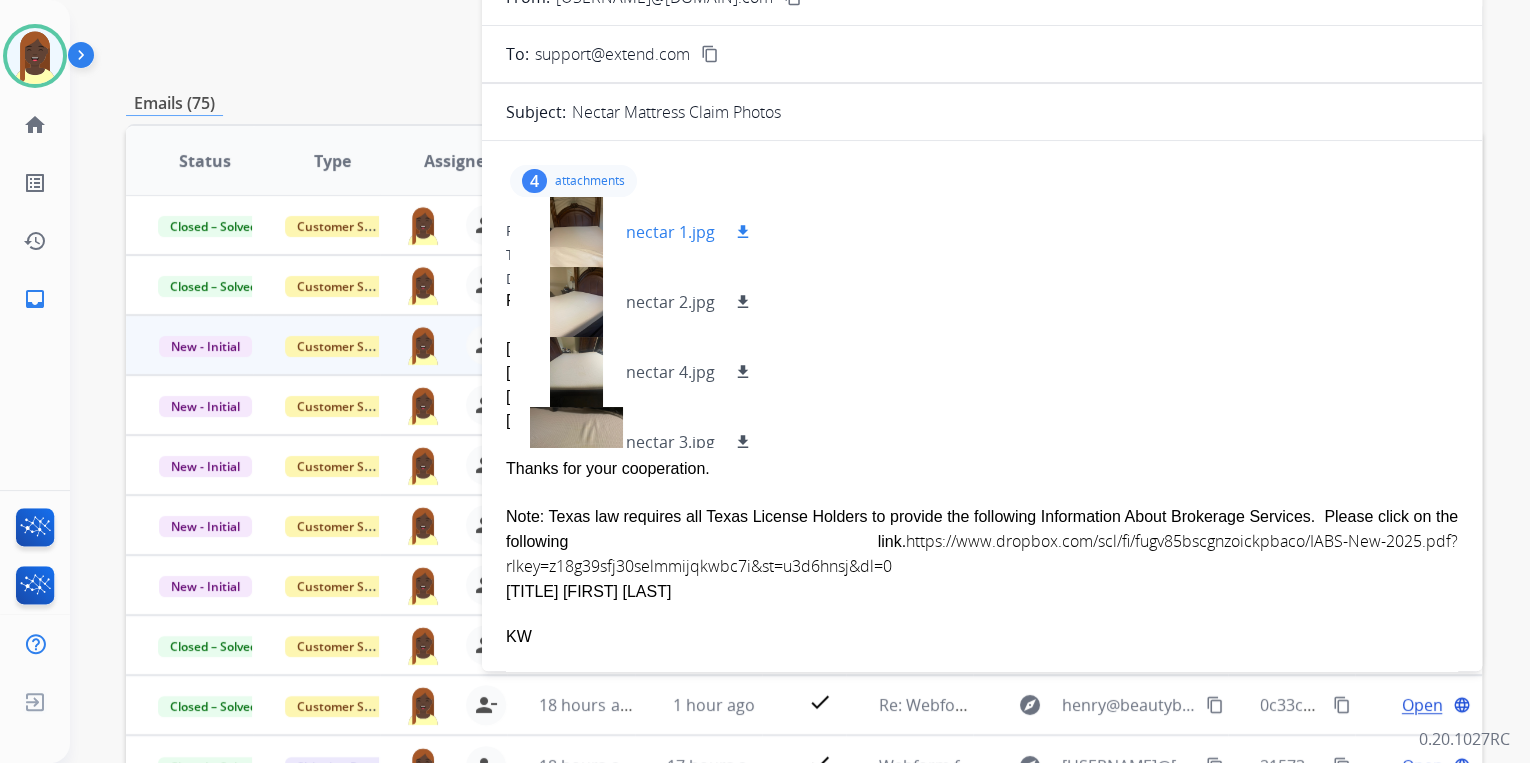 click on "download" at bounding box center (743, 232) 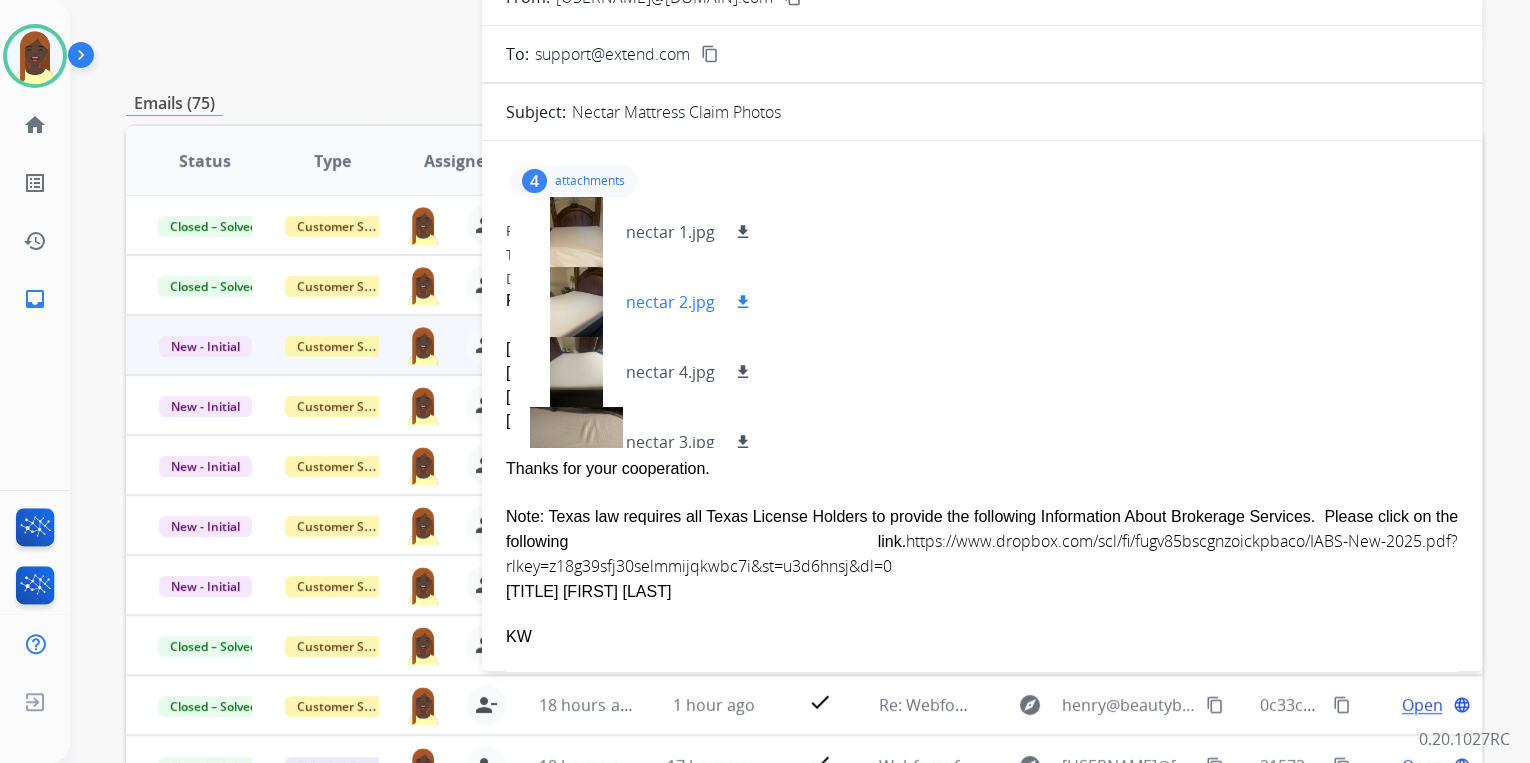 click on "download" at bounding box center (743, 302) 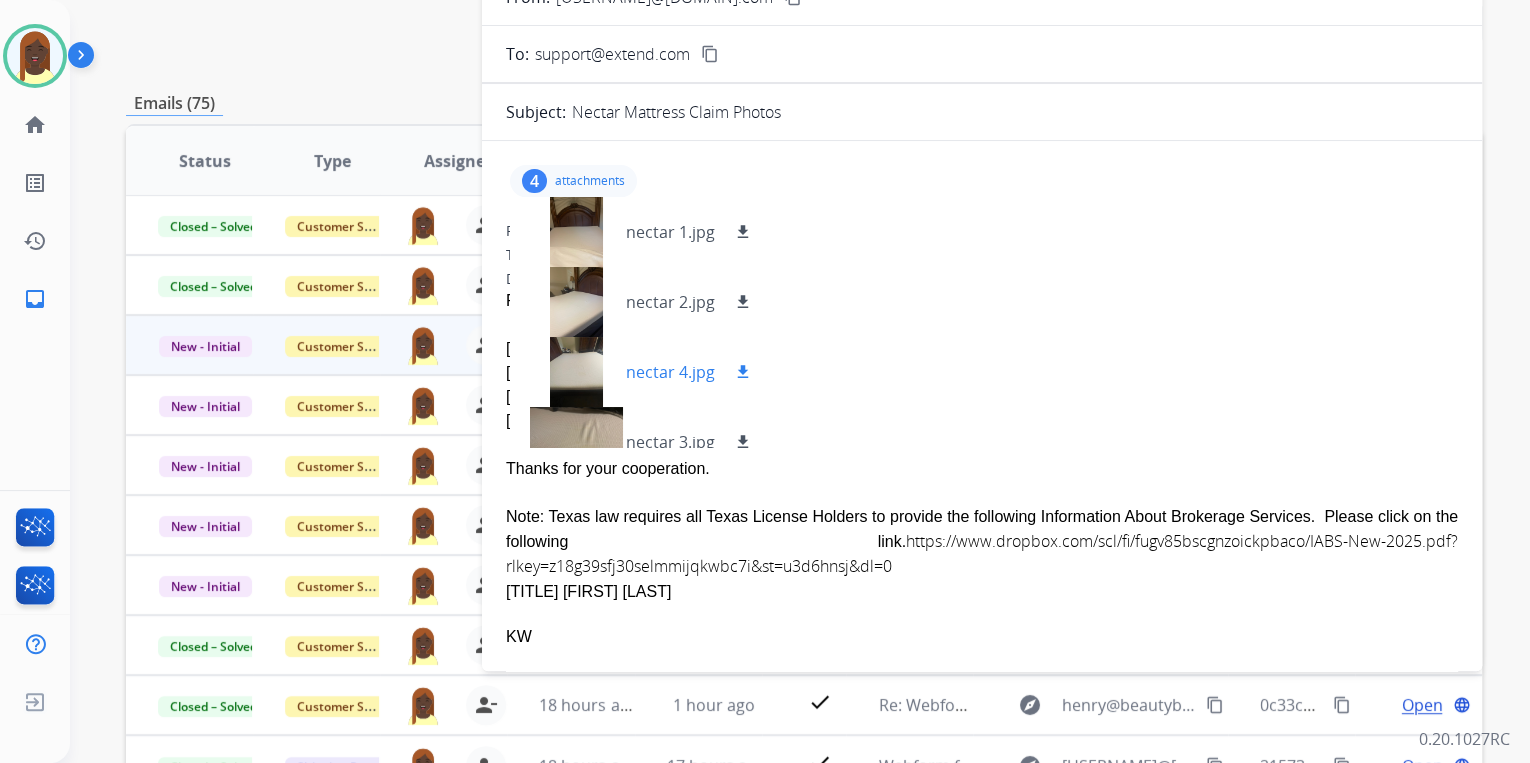 click on "download" at bounding box center (743, 372) 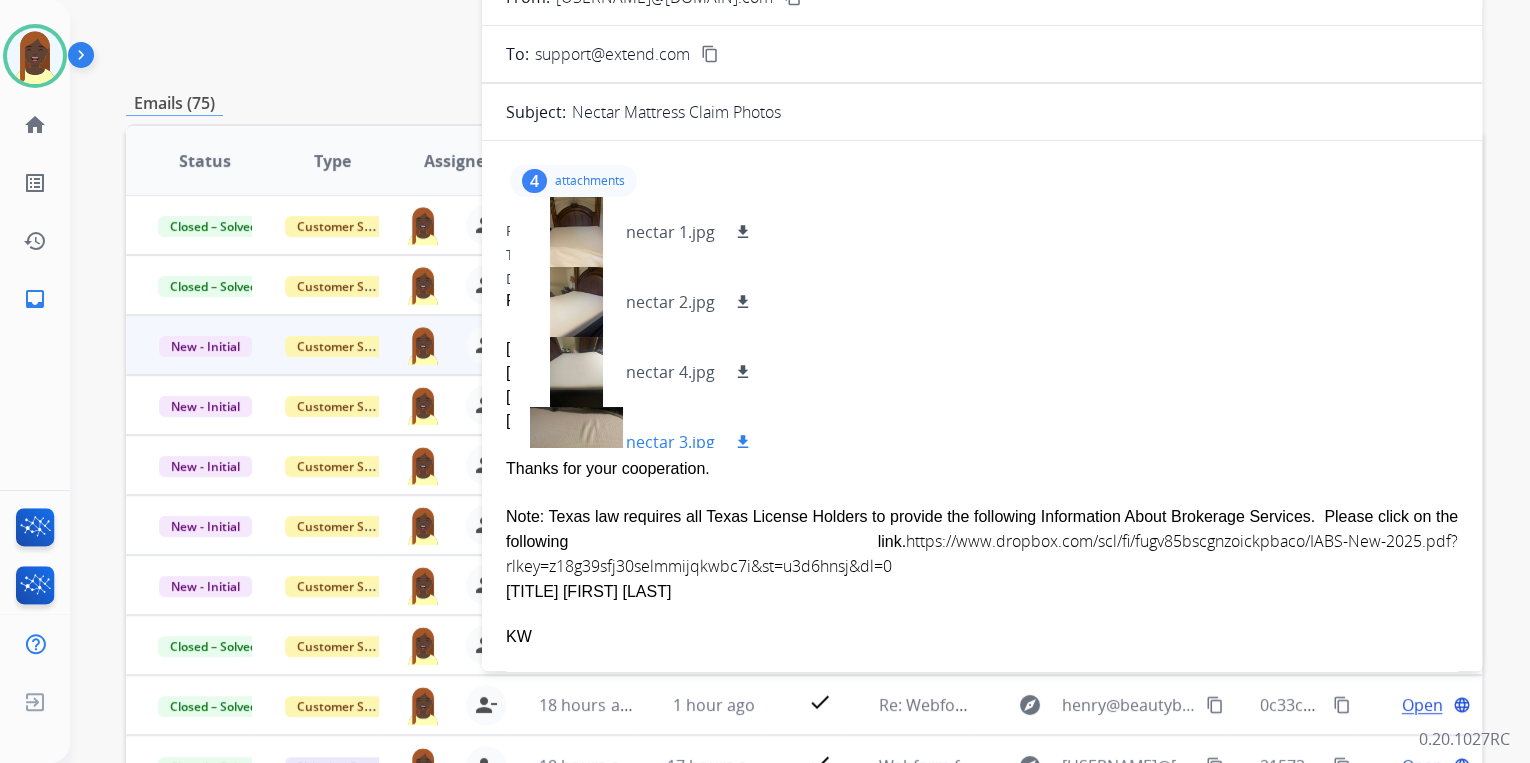 click on "download" at bounding box center [743, 442] 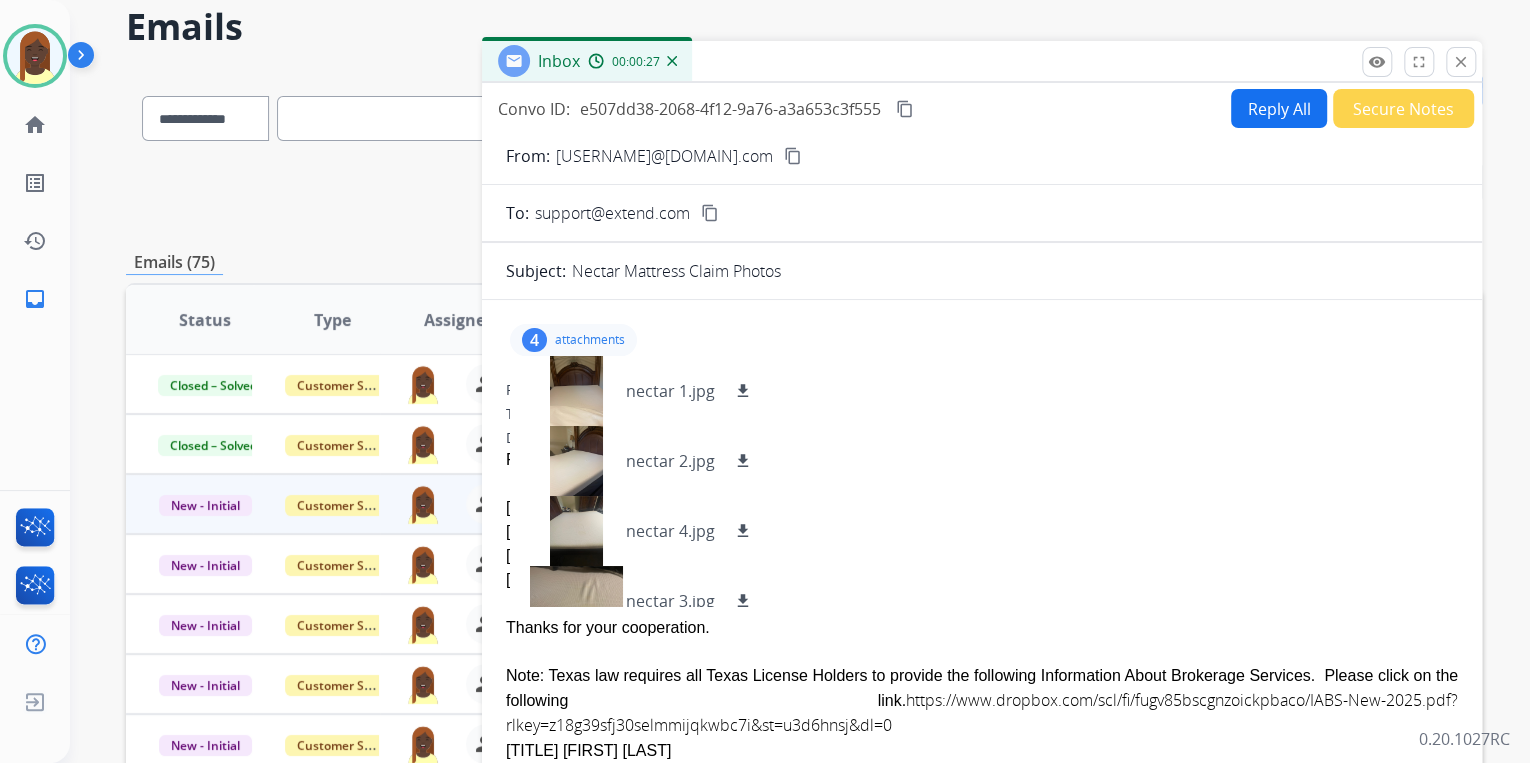 scroll, scrollTop: 80, scrollLeft: 0, axis: vertical 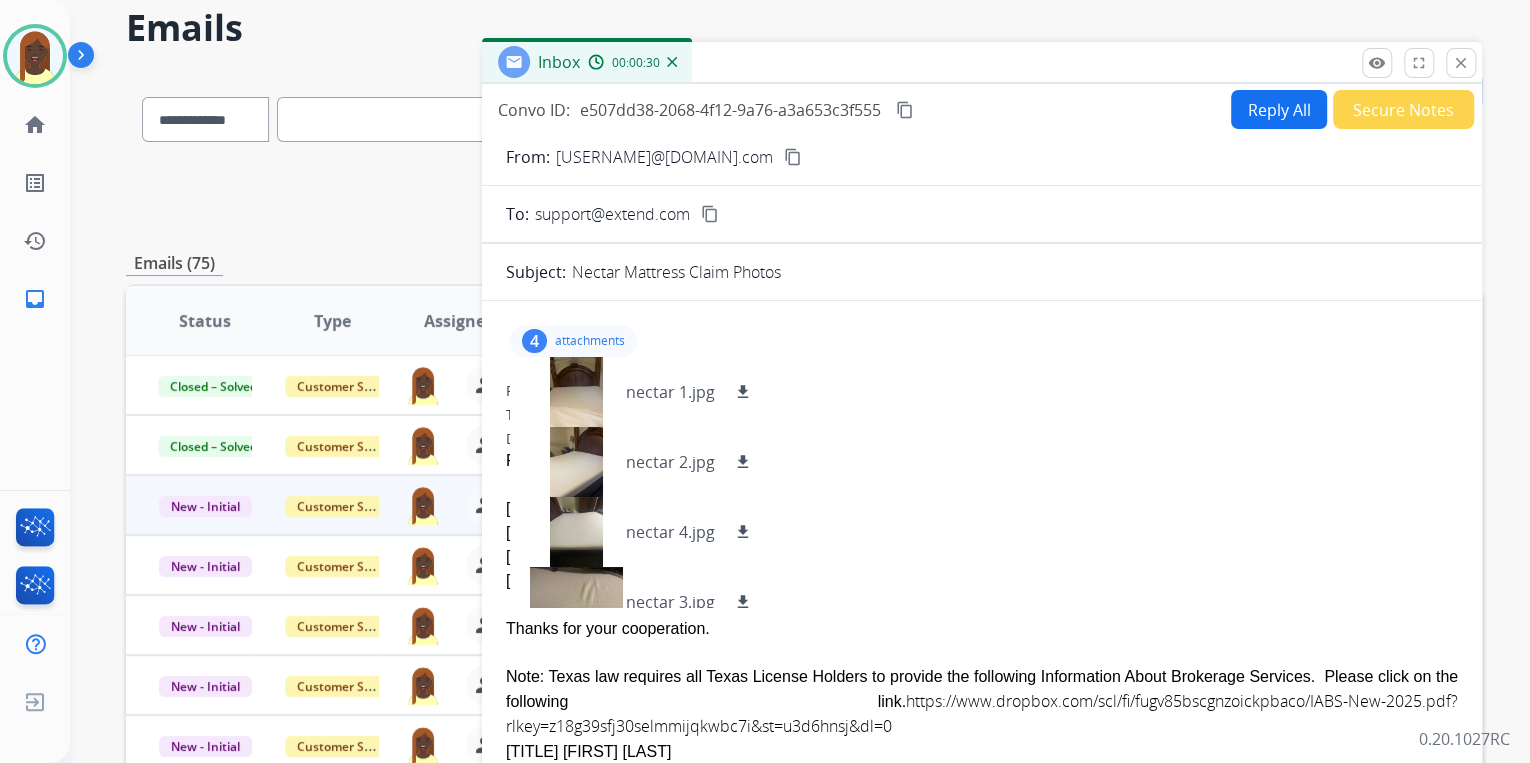 click on "content_copy" at bounding box center (793, 157) 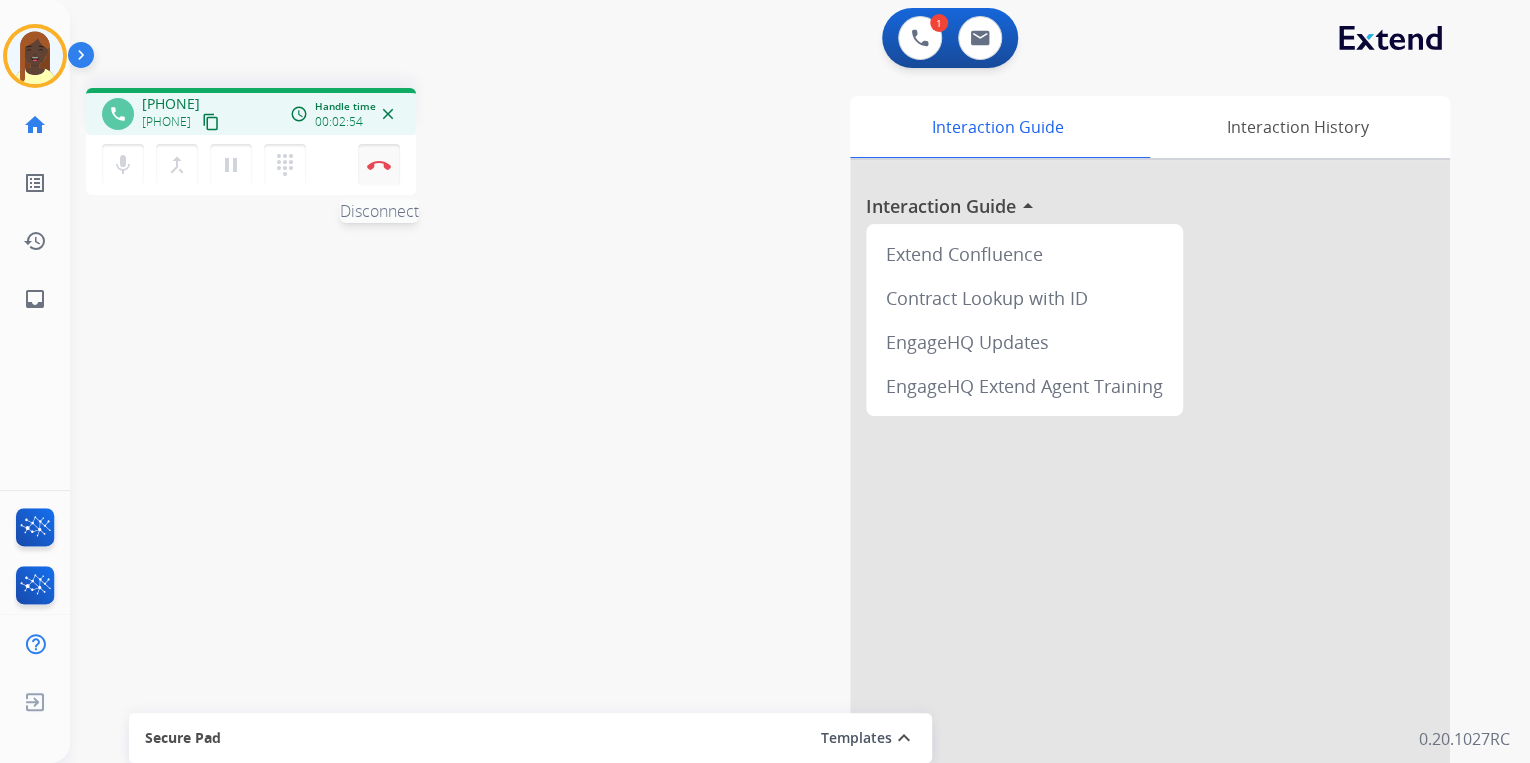 click on "Disconnect" at bounding box center (379, 165) 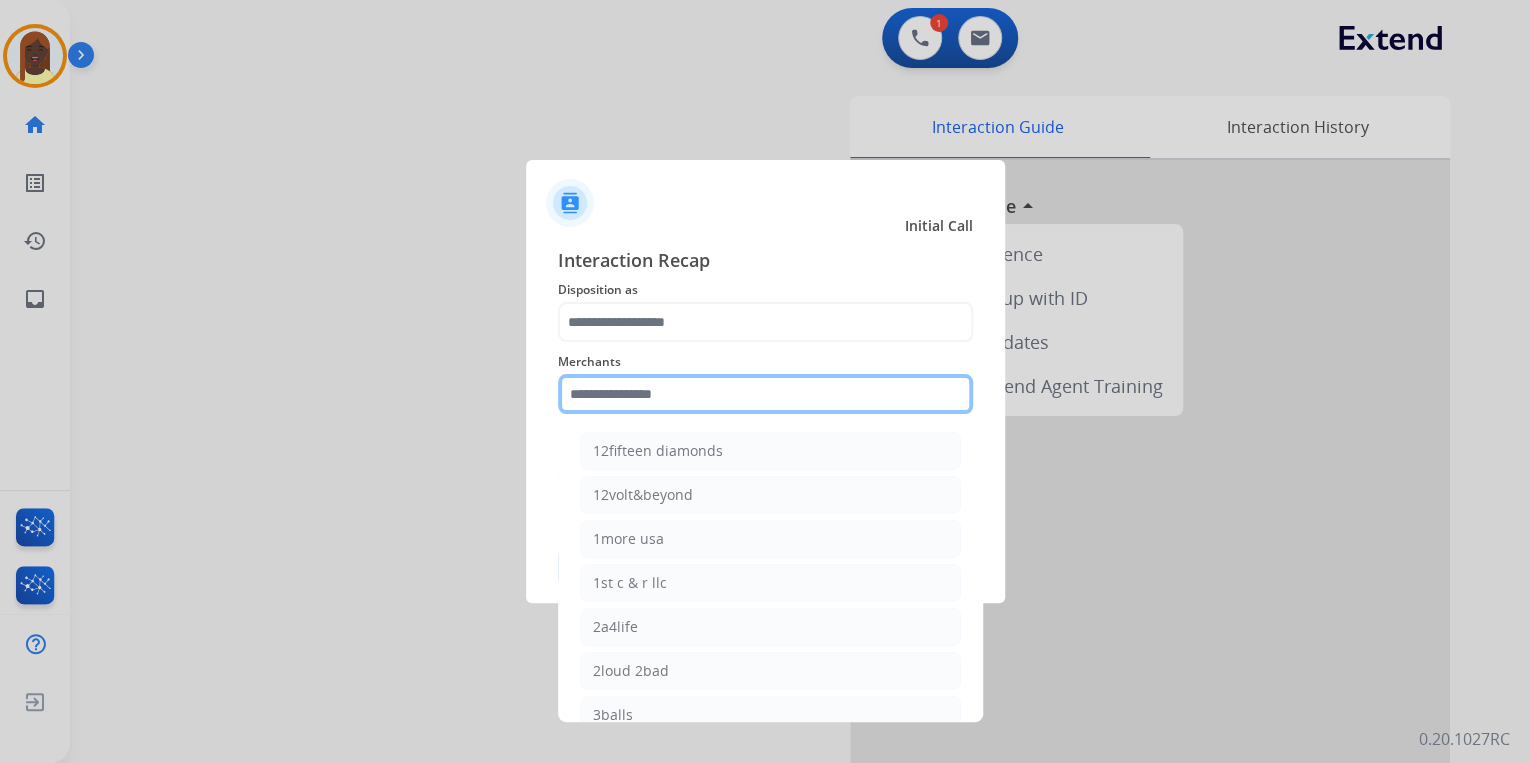 click 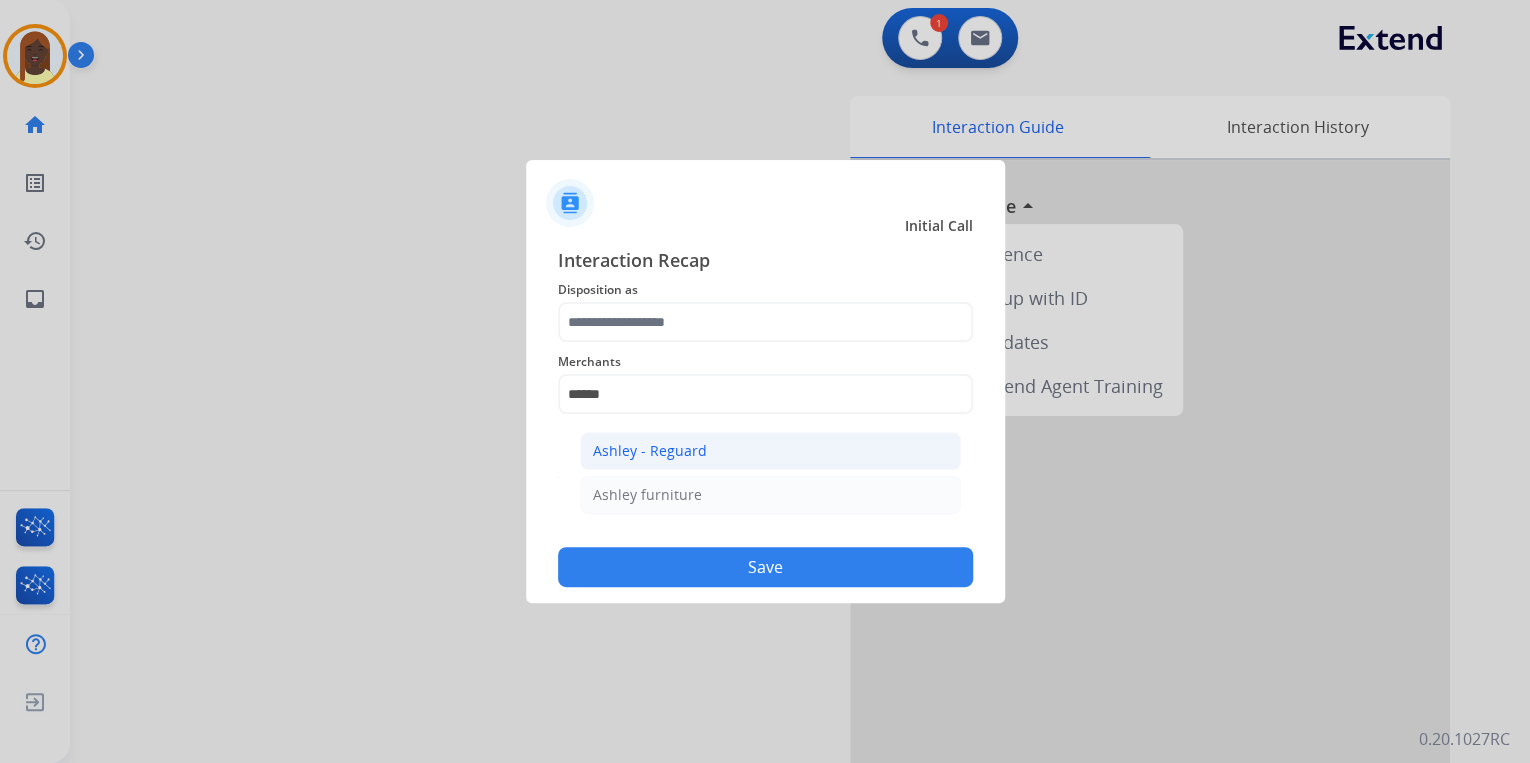 click on "Ashley - Reguard" 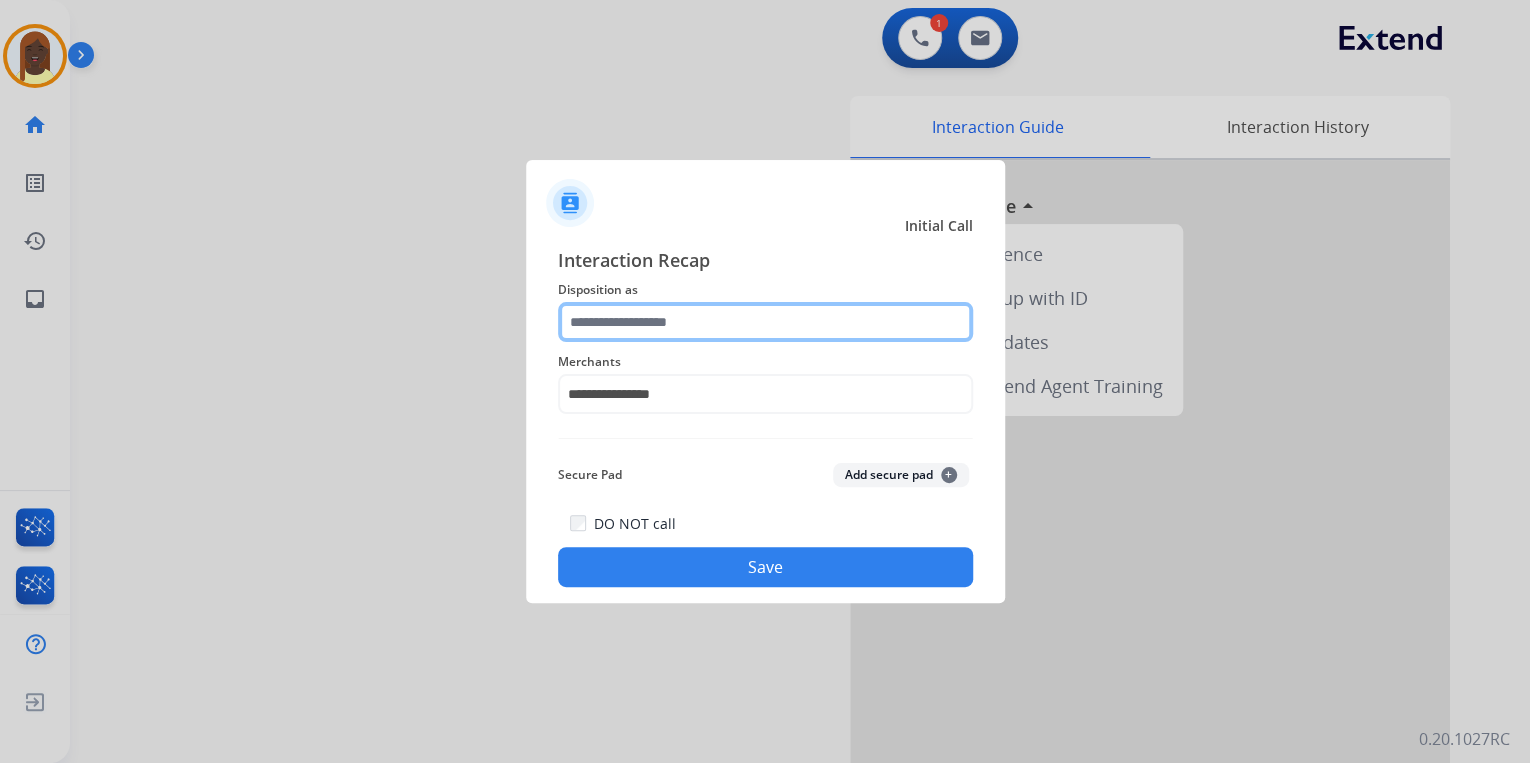 click 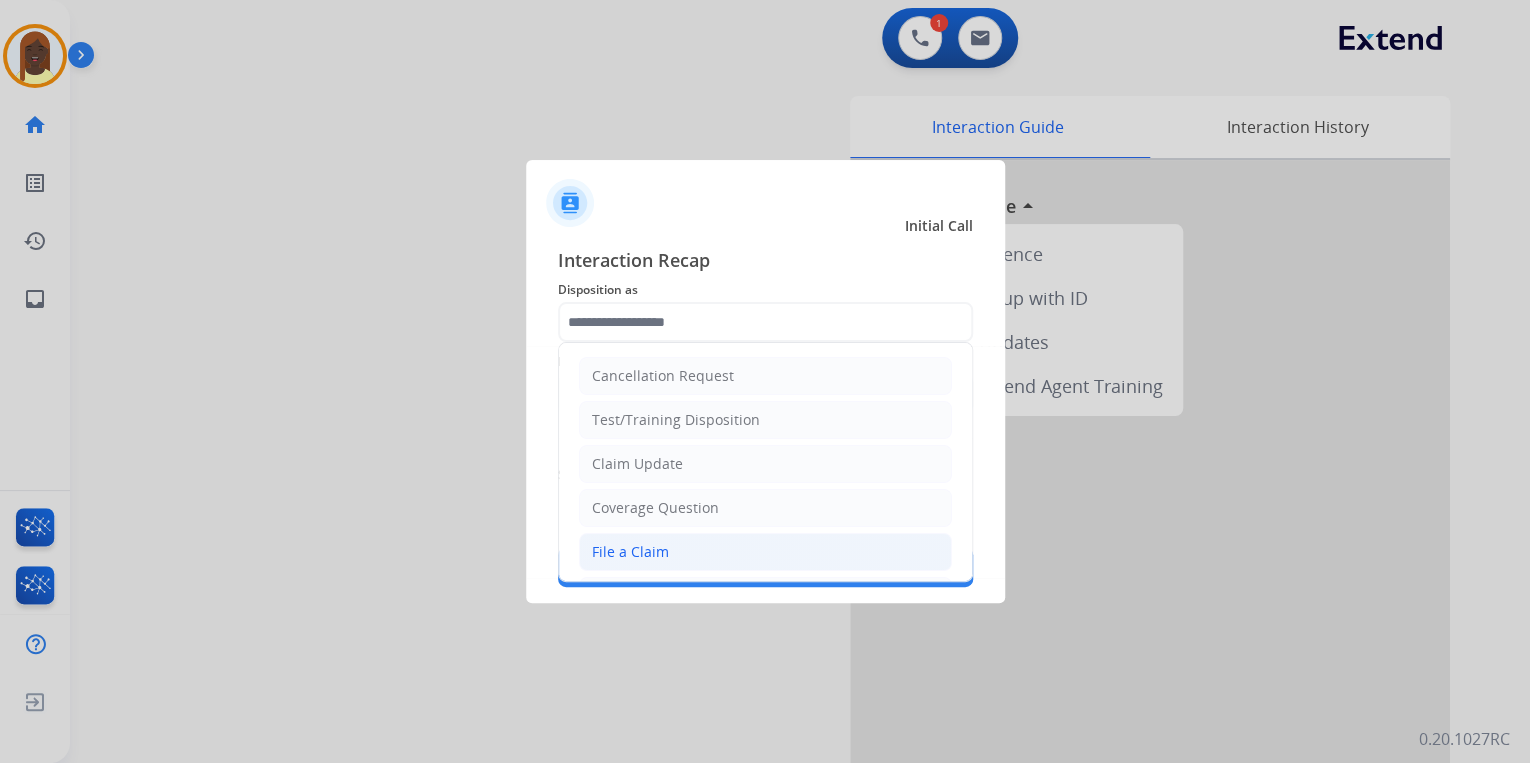 click on "File a Claim" 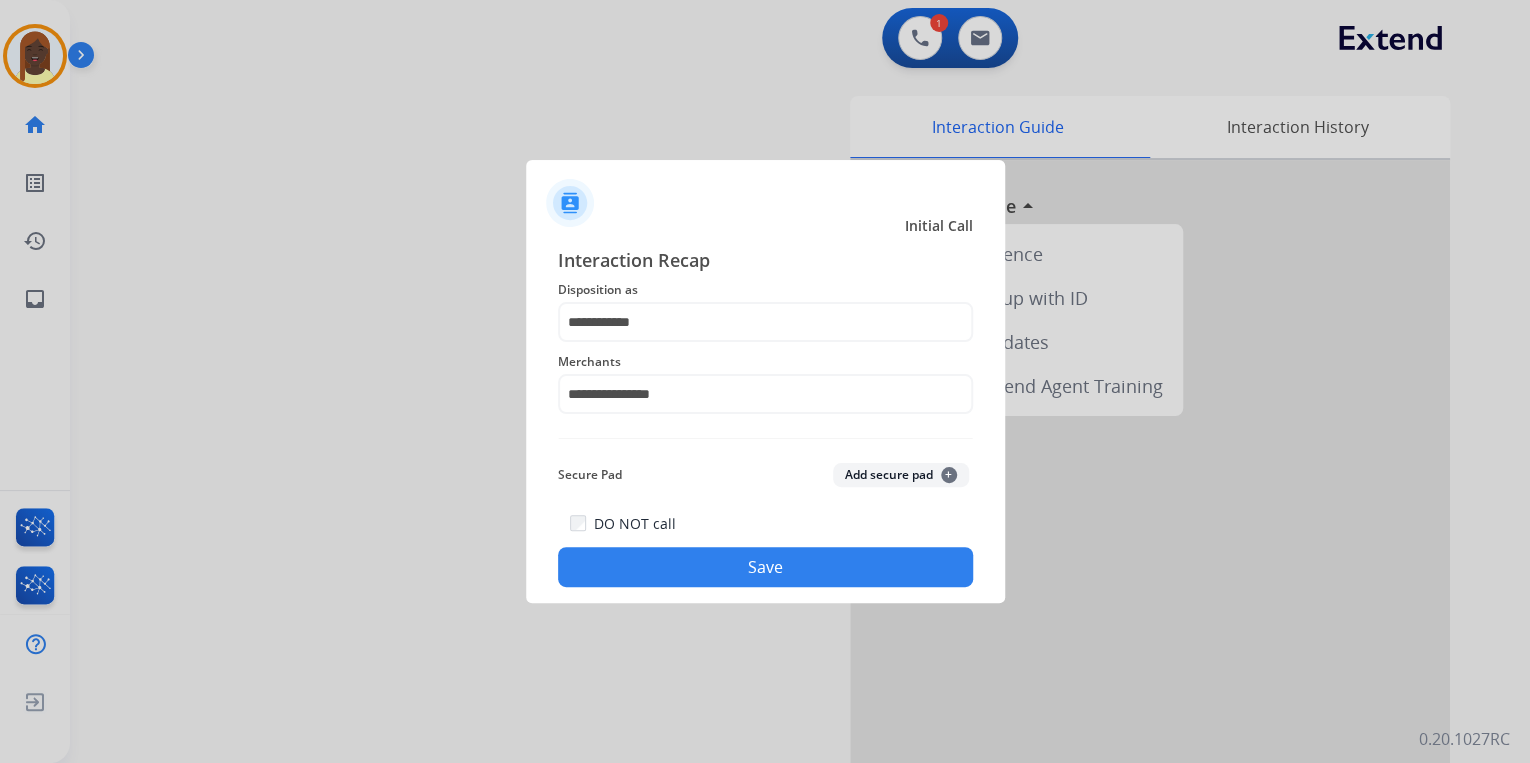 click on "Save" 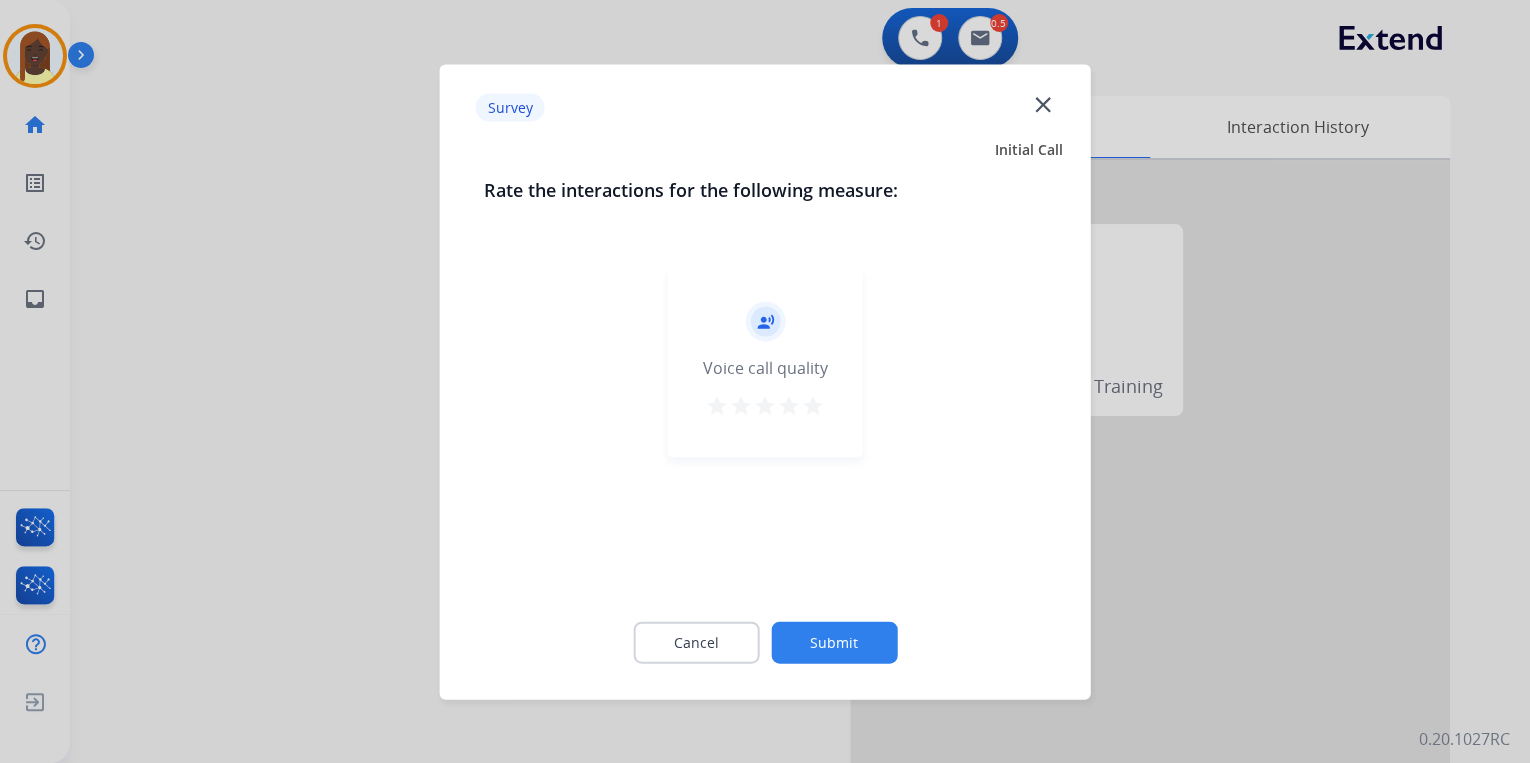 click on "star" at bounding box center [813, 405] 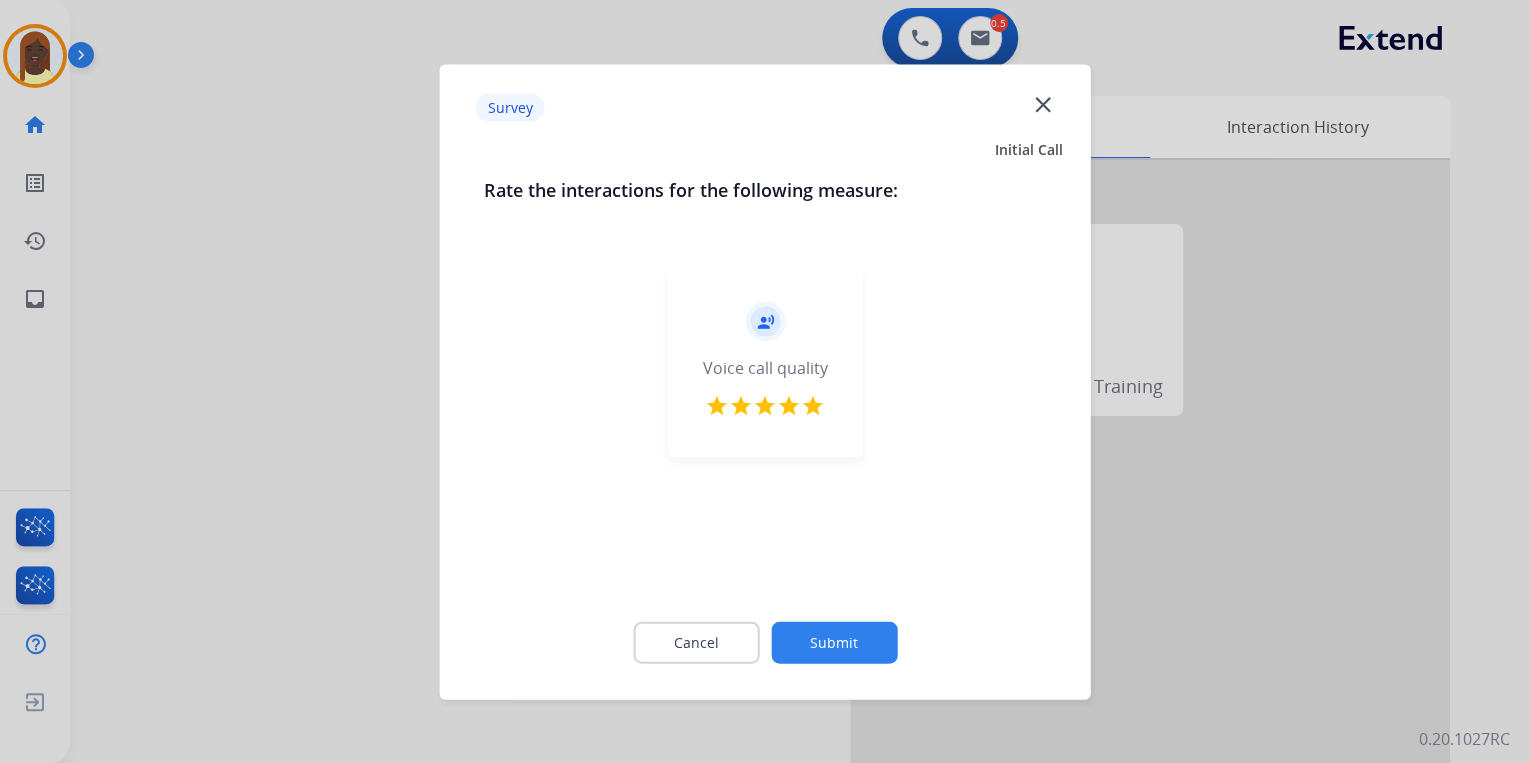 click on "Submit" 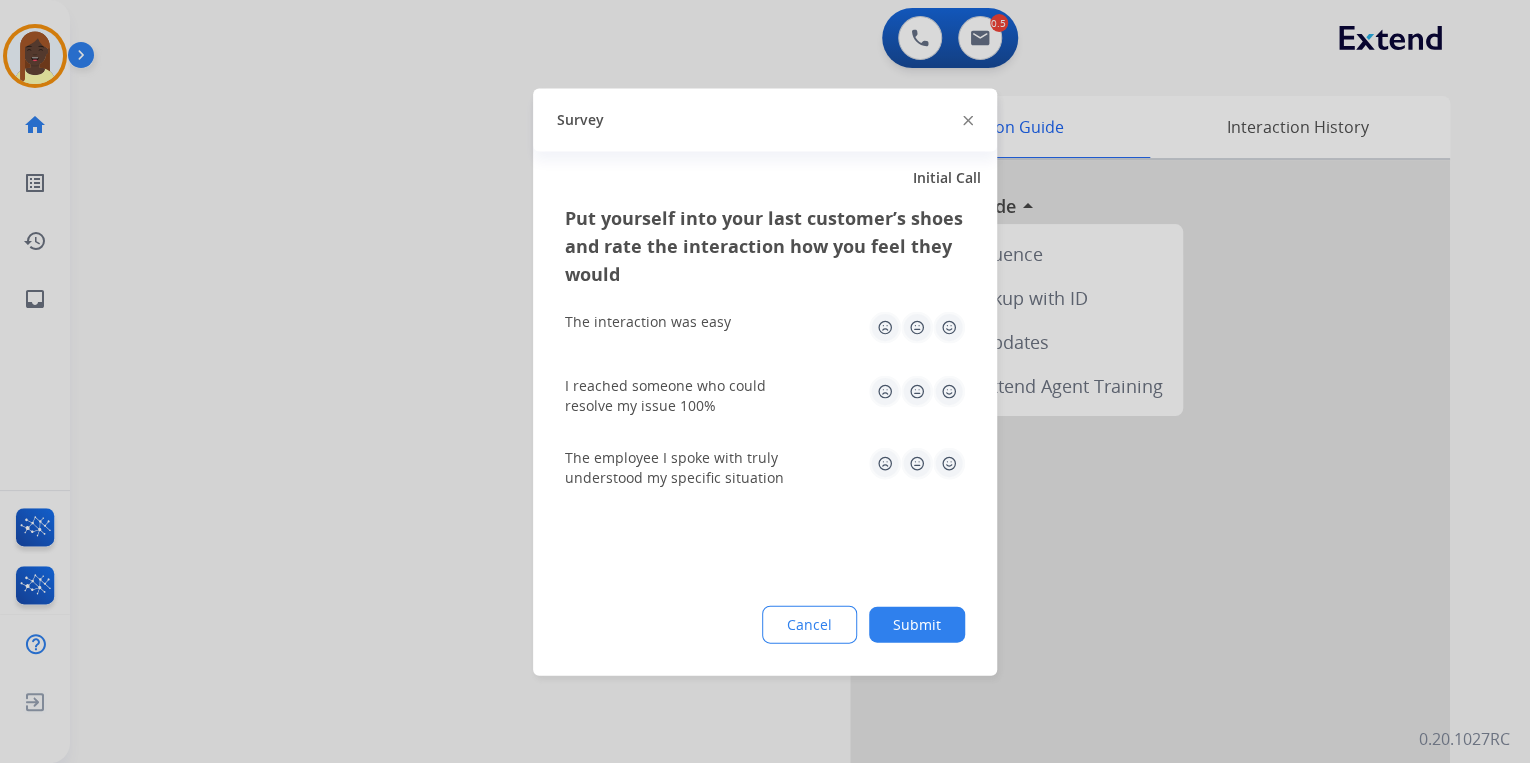 click 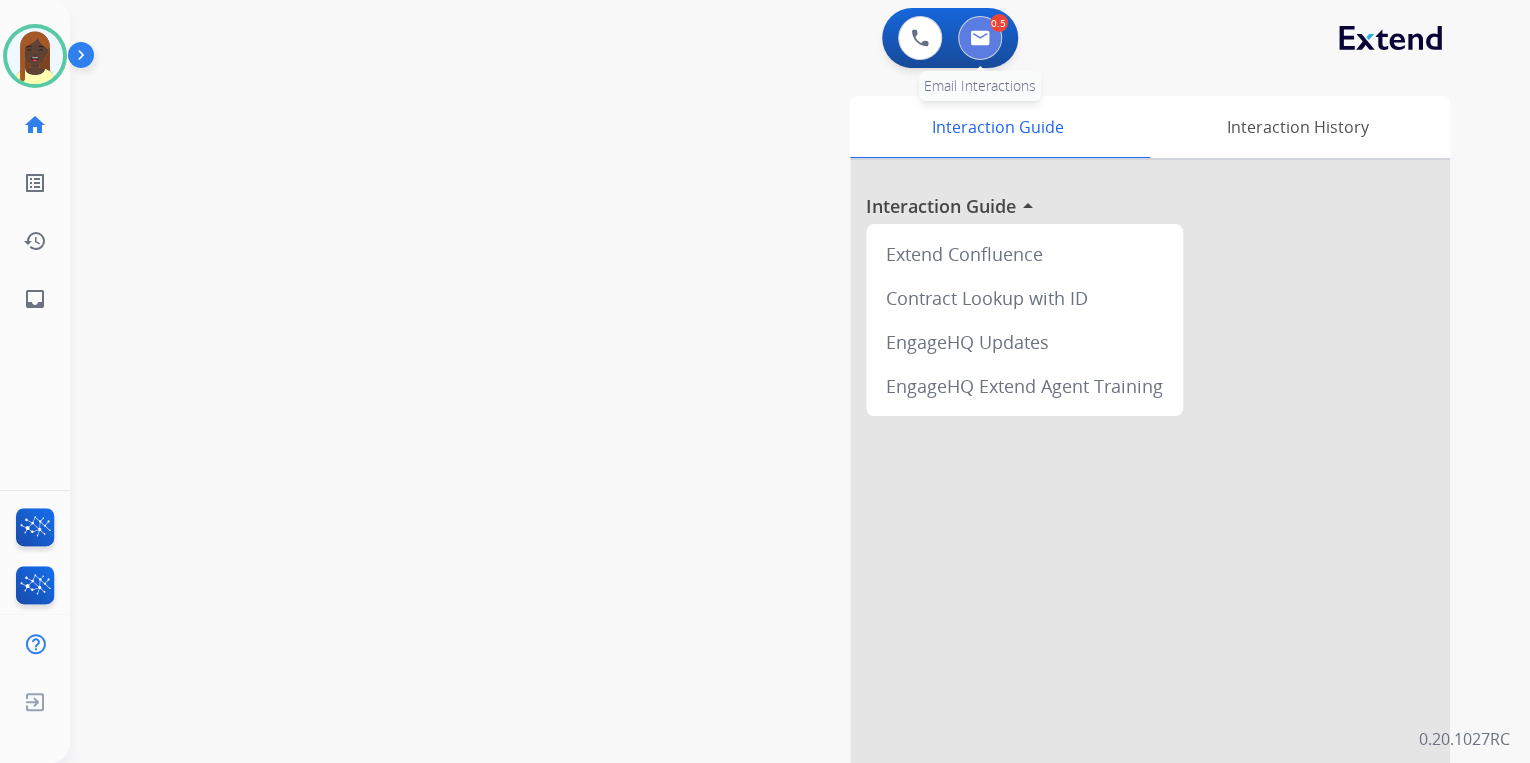 click at bounding box center [980, 38] 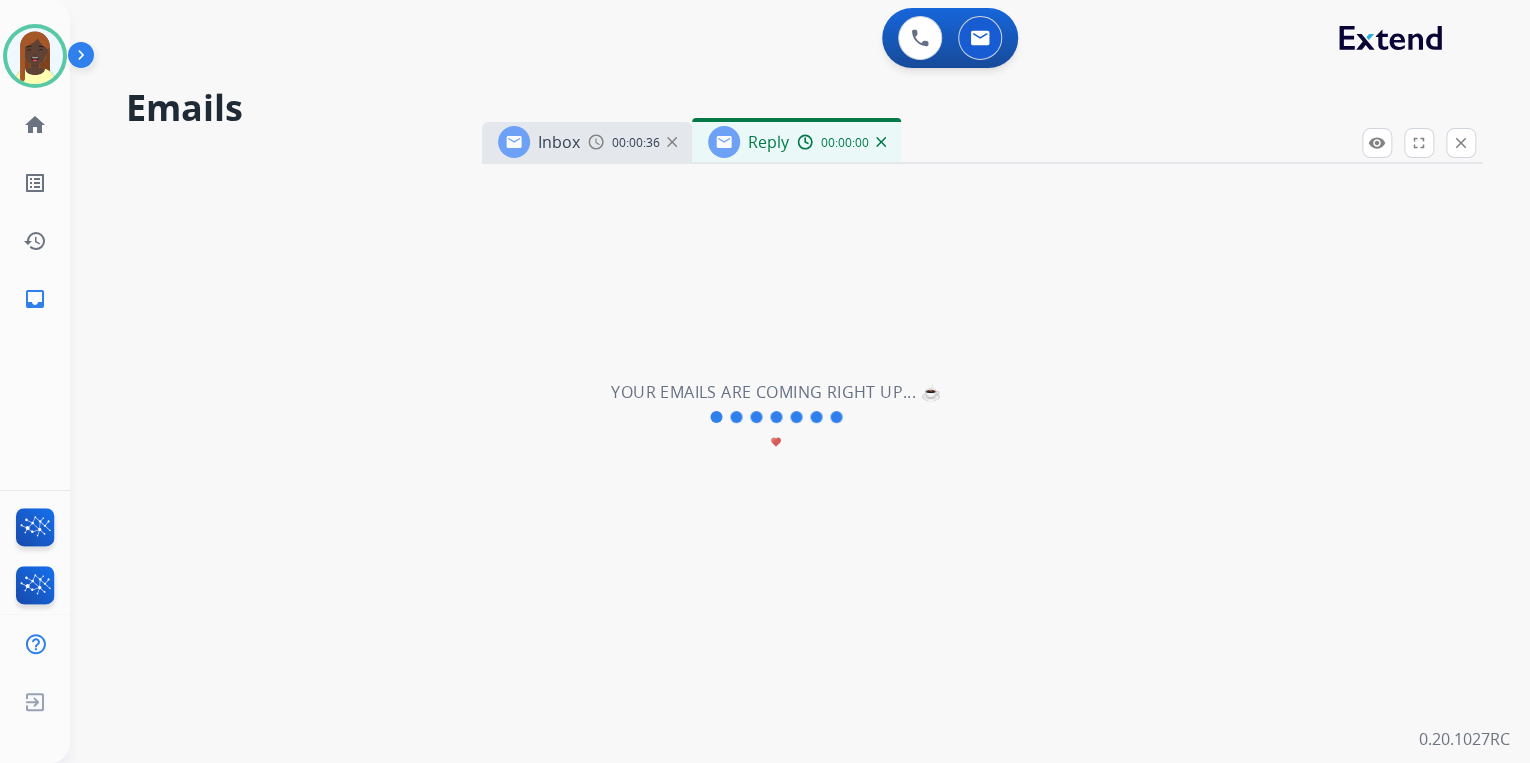 select on "**********" 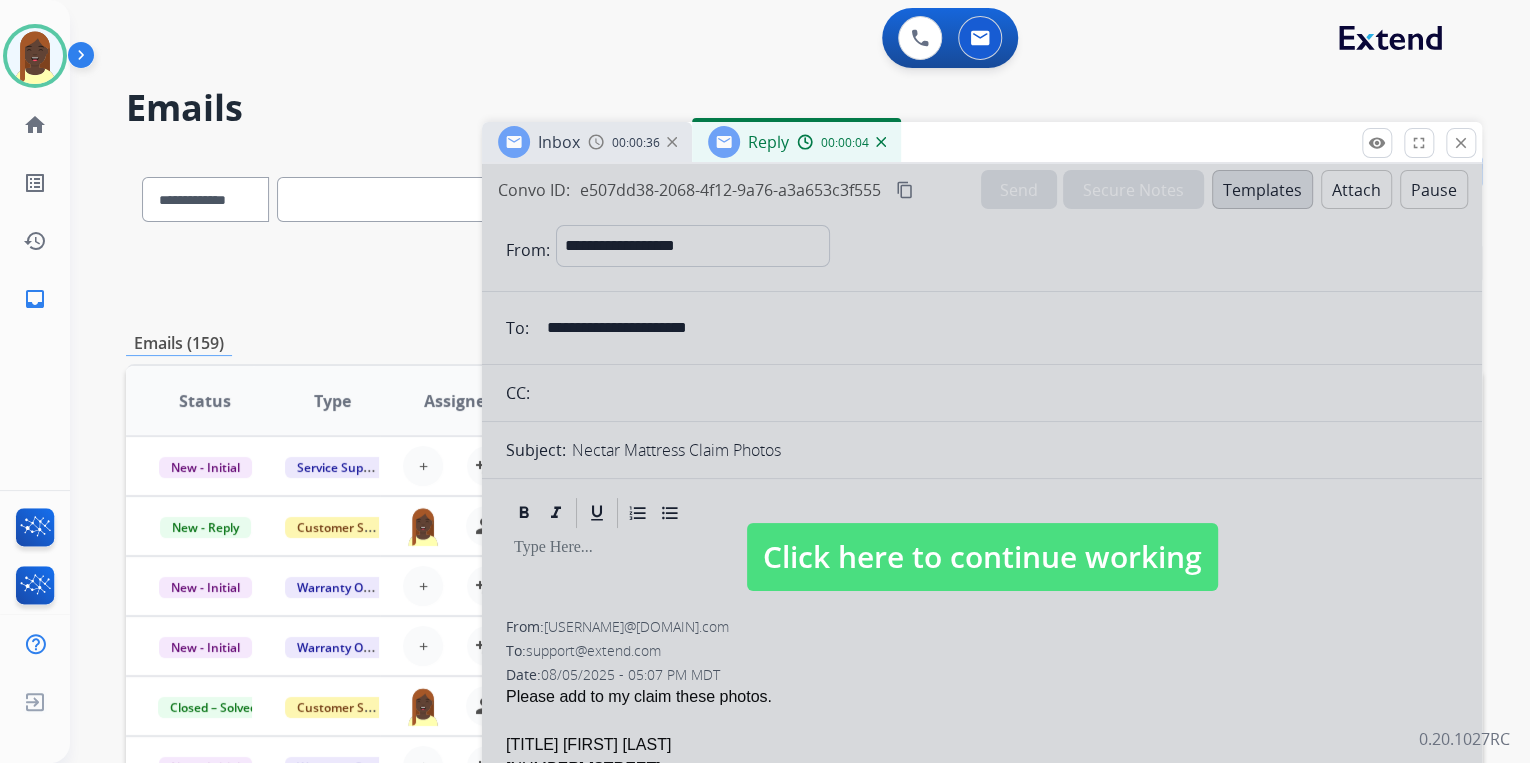 click on "Click here to continue working" at bounding box center (982, 557) 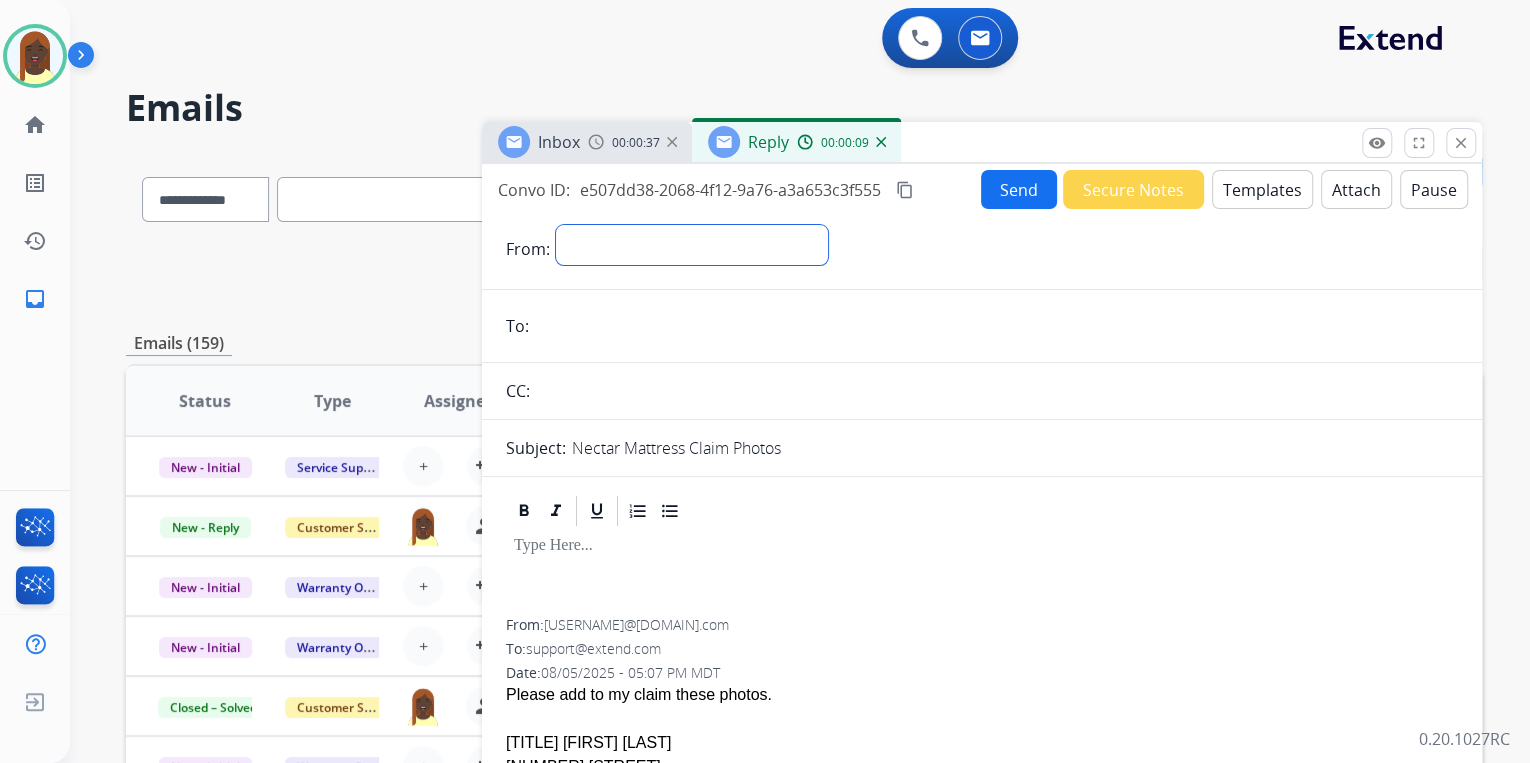 click on "**********" at bounding box center (692, 245) 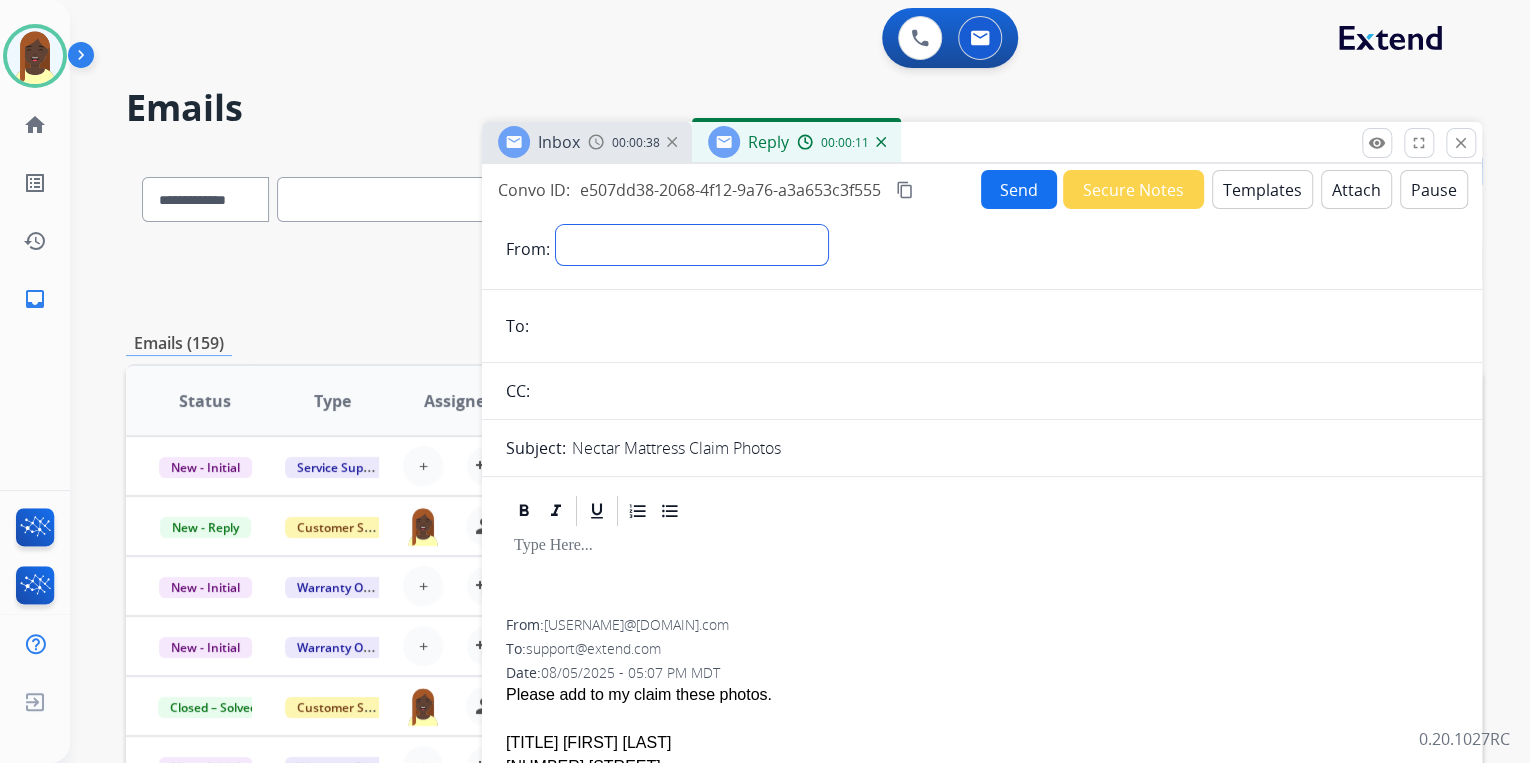 select on "**********" 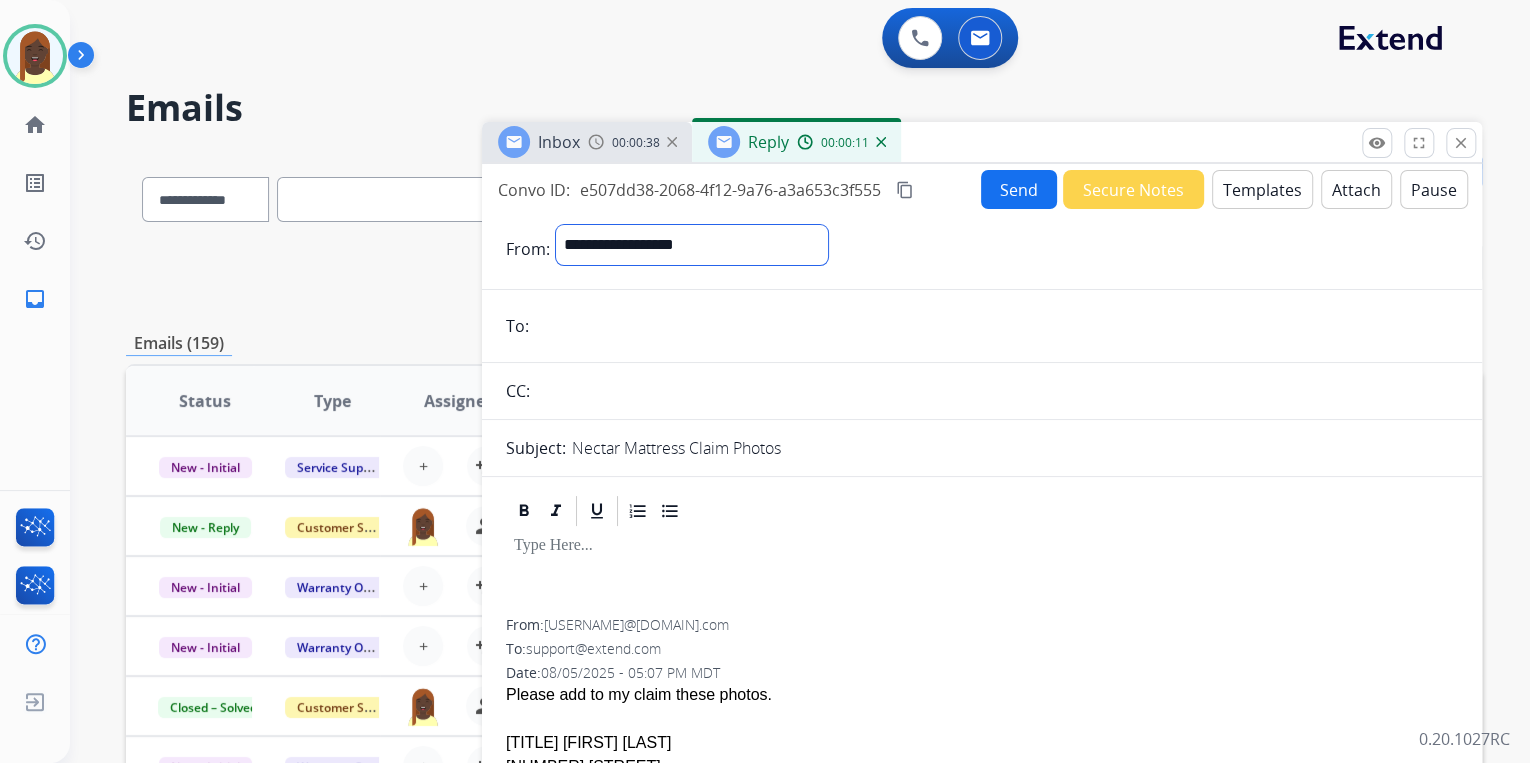 click on "**********" at bounding box center [692, 245] 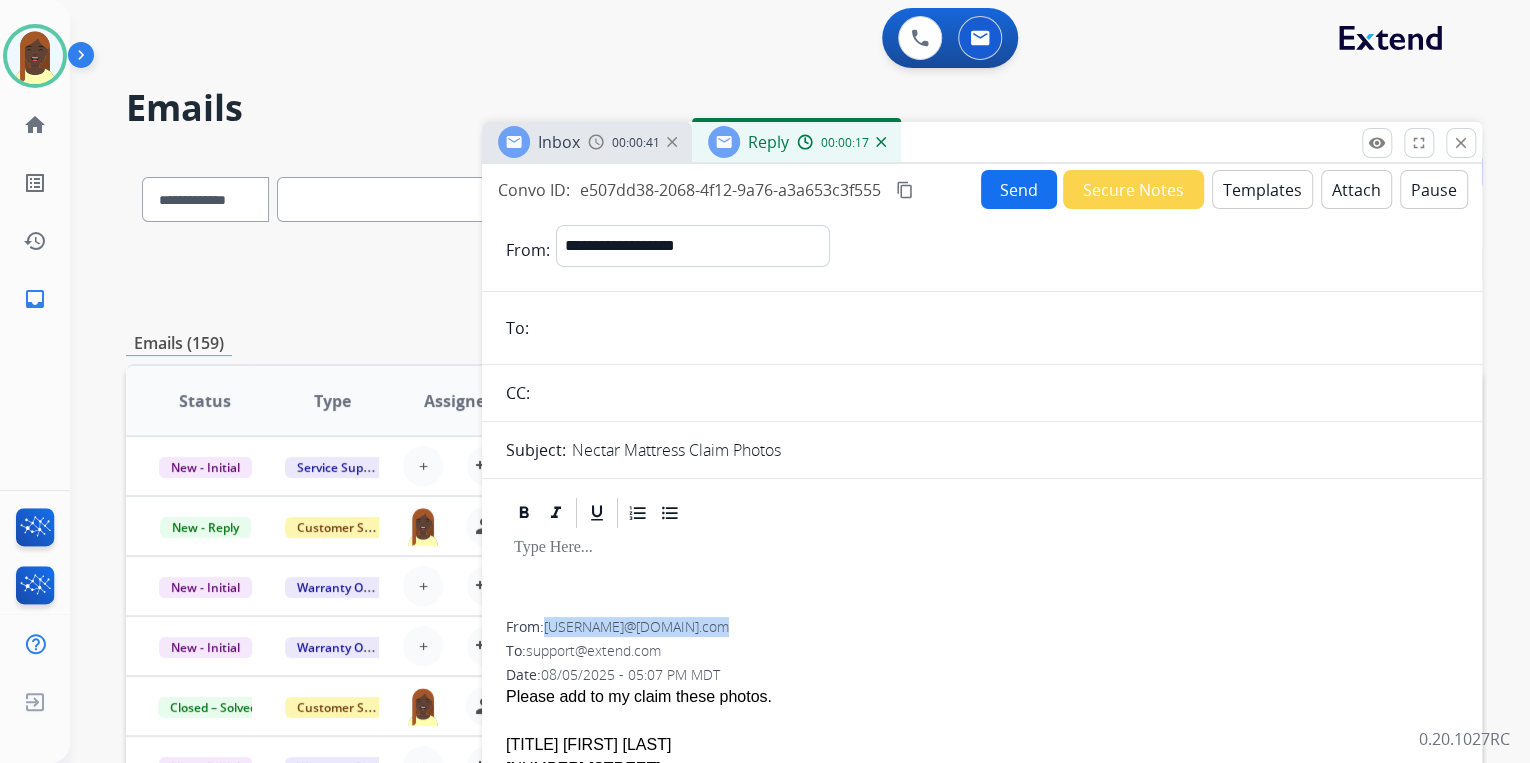 drag, startPoint x: 723, startPoint y: 630, endPoint x: 546, endPoint y: 628, distance: 177.01129 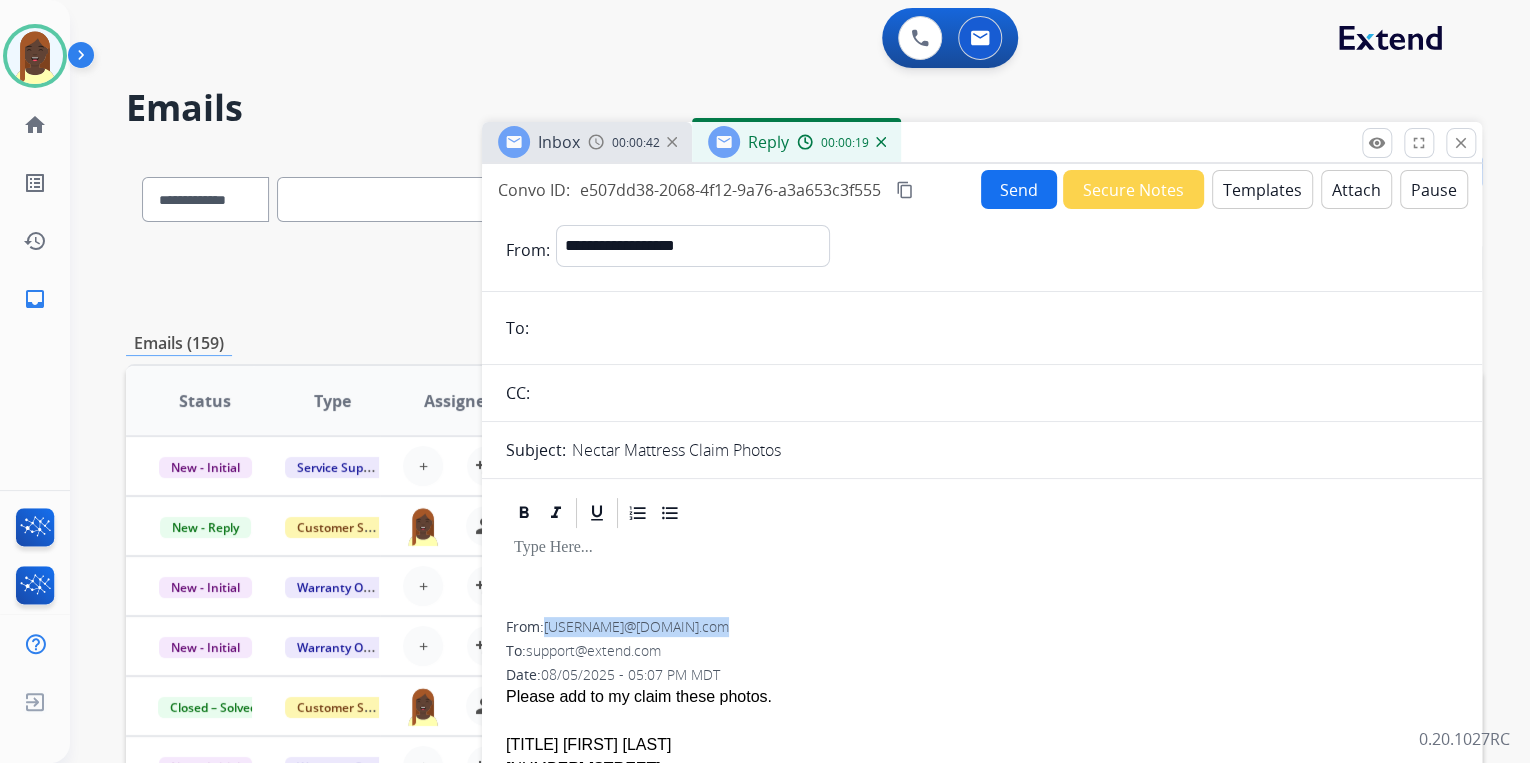 drag, startPoint x: 546, startPoint y: 628, endPoint x: 573, endPoint y: 626, distance: 27.073973 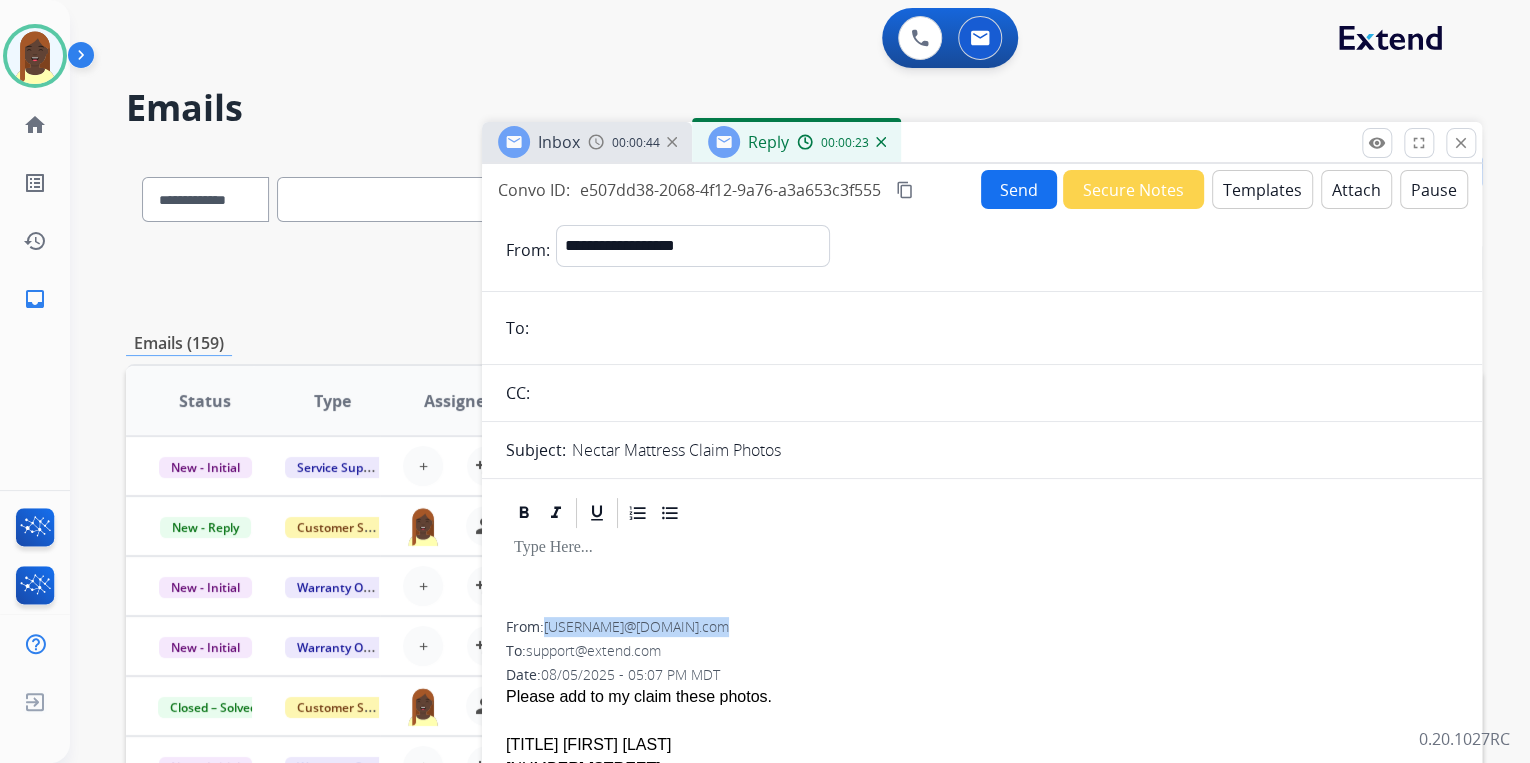 copy on "[USERNAME]@[DOMAIN].com" 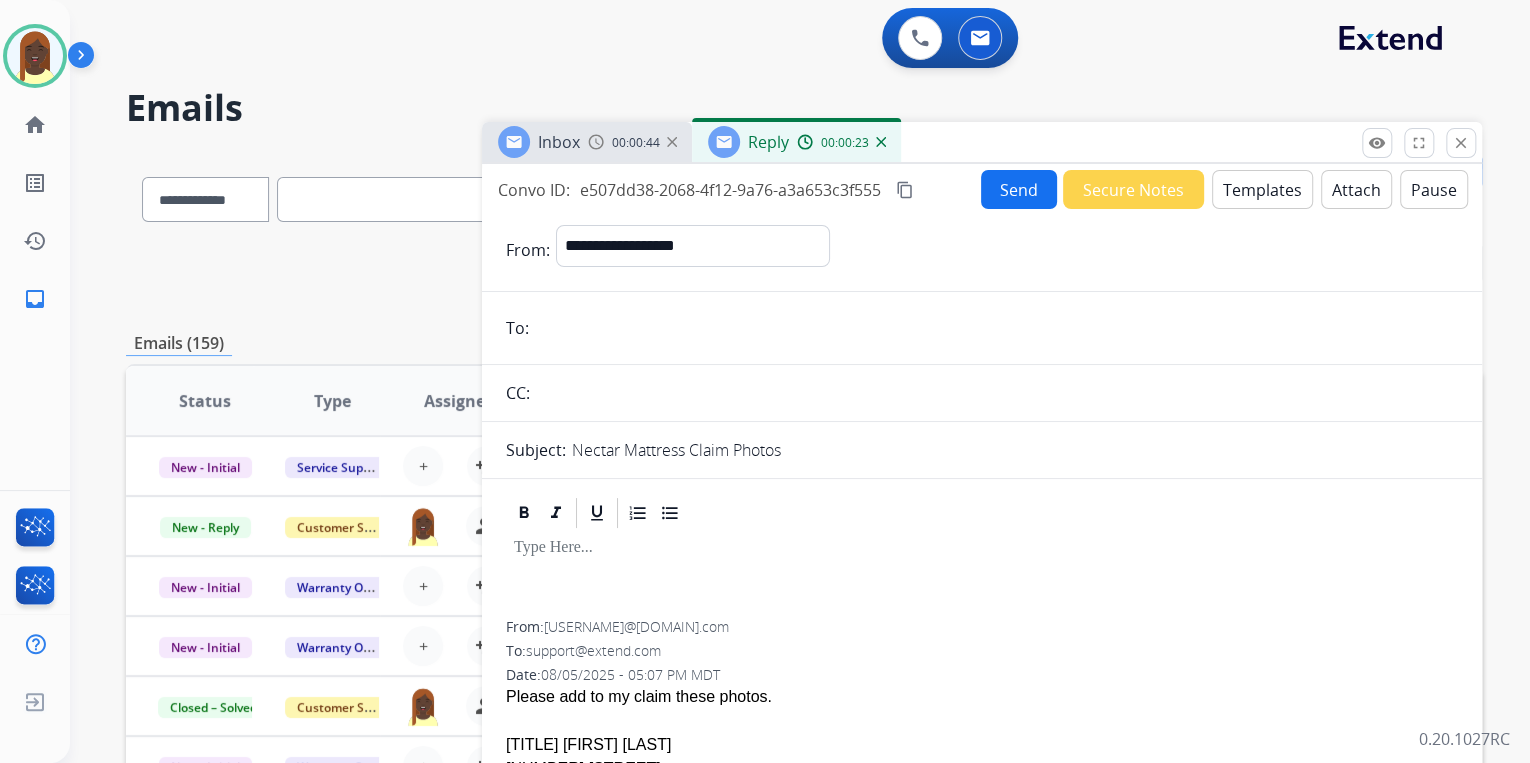 click at bounding box center (996, 328) 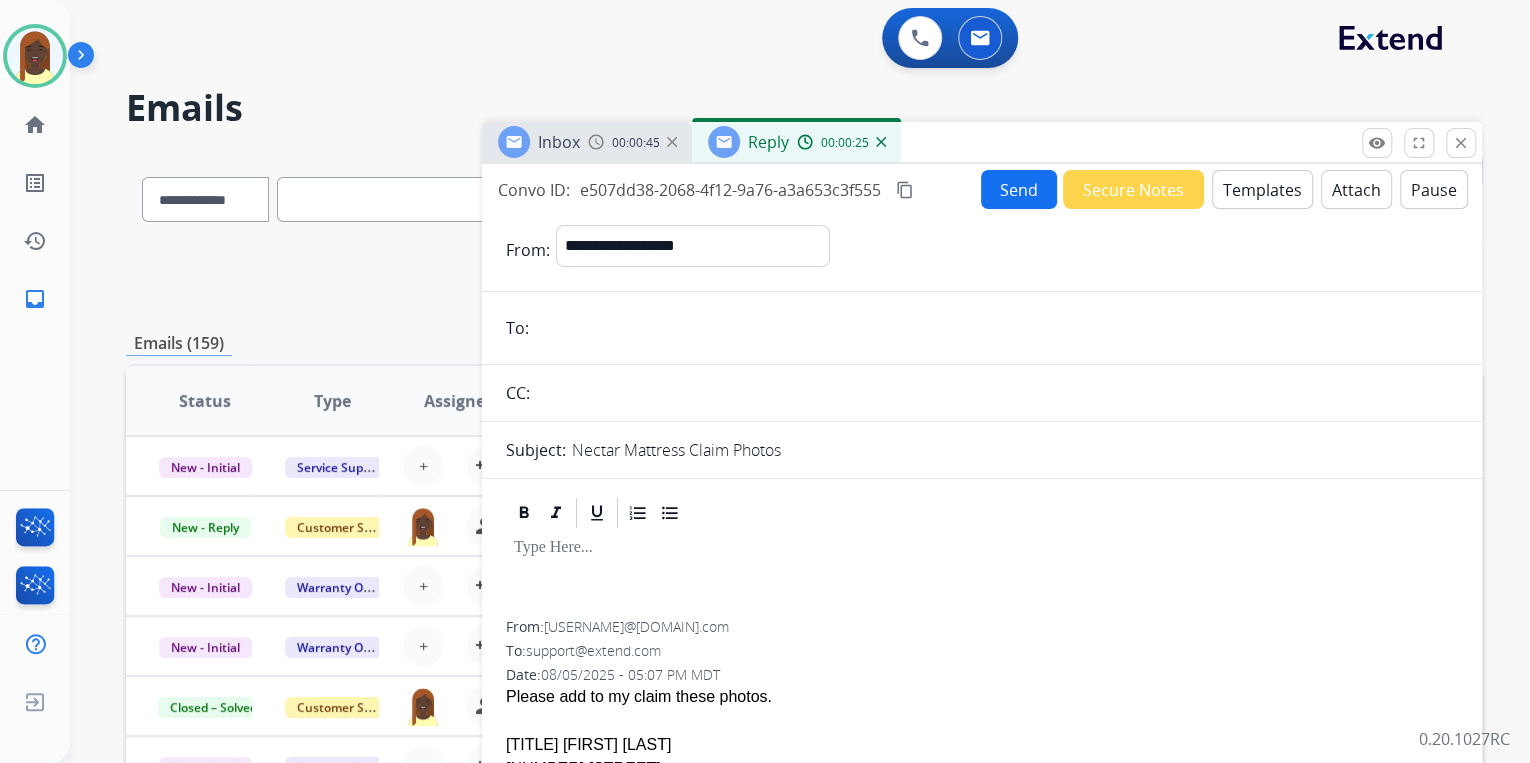 paste on "**********" 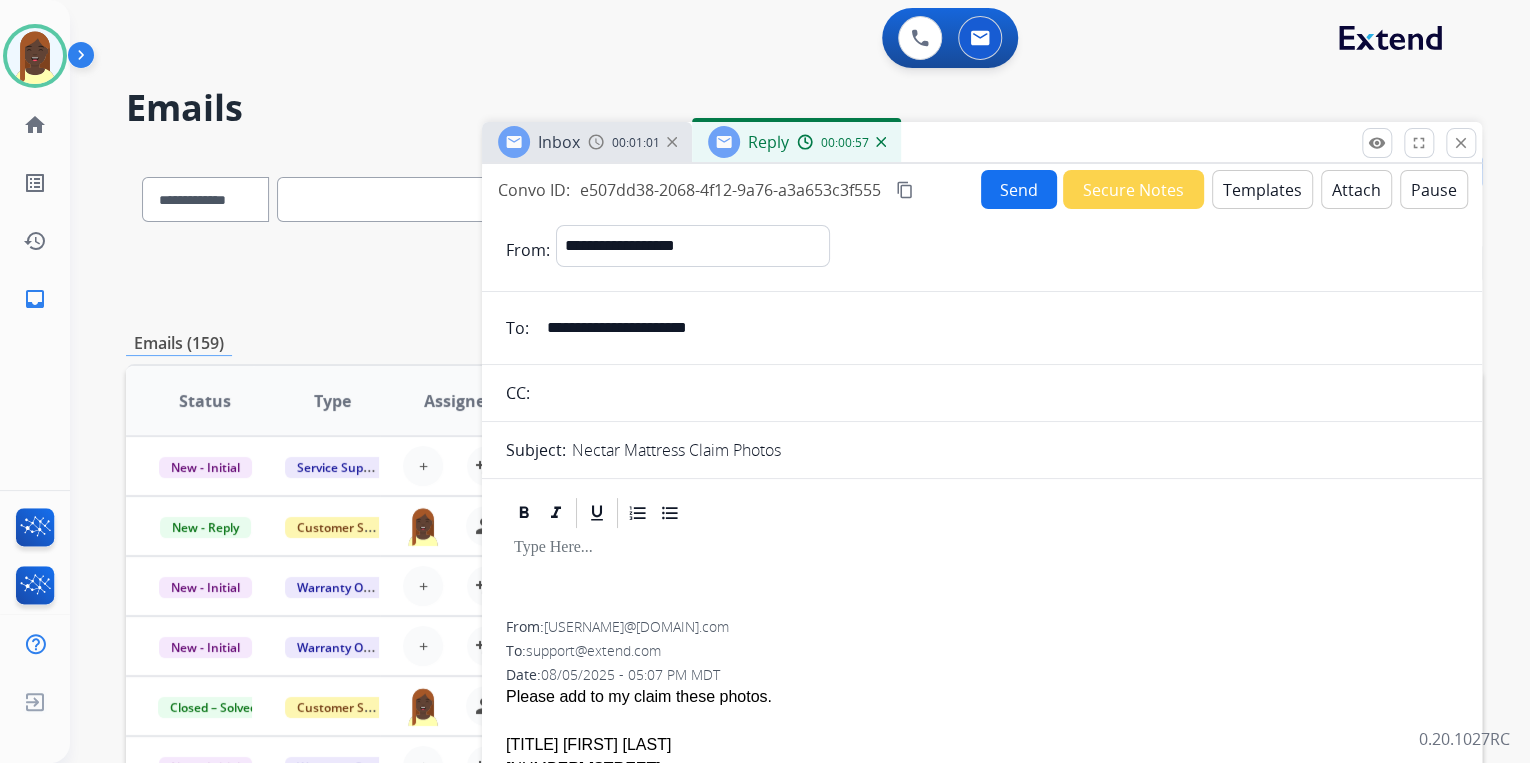 type on "**********" 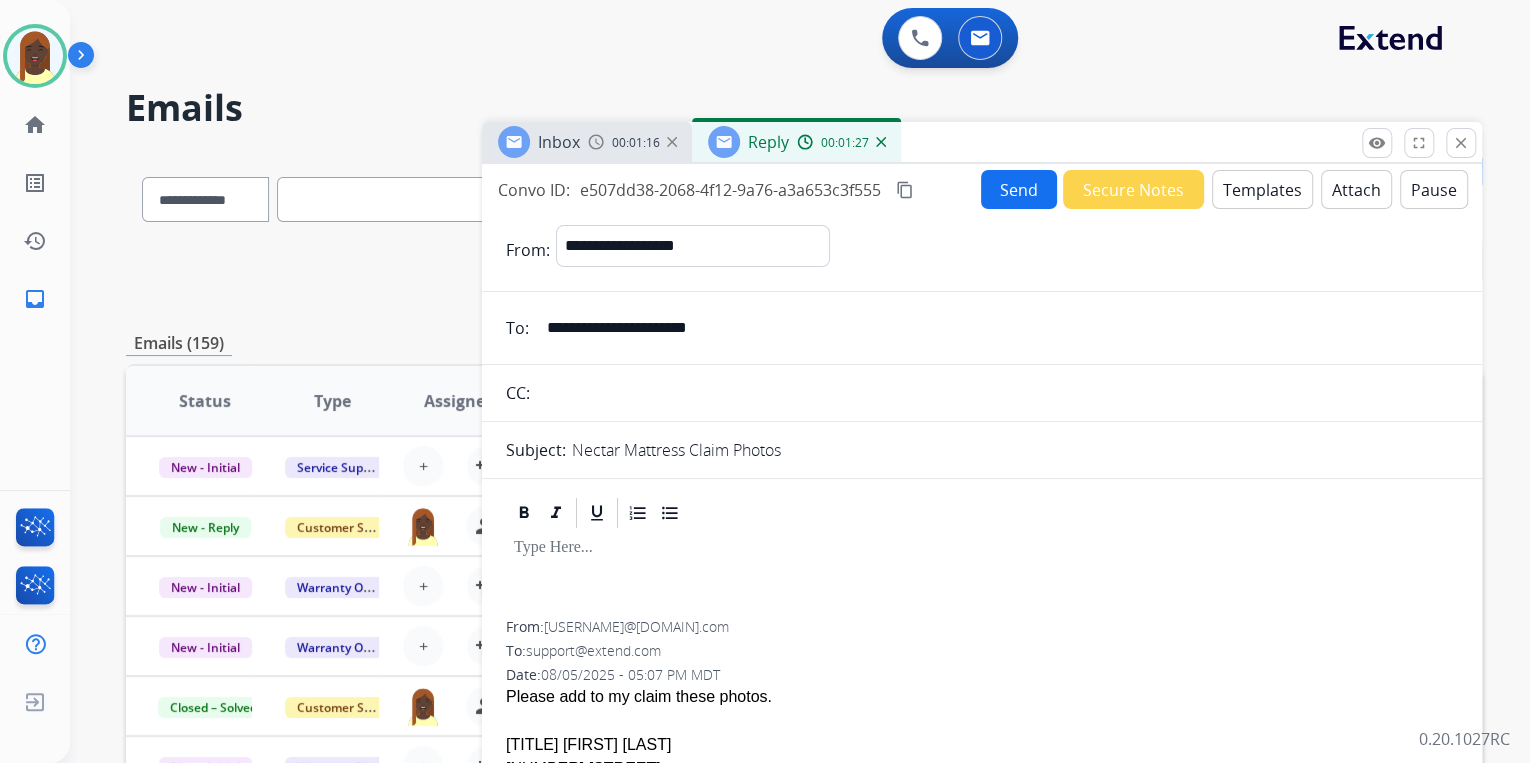 click on "Templates" at bounding box center (1262, 189) 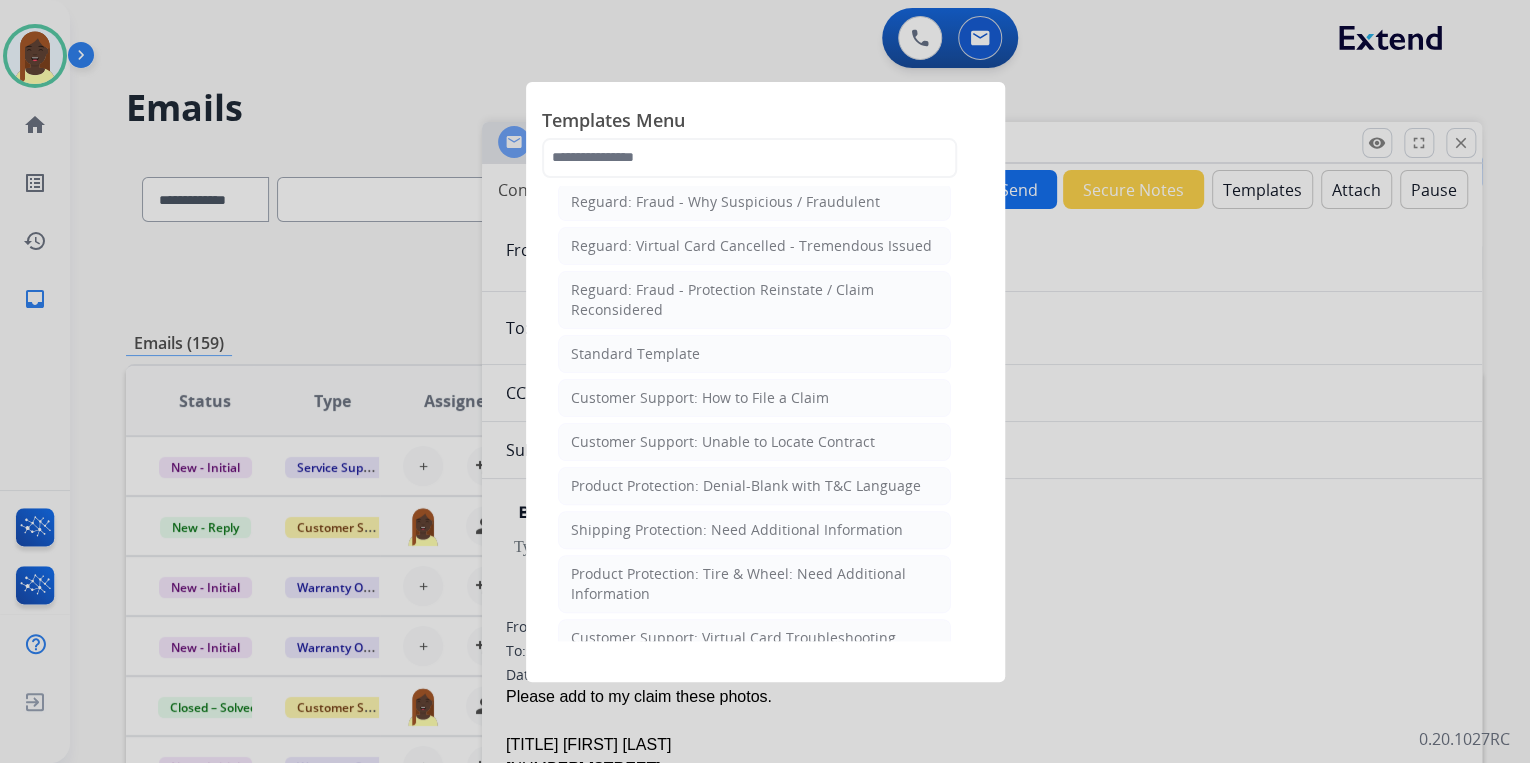 scroll, scrollTop: 240, scrollLeft: 0, axis: vertical 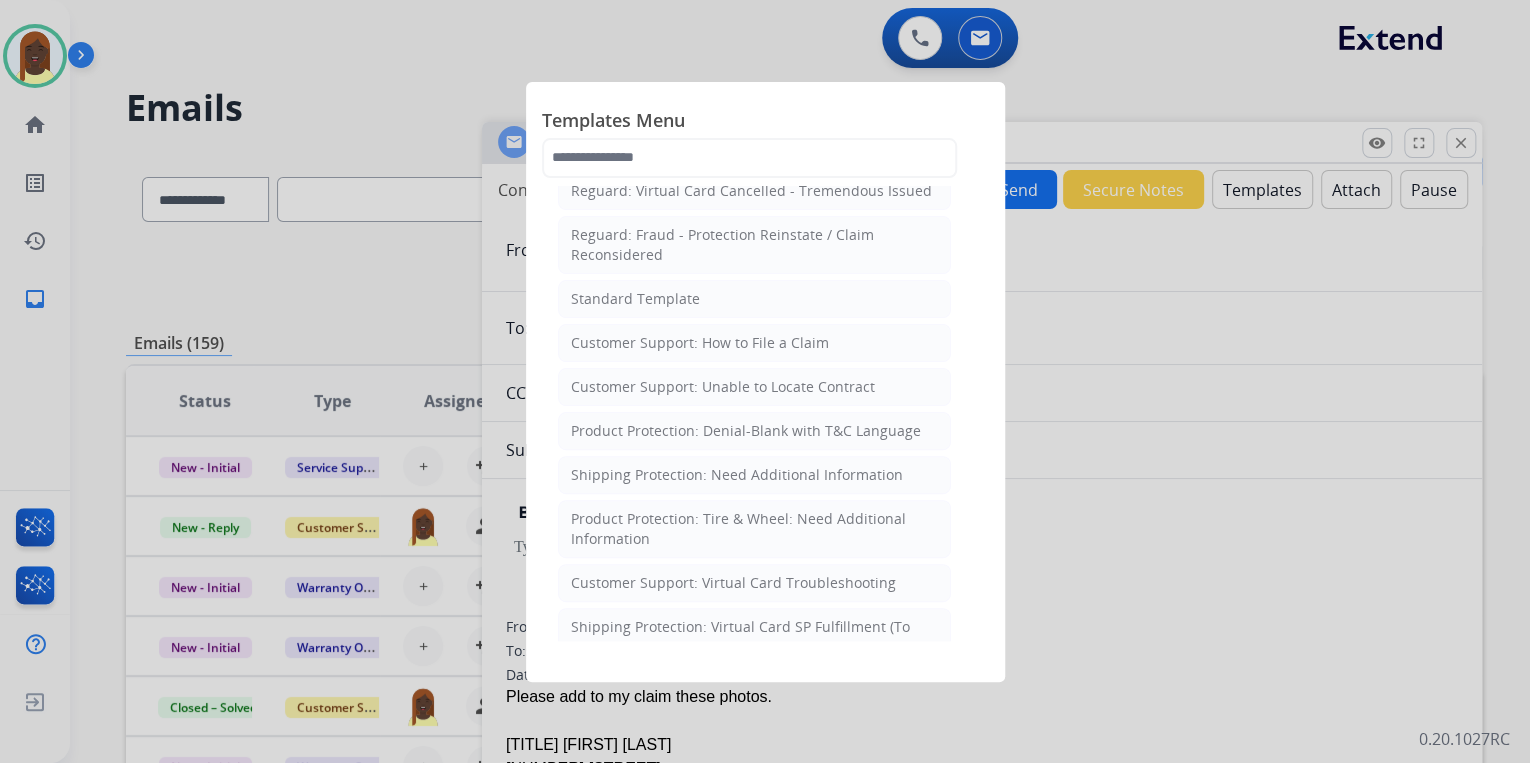 click on "Product Protection: Denial-Blank with T&C Language" 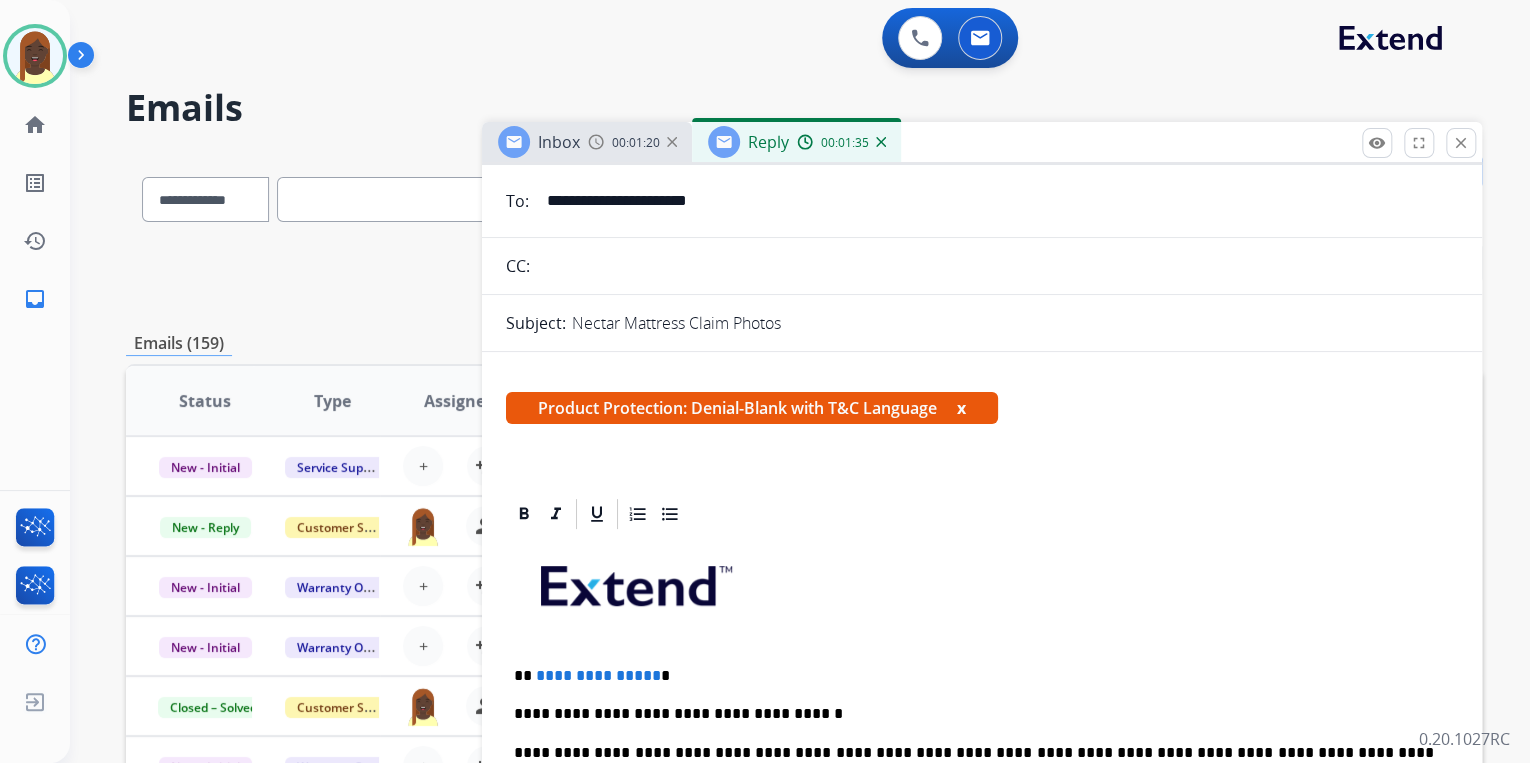scroll, scrollTop: 320, scrollLeft: 0, axis: vertical 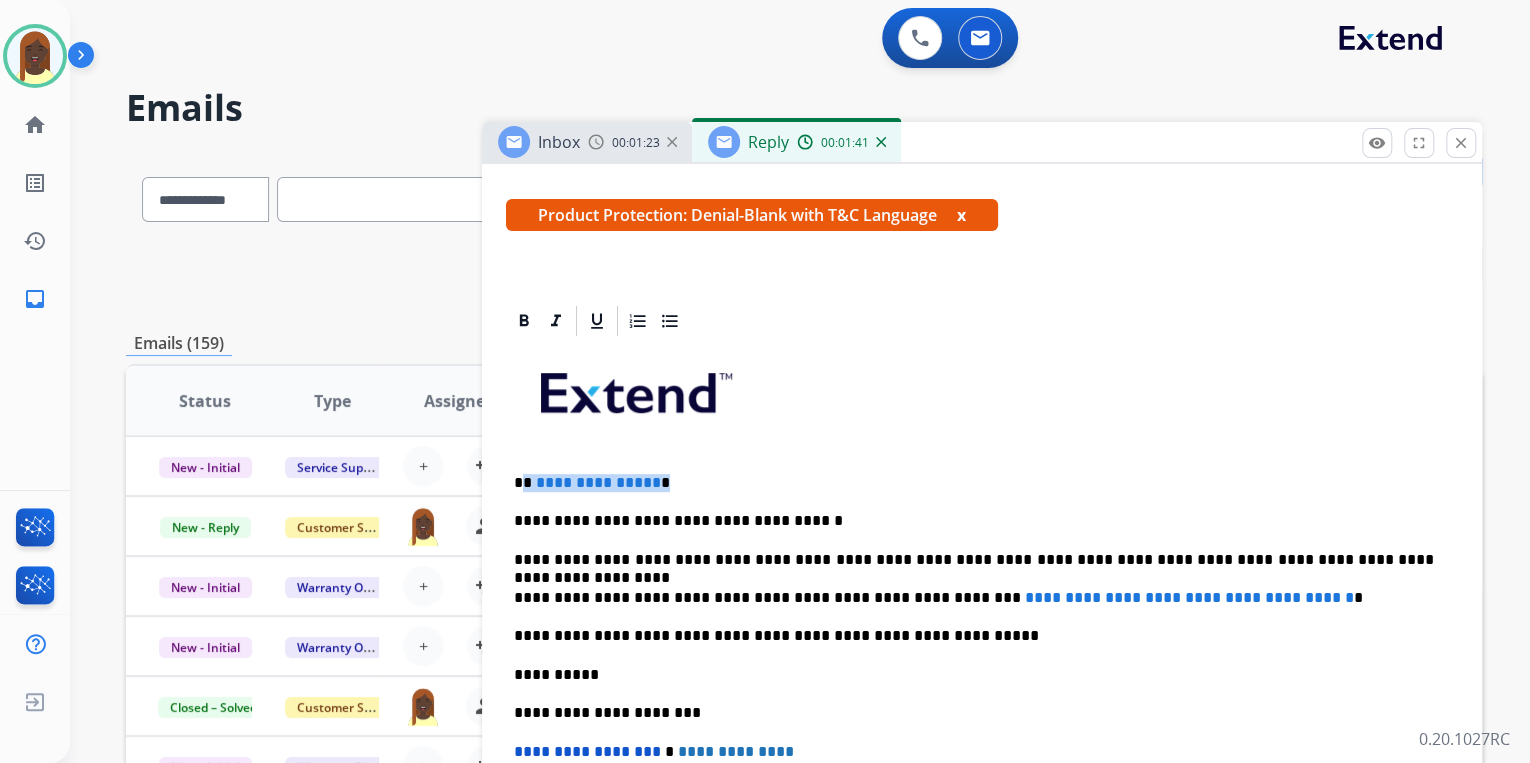 drag, startPoint x: 523, startPoint y: 483, endPoint x: 696, endPoint y: 476, distance: 173.14156 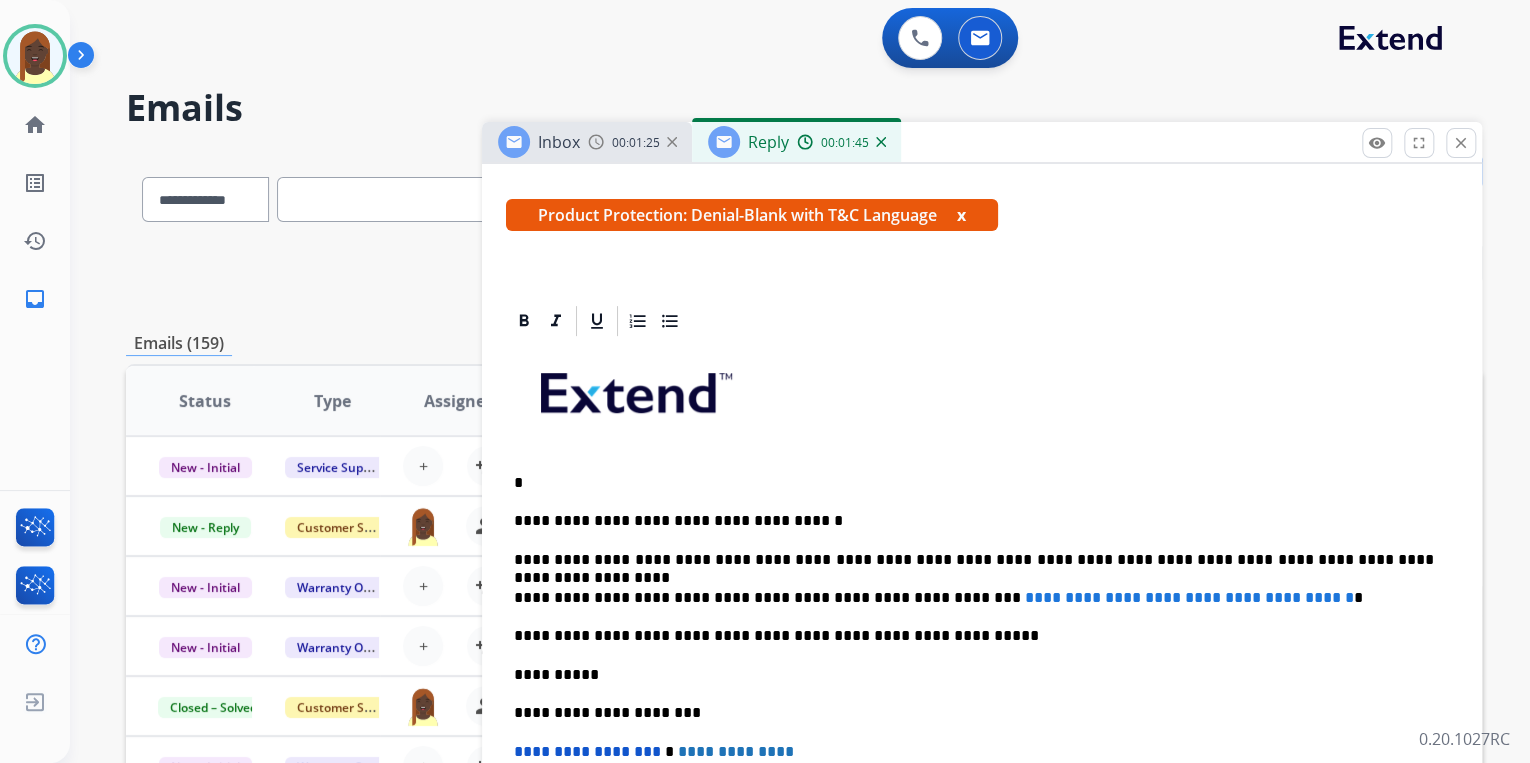 type 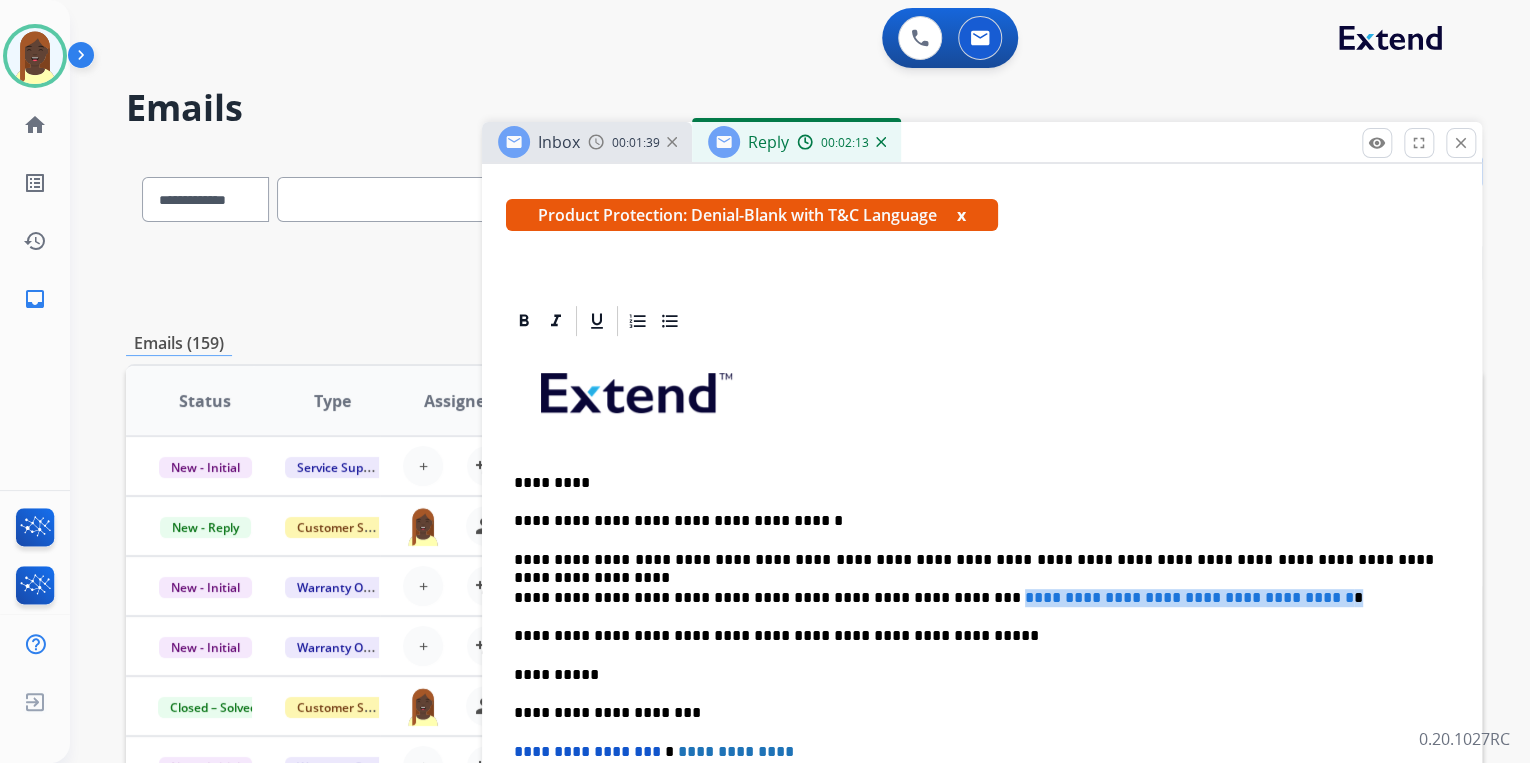 drag, startPoint x: 922, startPoint y: 600, endPoint x: 1326, endPoint y: 594, distance: 404.04456 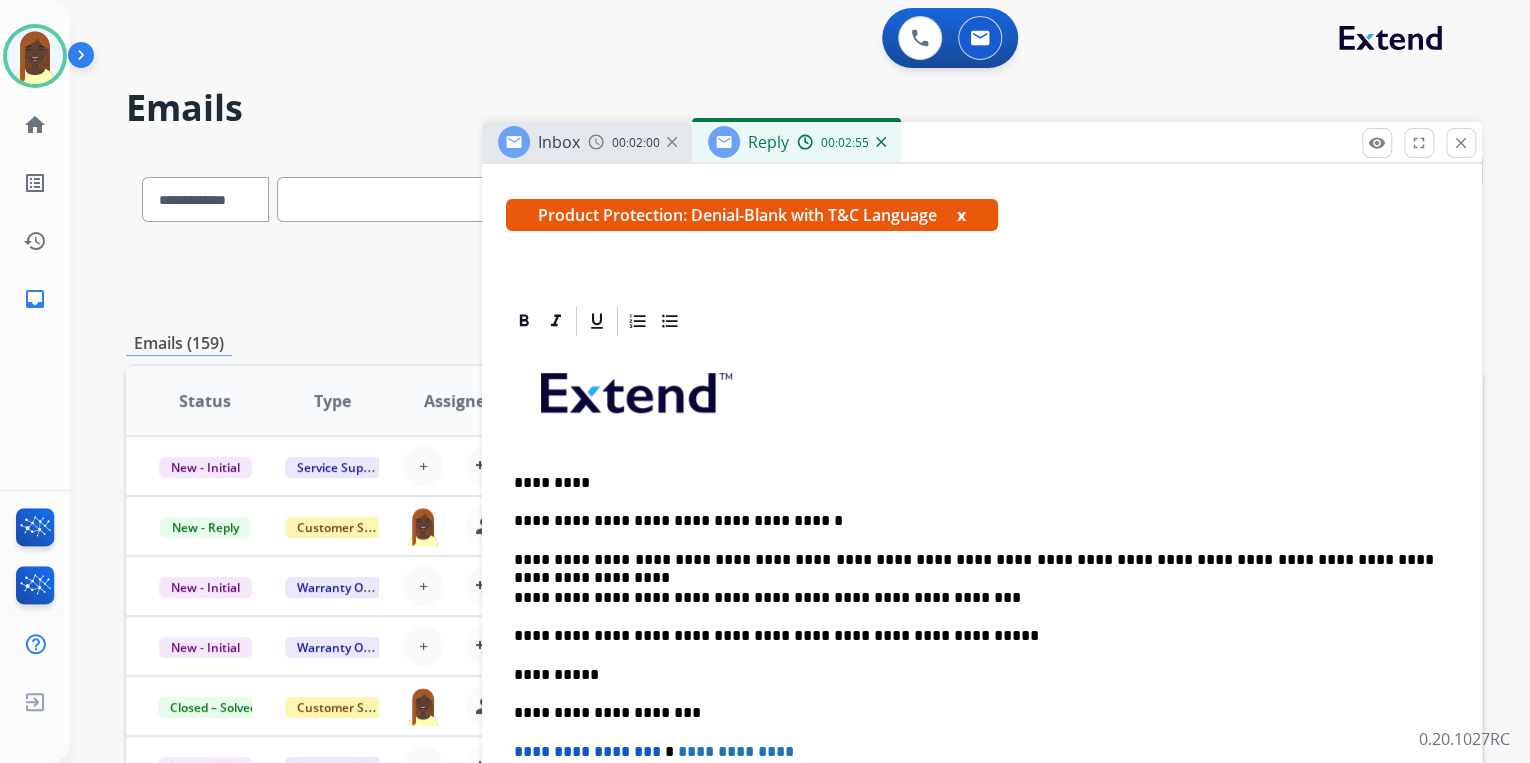 click on "**********" at bounding box center [974, 598] 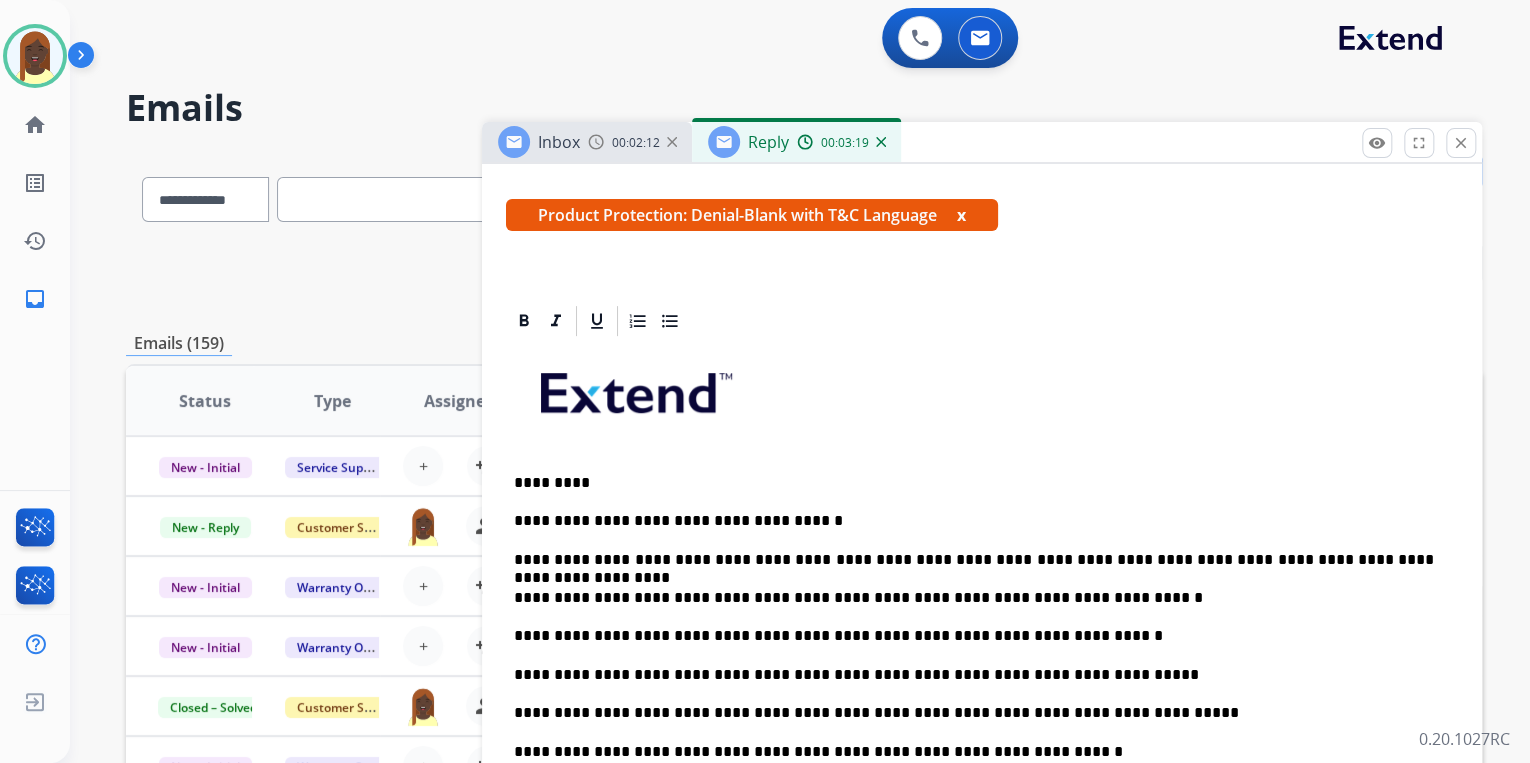 click on "**********" at bounding box center [974, 521] 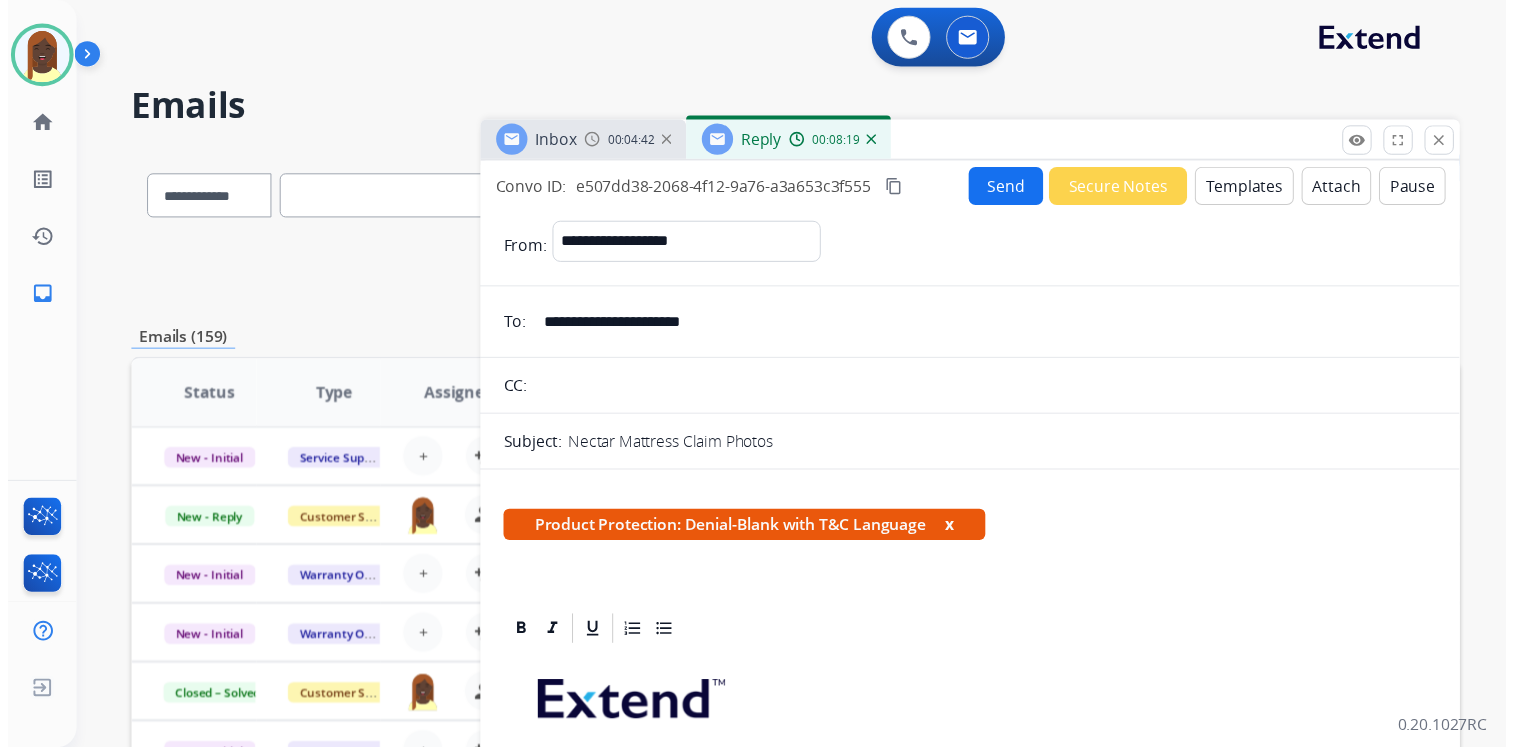 scroll, scrollTop: 0, scrollLeft: 0, axis: both 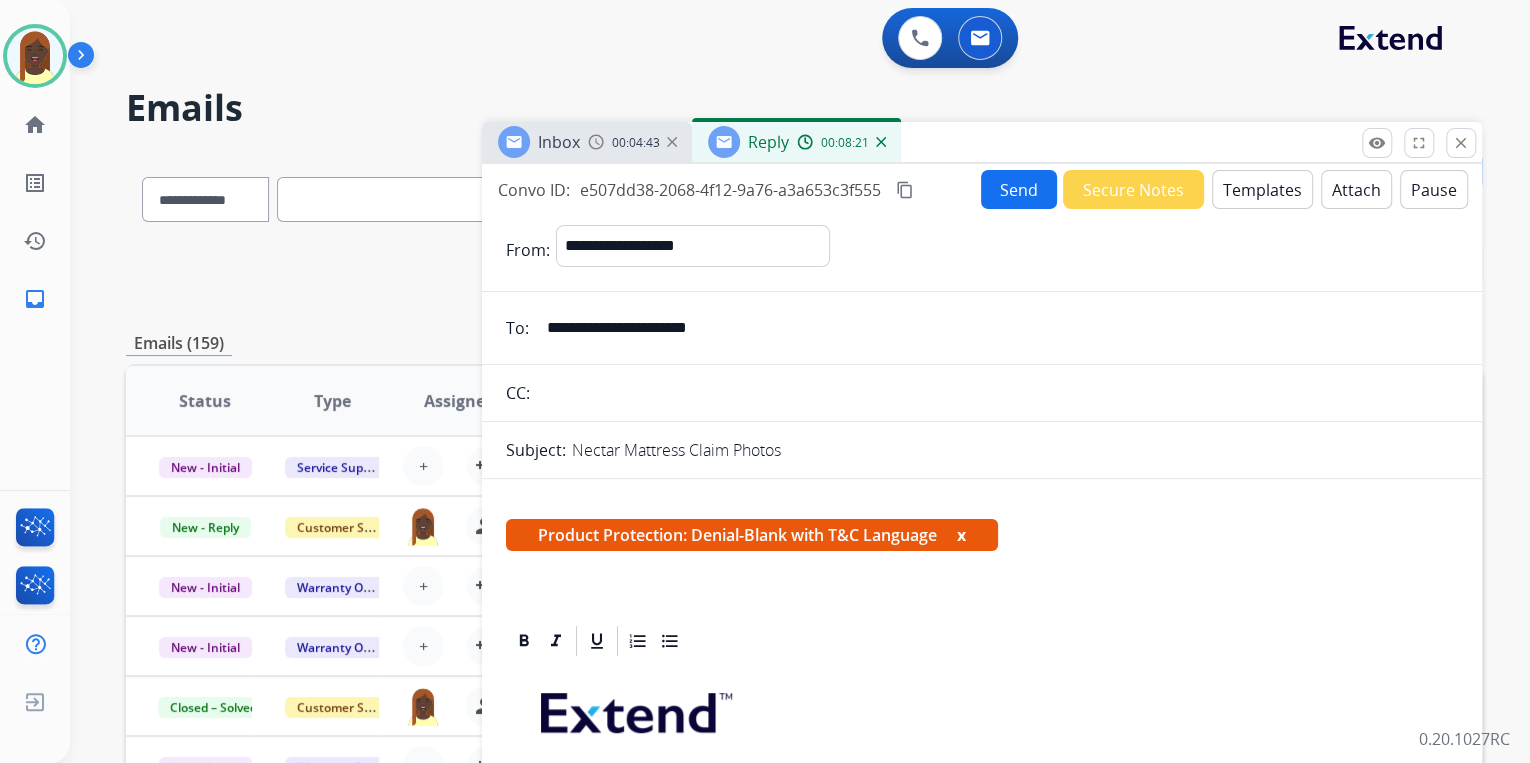 click on "Send" at bounding box center (1019, 189) 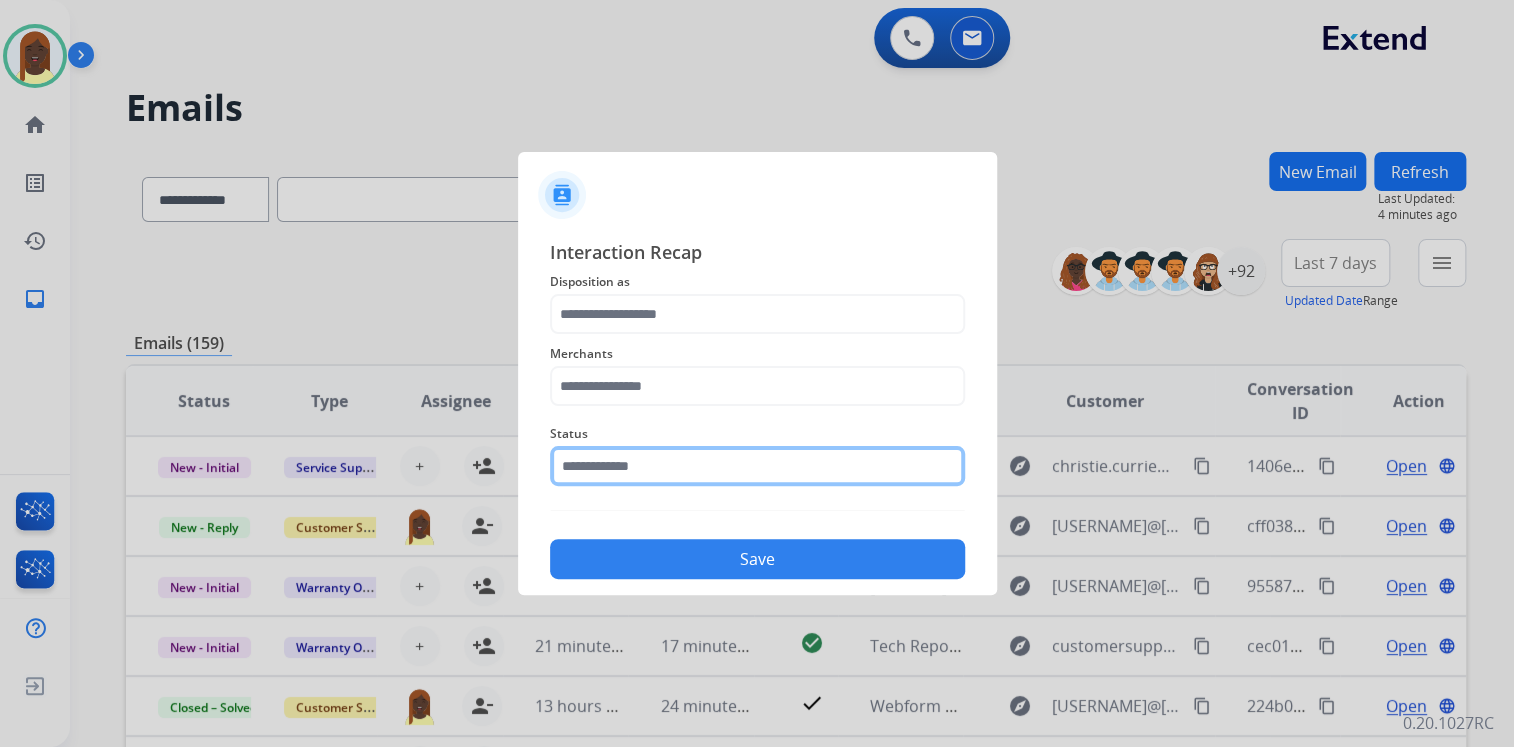 click 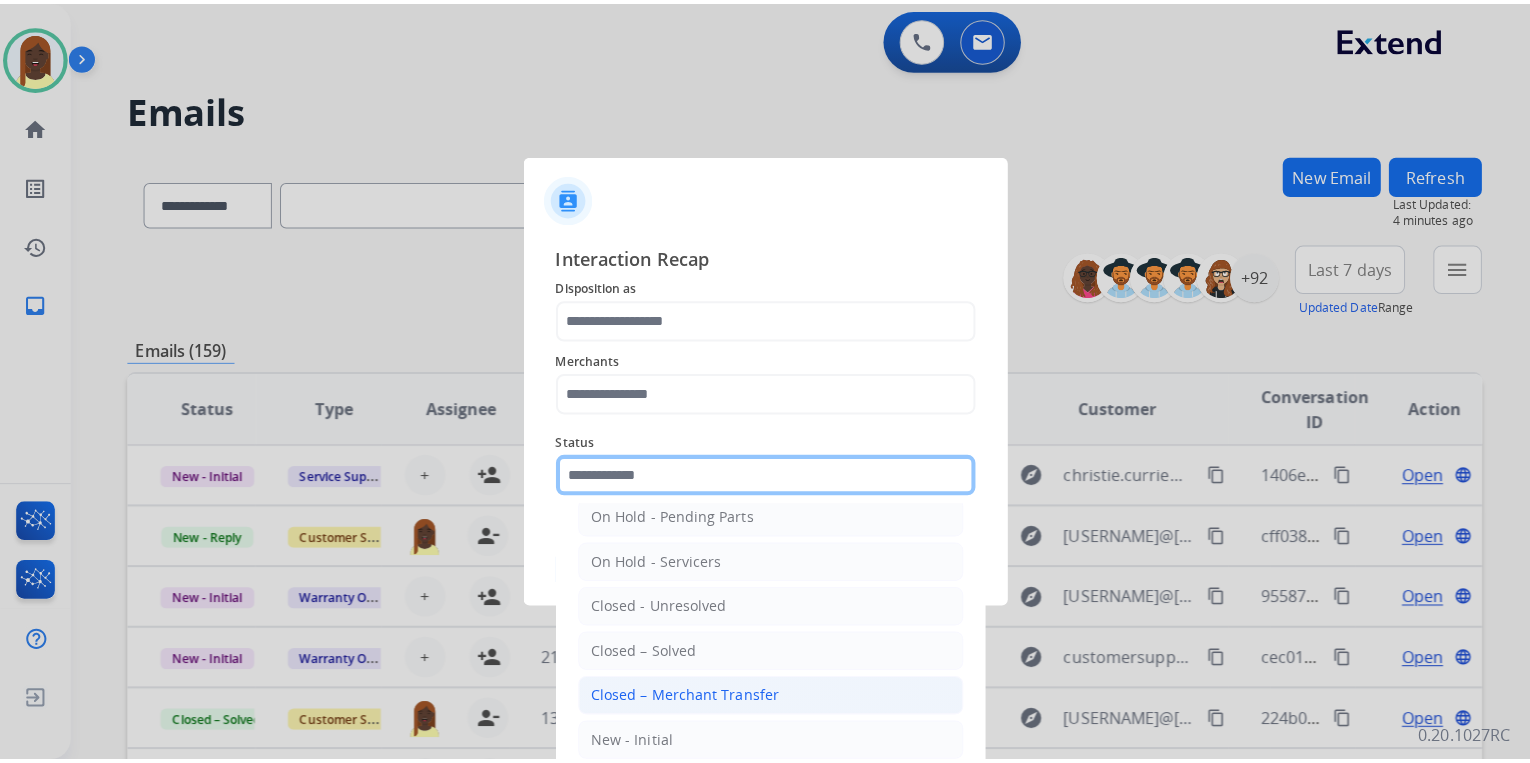 scroll, scrollTop: 116, scrollLeft: 0, axis: vertical 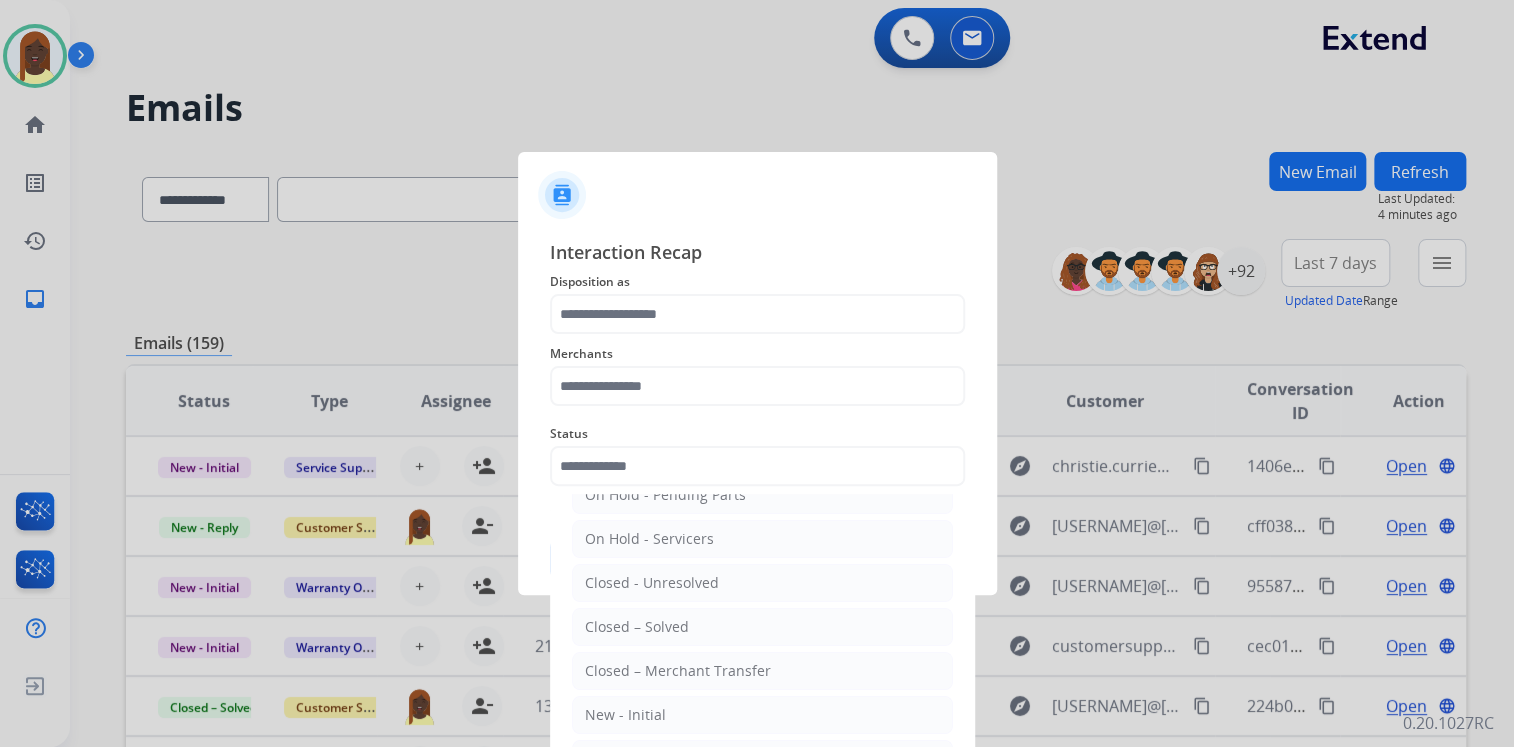 drag, startPoint x: 619, startPoint y: 631, endPoint x: 605, endPoint y: 560, distance: 72.36712 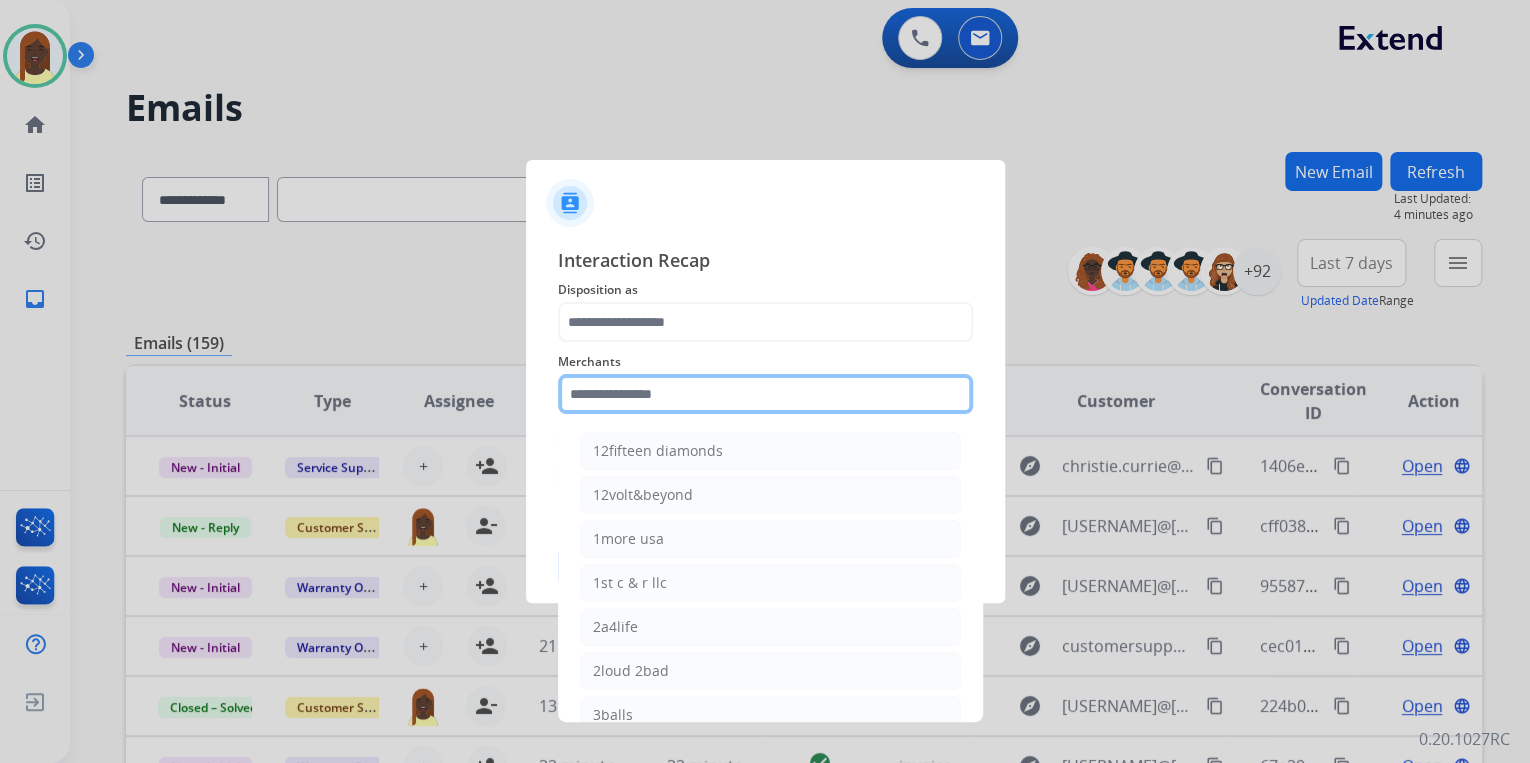 click 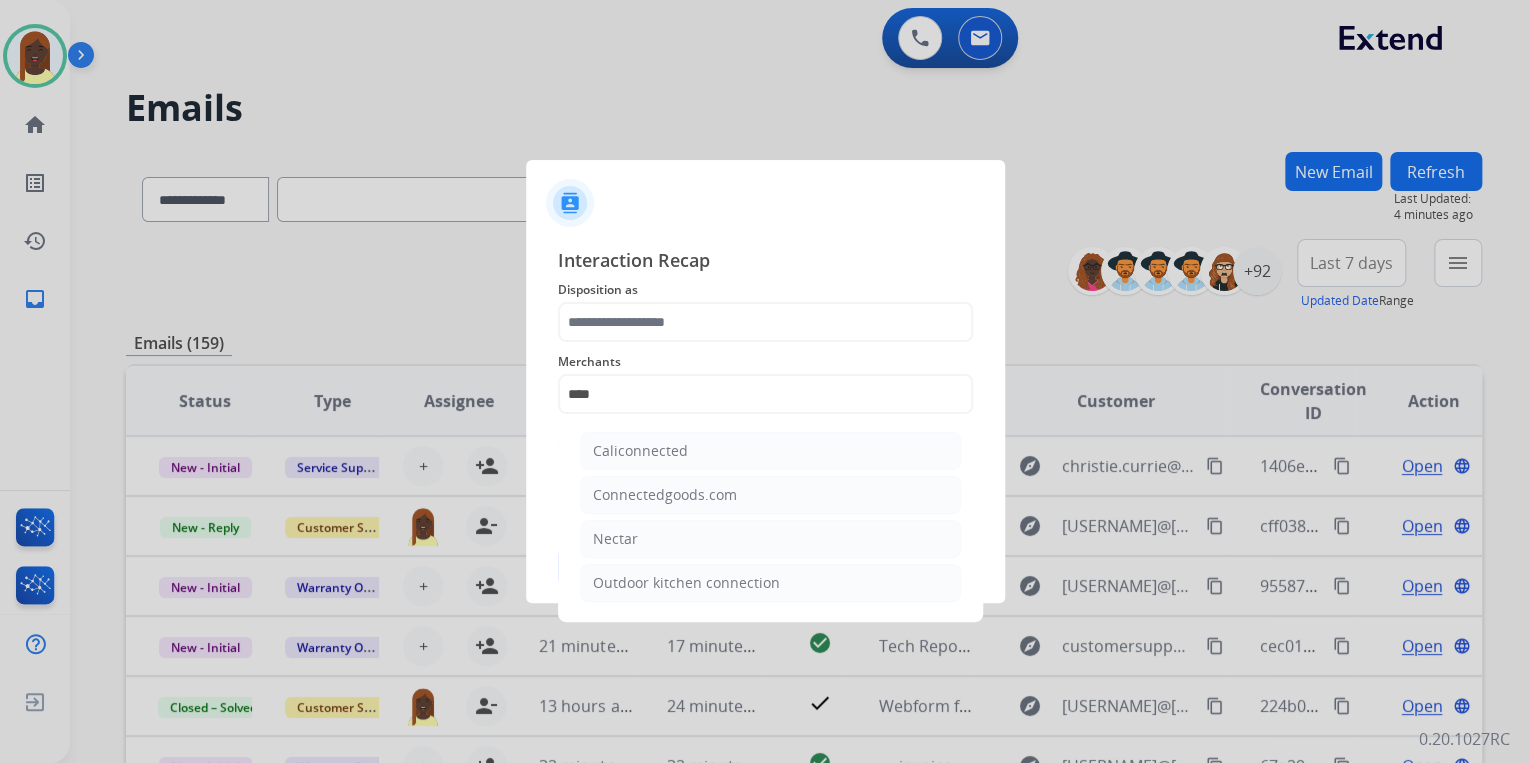 drag, startPoint x: 634, startPoint y: 535, endPoint x: 632, endPoint y: 521, distance: 14.142136 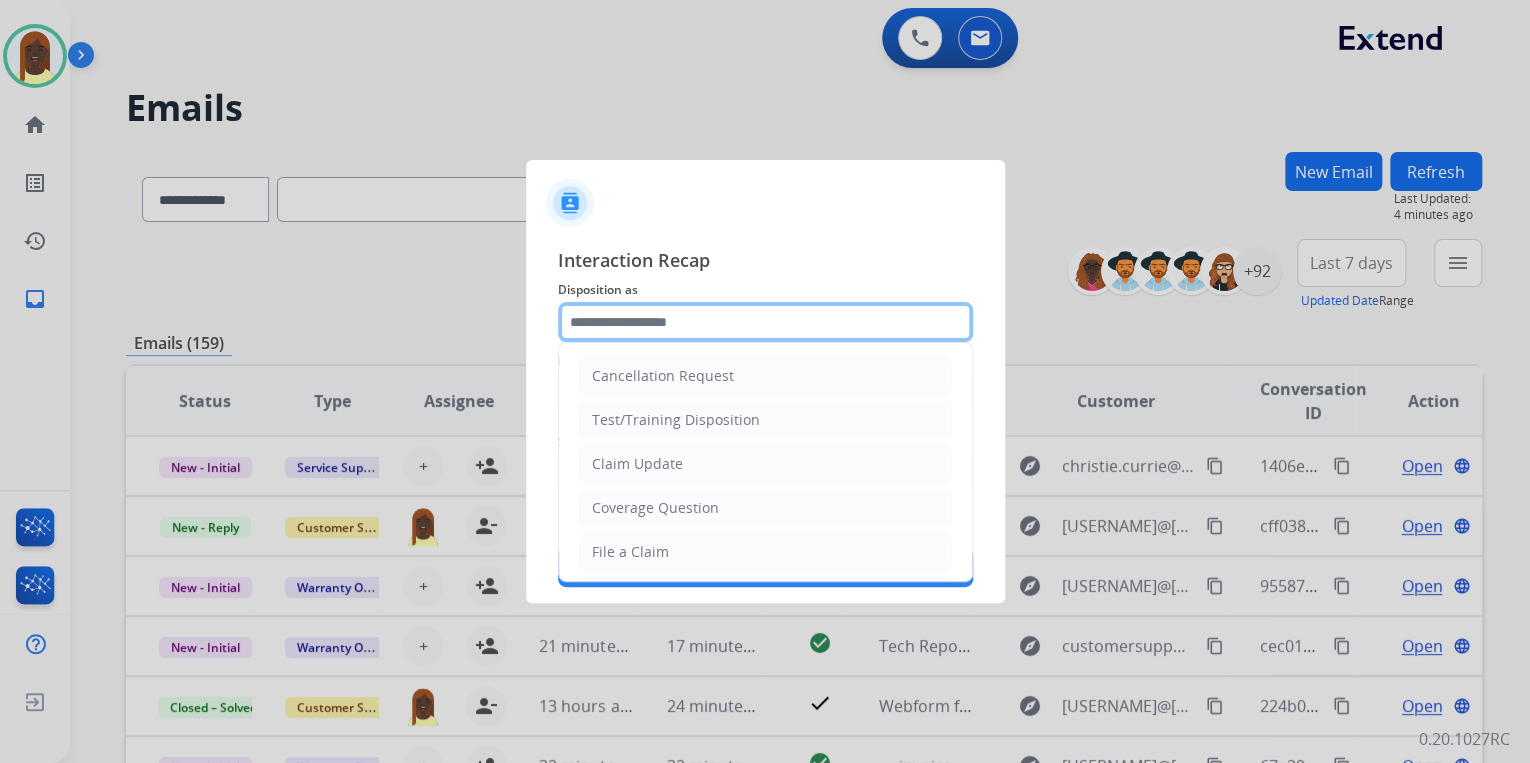 click 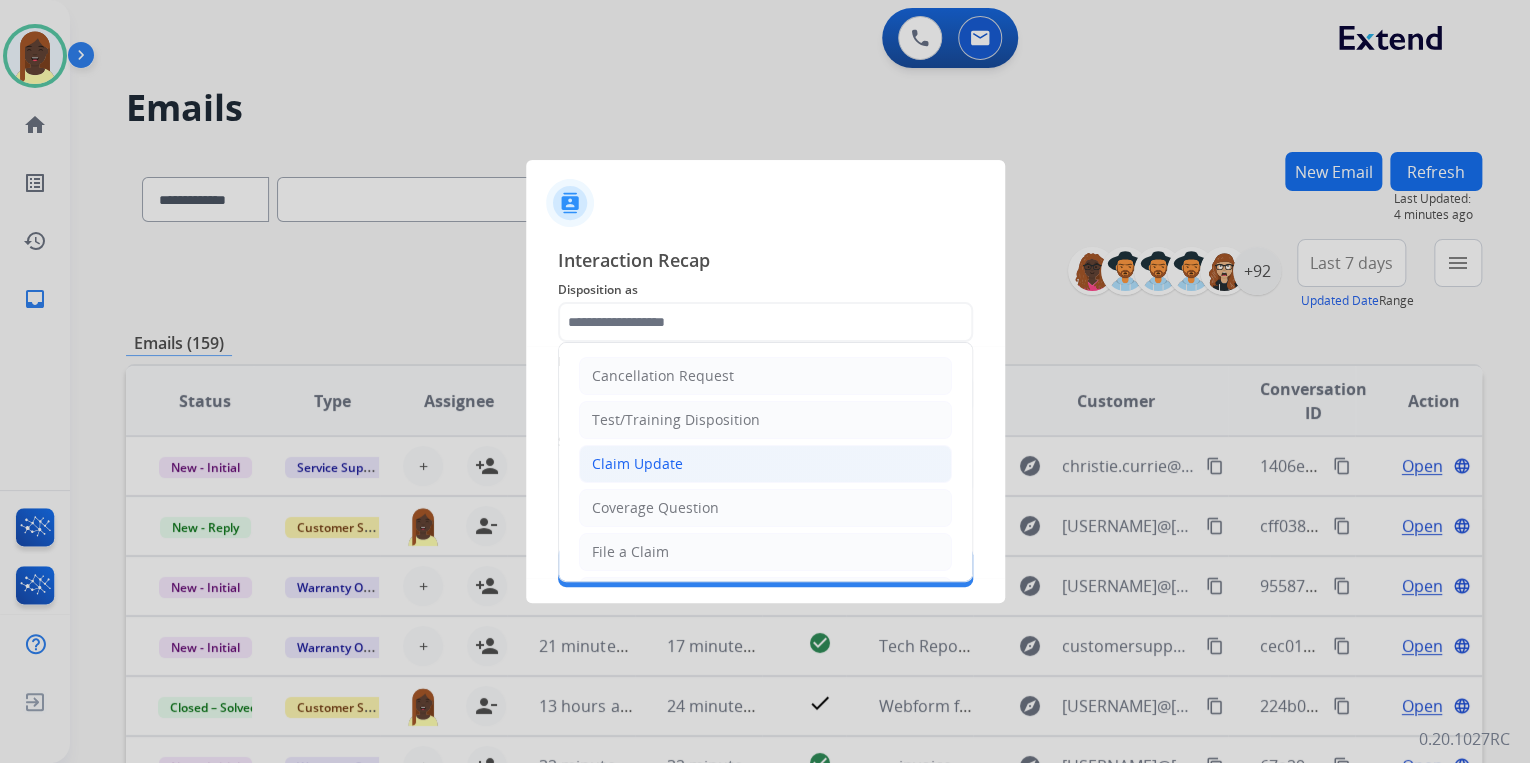click on "Claim Update" 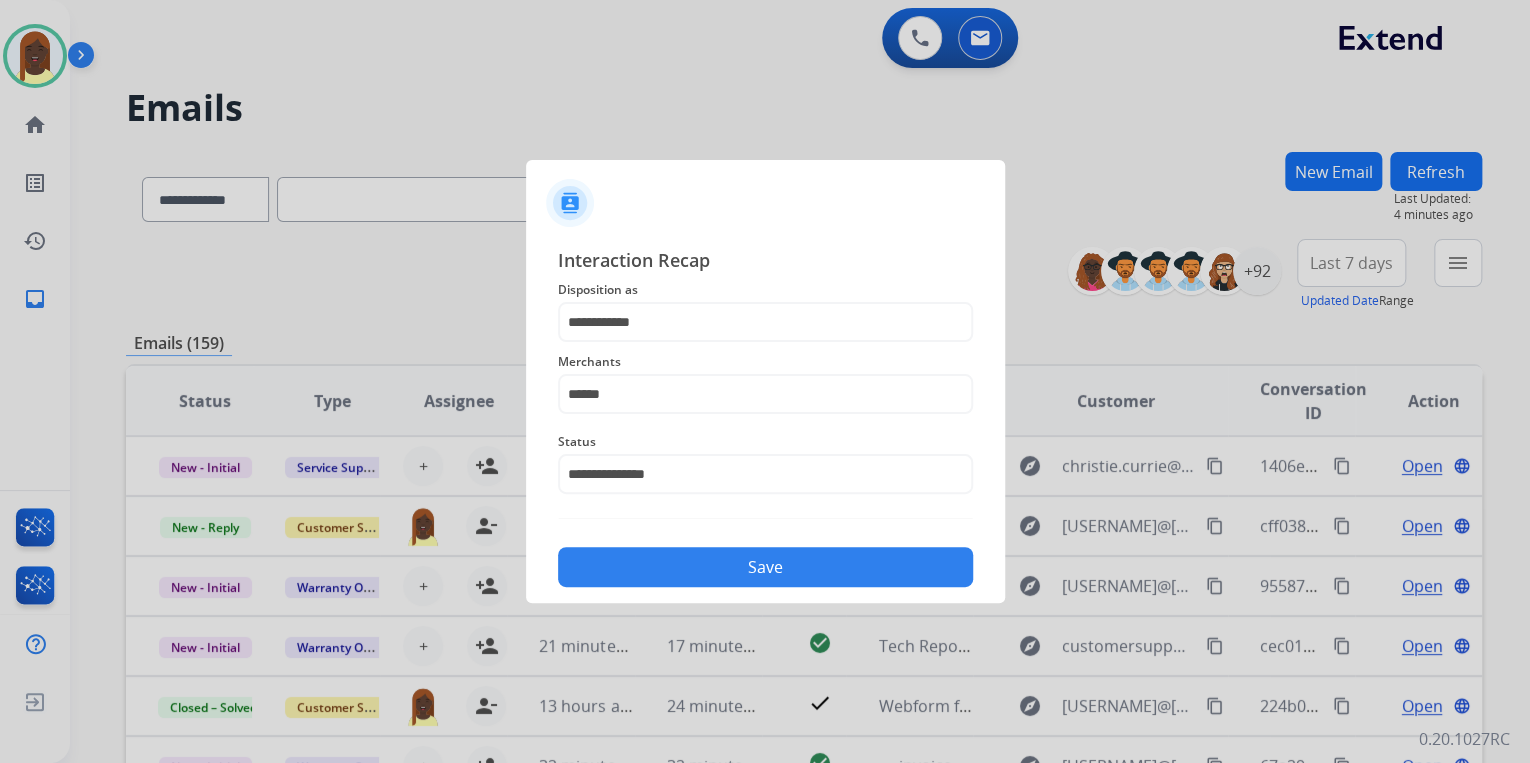 drag, startPoint x: 727, startPoint y: 568, endPoint x: 752, endPoint y: 359, distance: 210.4899 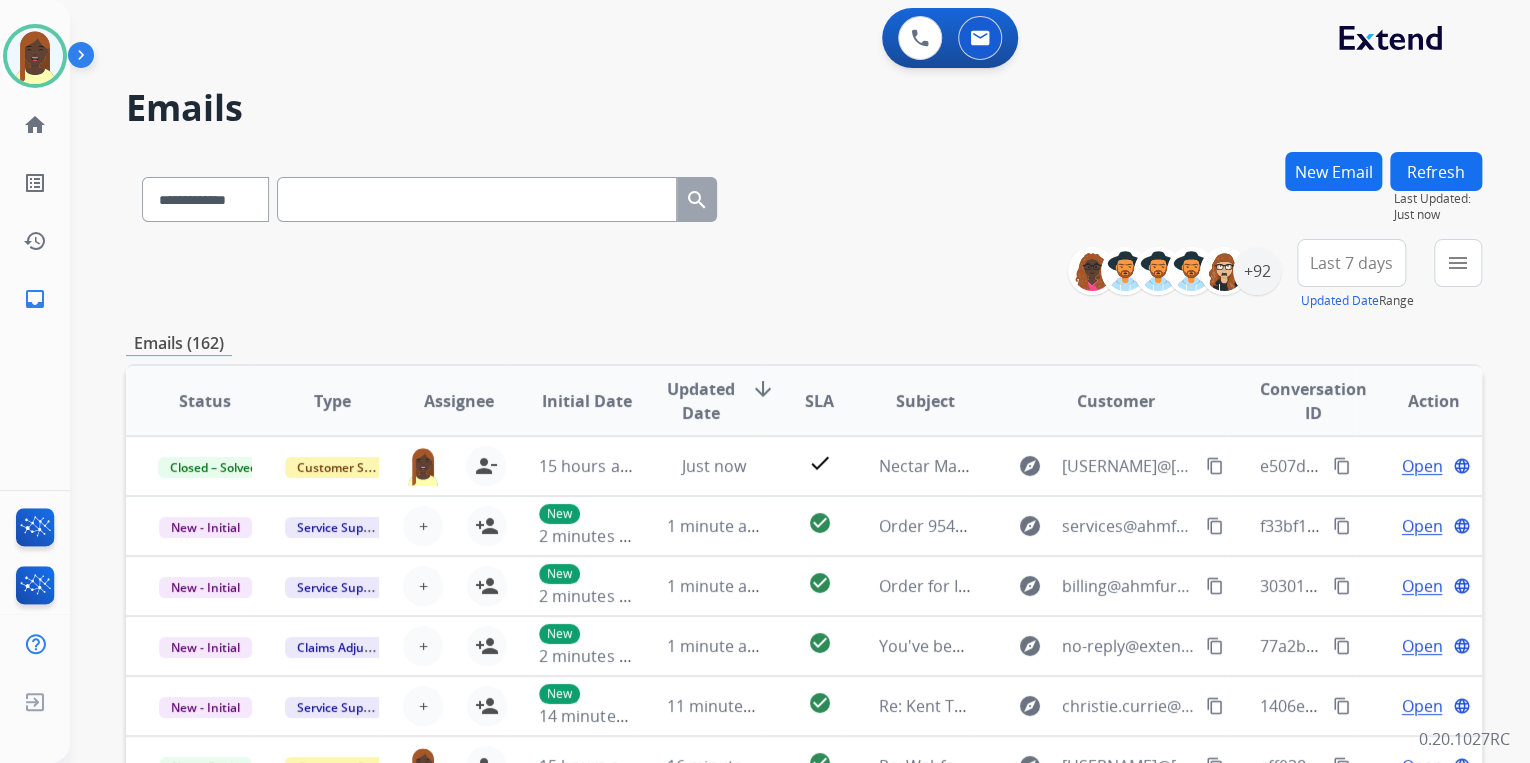 click on "+92" at bounding box center [1182, 271] 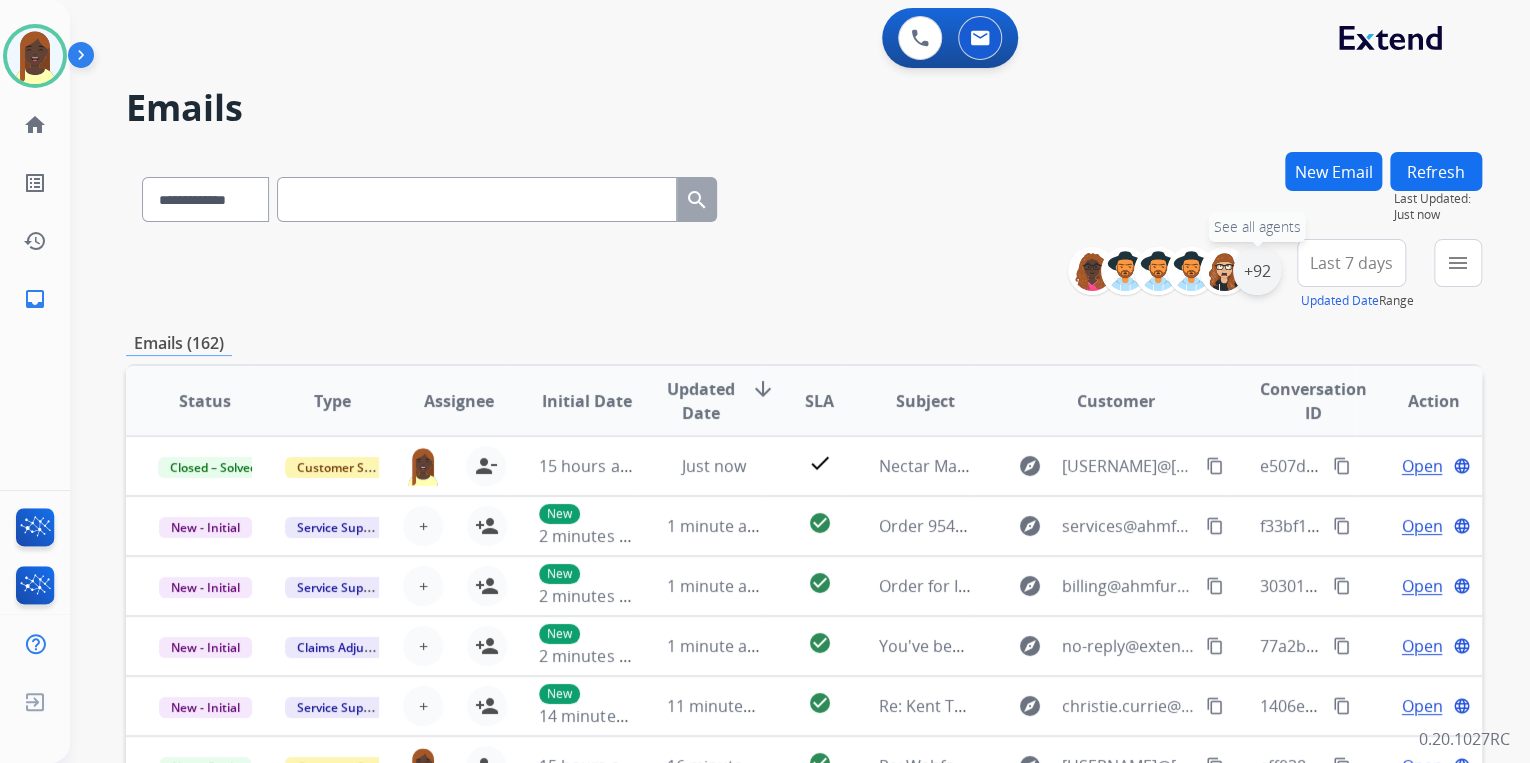 click on "+92" at bounding box center (1257, 271) 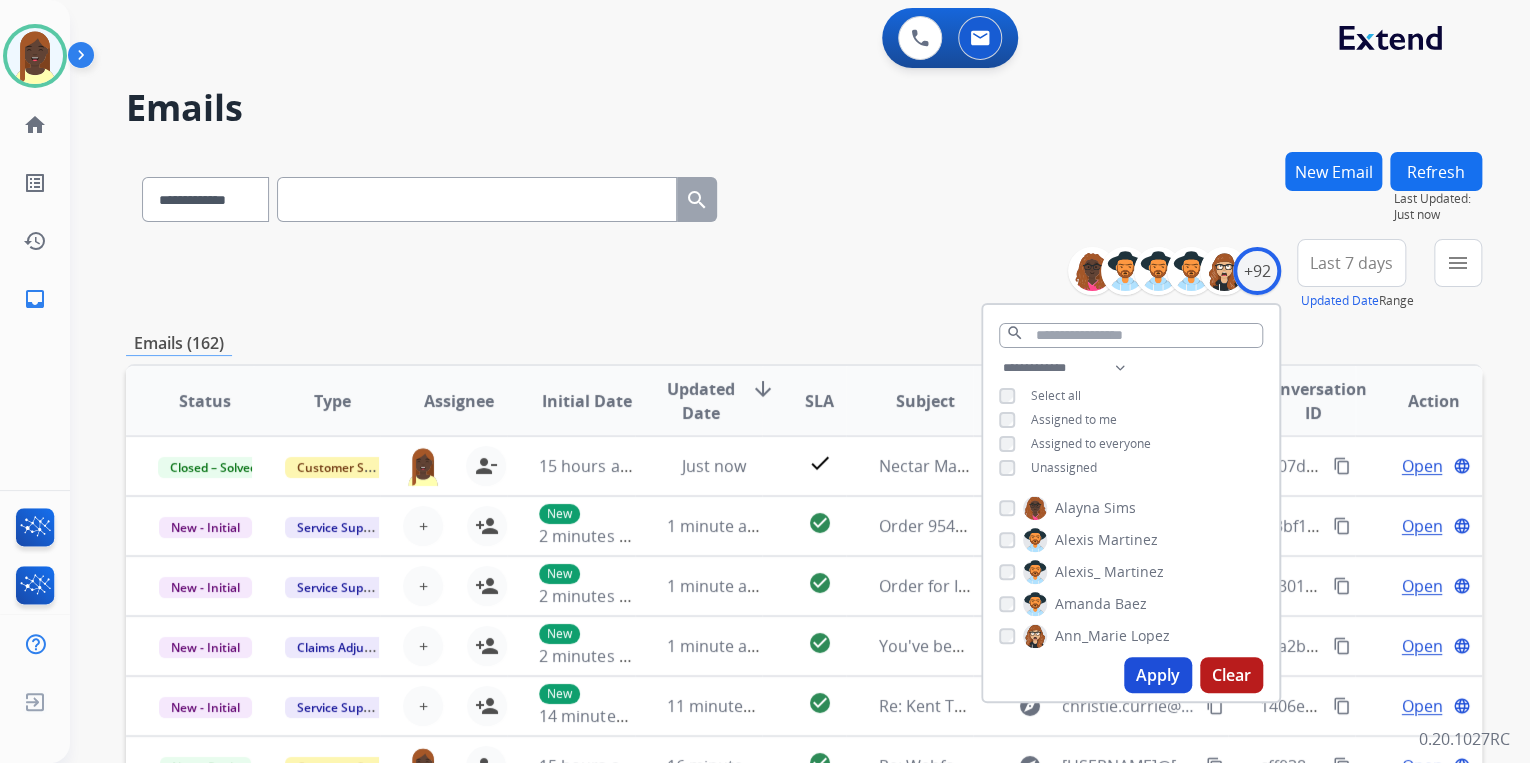 click on "Apply" at bounding box center (1158, 675) 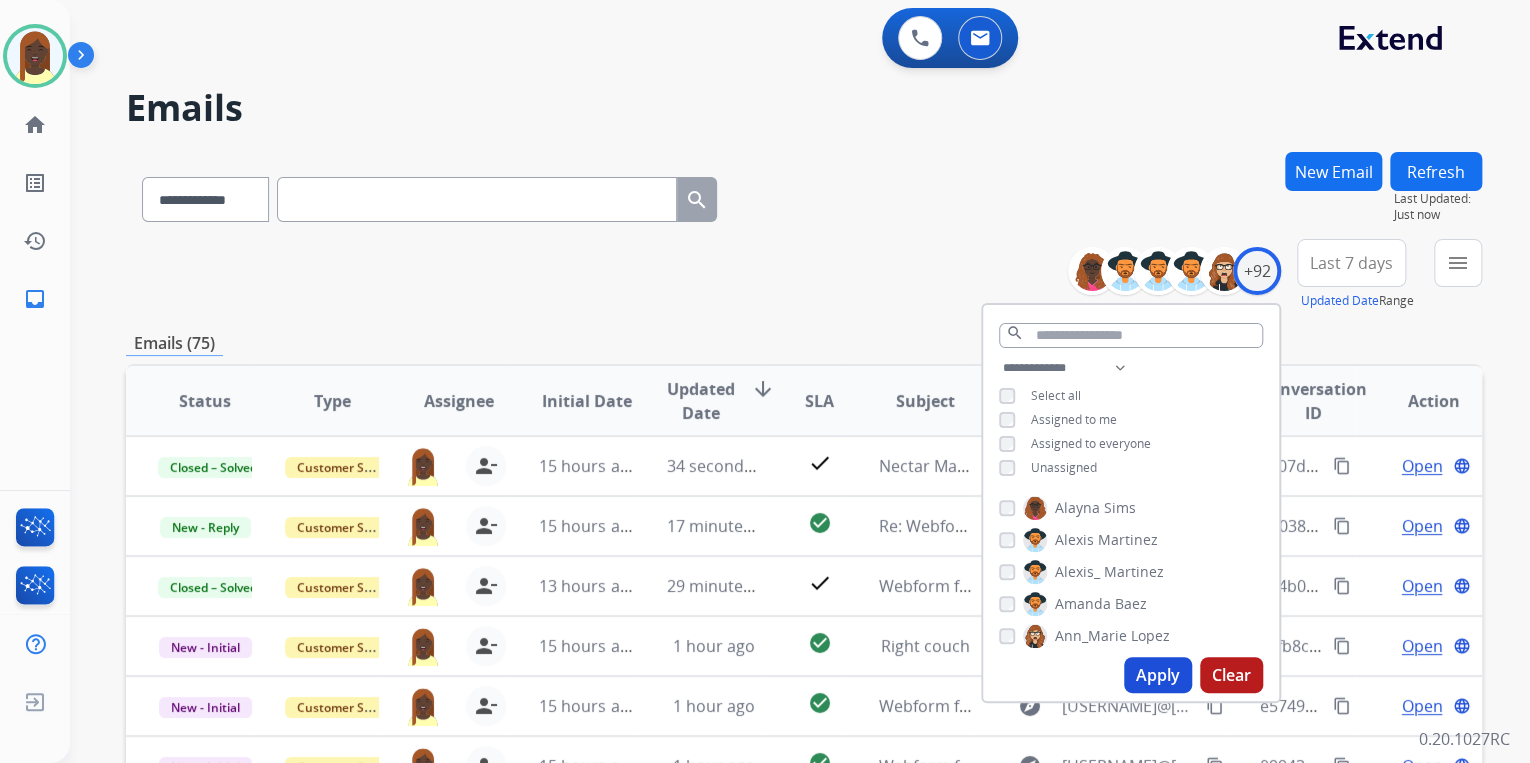 click on "**********" at bounding box center (804, 275) 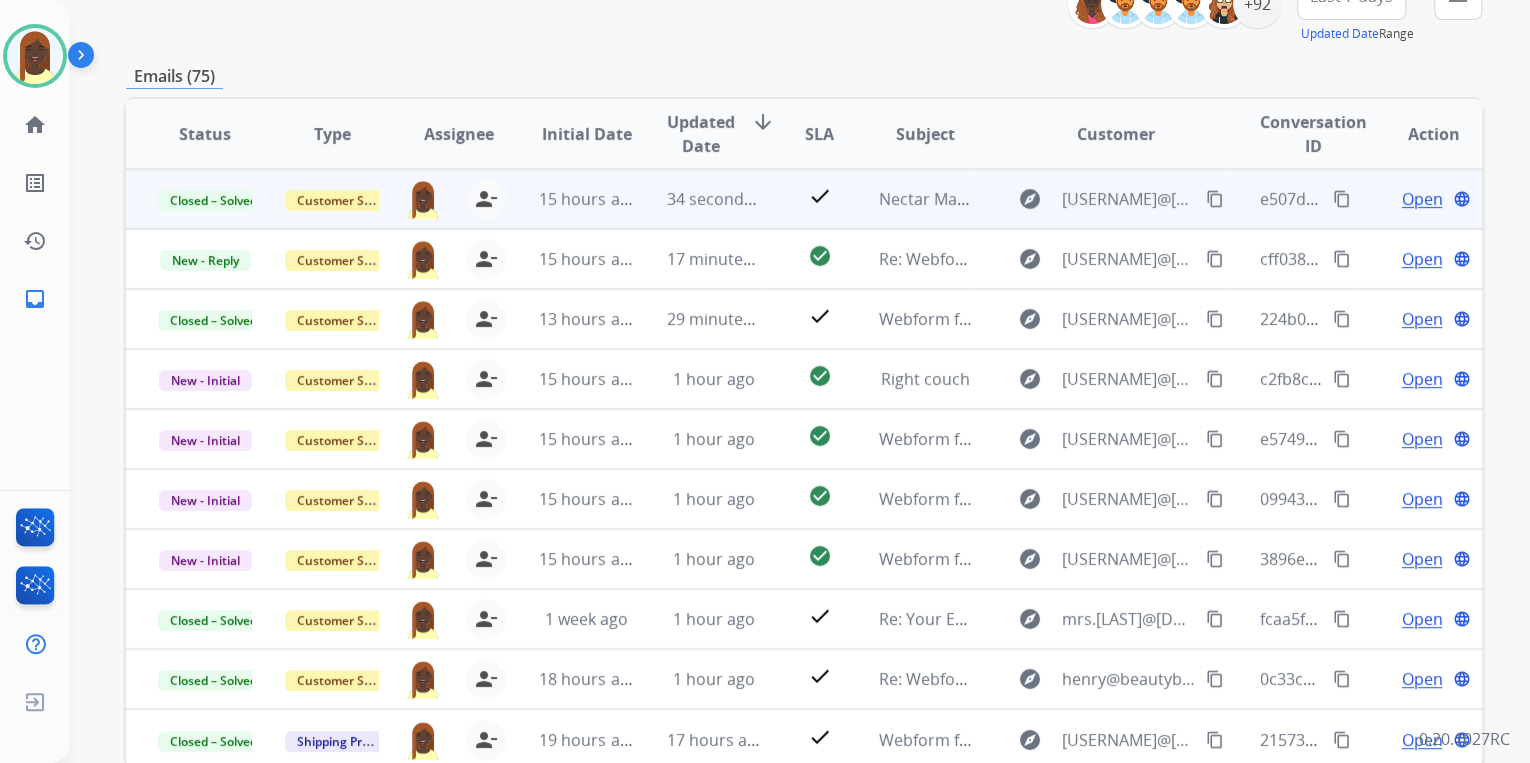 scroll, scrollTop: 240, scrollLeft: 0, axis: vertical 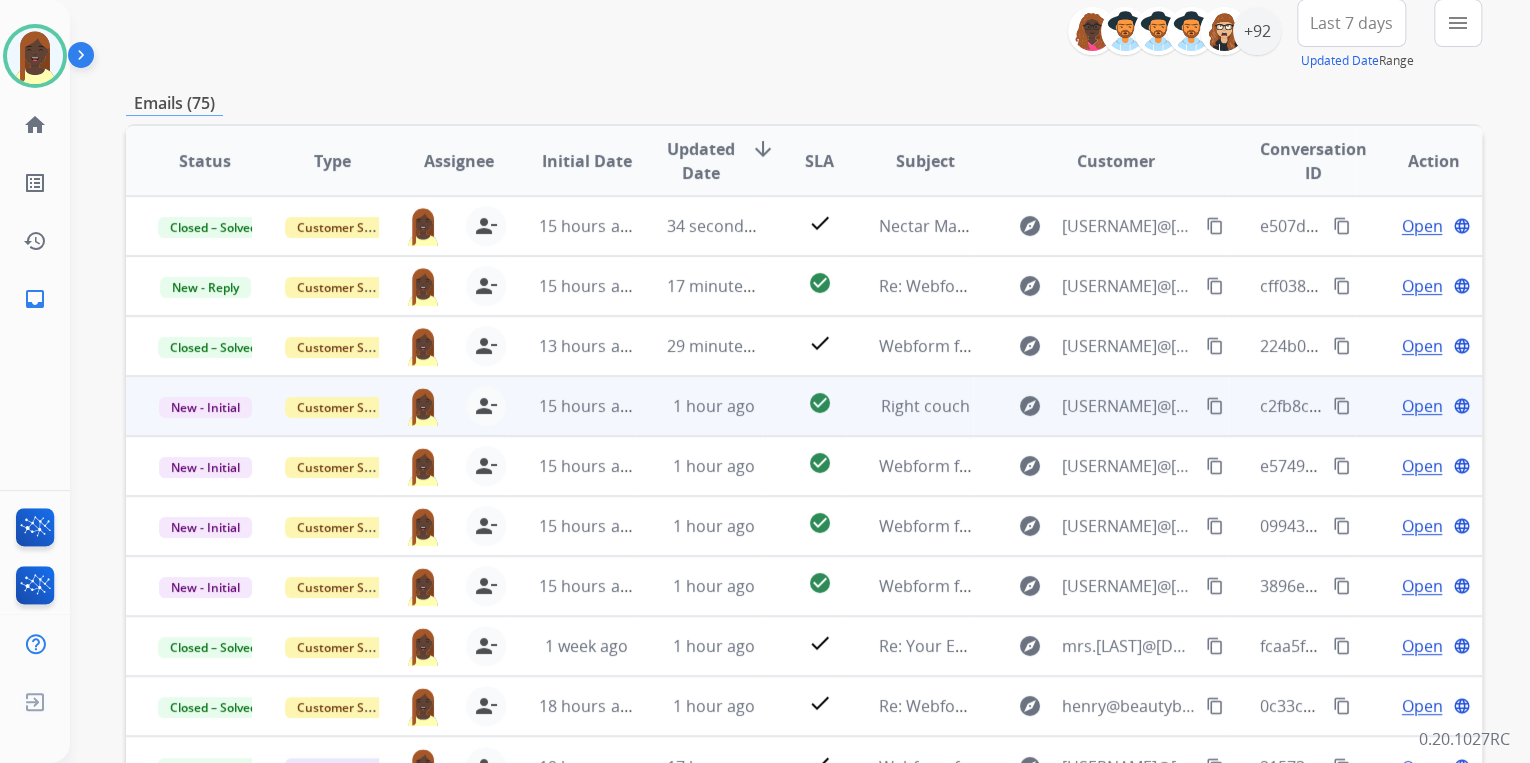 click on "content_copy" at bounding box center [1342, 406] 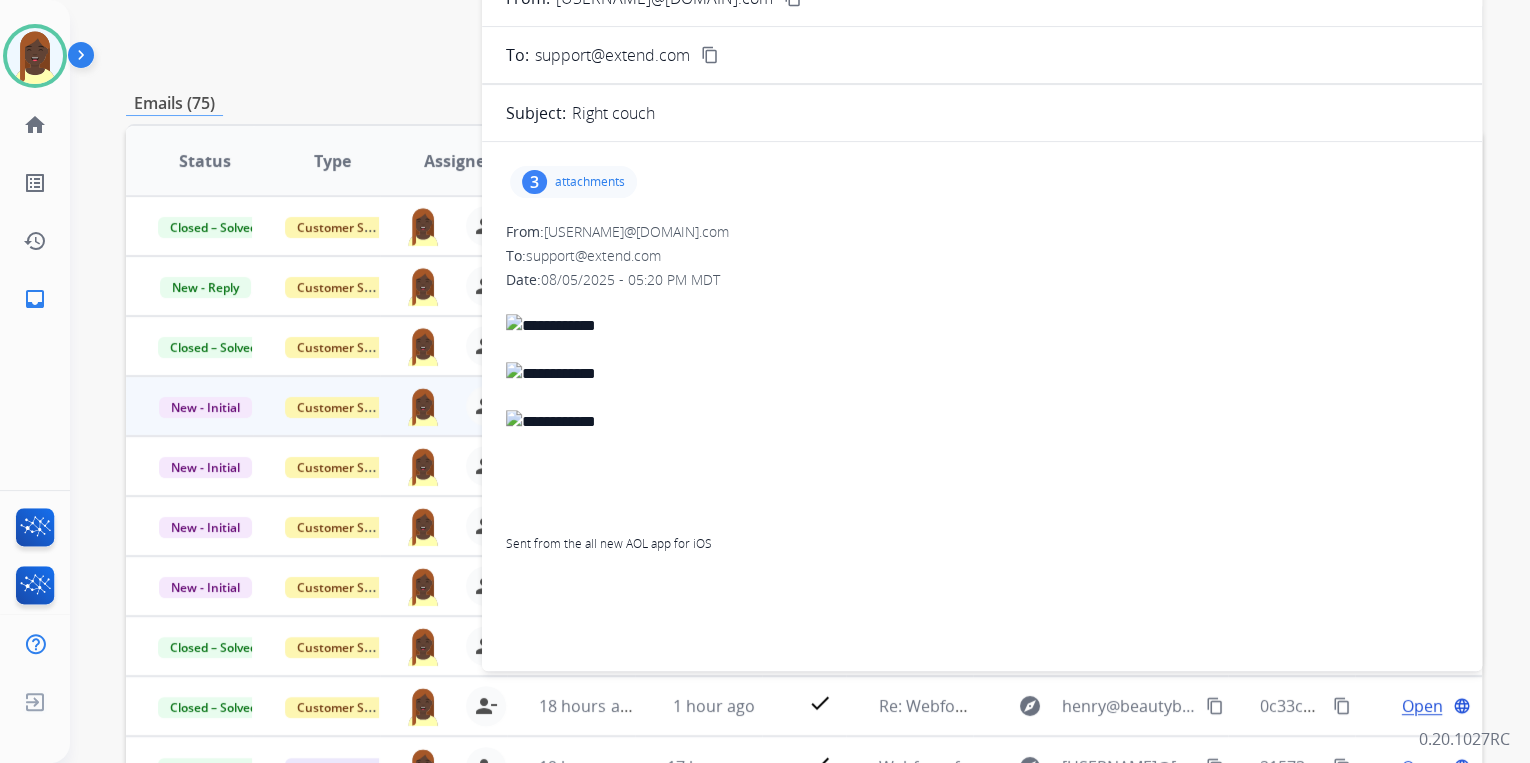 click on "attachments" at bounding box center (590, 182) 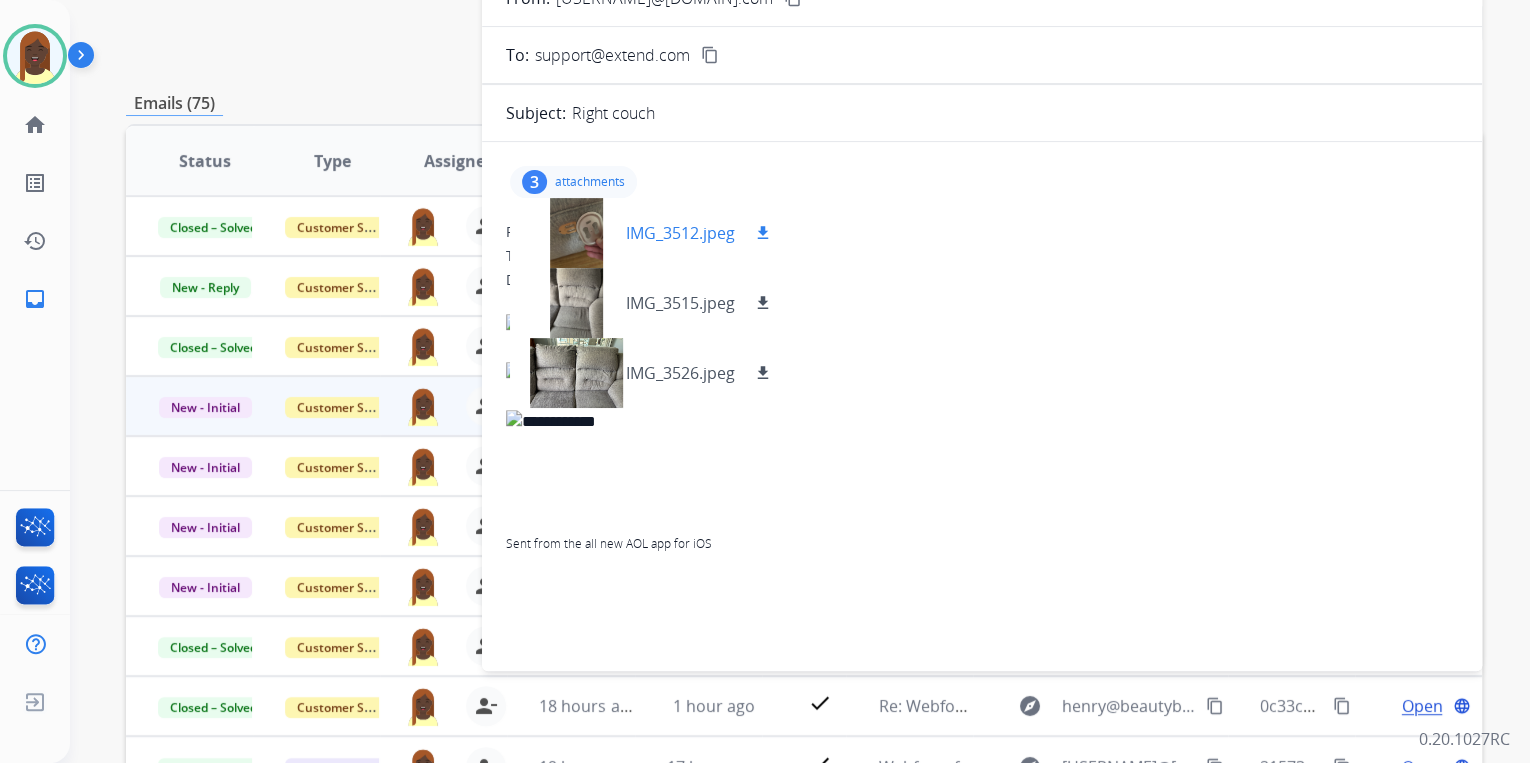 click on "download" at bounding box center [763, 233] 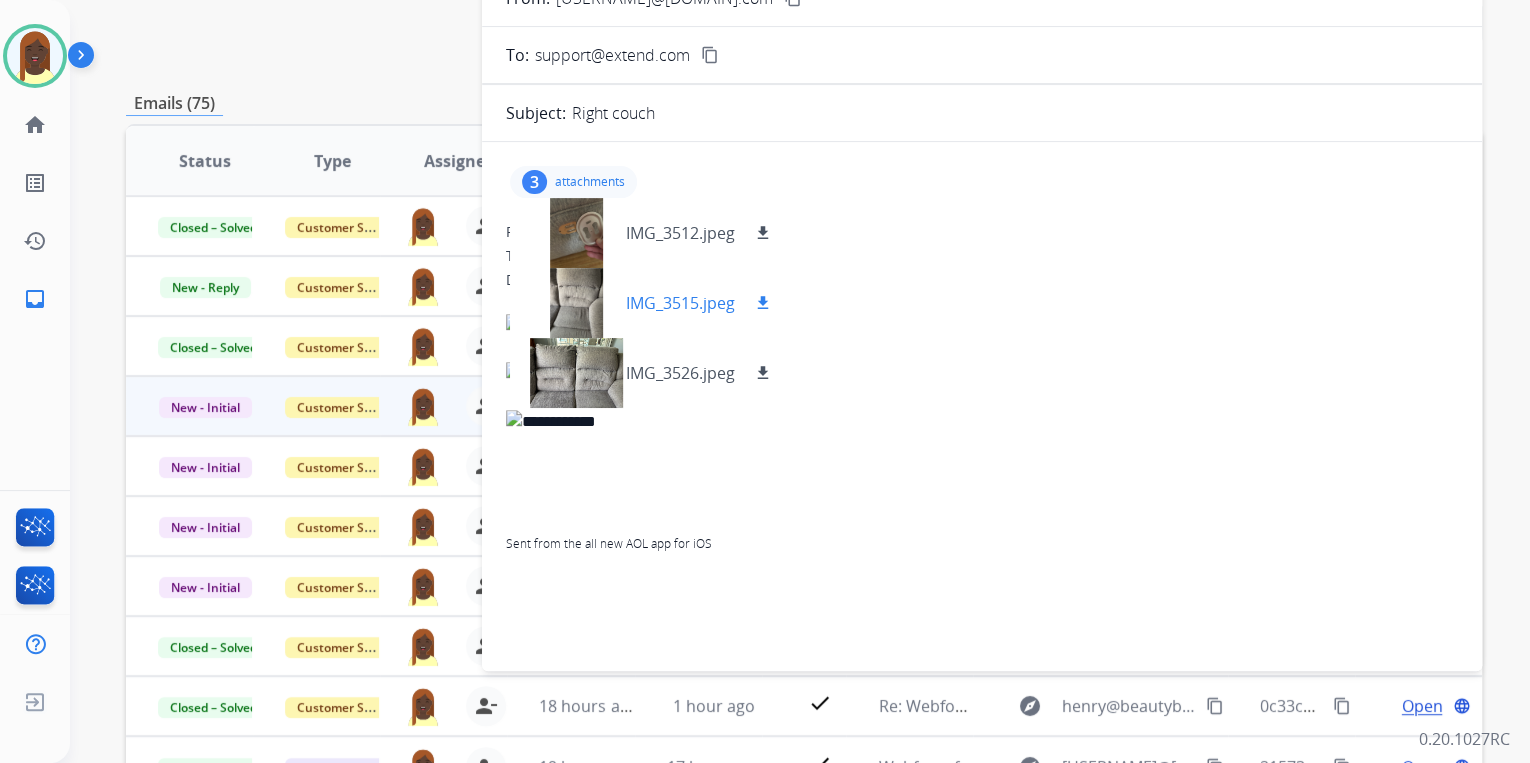 click on "download" at bounding box center (763, 303) 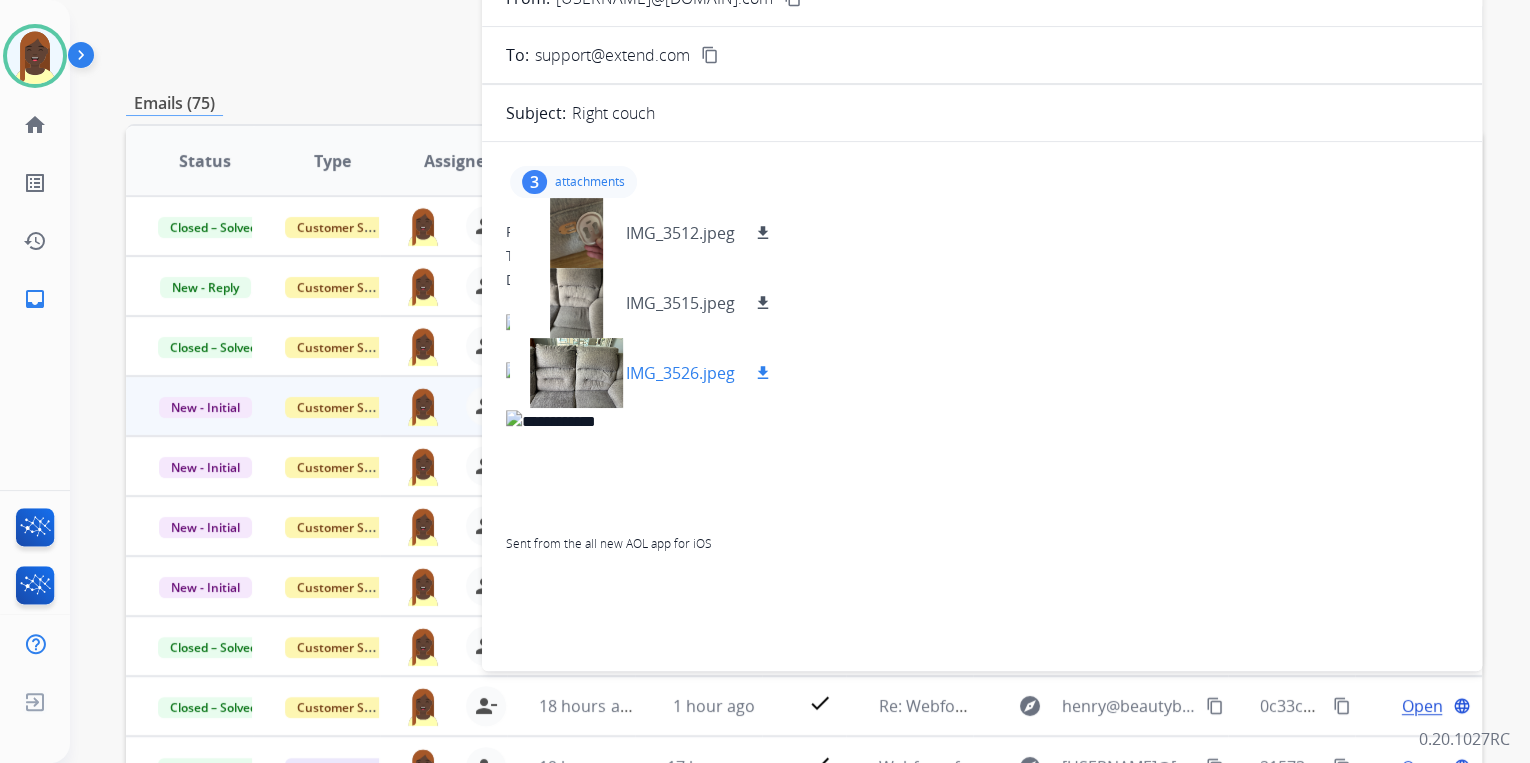 click on "download" at bounding box center [763, 373] 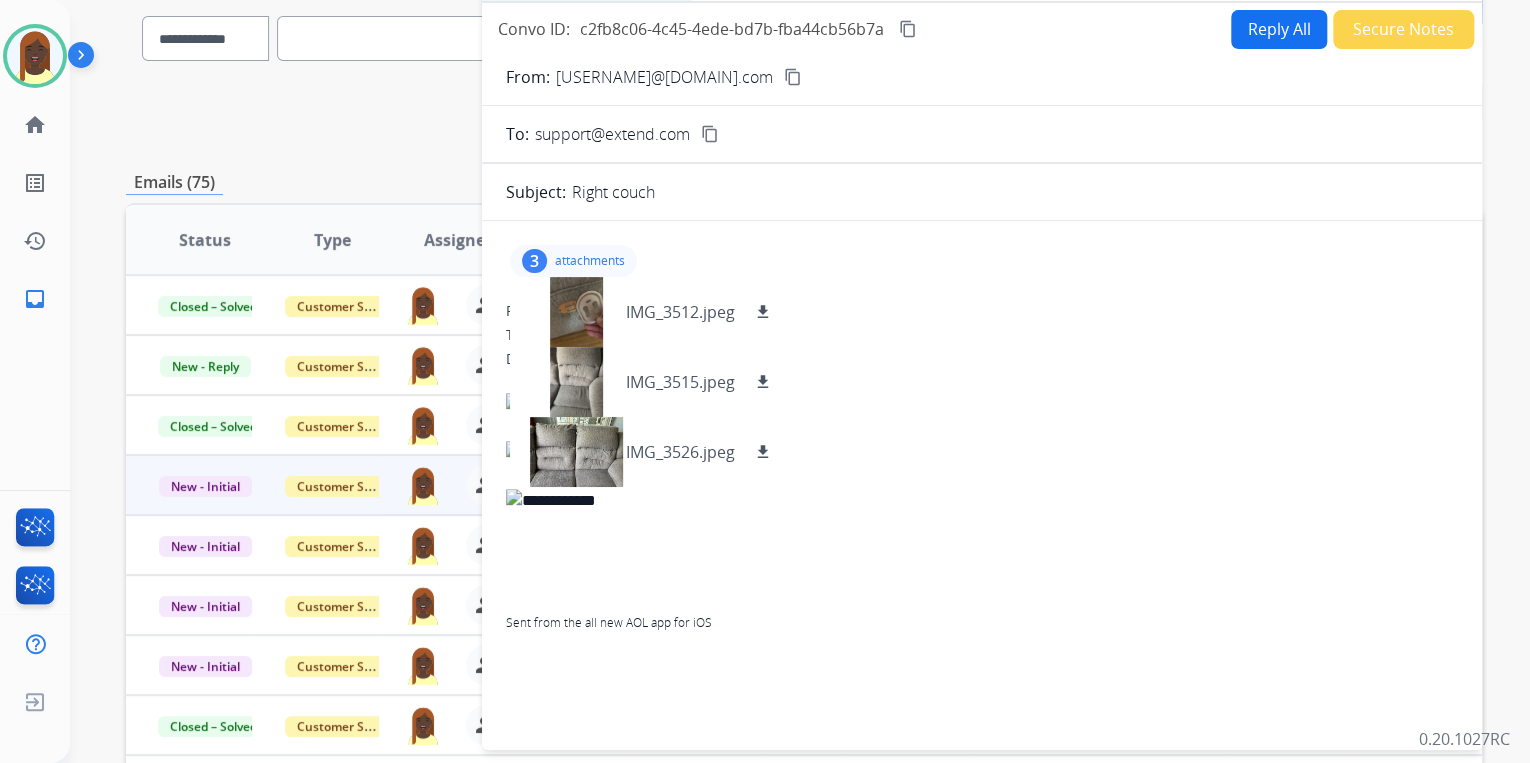 scroll, scrollTop: 0, scrollLeft: 0, axis: both 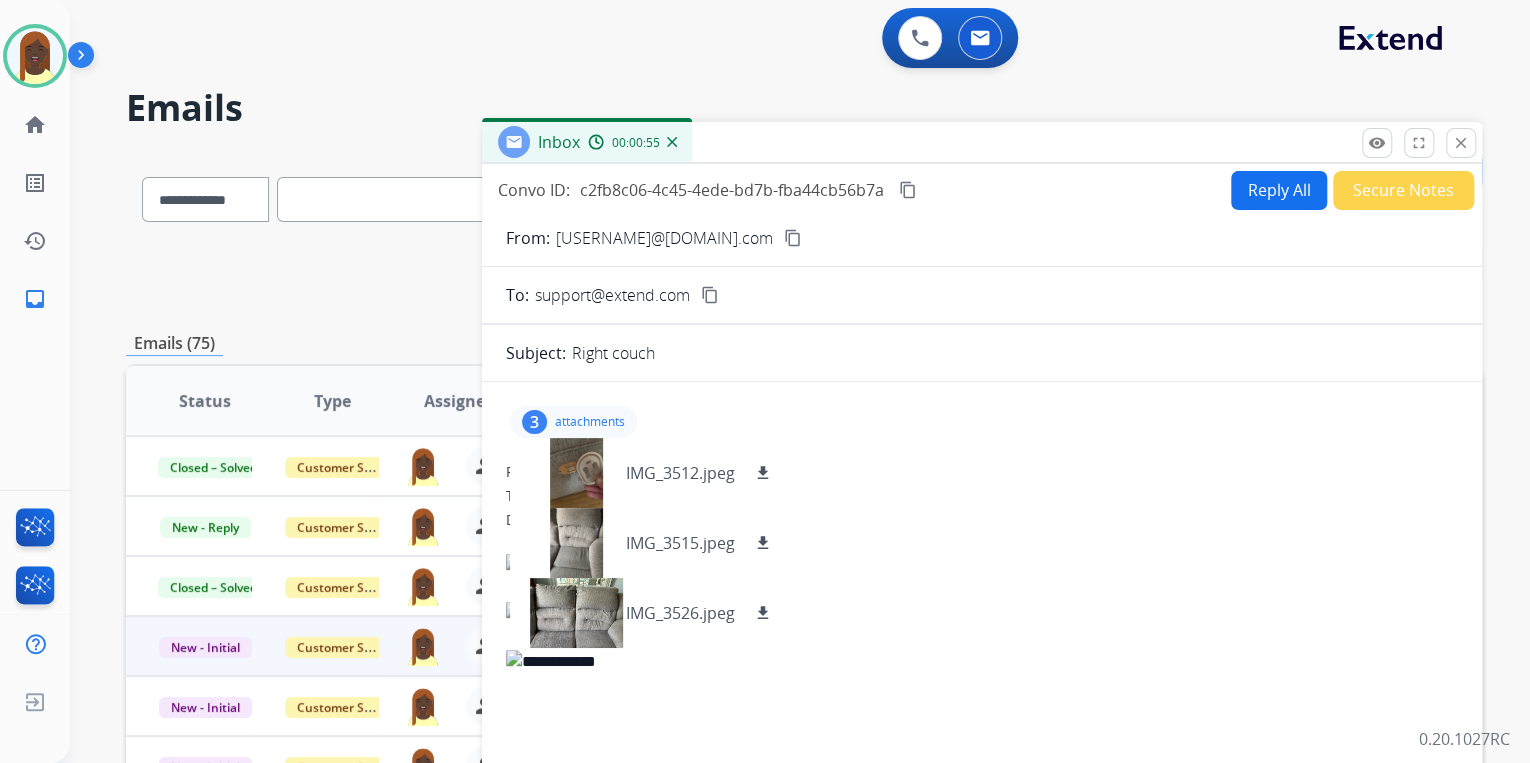 click on "content_copy" at bounding box center (793, 238) 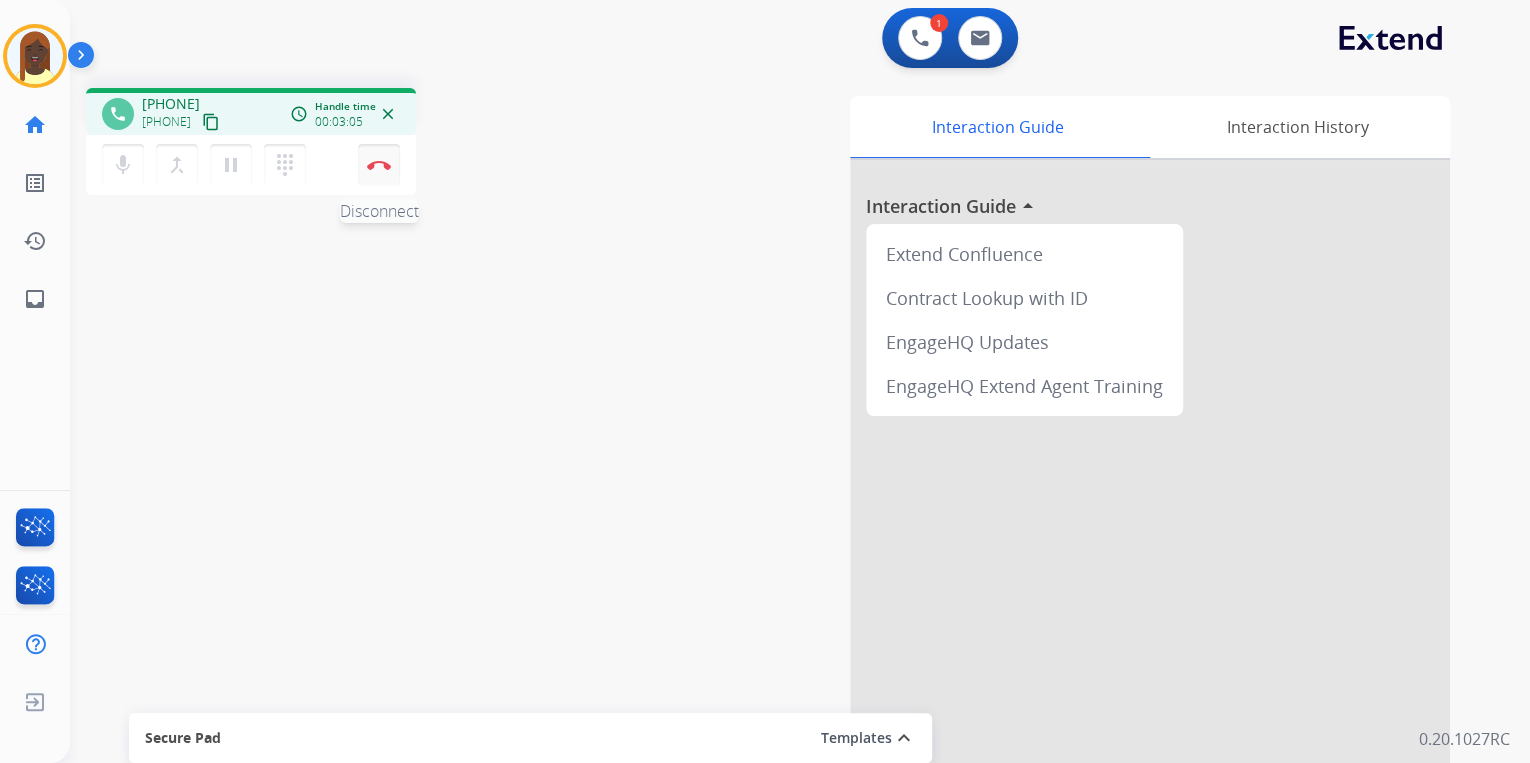 click at bounding box center [379, 165] 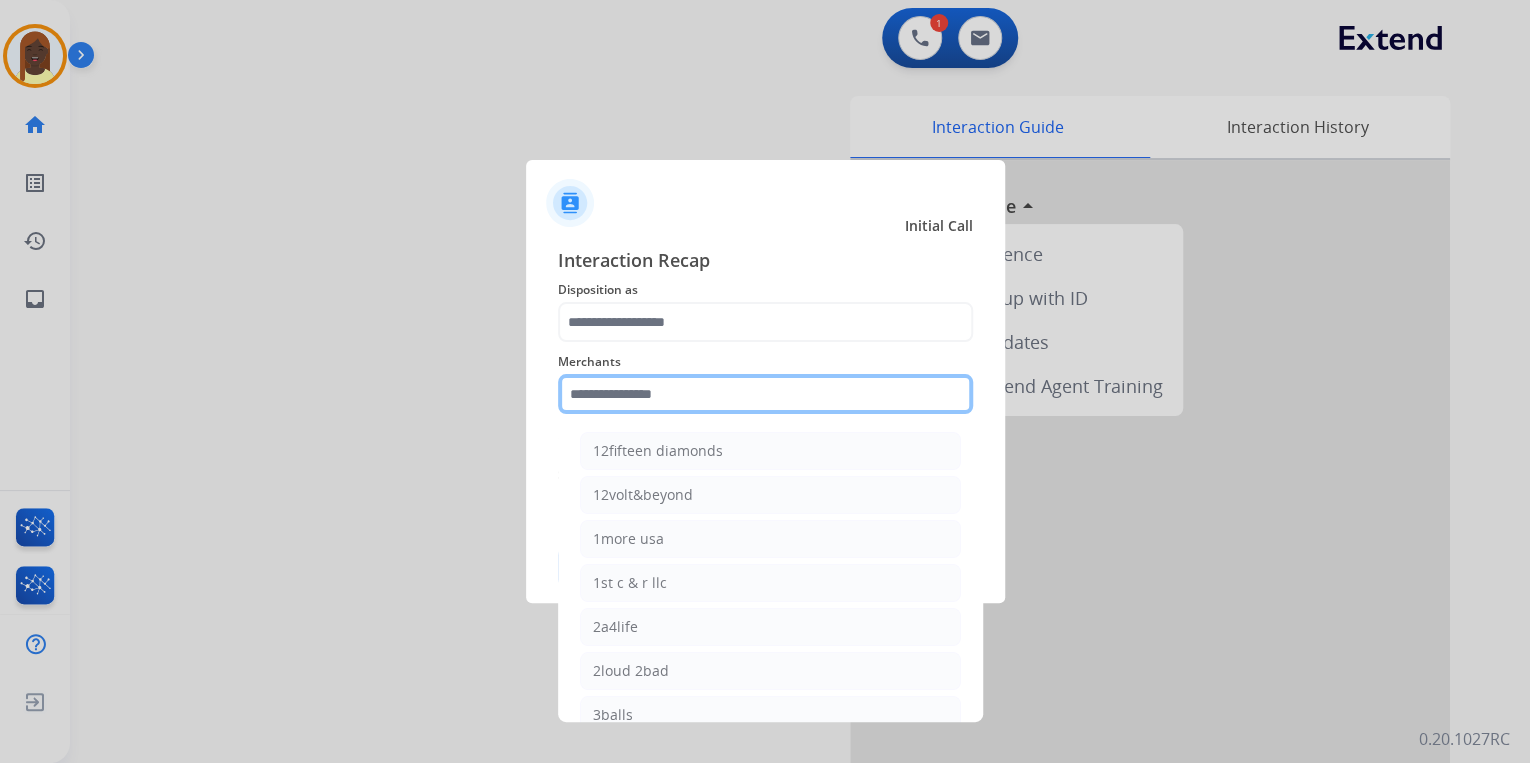 click 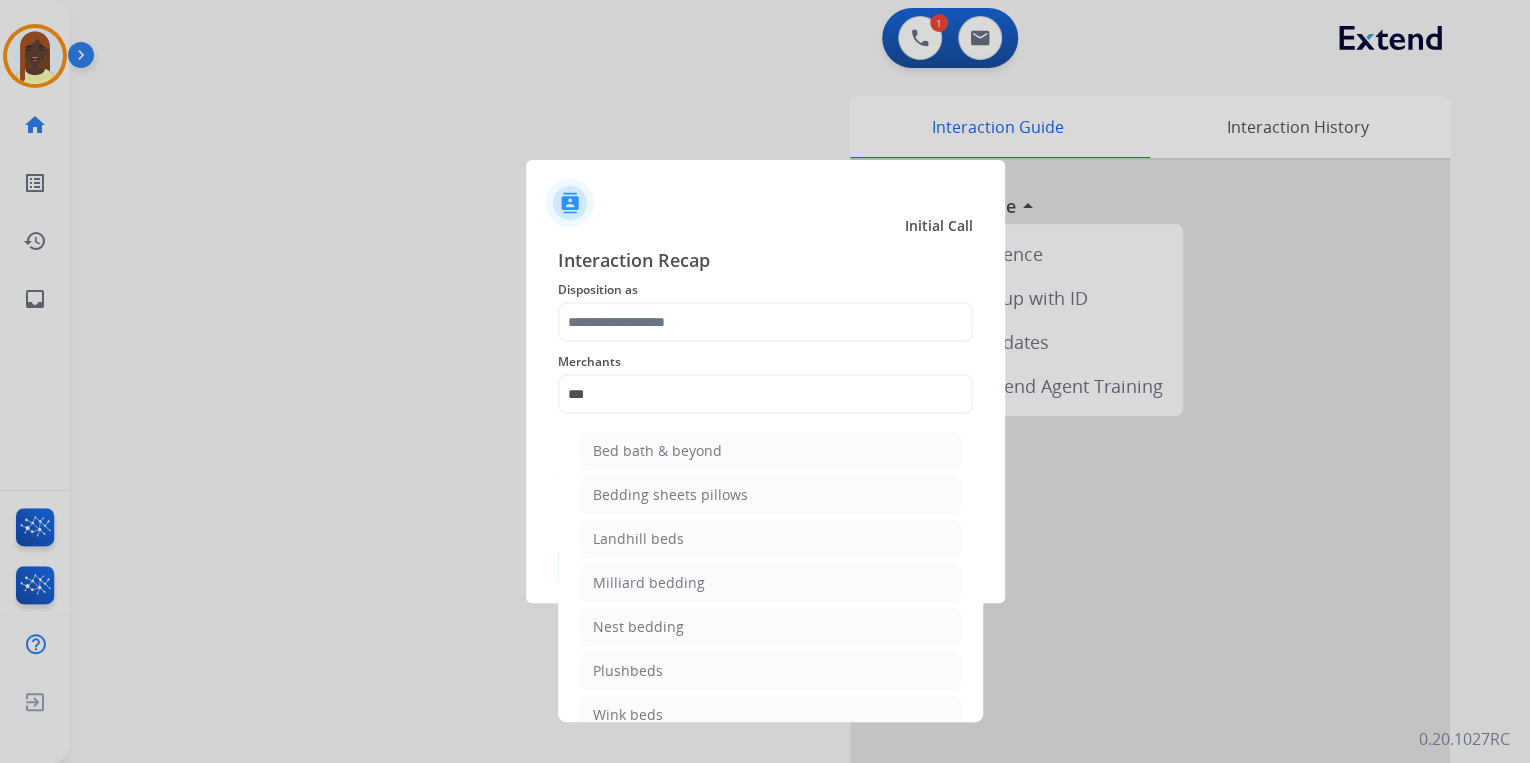 drag, startPoint x: 660, startPoint y: 451, endPoint x: 669, endPoint y: 432, distance: 21.023796 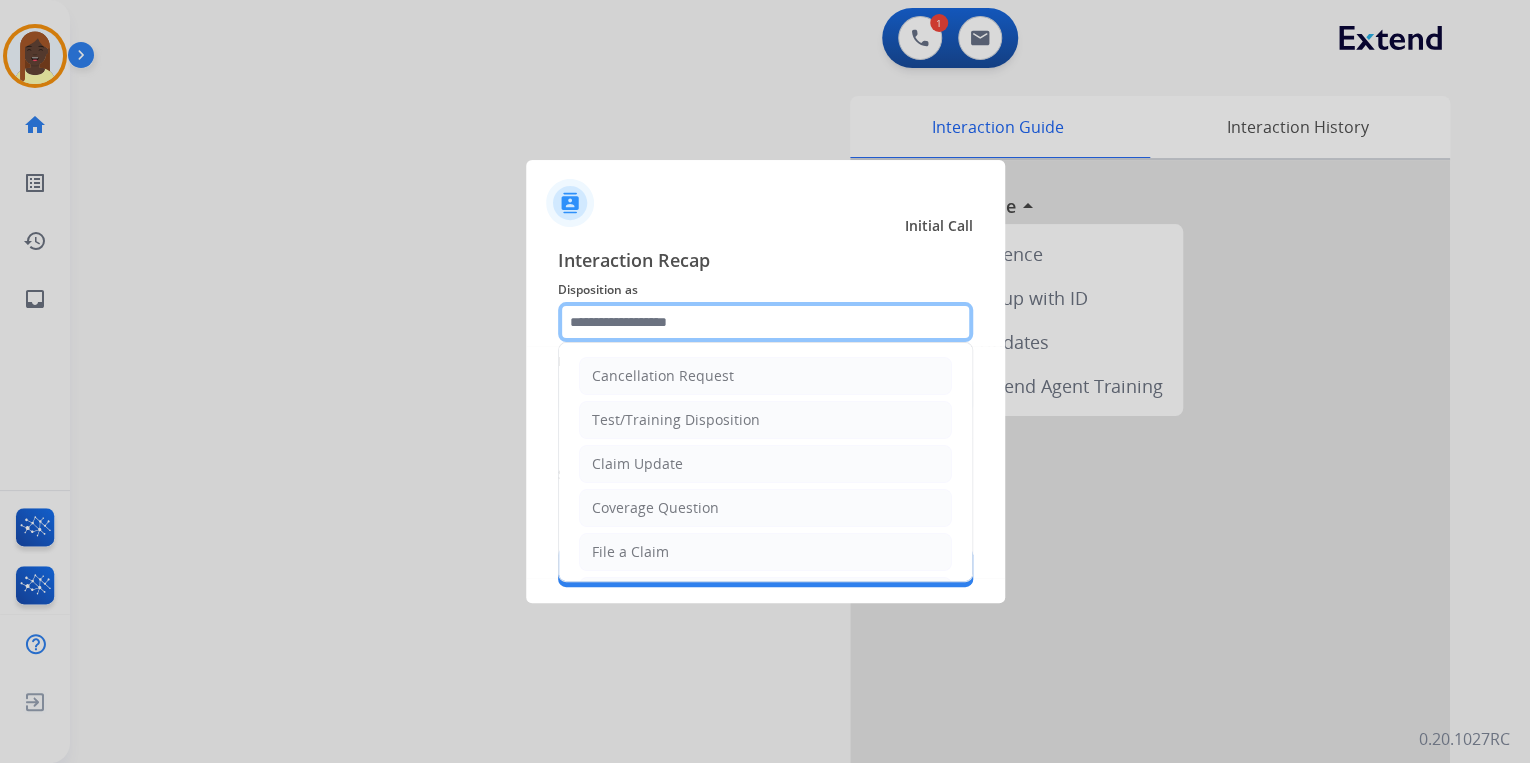 click 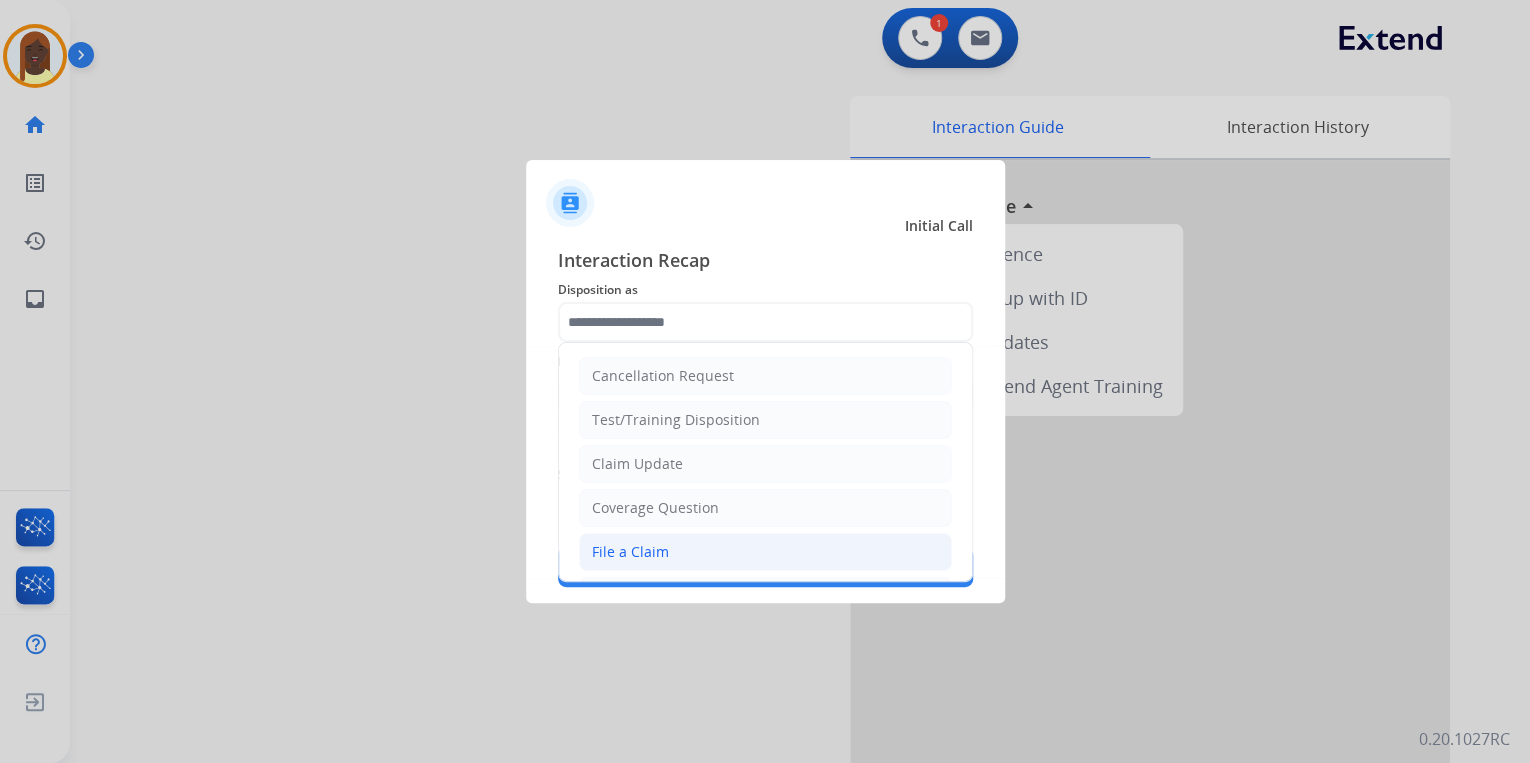 click on "File a Claim" 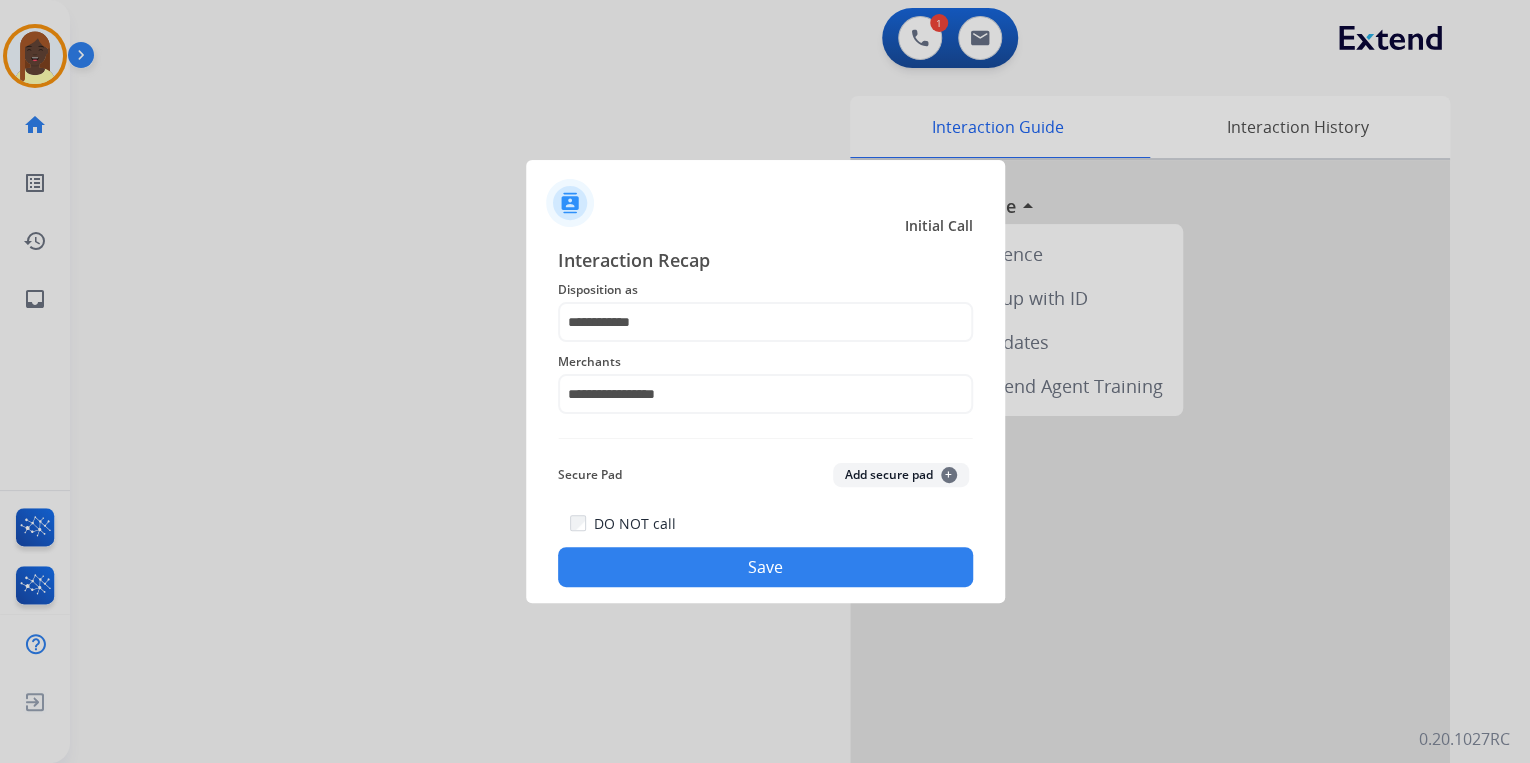 click on "Save" 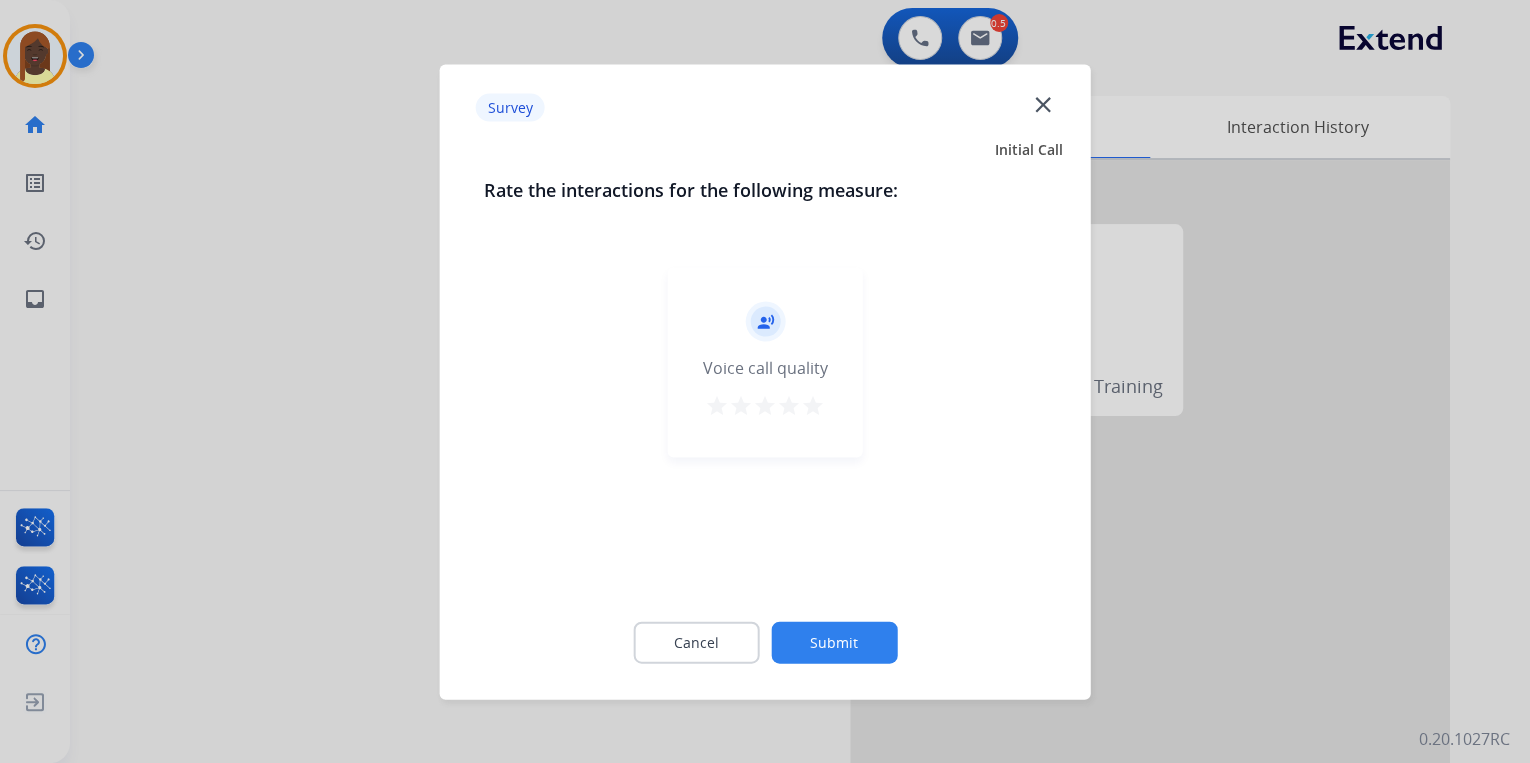 click on "star" at bounding box center (813, 405) 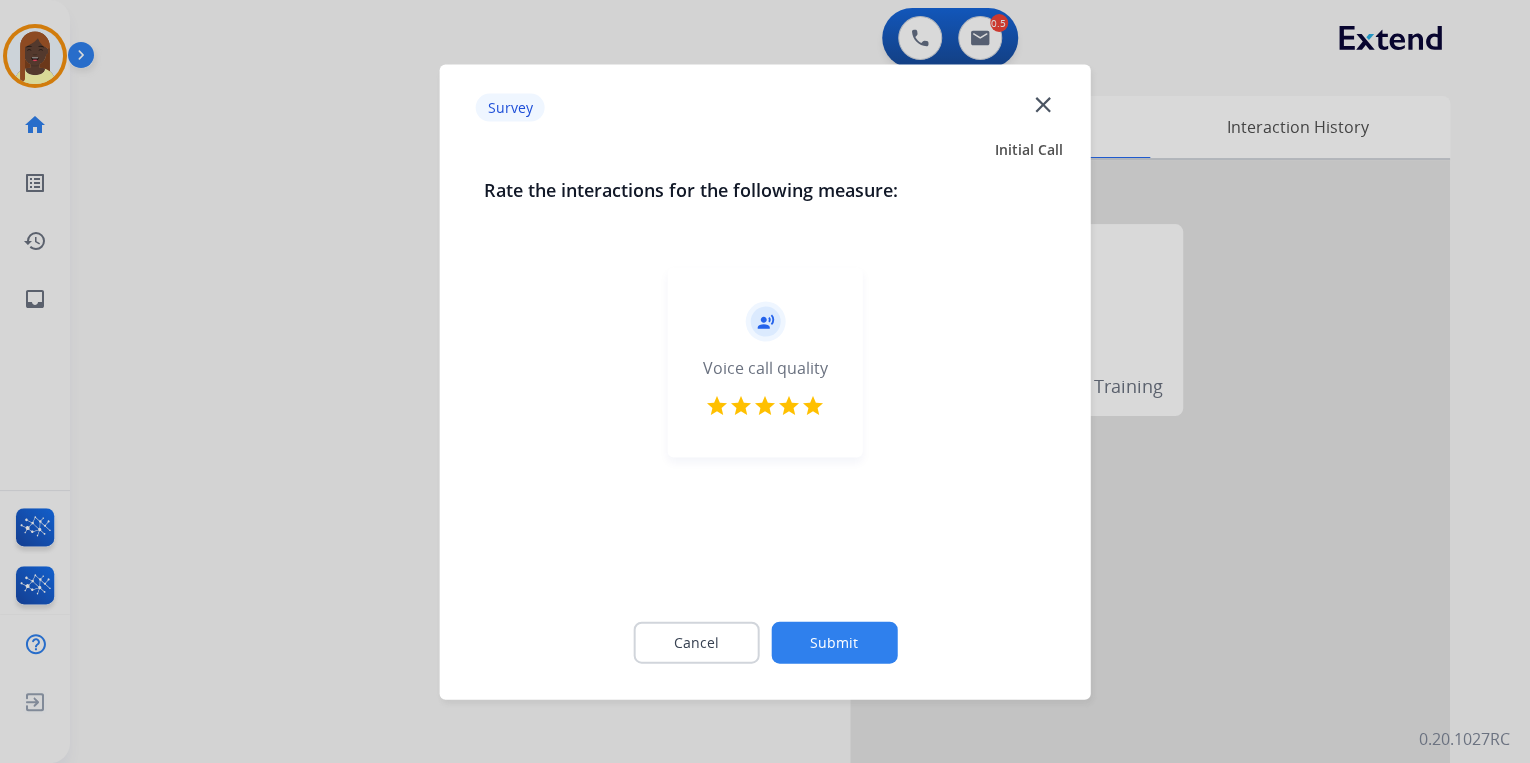 click on "Submit" 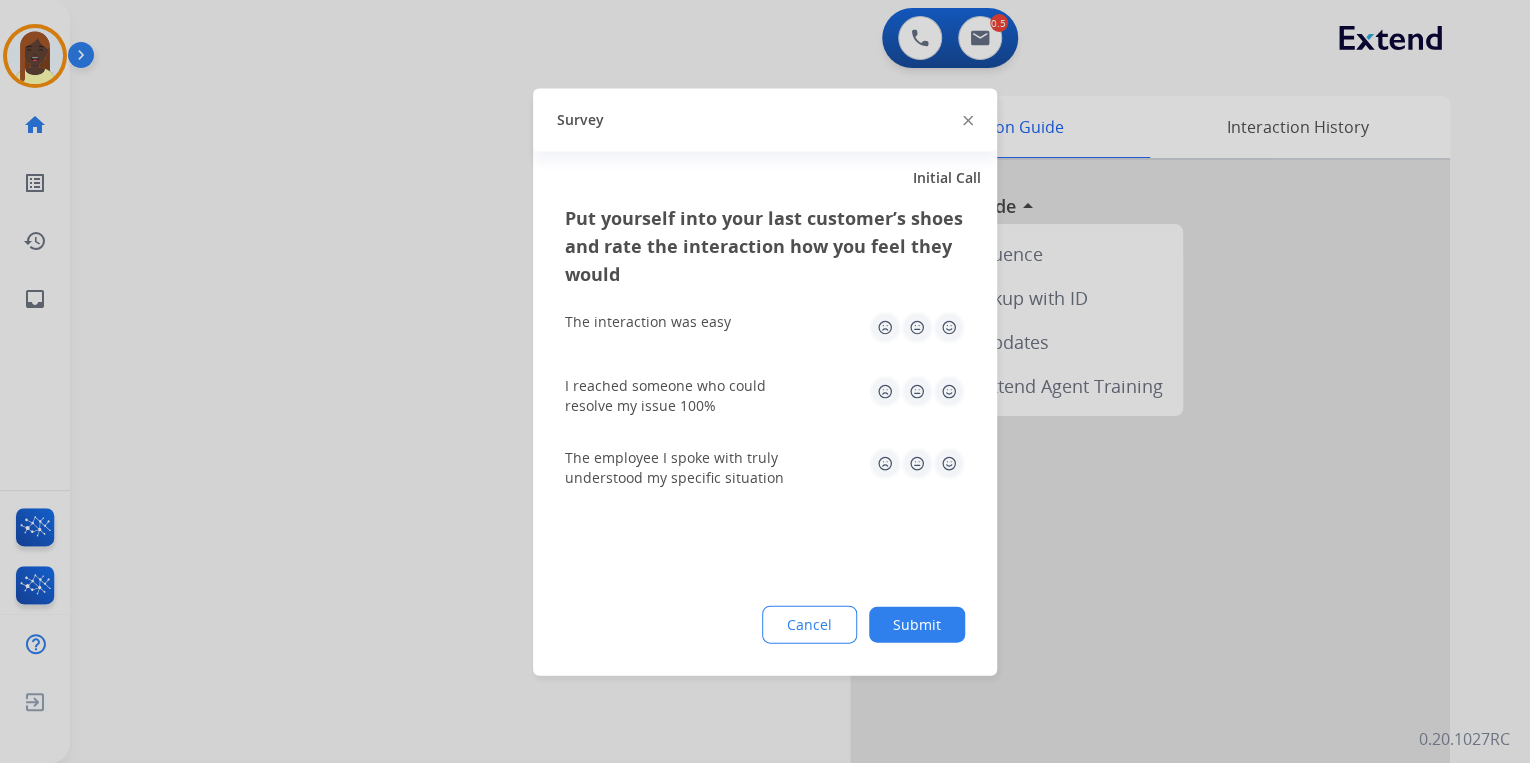 click 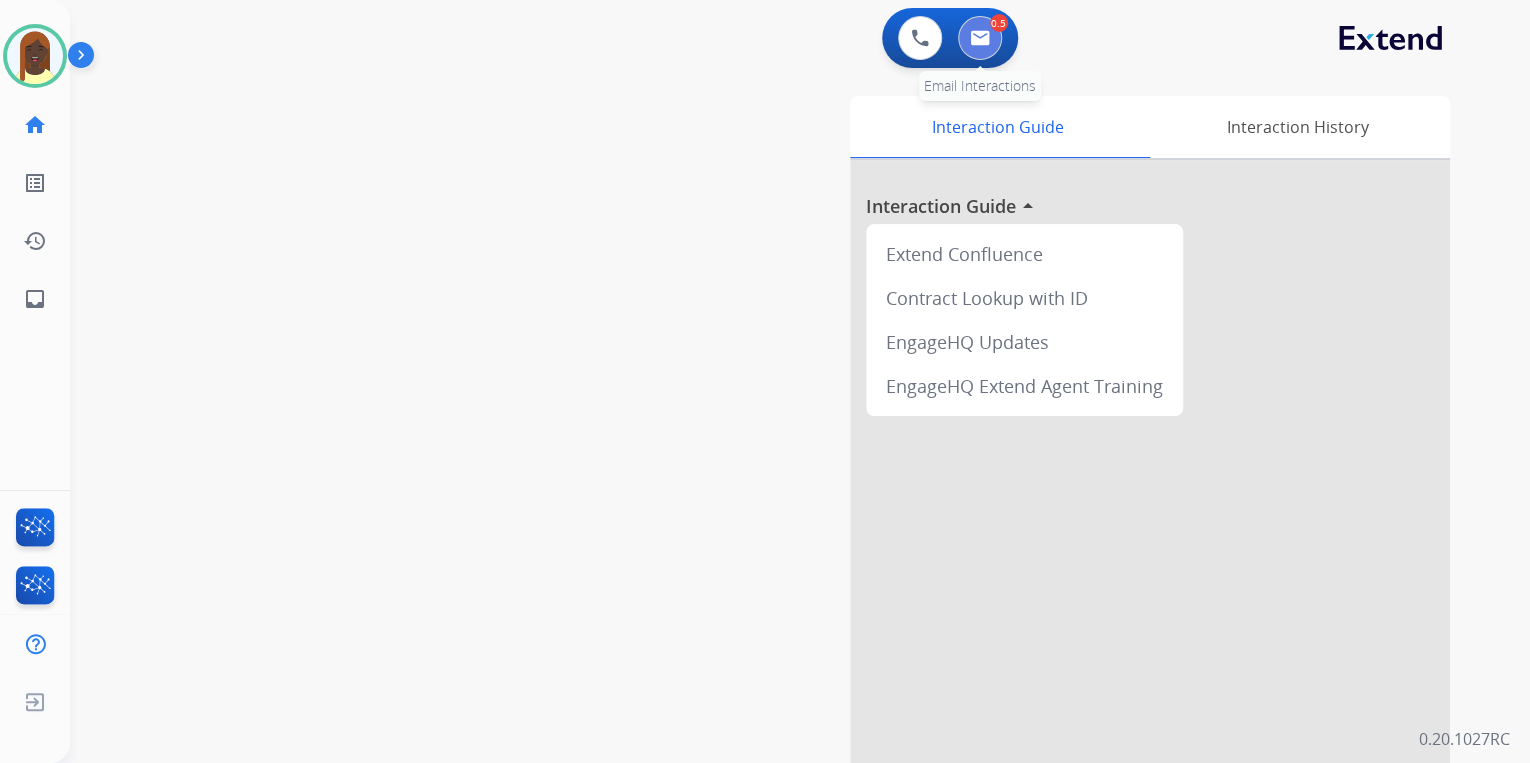 click at bounding box center [980, 38] 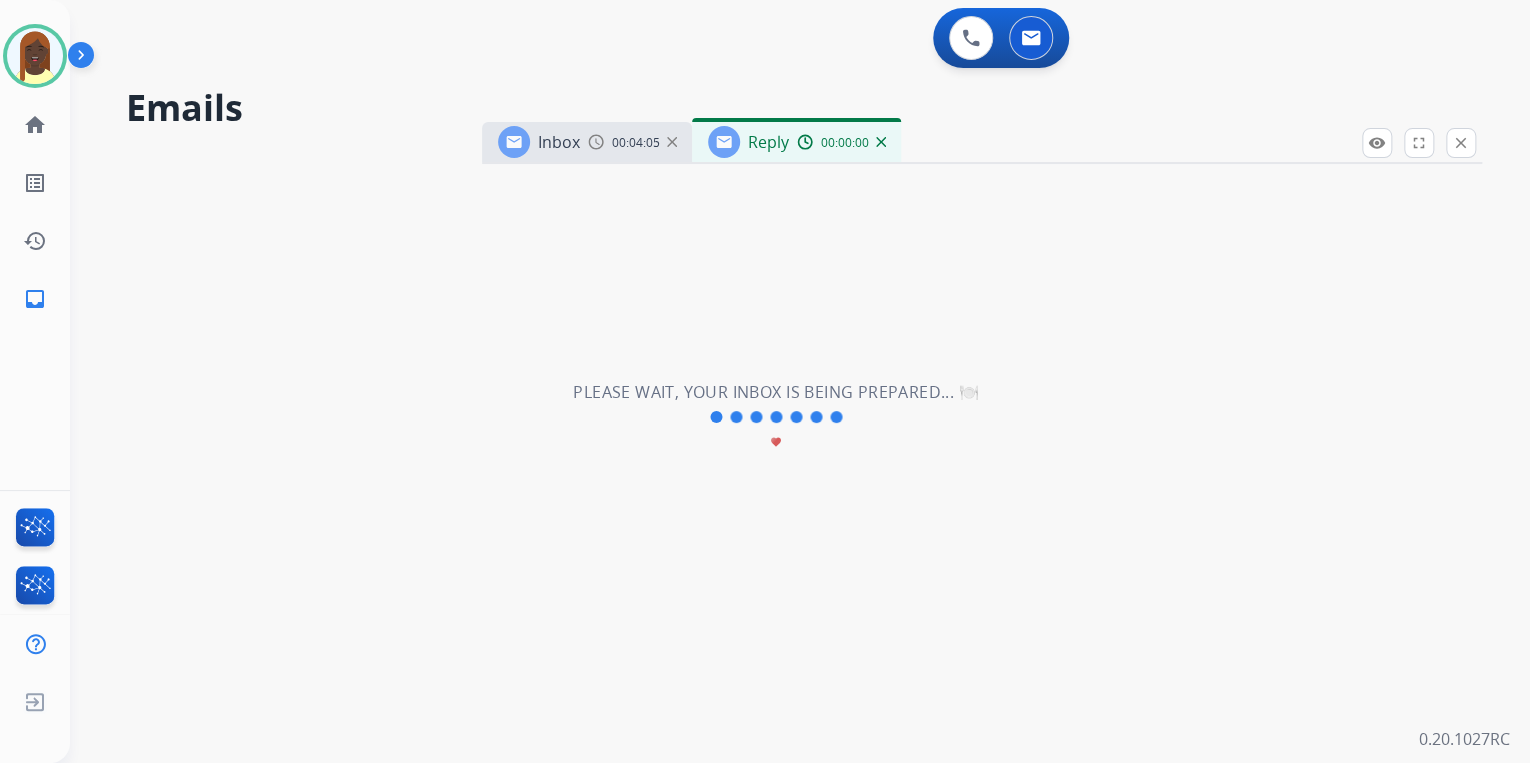 select on "**********" 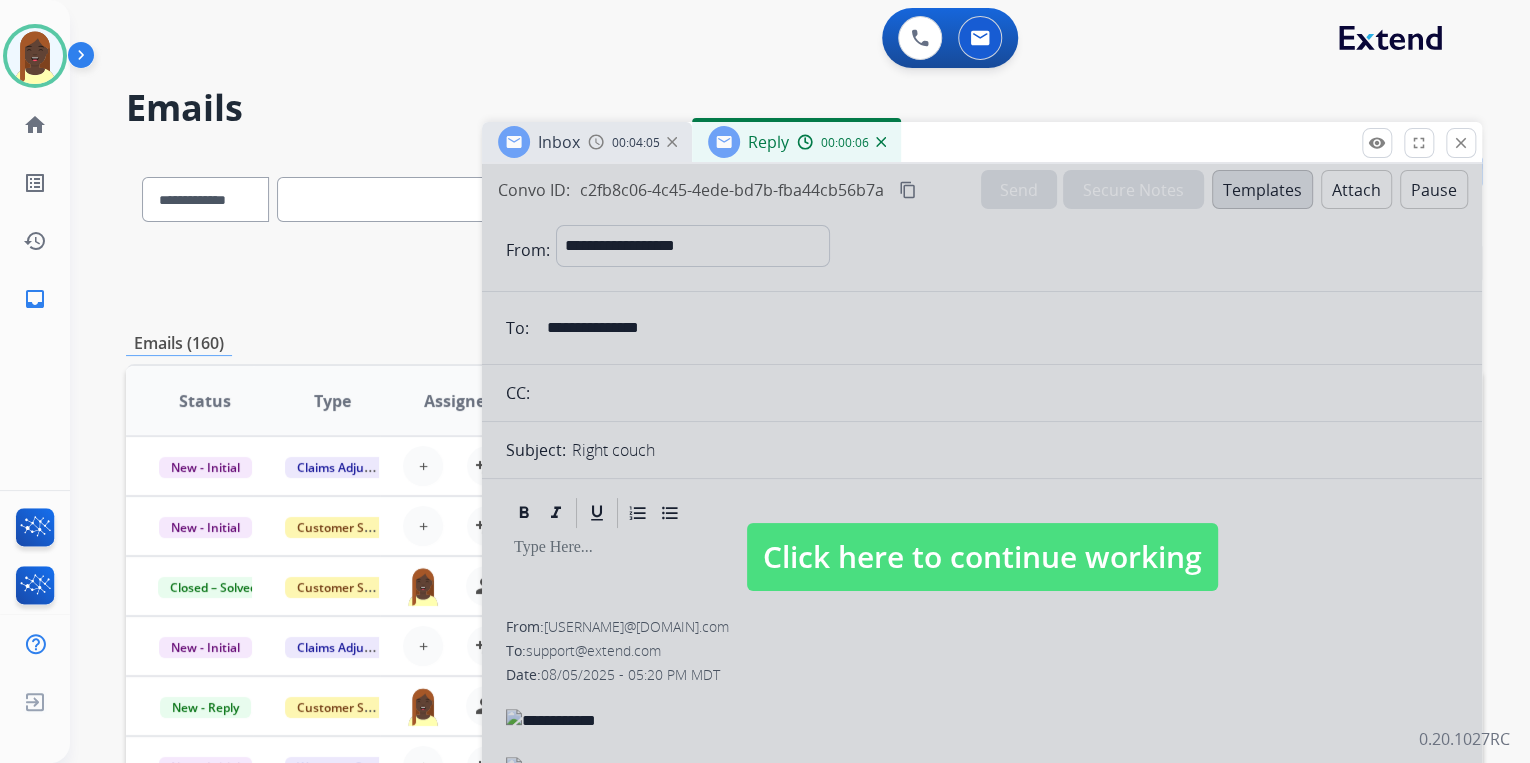 click on "Click here to continue working" at bounding box center (982, 557) 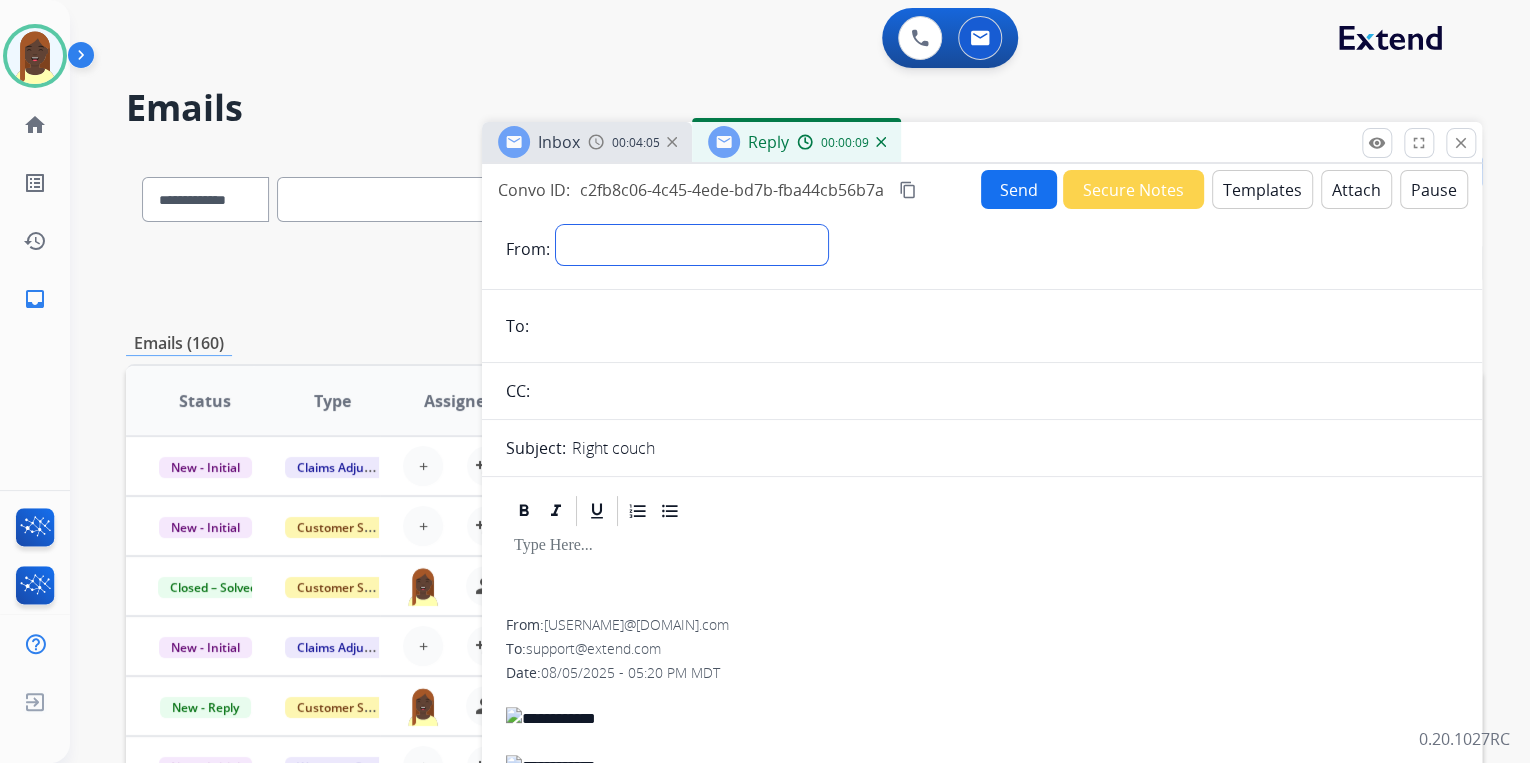 click on "**********" at bounding box center (692, 245) 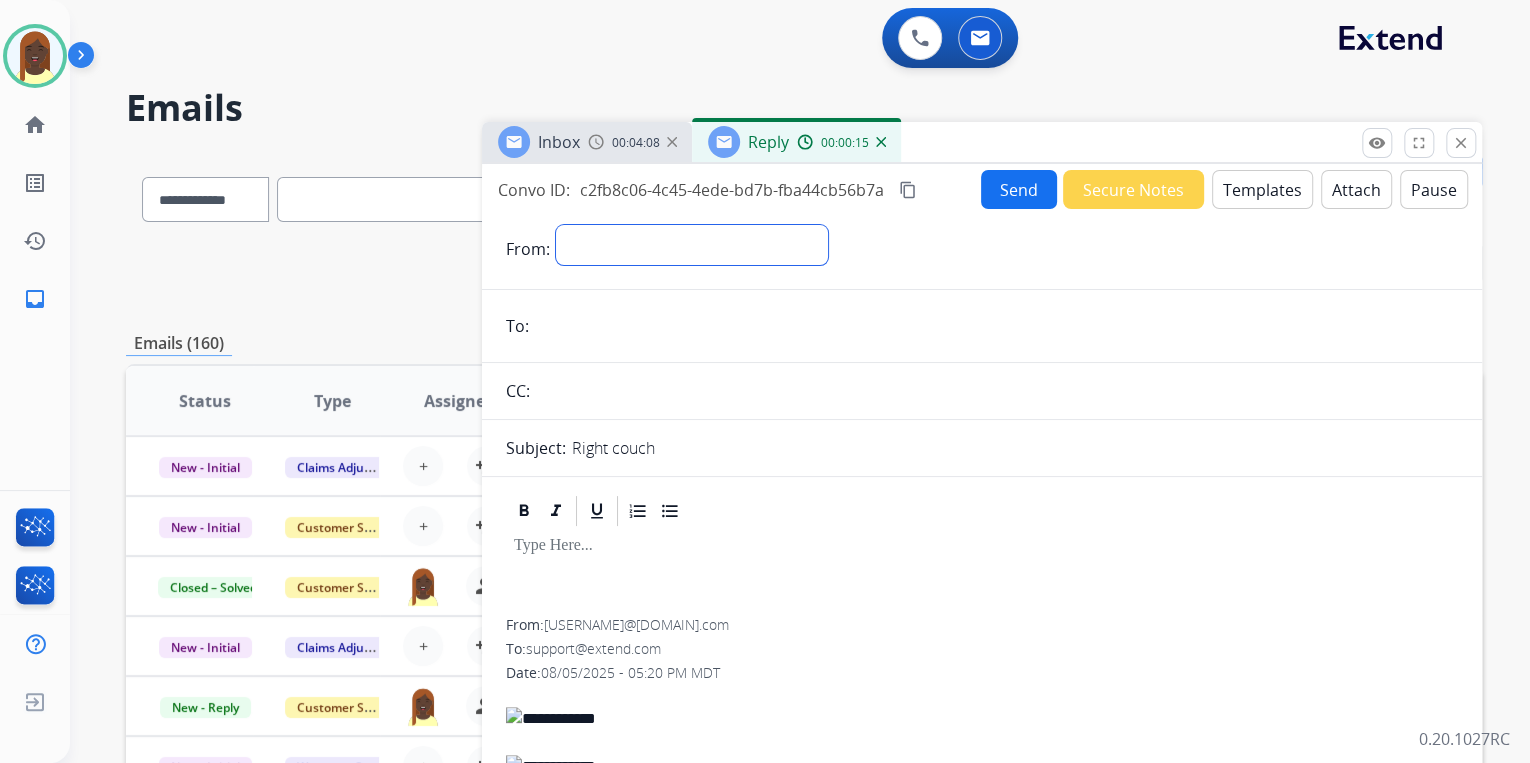select on "**********" 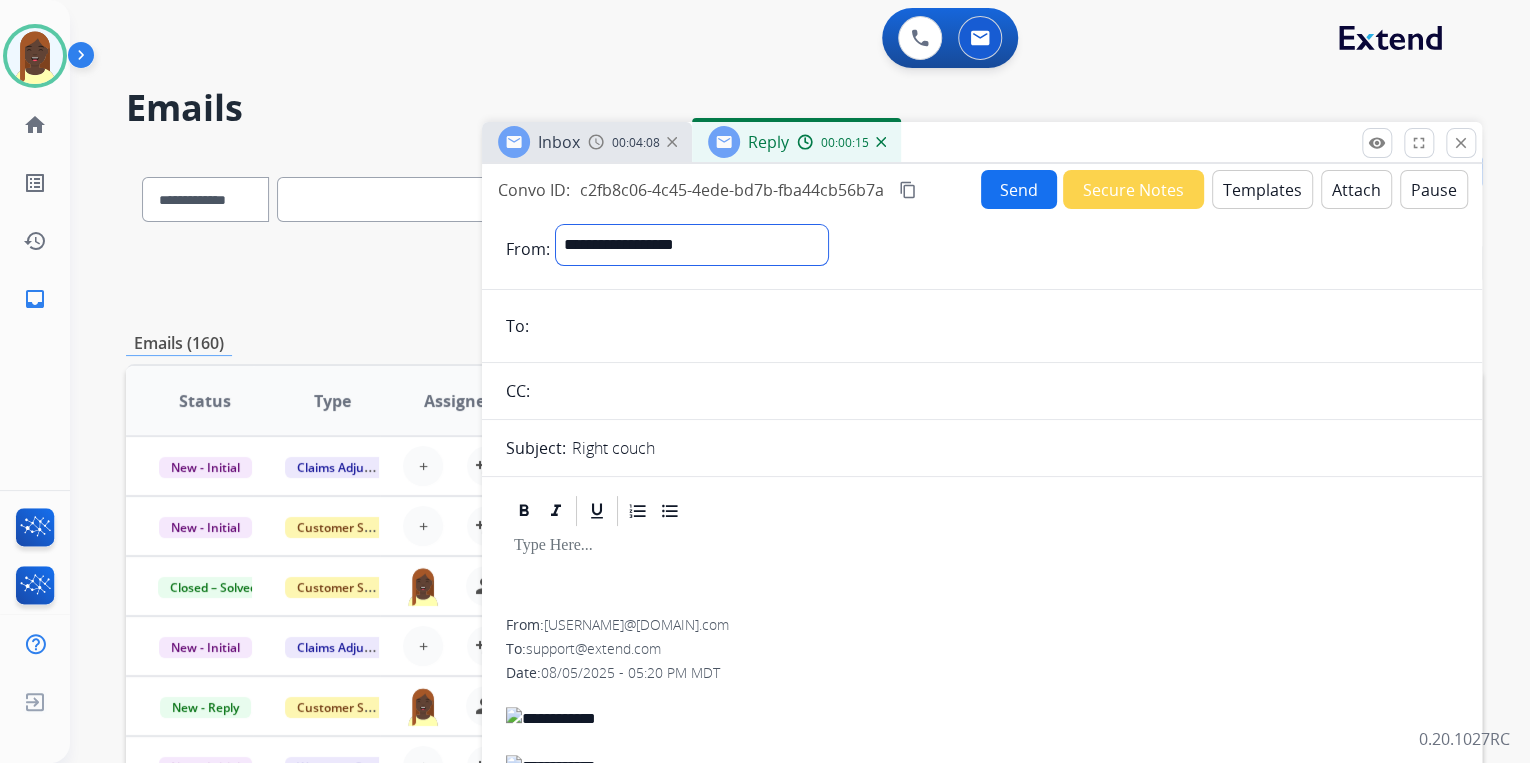 click on "**********" at bounding box center (692, 245) 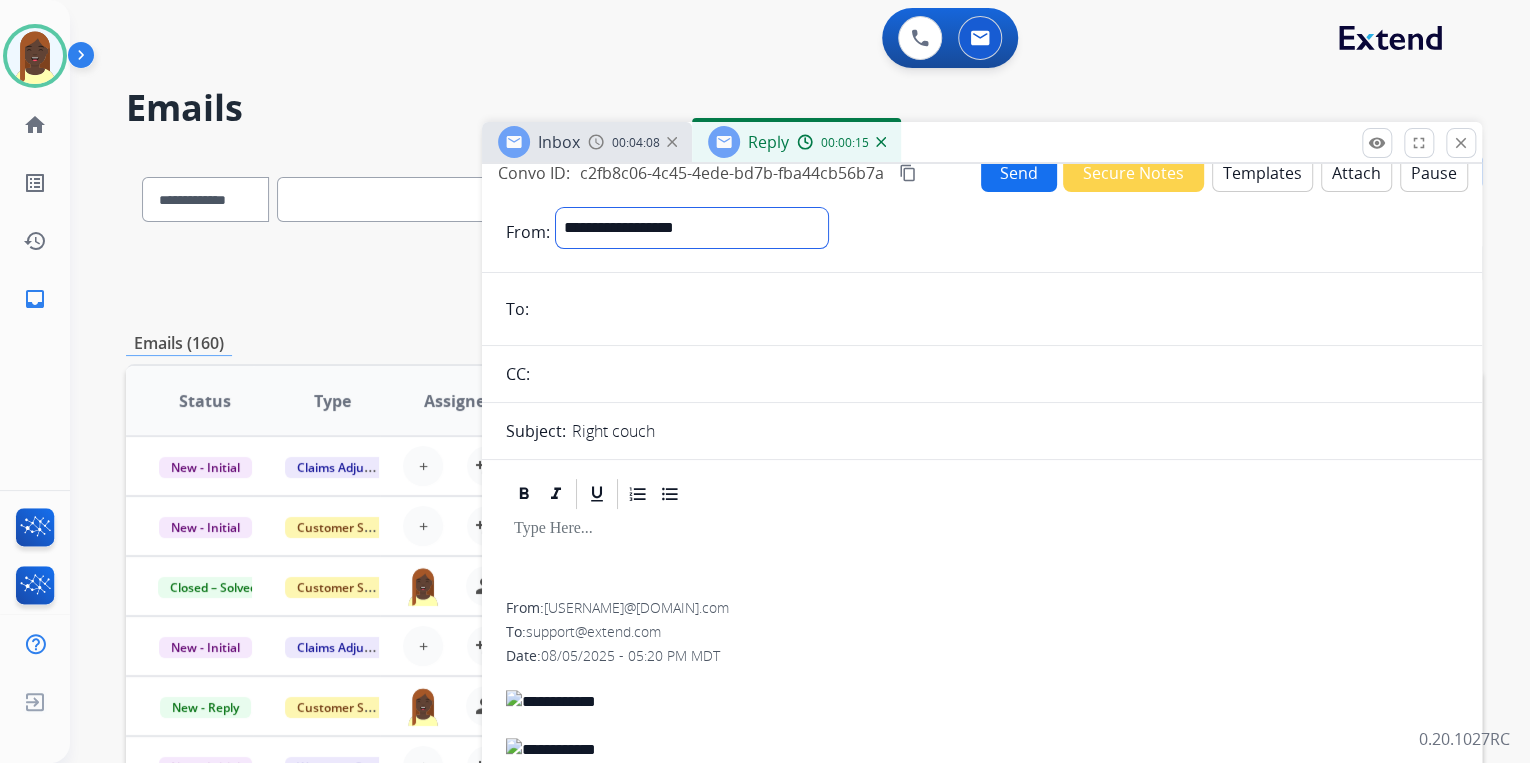 scroll, scrollTop: 67, scrollLeft: 0, axis: vertical 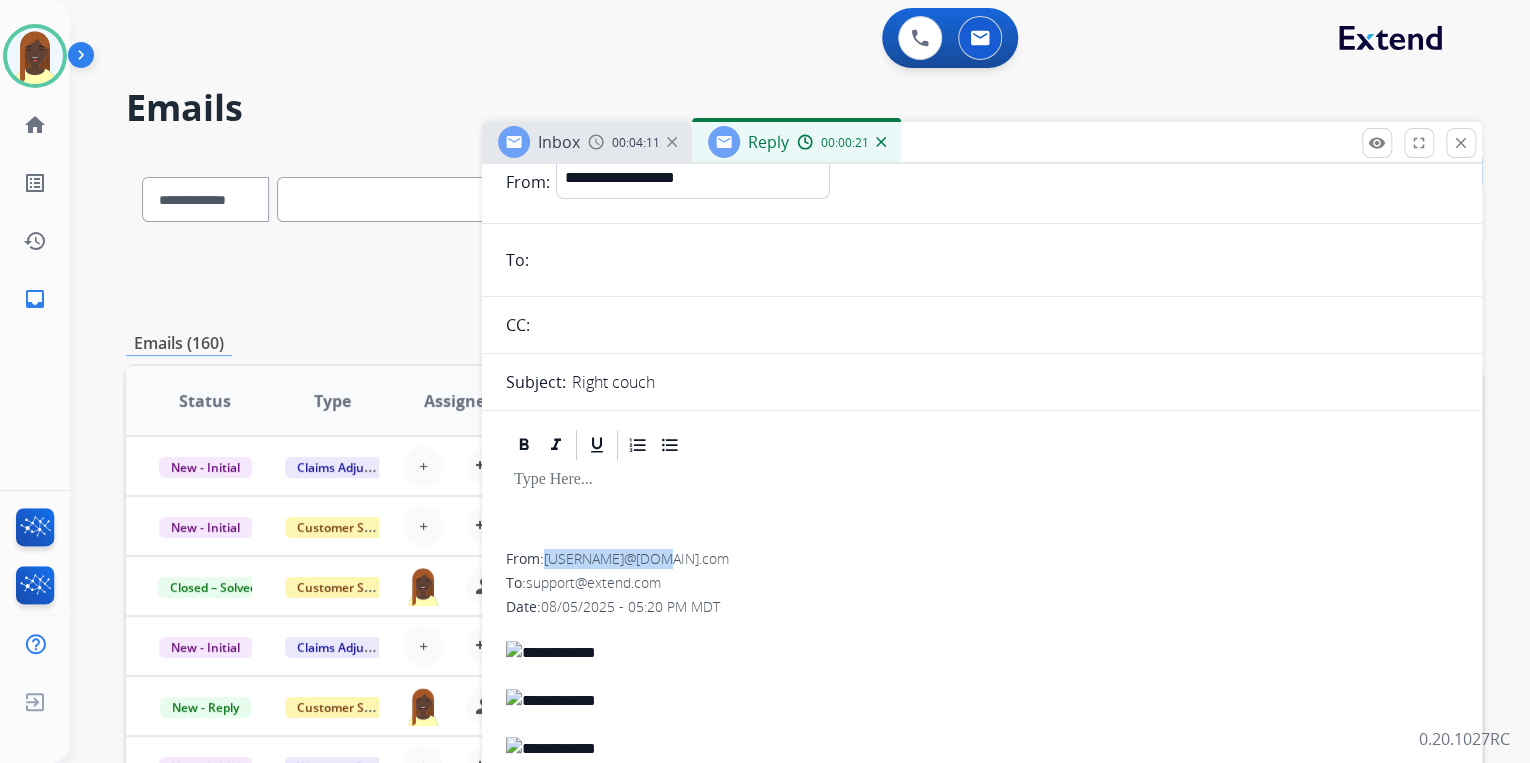 drag, startPoint x: 670, startPoint y: 556, endPoint x: 548, endPoint y: 561, distance: 122.10242 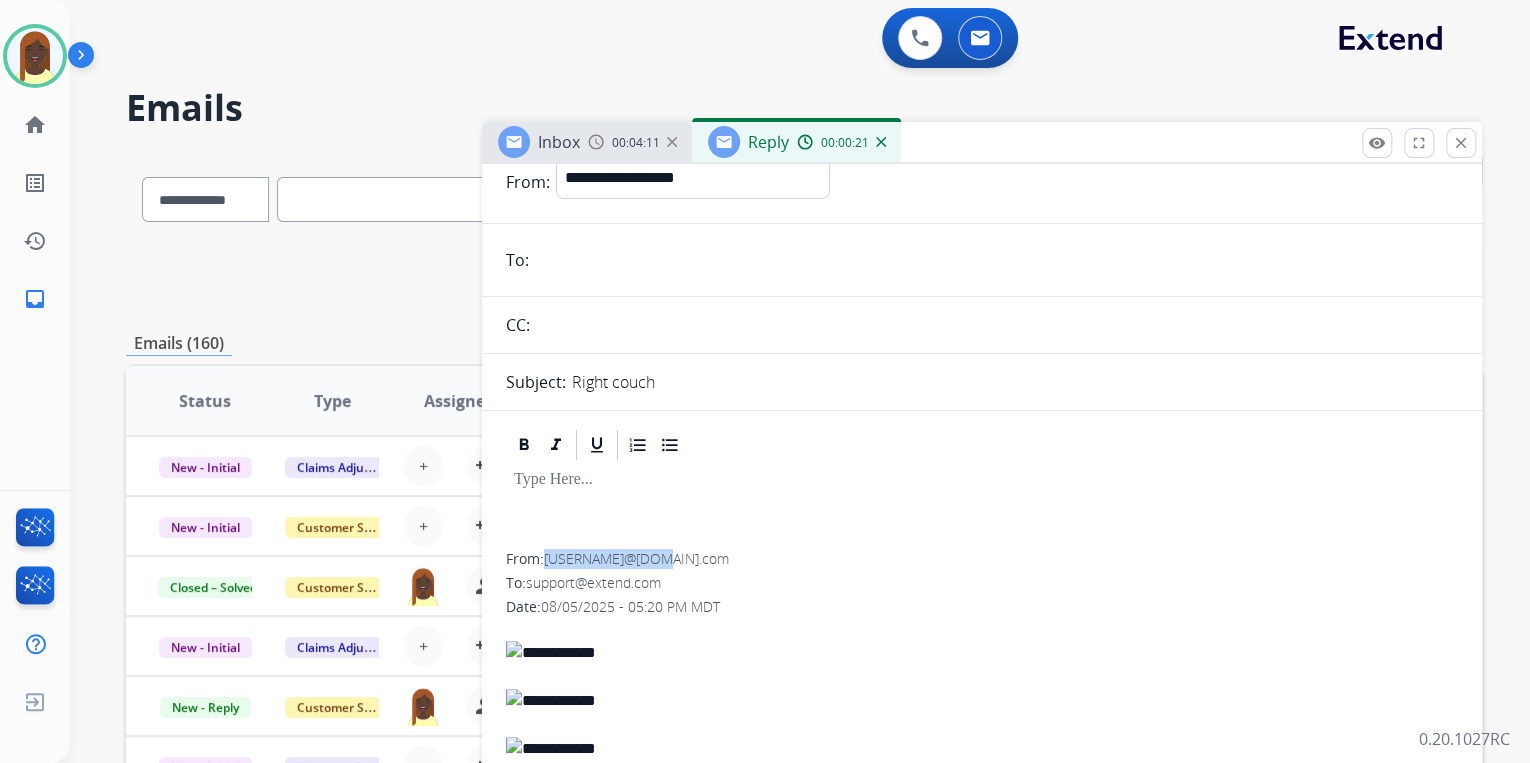 click on "From:  [USERNAME]@[DOMAIN].com" at bounding box center [982, 559] 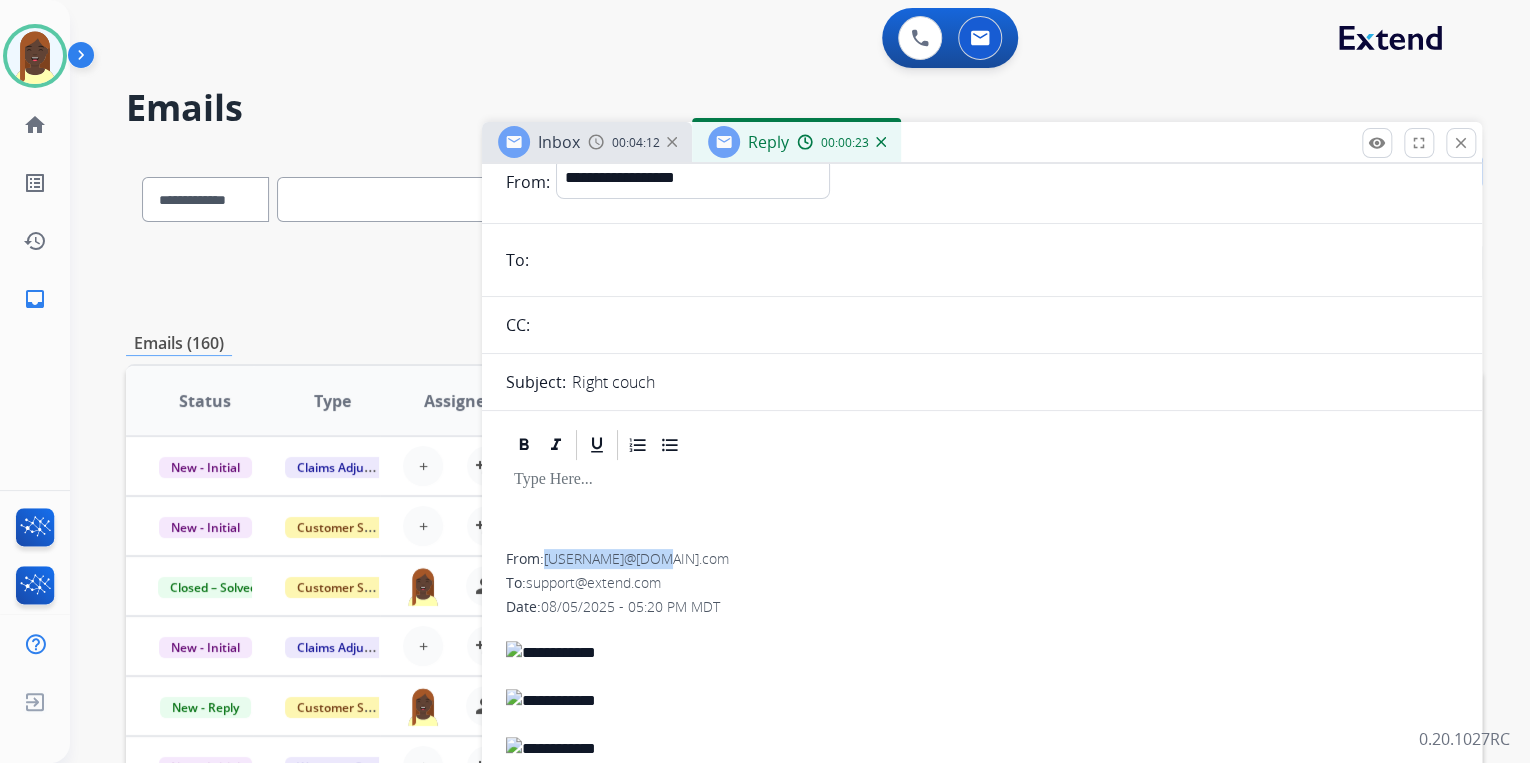 drag, startPoint x: 548, startPoint y: 561, endPoint x: 563, endPoint y: 559, distance: 15.132746 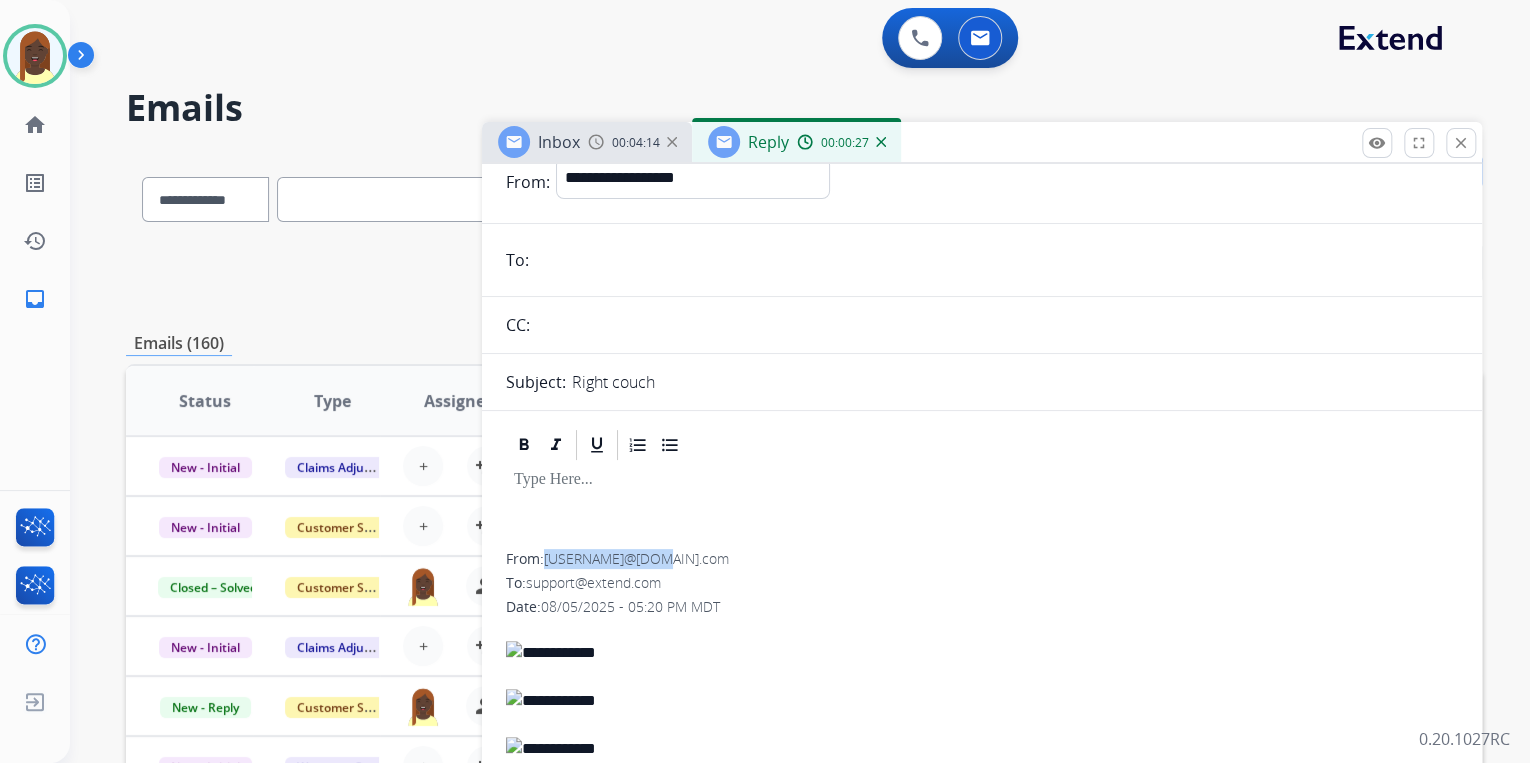 copy on "[USERNAME]@[DOMAIN].com" 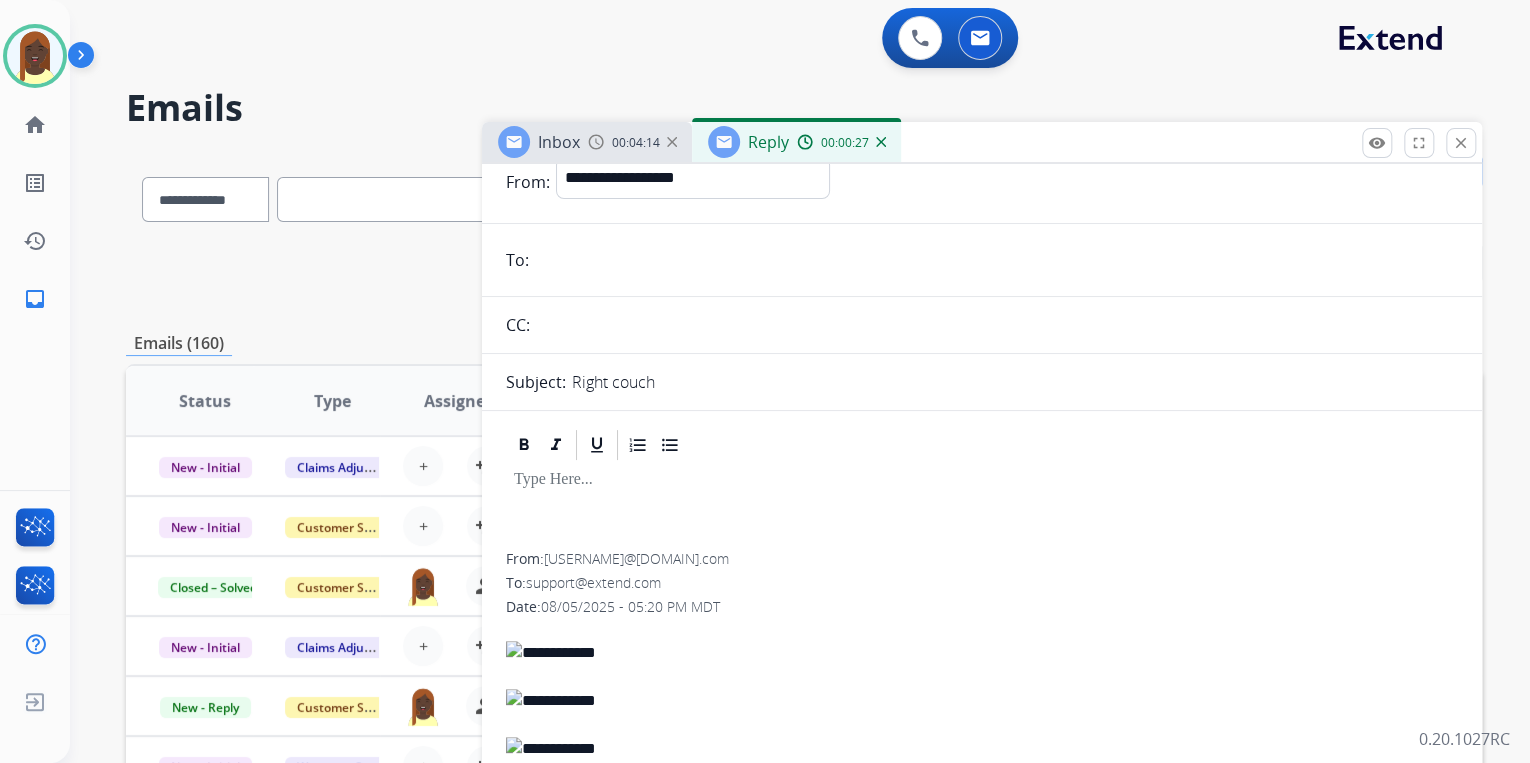click at bounding box center [996, 260] 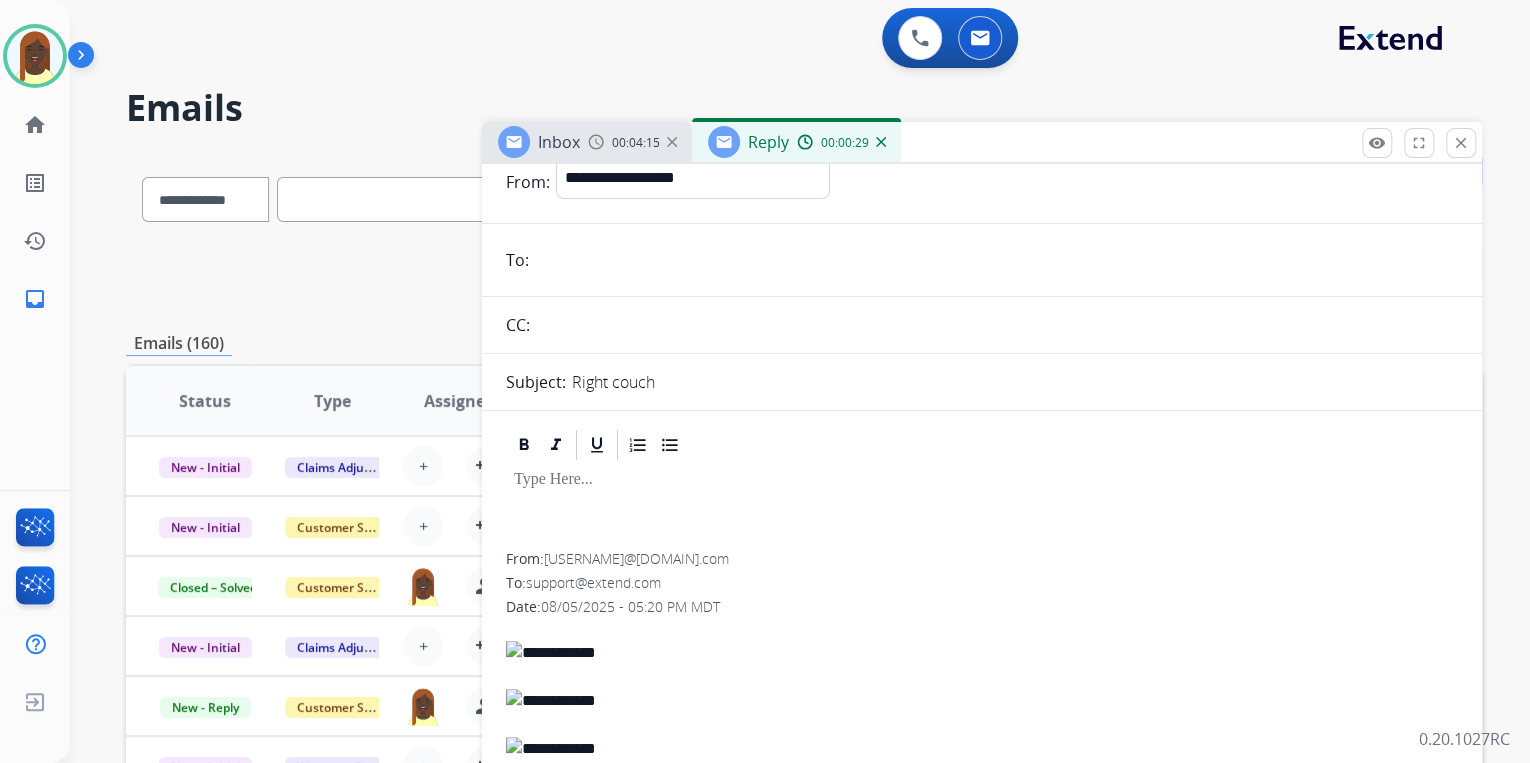 paste on "**********" 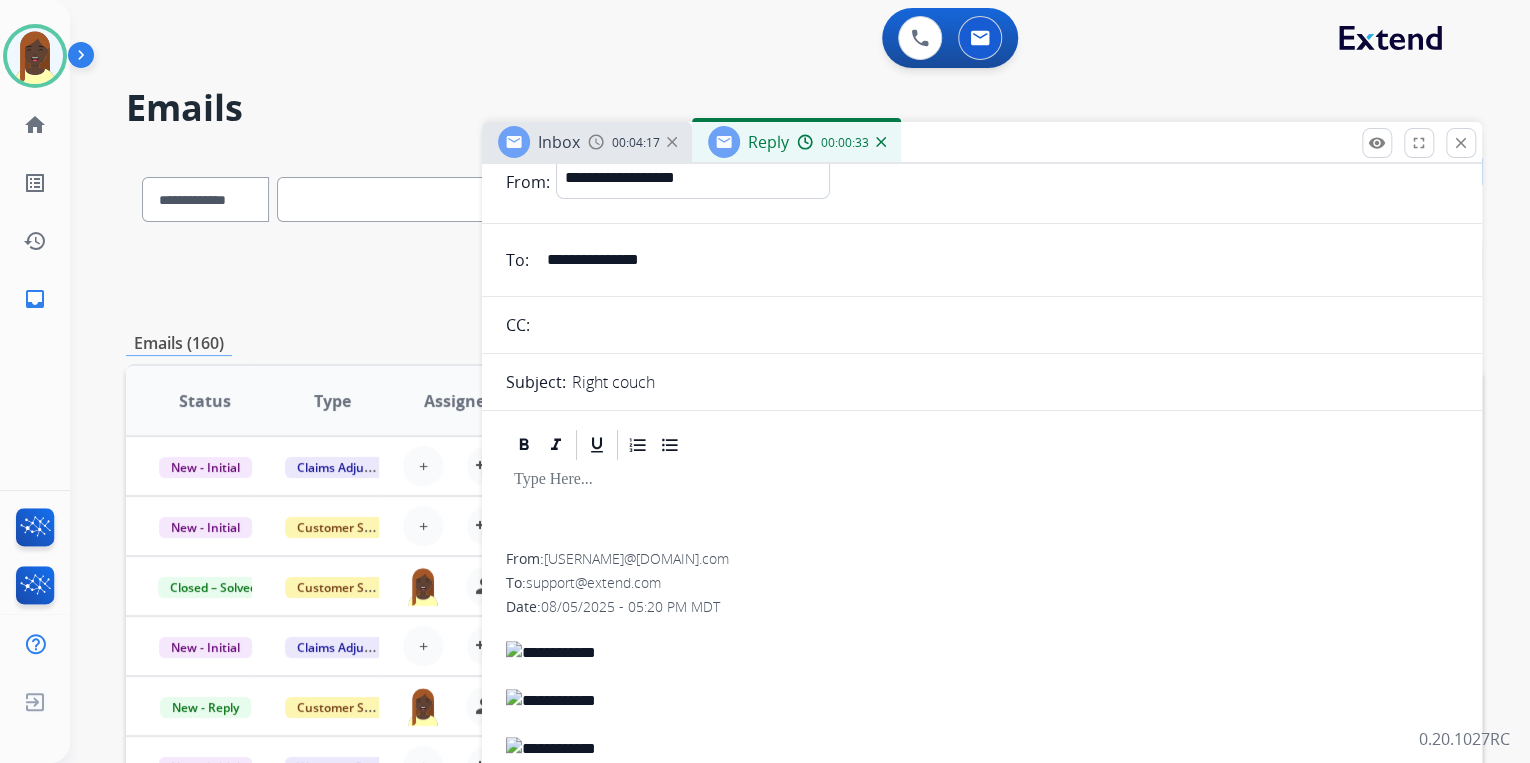 scroll, scrollTop: 68, scrollLeft: 0, axis: vertical 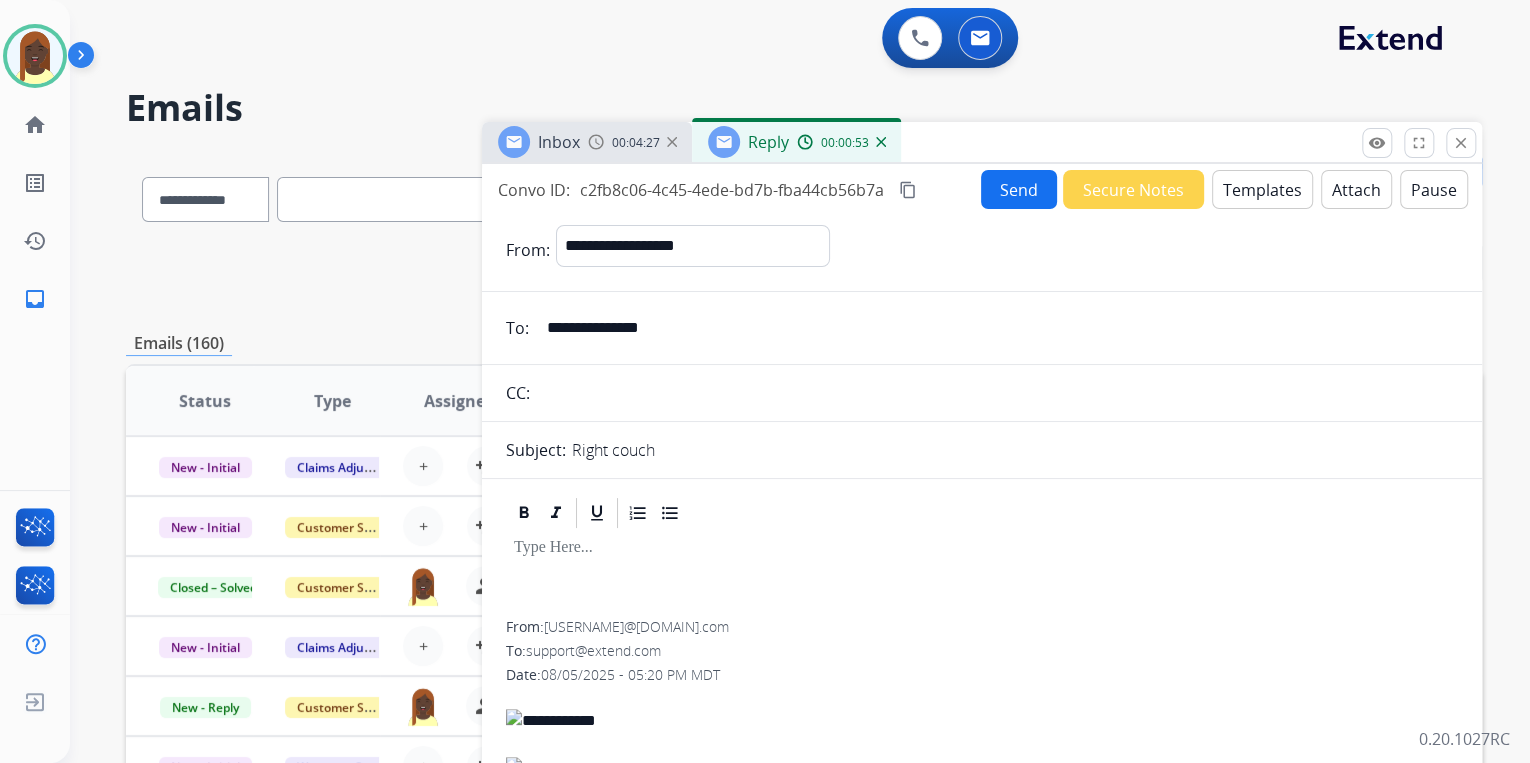 type on "**********" 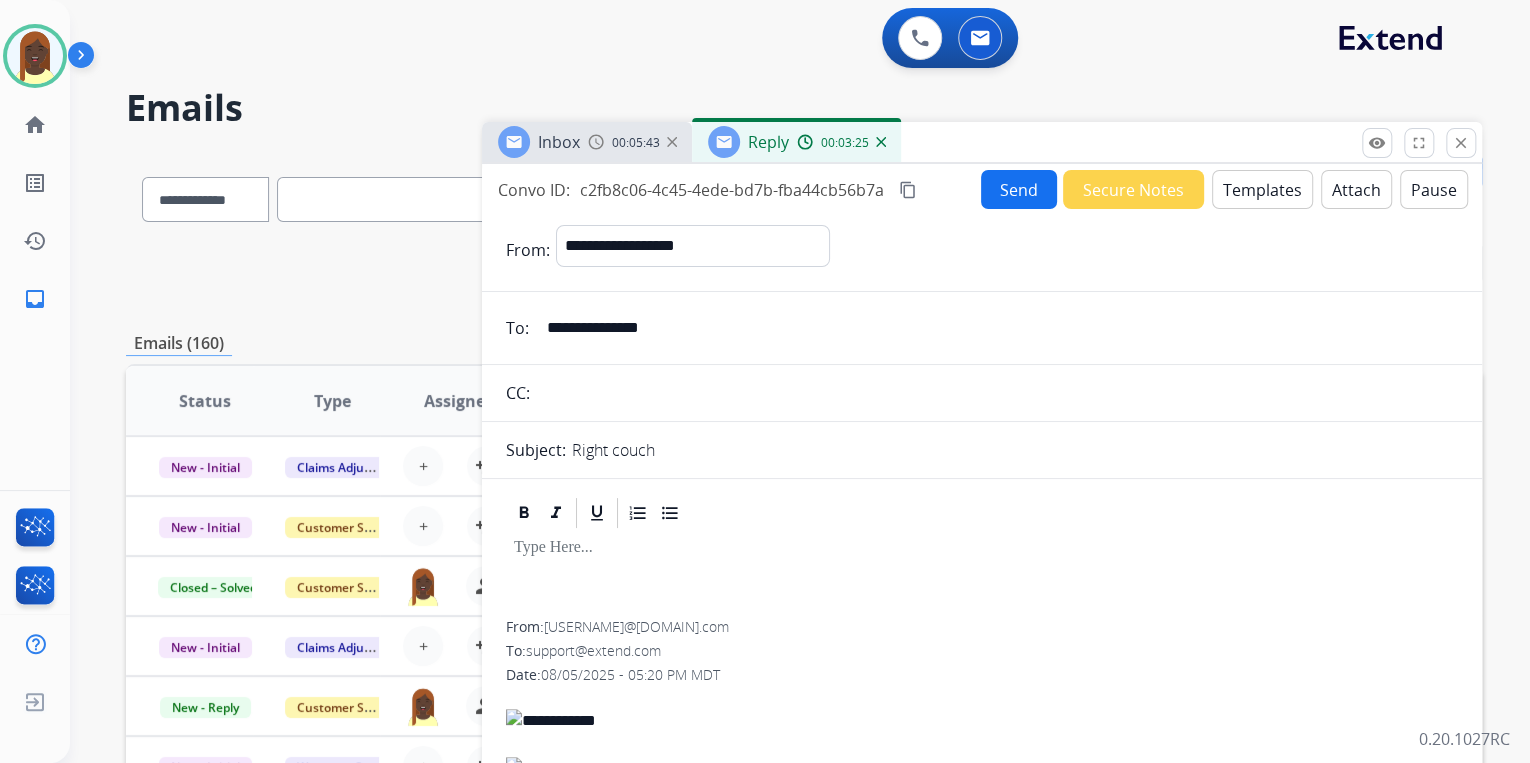 click on "Templates" at bounding box center (1262, 189) 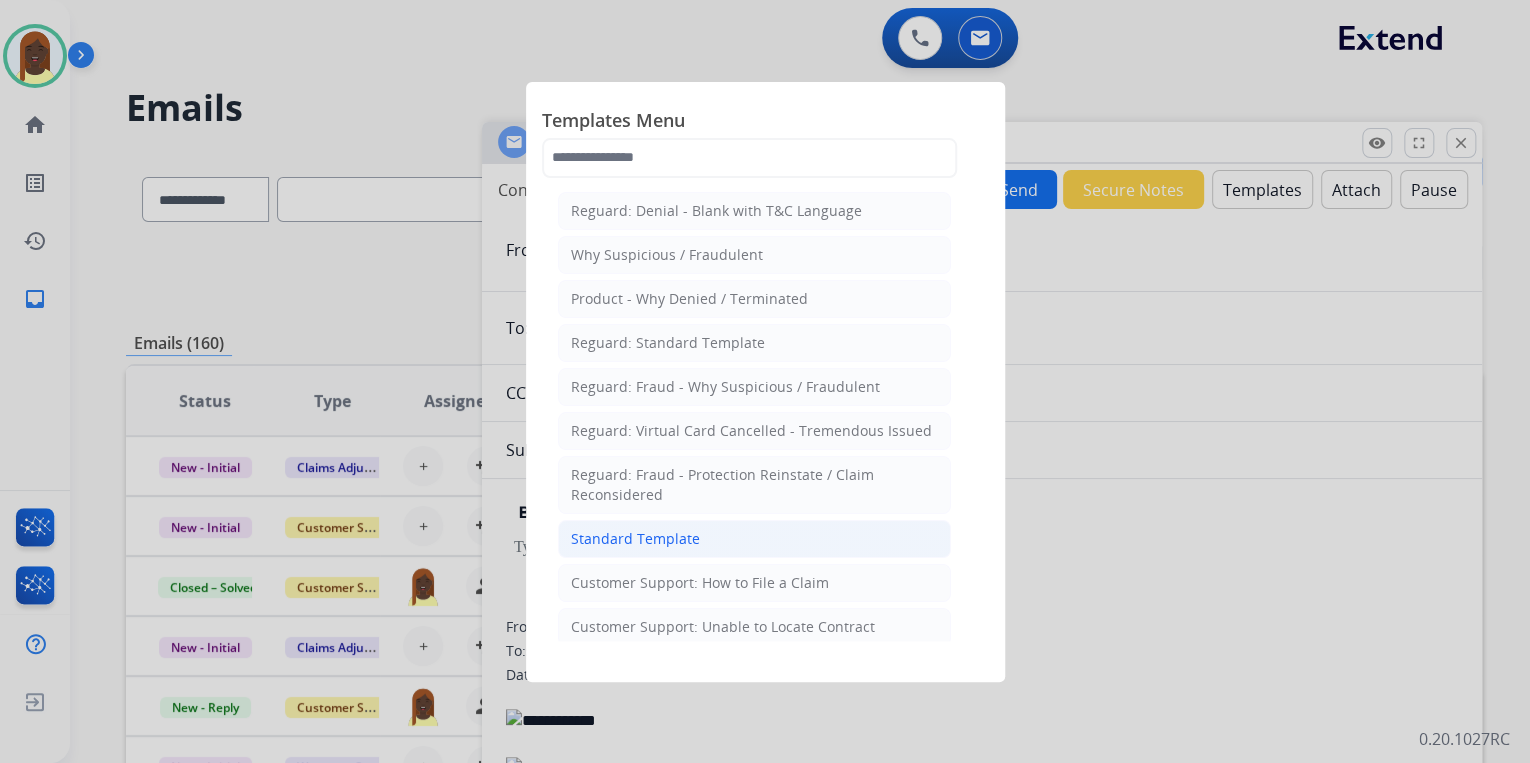 click on "Standard Template" 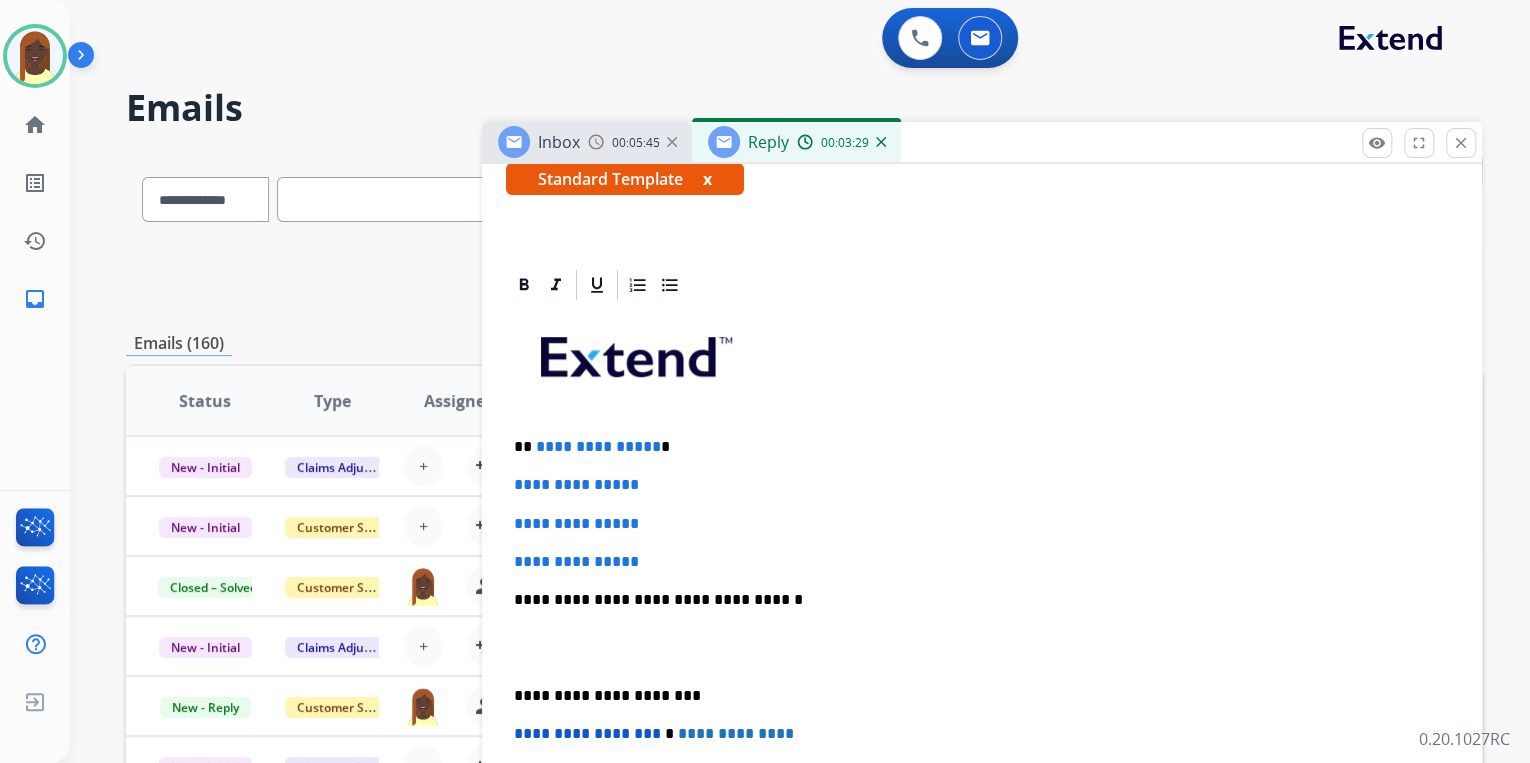 scroll, scrollTop: 400, scrollLeft: 0, axis: vertical 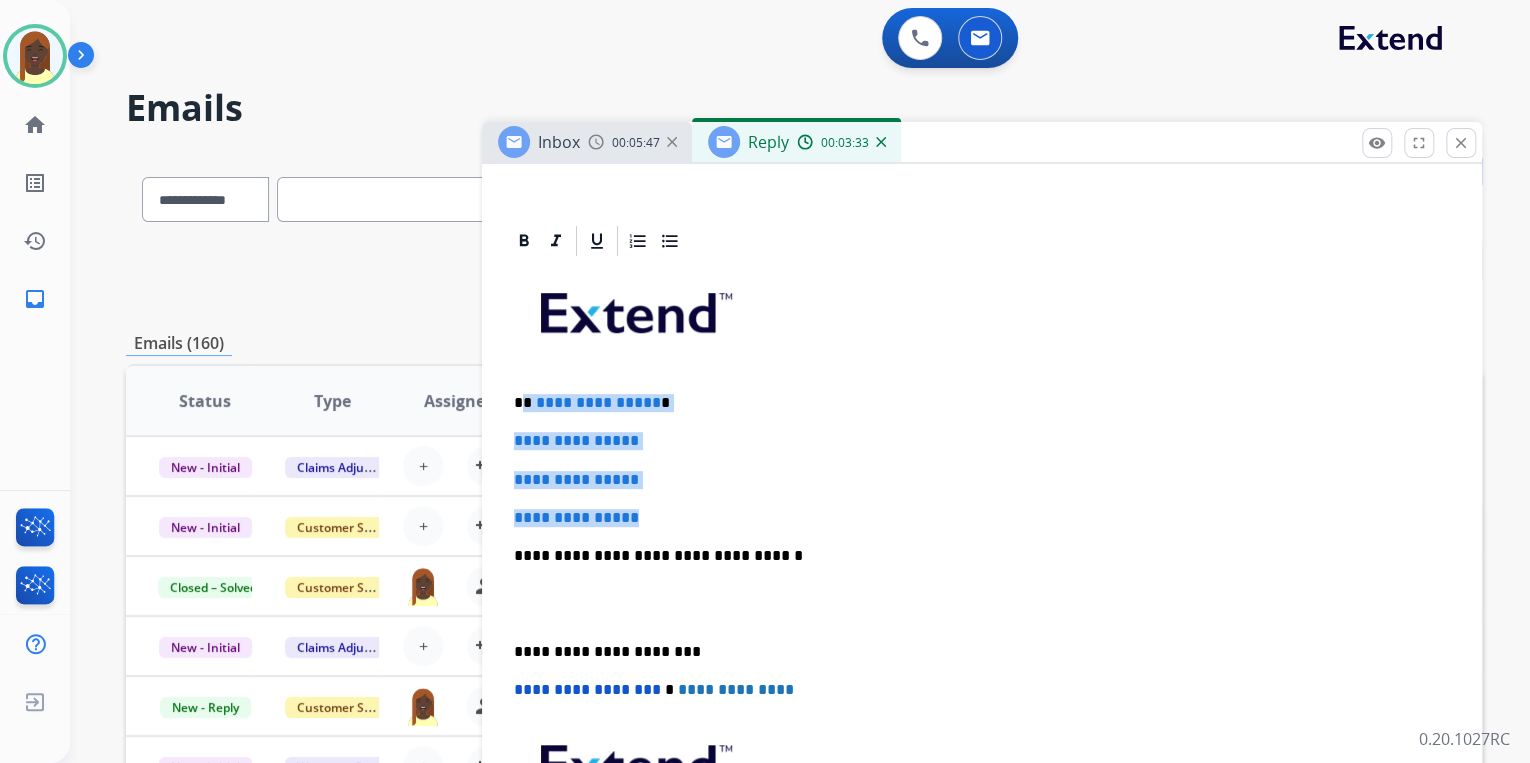 drag, startPoint x: 523, startPoint y: 397, endPoint x: 684, endPoint y: 500, distance: 191.12823 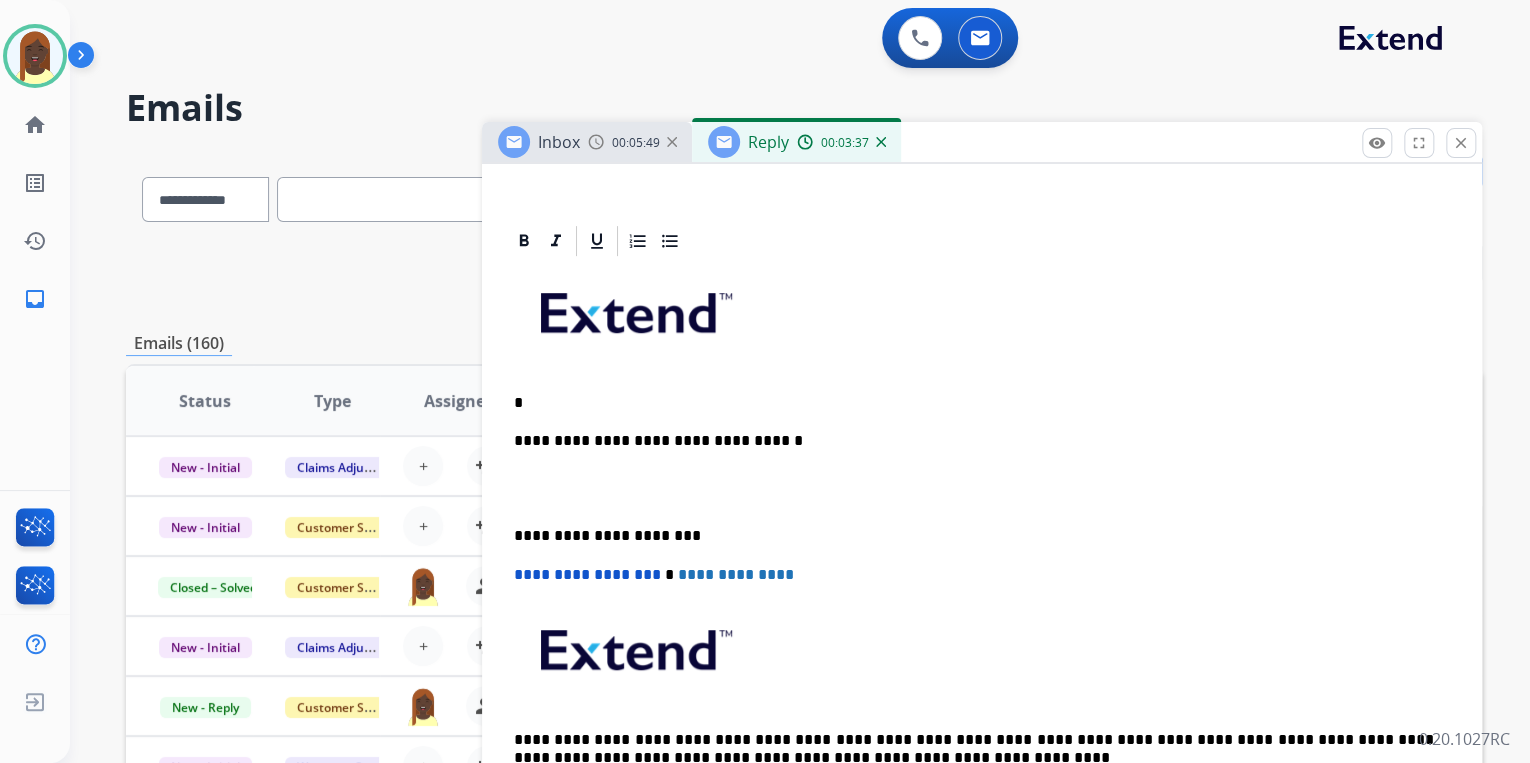 type 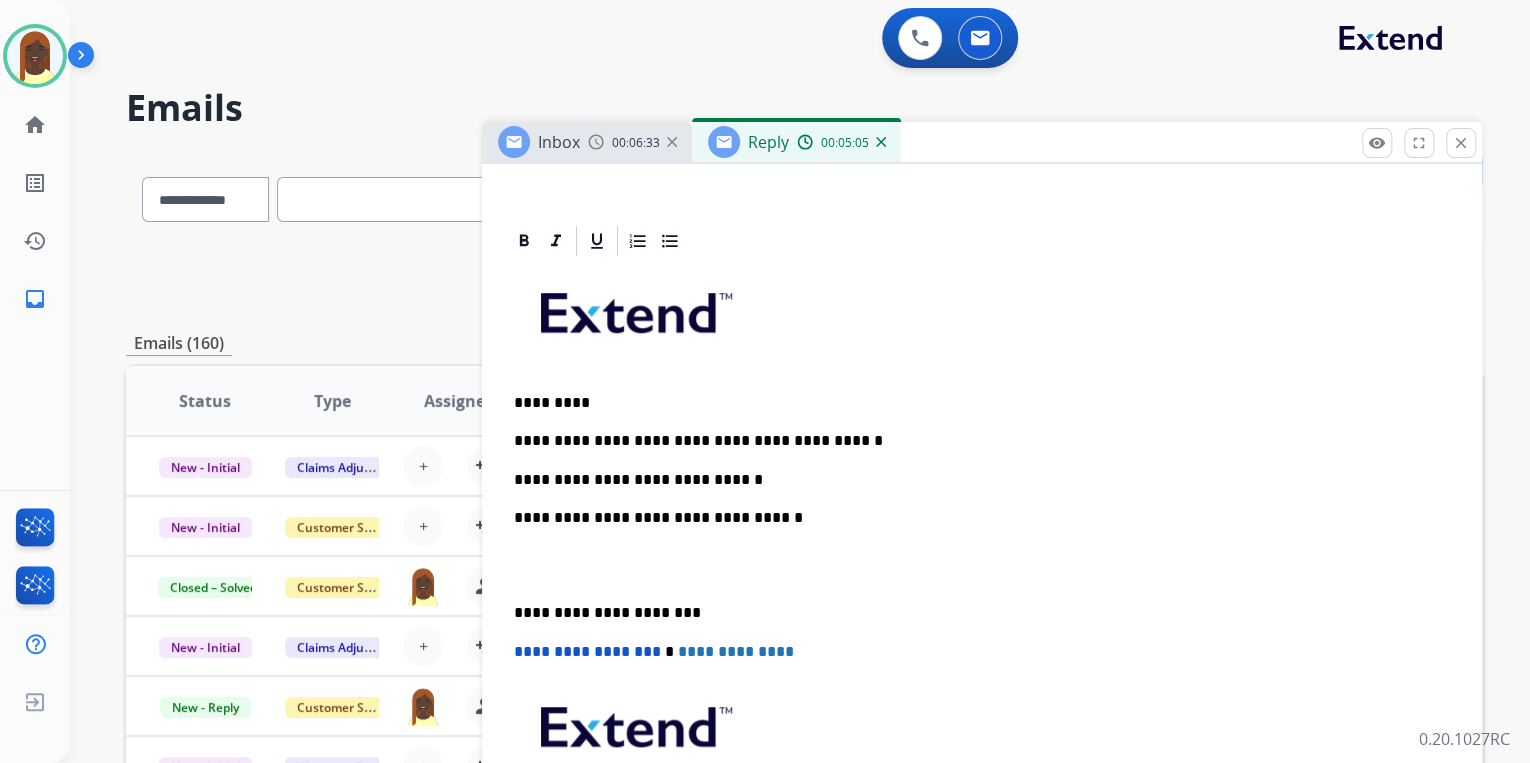 click on "**********" at bounding box center (974, 480) 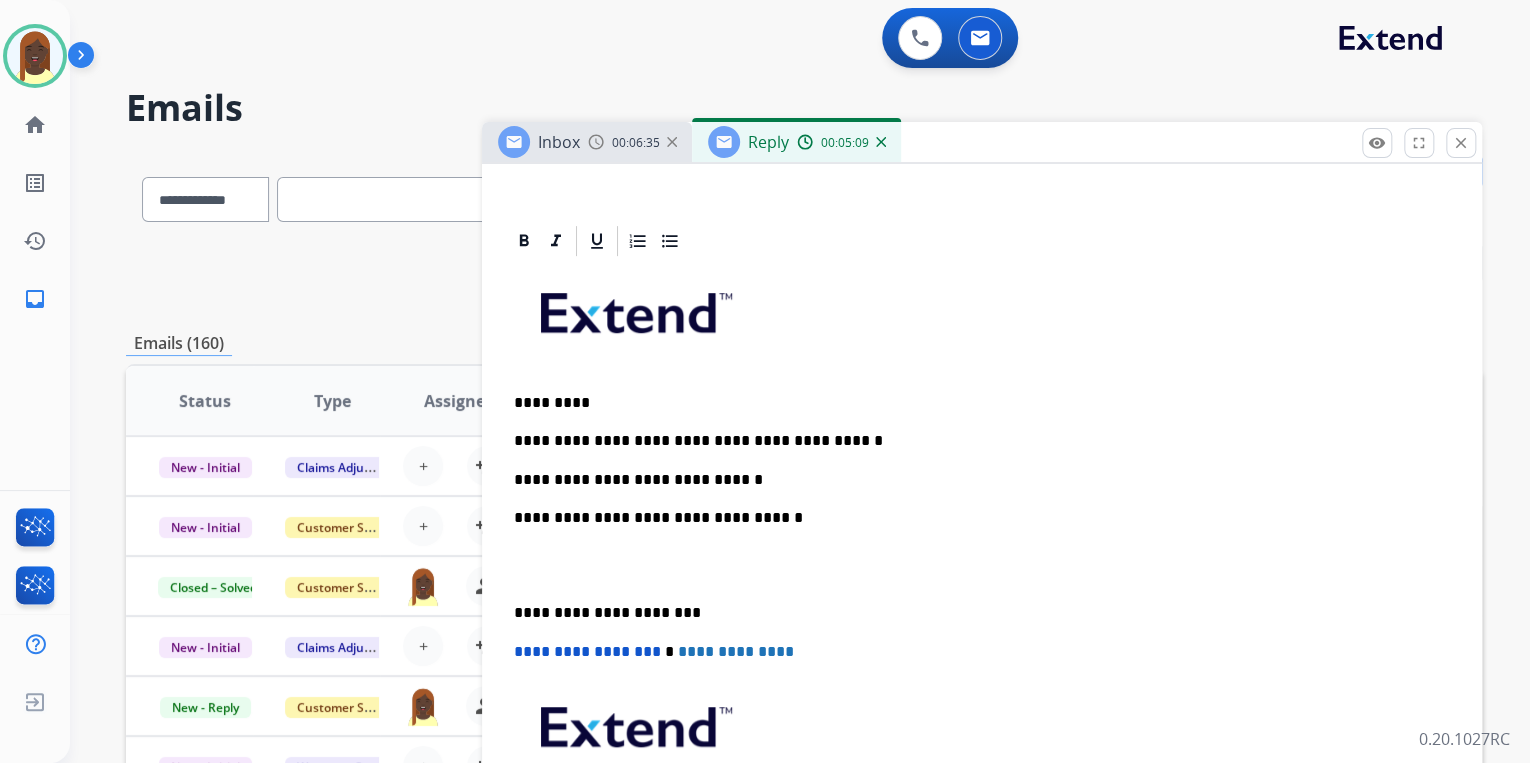 click on "**********" at bounding box center (974, 480) 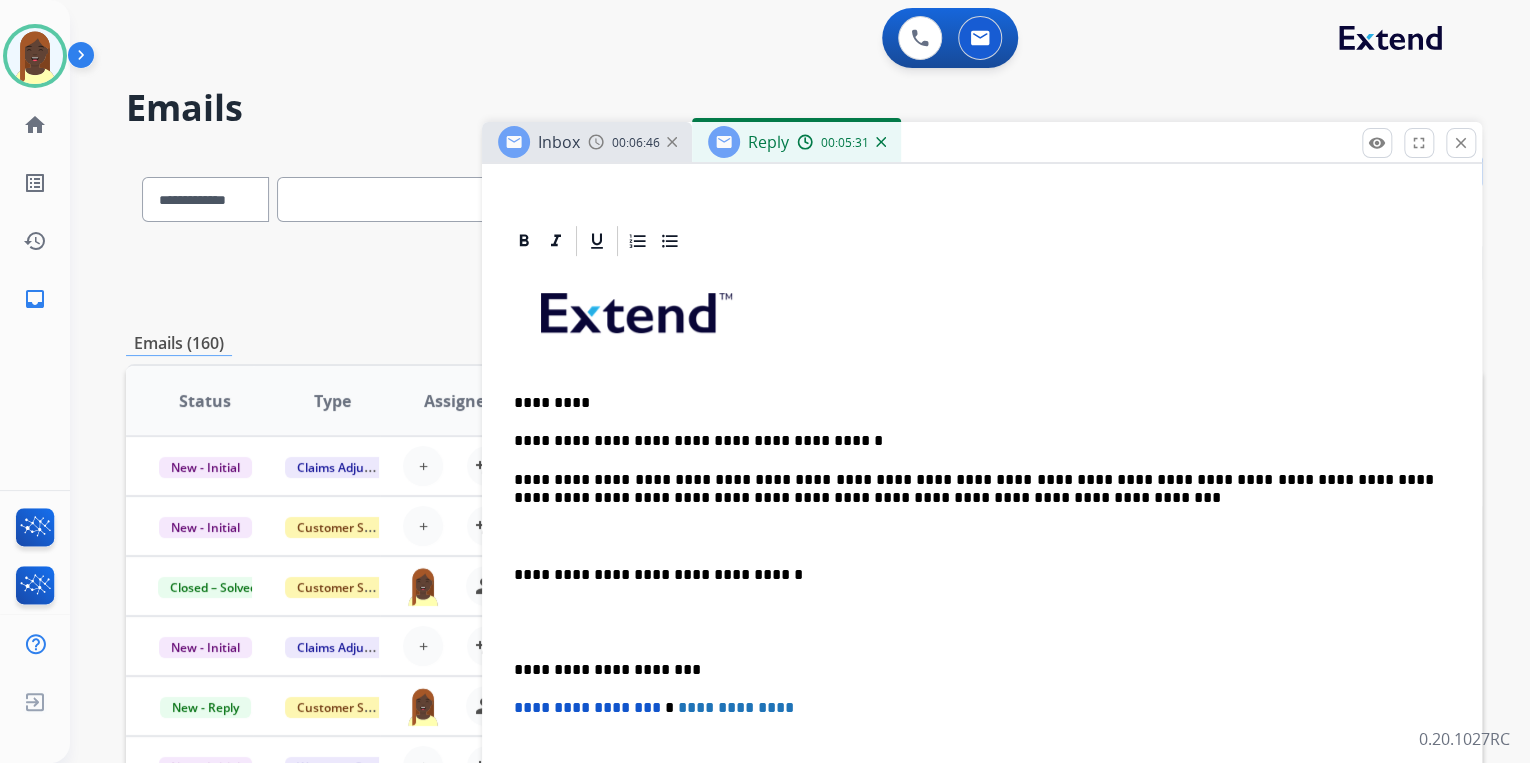 click at bounding box center [982, 536] 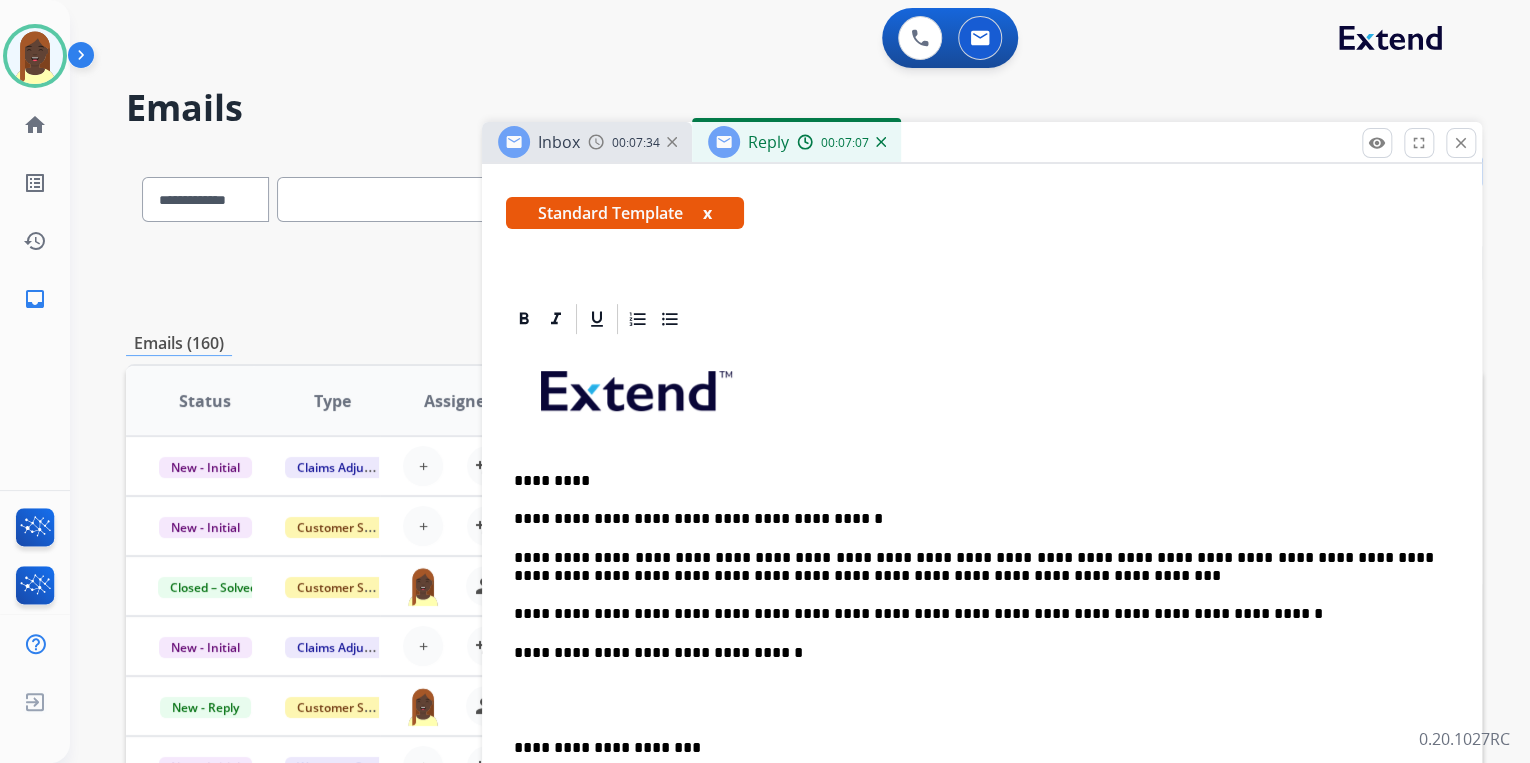 scroll, scrollTop: 240, scrollLeft: 0, axis: vertical 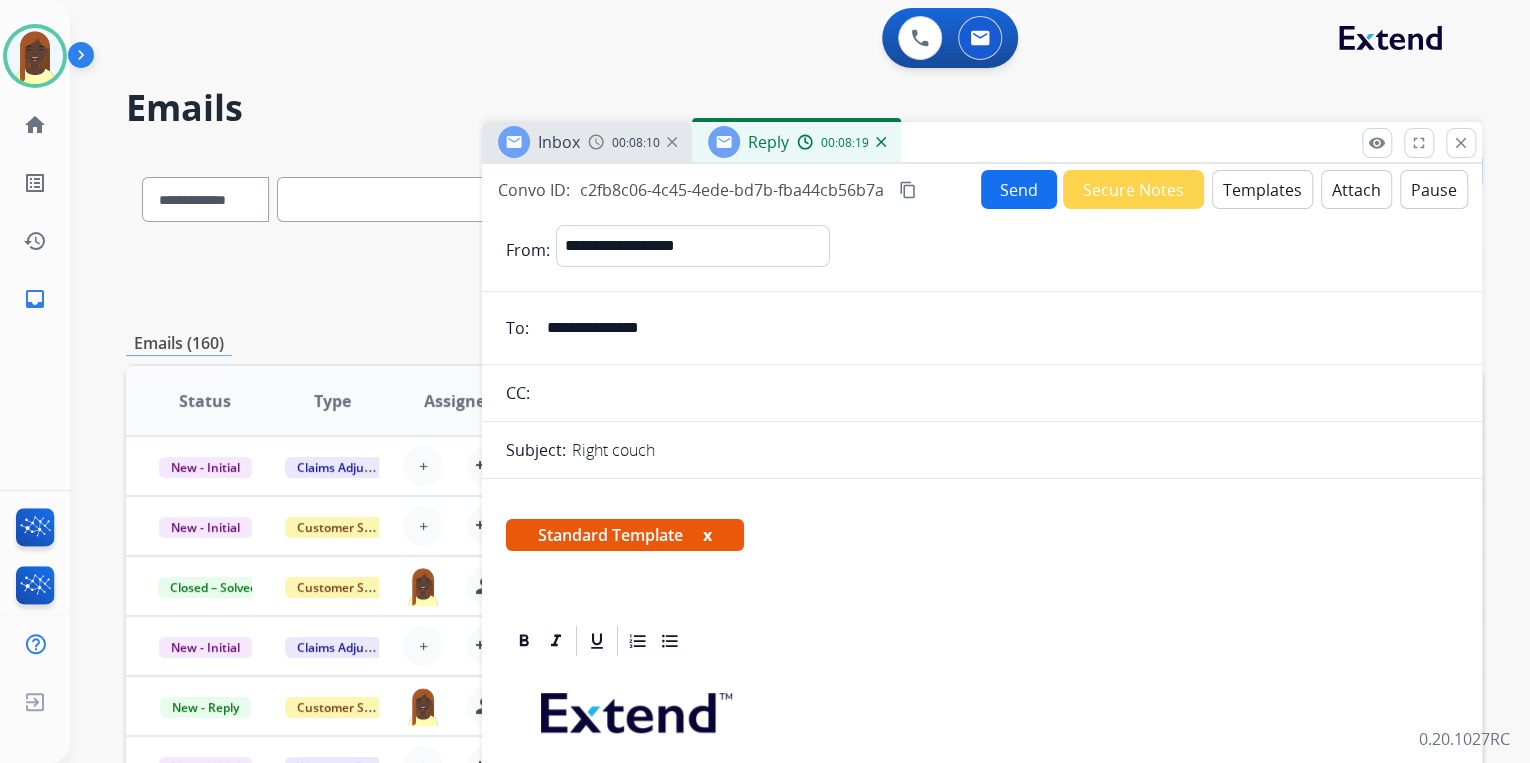 click on "Send" at bounding box center [1019, 189] 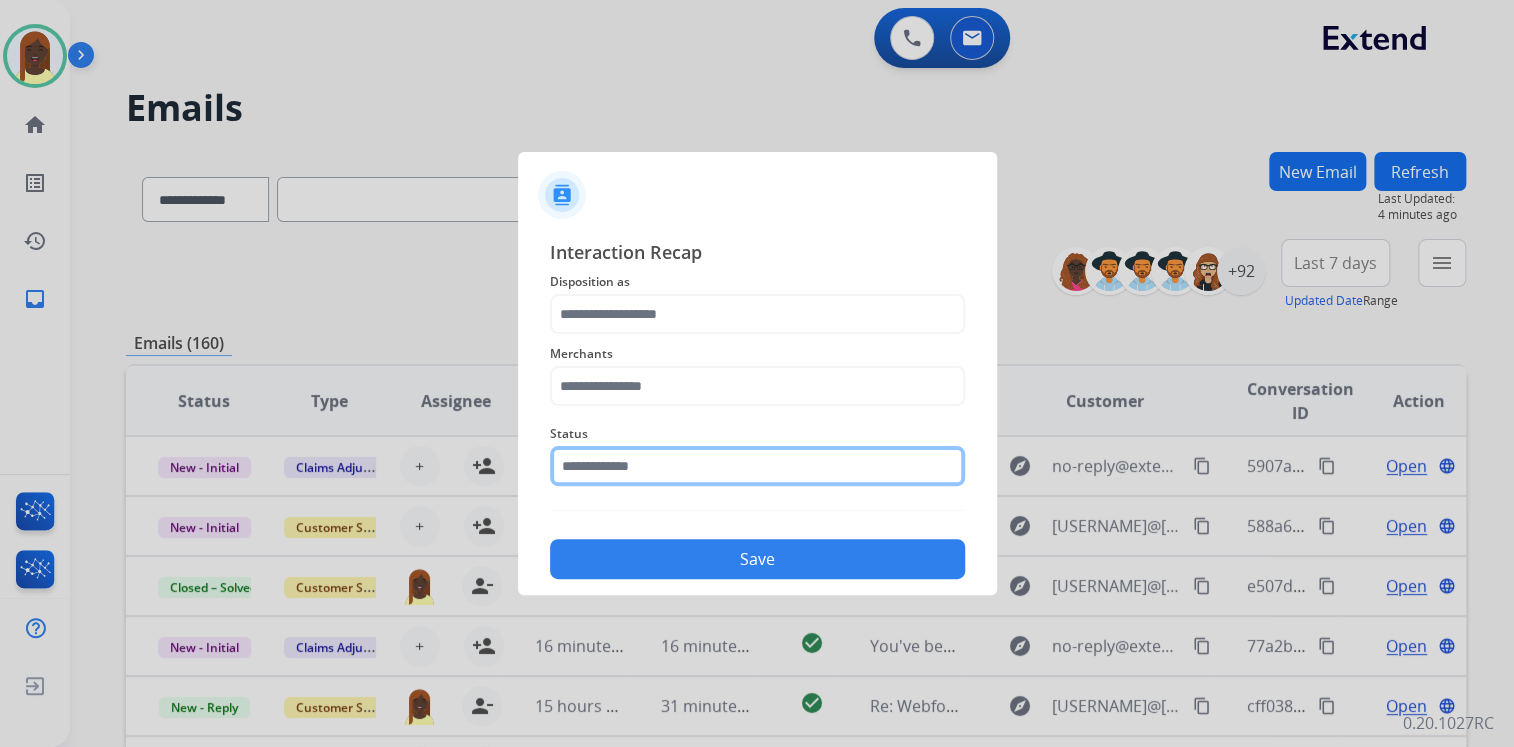 click 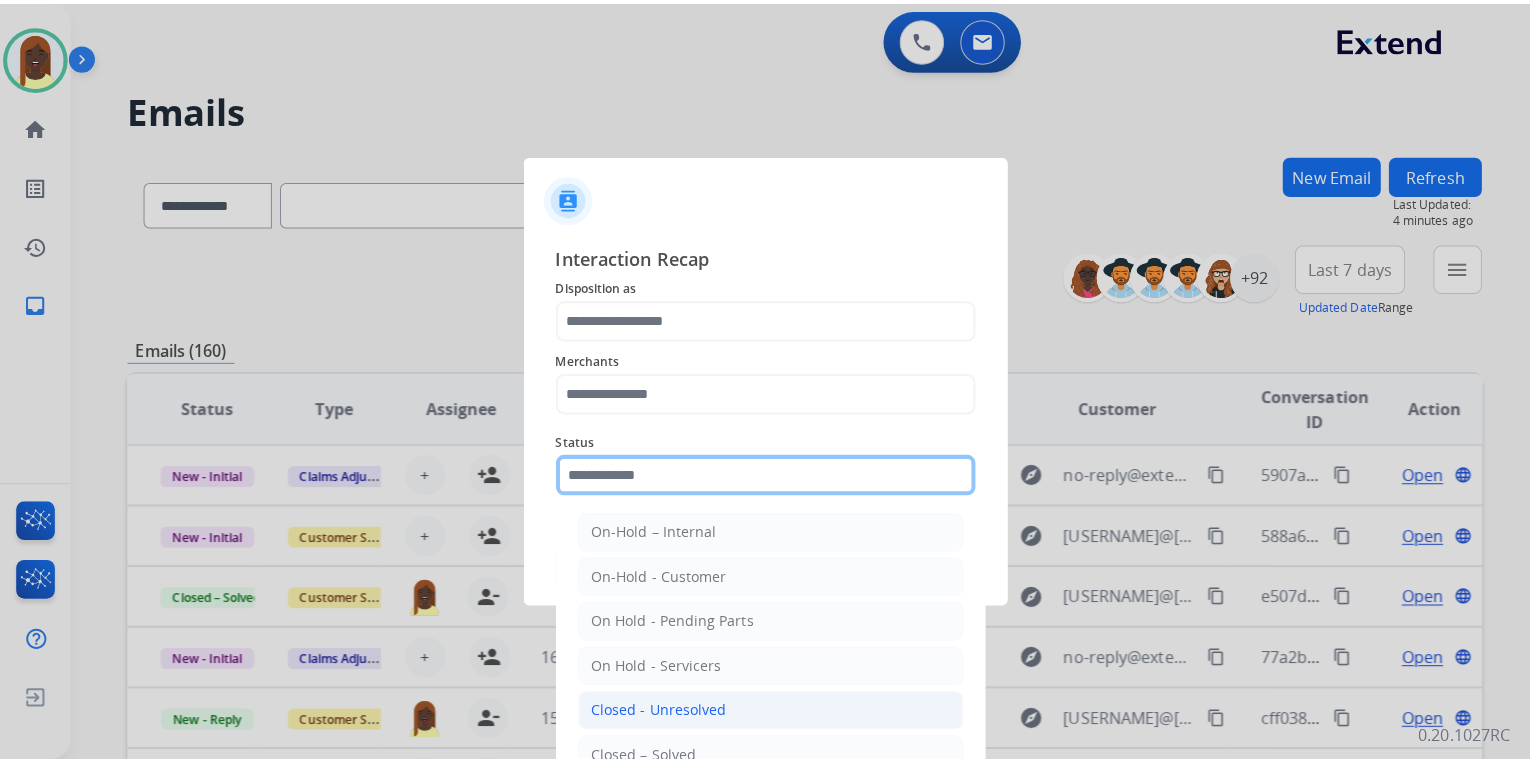 scroll, scrollTop: 116, scrollLeft: 0, axis: vertical 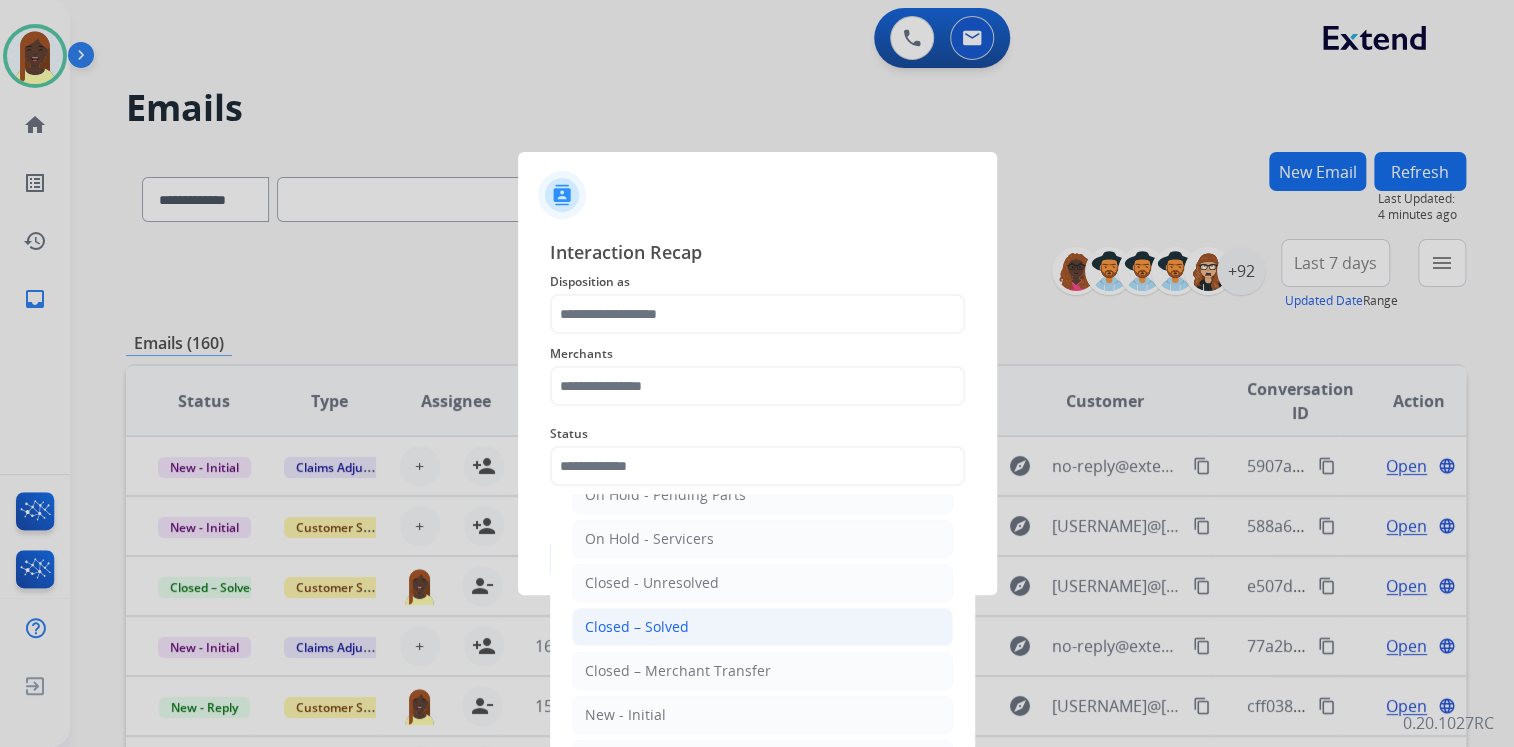 click on "Closed – Solved" 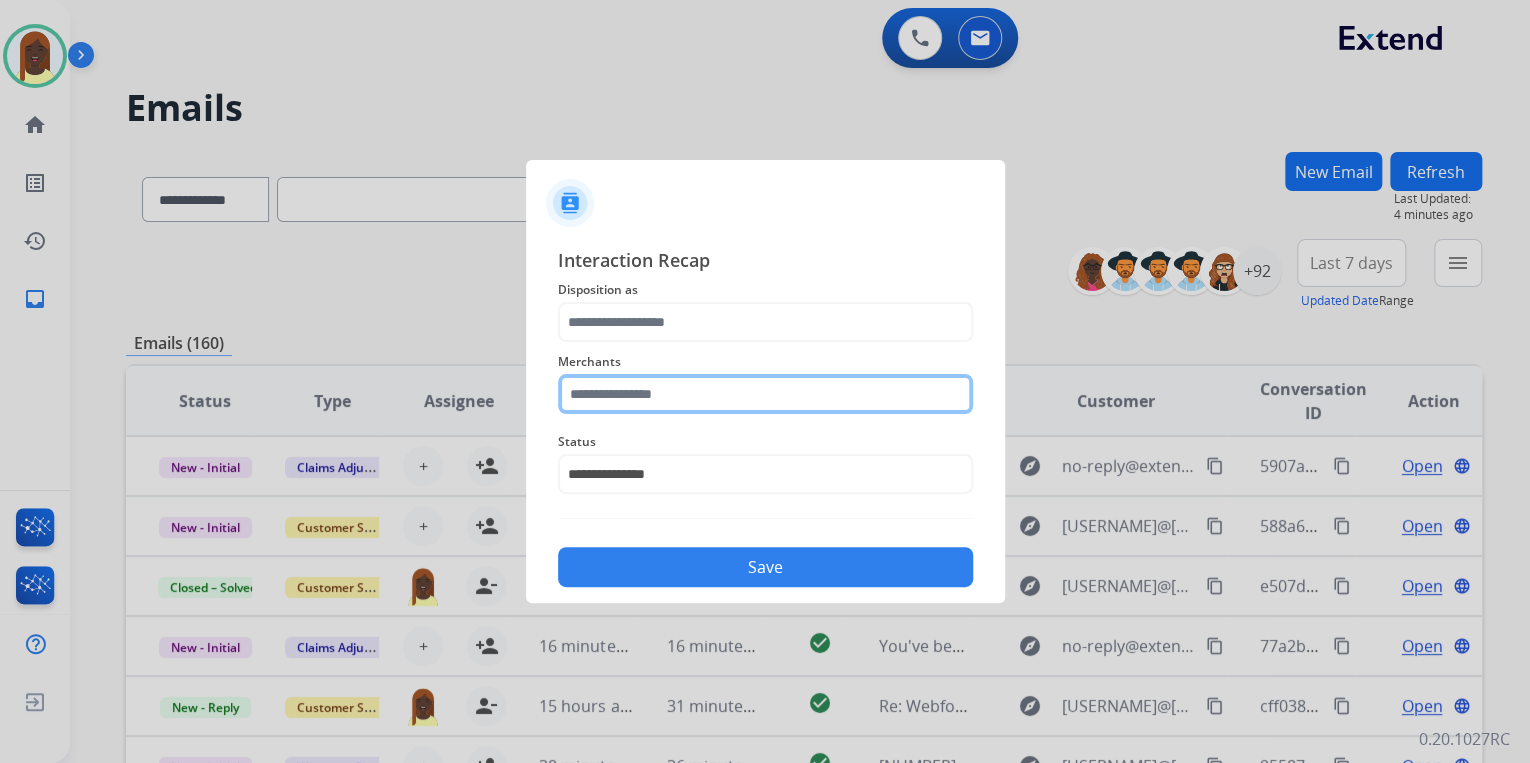 click 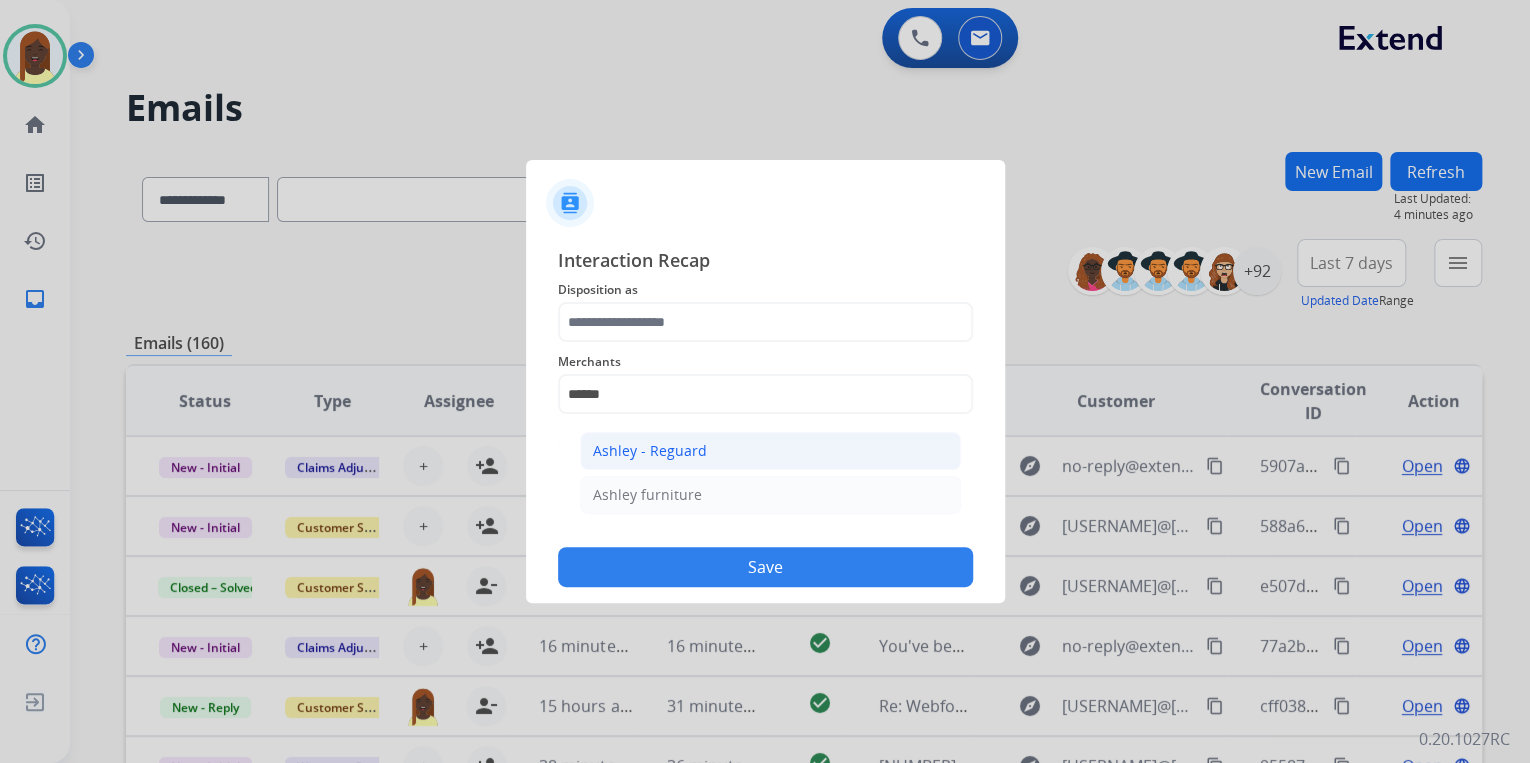 click on "Ashley - Reguard" 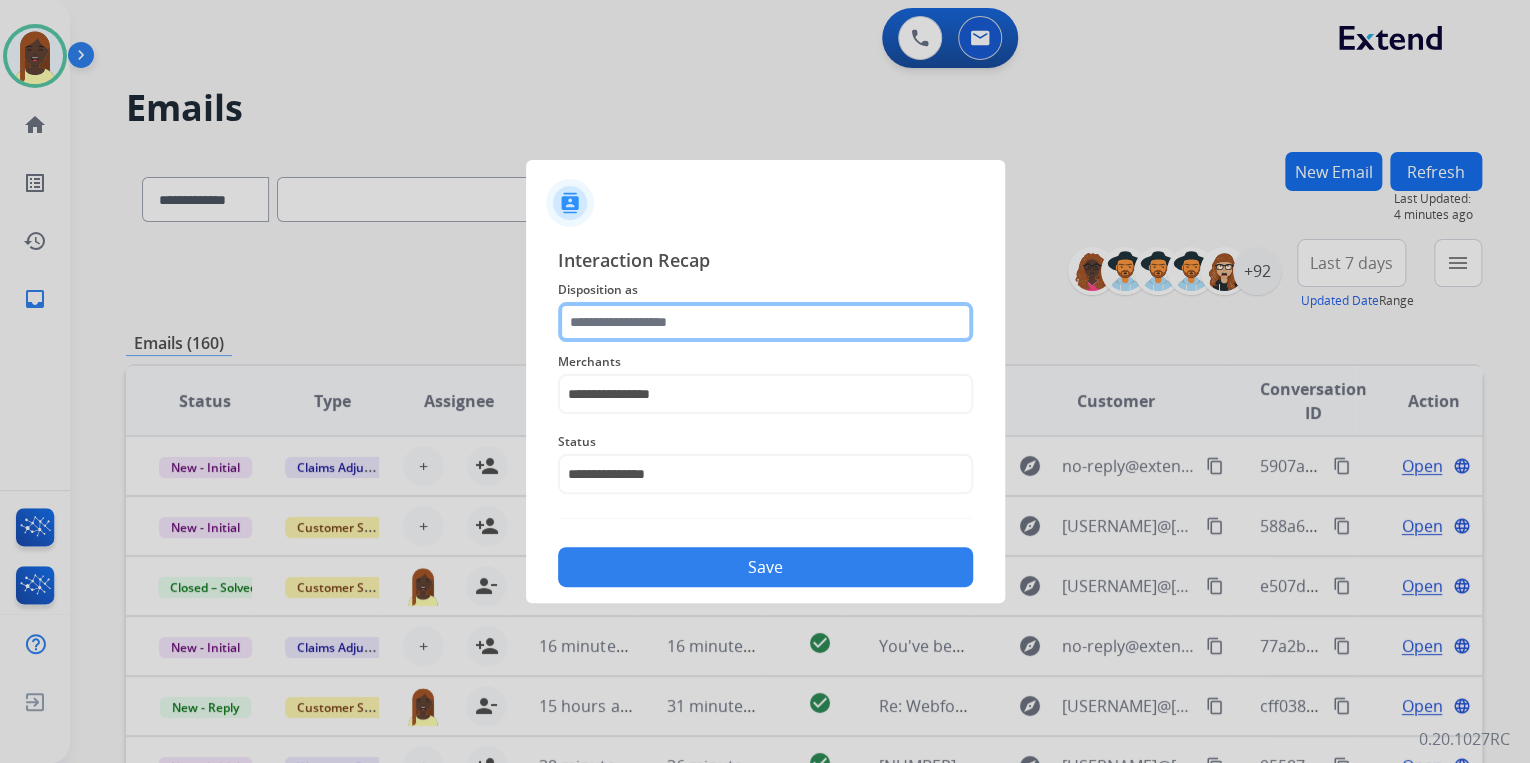 click 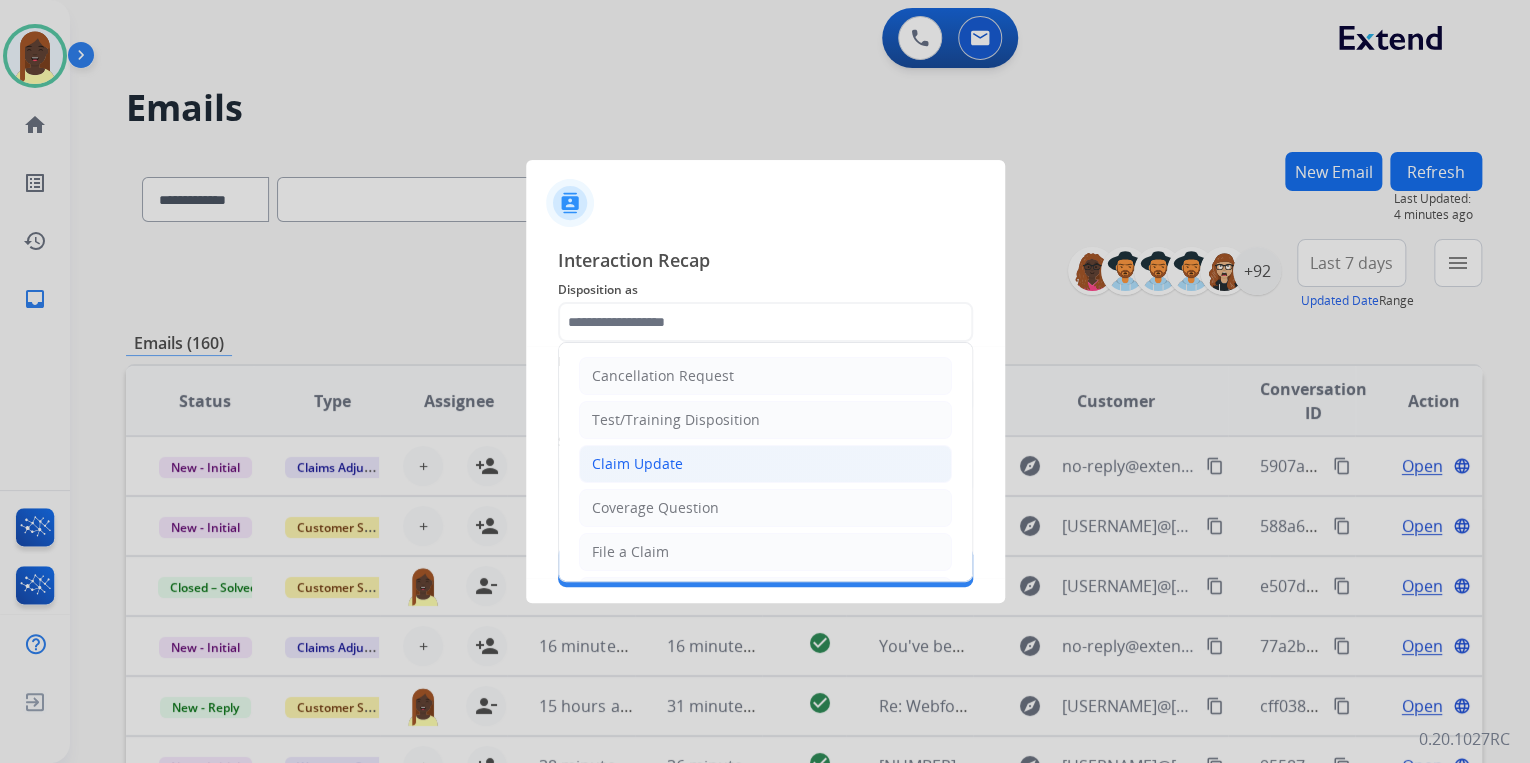 click on "Claim Update" 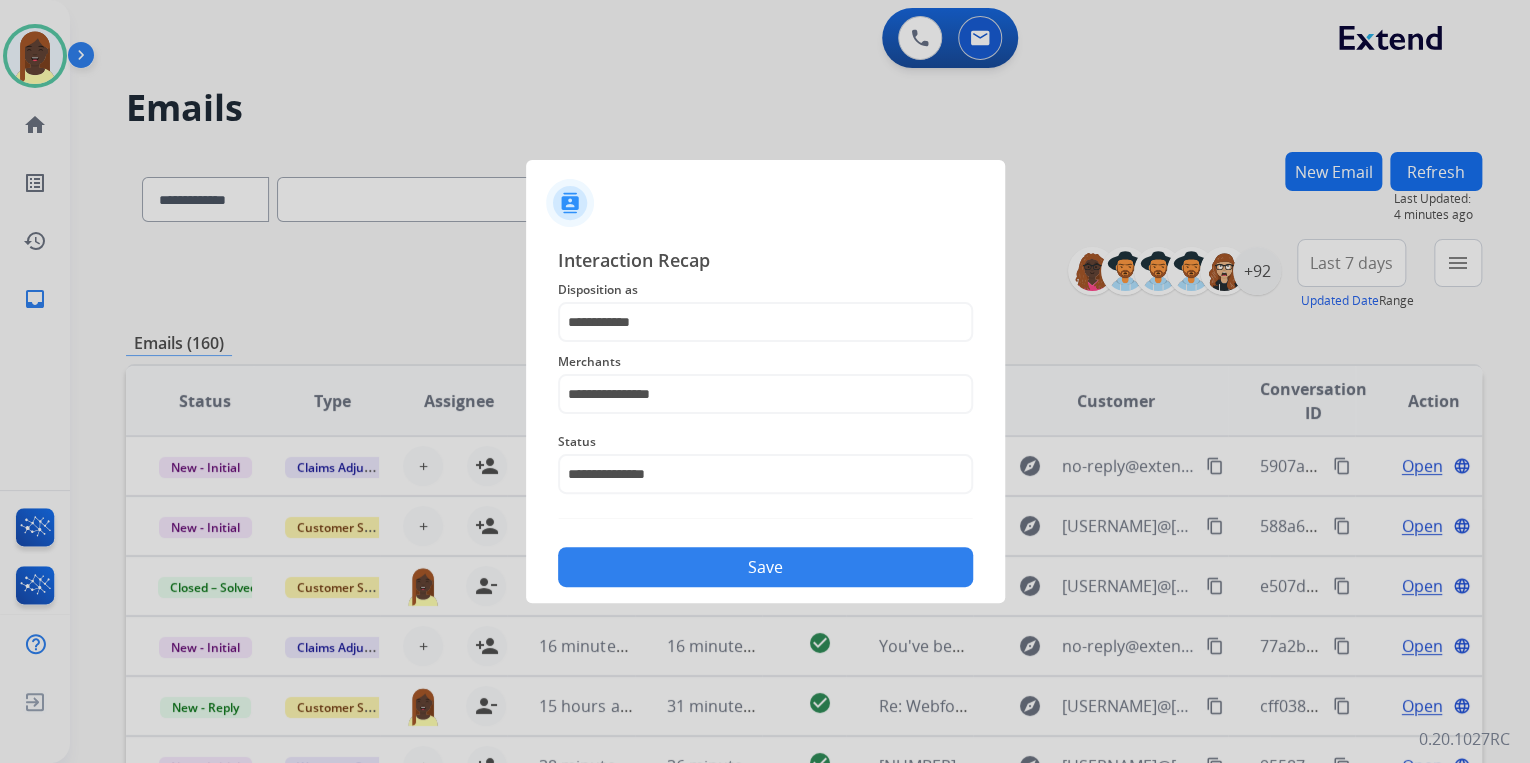 click on "Save" 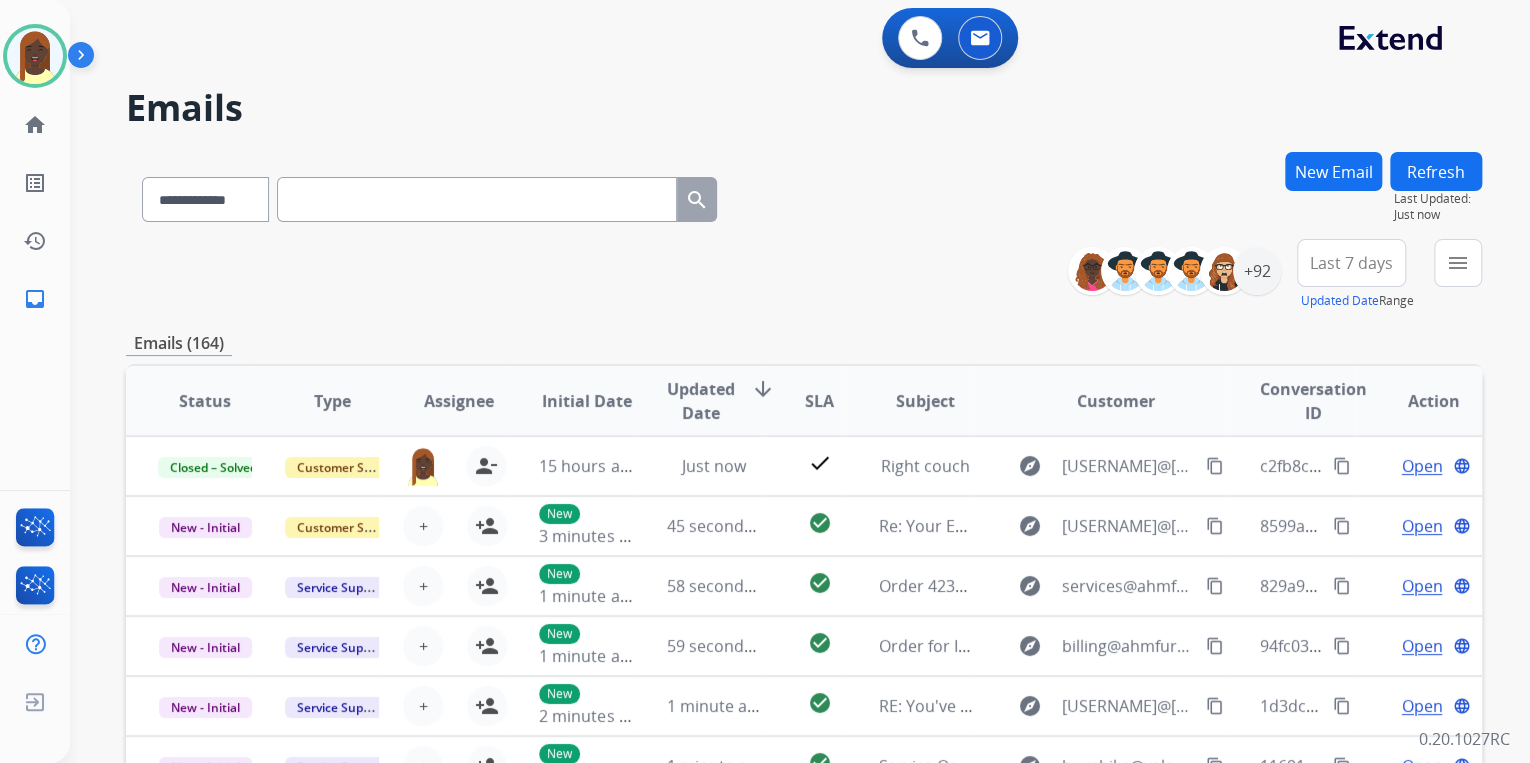 click on "**********" at bounding box center (804, 275) 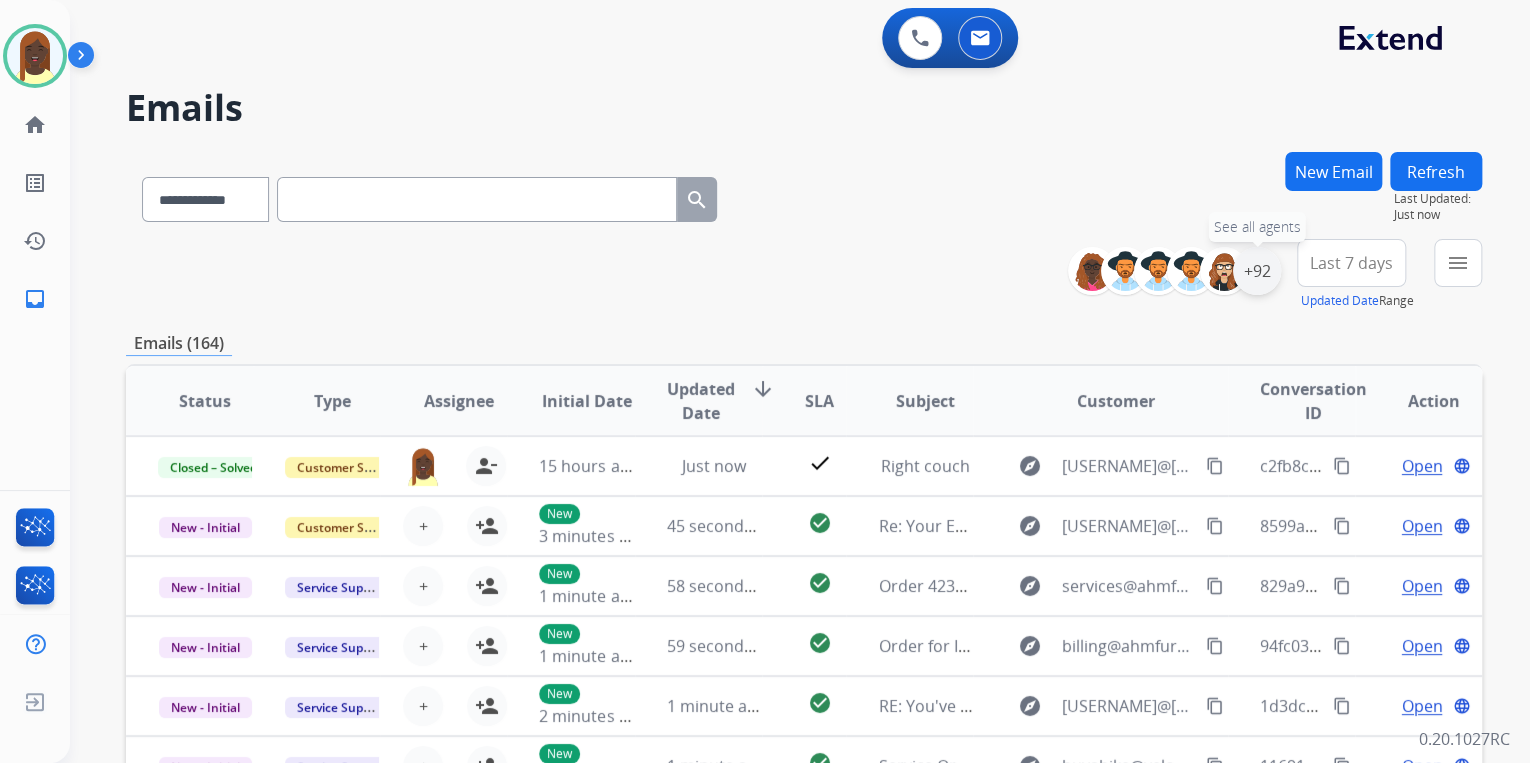 click on "+92" at bounding box center (1257, 271) 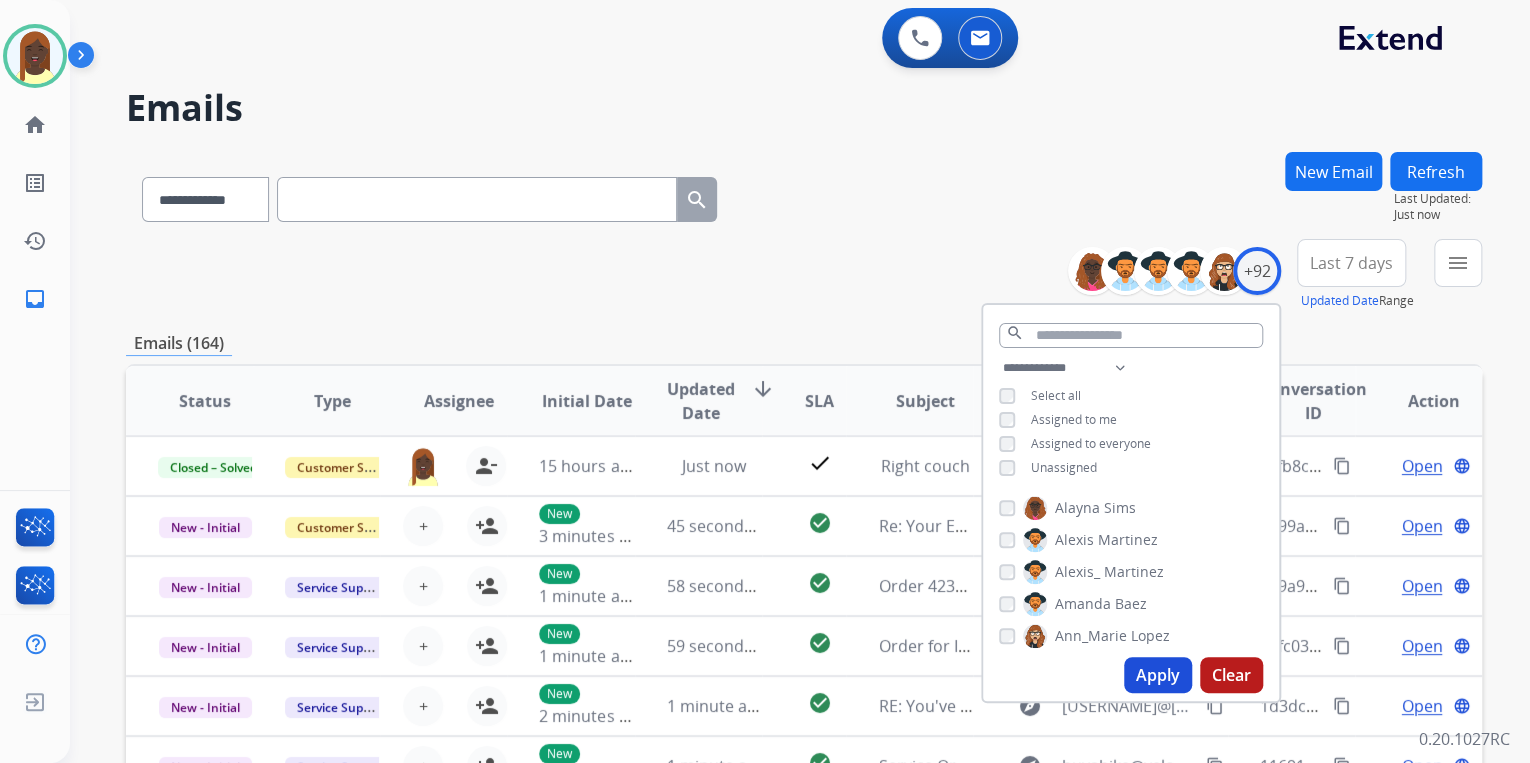 click on "Apply" at bounding box center (1158, 675) 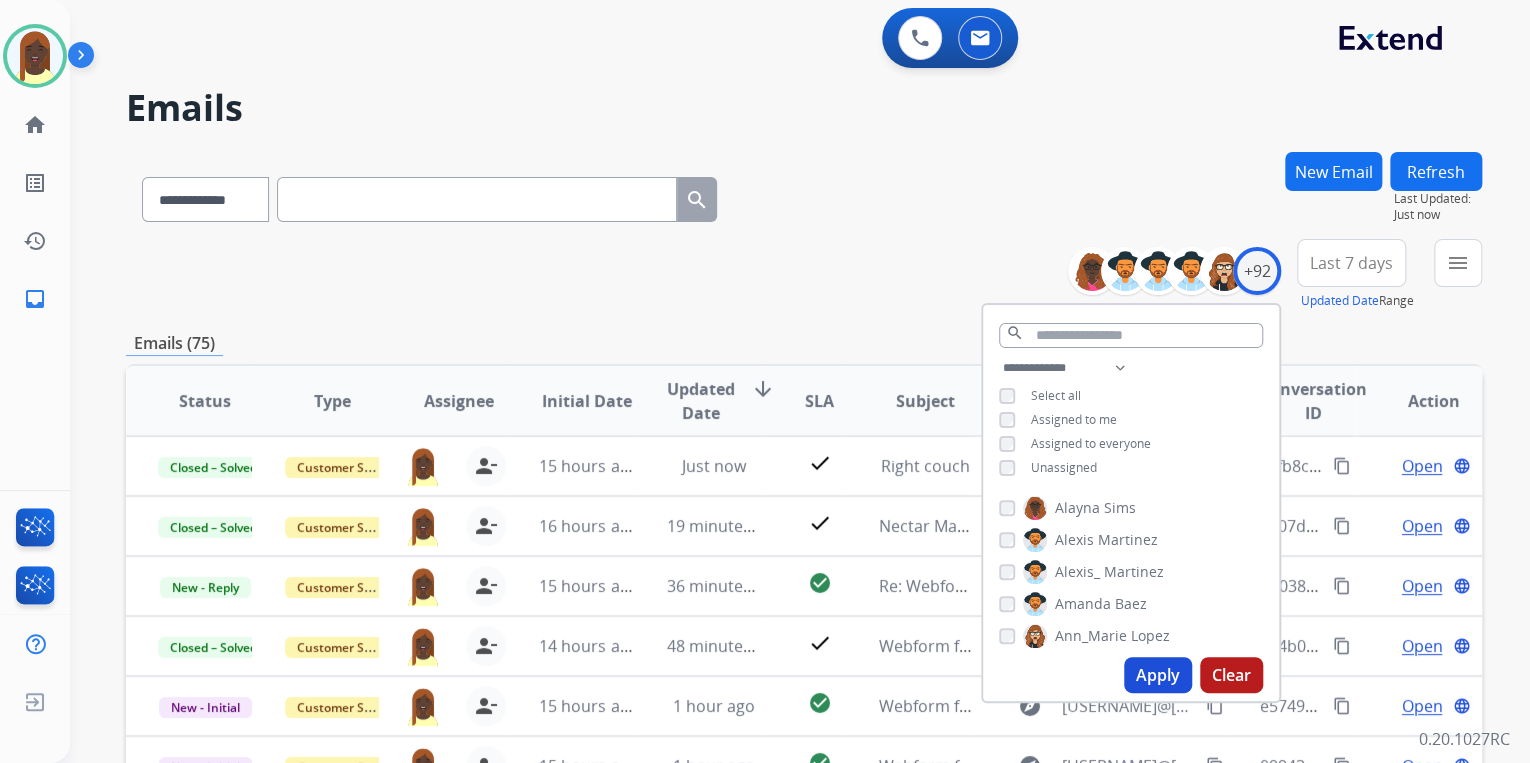 click on "**********" at bounding box center [804, 275] 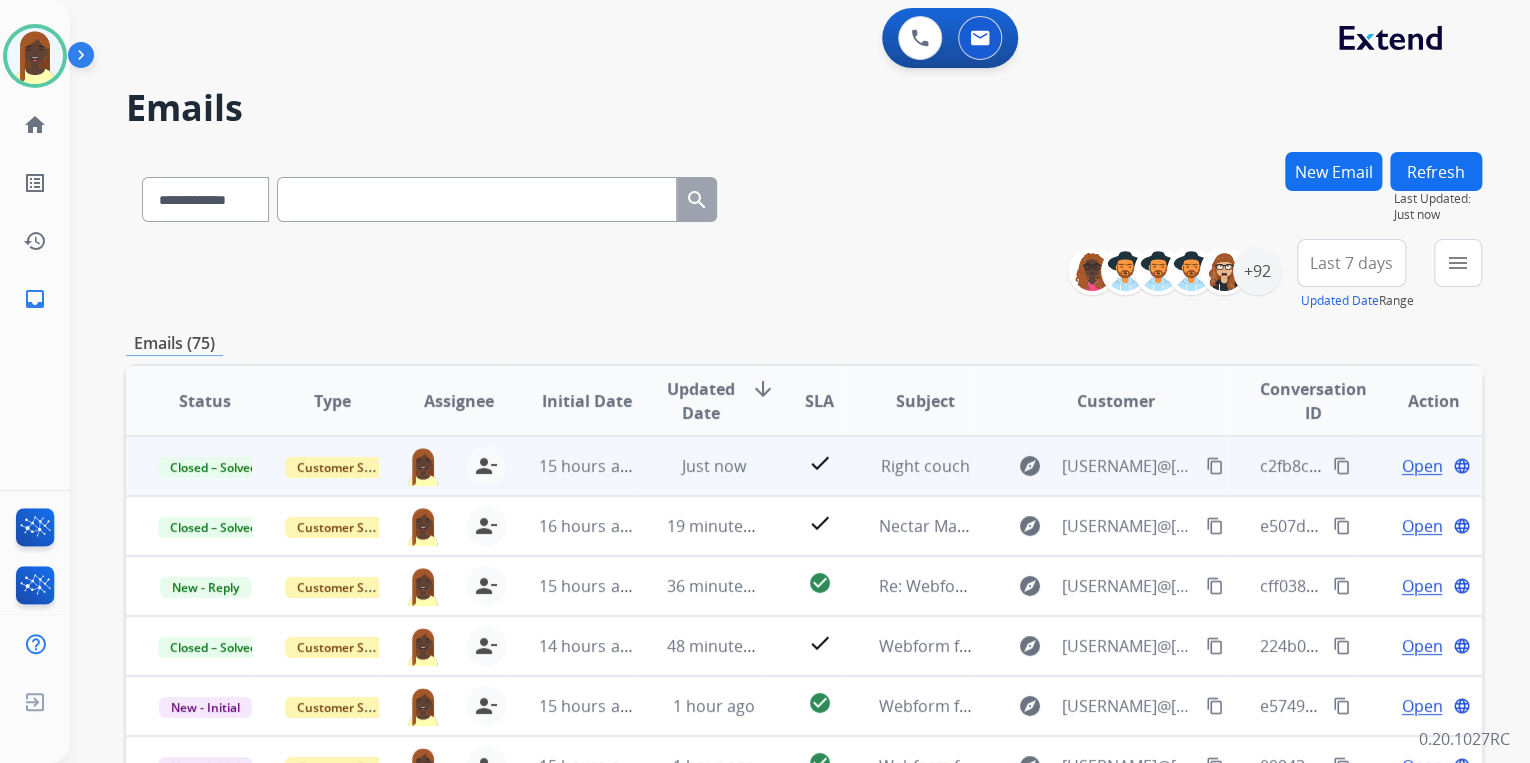 scroll, scrollTop: 1, scrollLeft: 0, axis: vertical 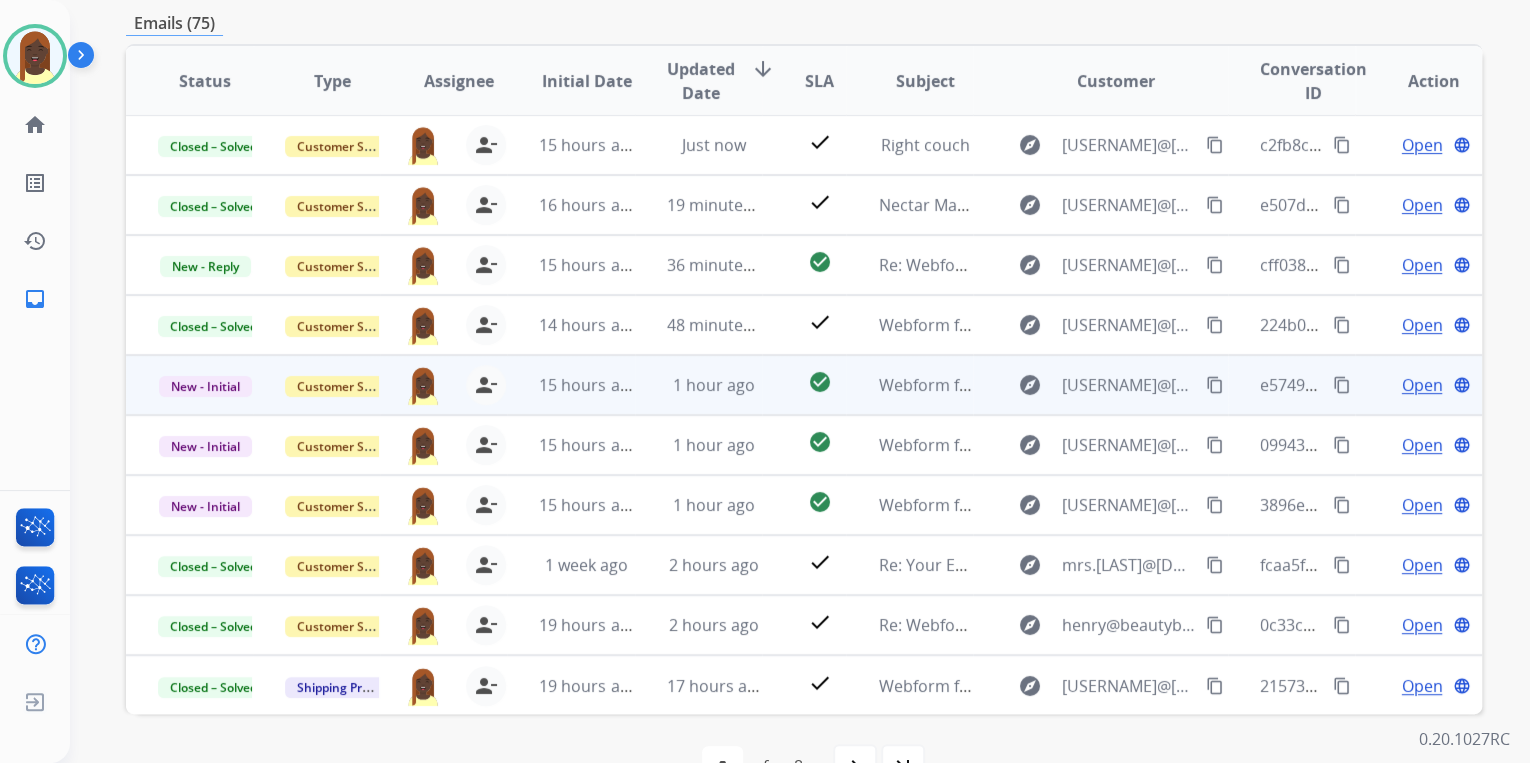 click on "content_copy" at bounding box center [1342, 385] 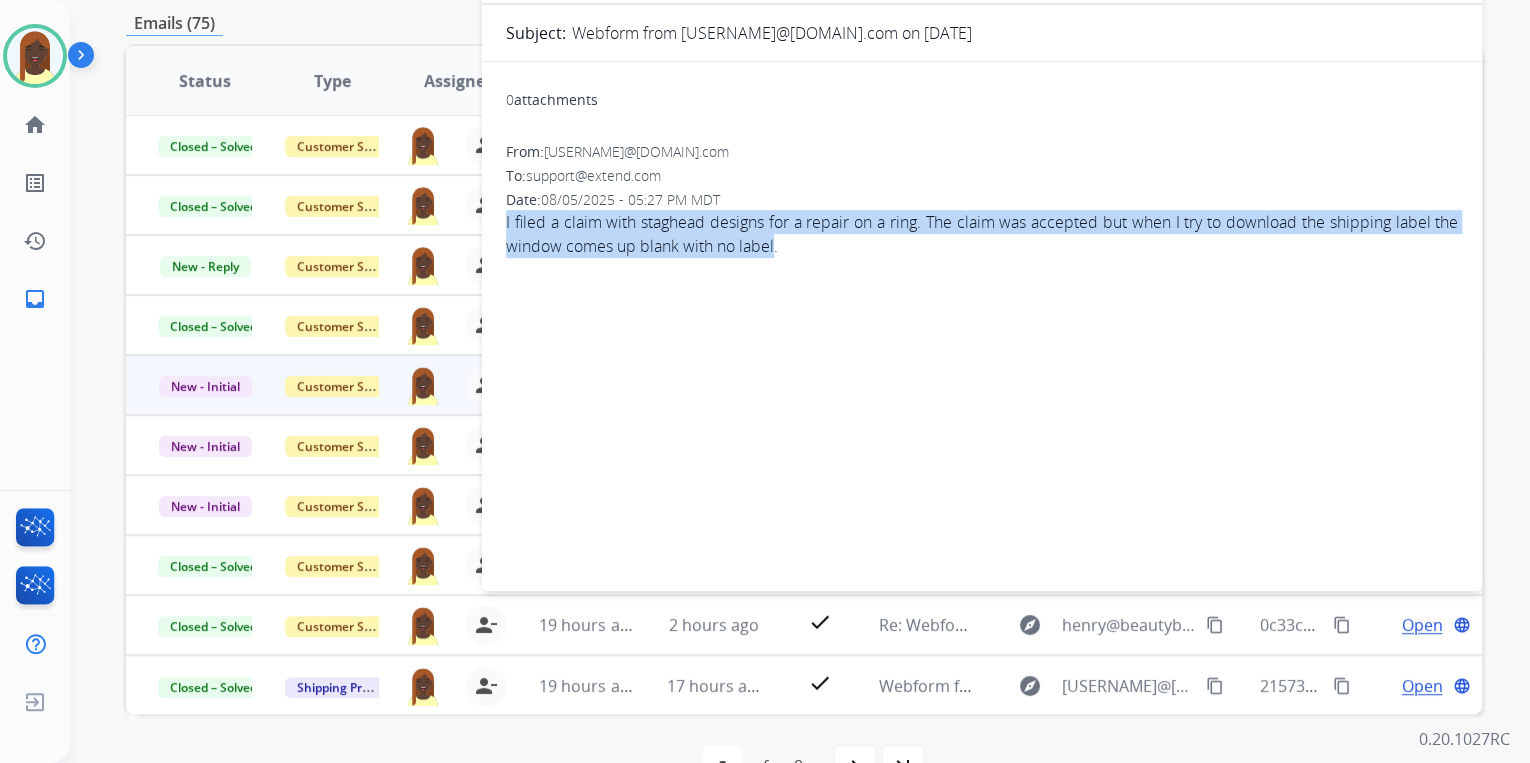 drag, startPoint x: 507, startPoint y: 216, endPoint x: 800, endPoint y: 253, distance: 295.32693 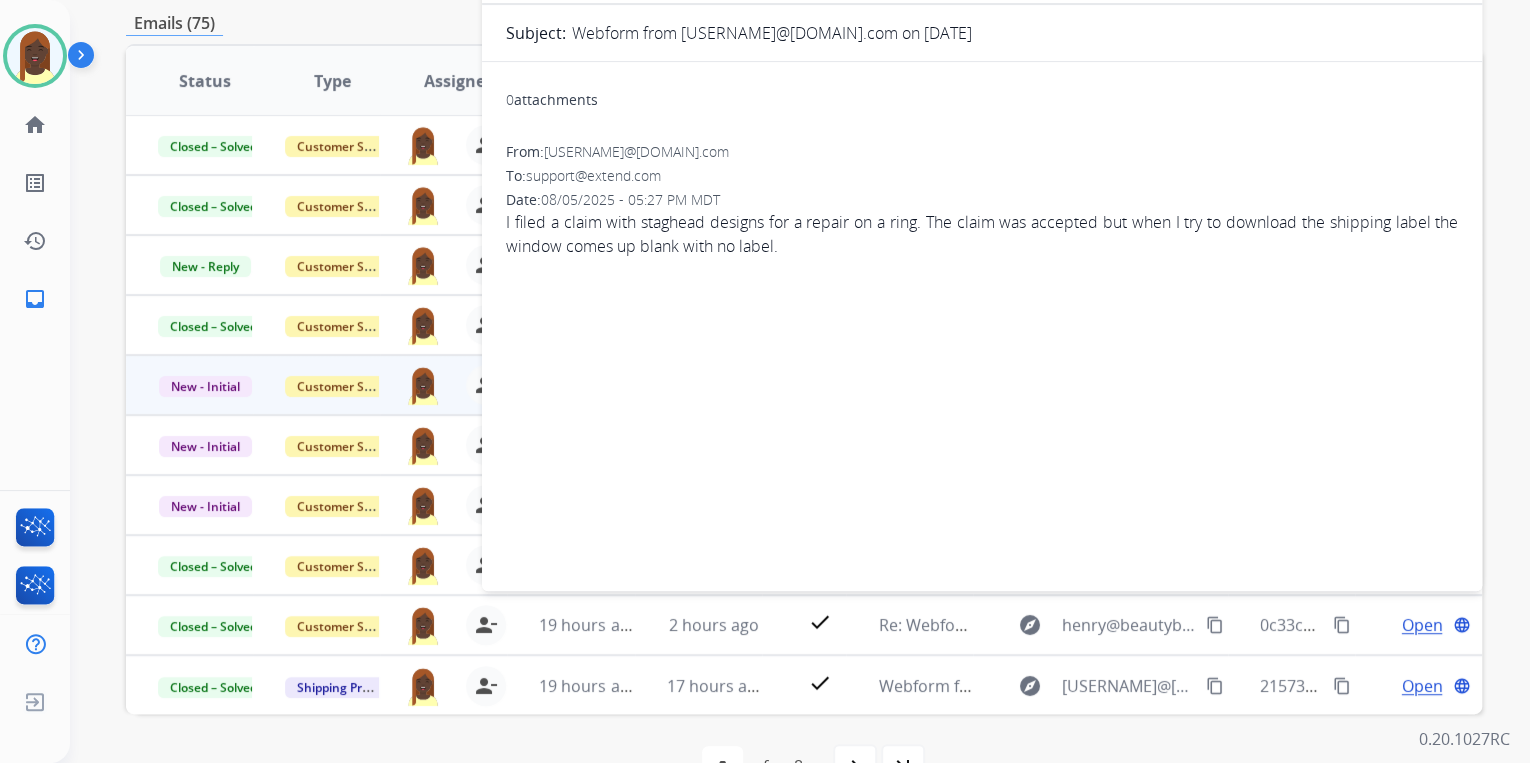 click on "0  attachments  From:  [USERNAME]@[DOMAIN].com   To:  support@extend.com  Date:  [DATE] - [TIME] [TIMEZONE] I filed a claim with staghead designs for a repair on a ring.  The claim was accepted but when I try to download the shipping label the window comes up blank with no label." at bounding box center (982, 322) 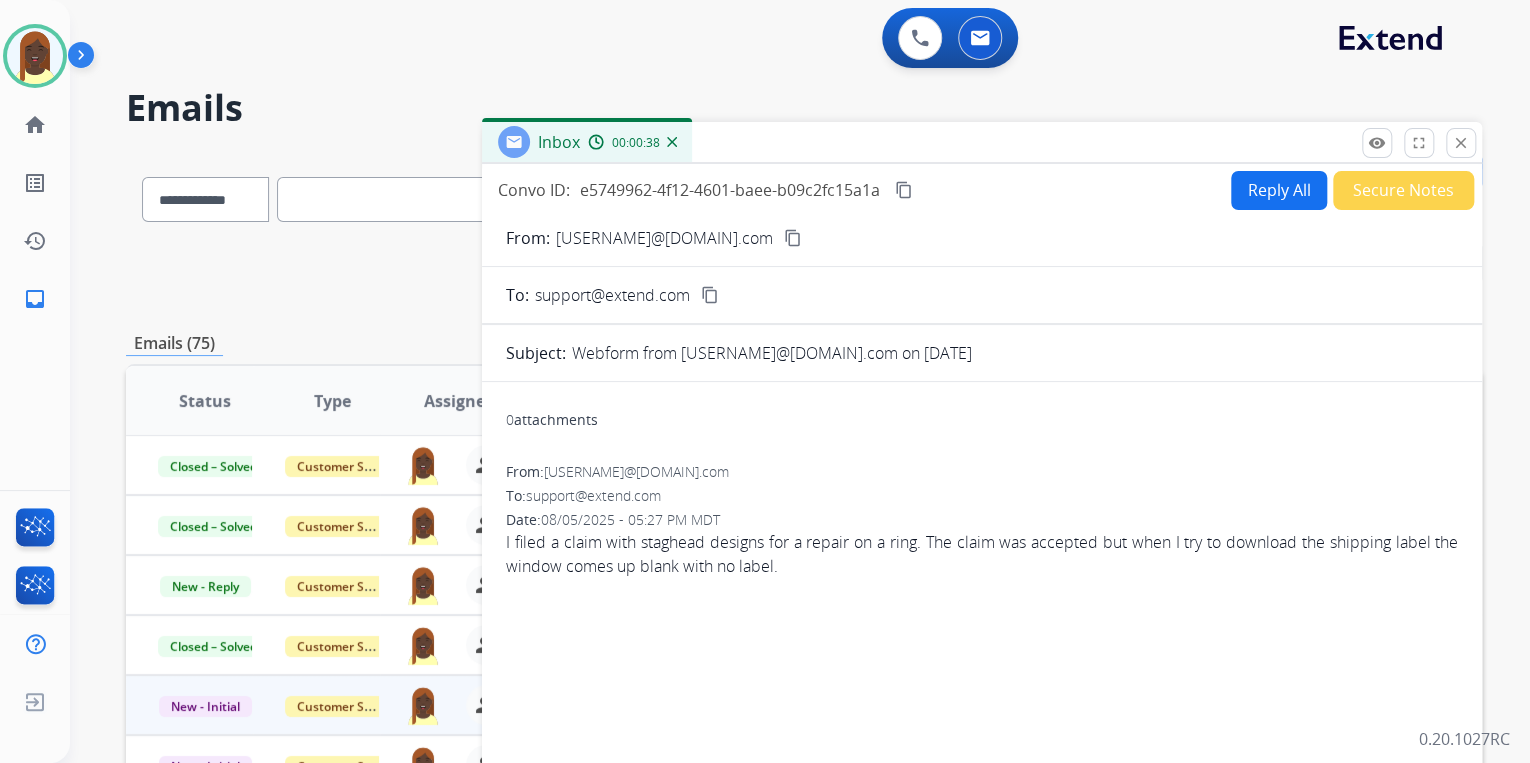 click on "content_copy" at bounding box center [793, 238] 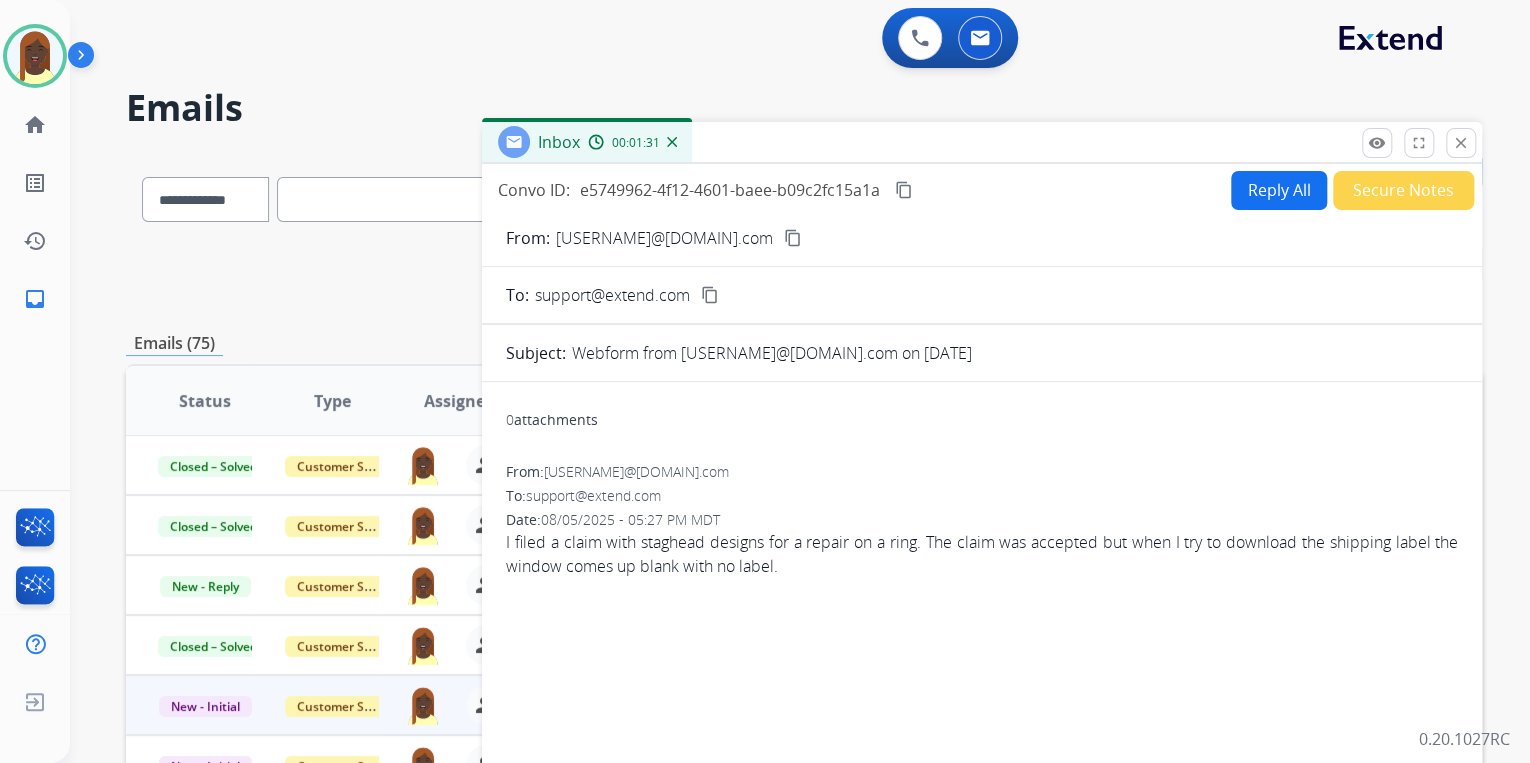 click on "Reply All" at bounding box center [1279, 190] 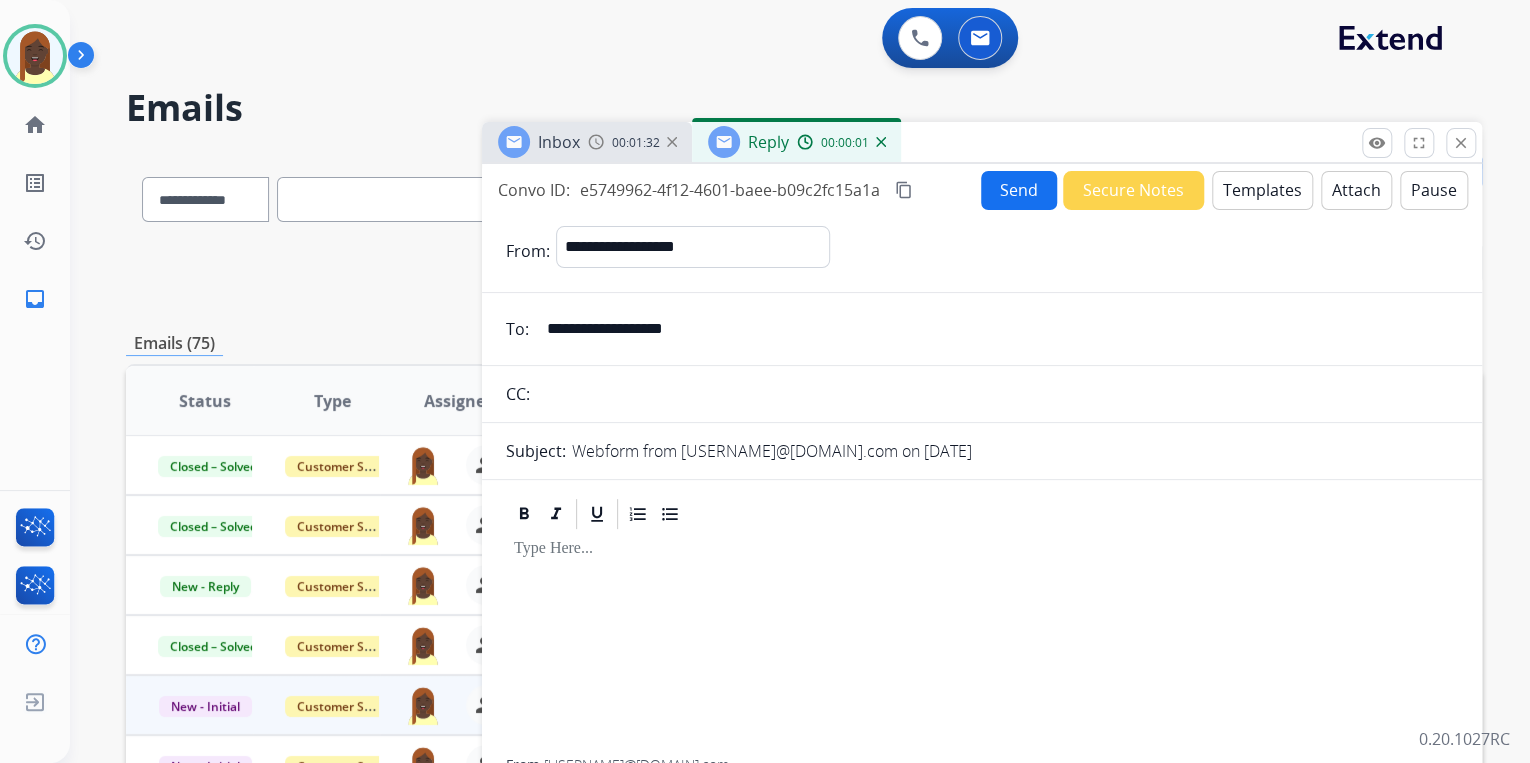 click on "Templates" at bounding box center [1262, 190] 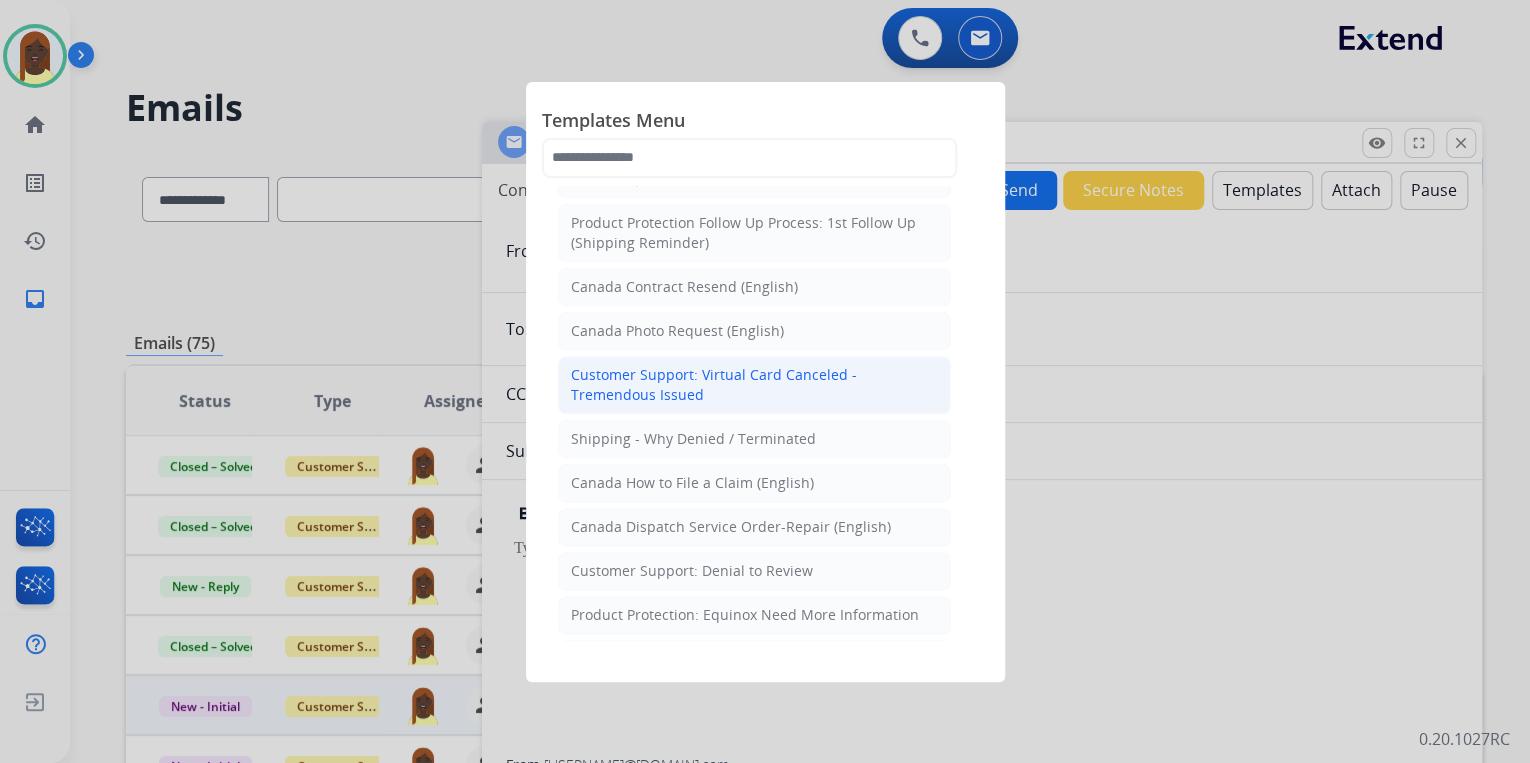 scroll, scrollTop: 1040, scrollLeft: 0, axis: vertical 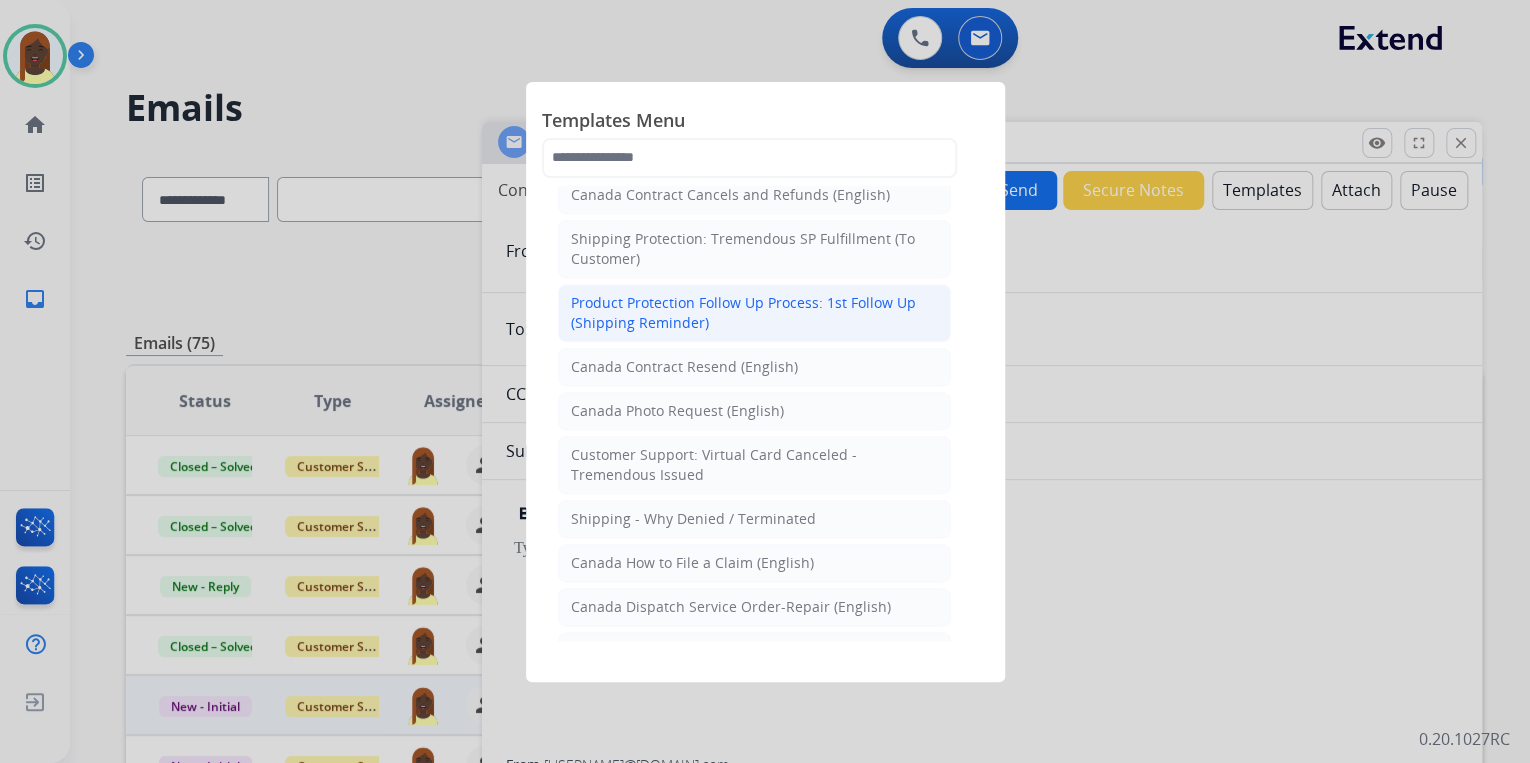 click on "Product Protection Follow Up Process: 1st Follow Up (Shipping Reminder)" 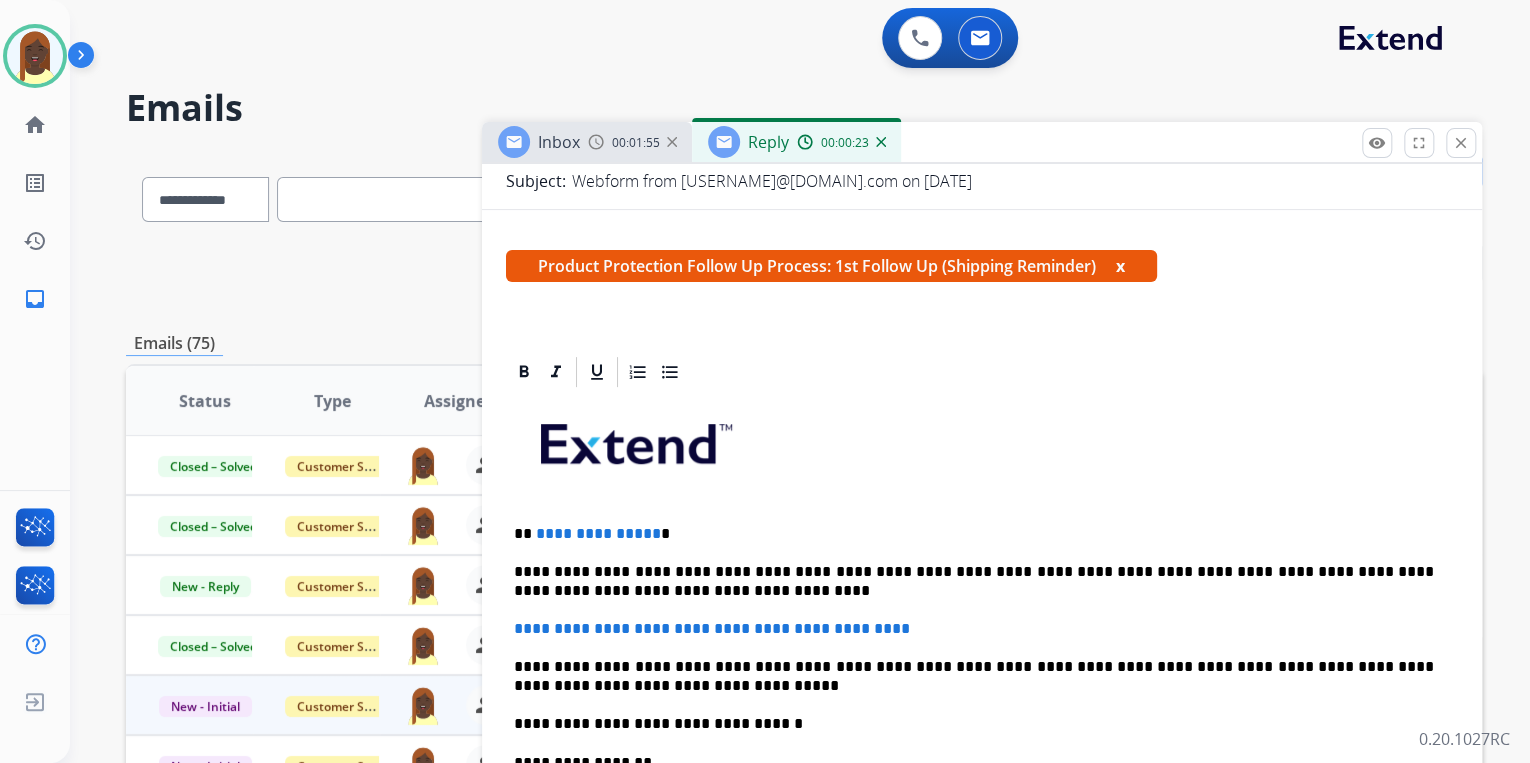 scroll, scrollTop: 320, scrollLeft: 0, axis: vertical 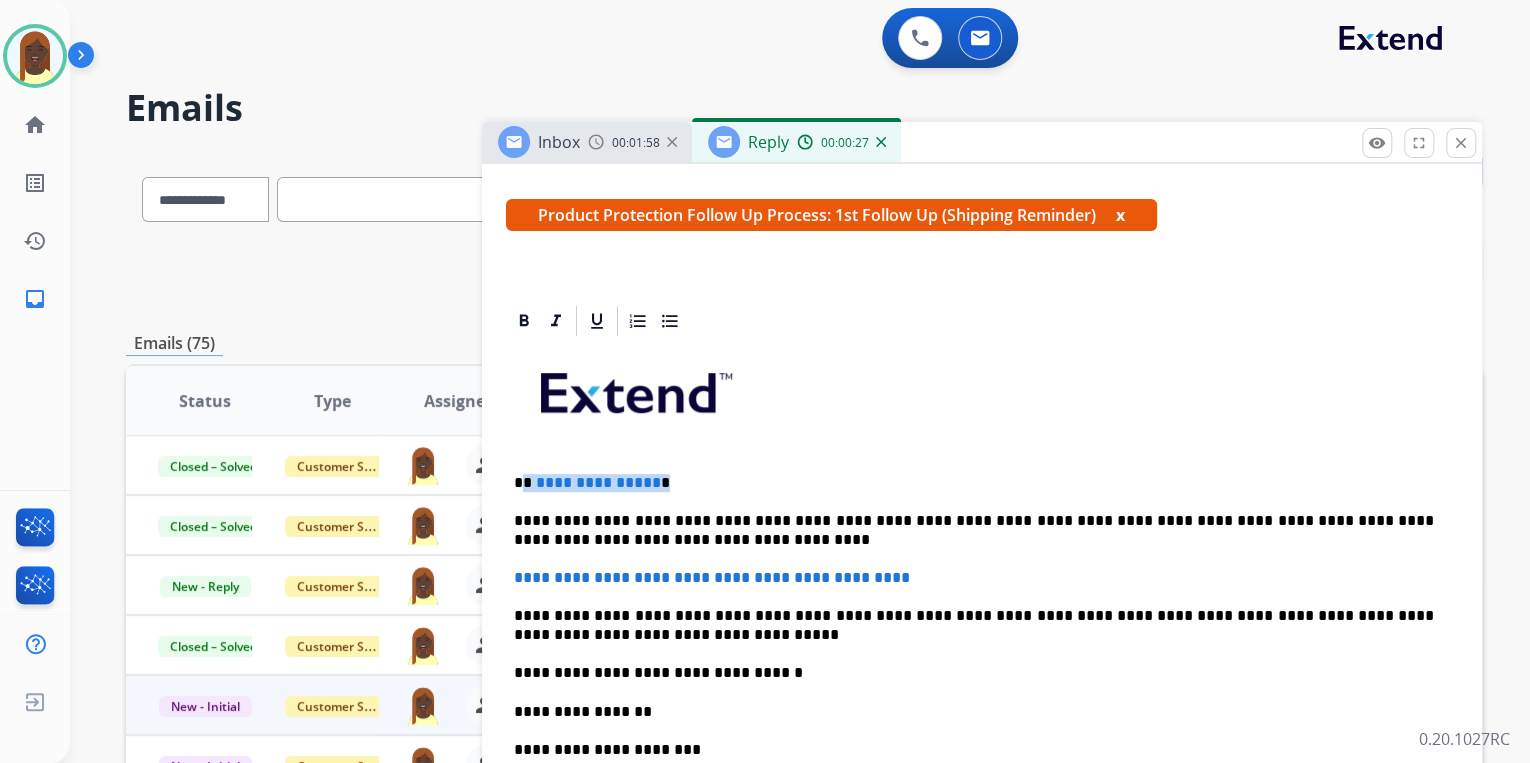 drag, startPoint x: 523, startPoint y: 480, endPoint x: 715, endPoint y: 485, distance: 192.0651 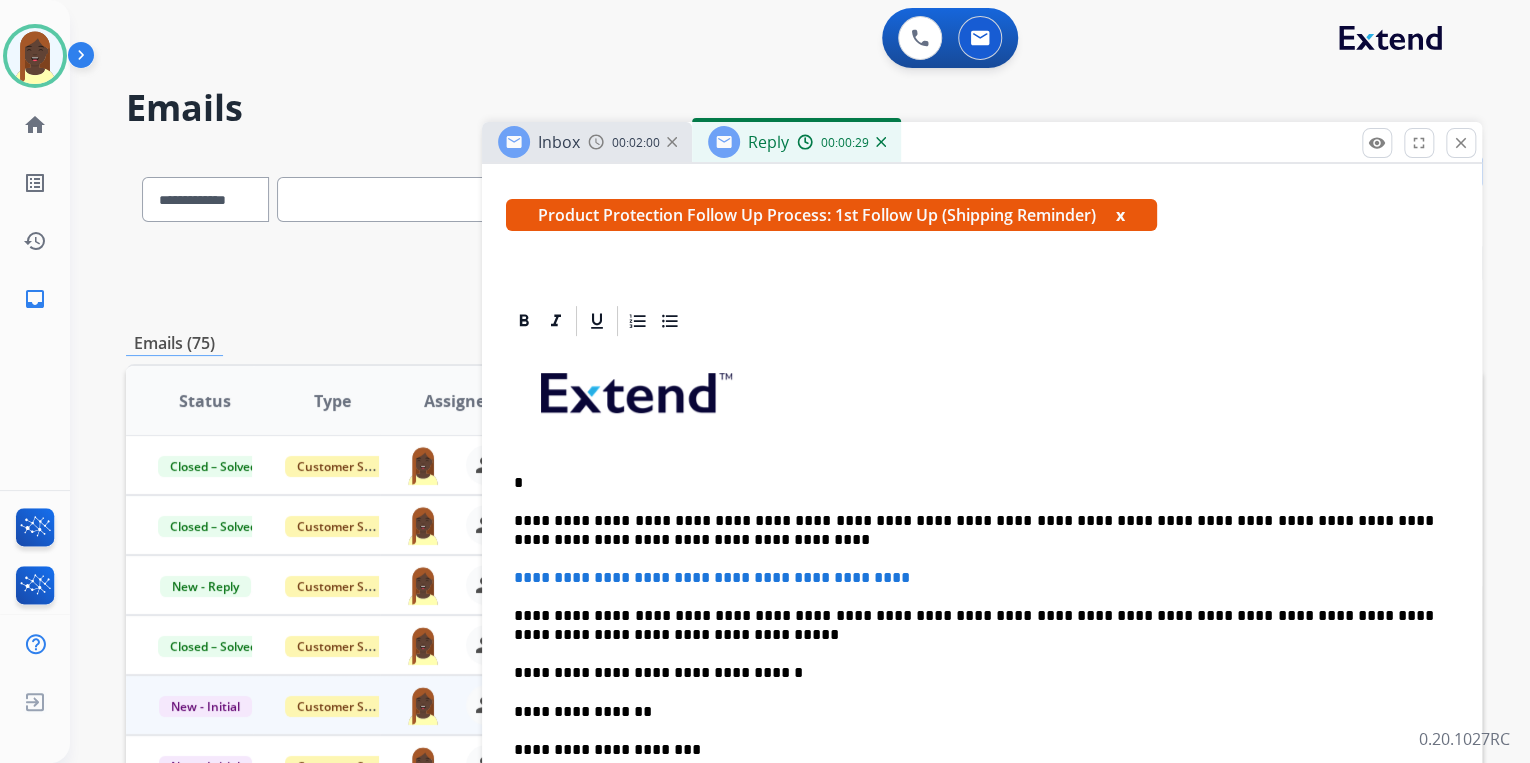 type 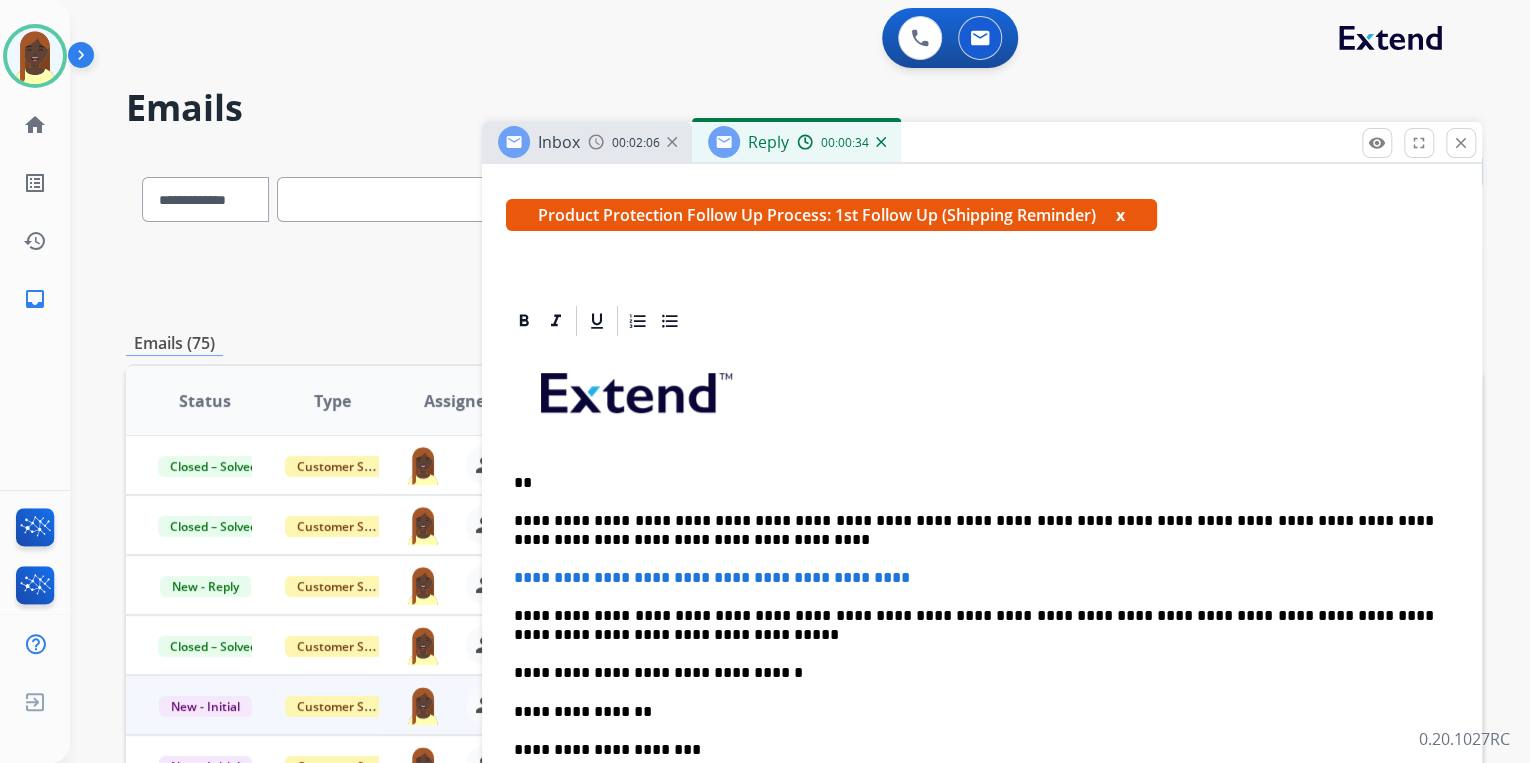 click on "**" at bounding box center (974, 483) 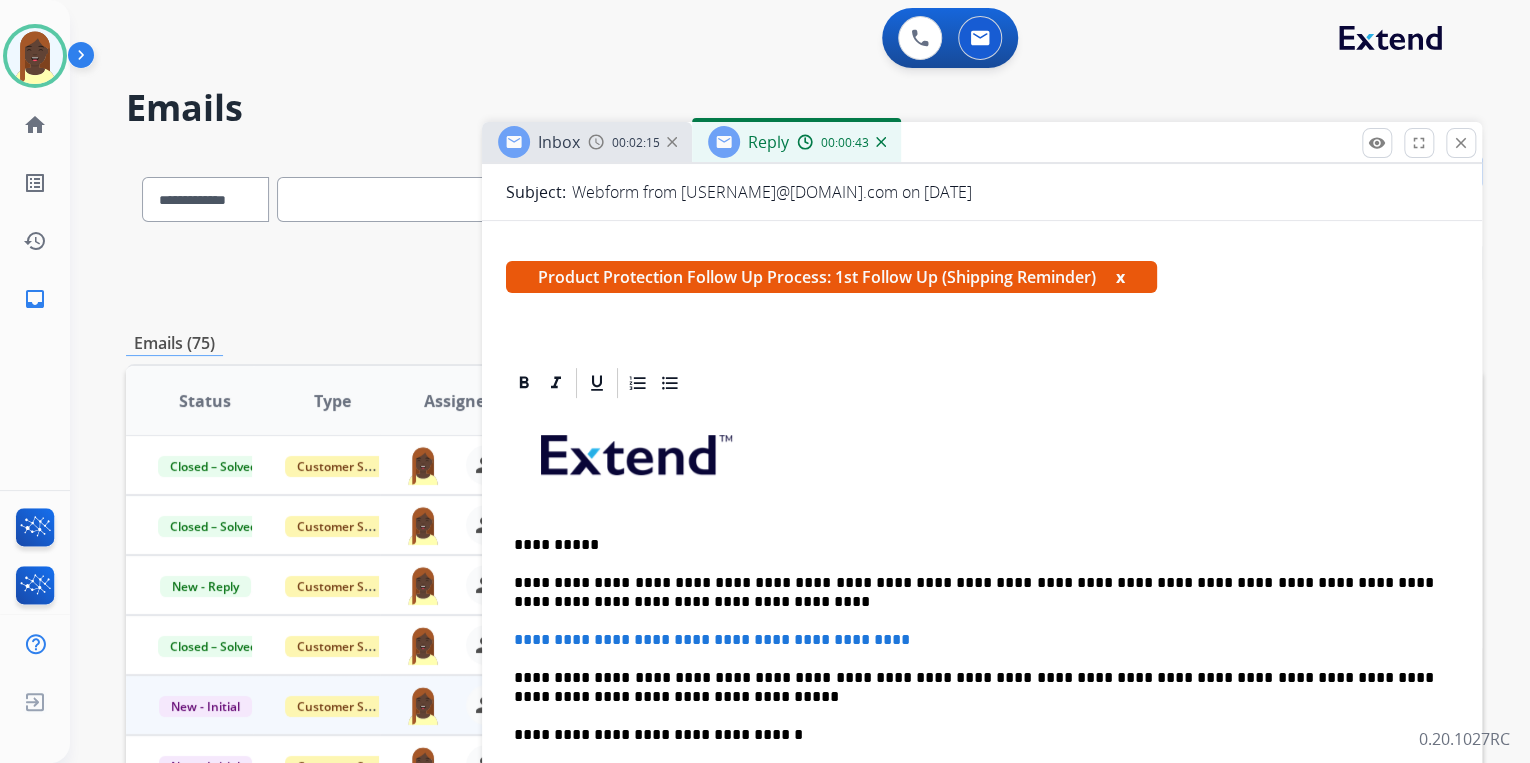 scroll, scrollTop: 0, scrollLeft: 0, axis: both 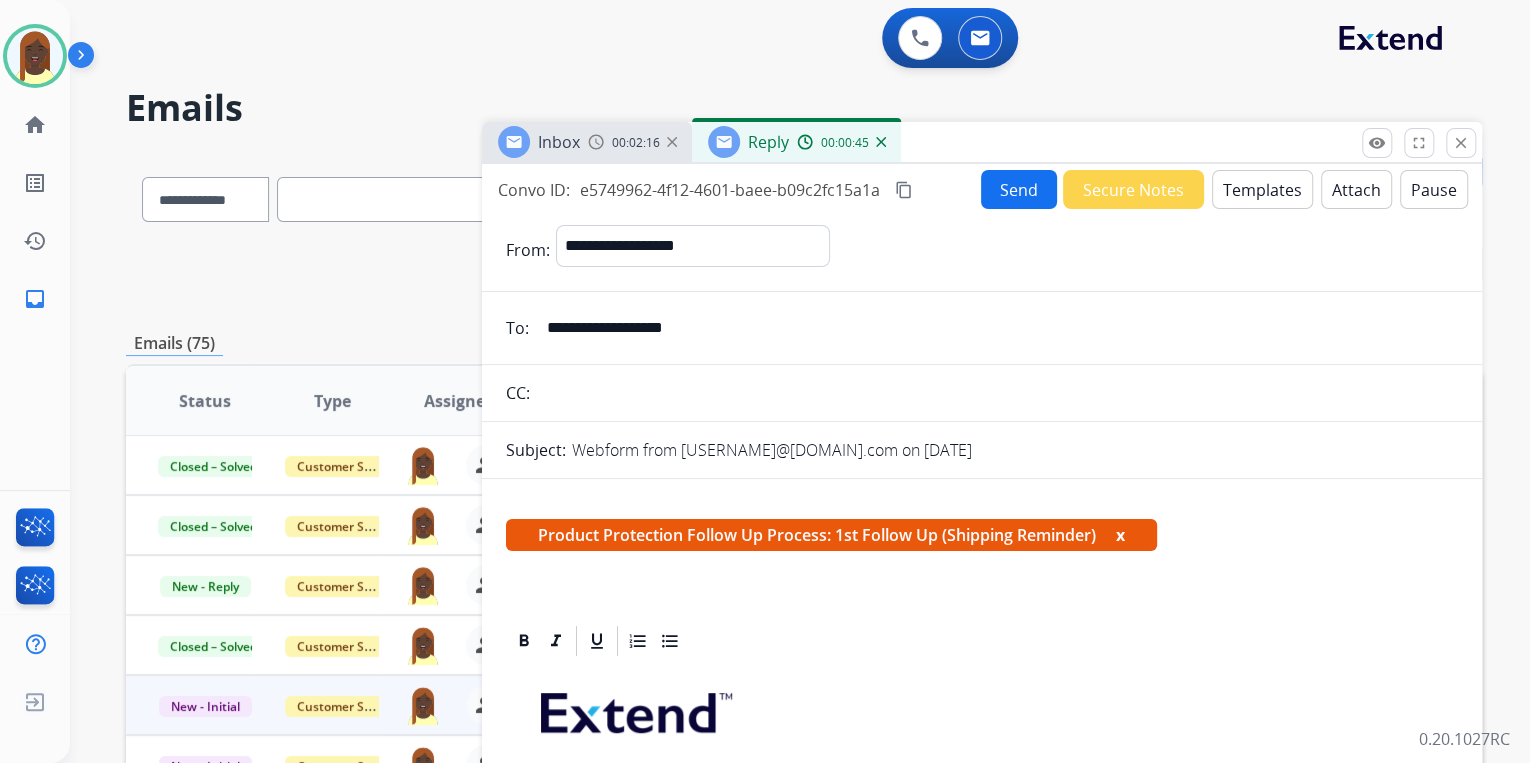 click on "Attach" at bounding box center [1356, 189] 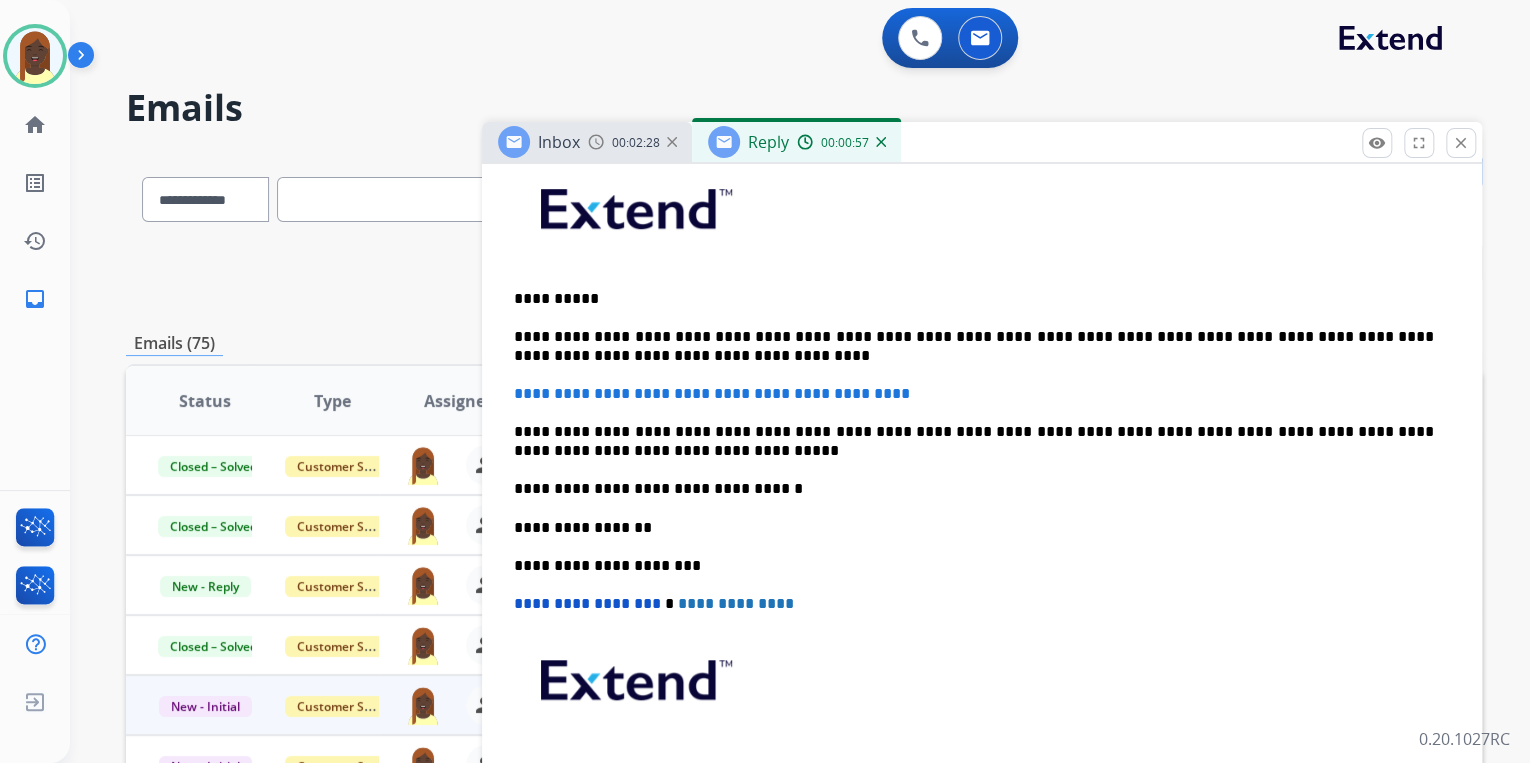 scroll, scrollTop: 560, scrollLeft: 0, axis: vertical 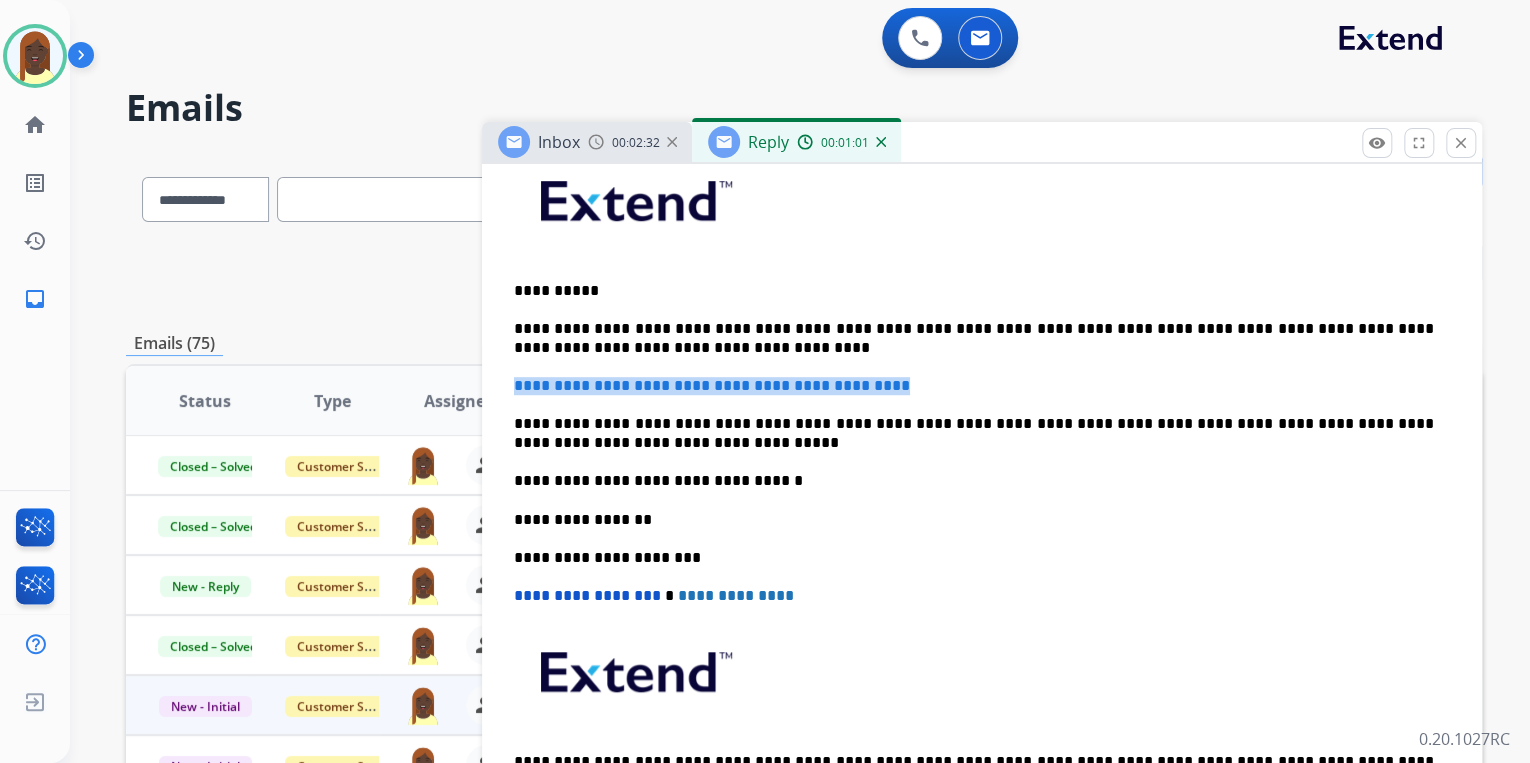 drag, startPoint x: 510, startPoint y: 386, endPoint x: 846, endPoint y: 371, distance: 336.33466 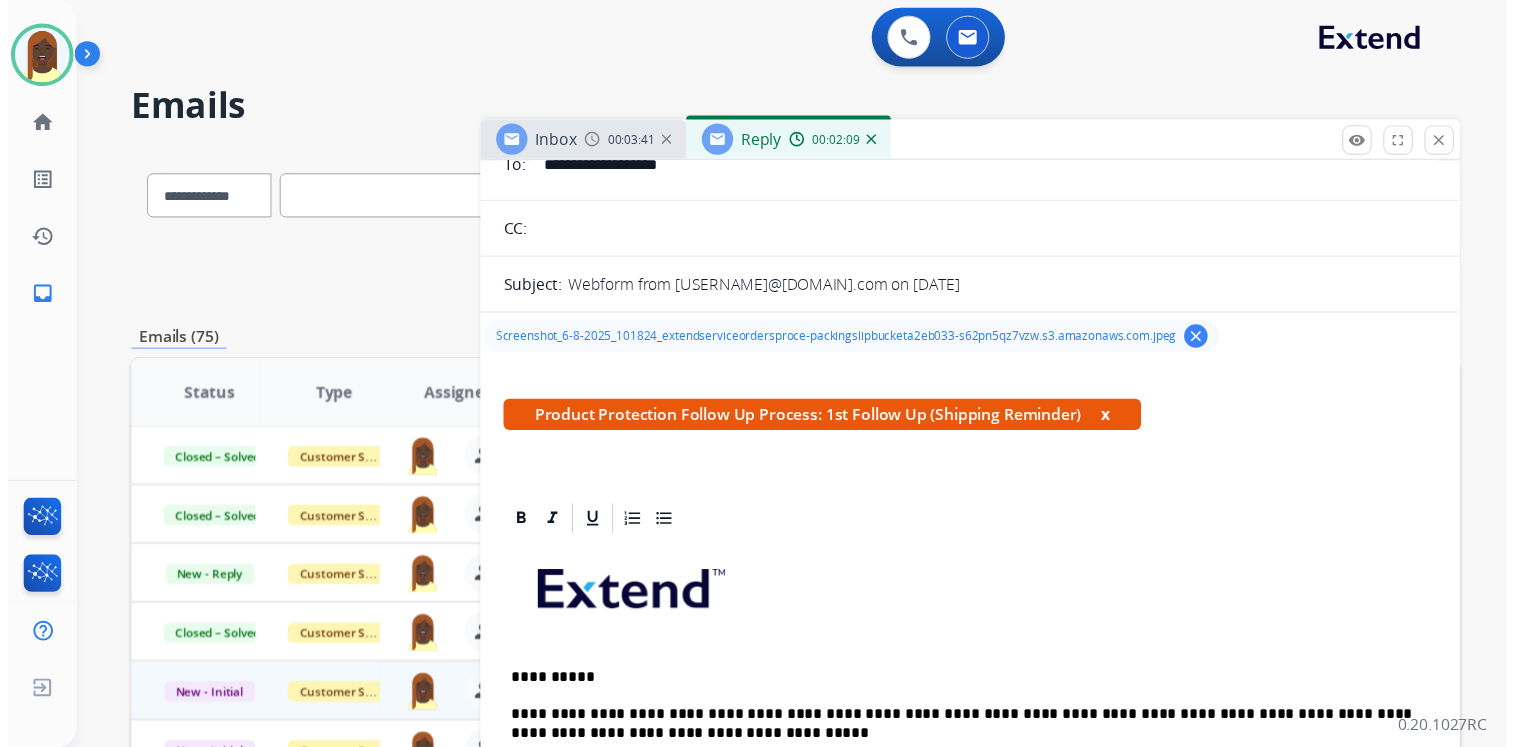 scroll, scrollTop: 0, scrollLeft: 0, axis: both 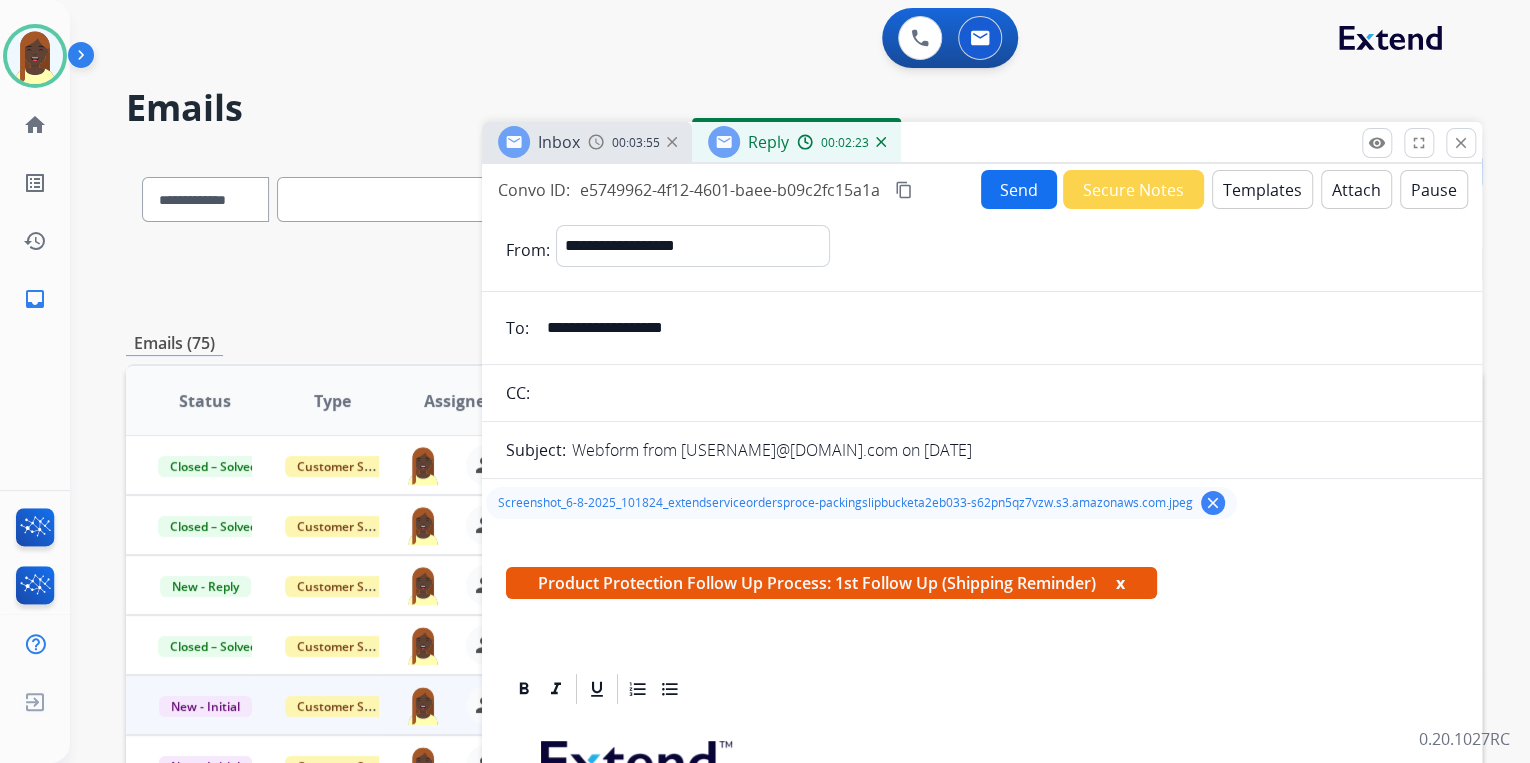 click on "Send" at bounding box center (1019, 189) 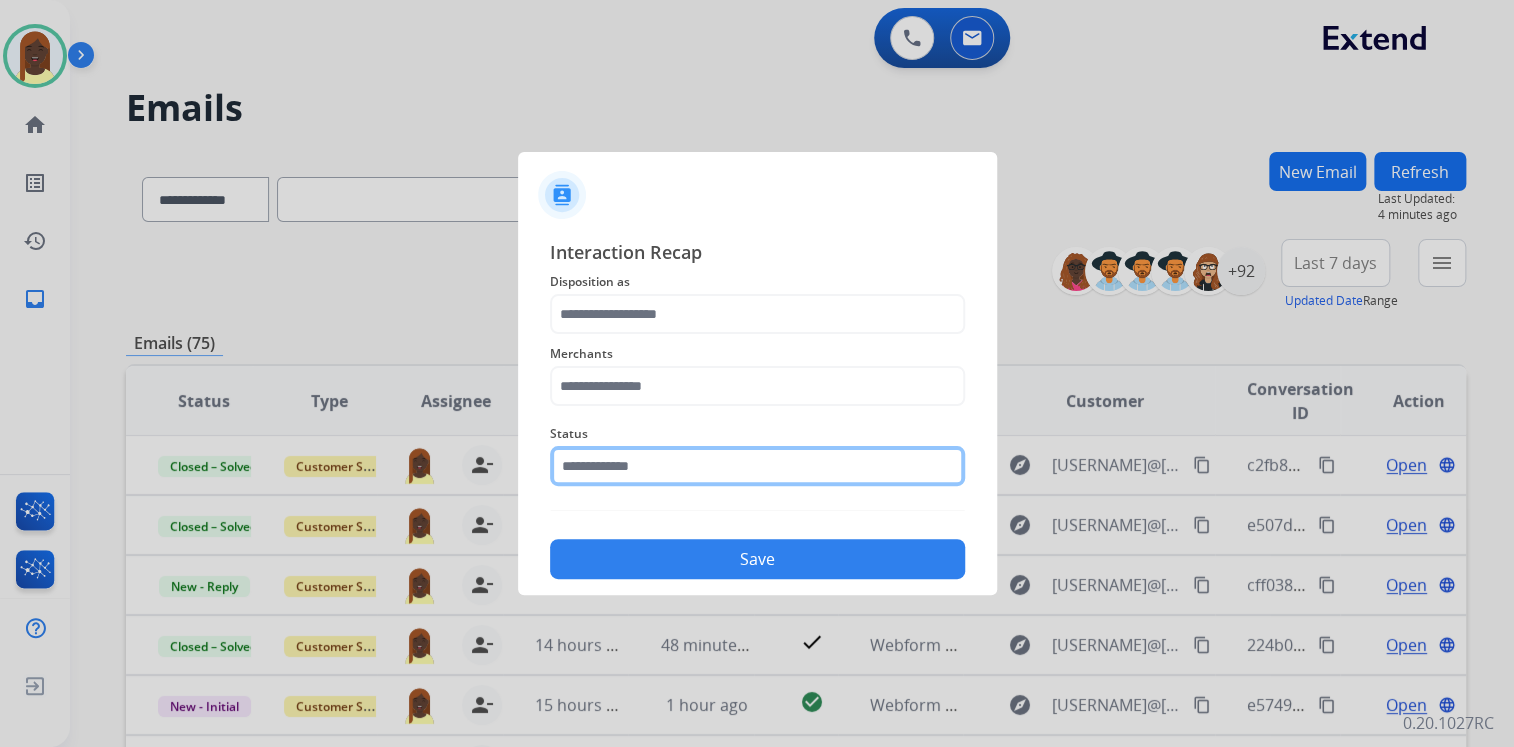 click 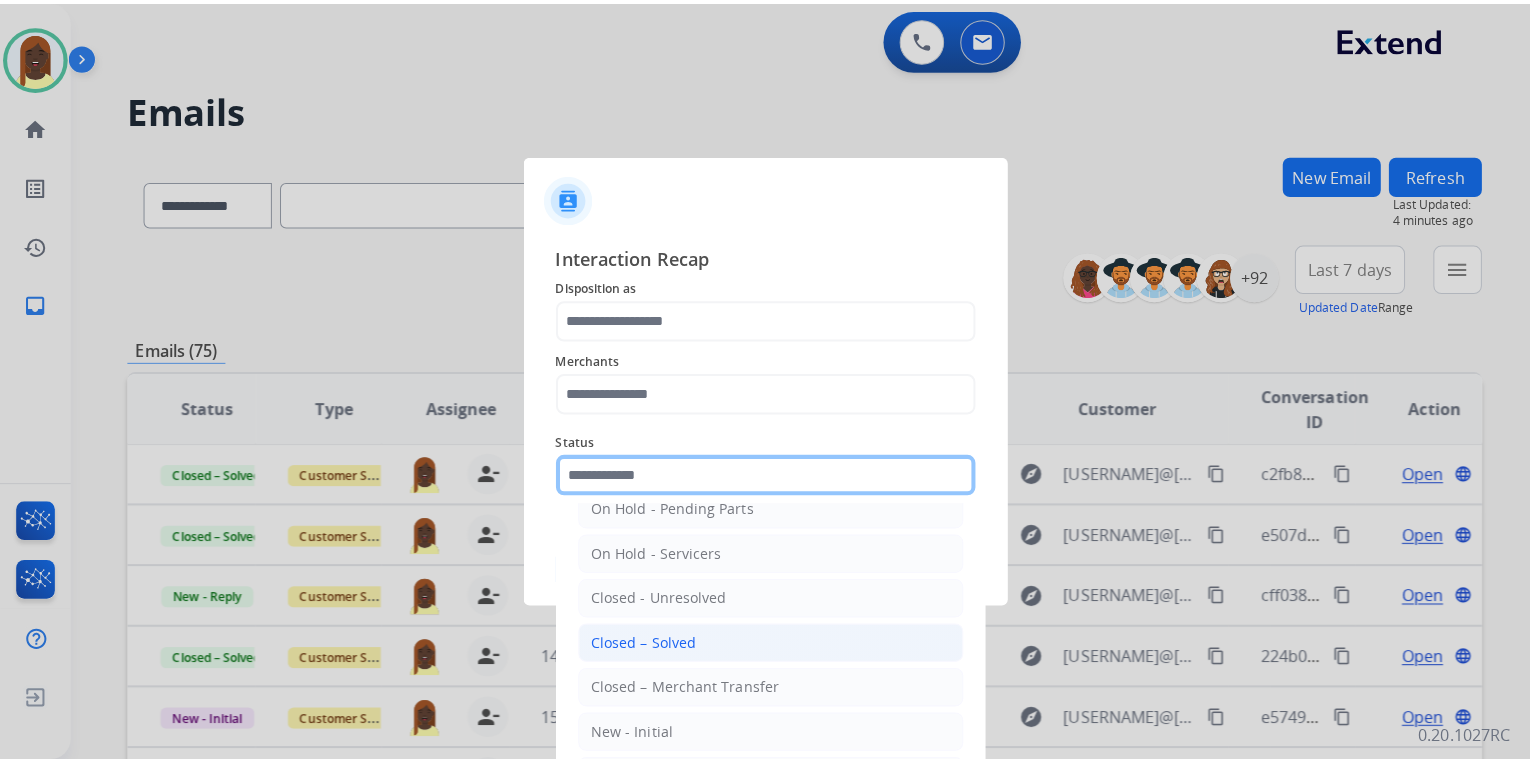 scroll, scrollTop: 116, scrollLeft: 0, axis: vertical 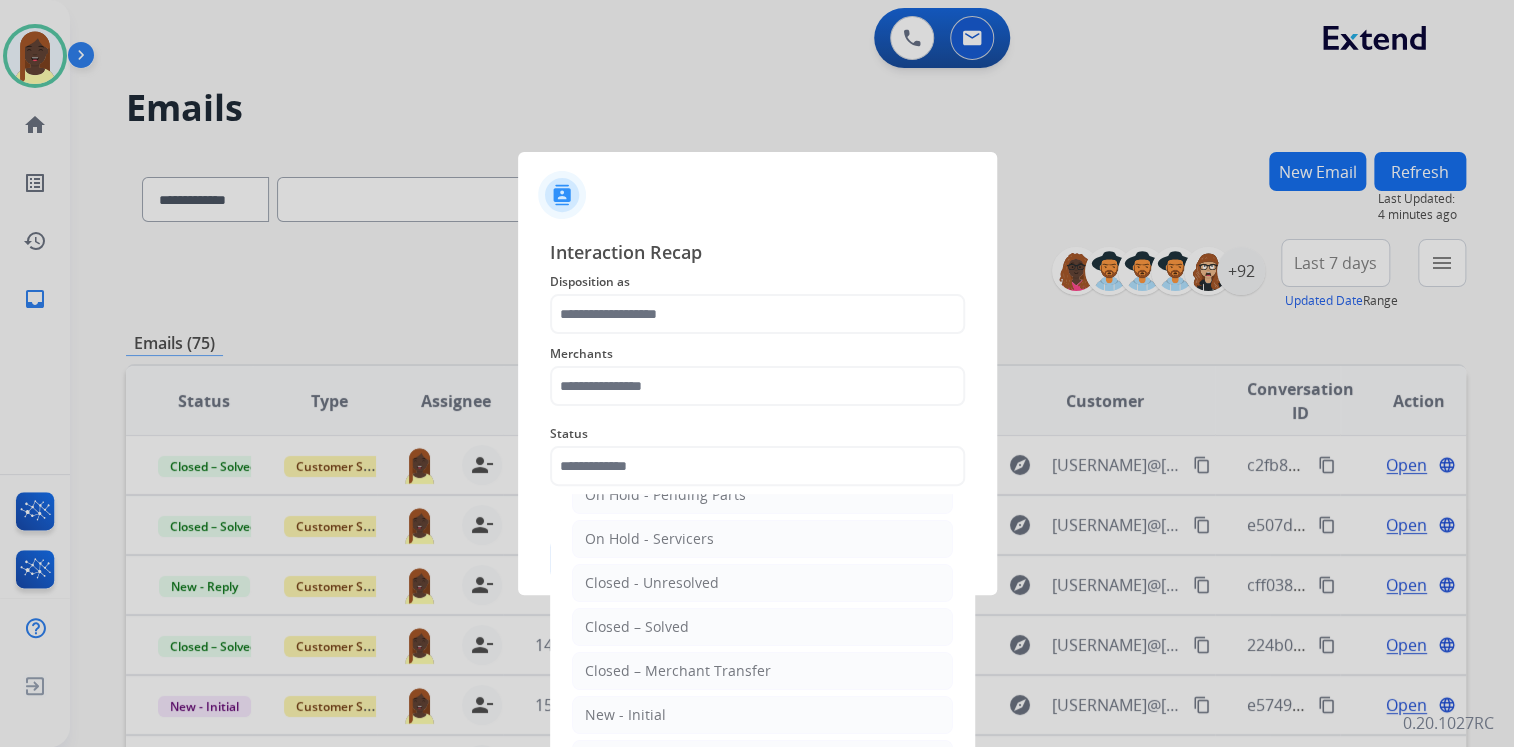drag, startPoint x: 706, startPoint y: 626, endPoint x: 684, endPoint y: 552, distance: 77.201035 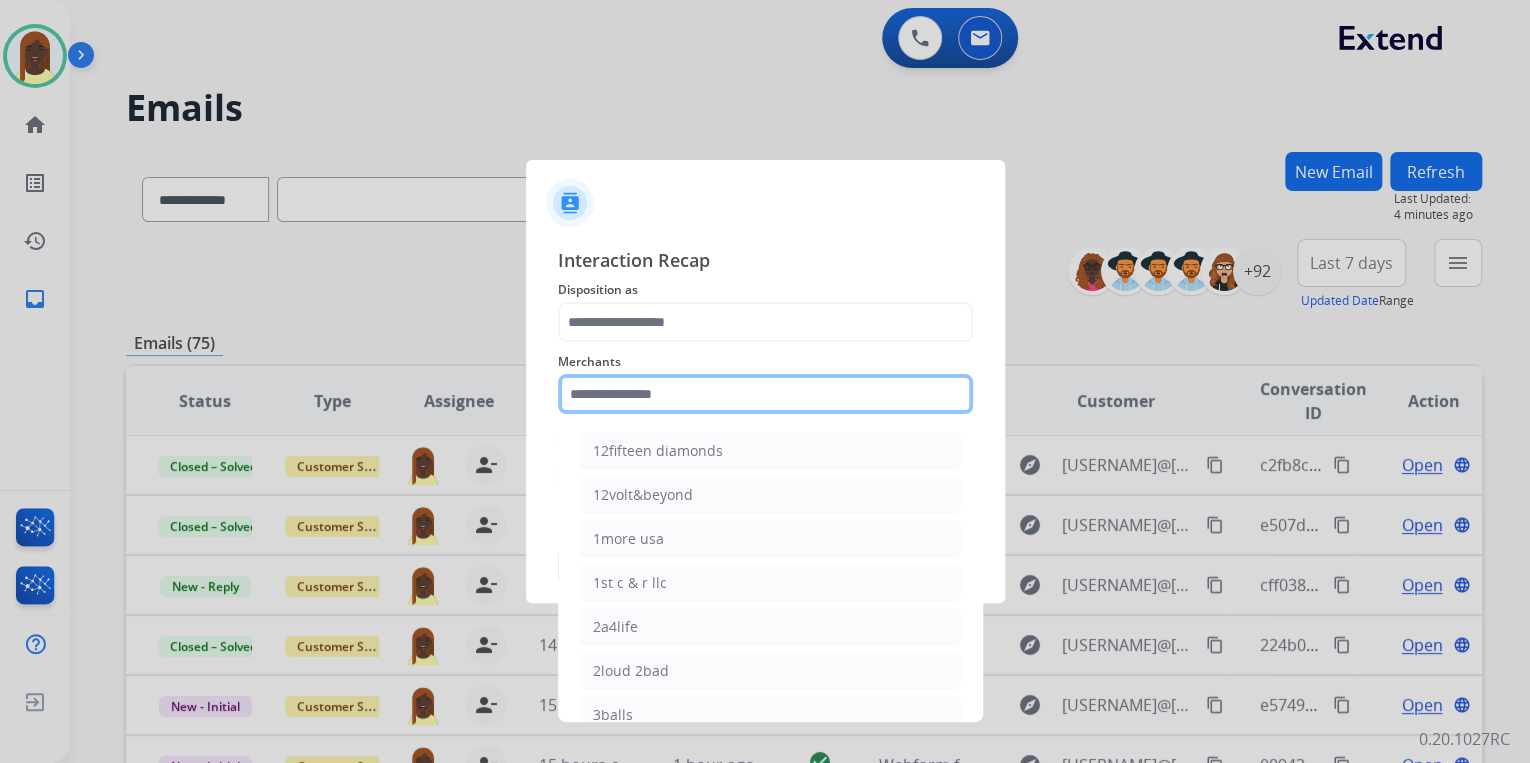 click 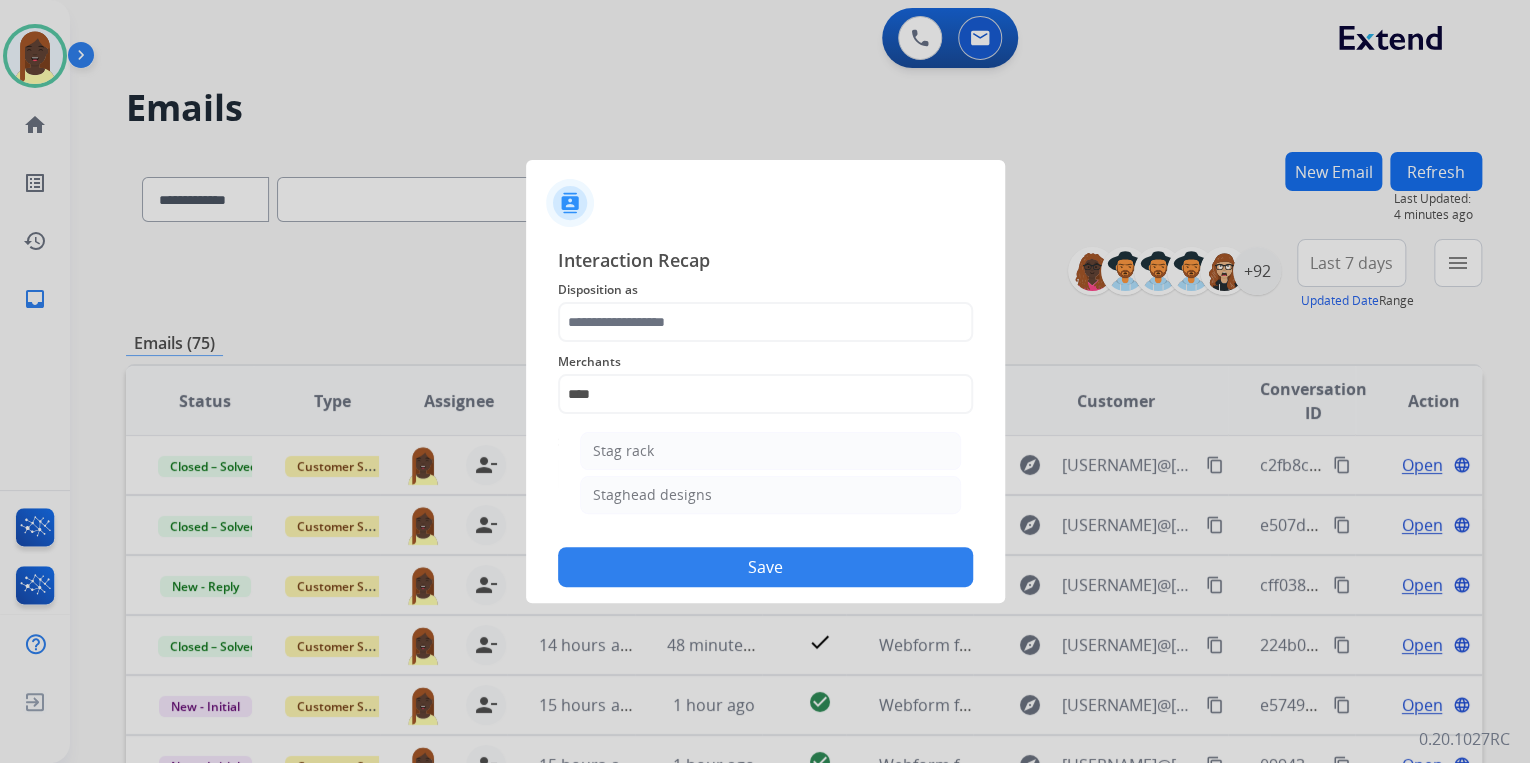drag, startPoint x: 639, startPoint y: 496, endPoint x: 644, endPoint y: 487, distance: 10.29563 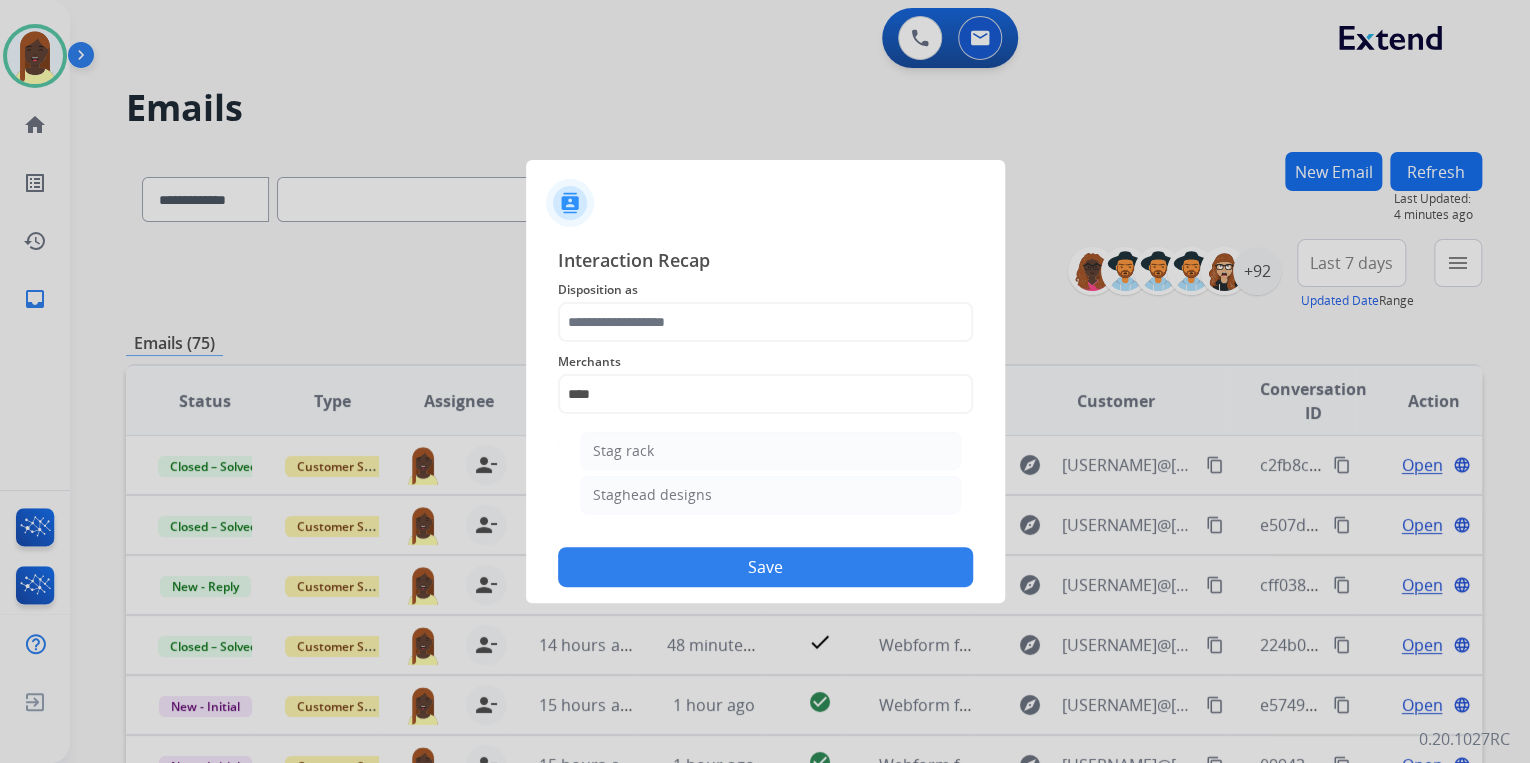 click on "Staghead designs" 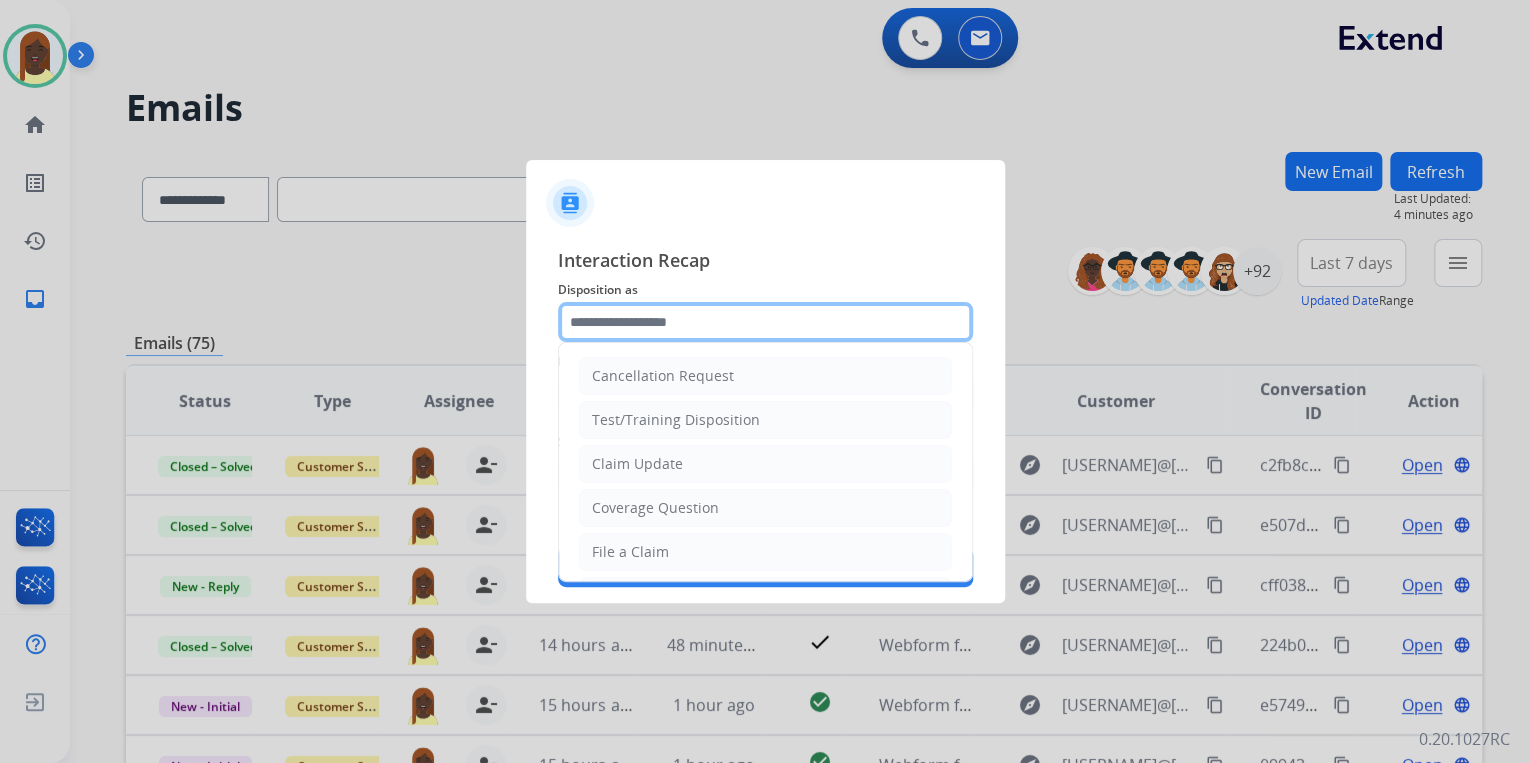 click 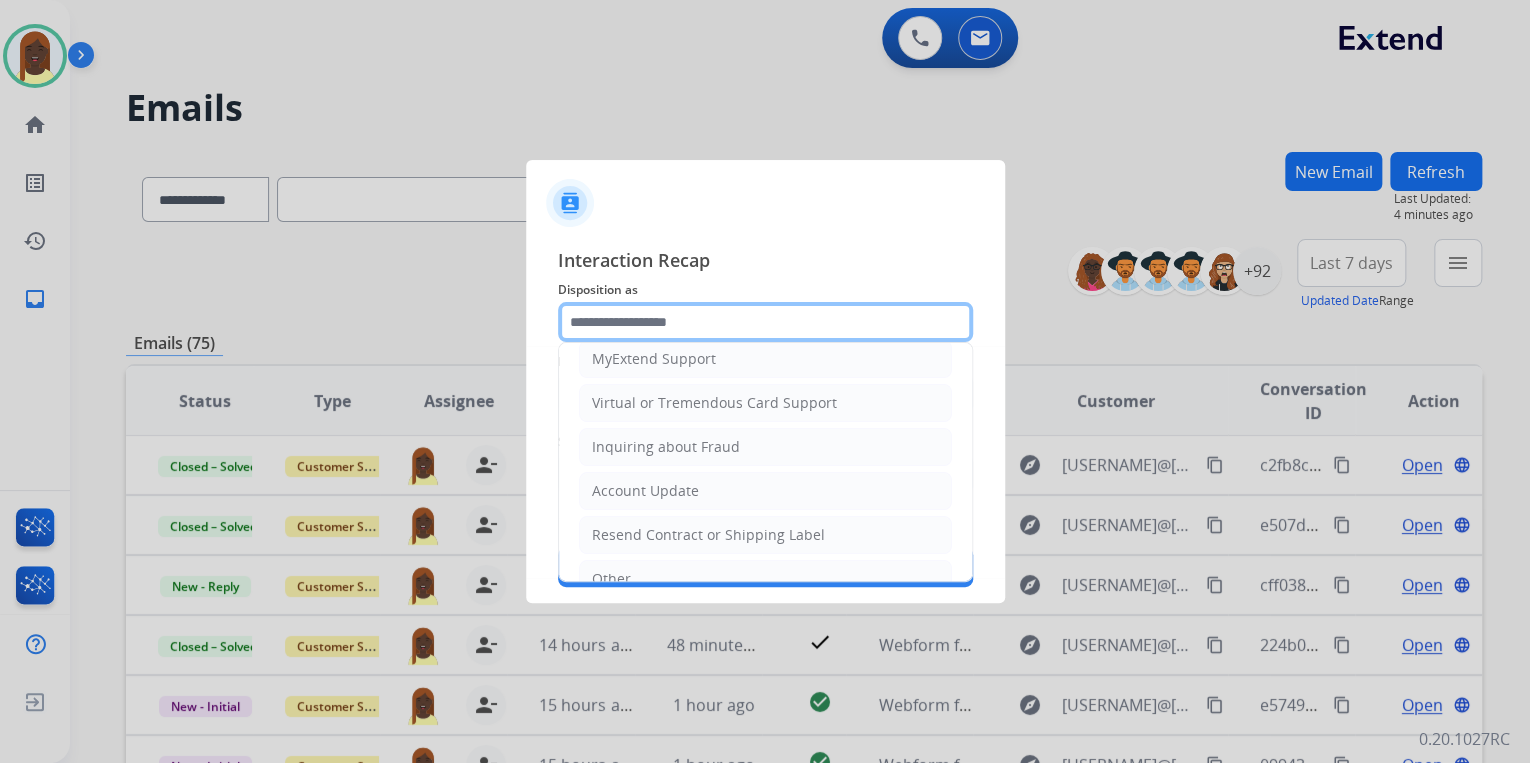 scroll, scrollTop: 240, scrollLeft: 0, axis: vertical 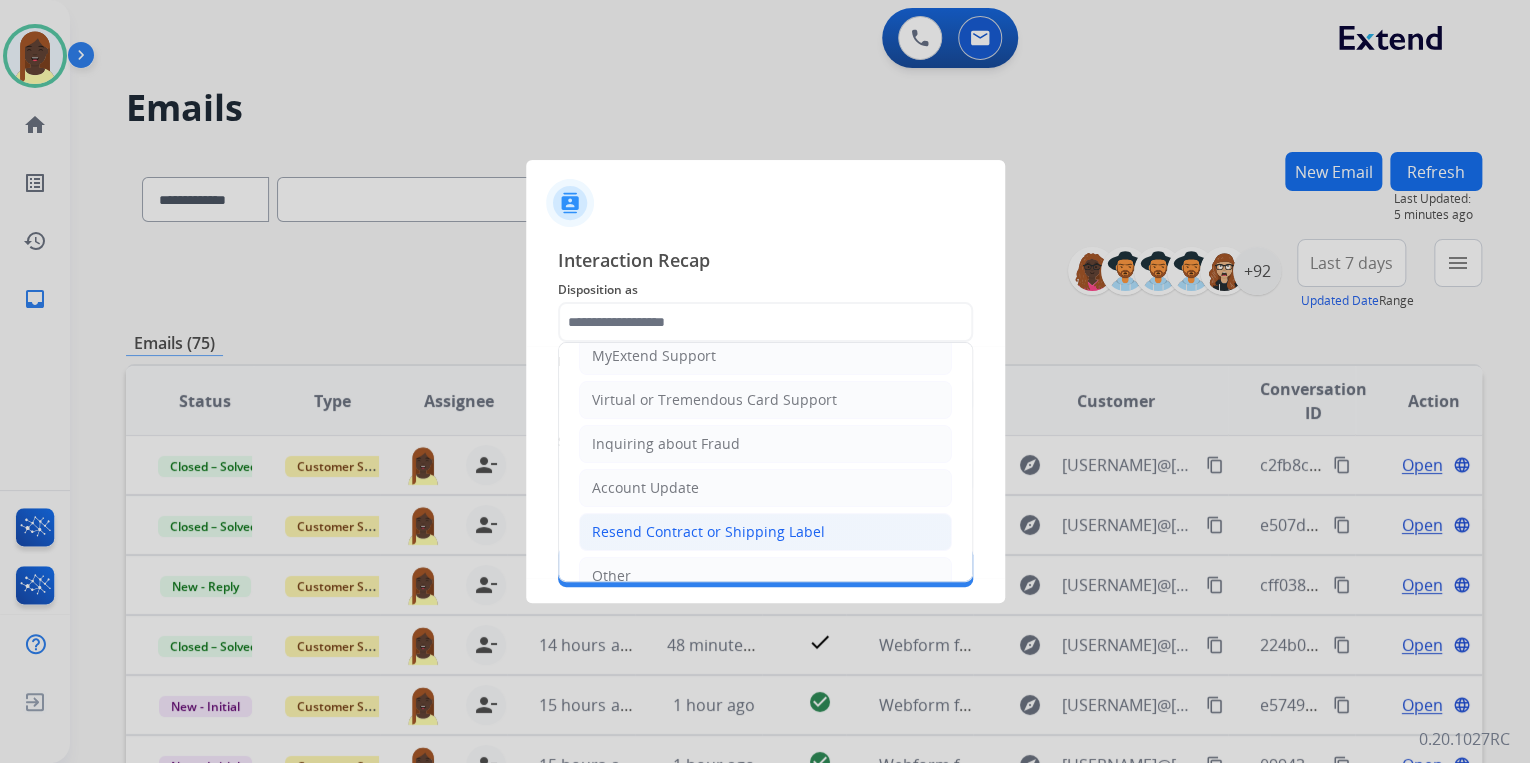 click on "Resend Contract or Shipping Label" 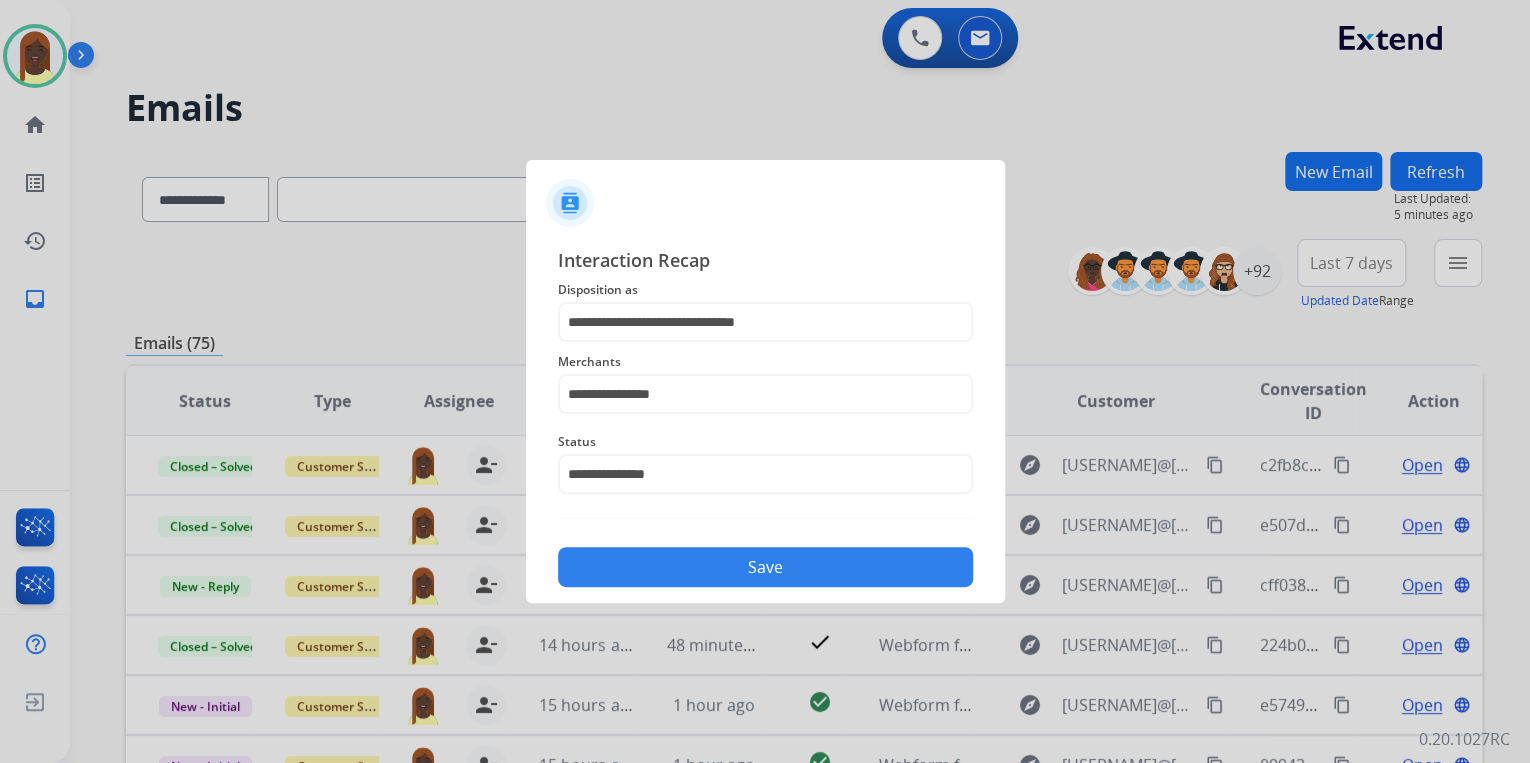 click on "Save" 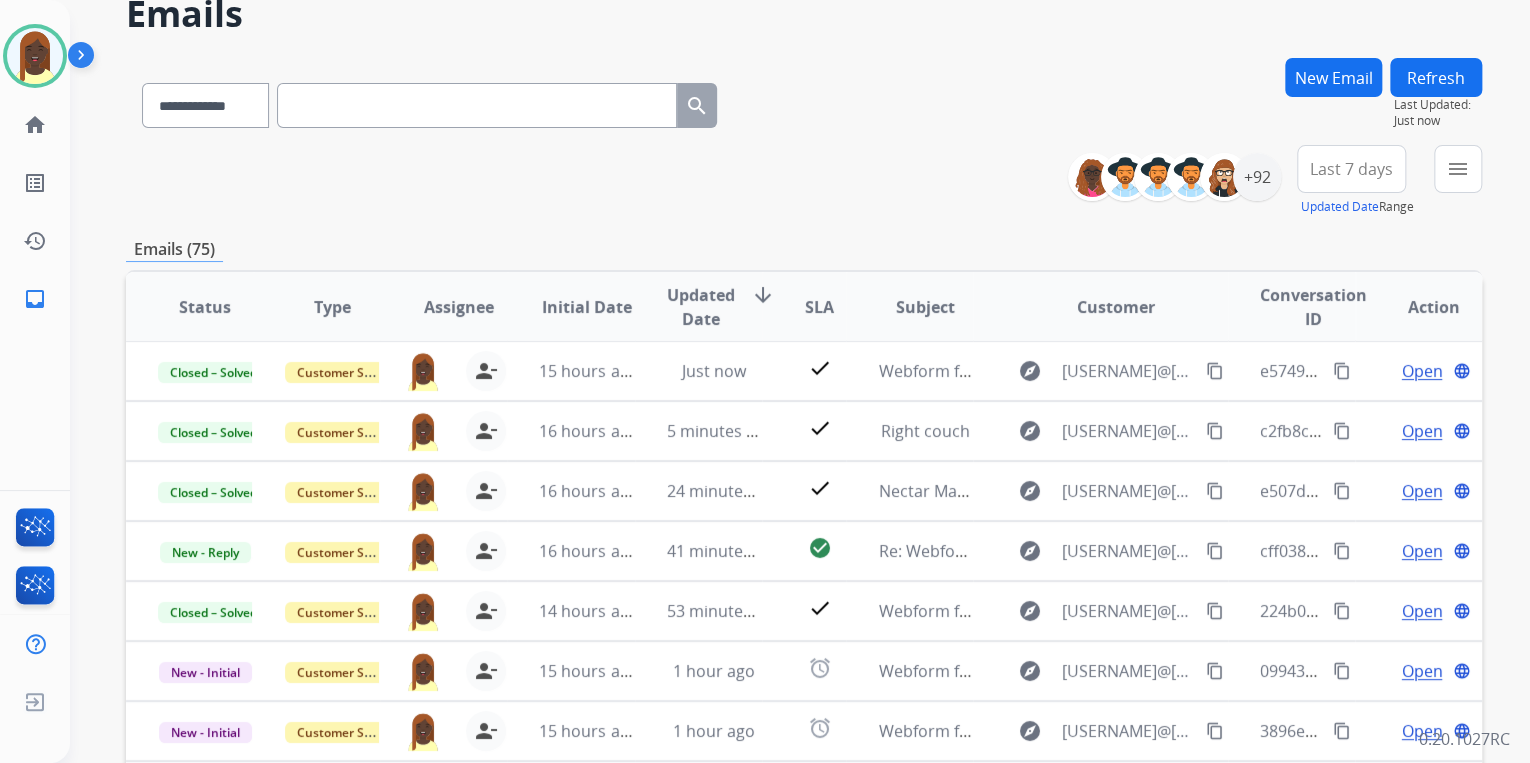 scroll, scrollTop: 320, scrollLeft: 0, axis: vertical 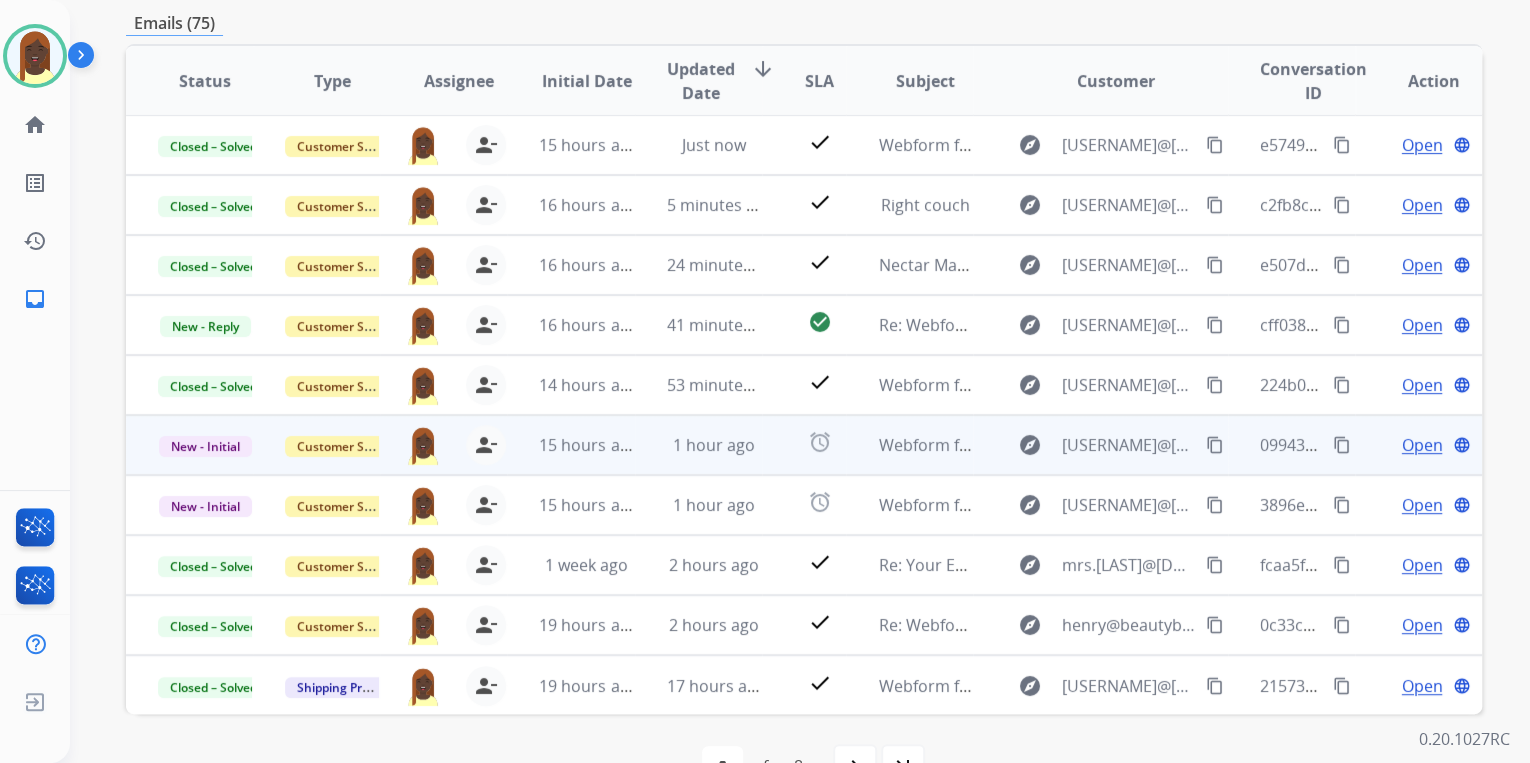 click on "content_copy" at bounding box center [1342, 445] 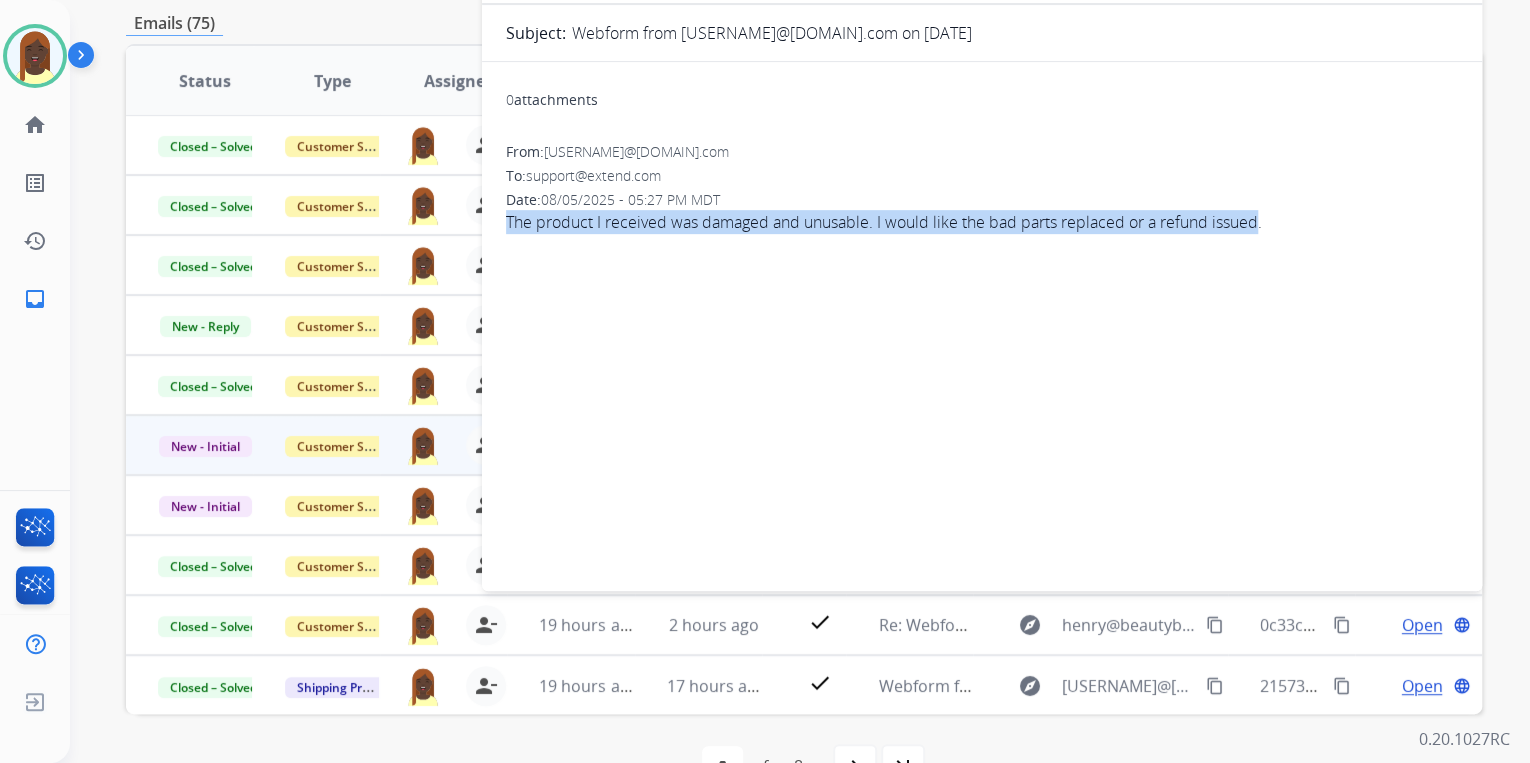 drag, startPoint x: 509, startPoint y: 224, endPoint x: 1260, endPoint y: 232, distance: 751.0426 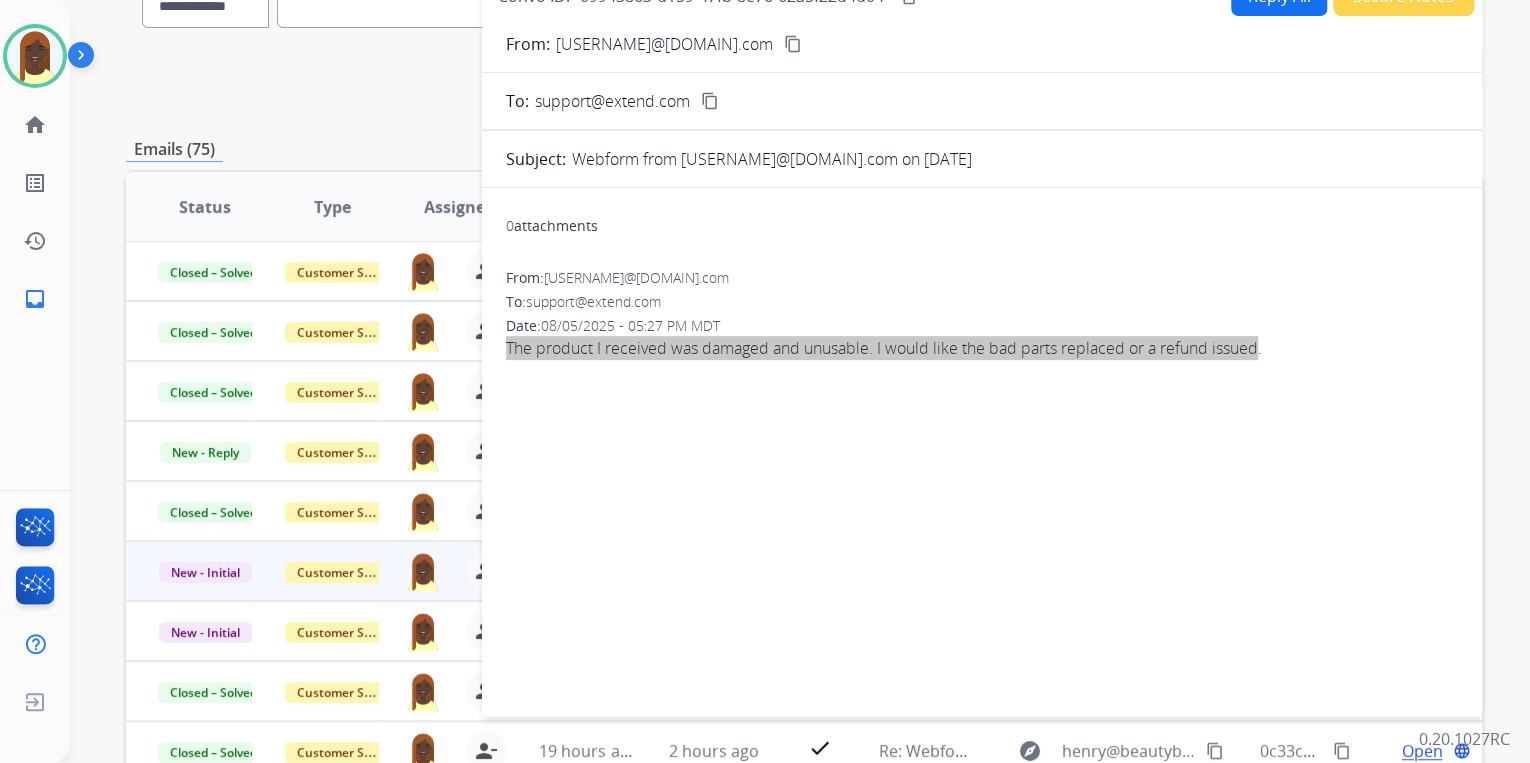 scroll, scrollTop: 80, scrollLeft: 0, axis: vertical 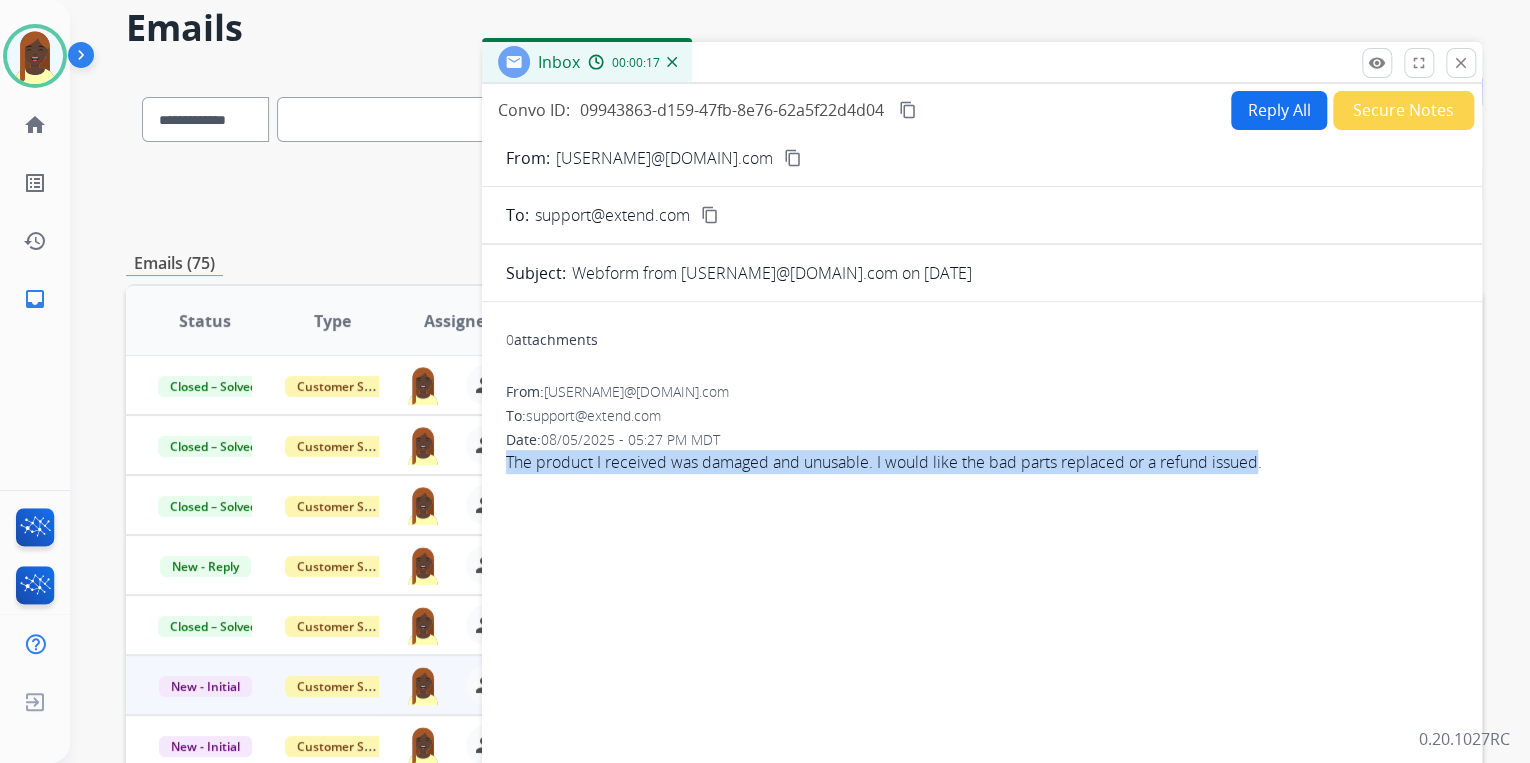 click on "content_copy" at bounding box center (793, 158) 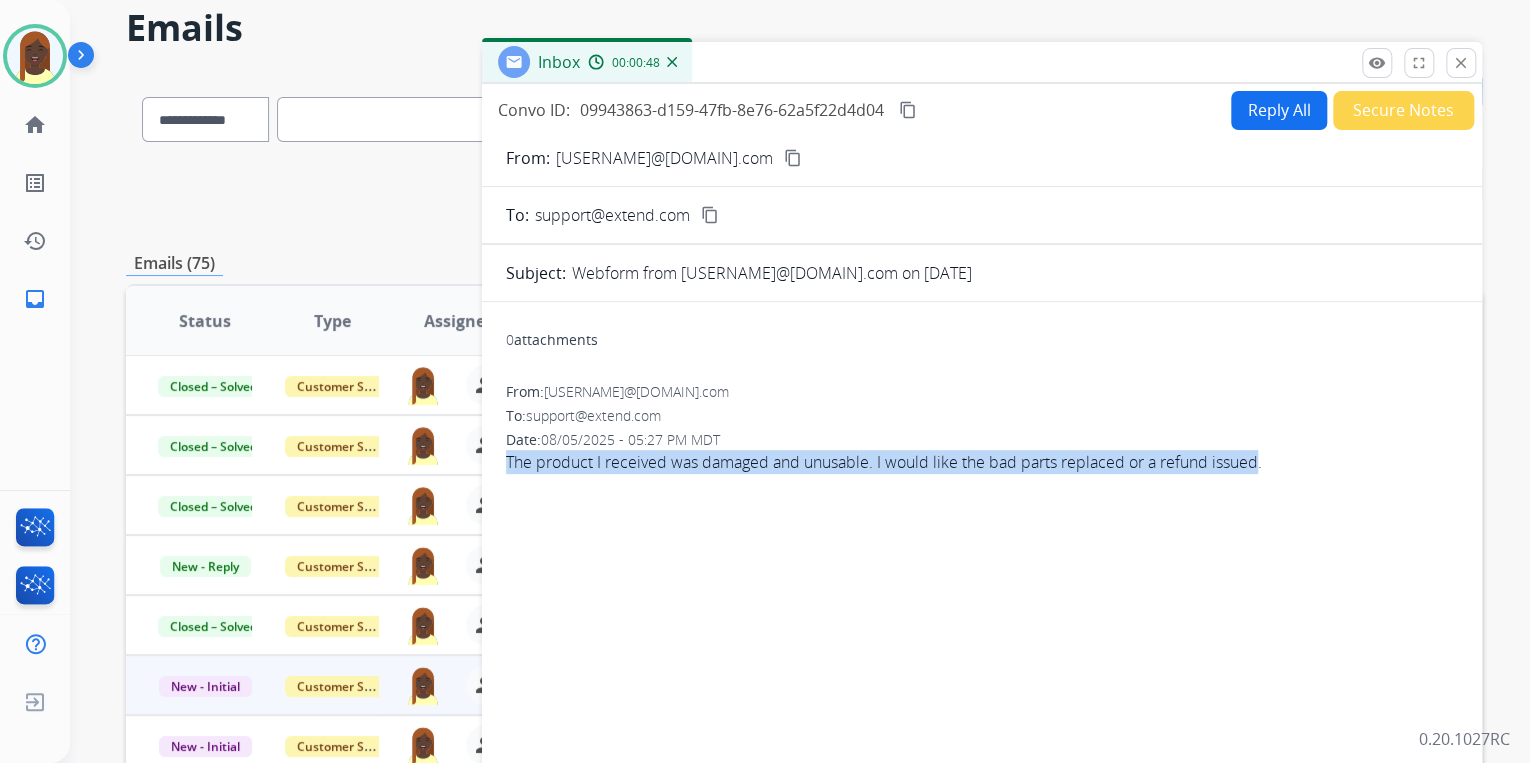 click on "Reply All" at bounding box center [1279, 110] 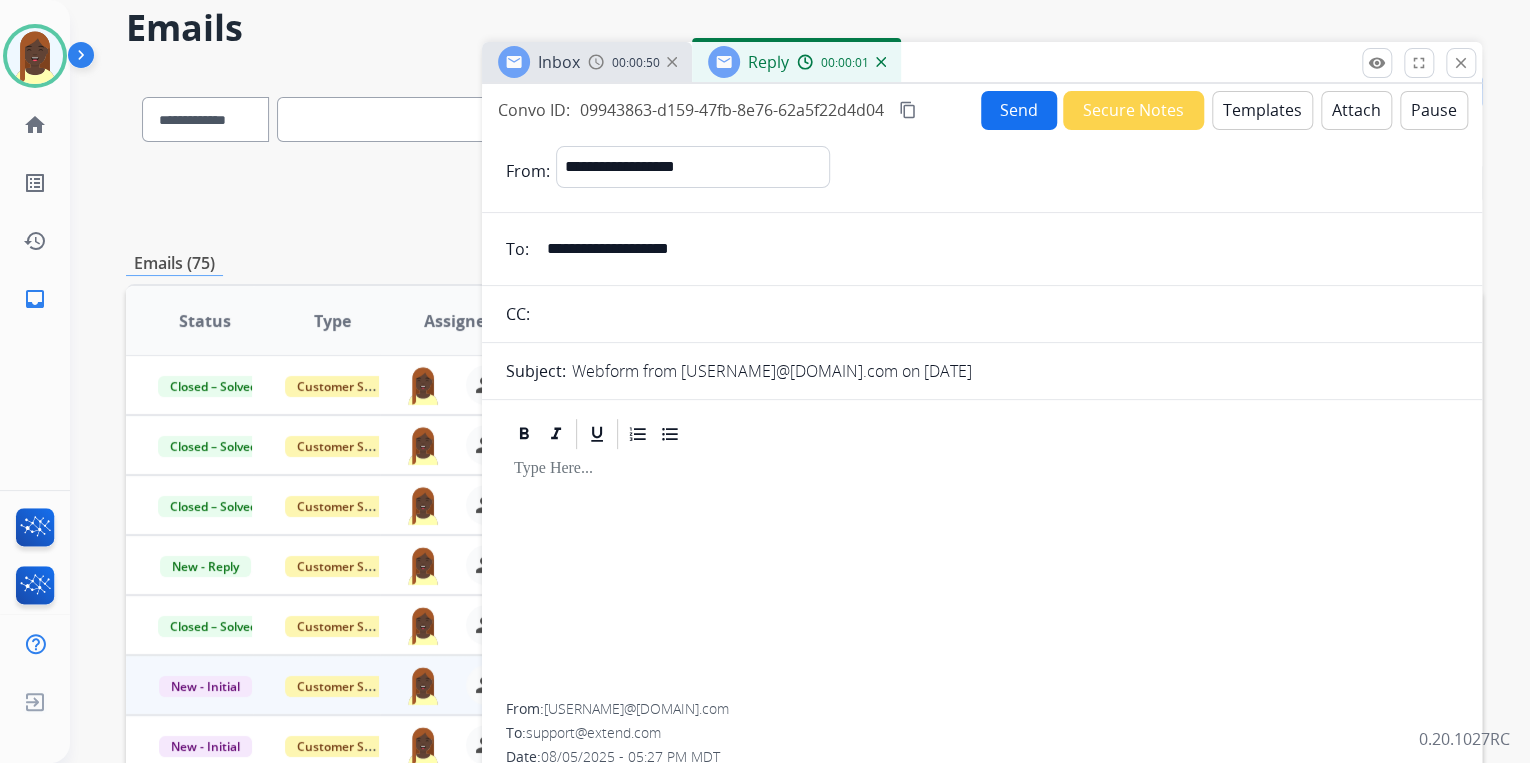 click on "Templates" at bounding box center (1262, 110) 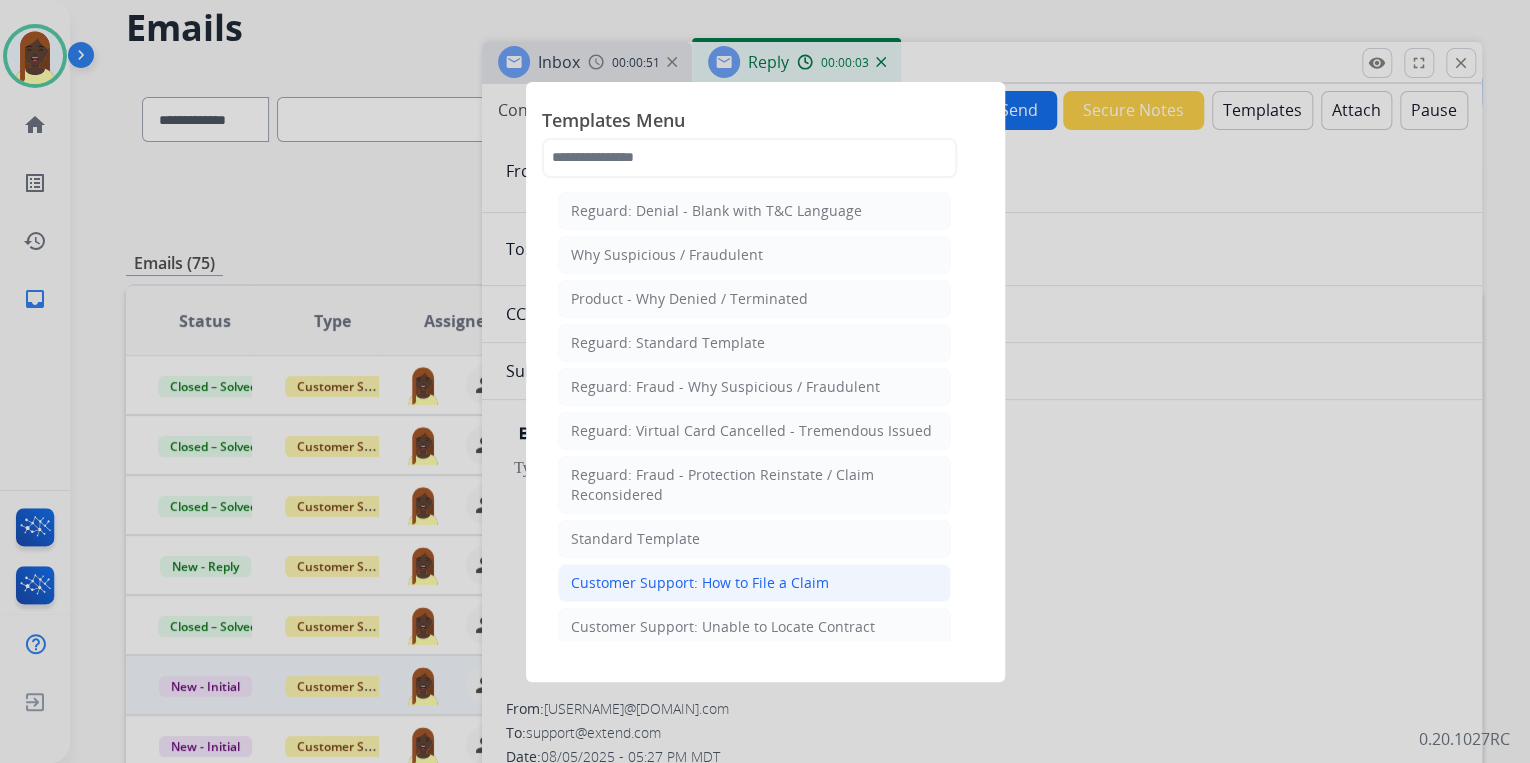 click on "Customer Support: How to File a Claim" 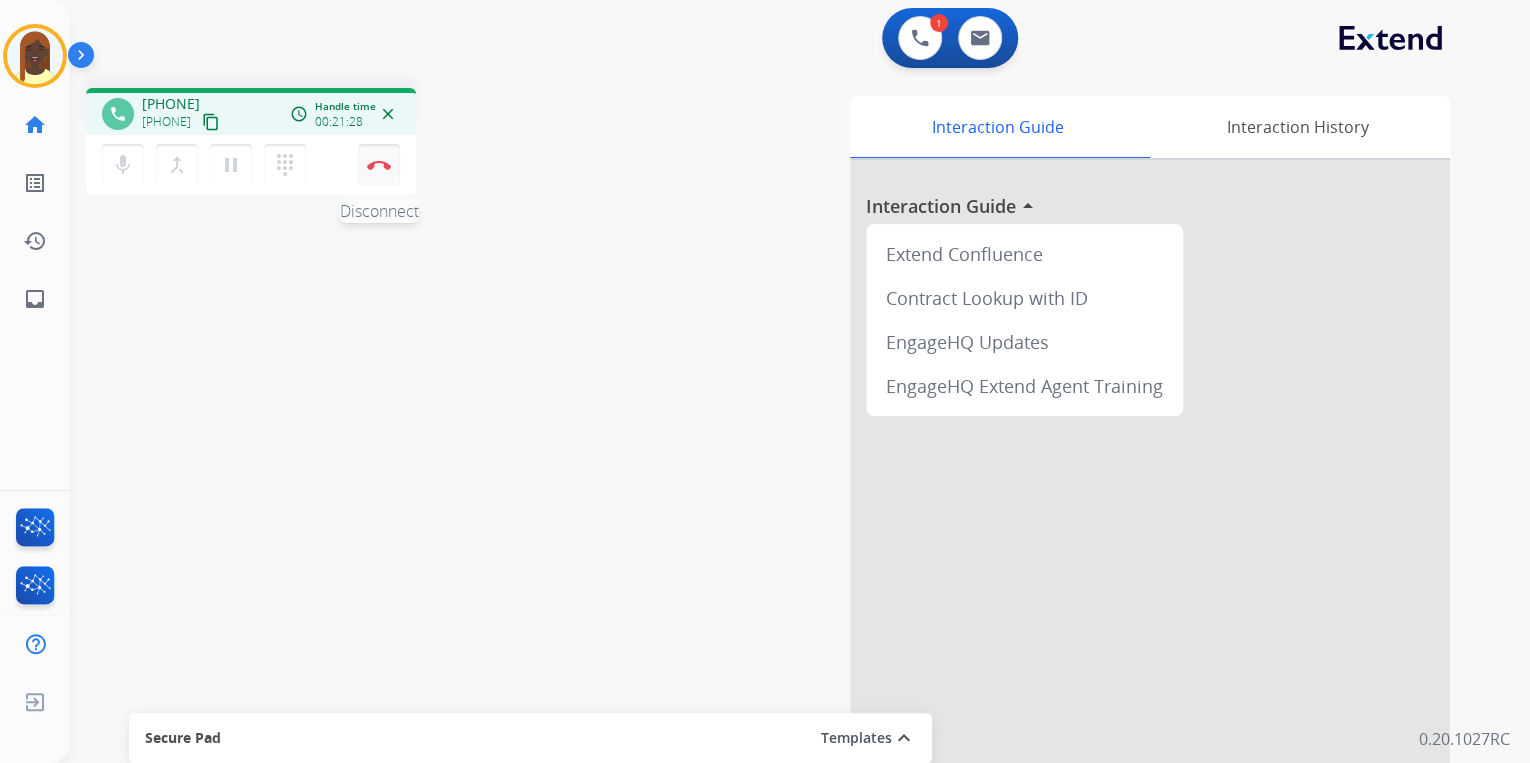 click at bounding box center (379, 165) 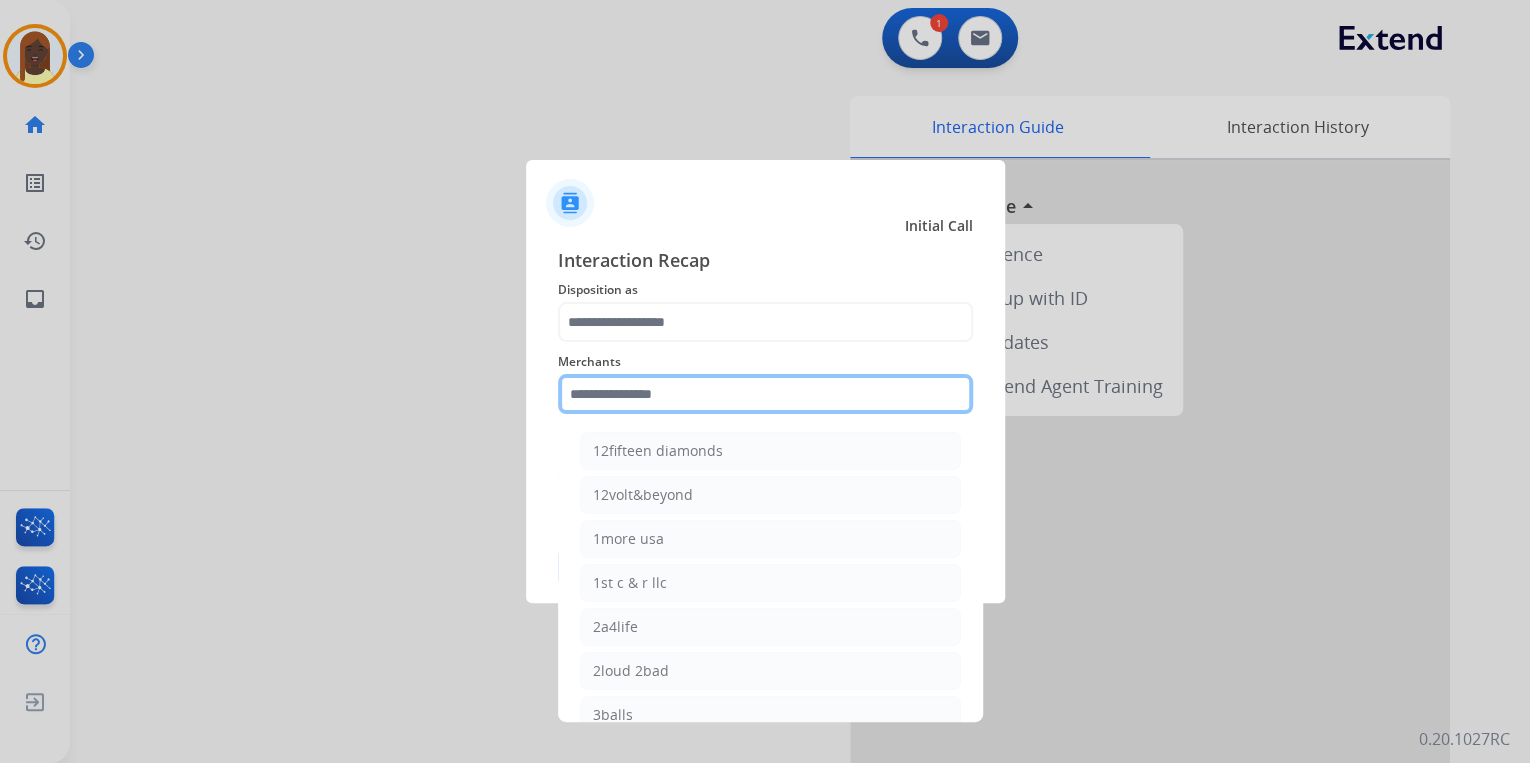 click 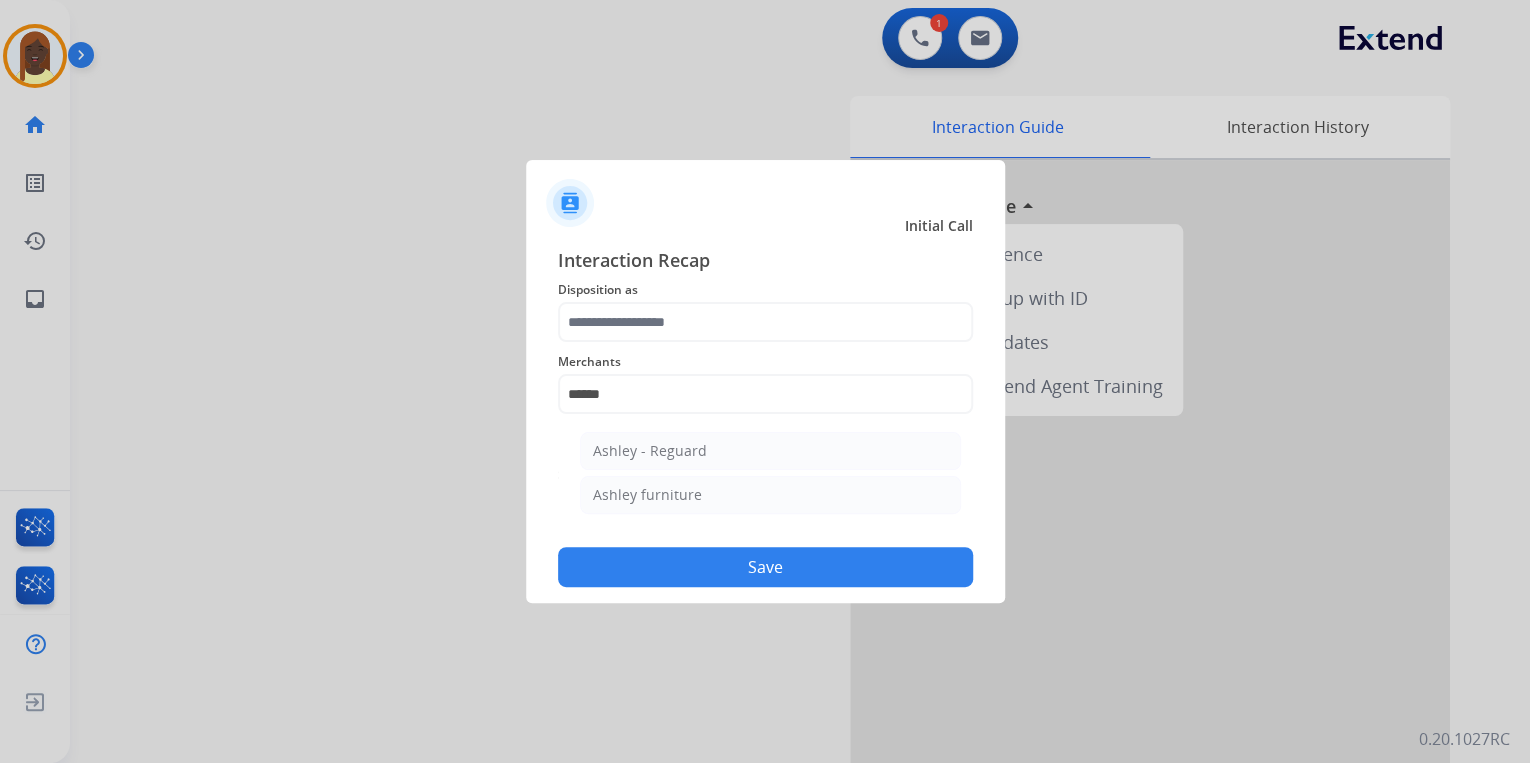 drag, startPoint x: 660, startPoint y: 490, endPoint x: 656, endPoint y: 448, distance: 42.190044 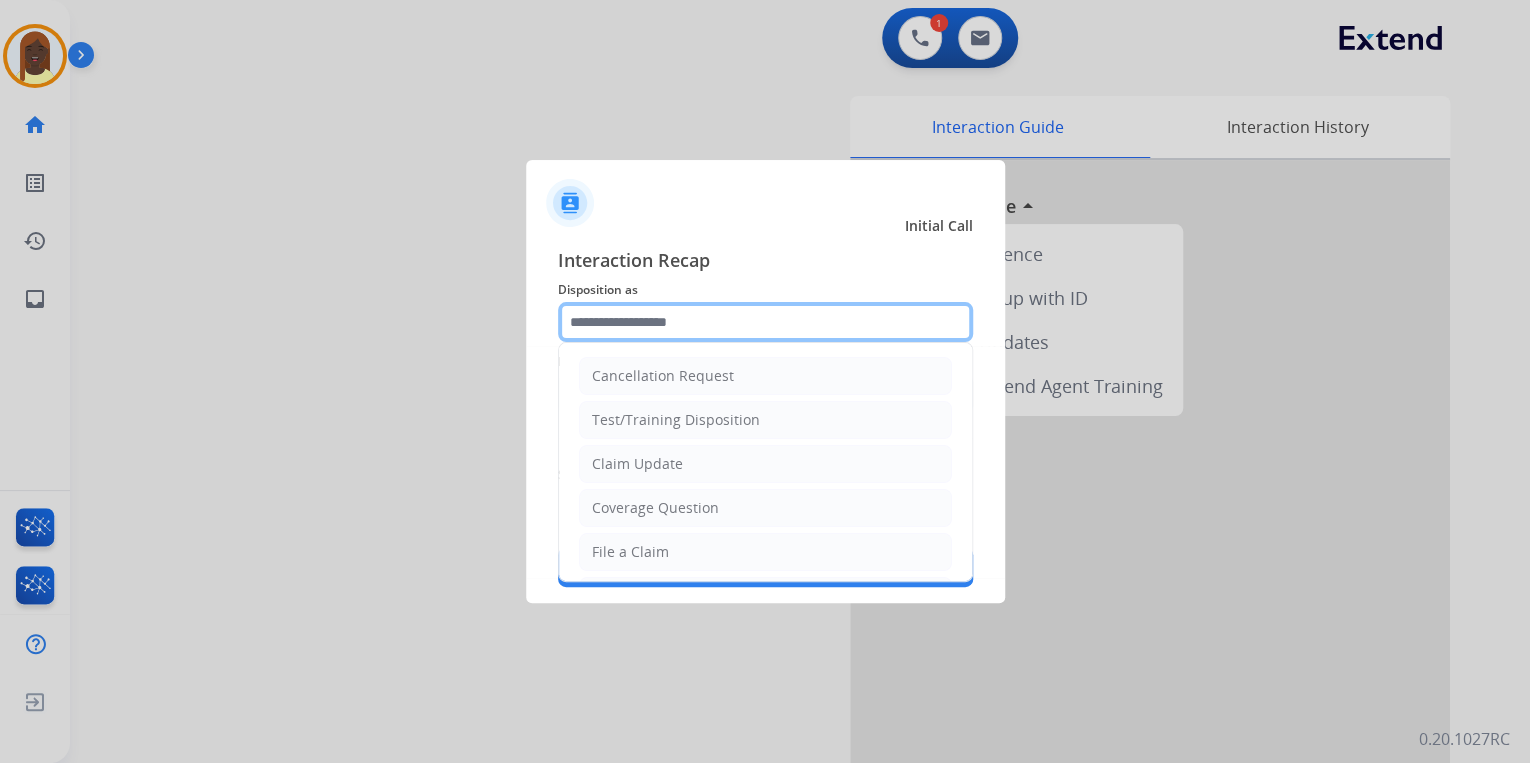 click 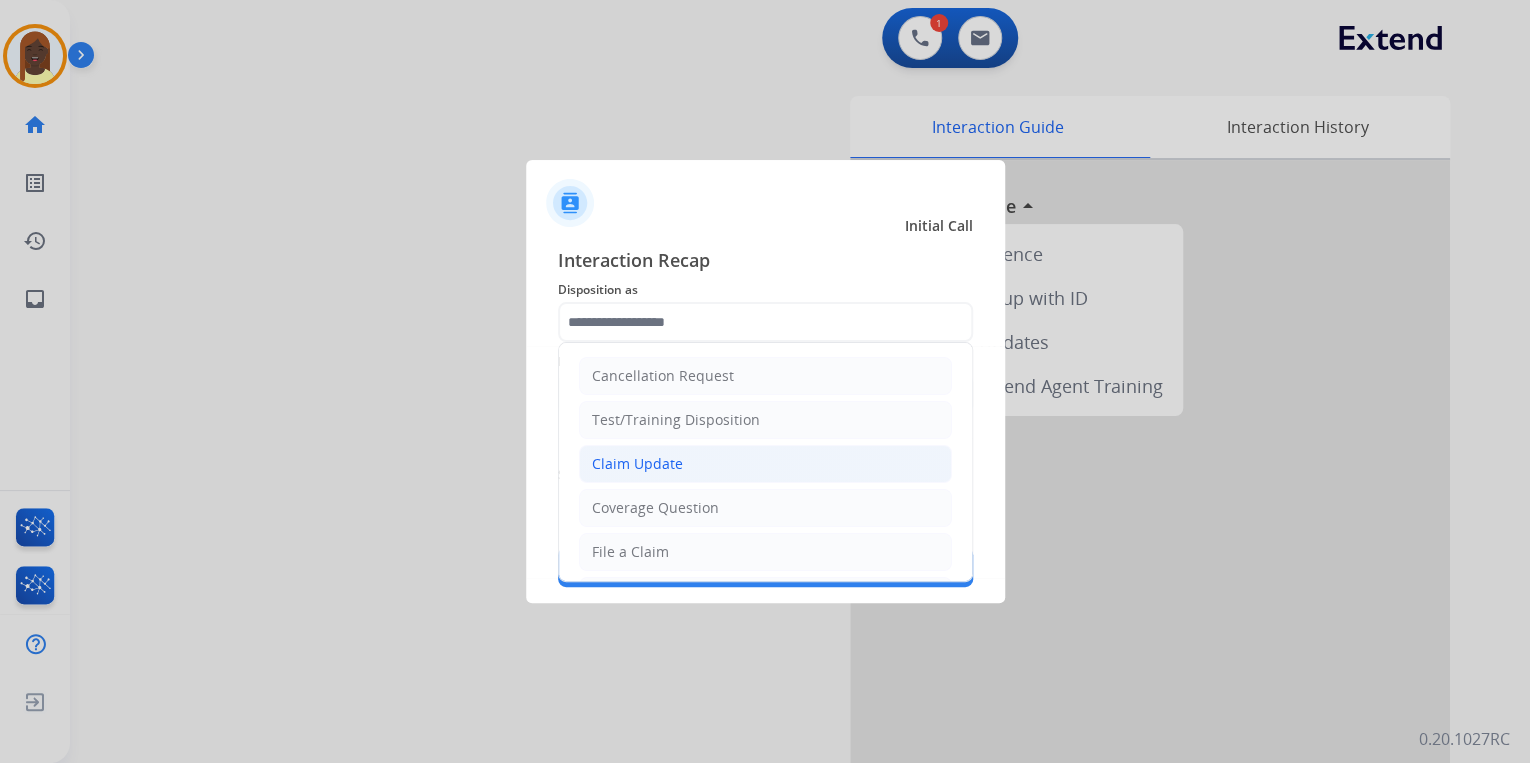 click on "Claim Update" 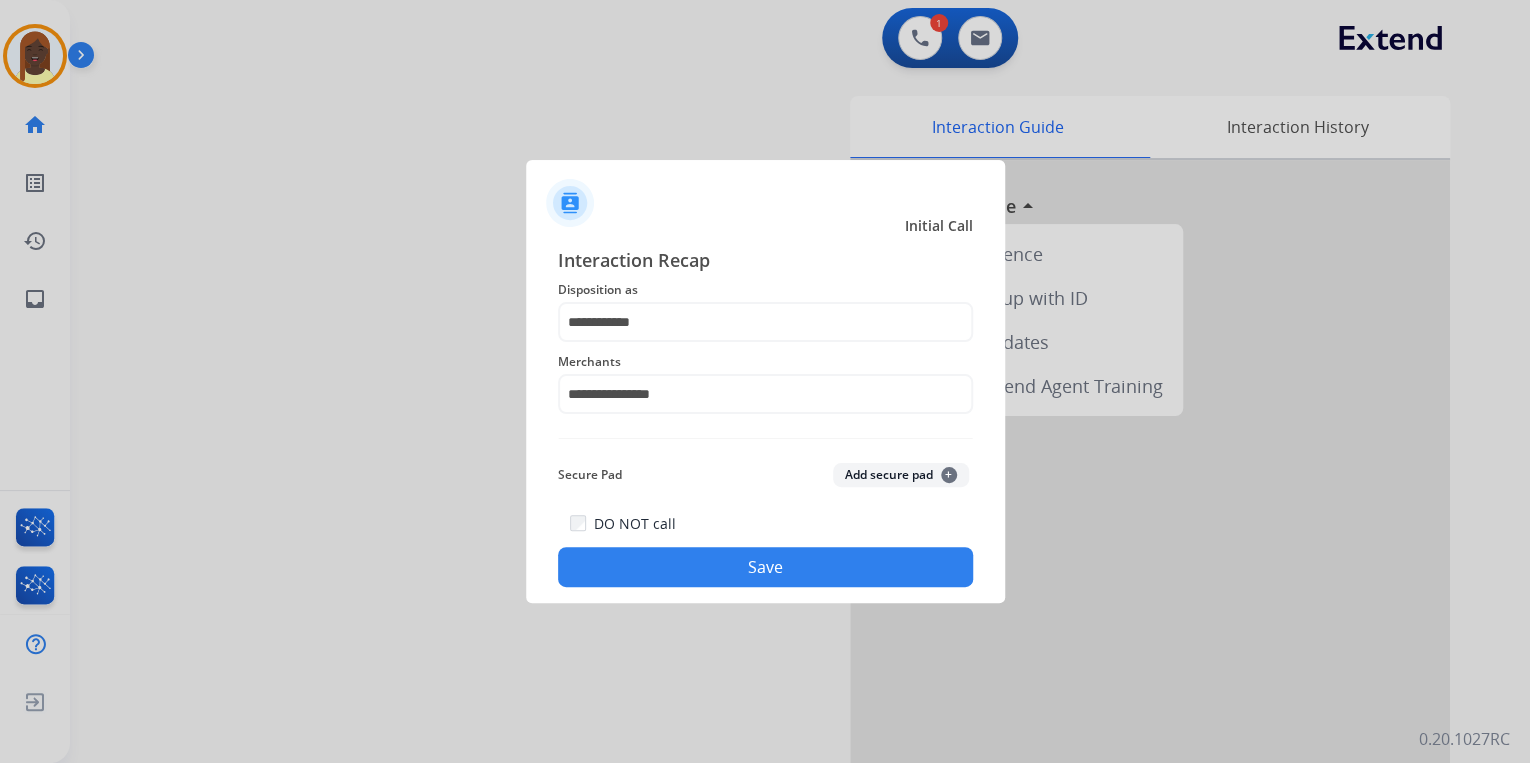 click on "Save" 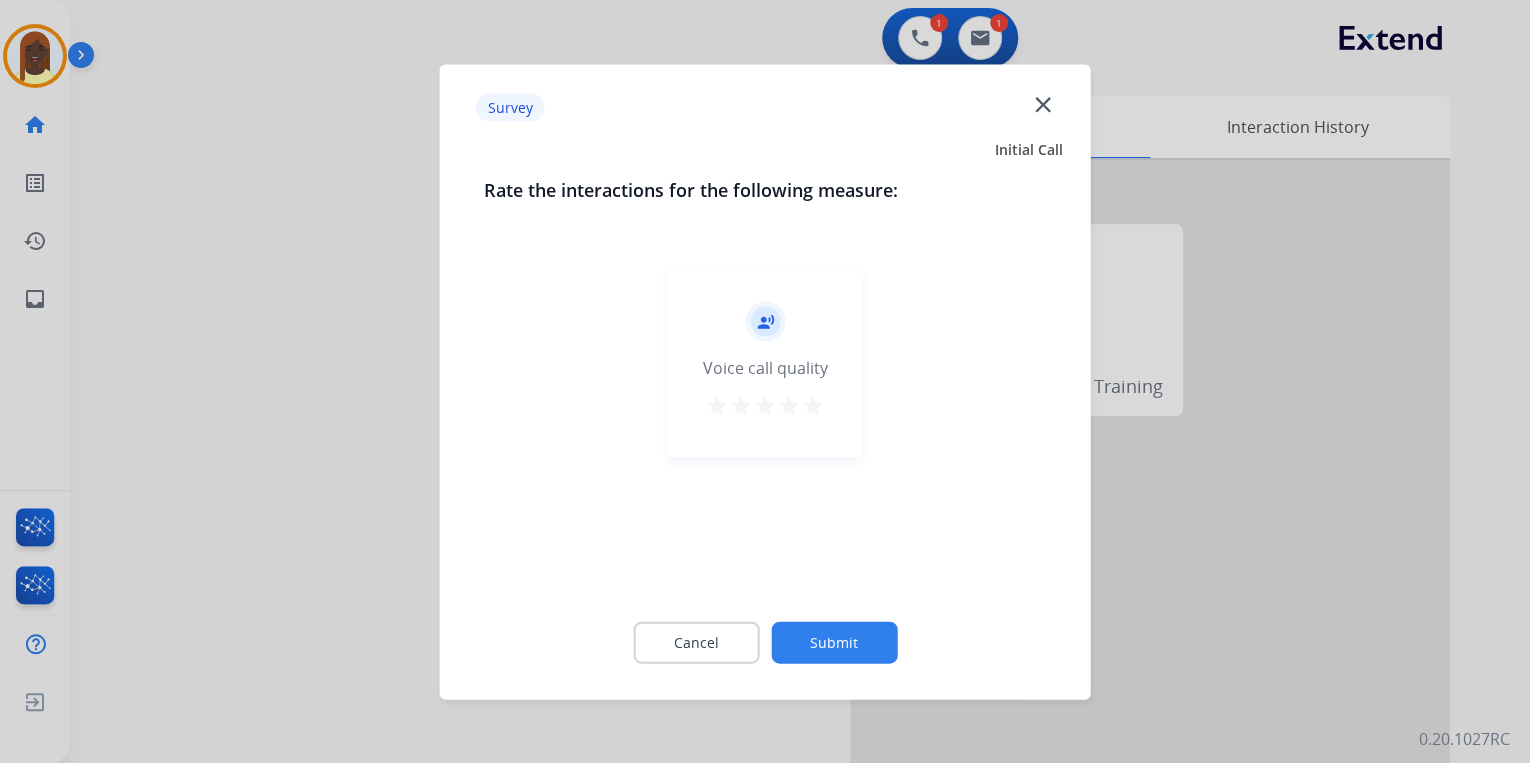 click on "star" at bounding box center (813, 405) 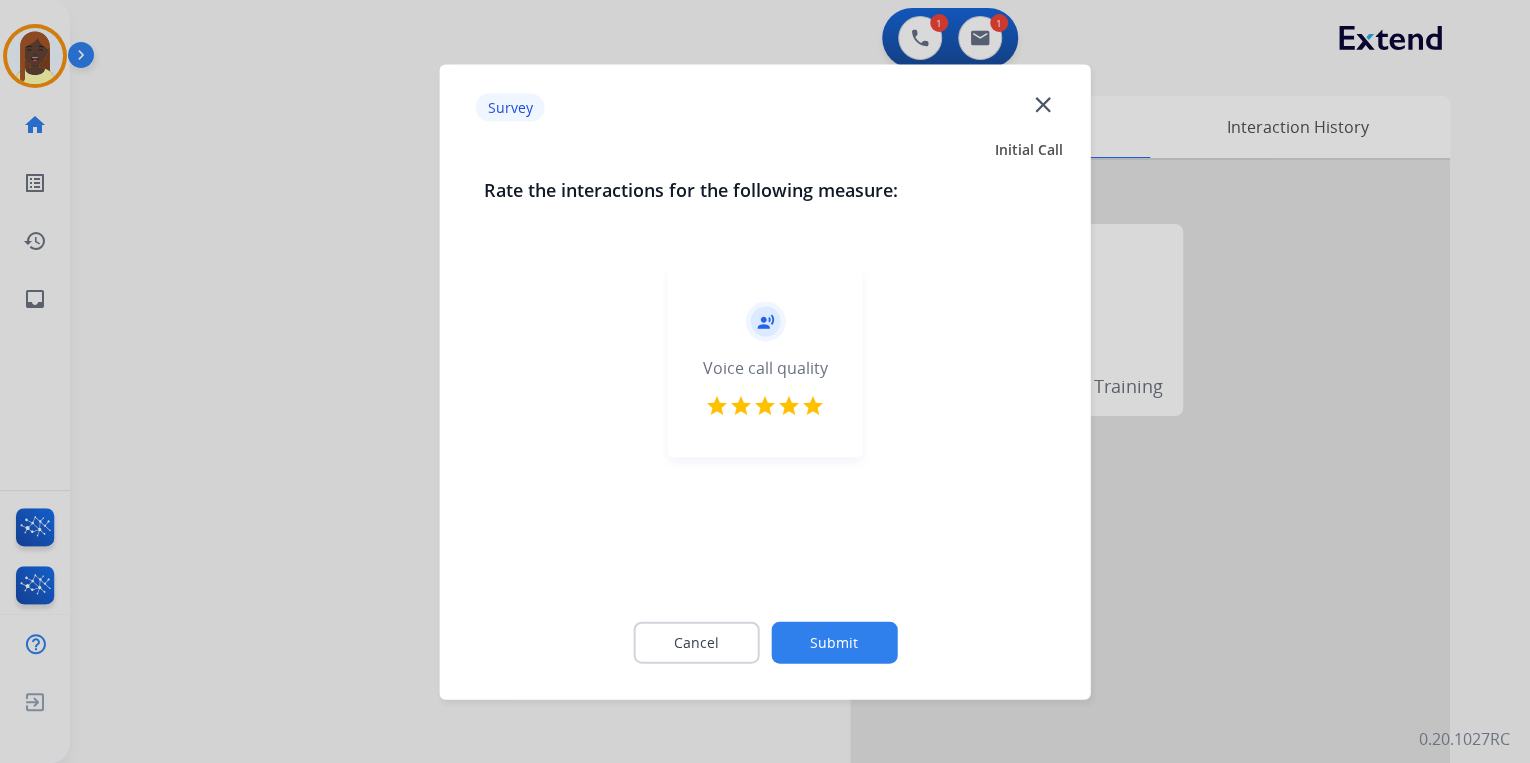 click on "Submit" 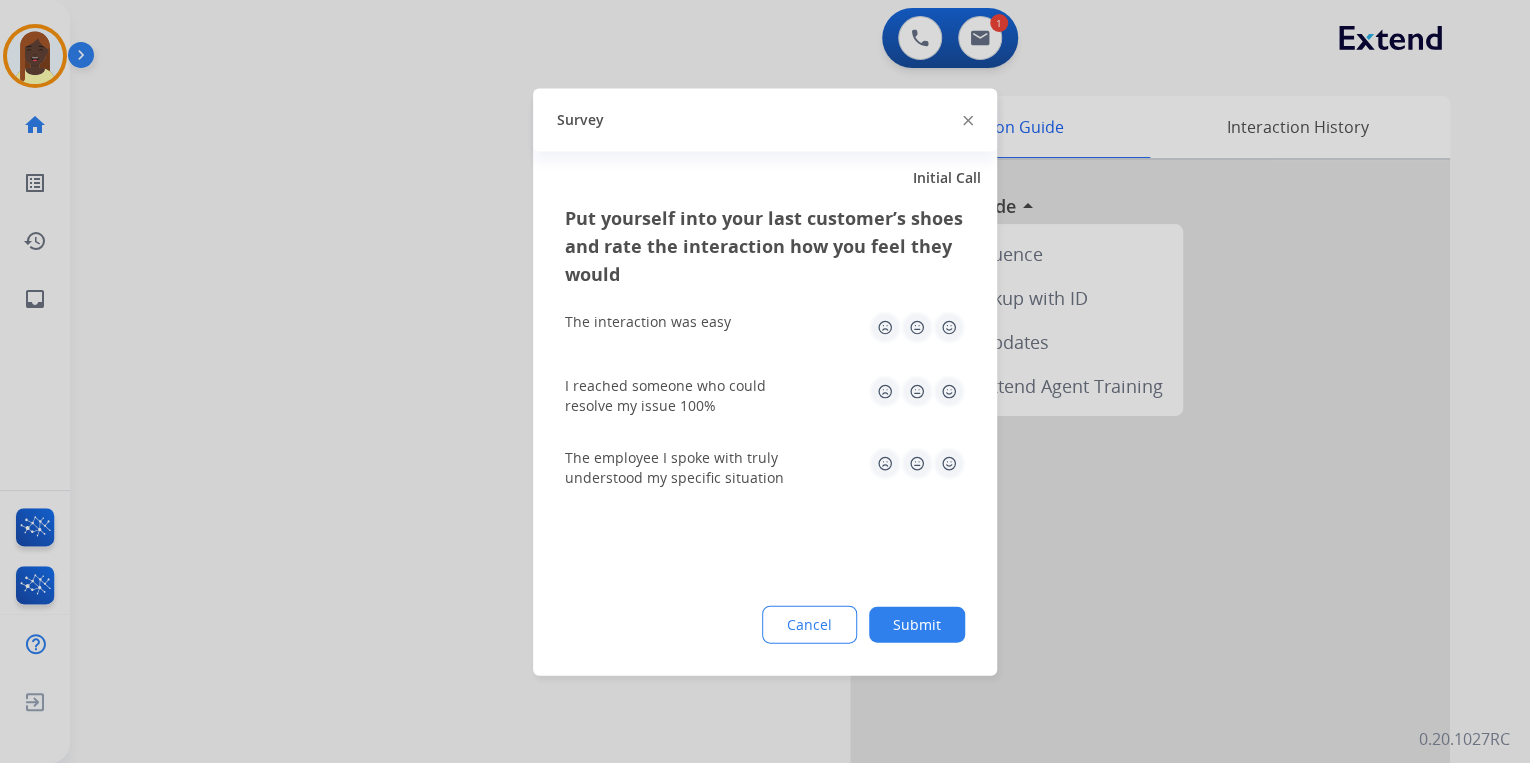 click 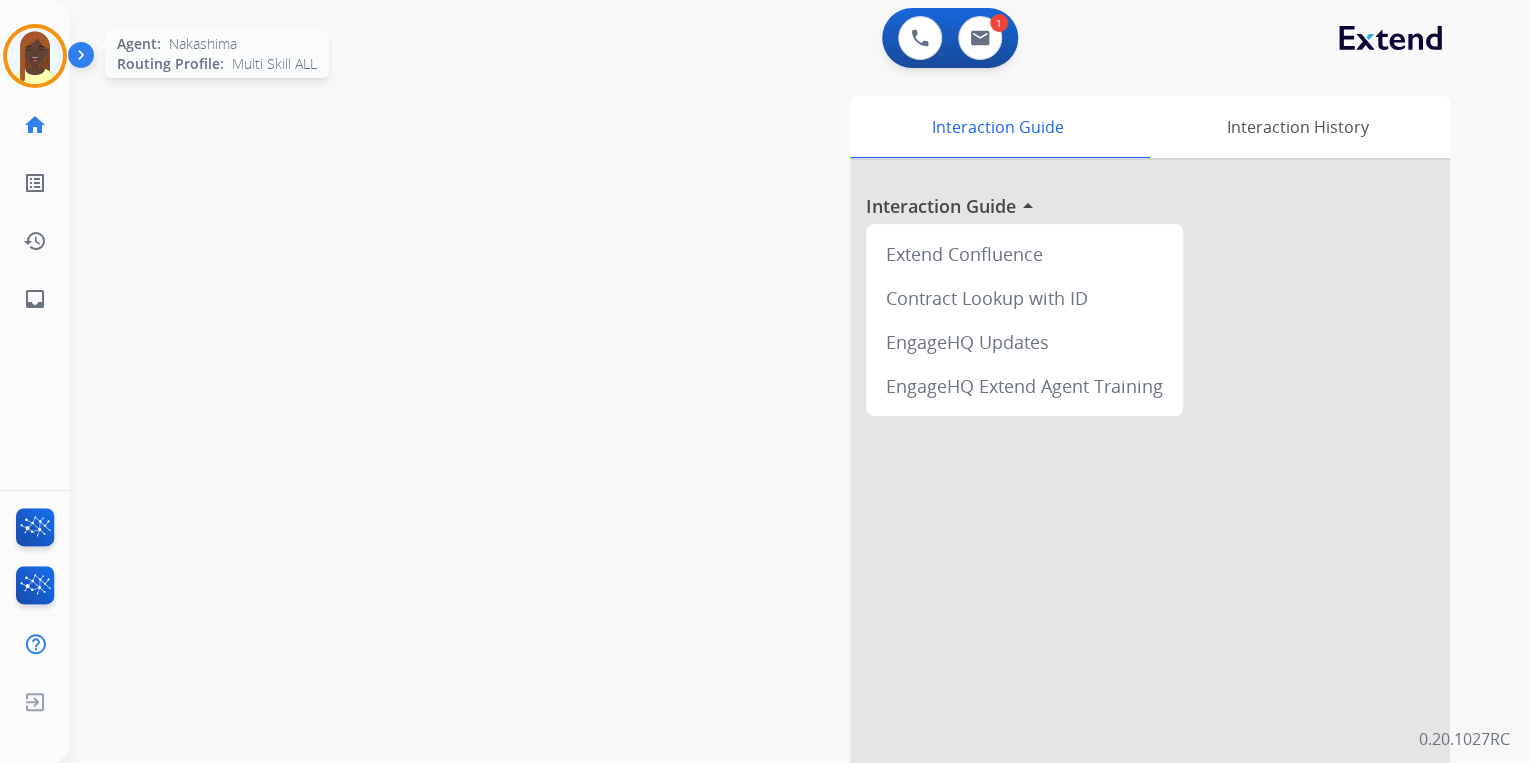 click at bounding box center [35, 56] 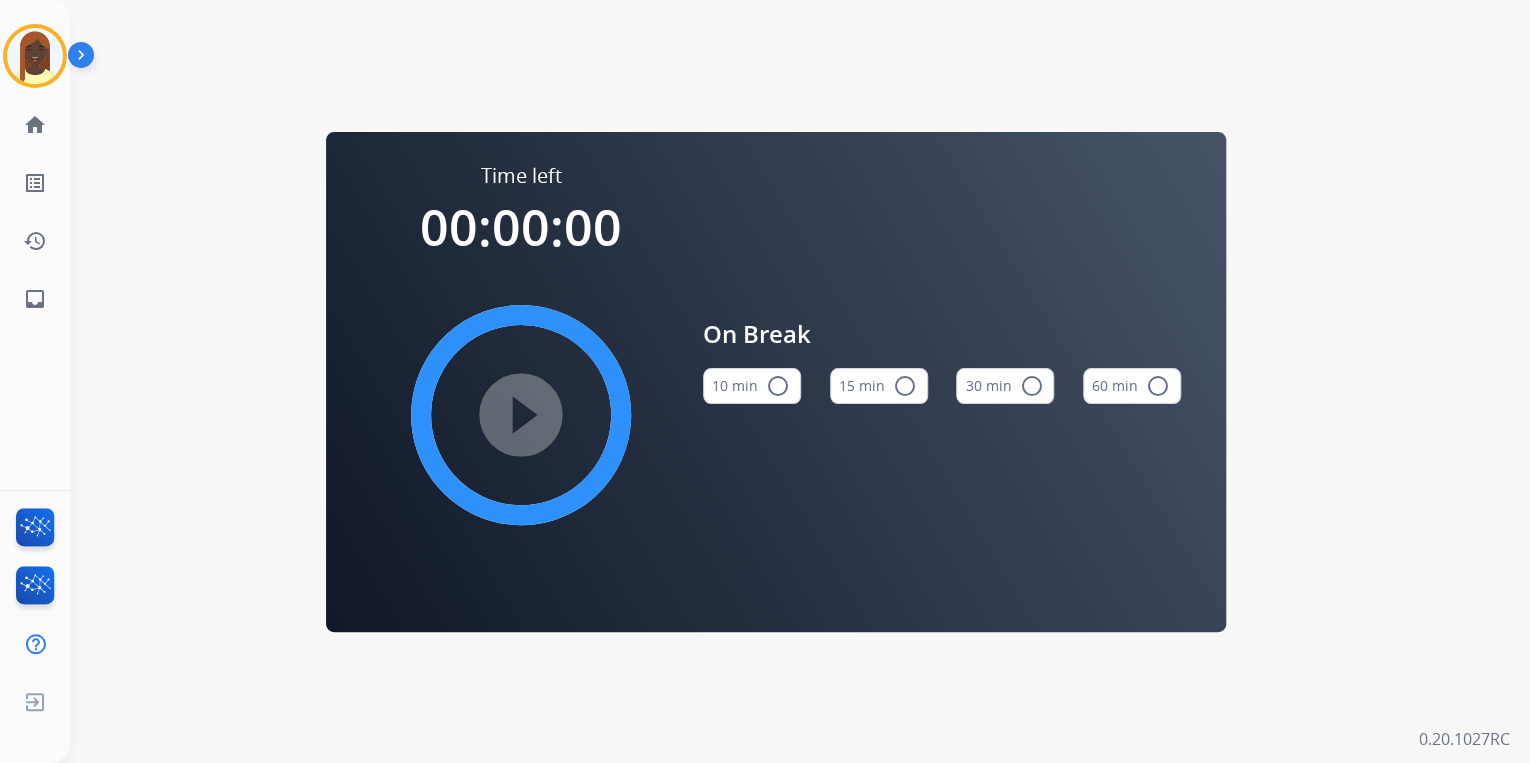 click on "radio_button_unchecked" at bounding box center [905, 386] 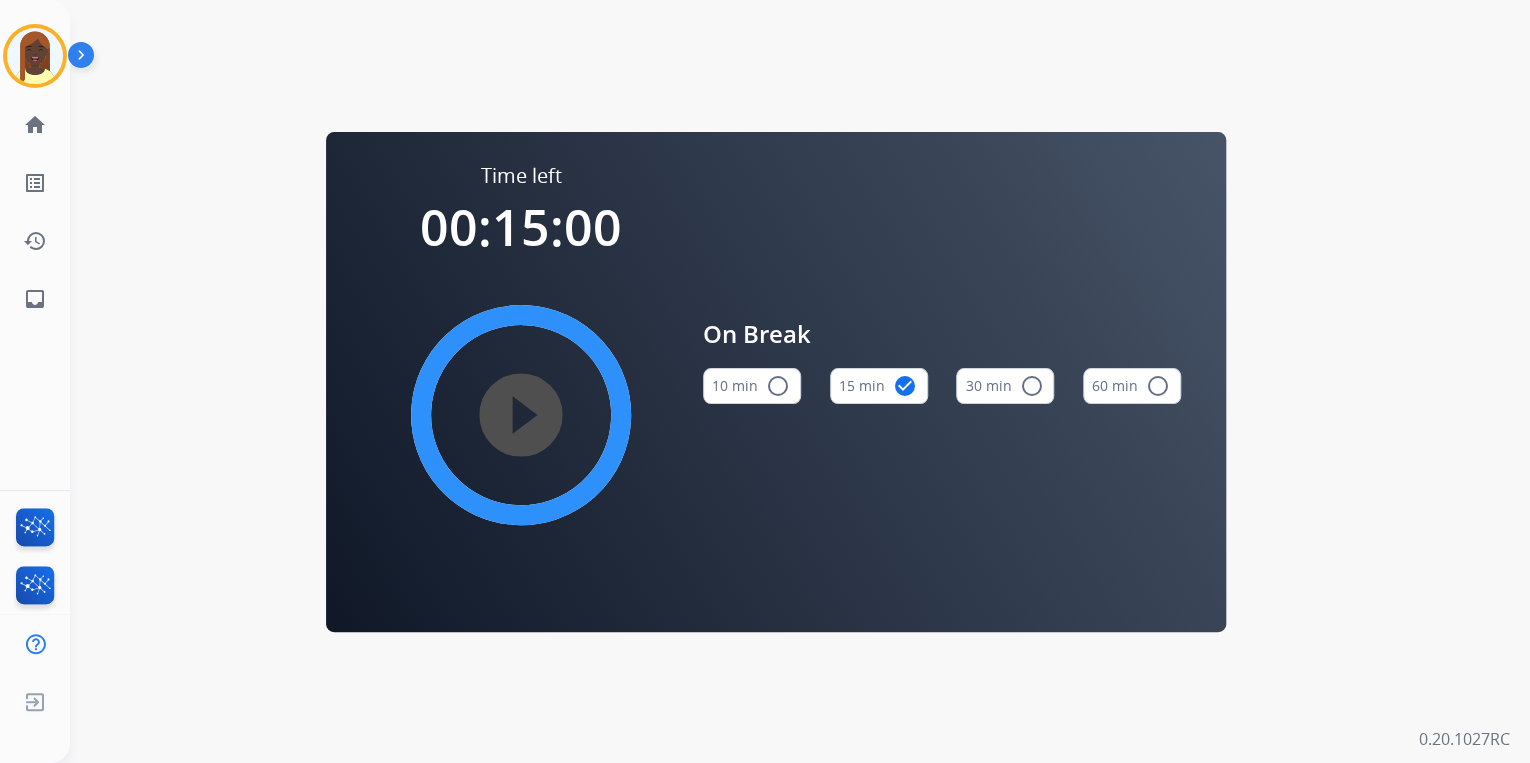 click on "play_circle_filled" at bounding box center [521, 415] 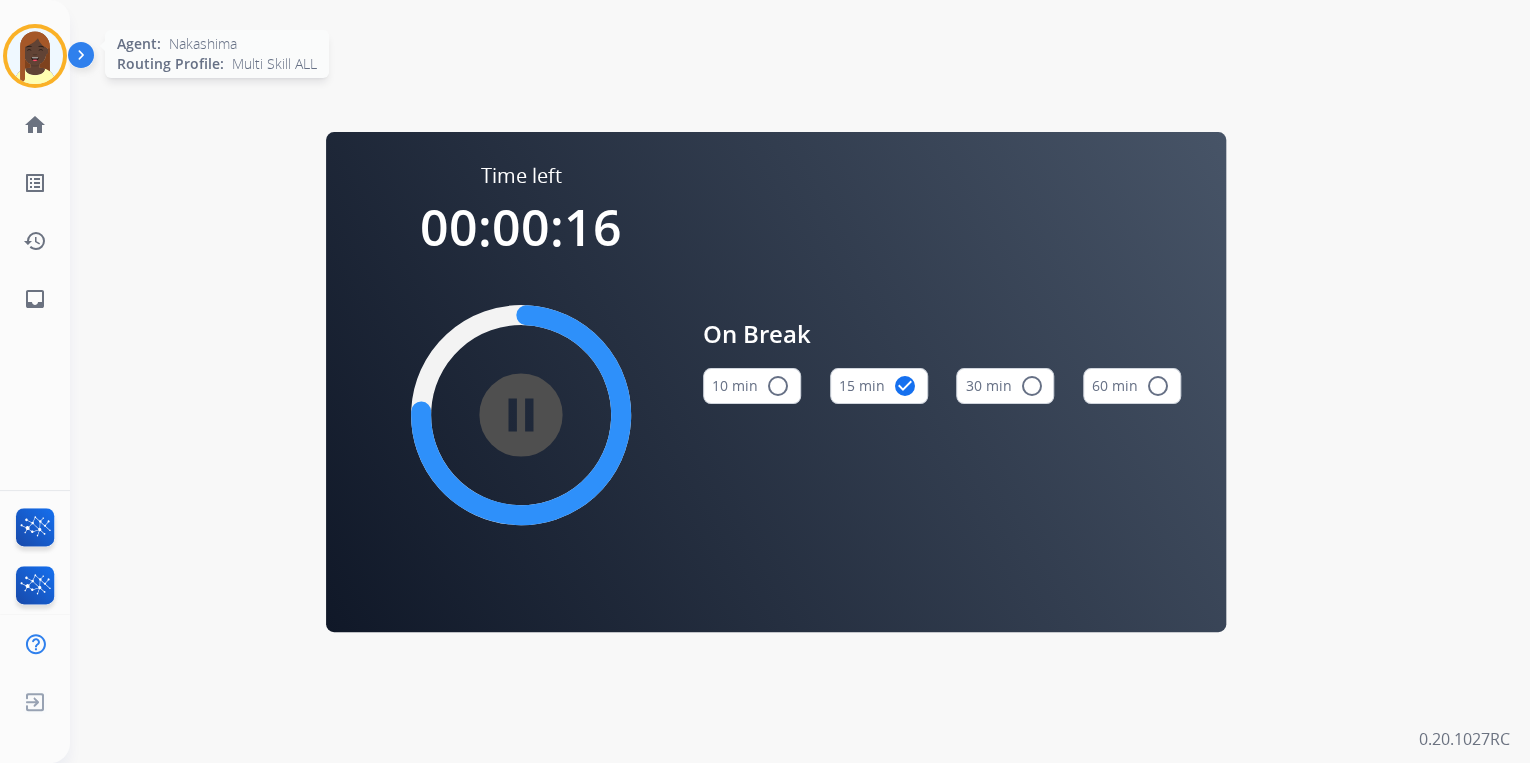 click at bounding box center [35, 56] 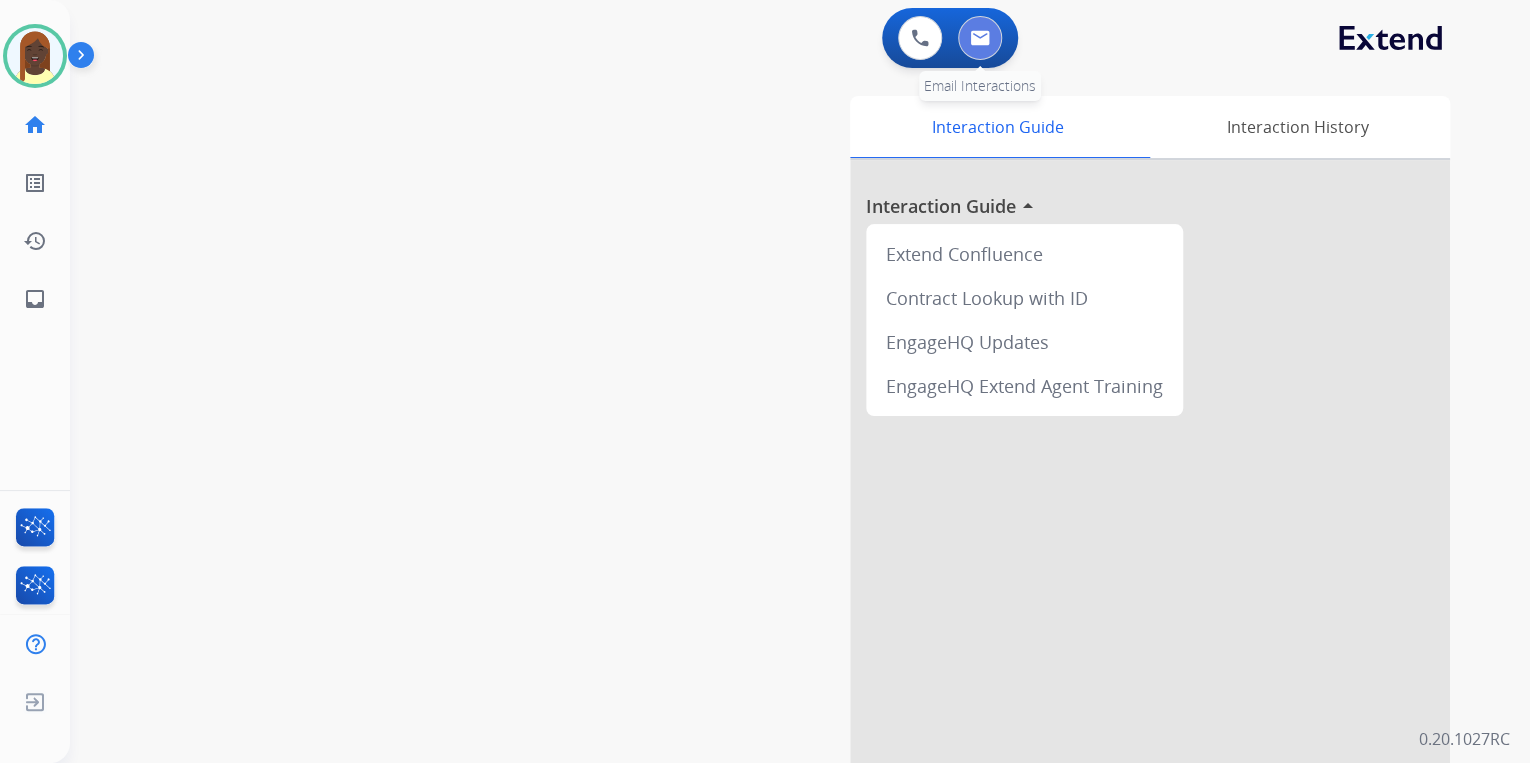 click at bounding box center [980, 38] 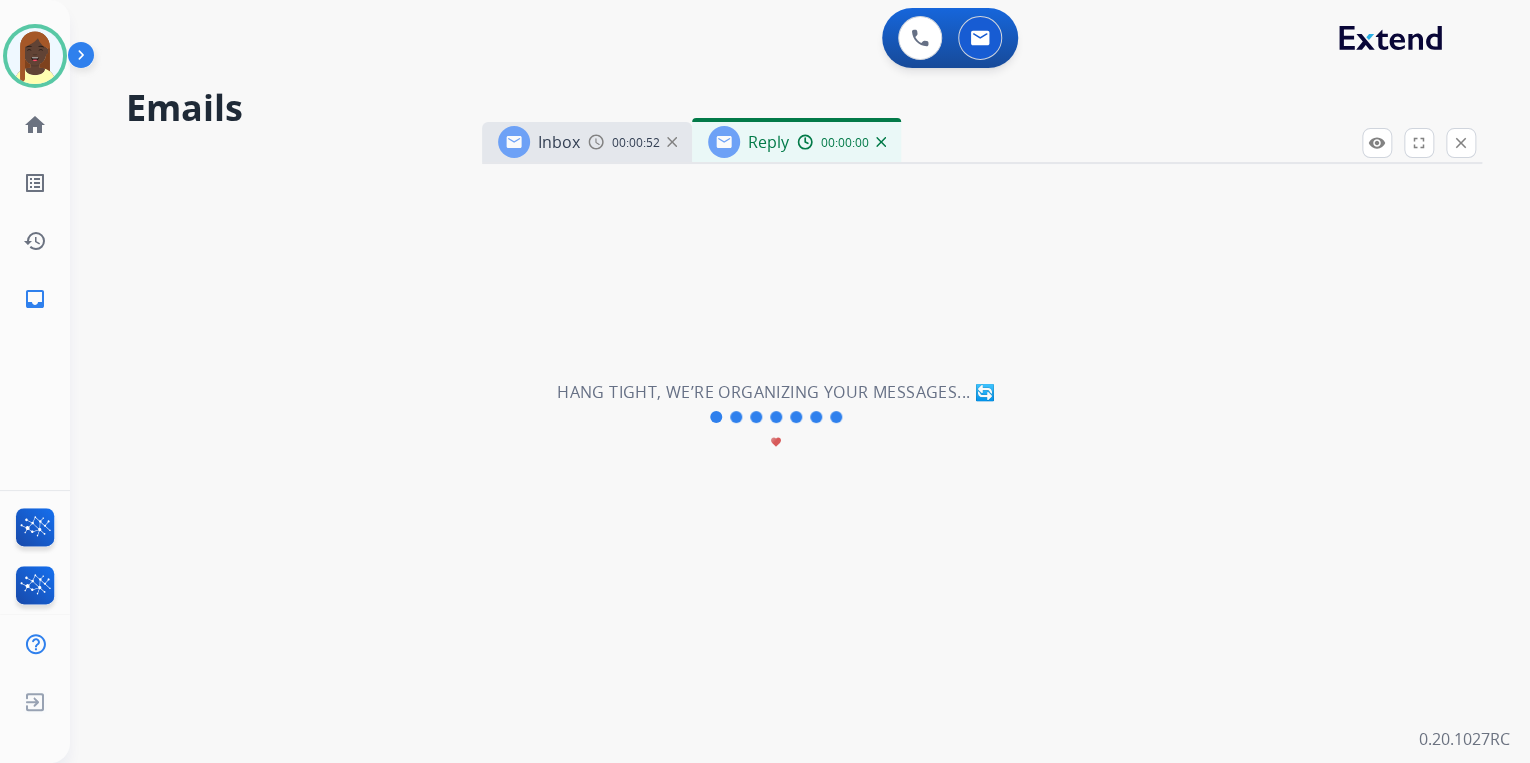 select on "**********" 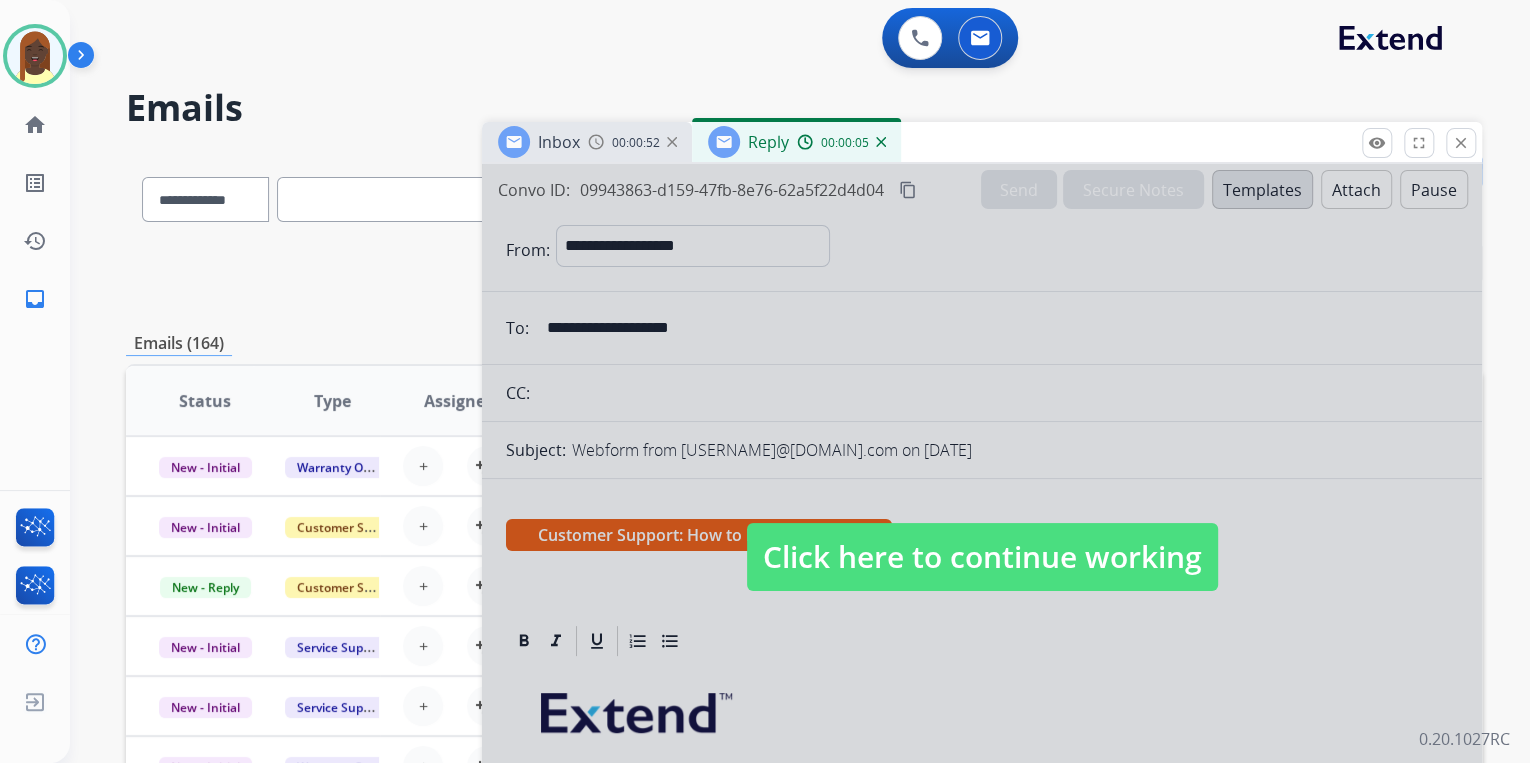 click on "Click here to continue working" at bounding box center (982, 557) 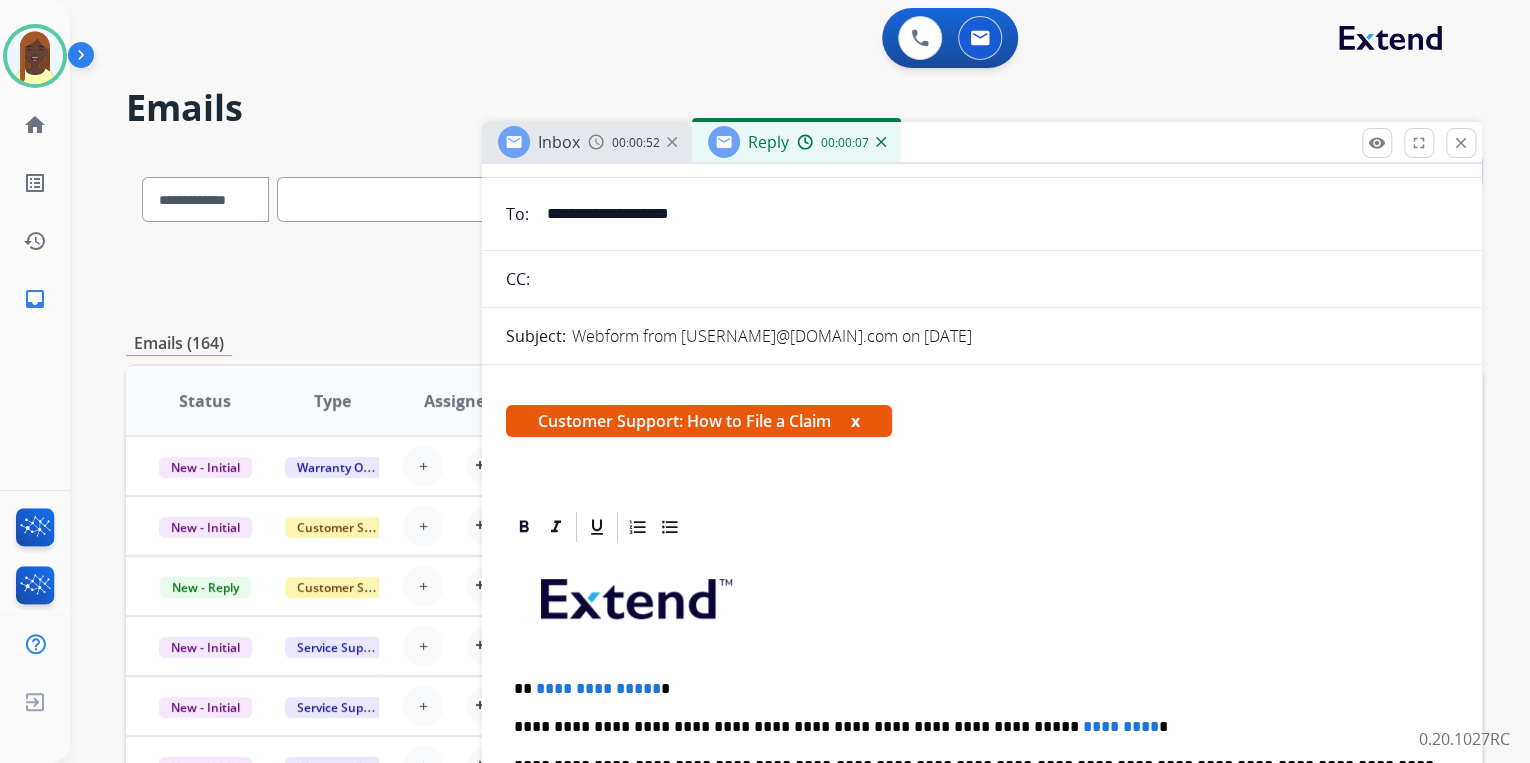 scroll, scrollTop: 400, scrollLeft: 0, axis: vertical 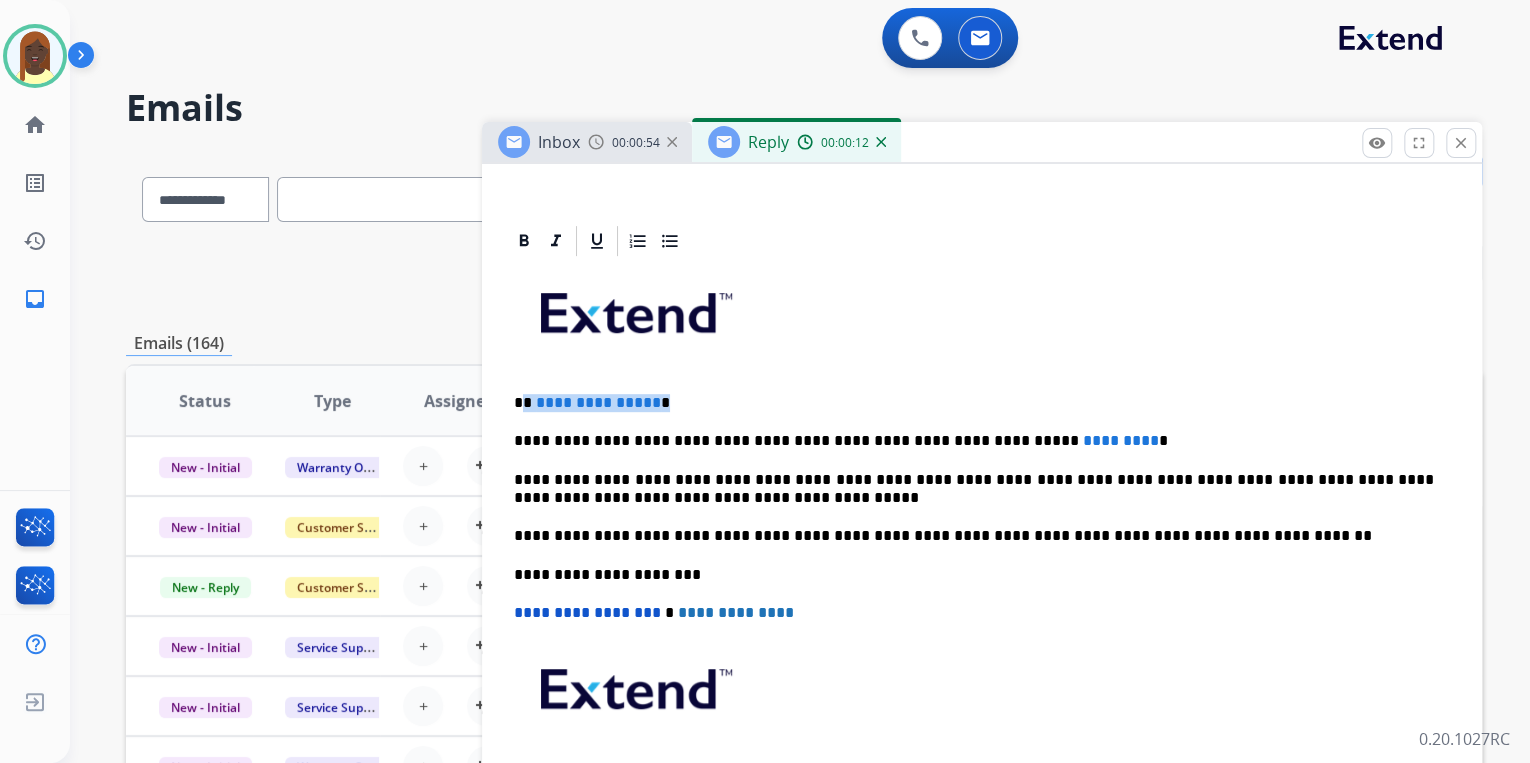 drag, startPoint x: 523, startPoint y: 401, endPoint x: 693, endPoint y: 401, distance: 170 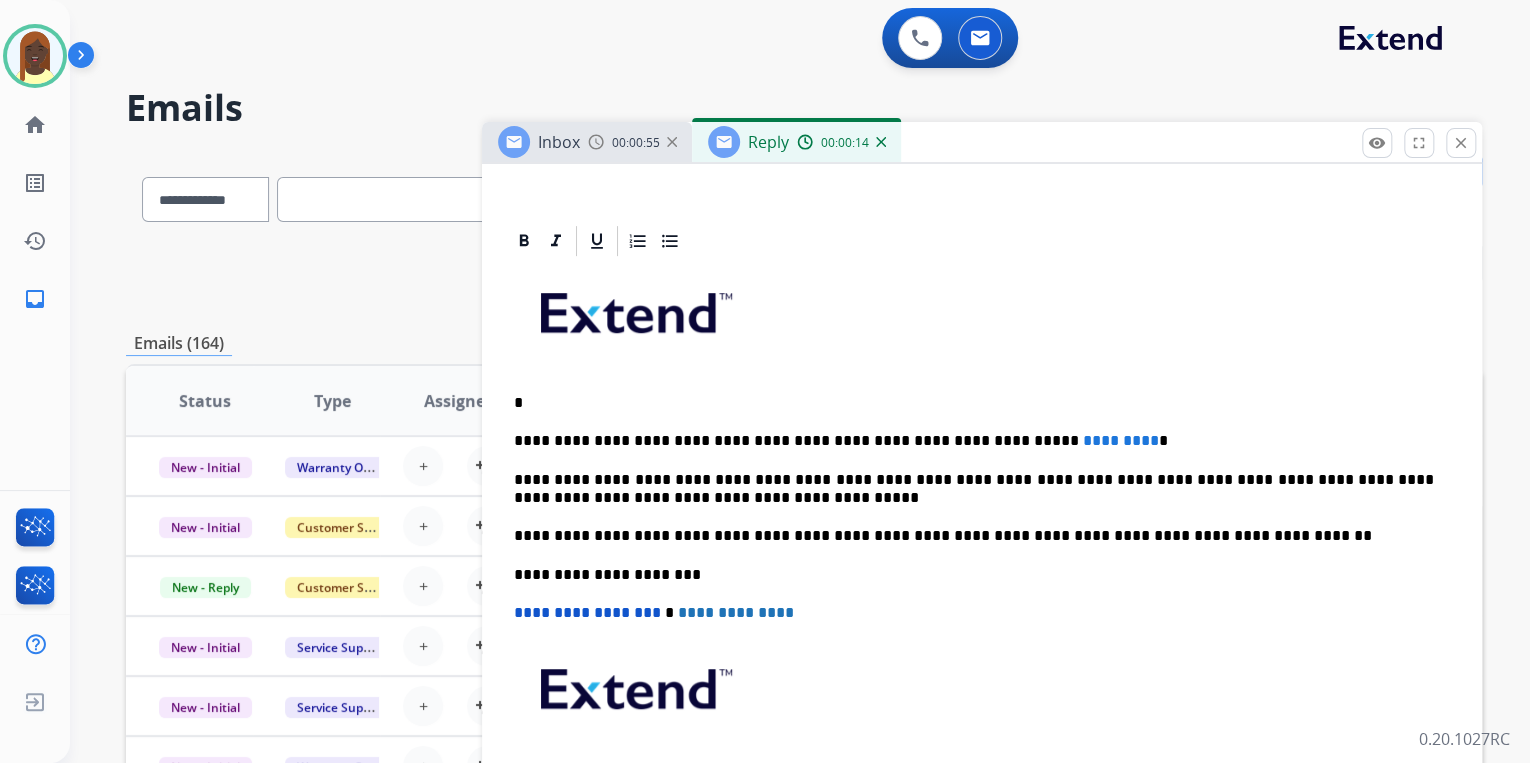 type 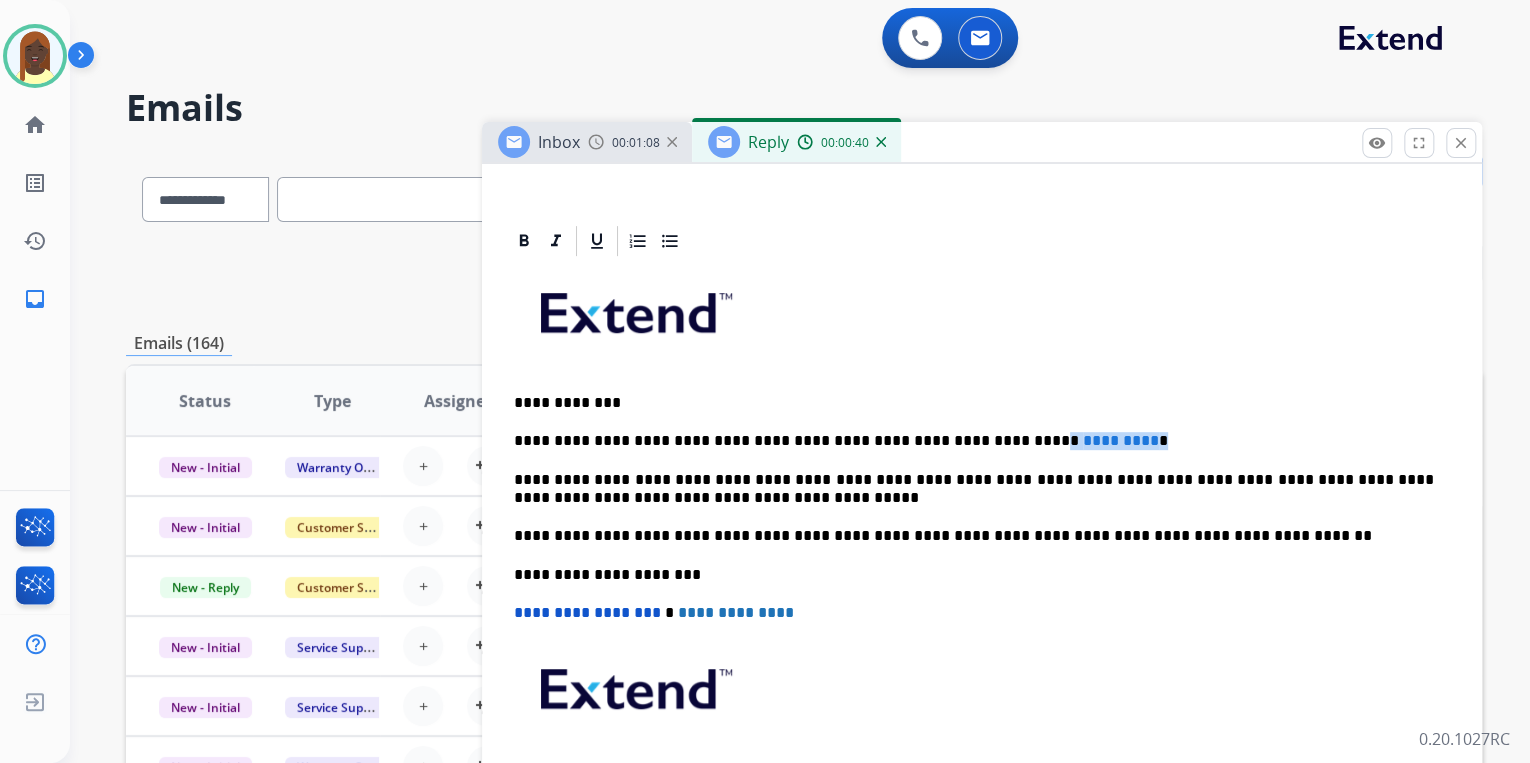 drag, startPoint x: 964, startPoint y: 438, endPoint x: 1117, endPoint y: 436, distance: 153.01308 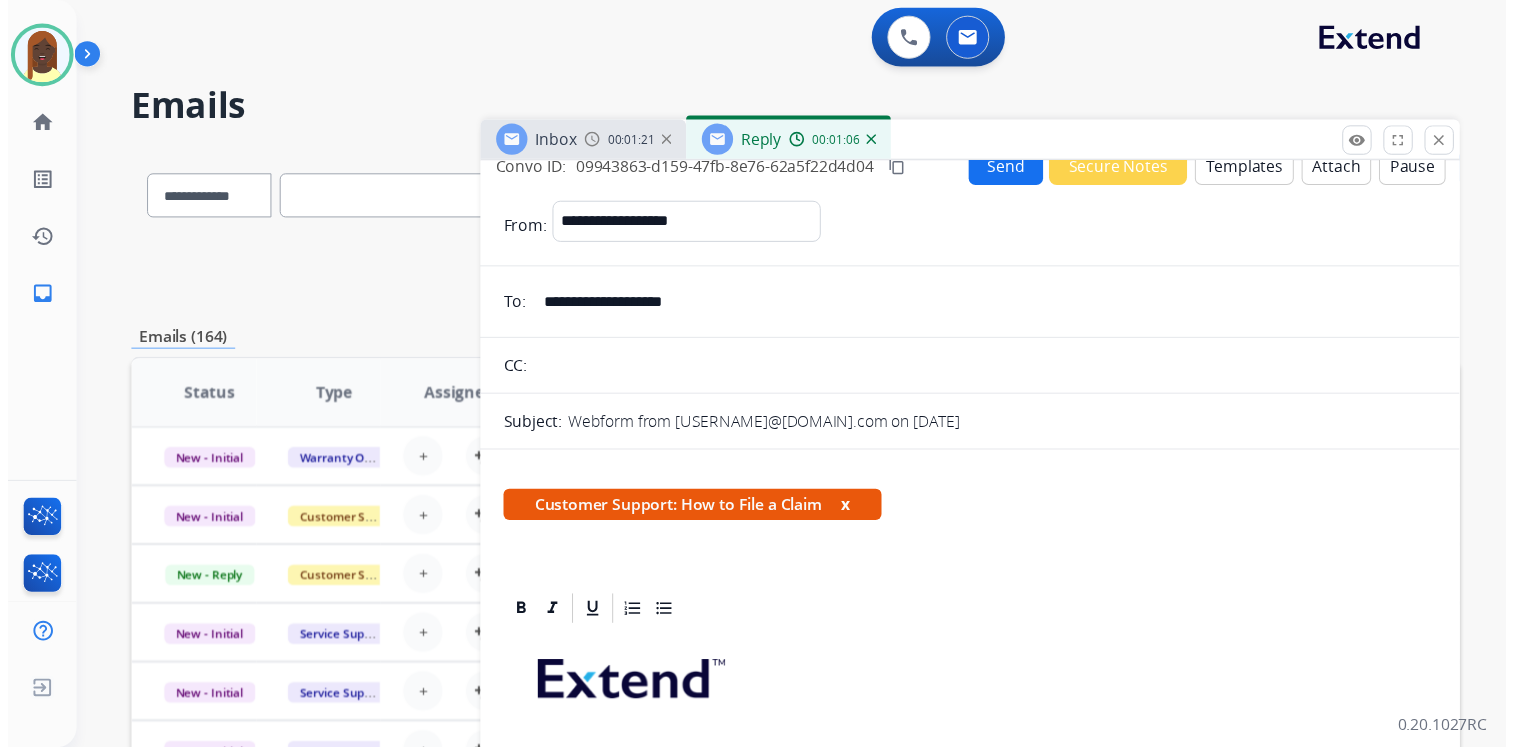 scroll, scrollTop: 0, scrollLeft: 0, axis: both 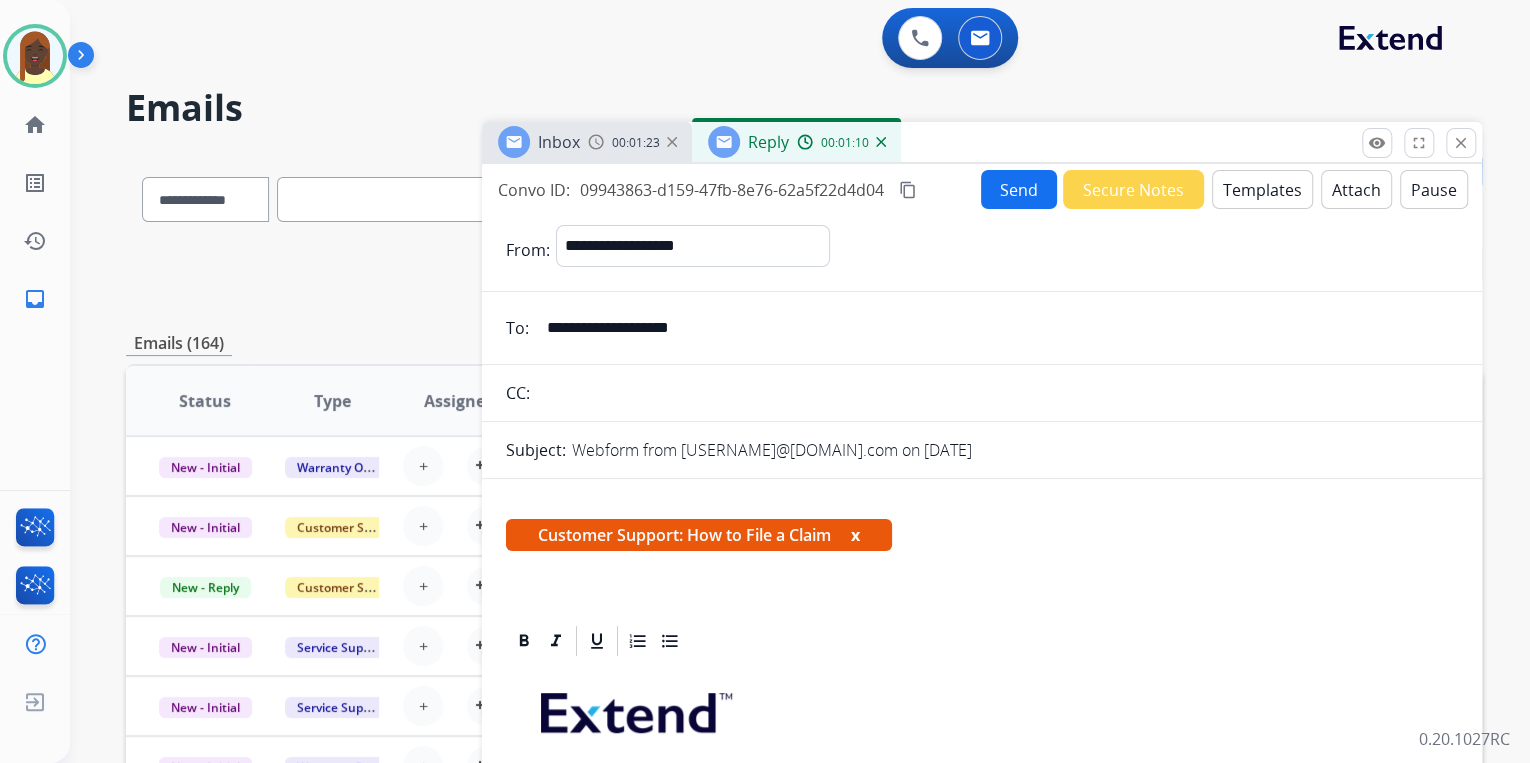 click on "Send" at bounding box center [1019, 189] 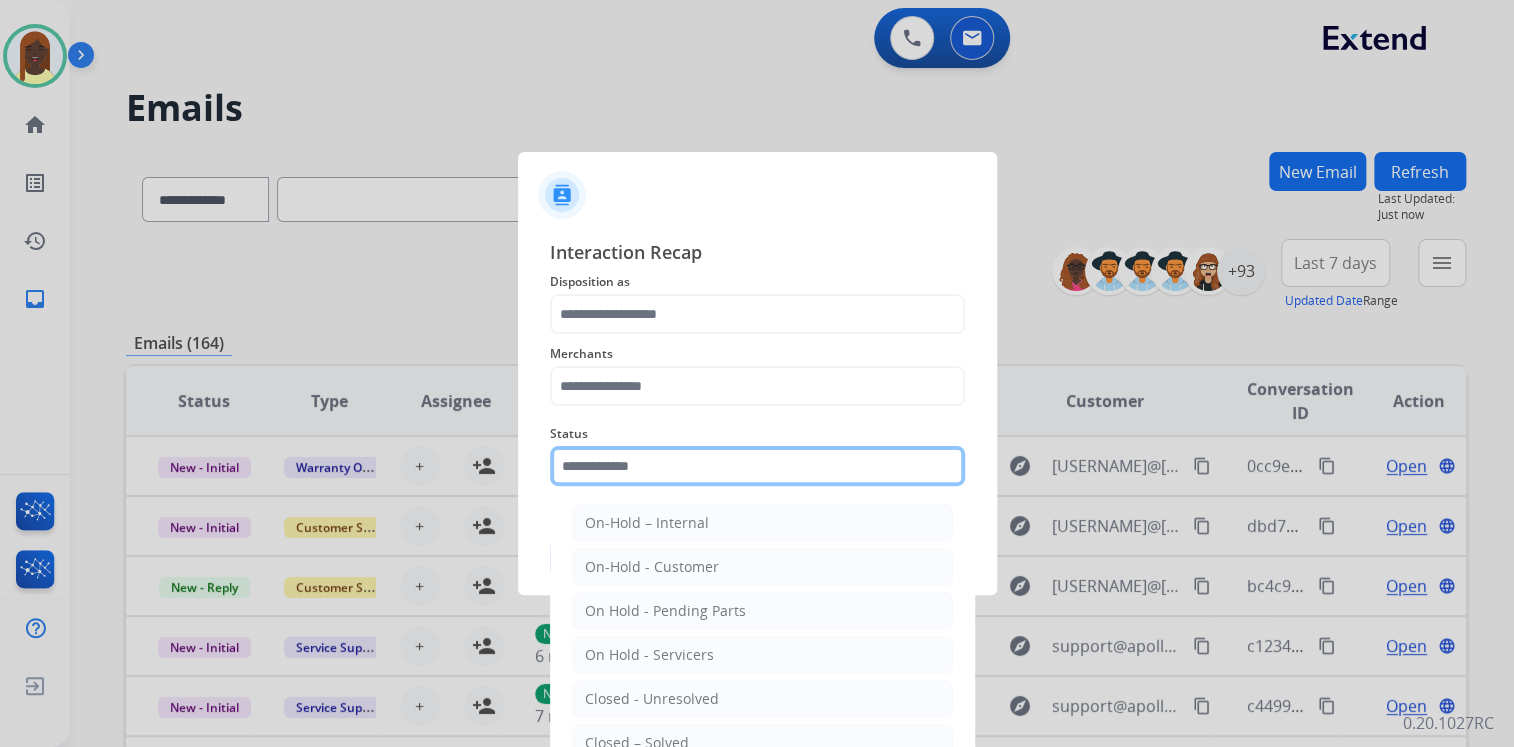 click 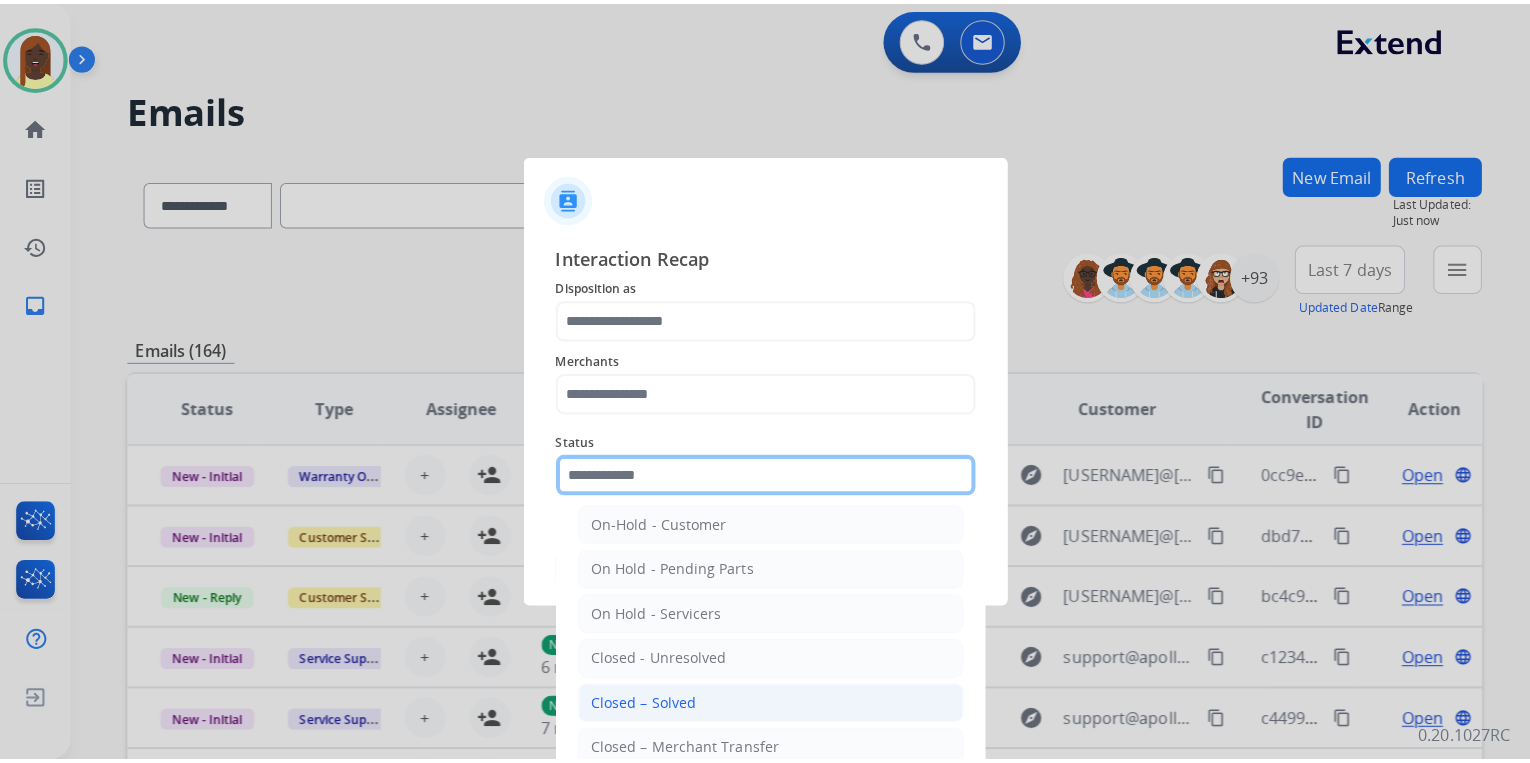 scroll, scrollTop: 116, scrollLeft: 0, axis: vertical 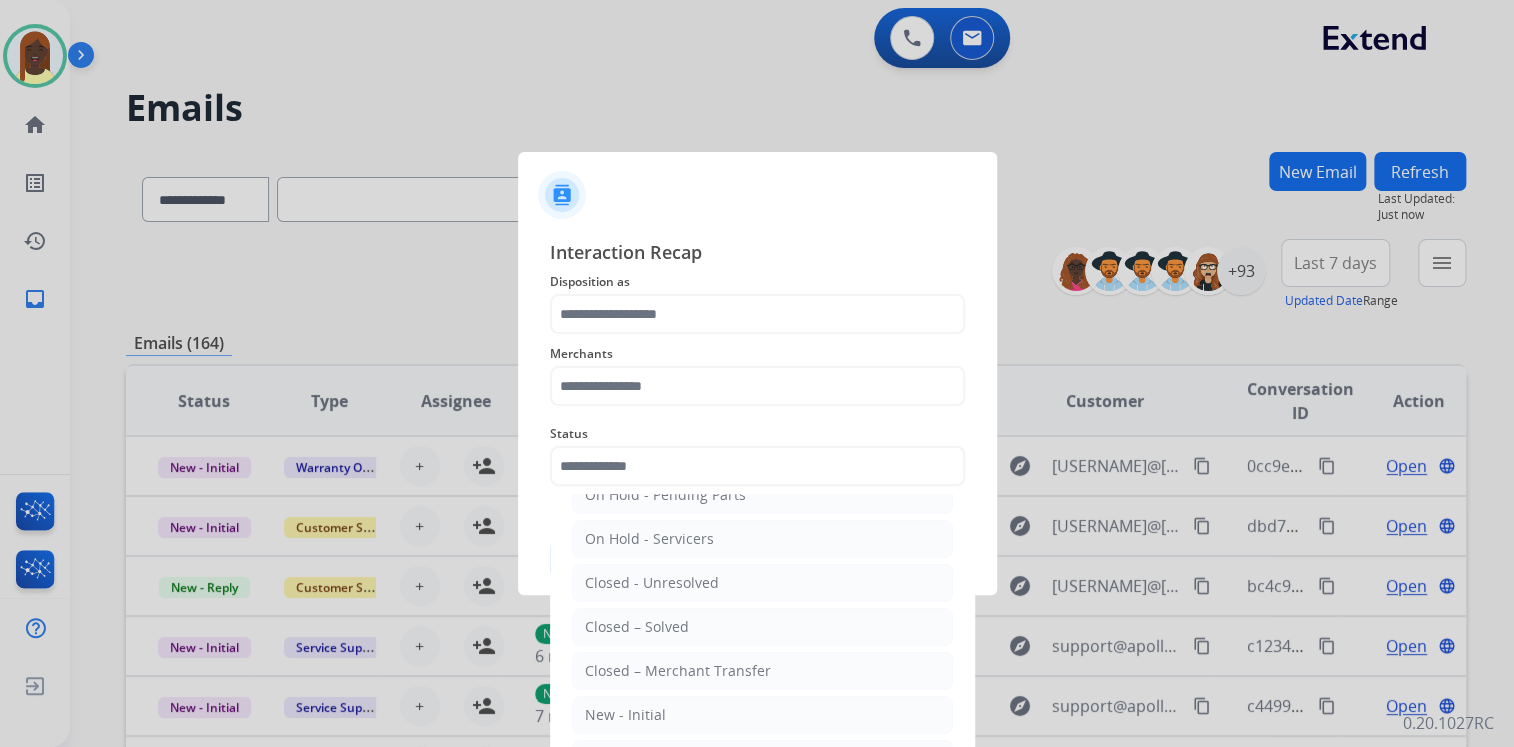 drag, startPoint x: 687, startPoint y: 624, endPoint x: 658, endPoint y: 548, distance: 81.34495 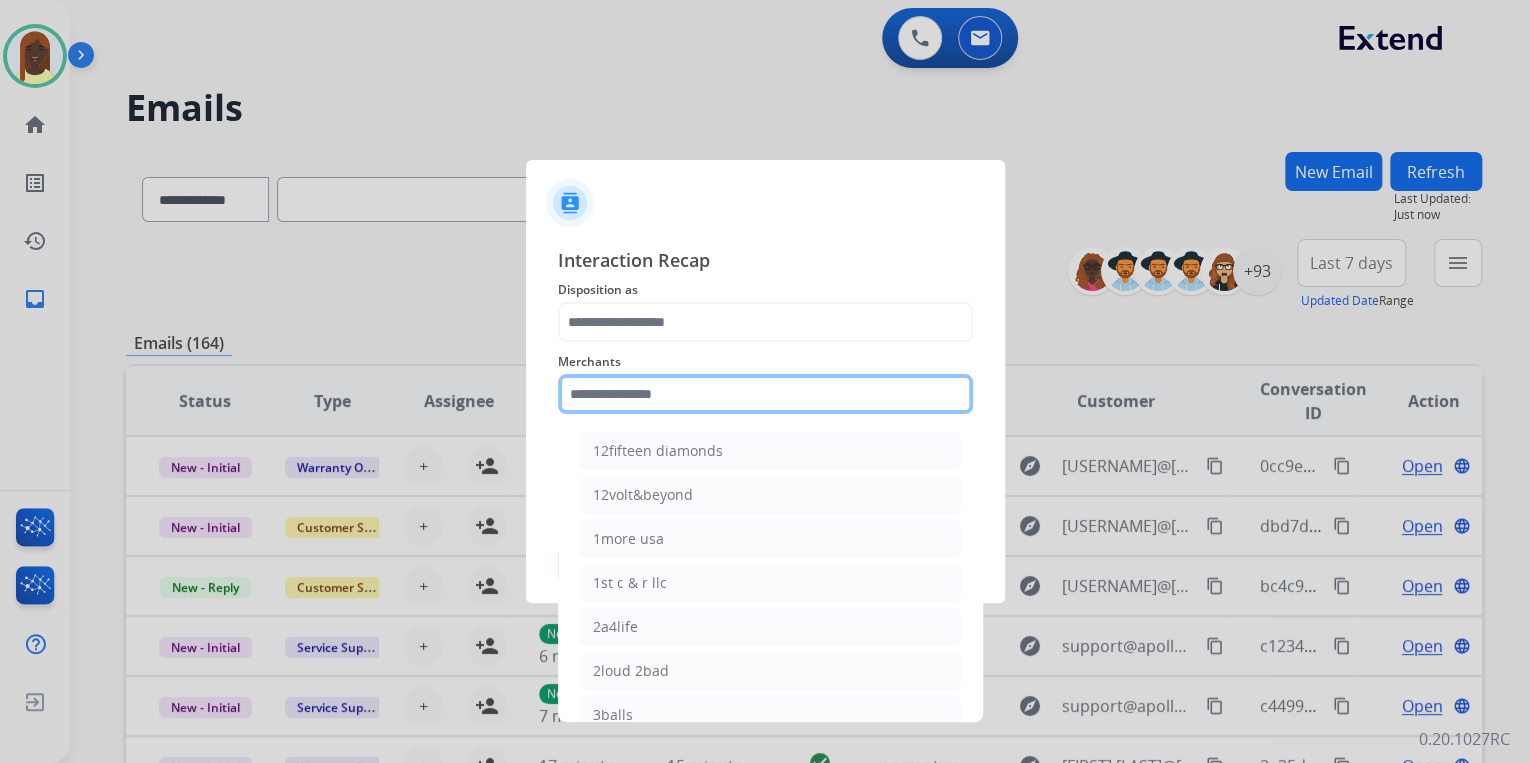 click 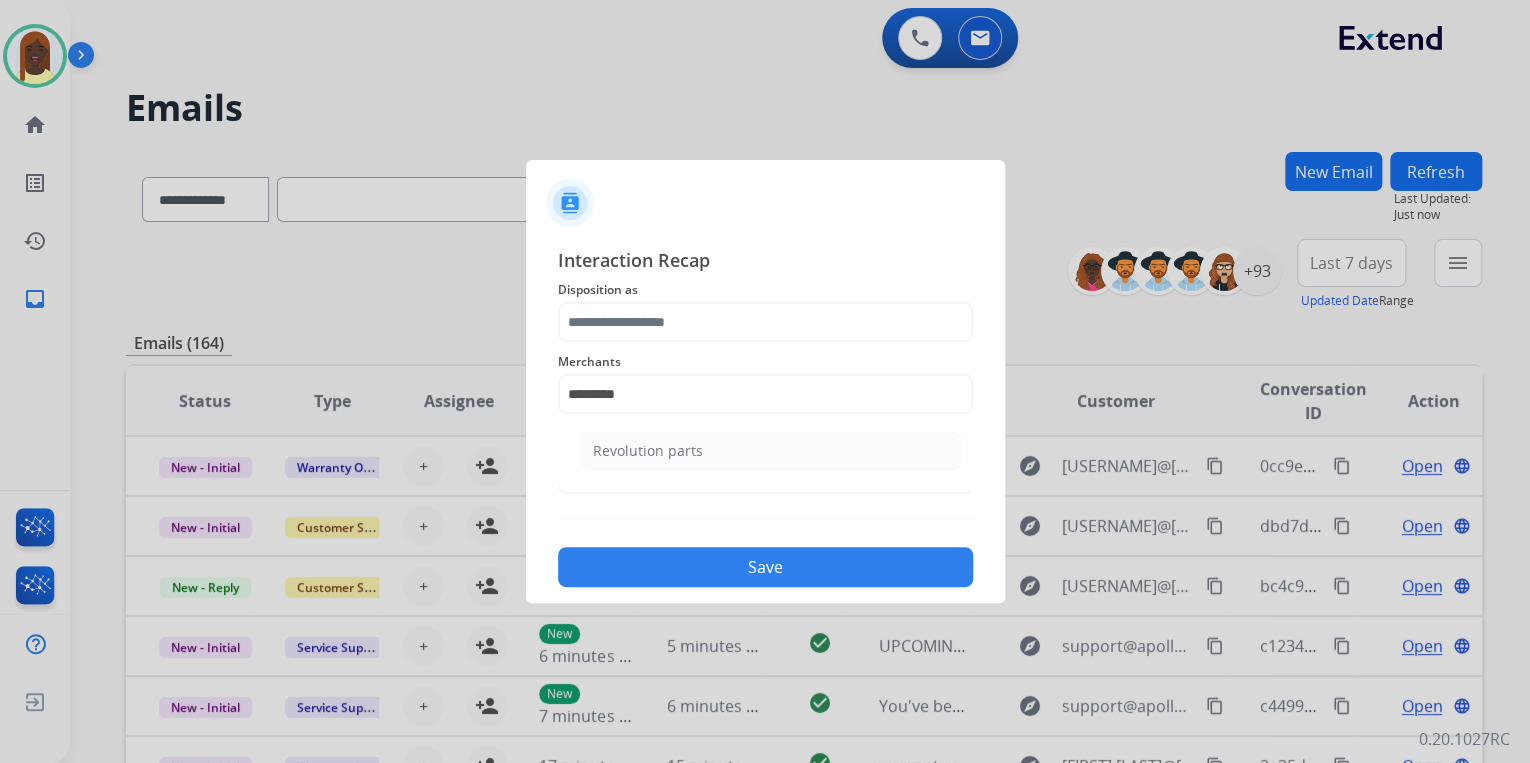 drag, startPoint x: 668, startPoint y: 448, endPoint x: 681, endPoint y: 443, distance: 13.928389 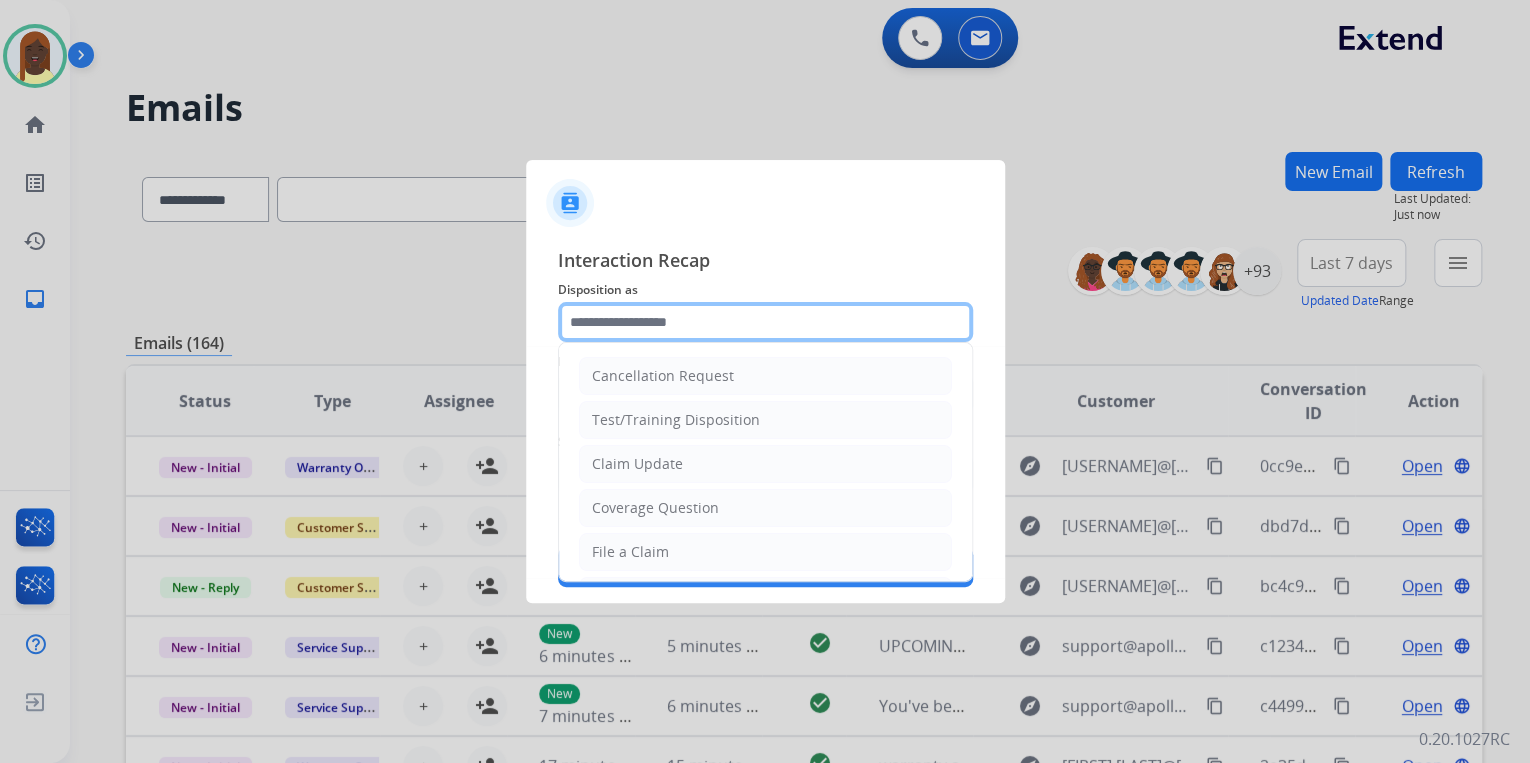 click 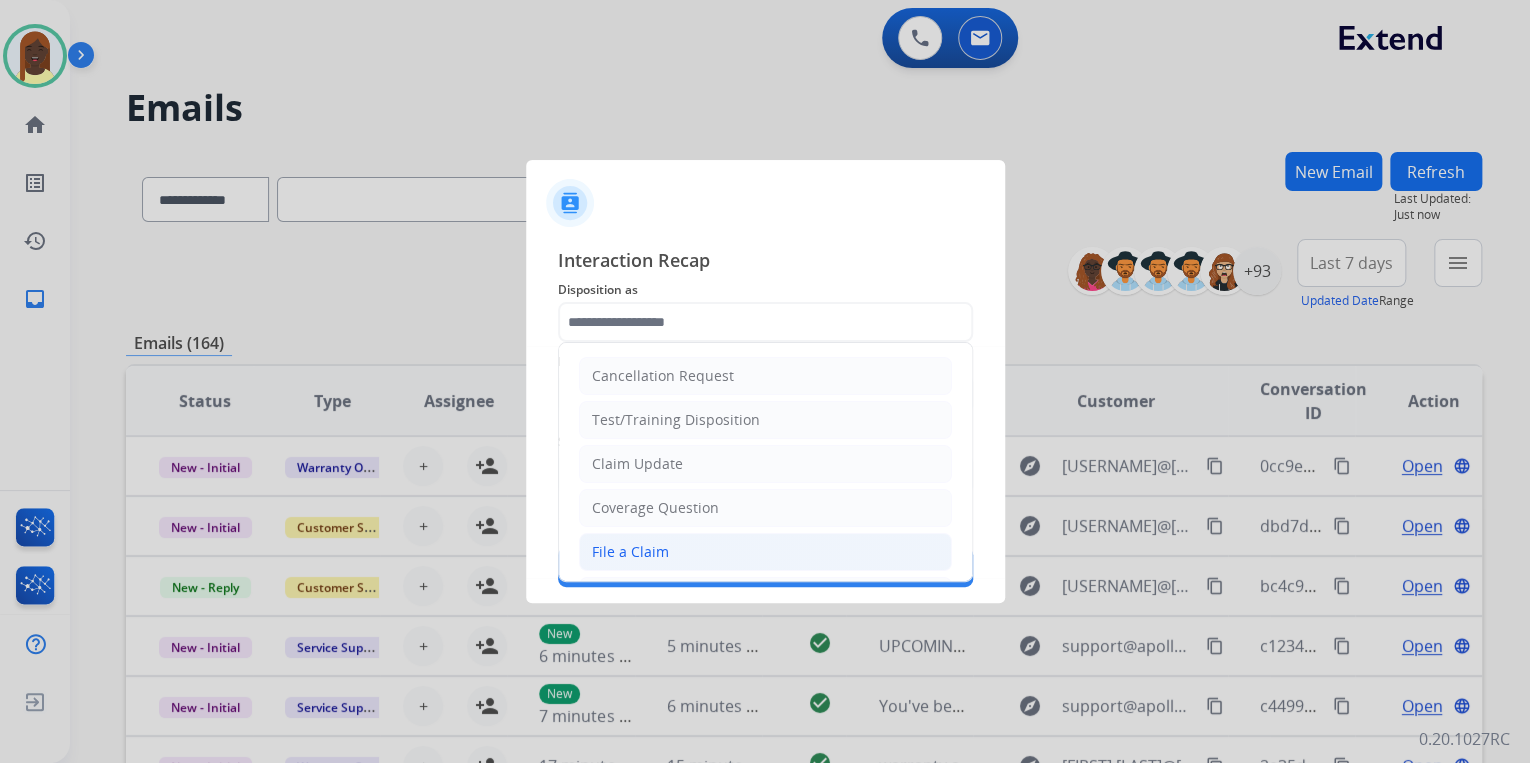 click on "File a Claim" 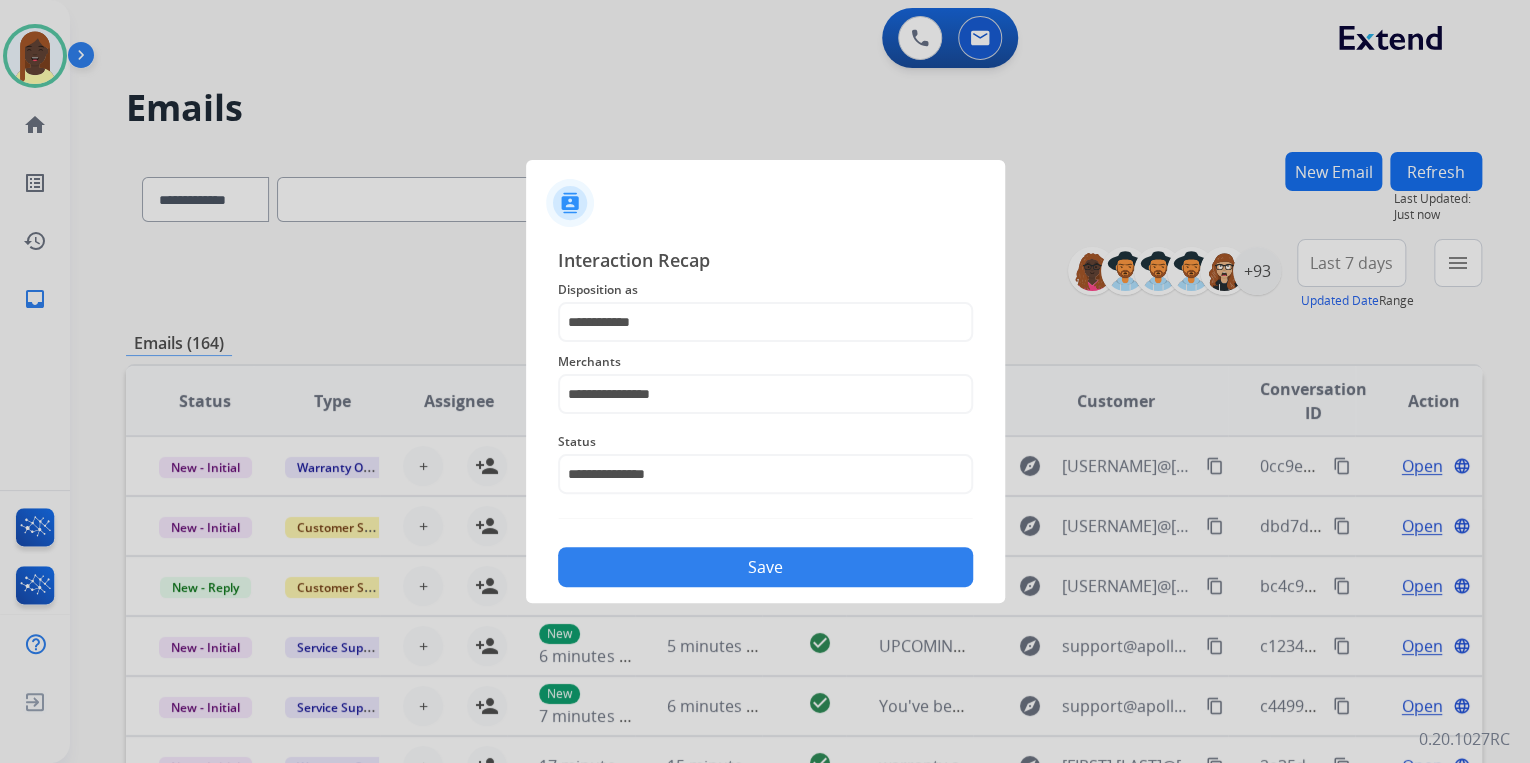 drag, startPoint x: 724, startPoint y: 569, endPoint x: 754, endPoint y: 521, distance: 56.603886 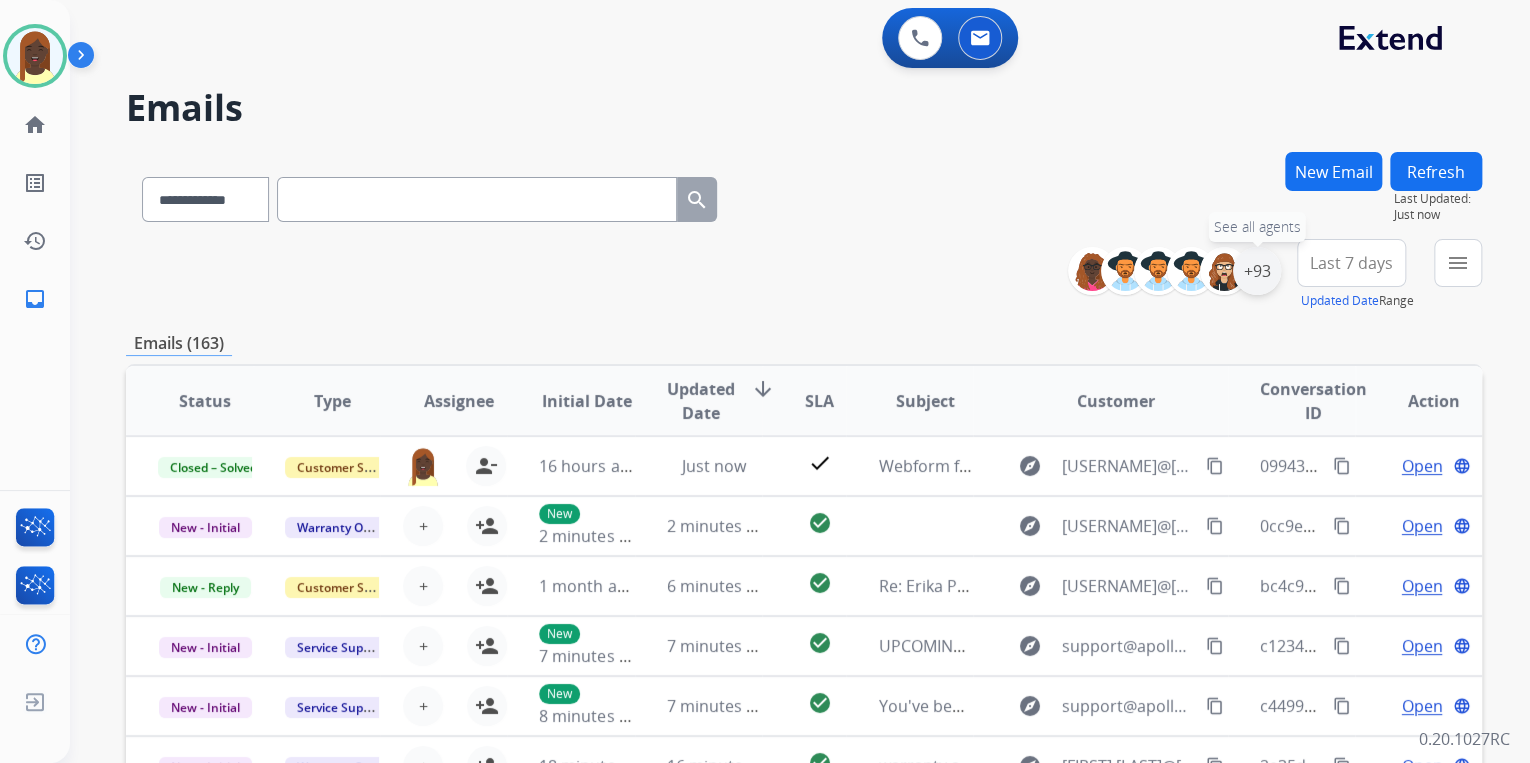 click on "+93" at bounding box center (1257, 271) 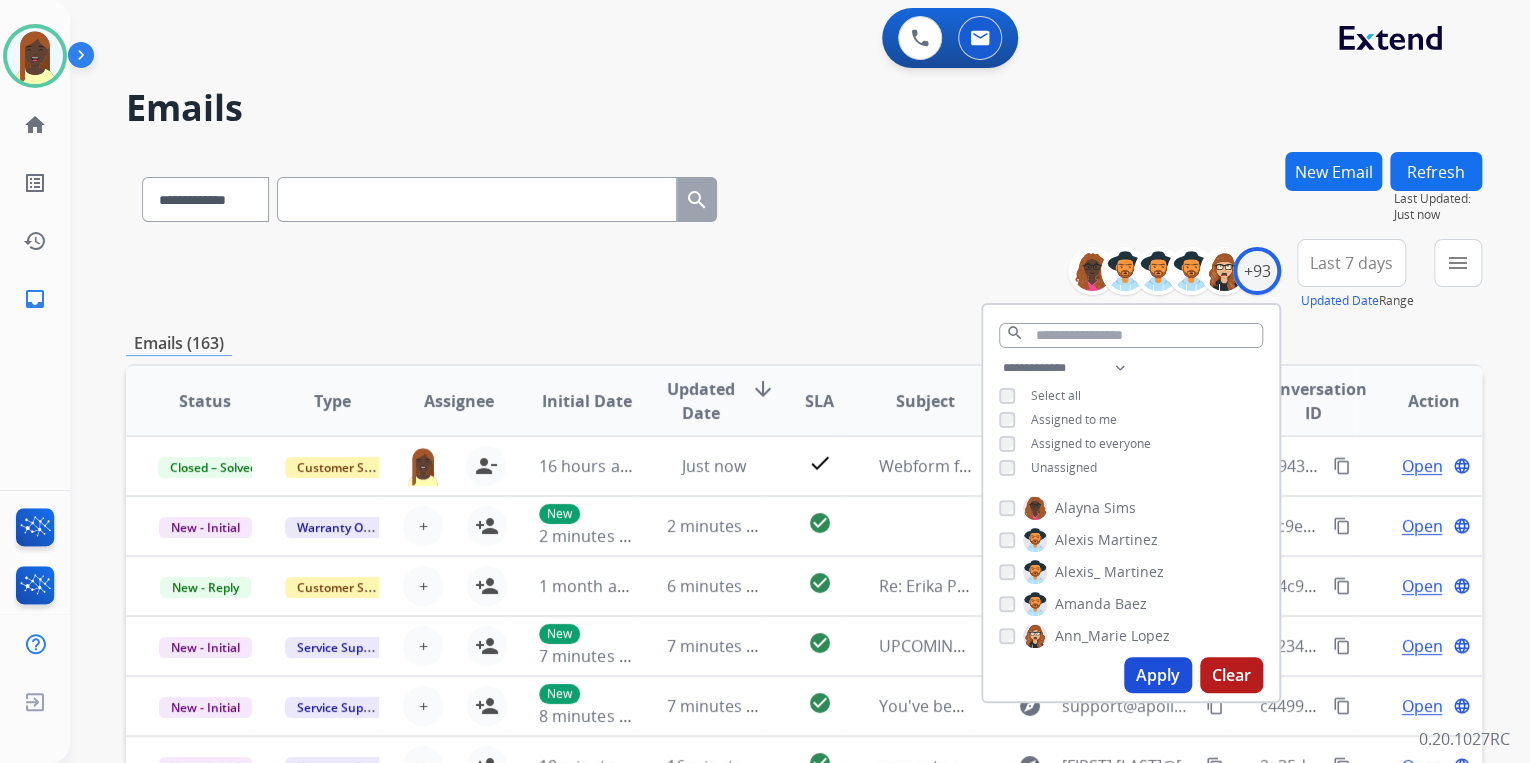 click on "Apply" at bounding box center (1158, 675) 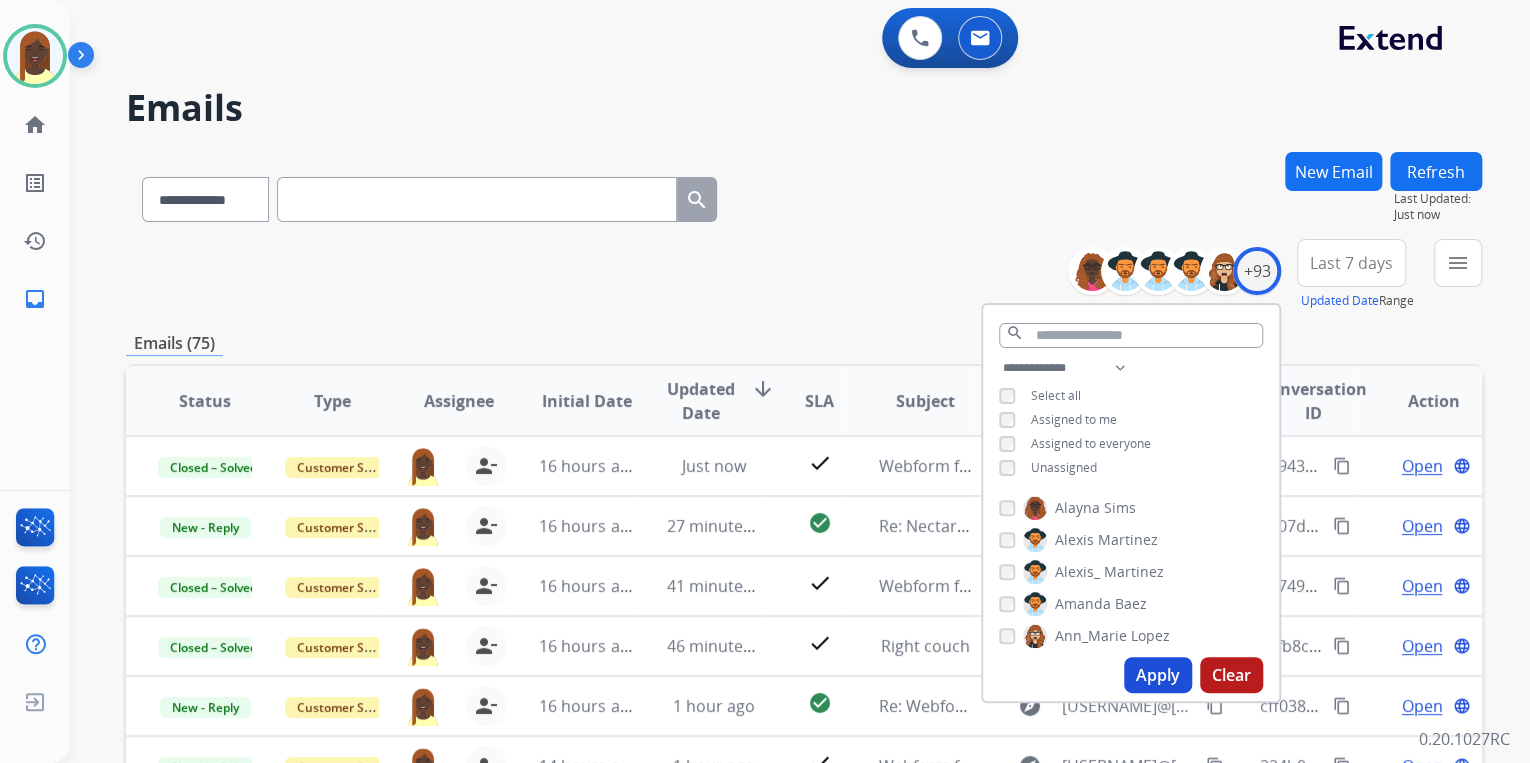 click on "**********" at bounding box center (804, 275) 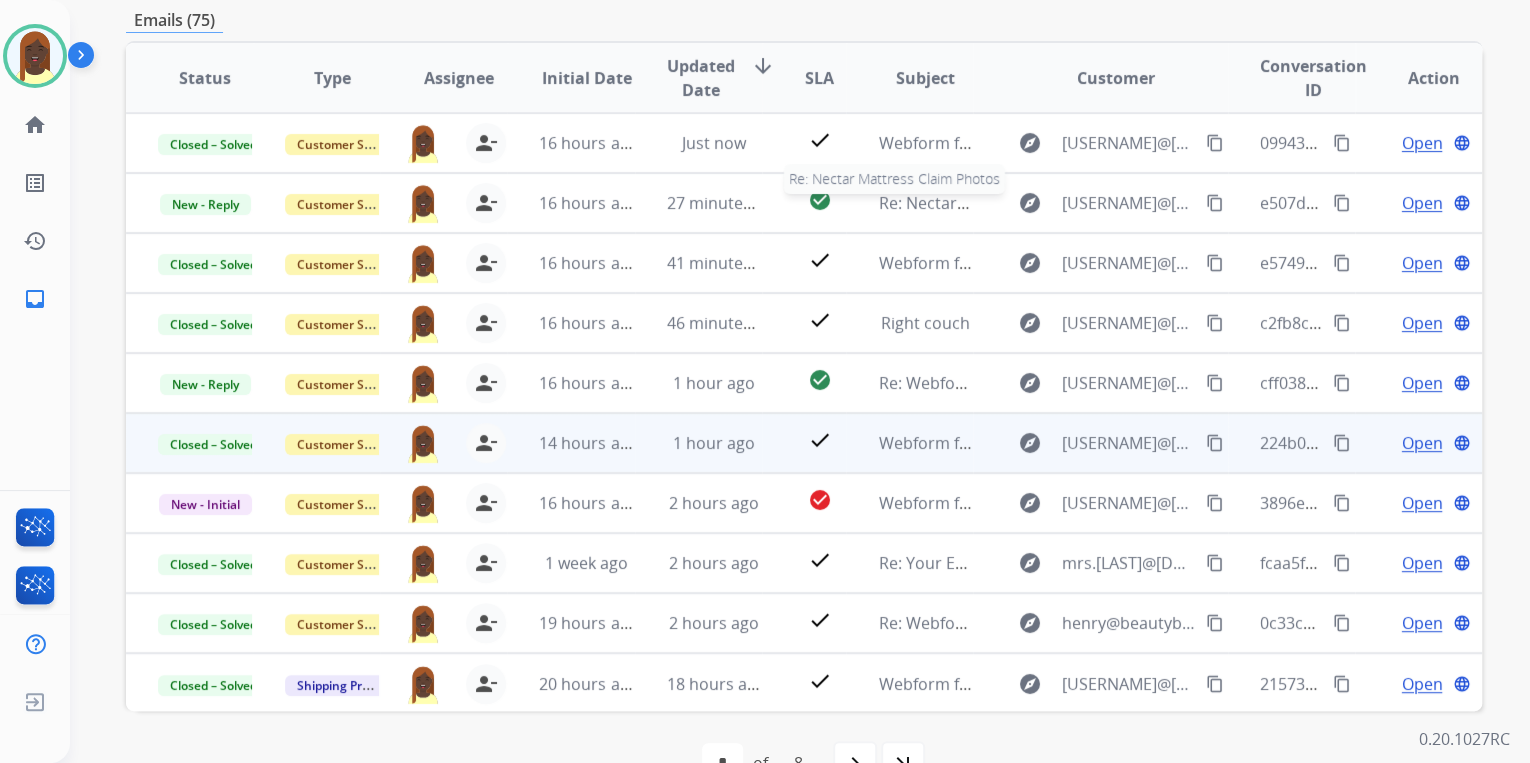 scroll, scrollTop: 374, scrollLeft: 0, axis: vertical 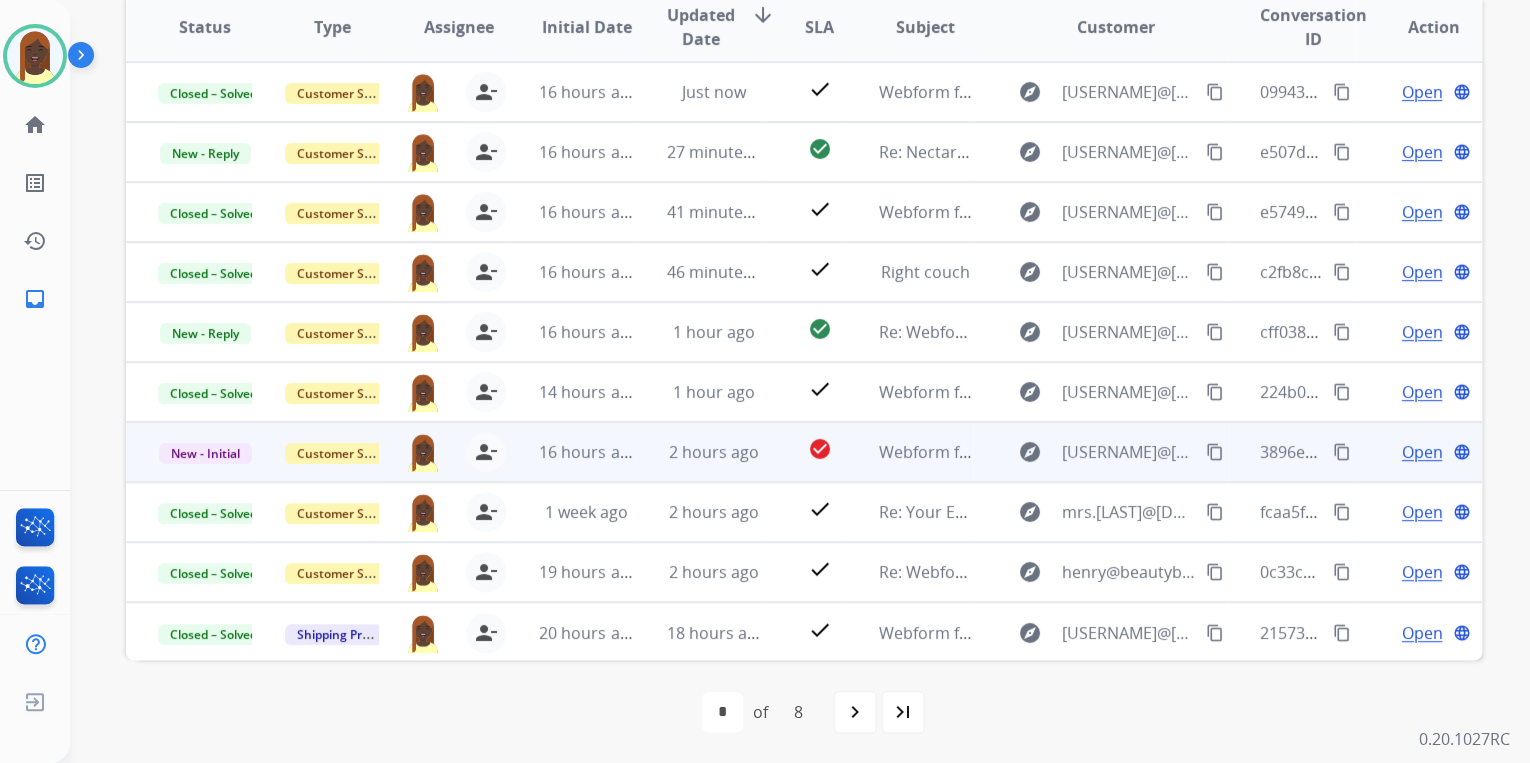 click on "content_copy" at bounding box center (1342, 452) 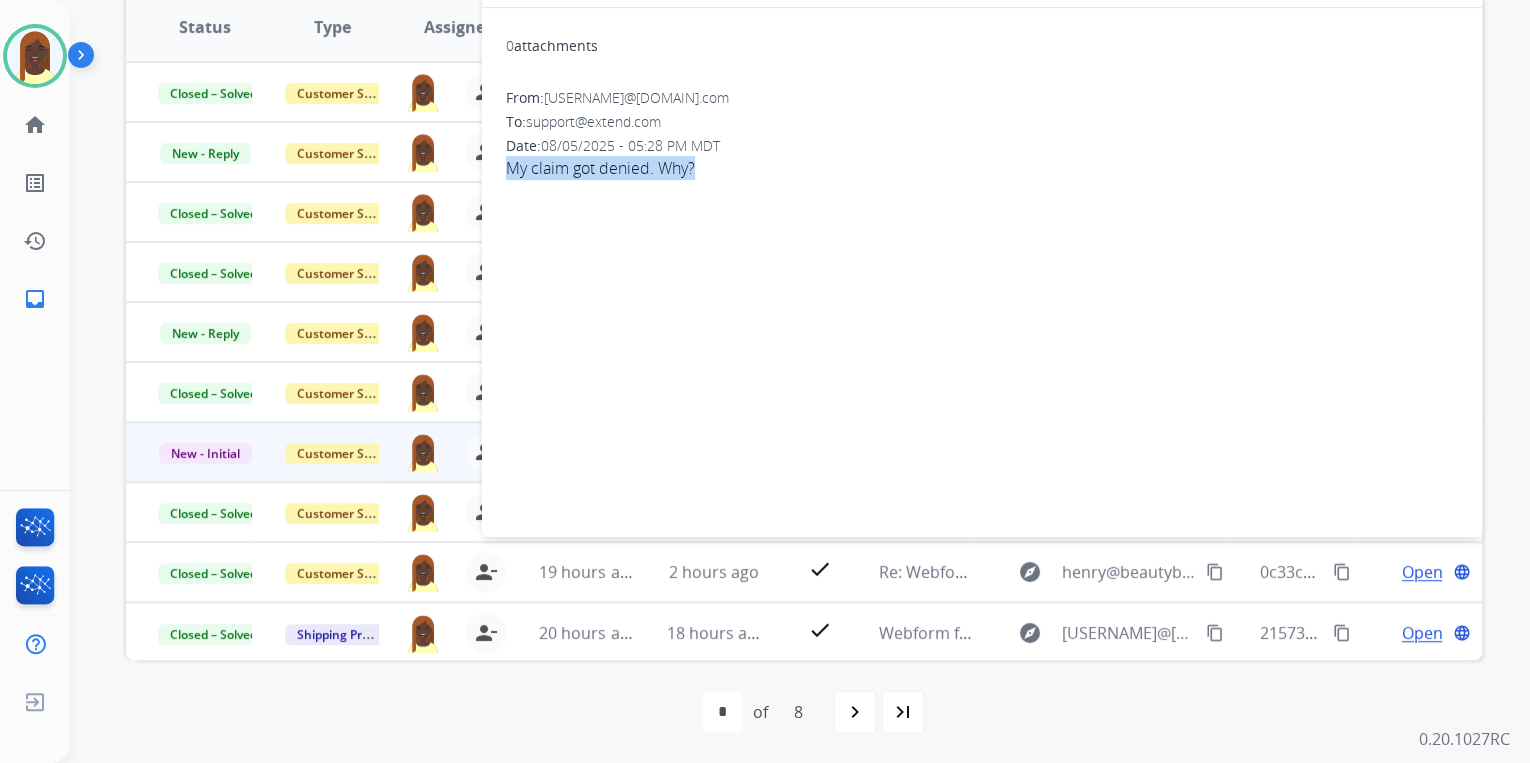 drag, startPoint x: 501, startPoint y: 171, endPoint x: 713, endPoint y: 180, distance: 212.19095 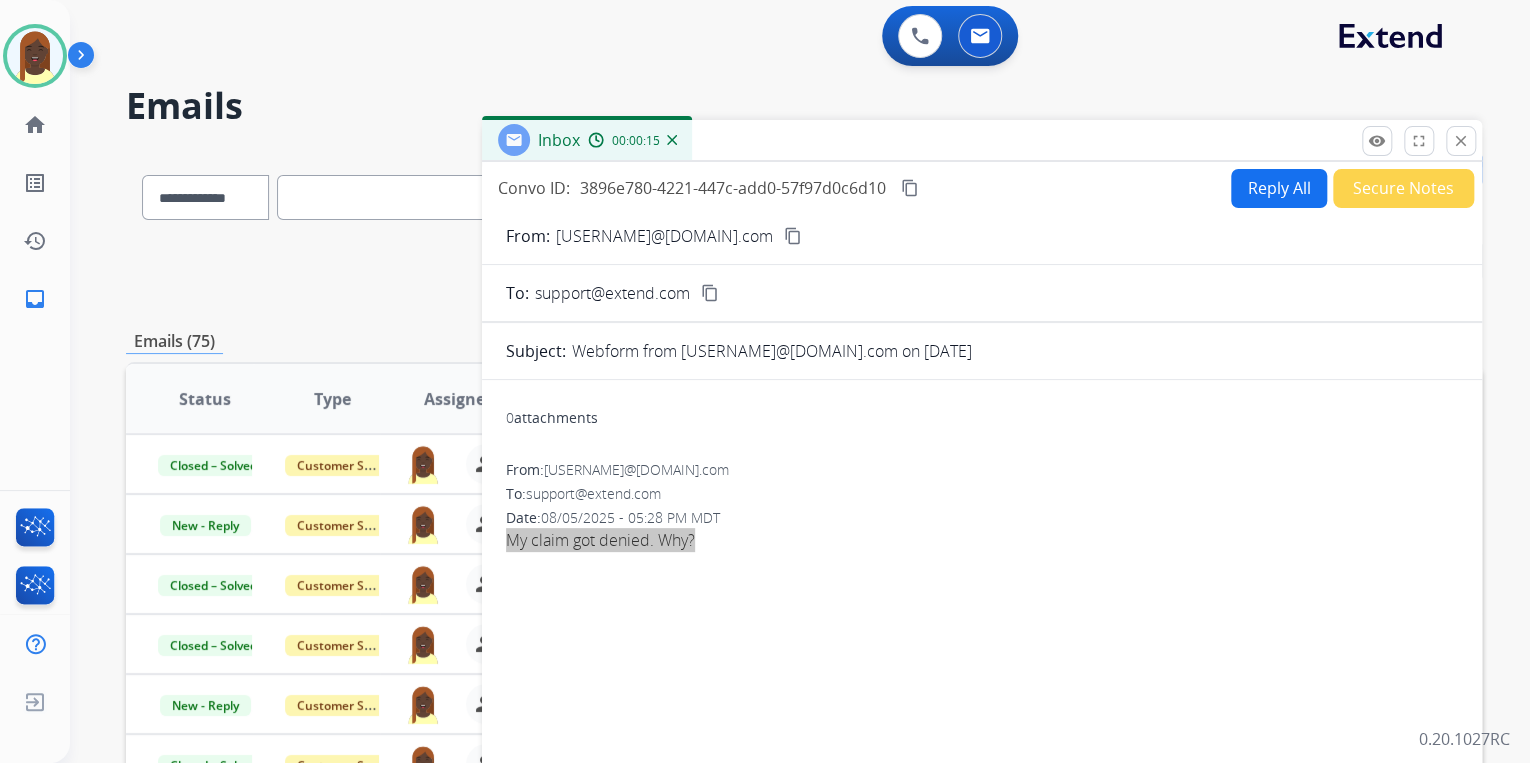 scroll, scrollTop: 0, scrollLeft: 0, axis: both 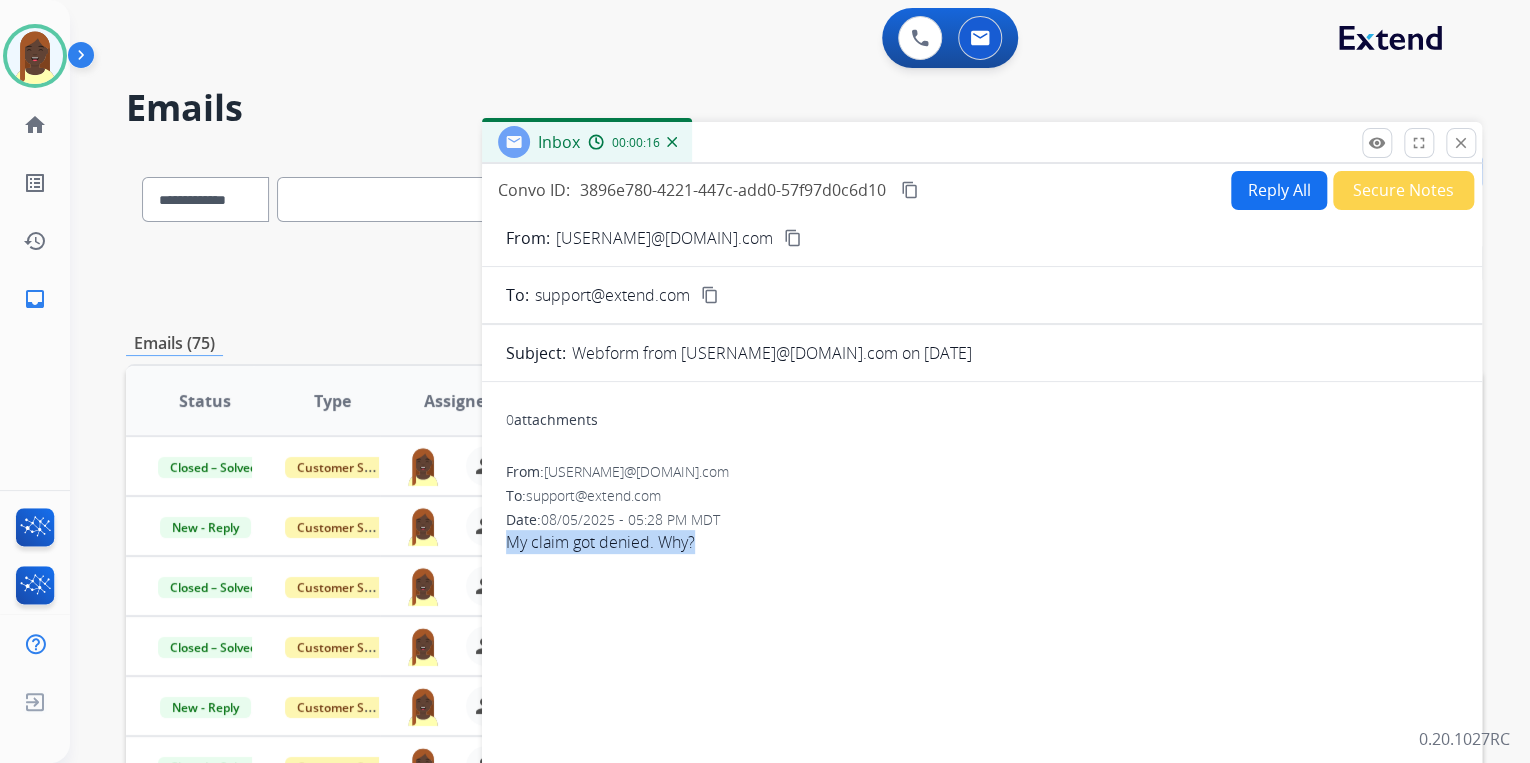 click on "content_copy" at bounding box center (793, 238) 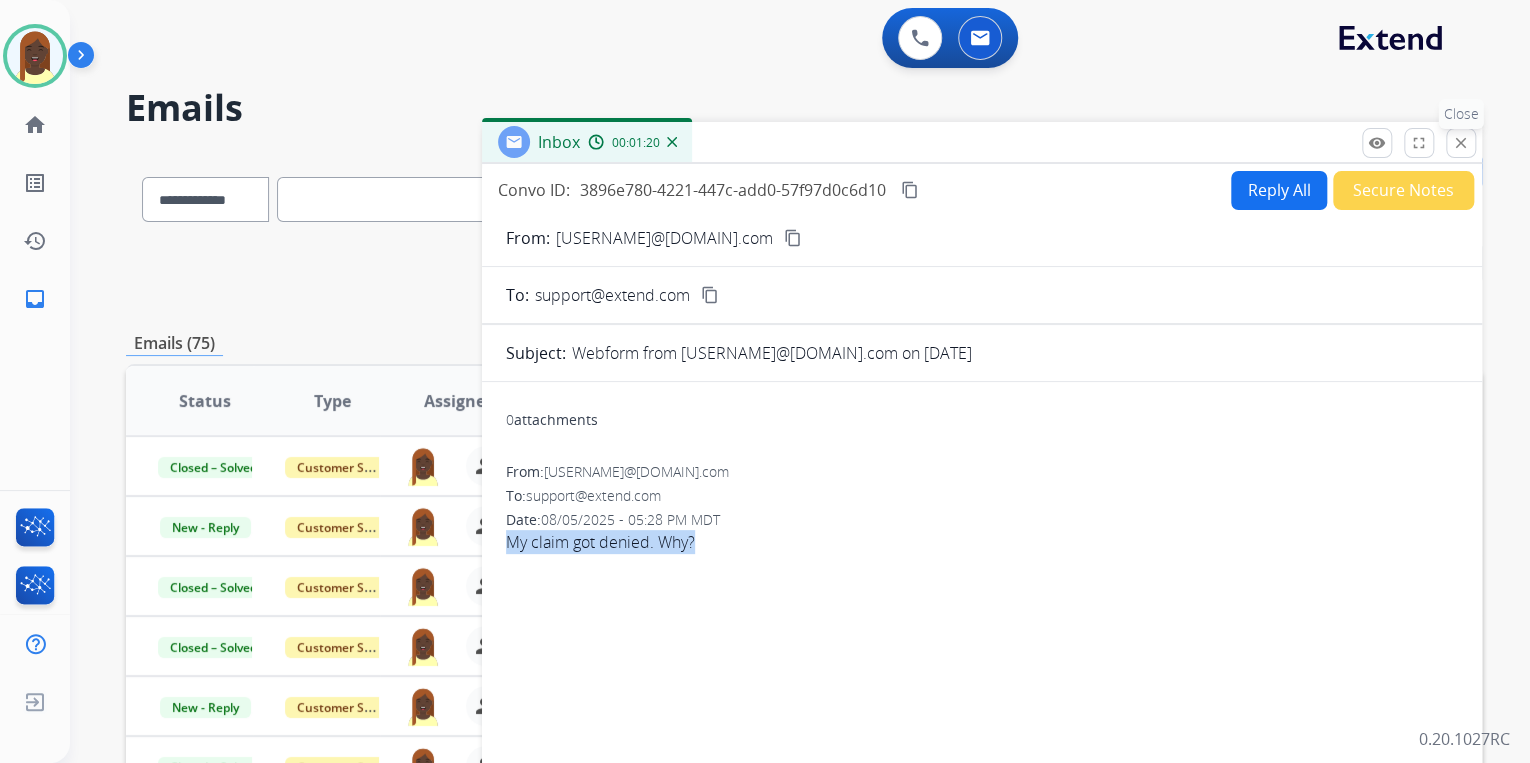 click on "close" at bounding box center [1461, 143] 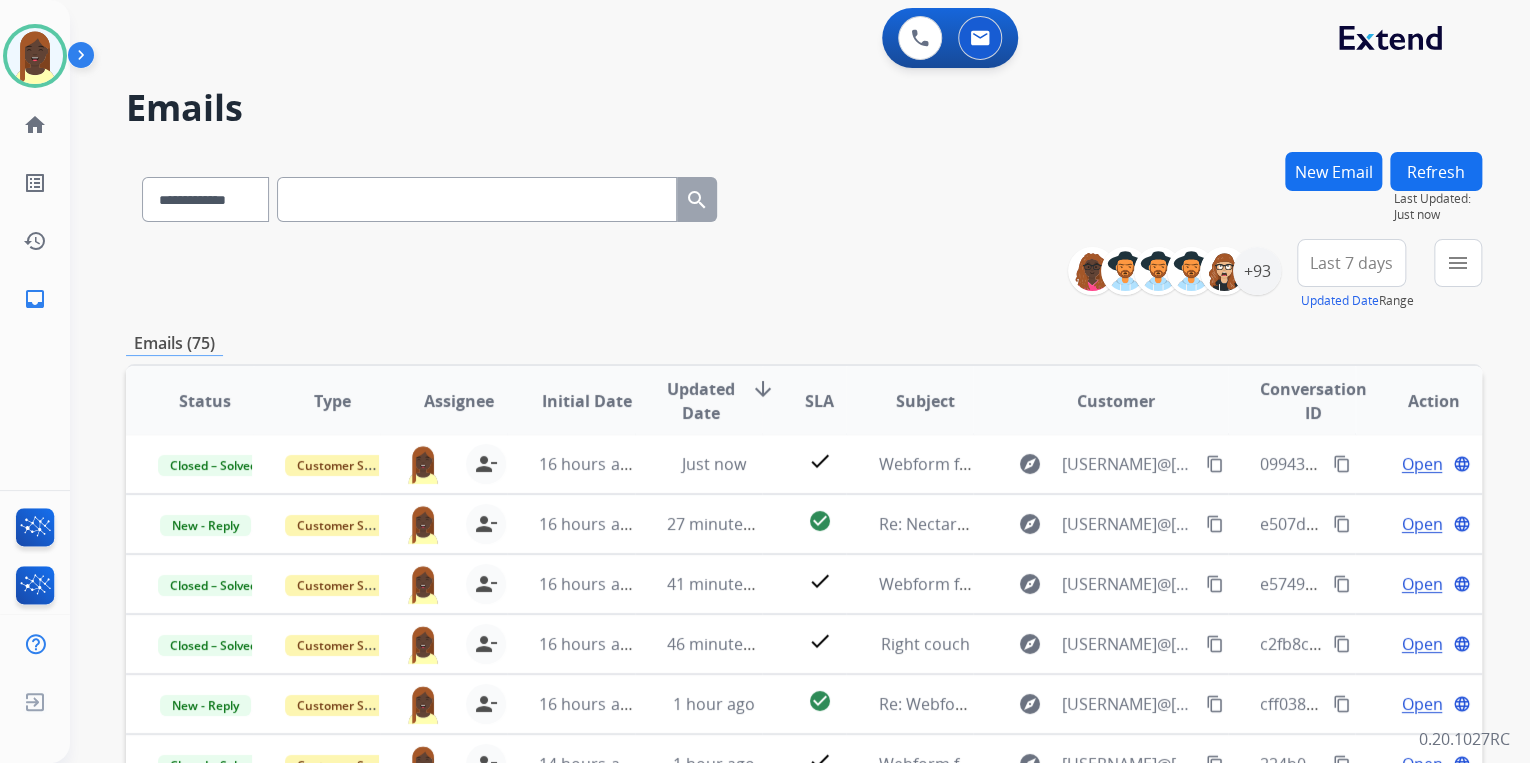 scroll, scrollTop: 17, scrollLeft: 0, axis: vertical 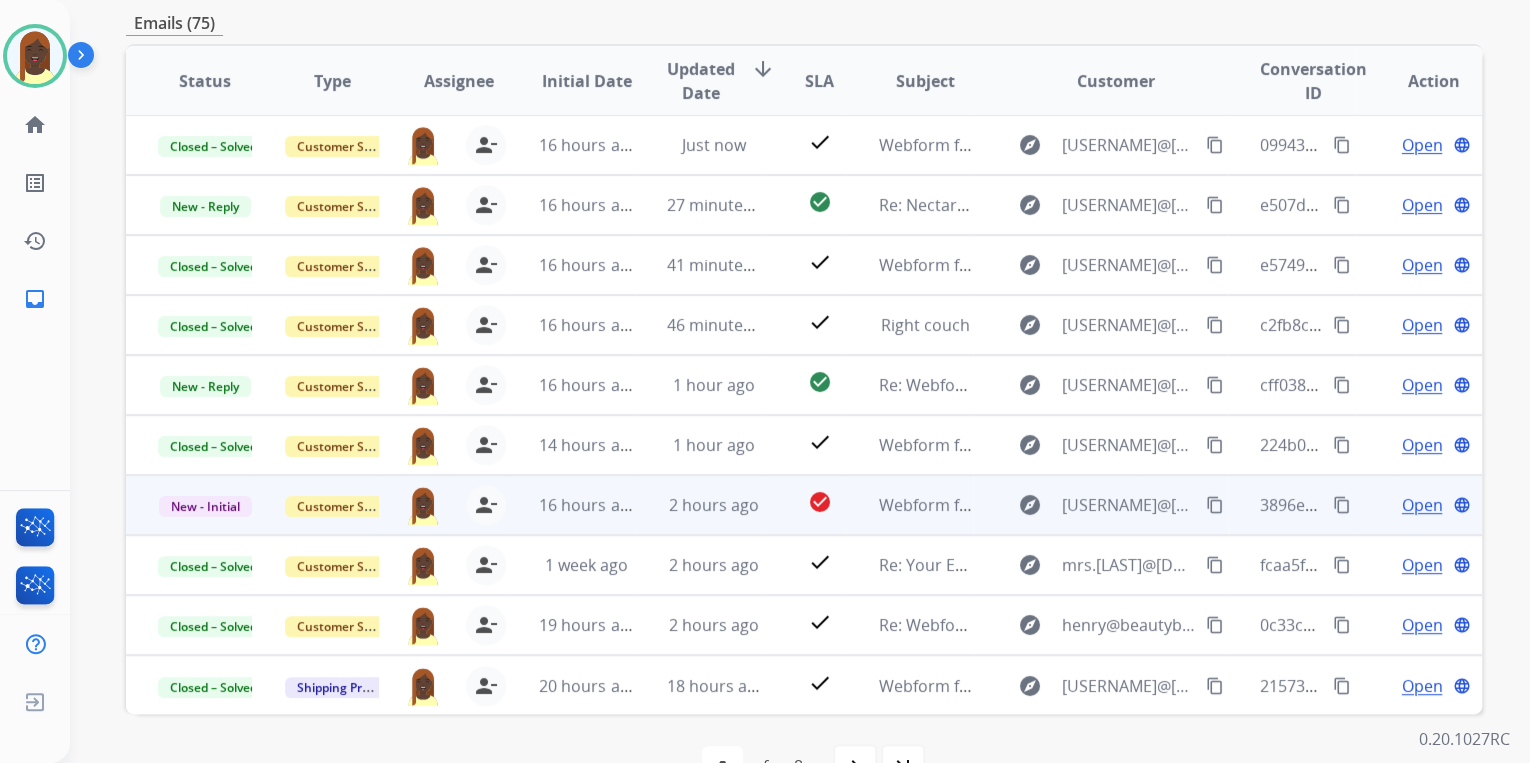 click on "Open" at bounding box center [1421, 505] 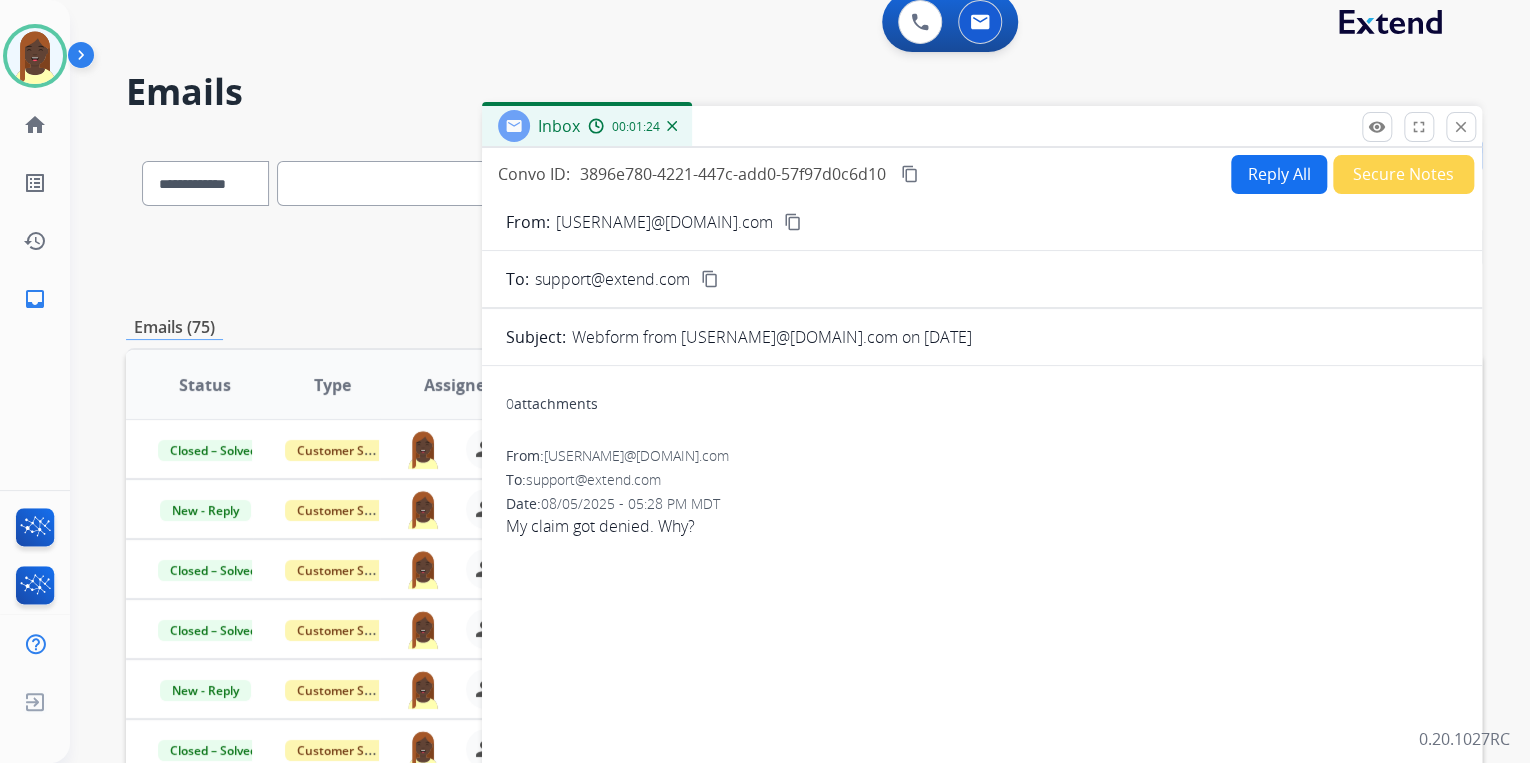 scroll, scrollTop: 0, scrollLeft: 0, axis: both 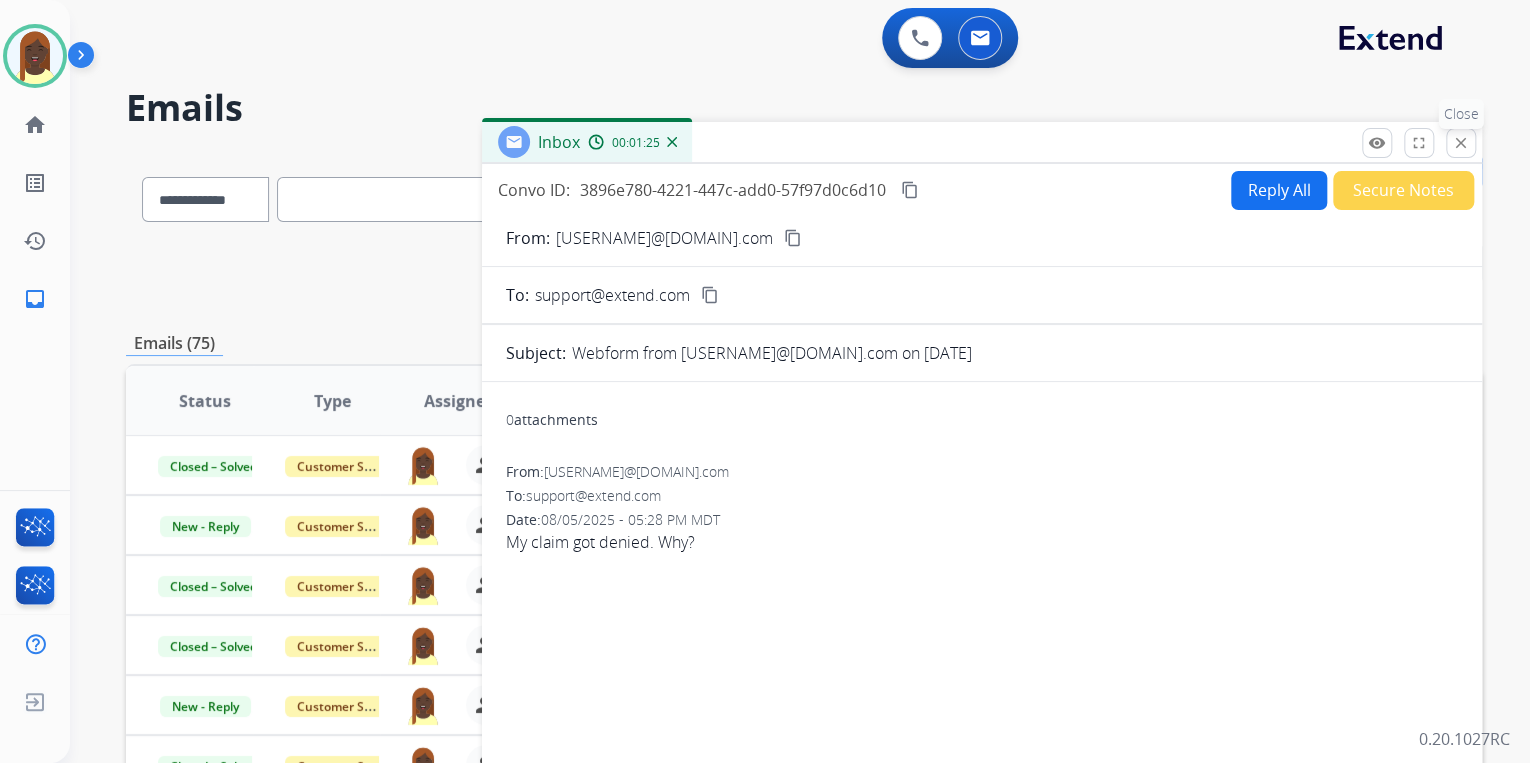 click on "close" at bounding box center [1461, 143] 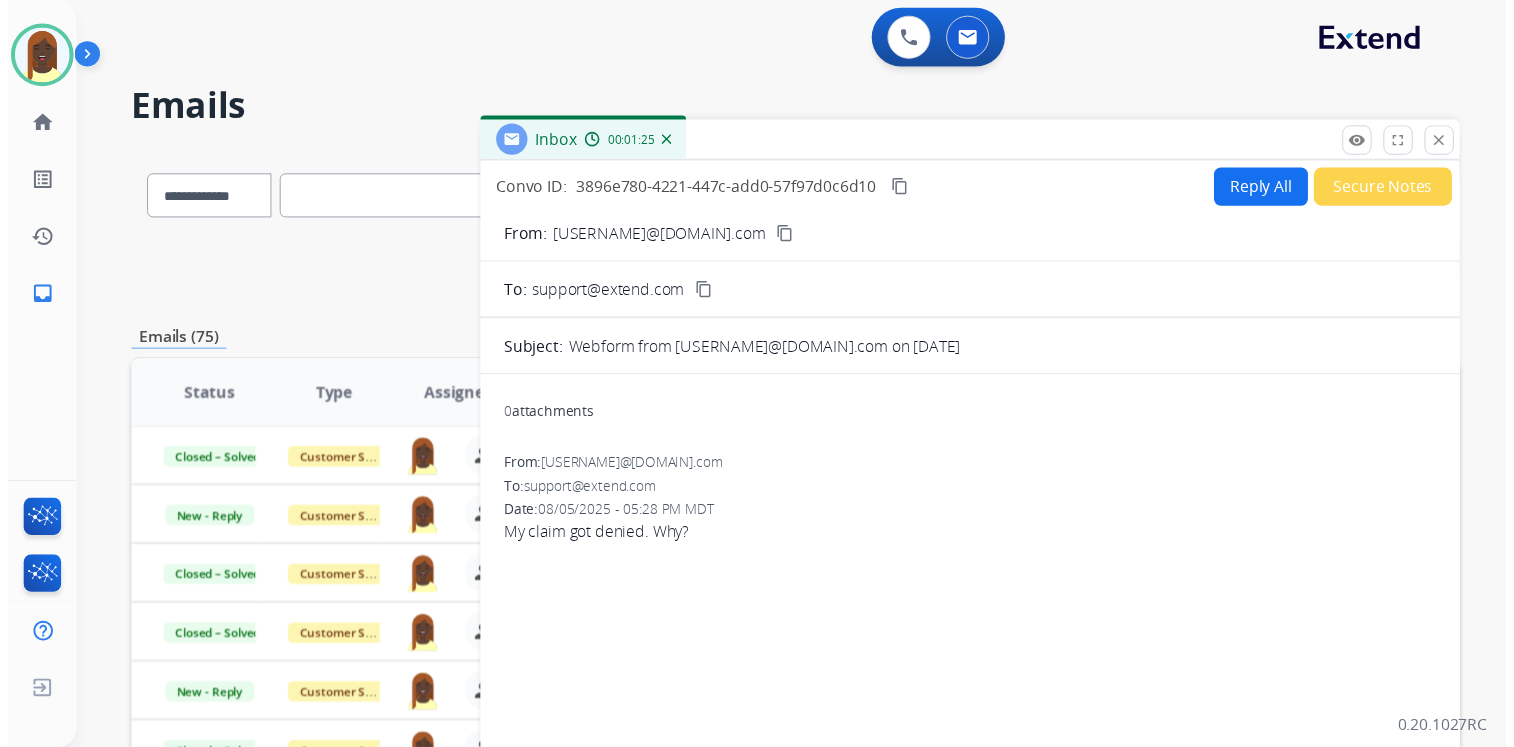 scroll, scrollTop: 17, scrollLeft: 0, axis: vertical 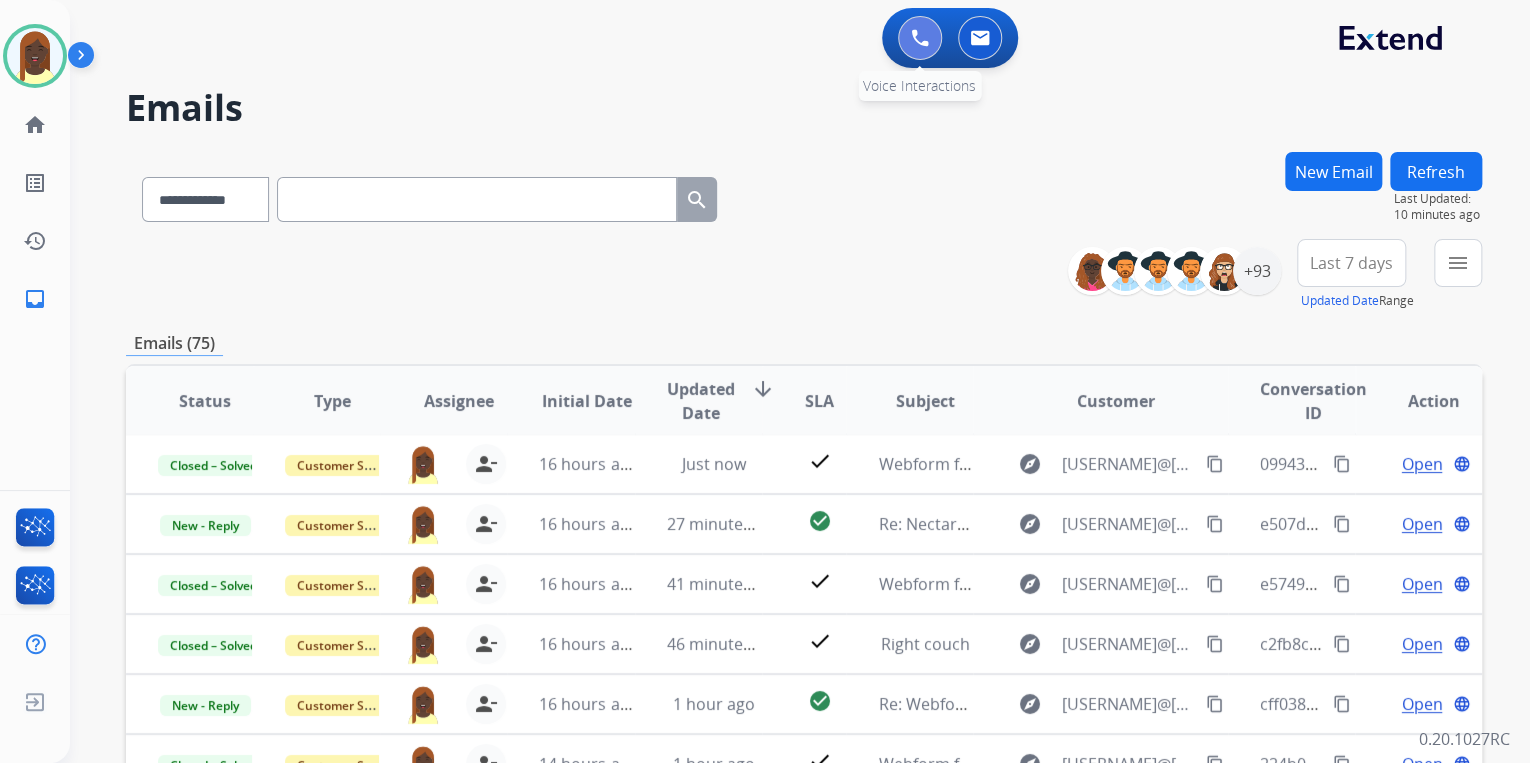 click at bounding box center [920, 38] 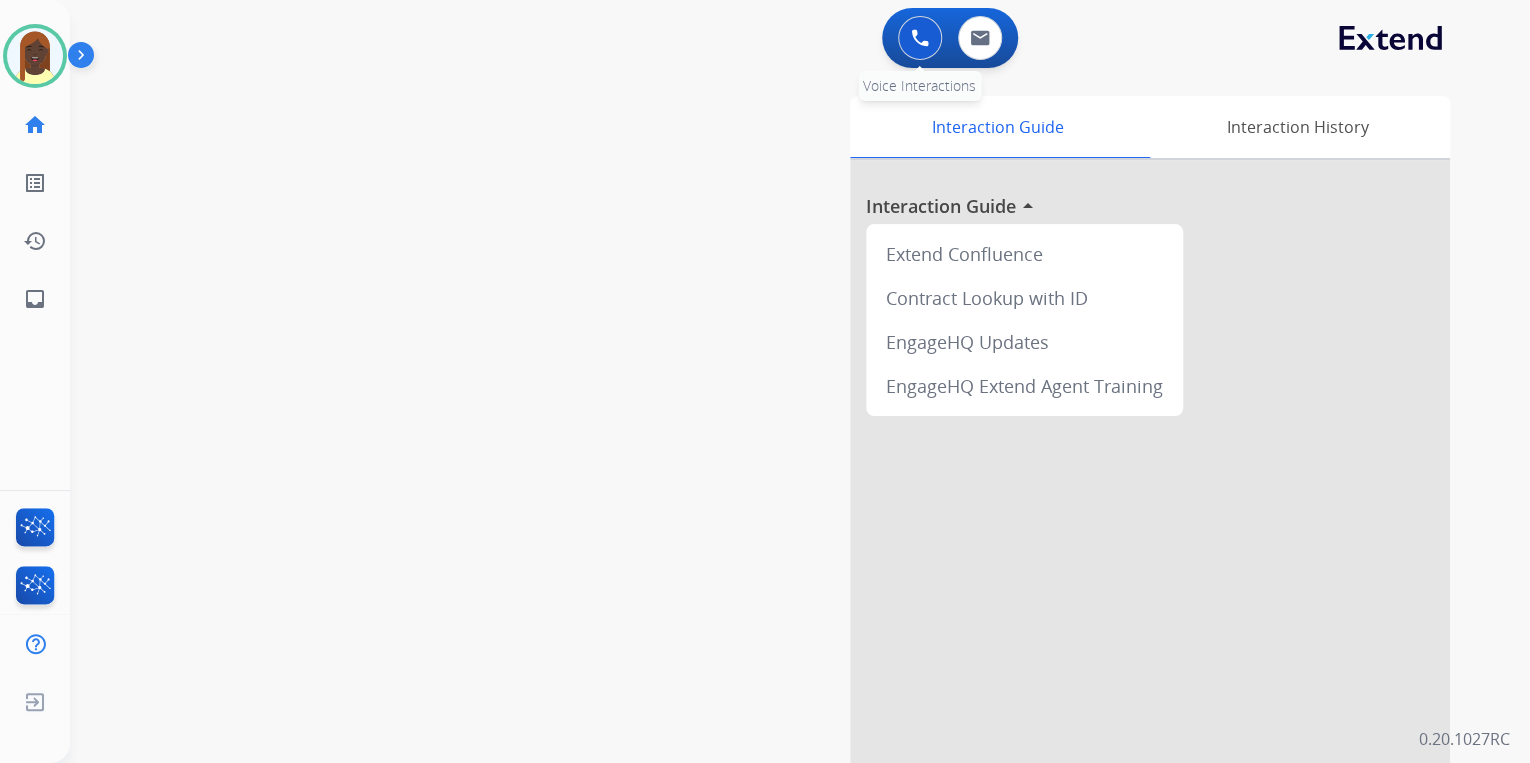 click at bounding box center [920, 38] 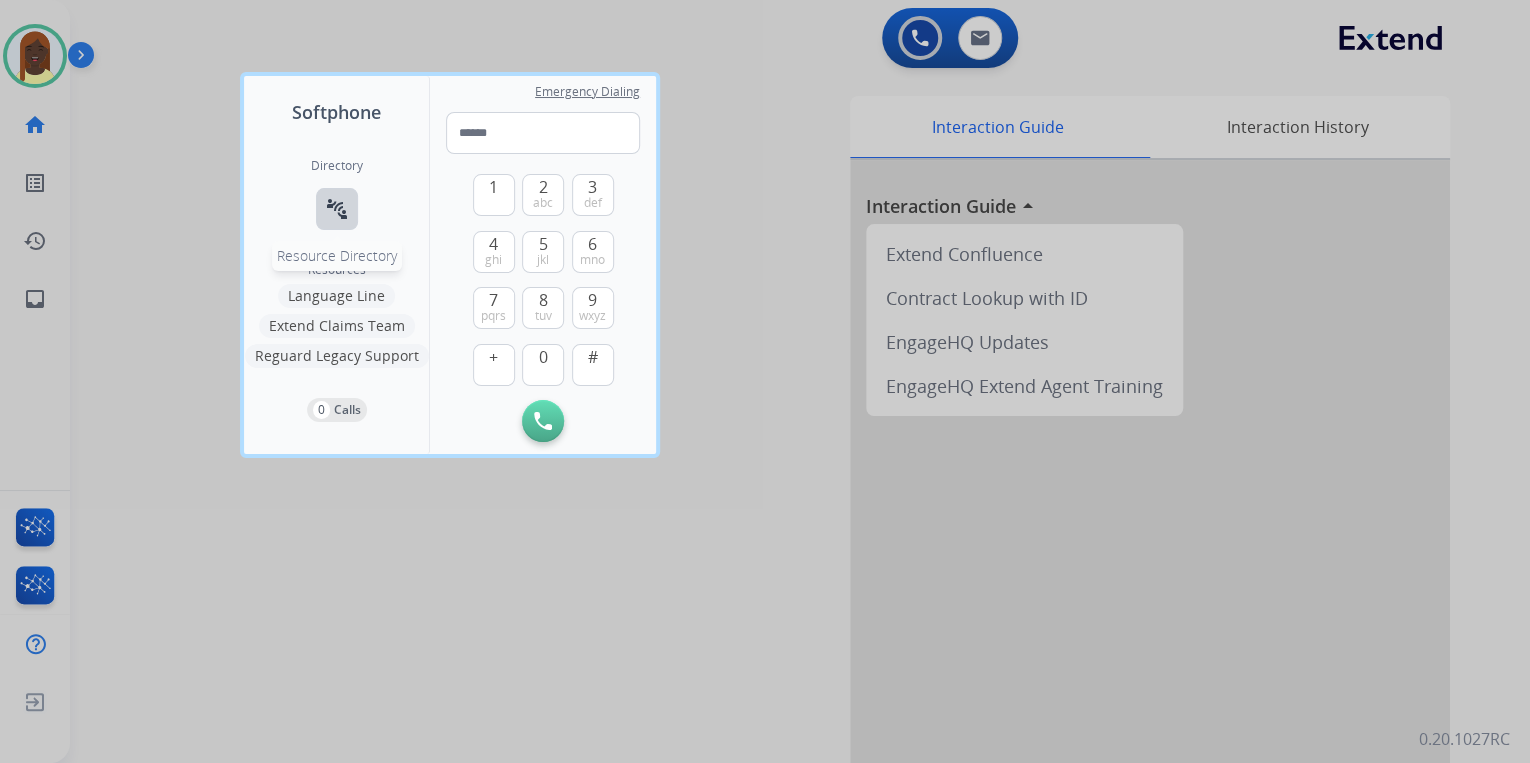 click on "connect_without_contact" at bounding box center [337, 209] 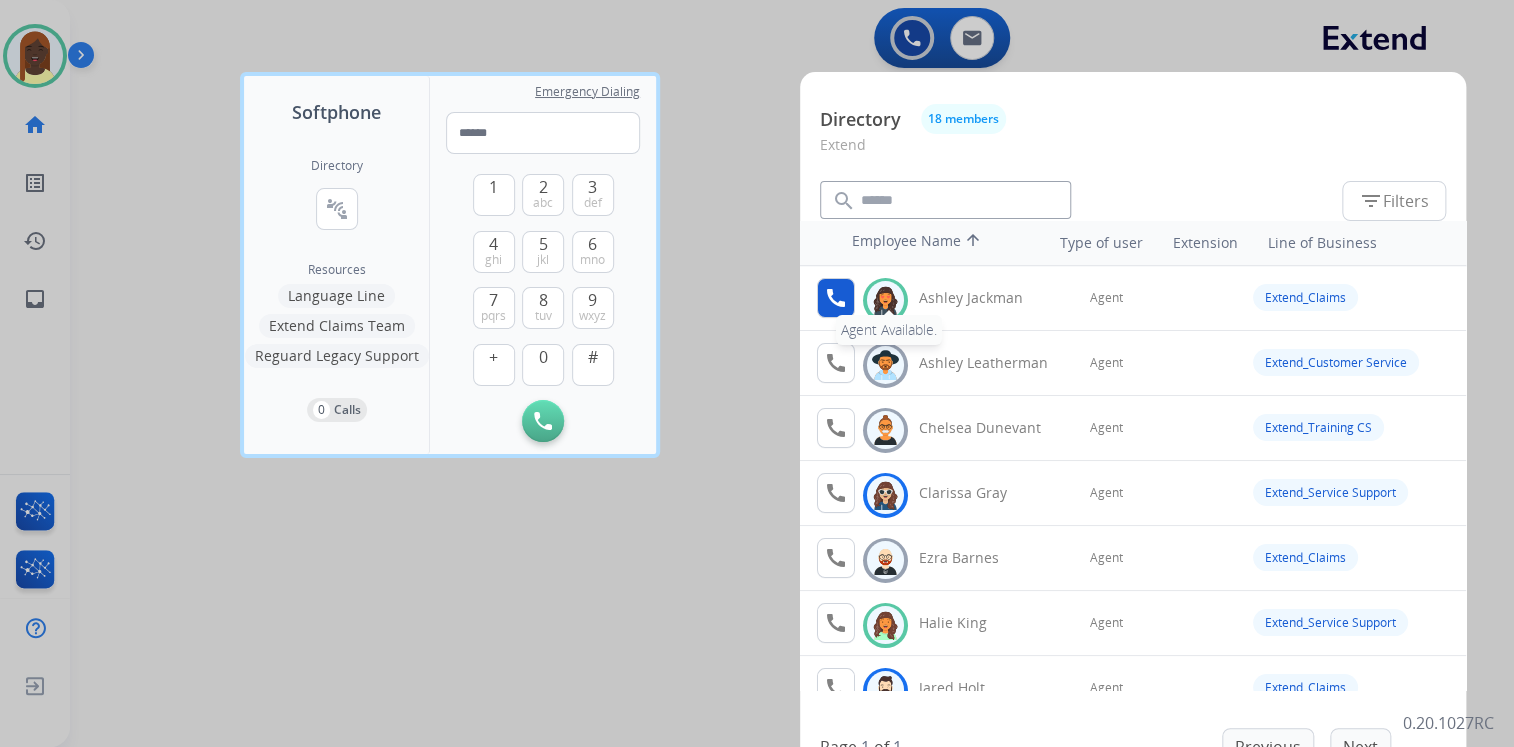 click on "call" at bounding box center (836, 298) 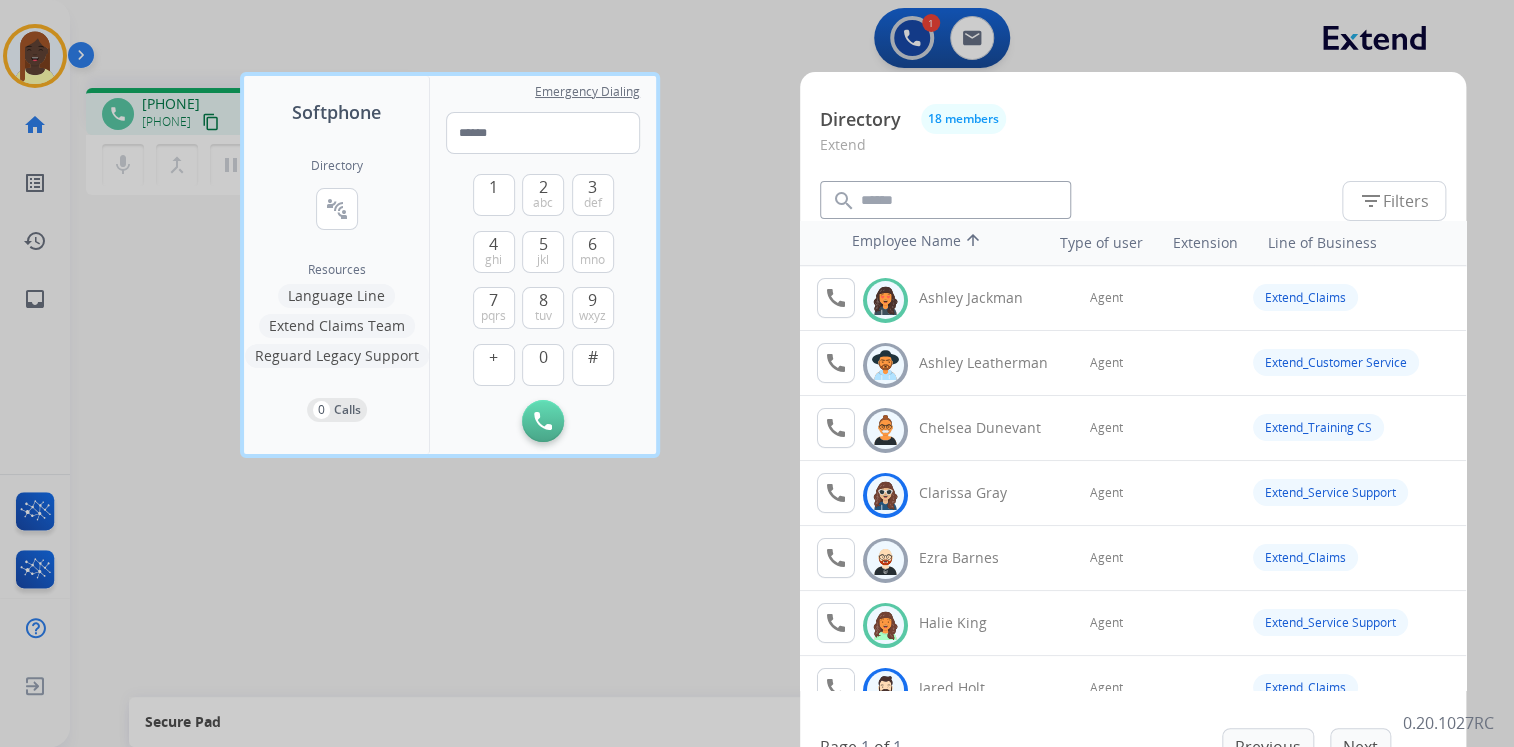 scroll, scrollTop: 35, scrollLeft: 0, axis: vertical 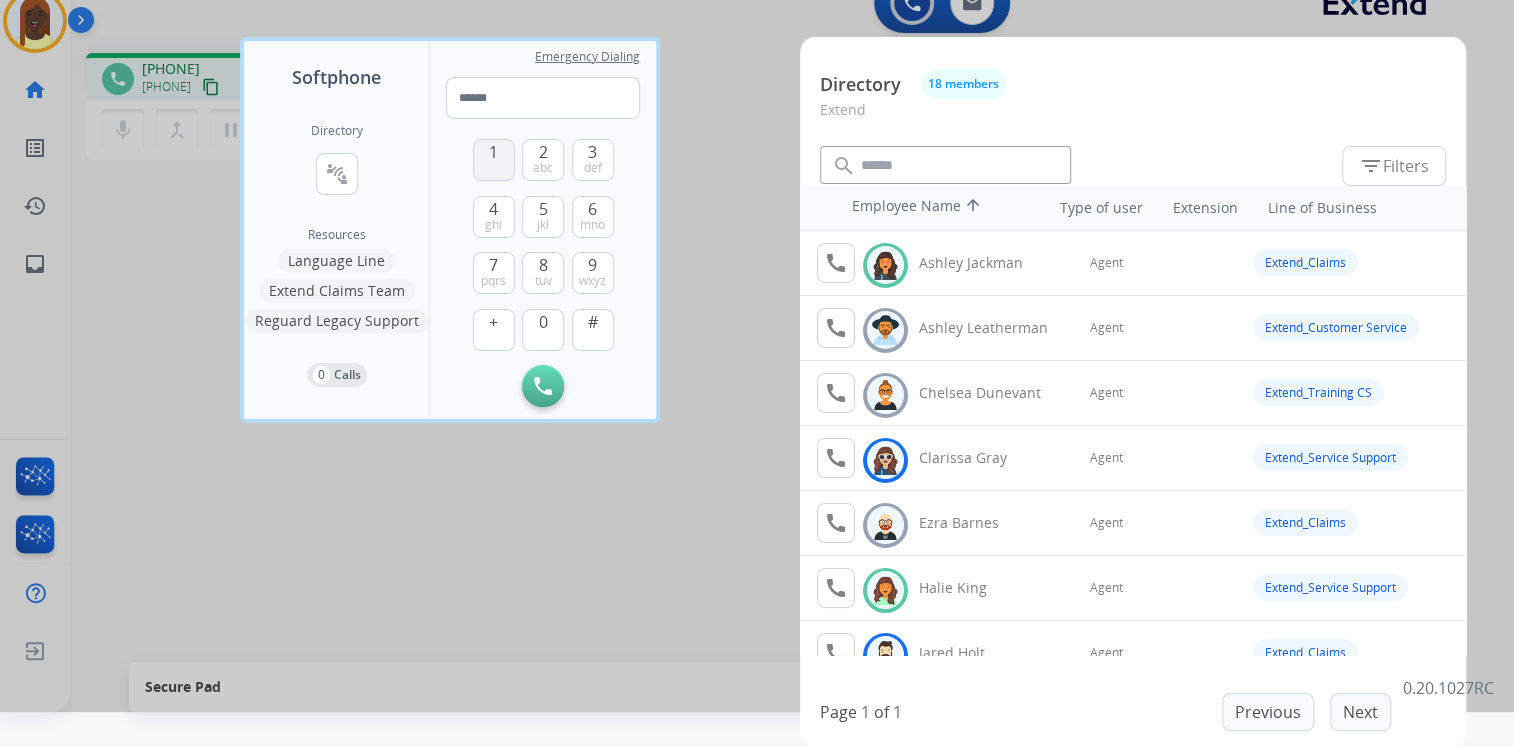 click on "1" at bounding box center [494, 160] 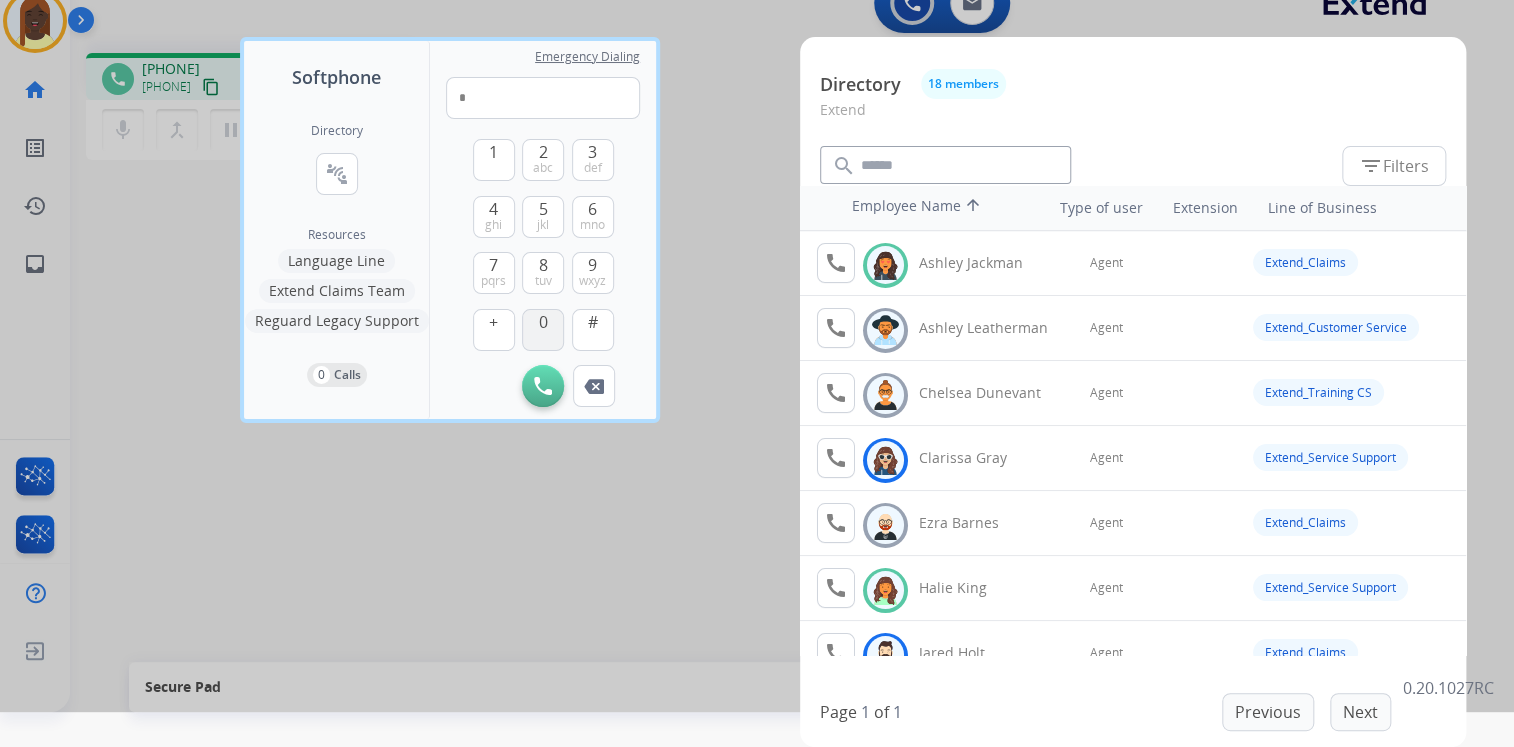 click on "0" at bounding box center [543, 322] 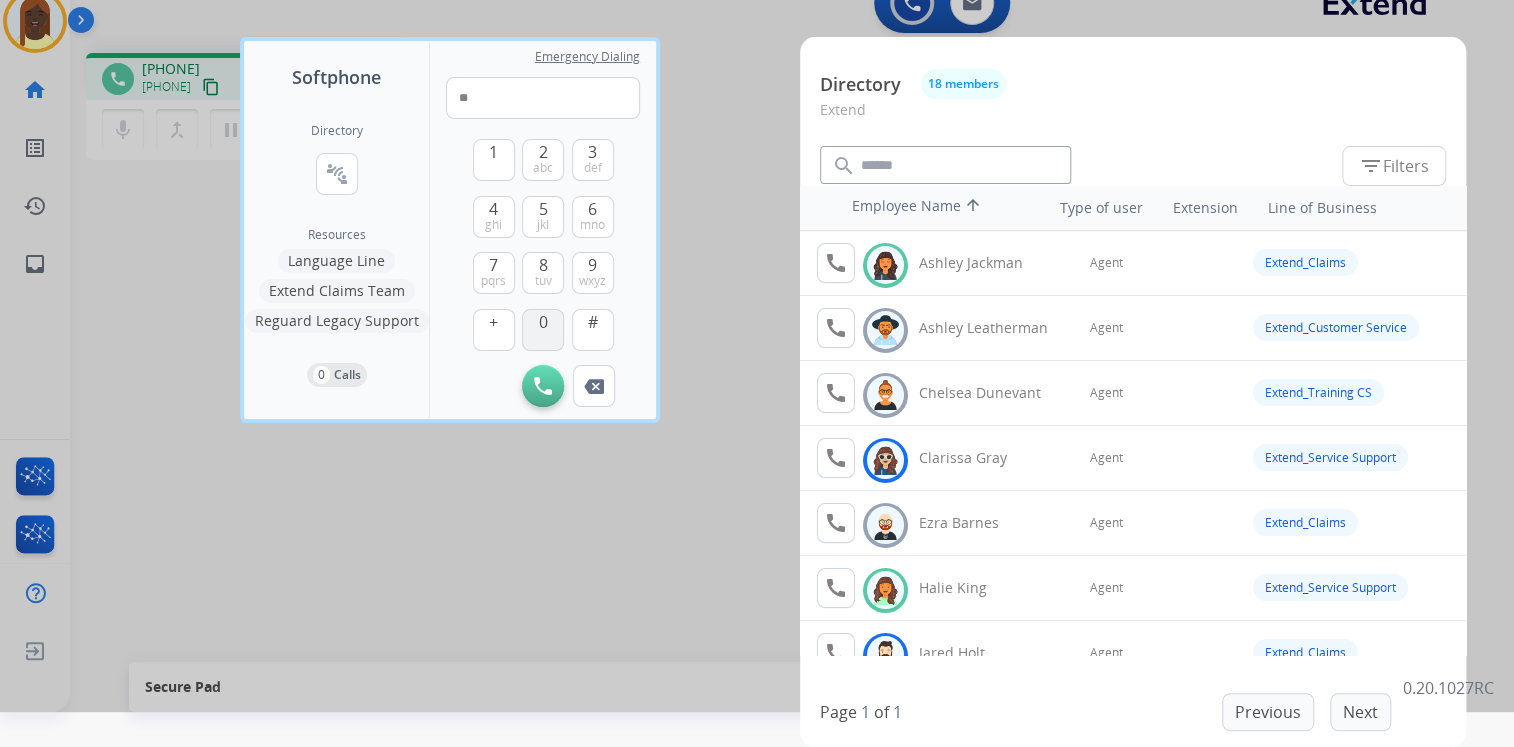 drag, startPoint x: 544, startPoint y: 326, endPoint x: 548, endPoint y: 316, distance: 10.770329 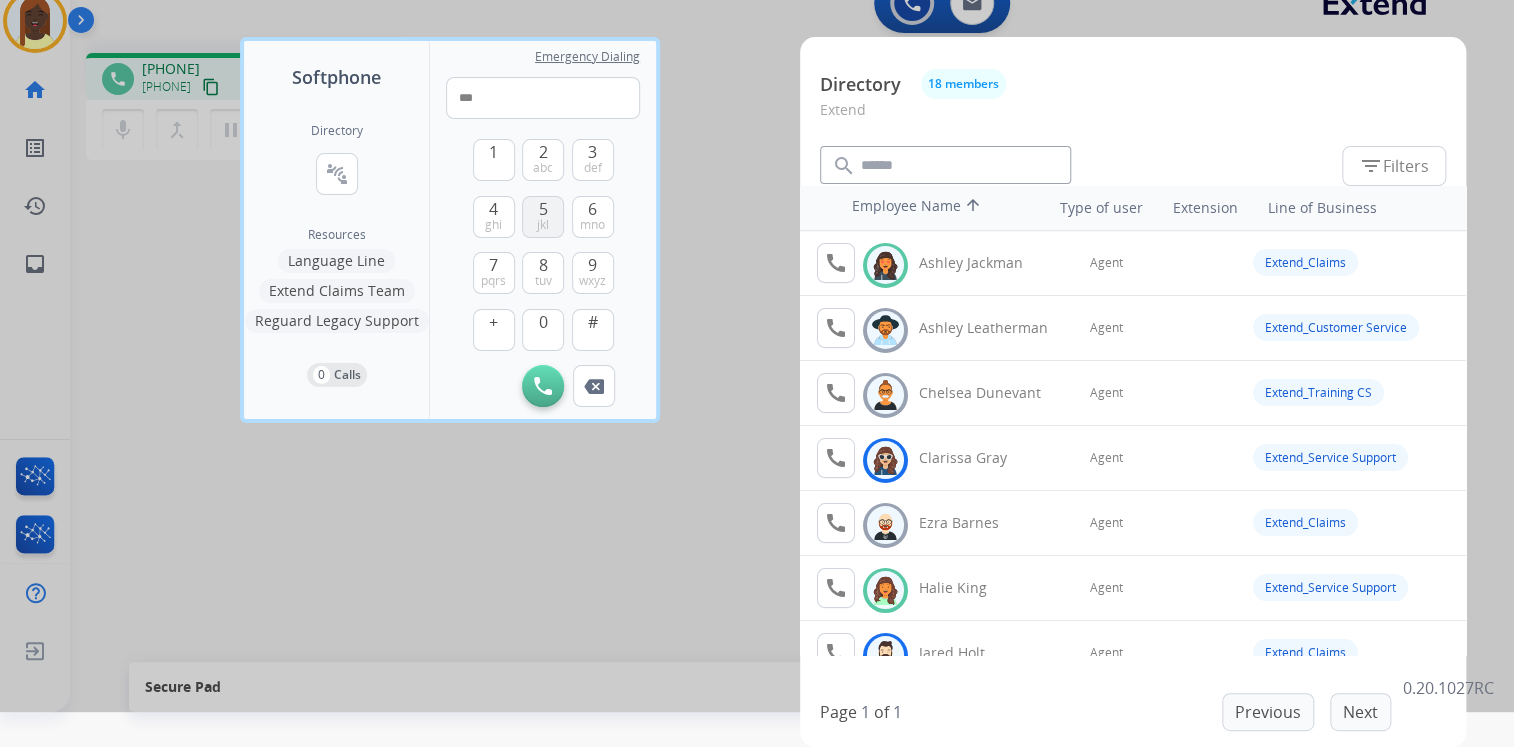 click on "5 jkl" at bounding box center (543, 217) 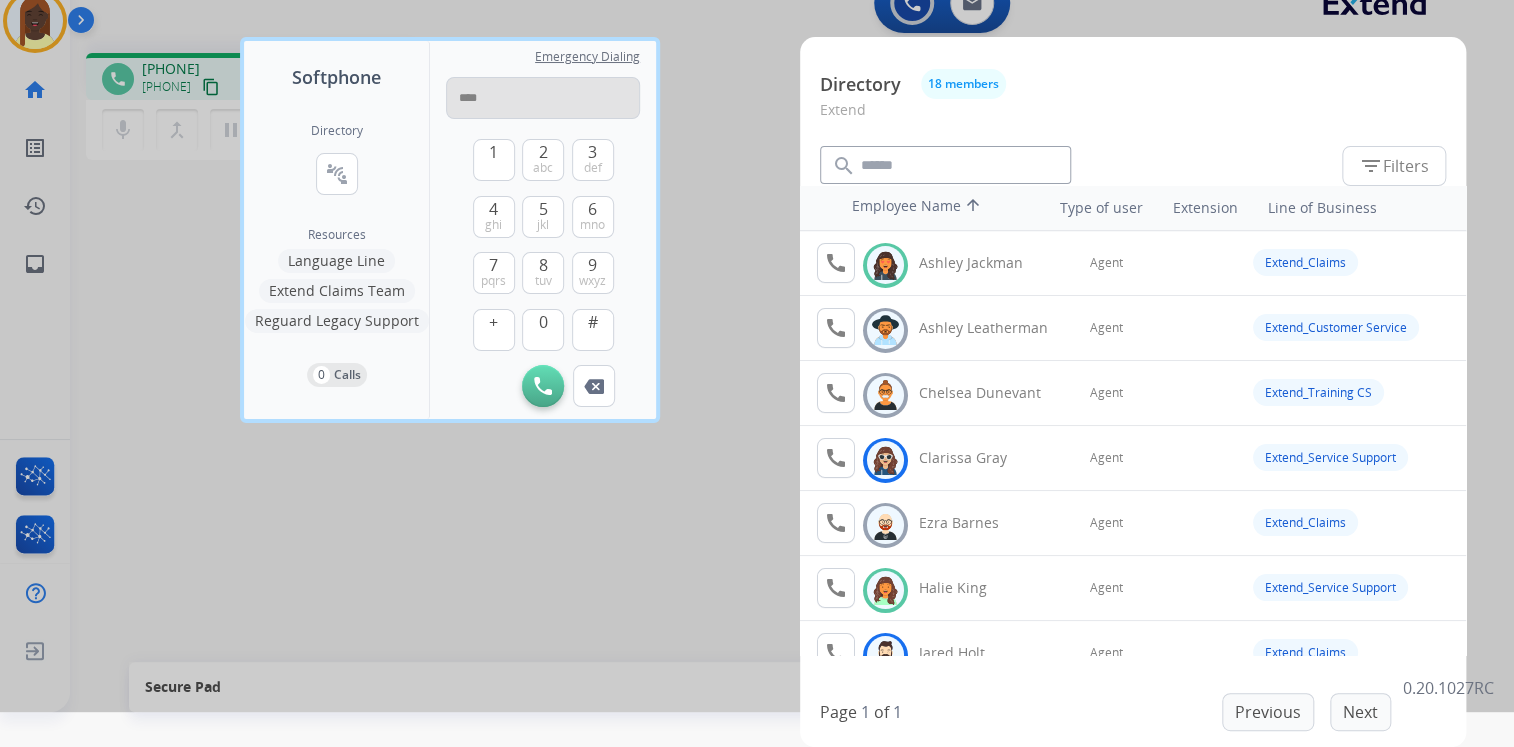 type 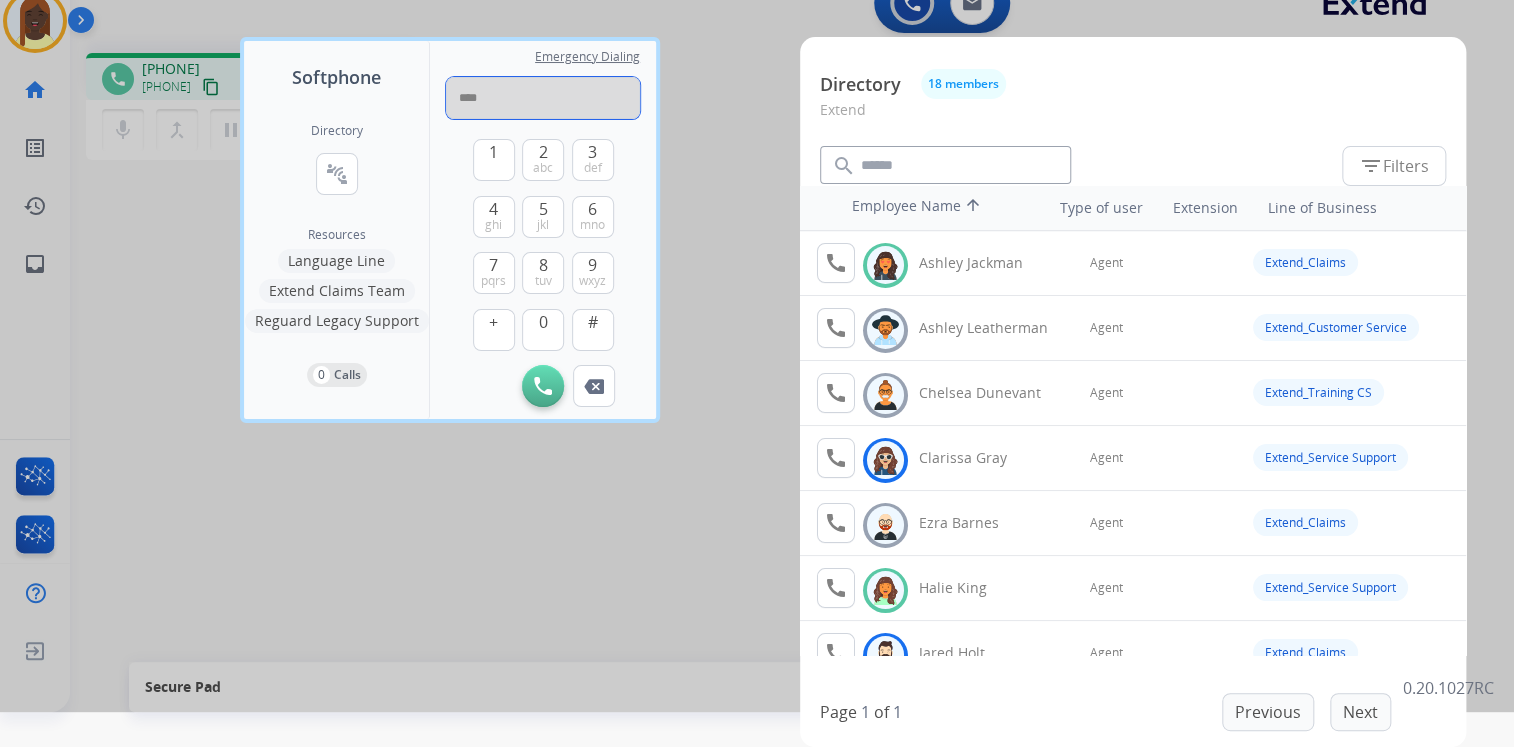 click on "****" at bounding box center [543, 98] 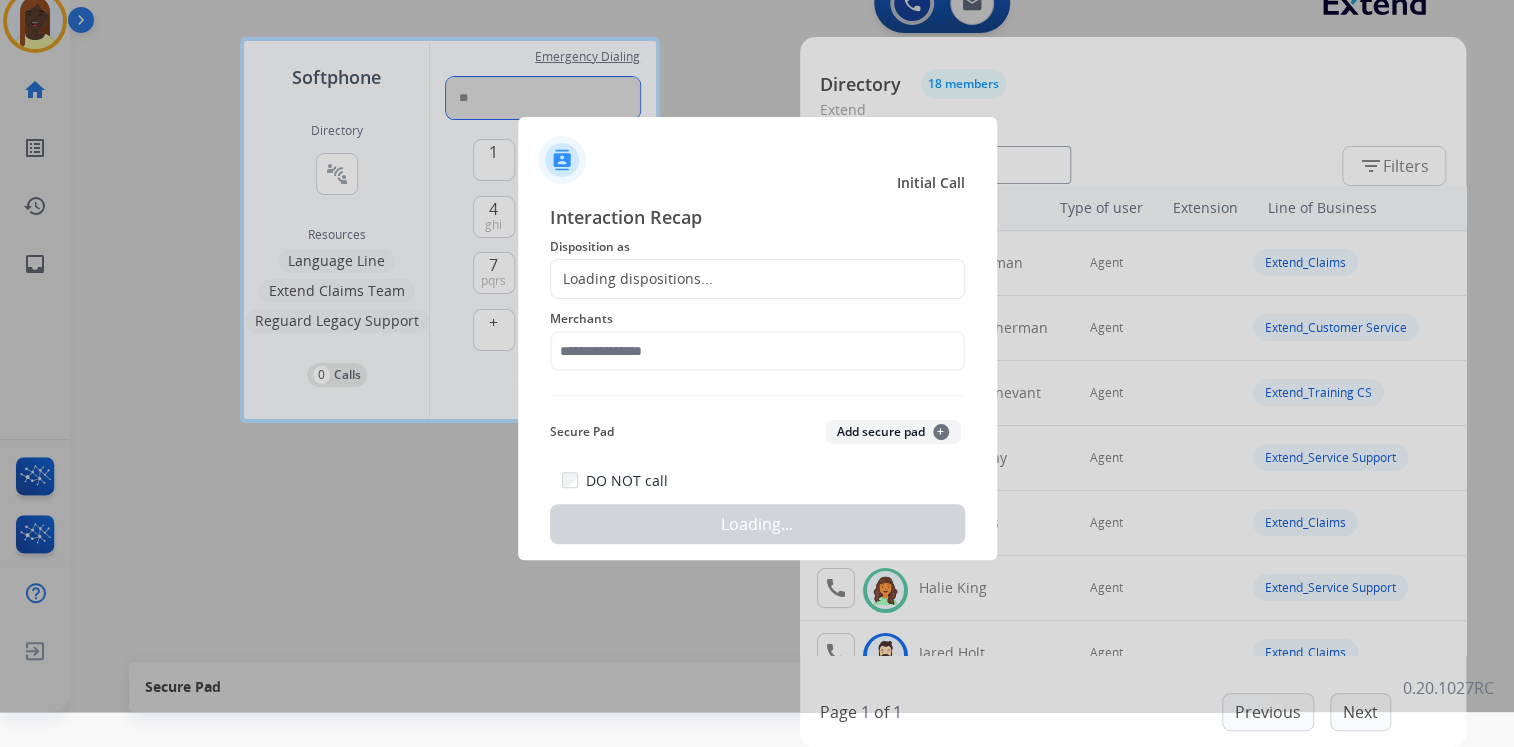 type on "*" 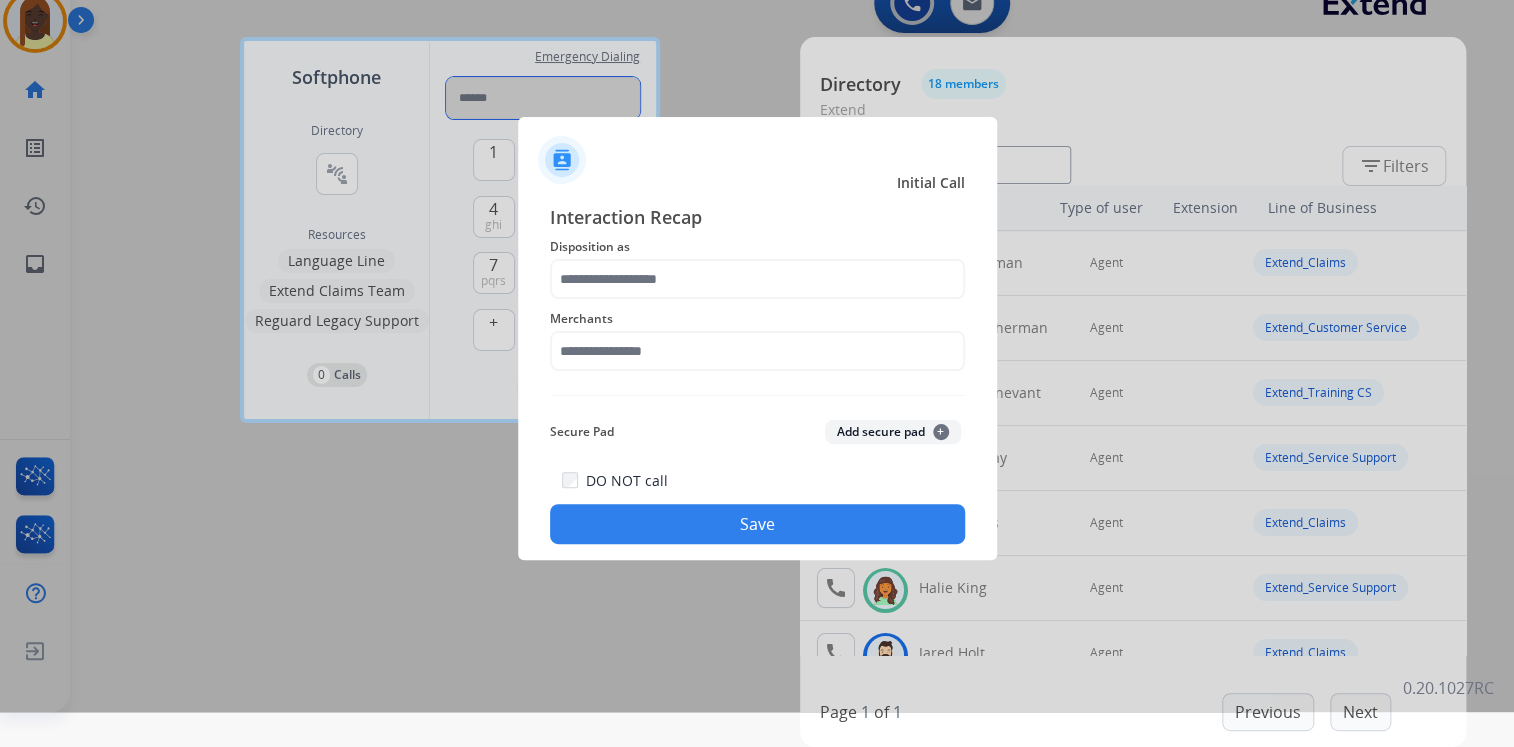 type 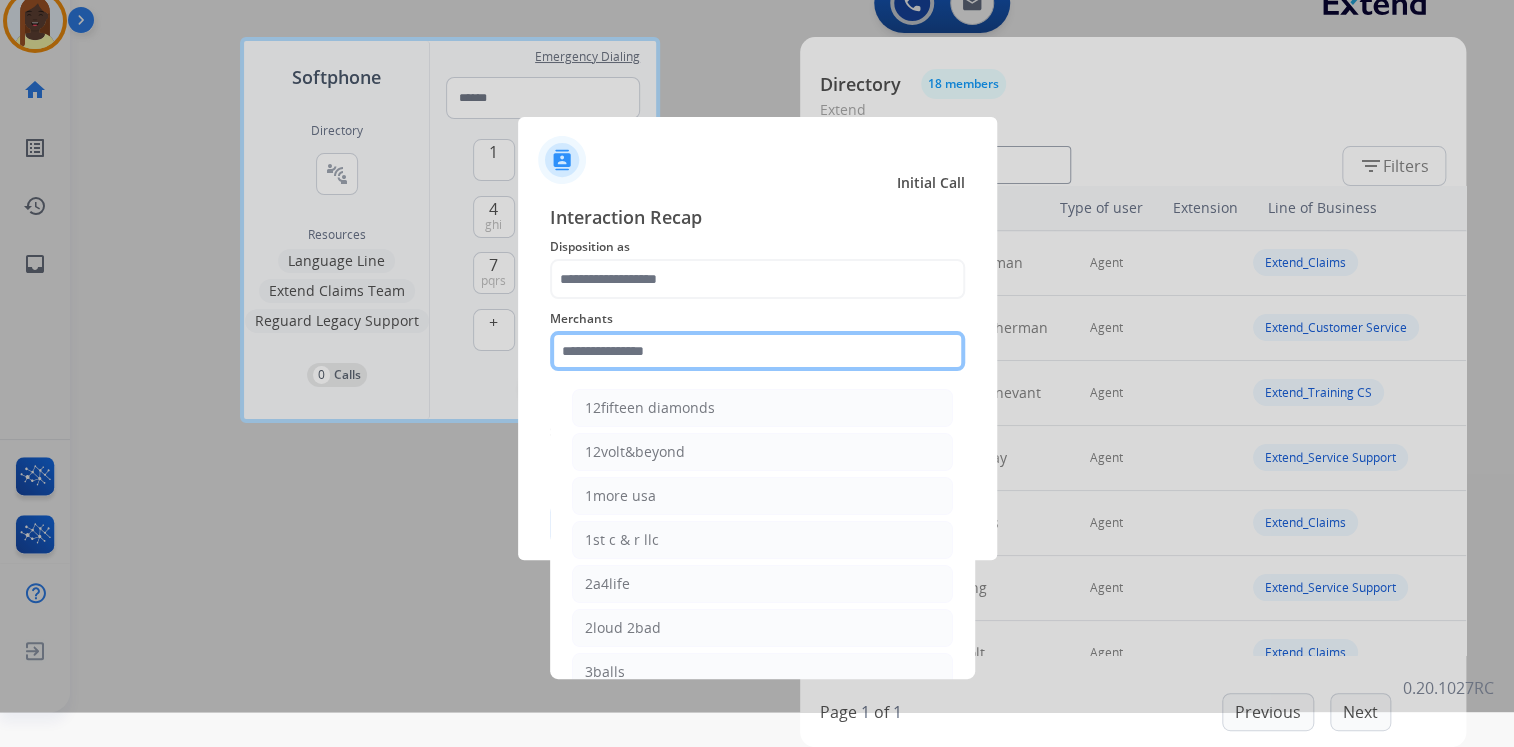 click 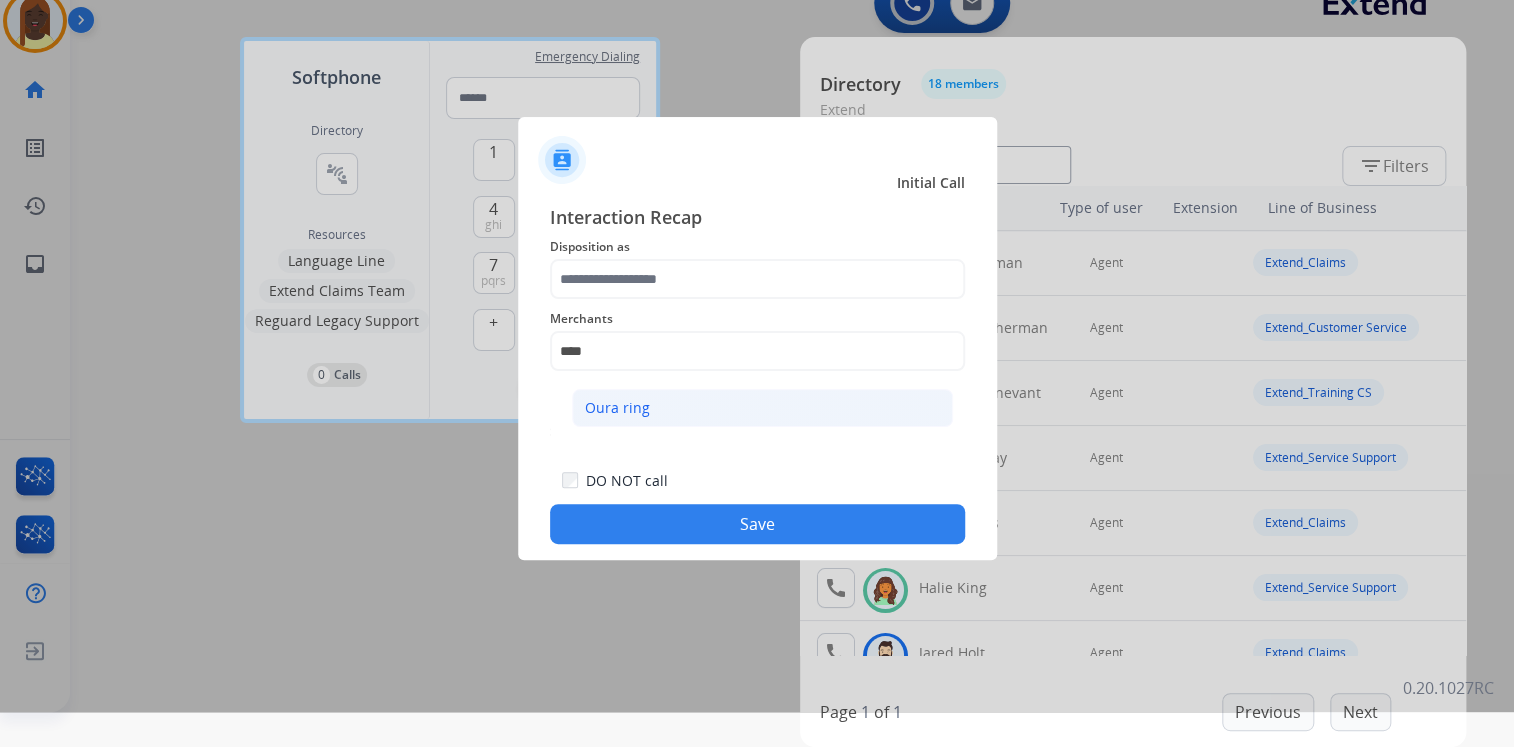 click on "Oura ring" 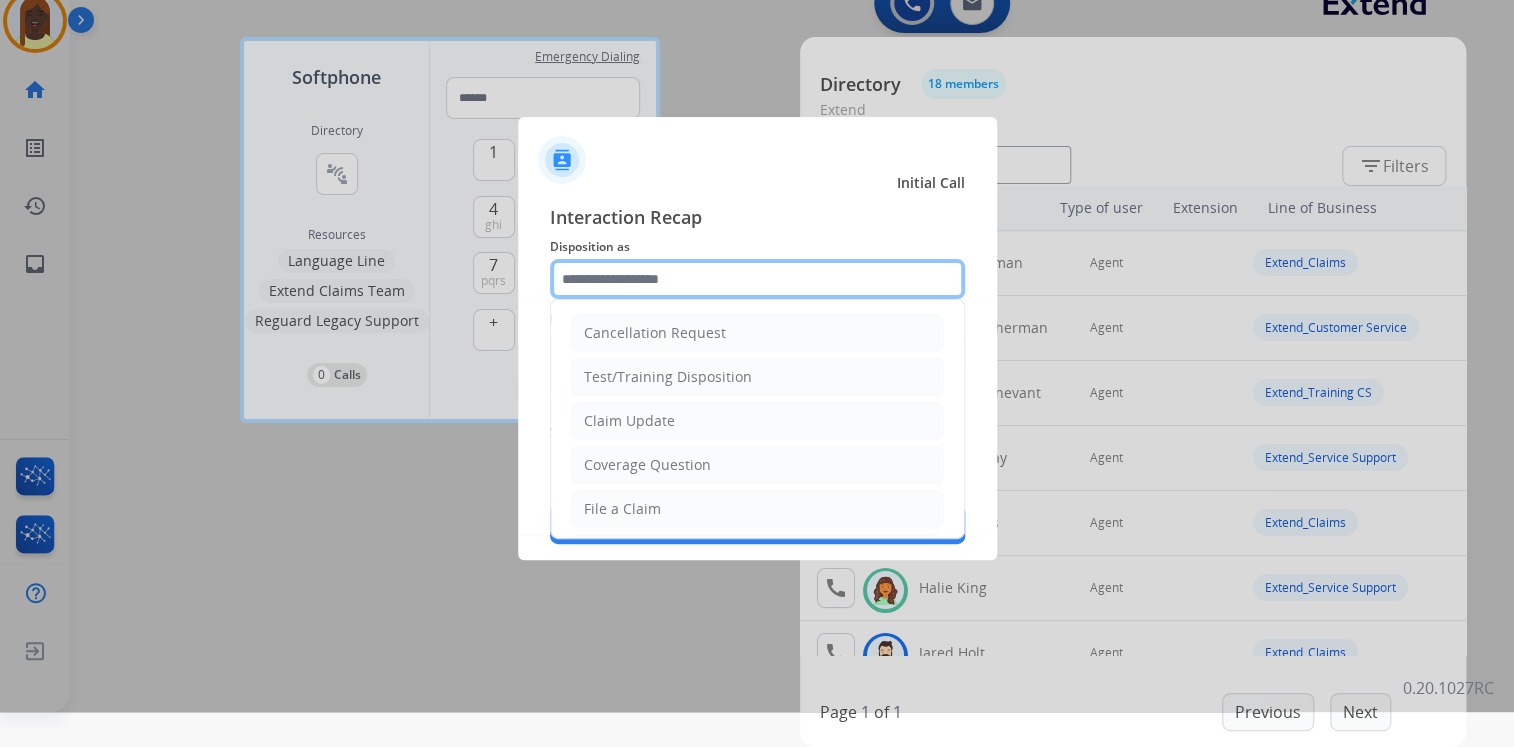 click 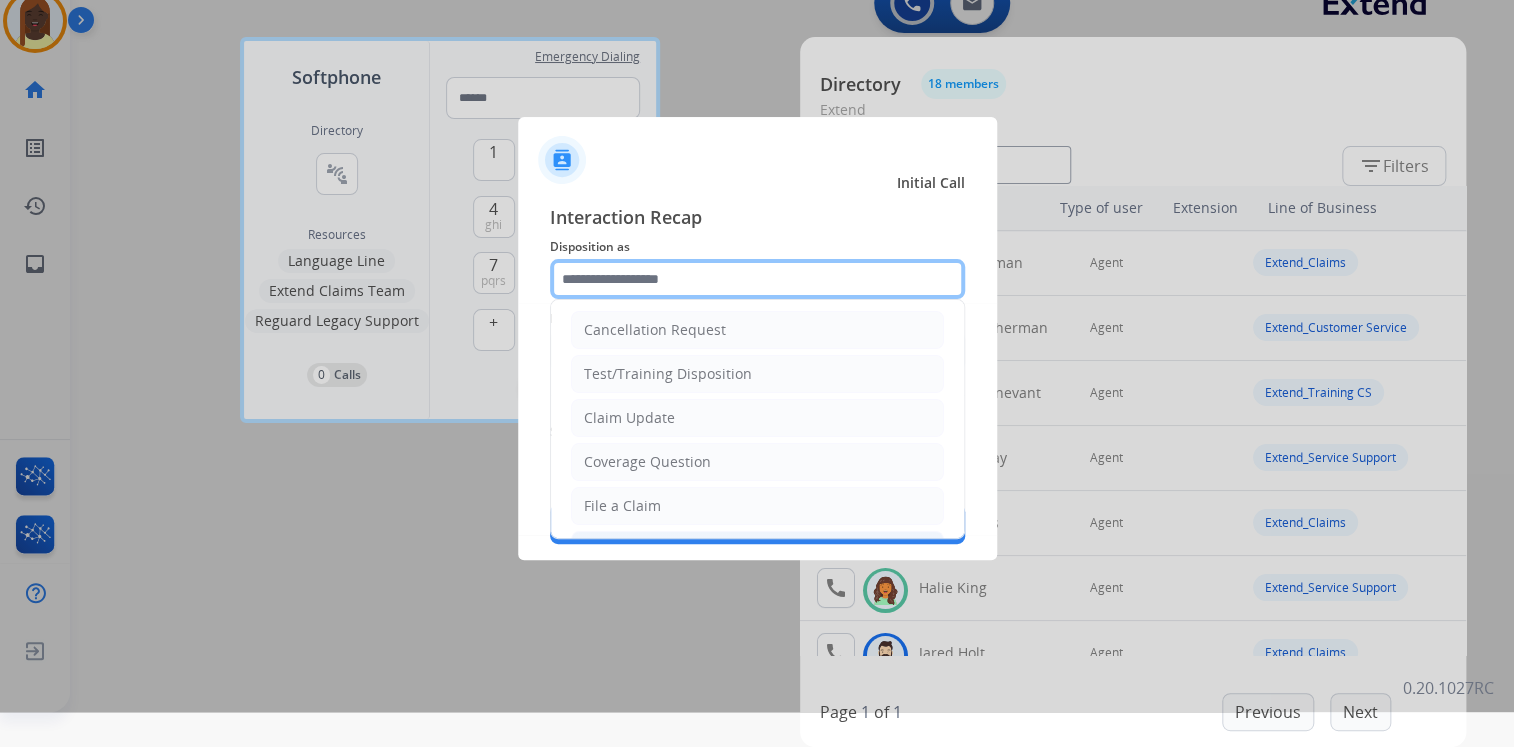 scroll, scrollTop: 0, scrollLeft: 0, axis: both 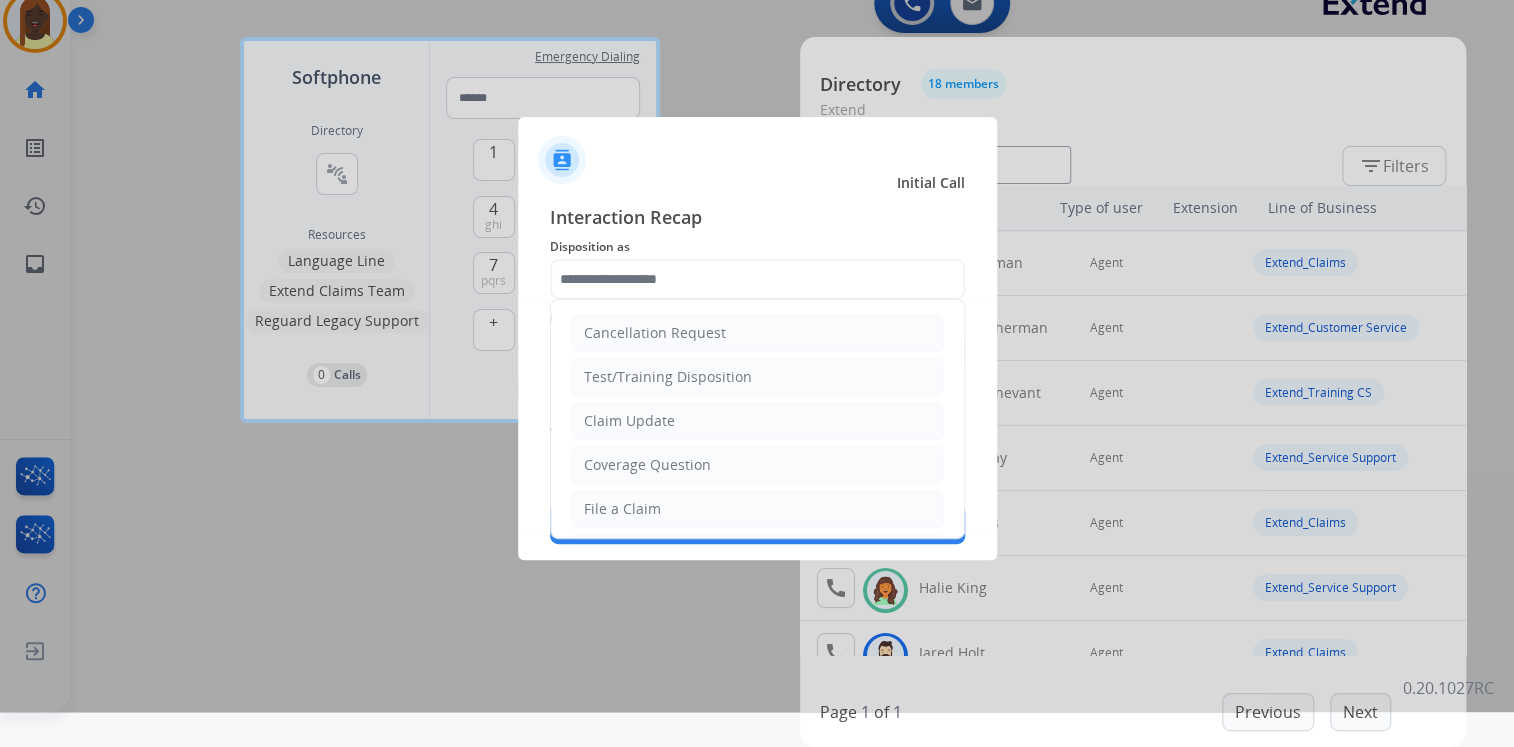 drag, startPoint x: 630, startPoint y: 419, endPoint x: 642, endPoint y: 456, distance: 38.8973 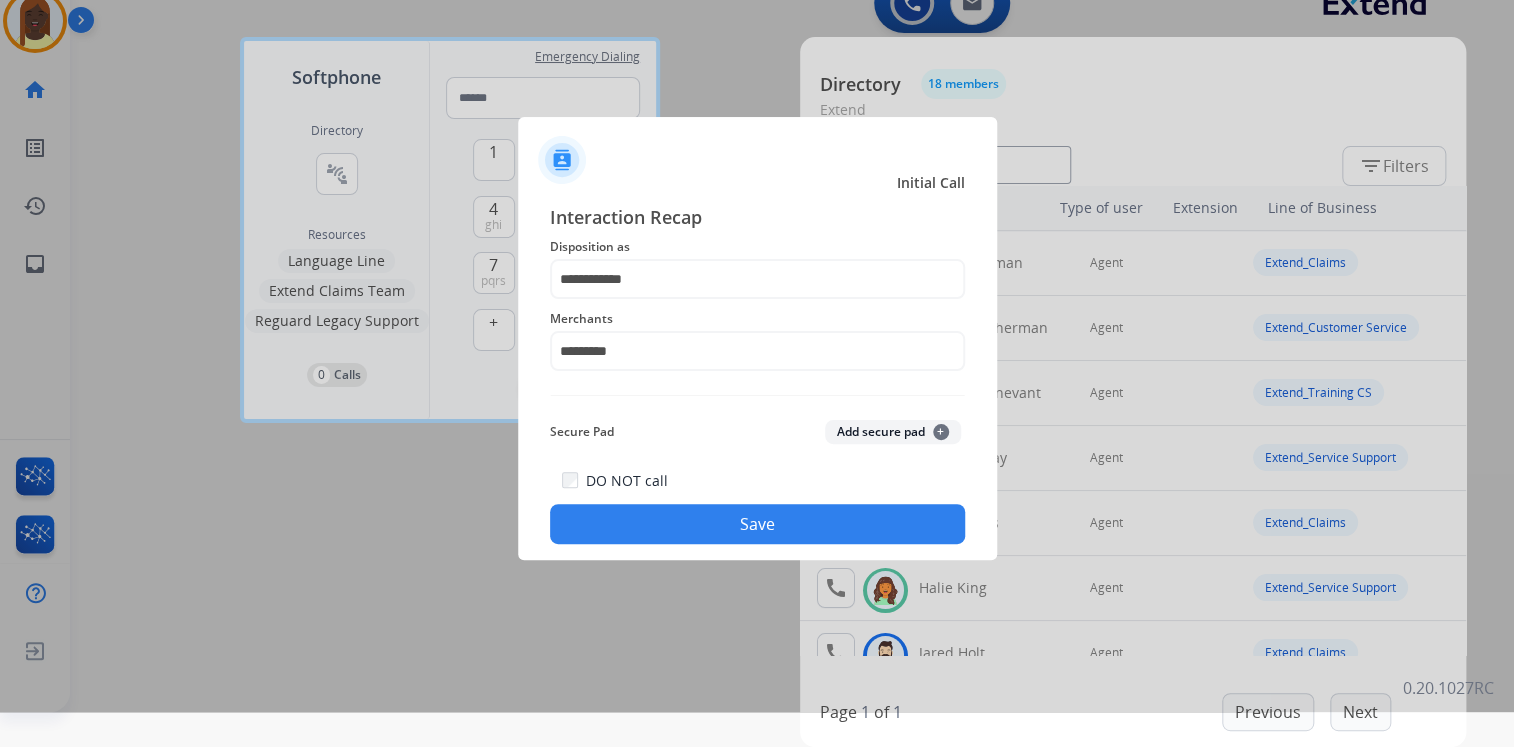 click on "Save" 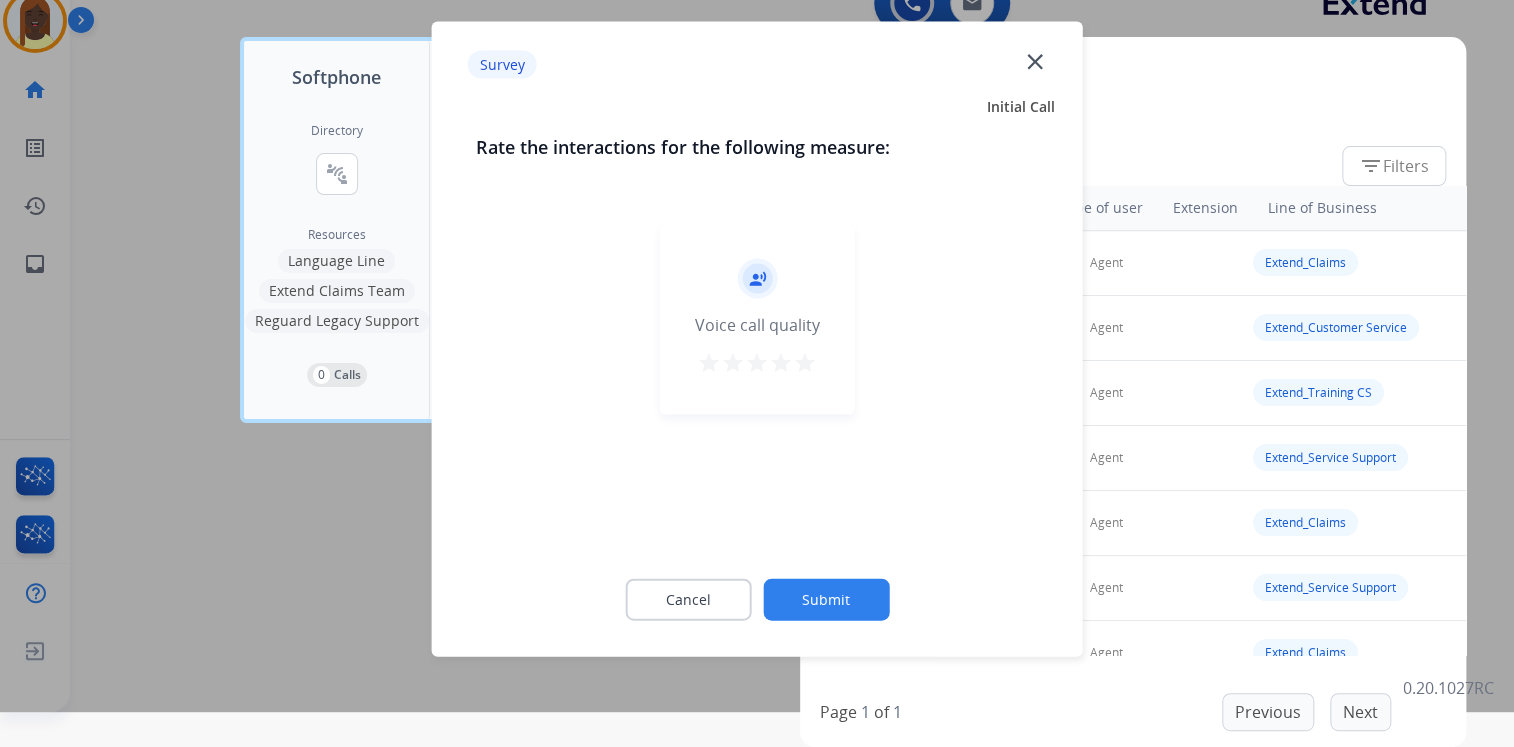 click on "star" at bounding box center [805, 362] 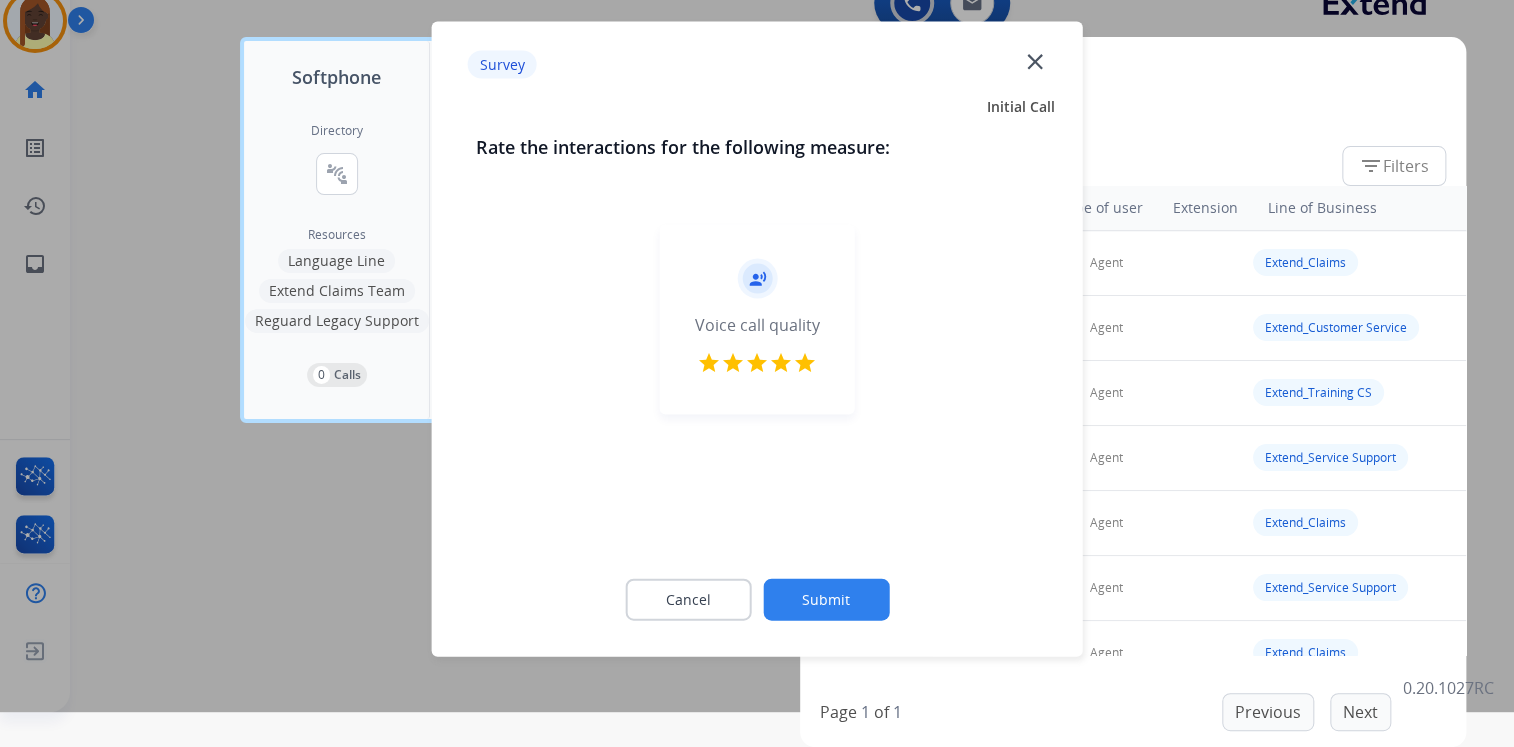 drag, startPoint x: 832, startPoint y: 600, endPoint x: 834, endPoint y: 579, distance: 21.095022 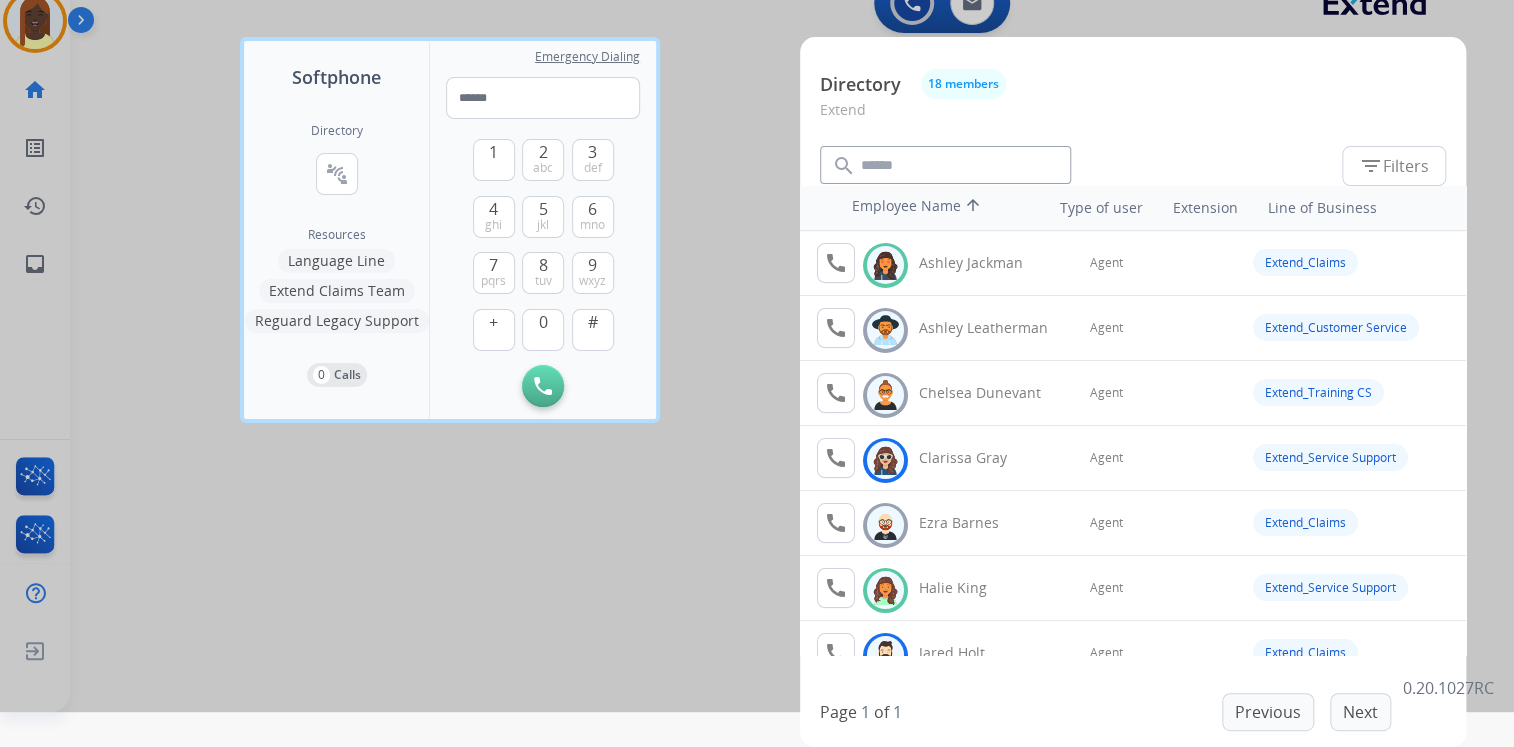 click on "Extend Claims Team" at bounding box center [337, 291] 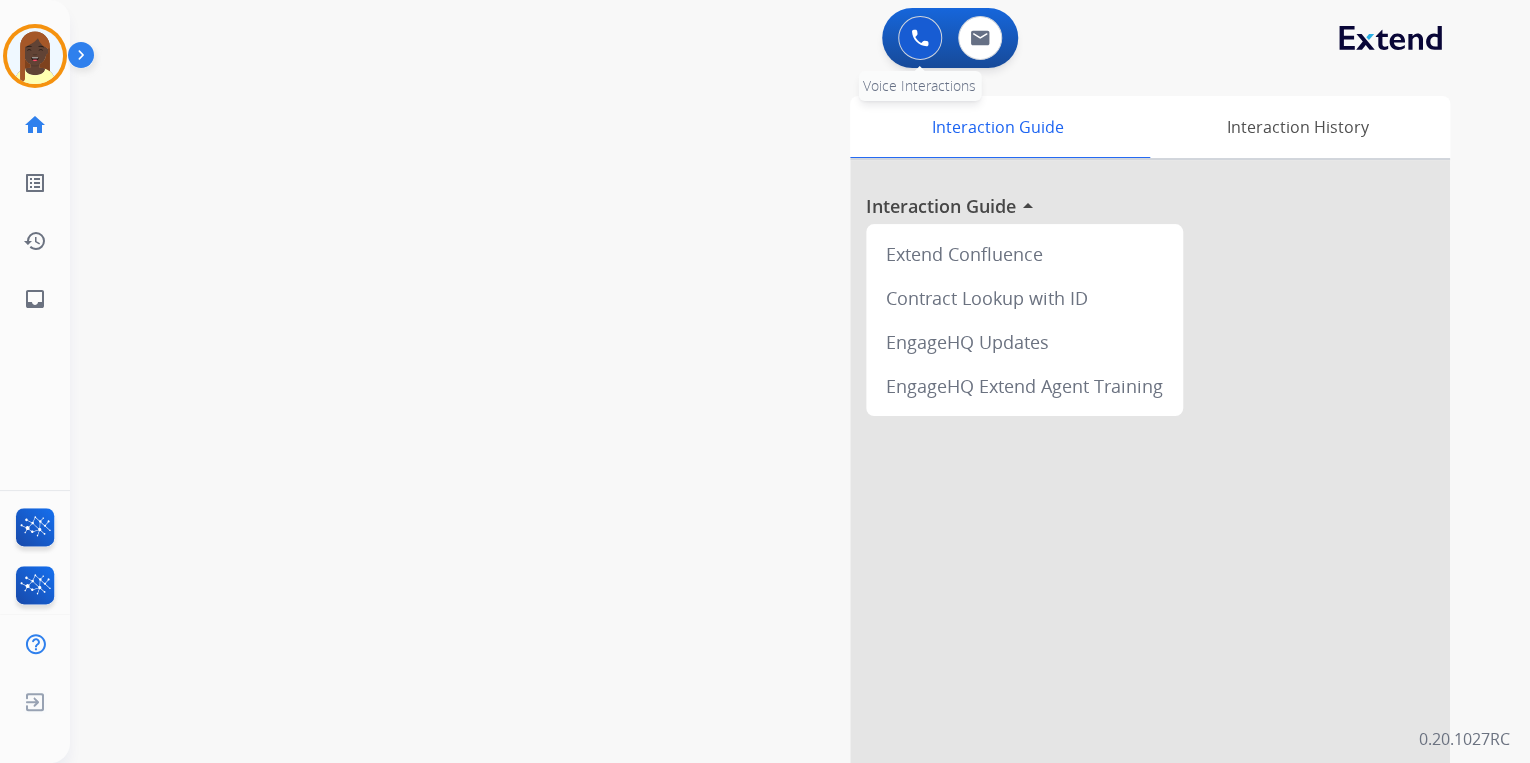 click at bounding box center (920, 38) 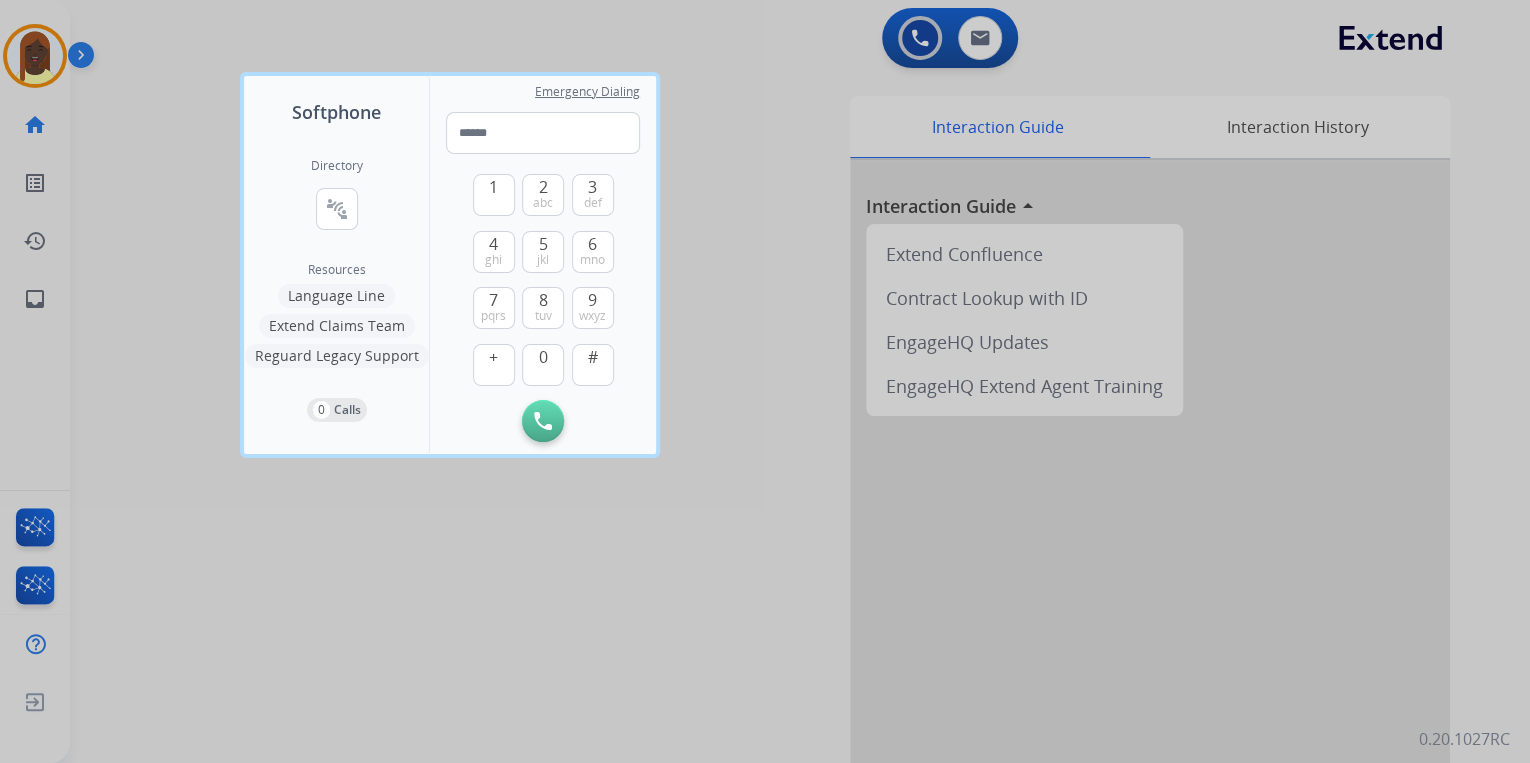 click on "Extend Claims Team" at bounding box center [337, 326] 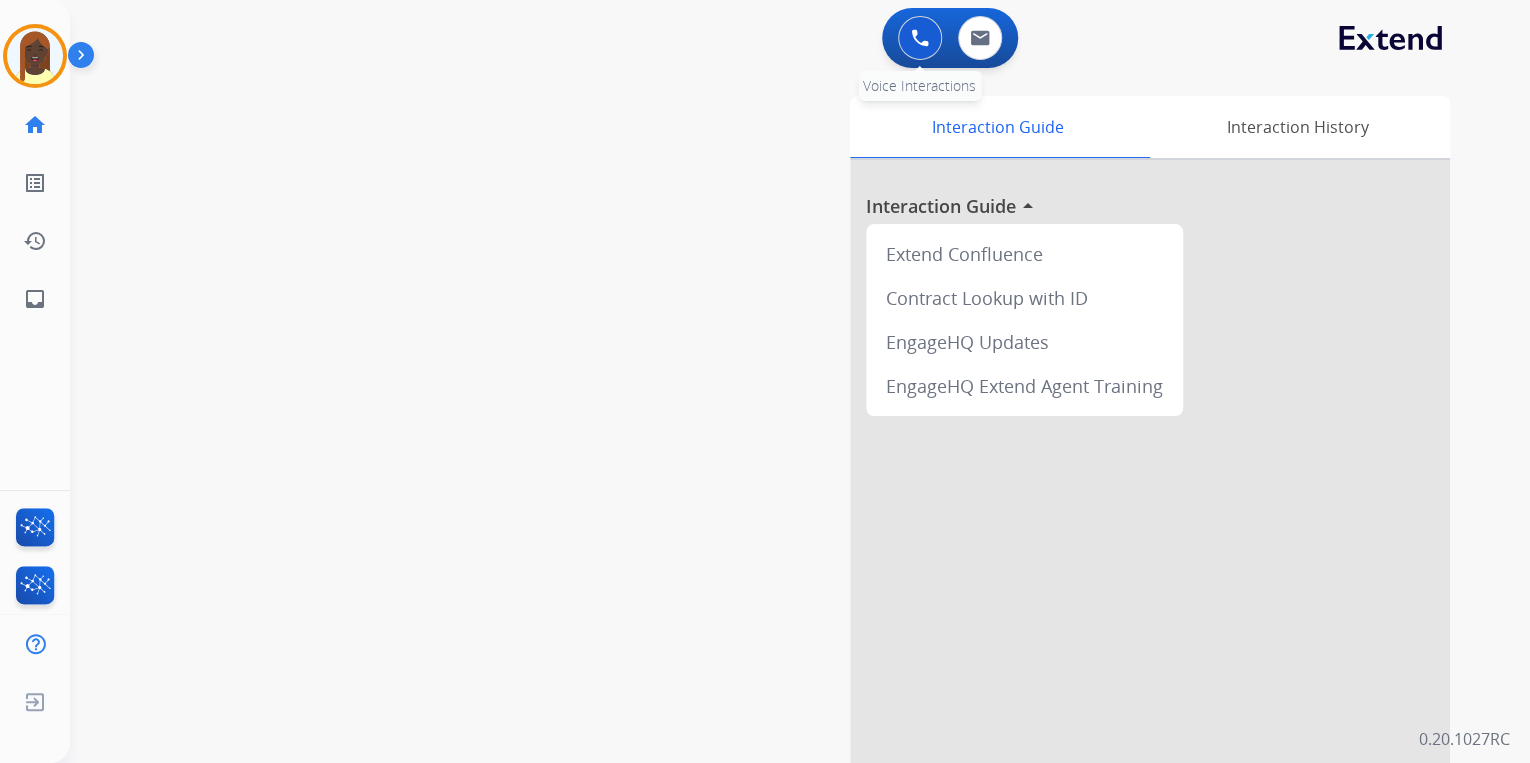 click at bounding box center [920, 38] 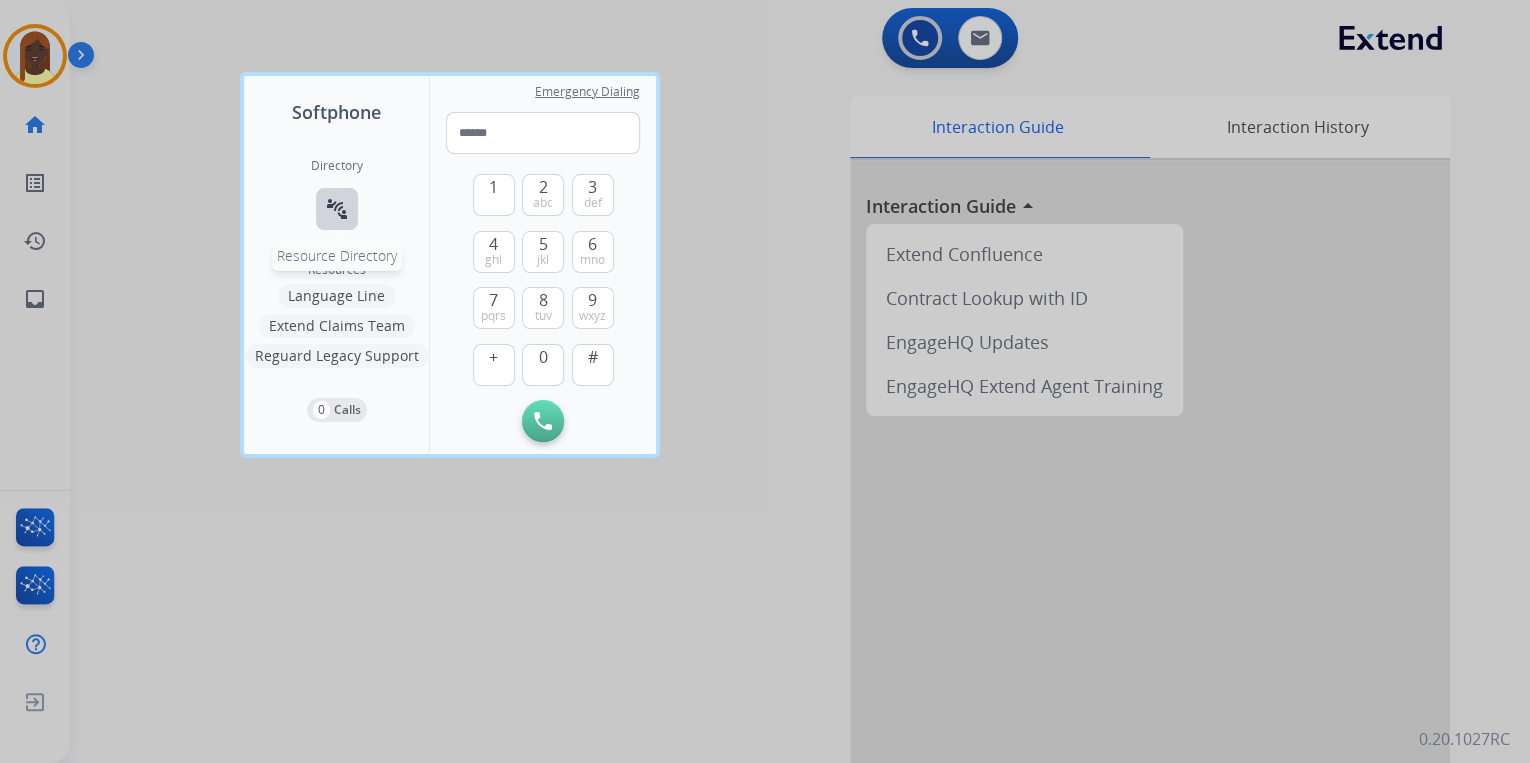 click on "connect_without_contact" at bounding box center (337, 209) 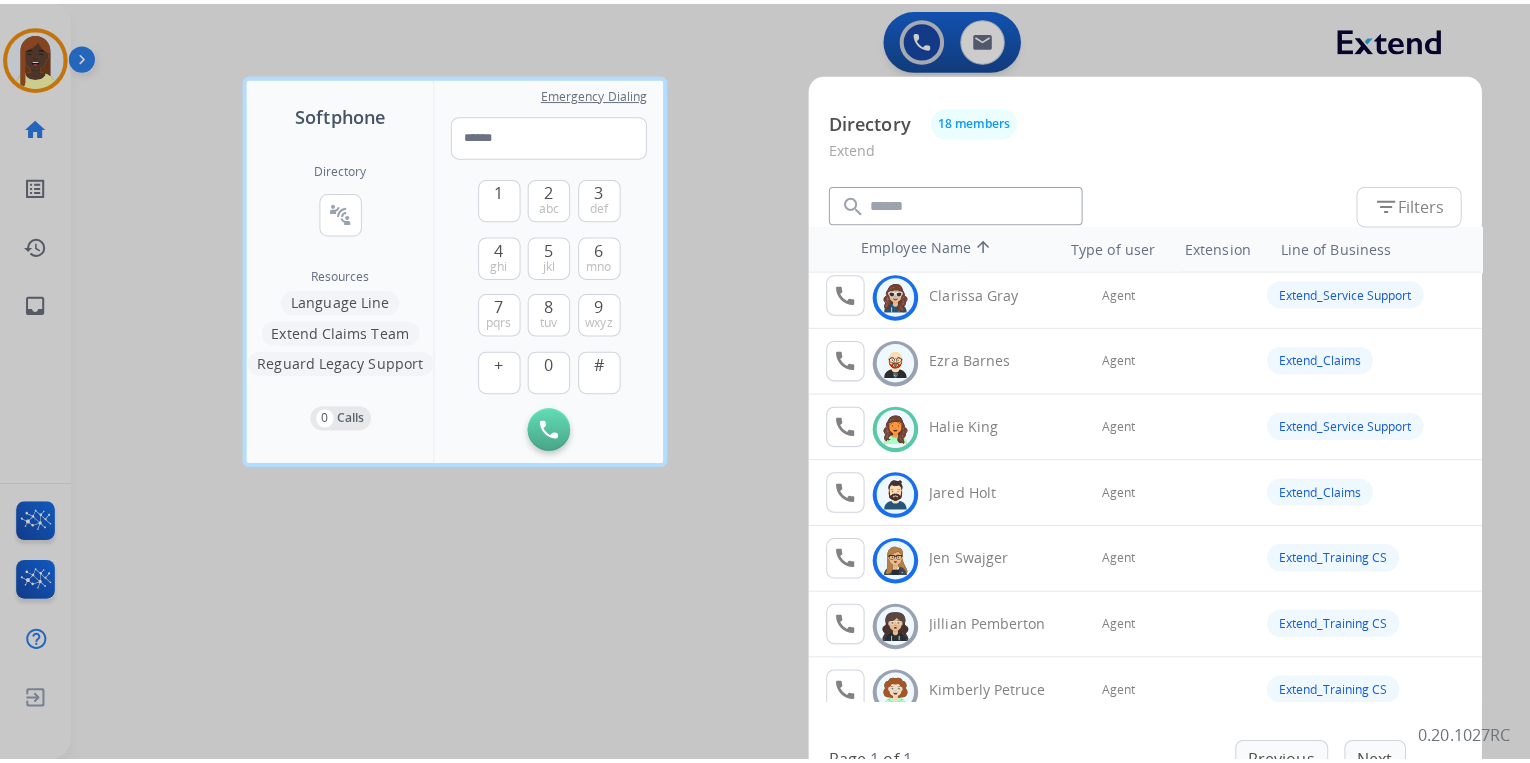 scroll, scrollTop: 240, scrollLeft: 0, axis: vertical 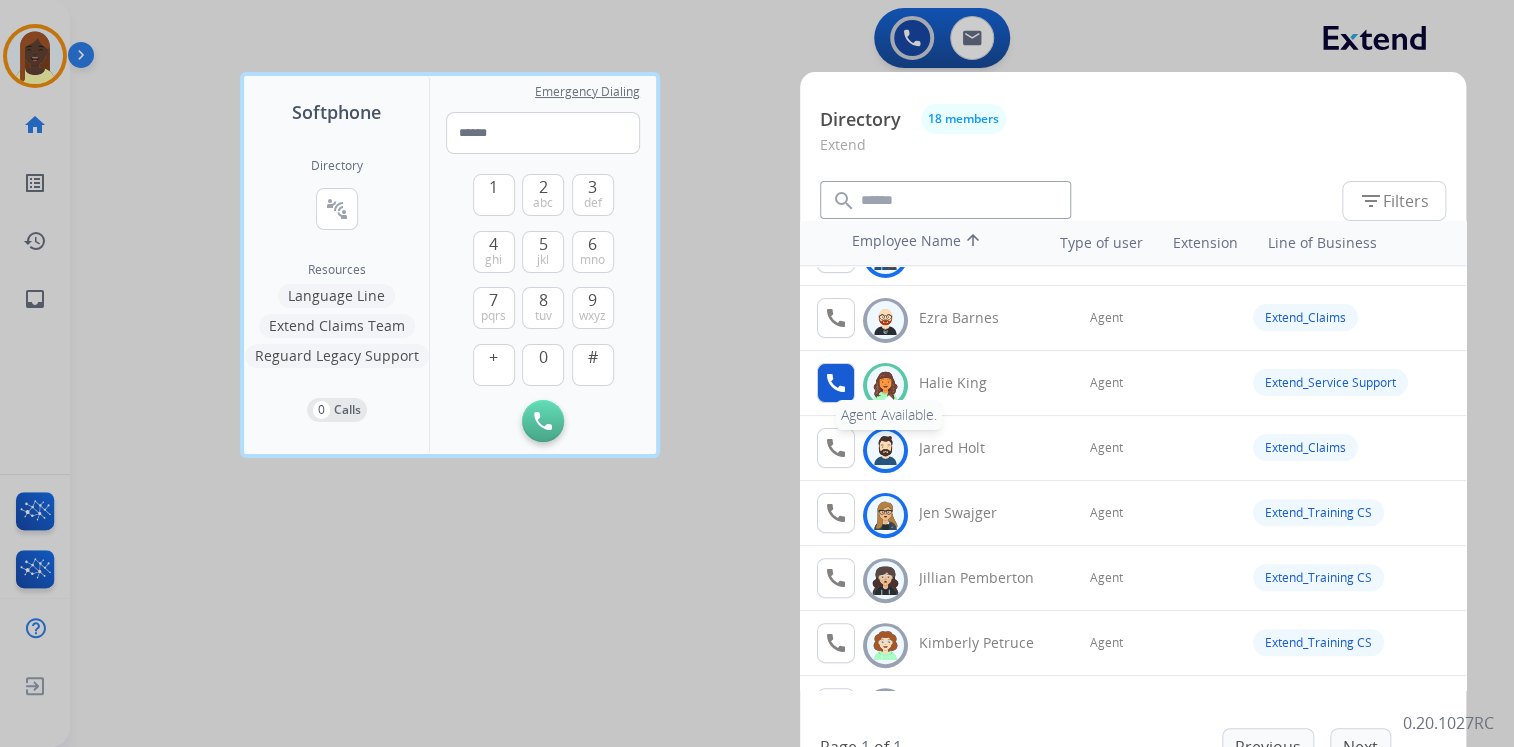 click on "call" at bounding box center [836, 383] 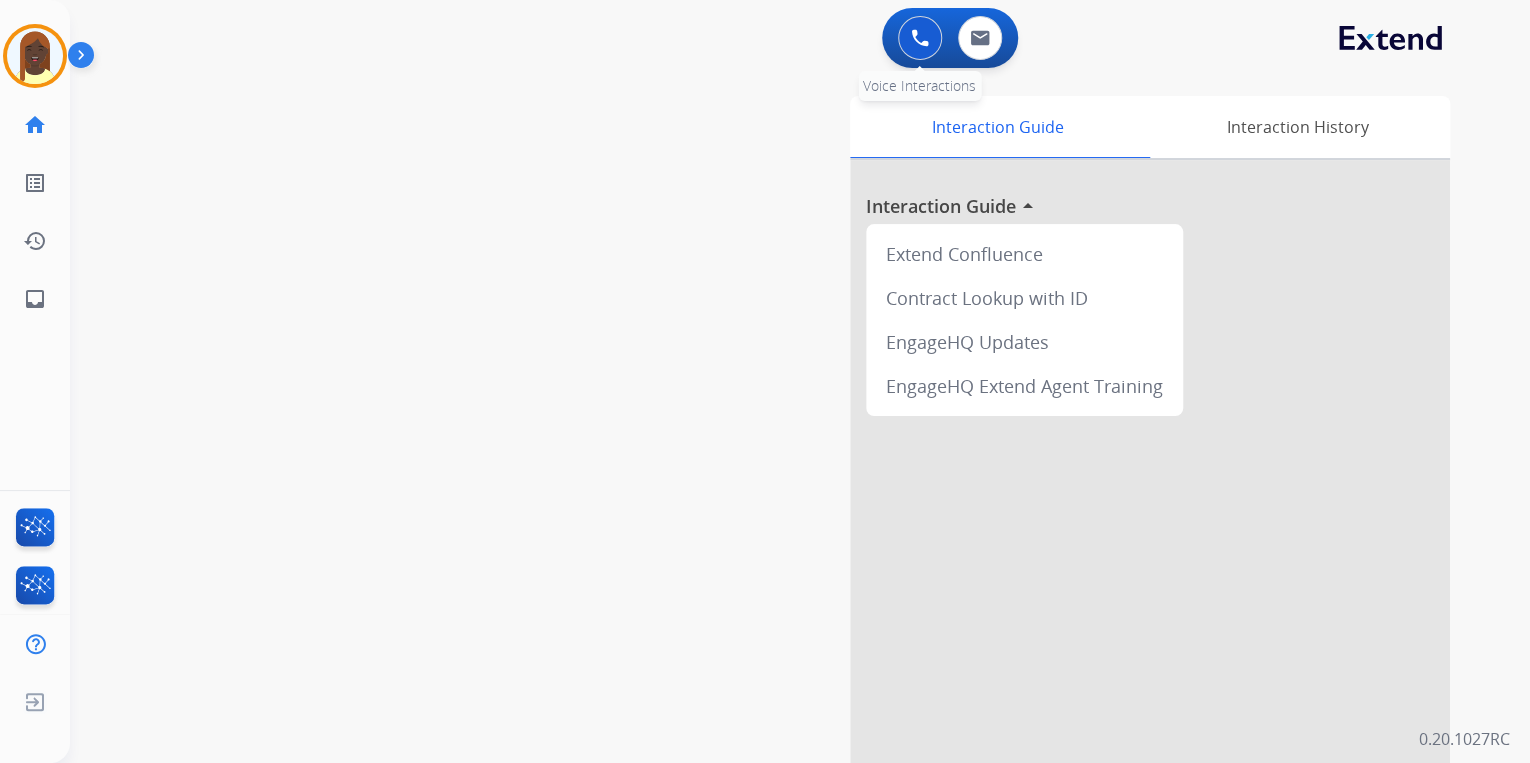 click at bounding box center (920, 38) 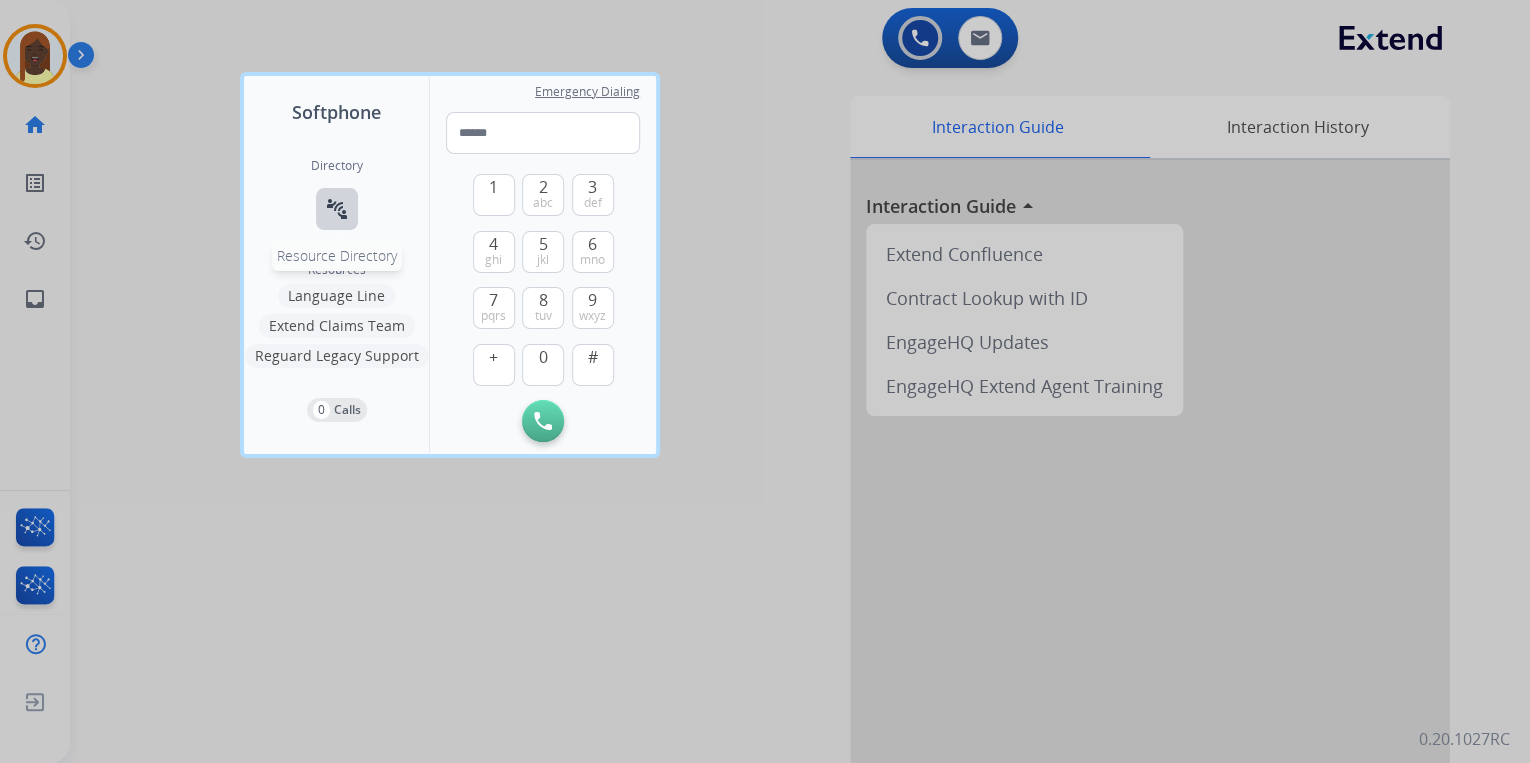 click on "connect_without_contact" at bounding box center [337, 209] 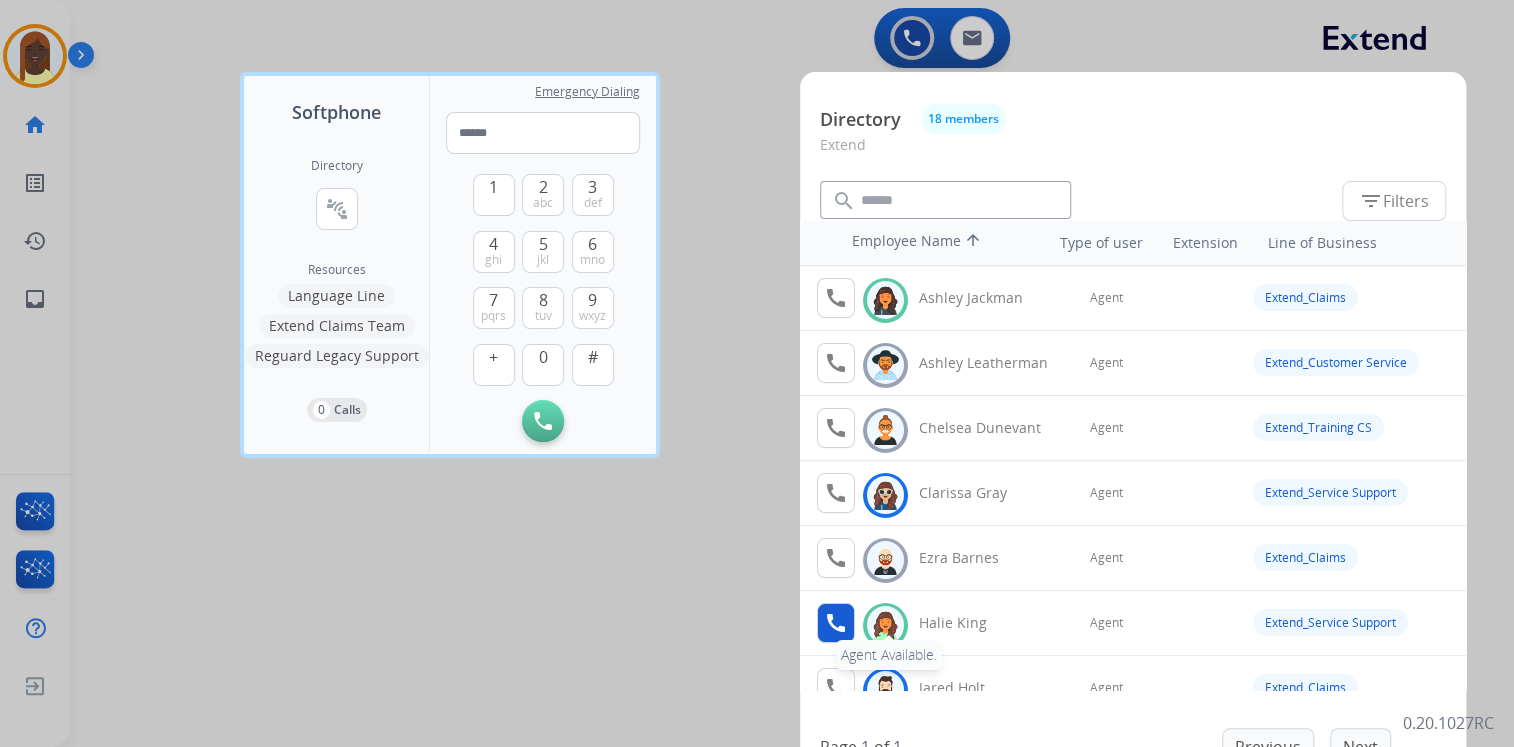 click on "call" at bounding box center [836, 623] 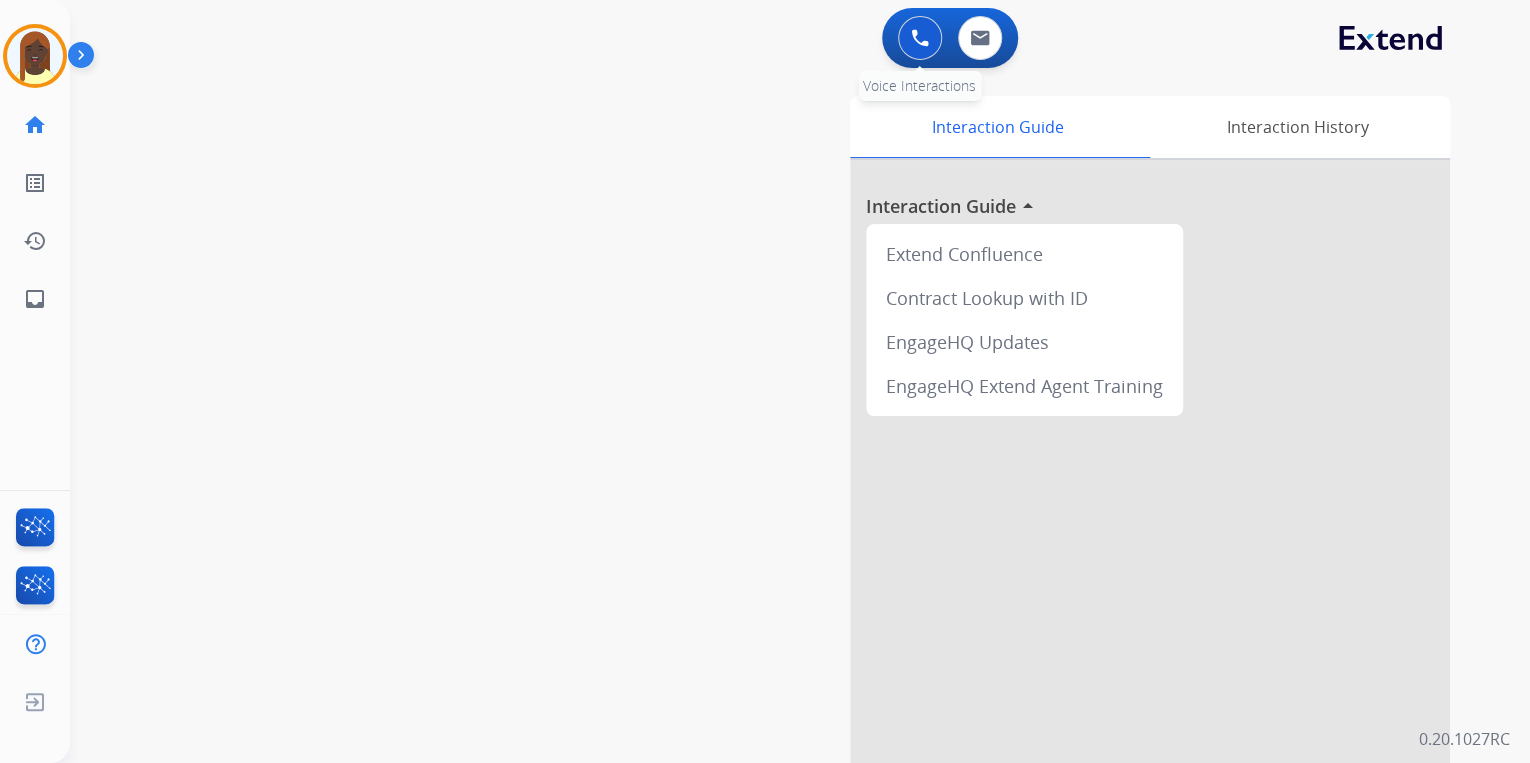click at bounding box center [920, 38] 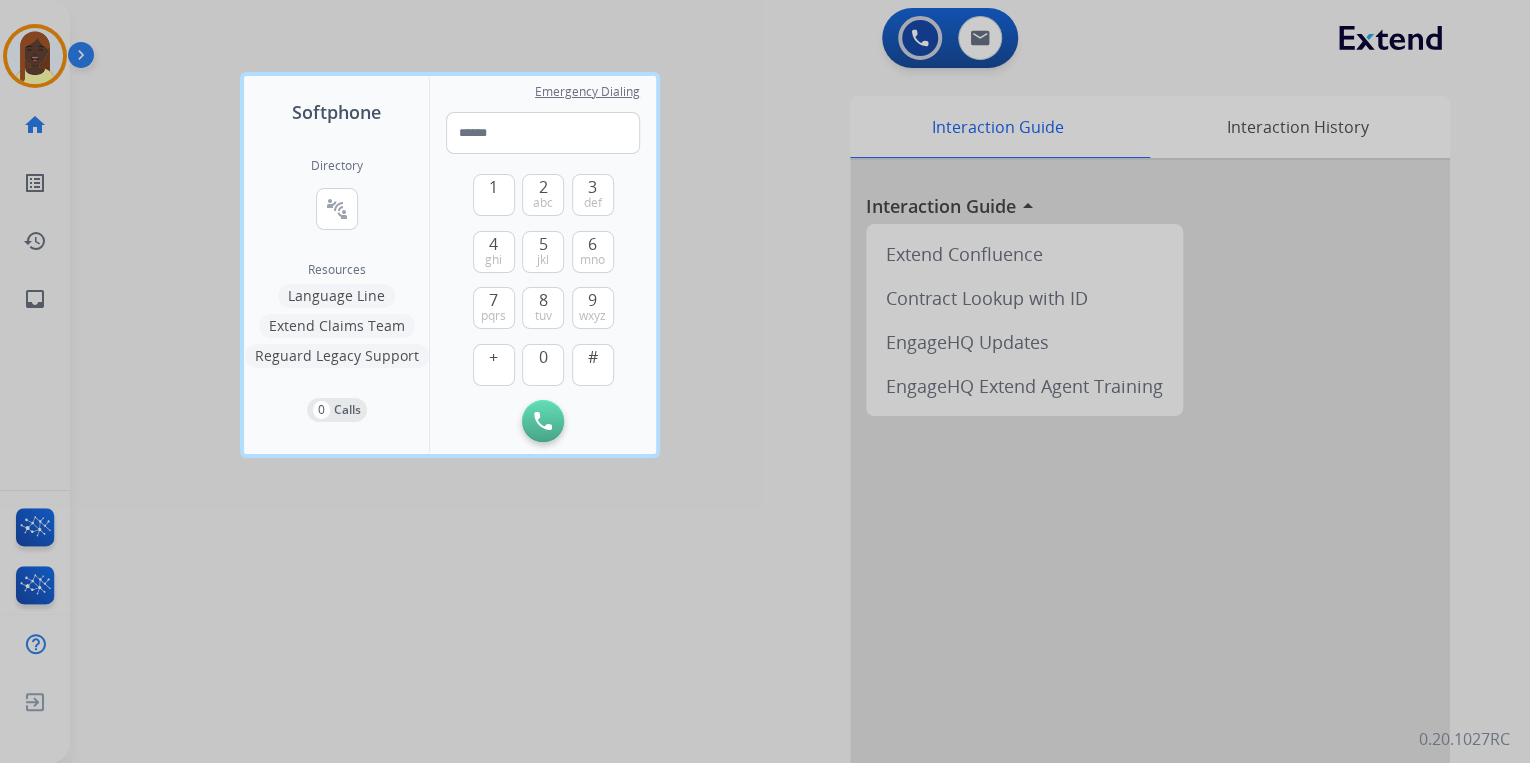 click at bounding box center (765, 381) 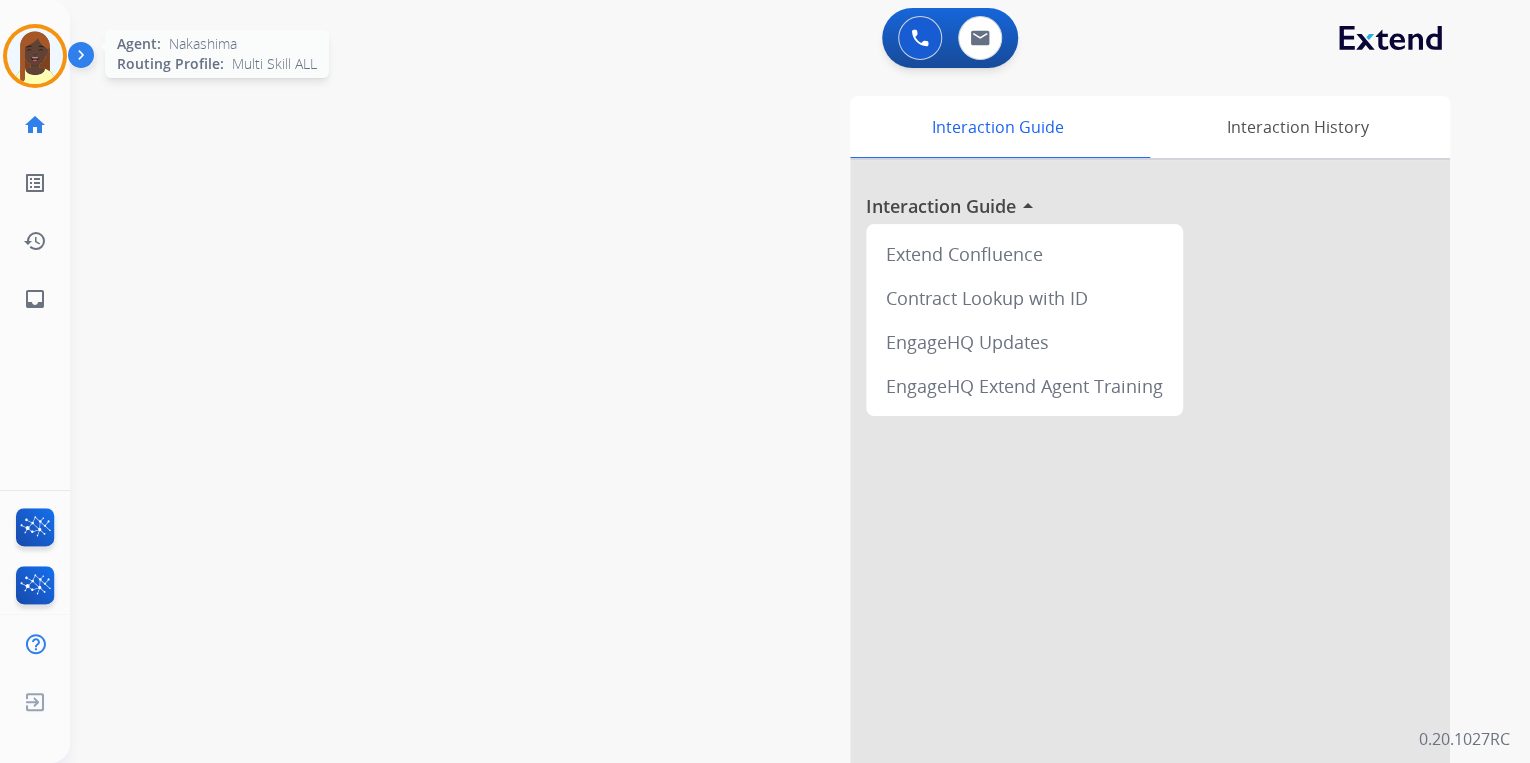 click at bounding box center (35, 56) 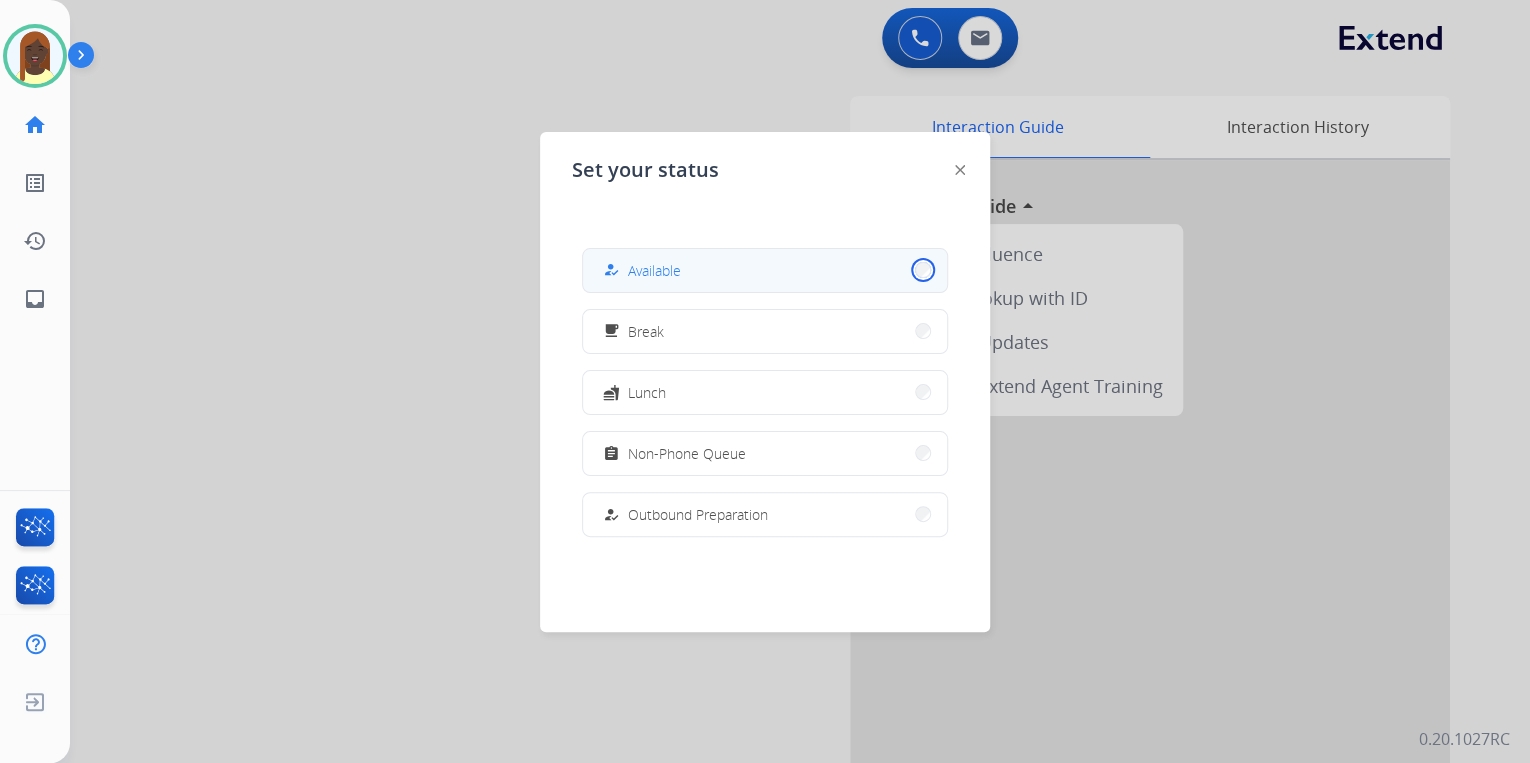 click on "how_to_reg Available" at bounding box center [765, 270] 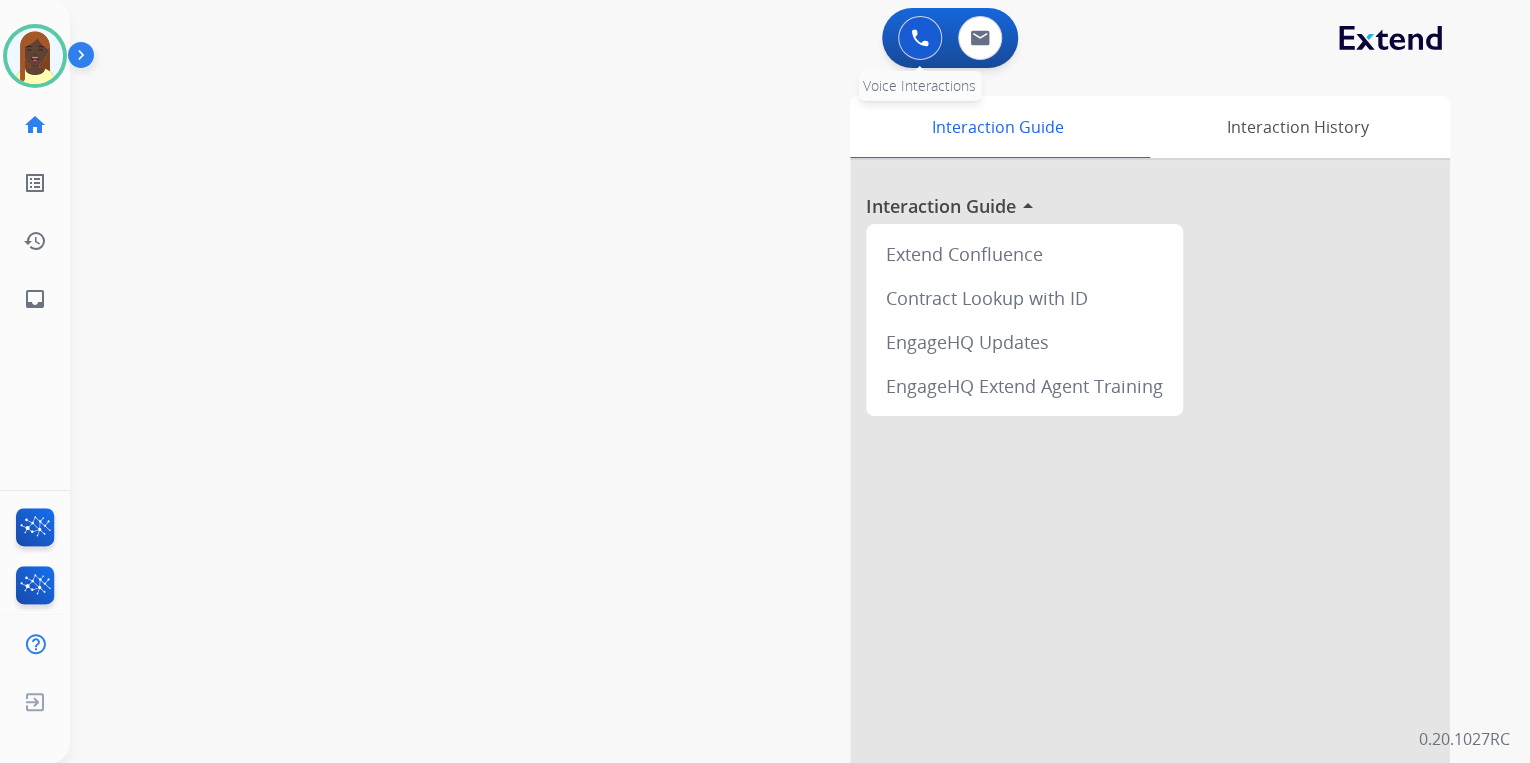 click at bounding box center [920, 38] 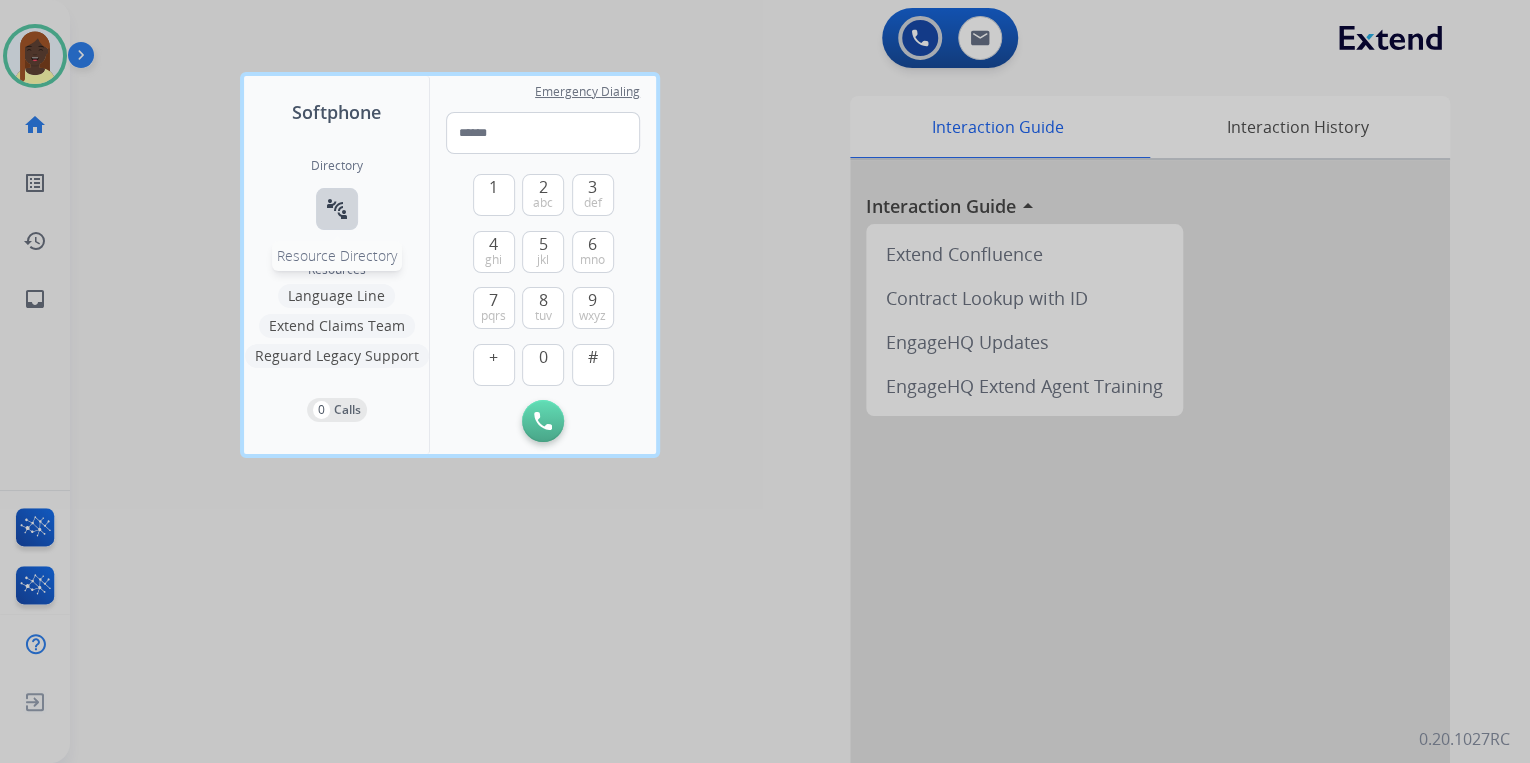 click on "connect_without_contact" at bounding box center (337, 209) 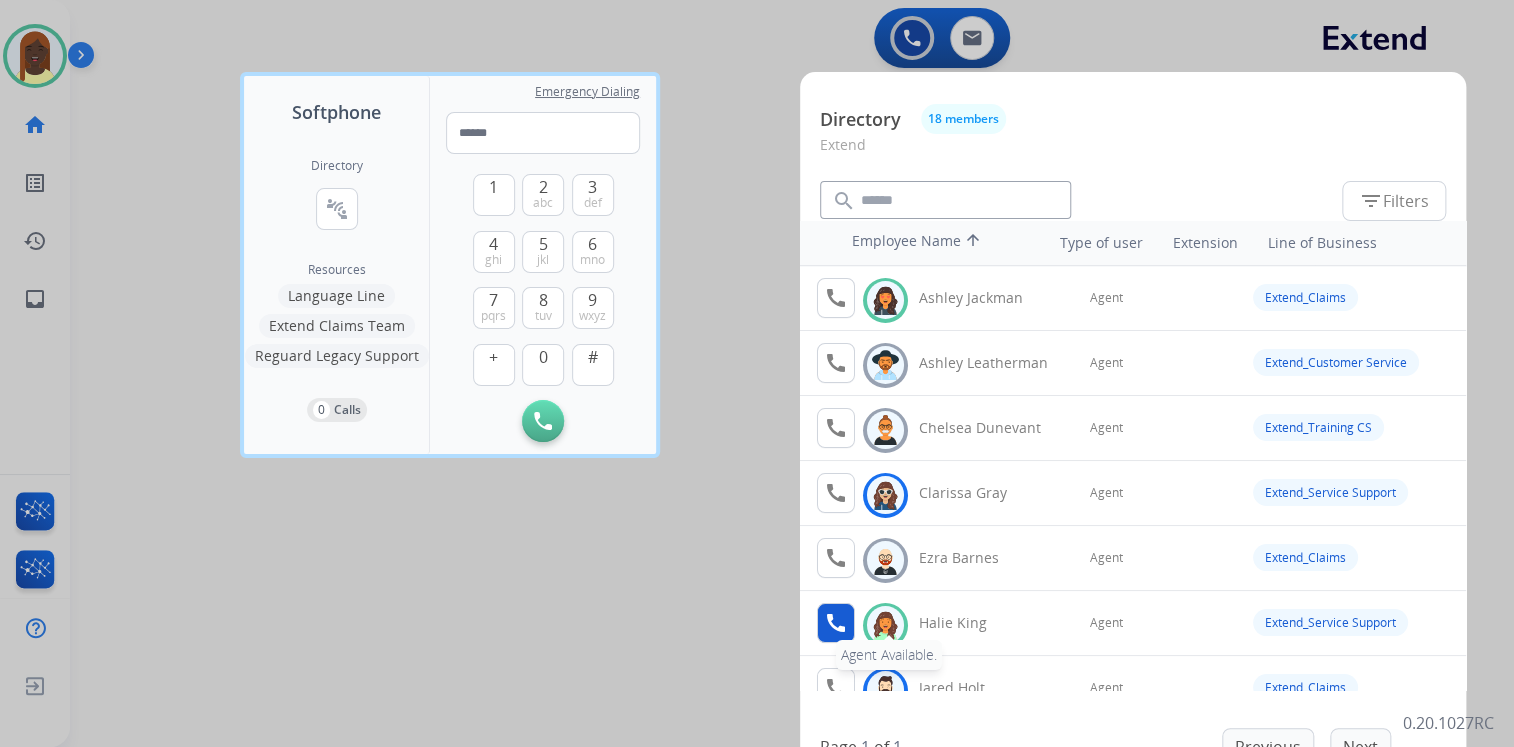 click on "call" at bounding box center (836, 623) 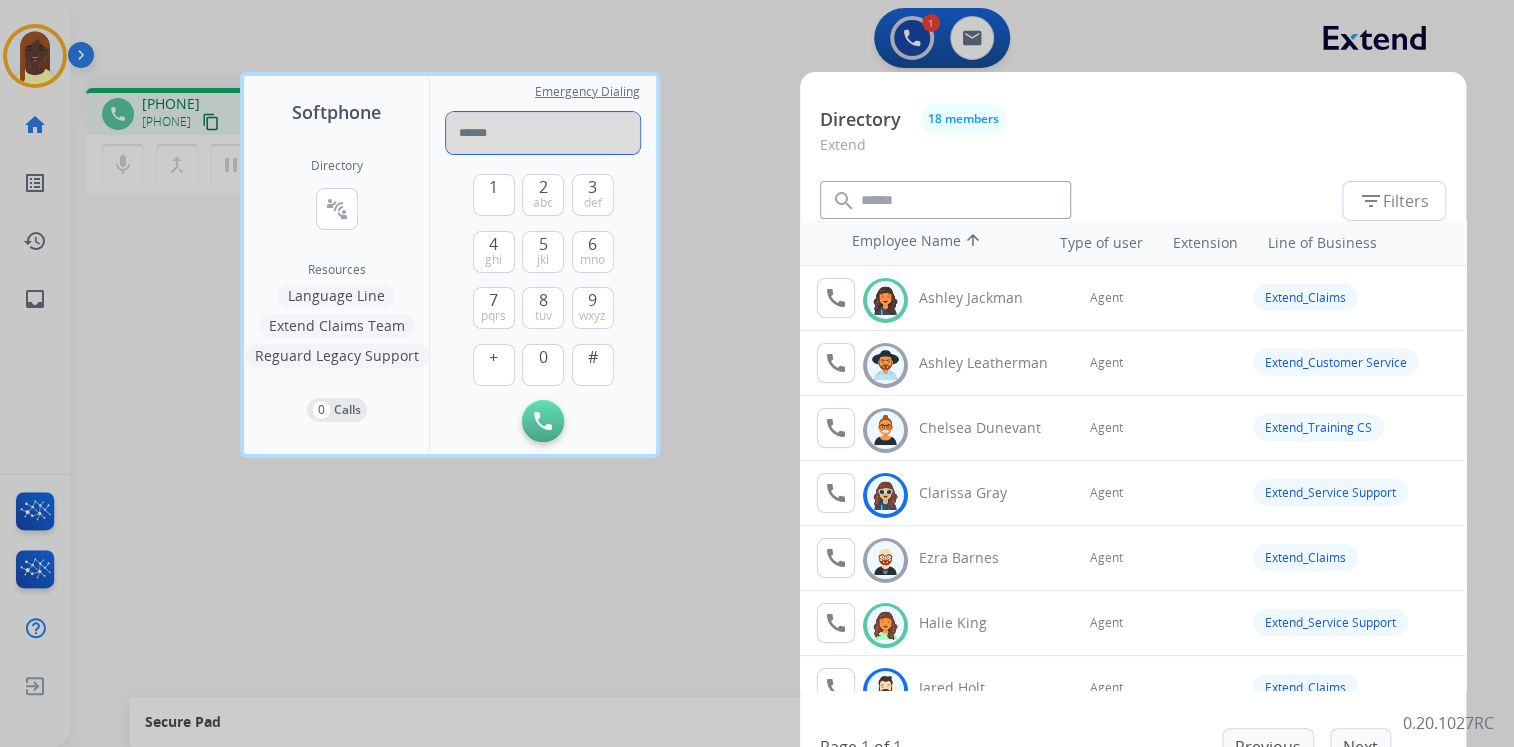 click at bounding box center [543, 133] 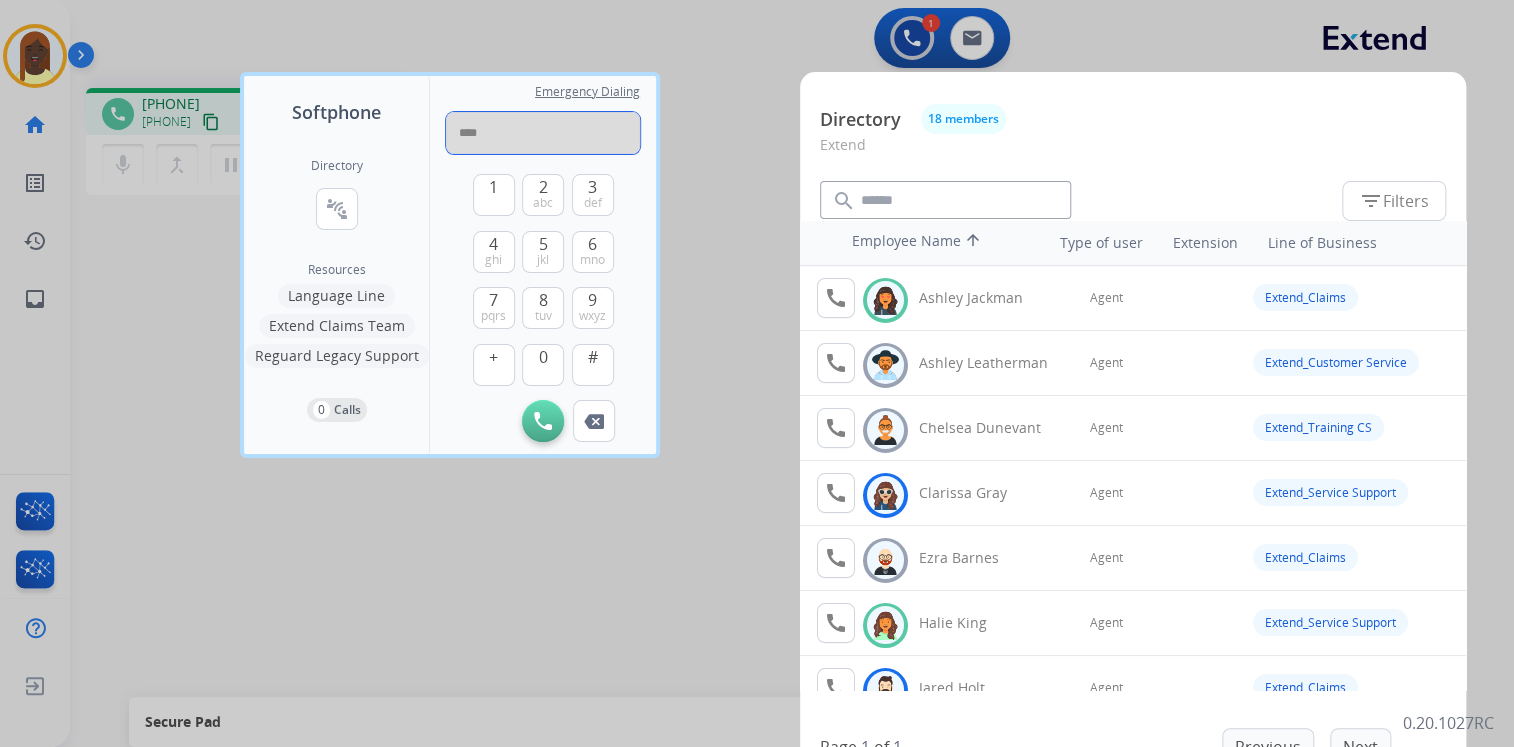 type on "****" 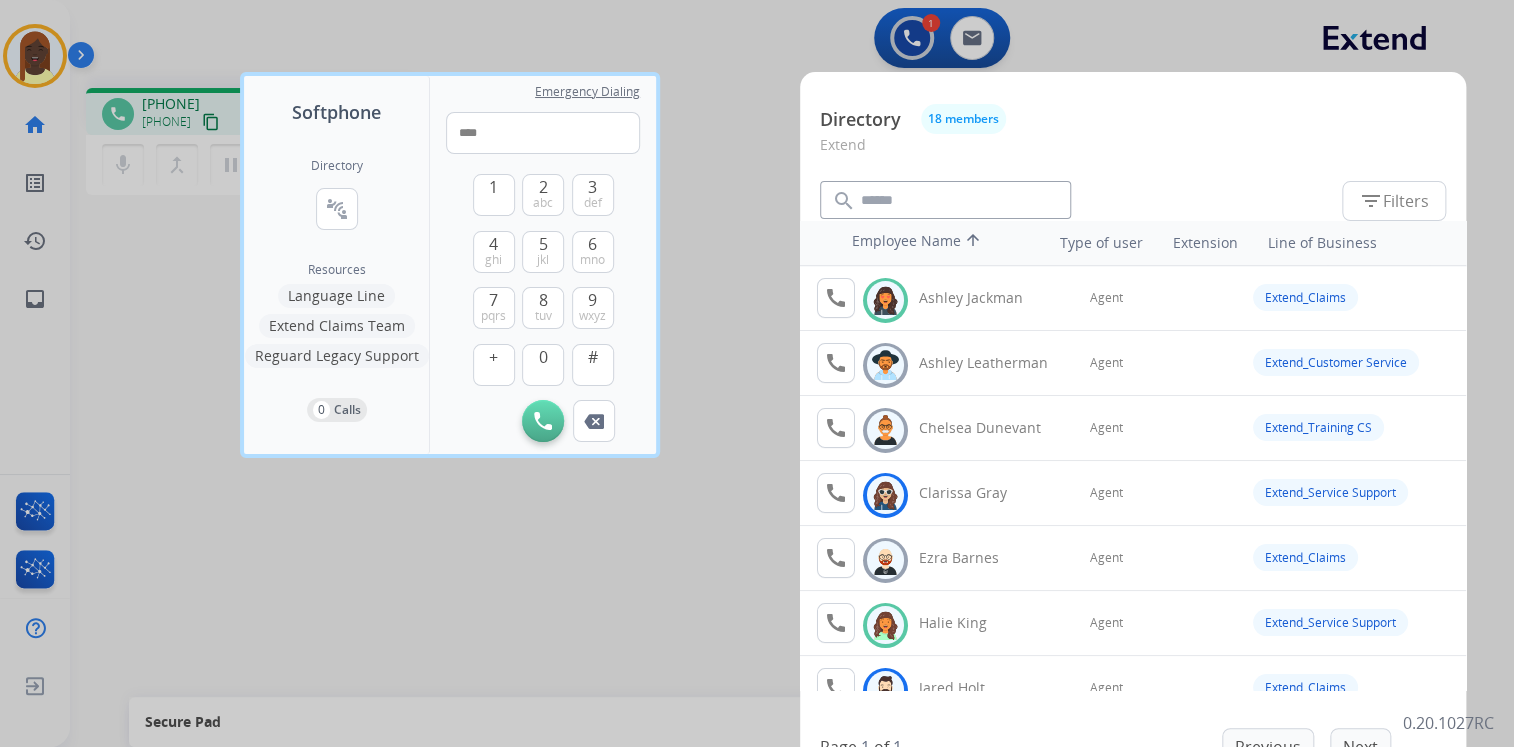 click at bounding box center [757, 373] 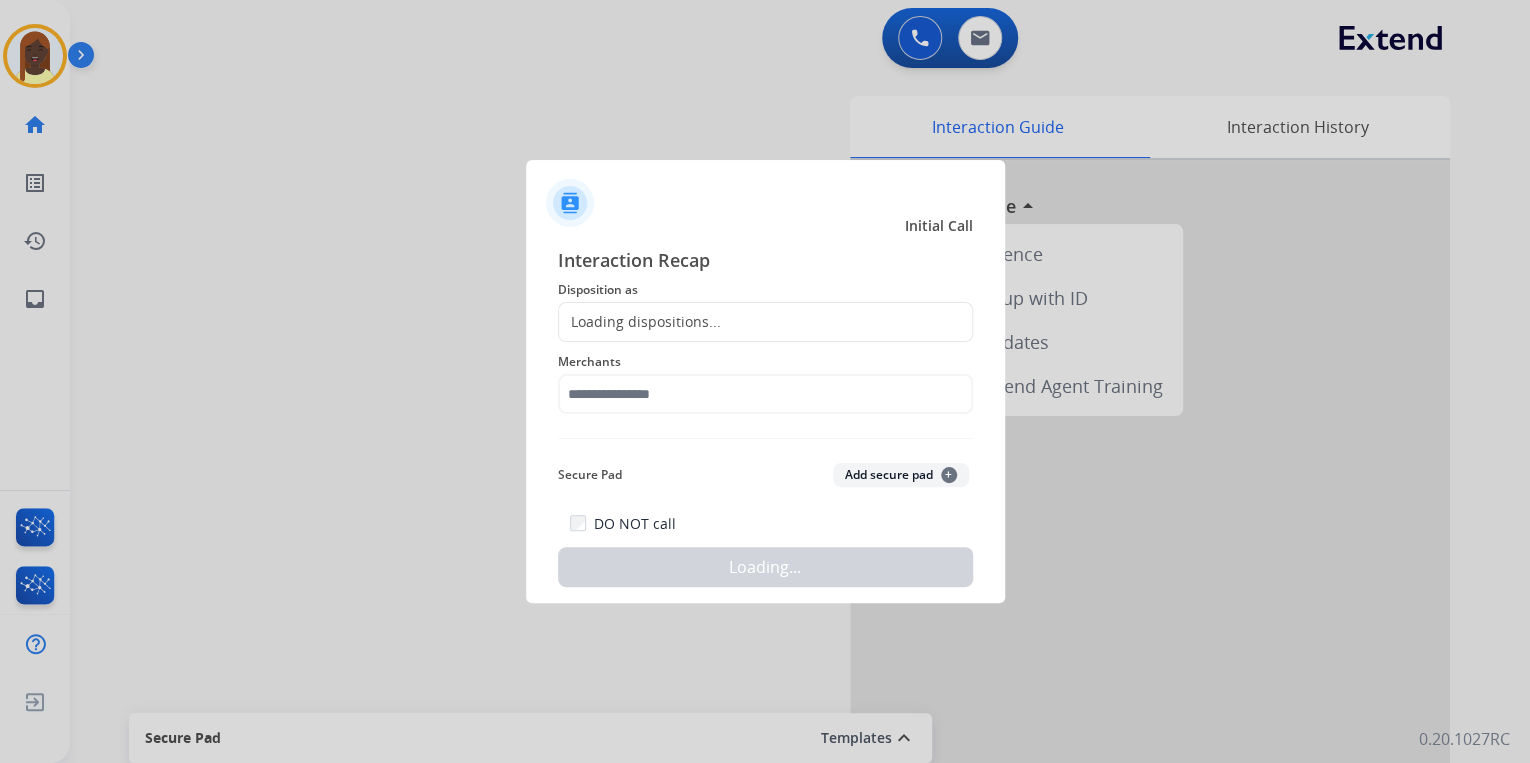drag, startPoint x: 372, startPoint y: 161, endPoint x: 383, endPoint y: 165, distance: 11.7046995 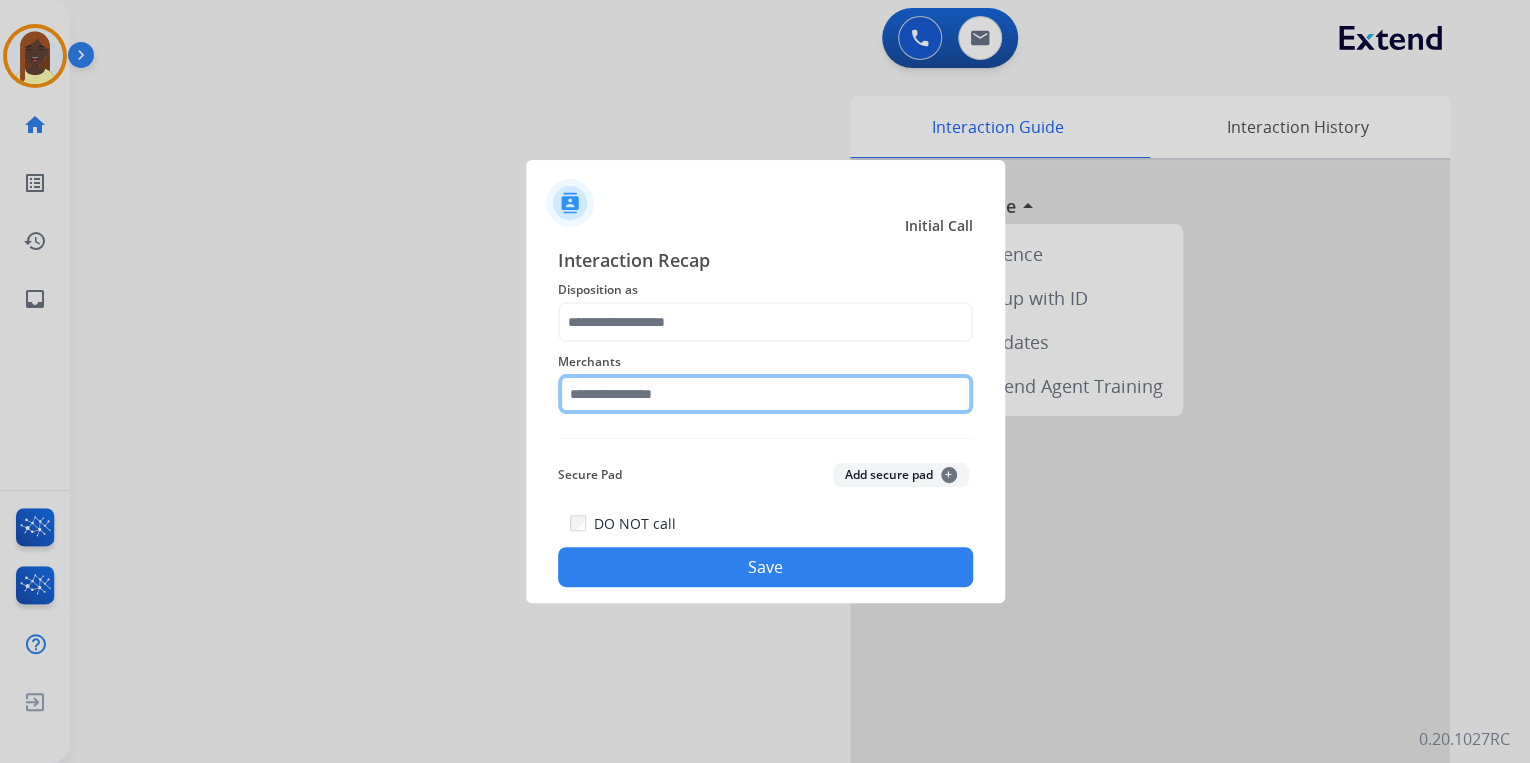 click 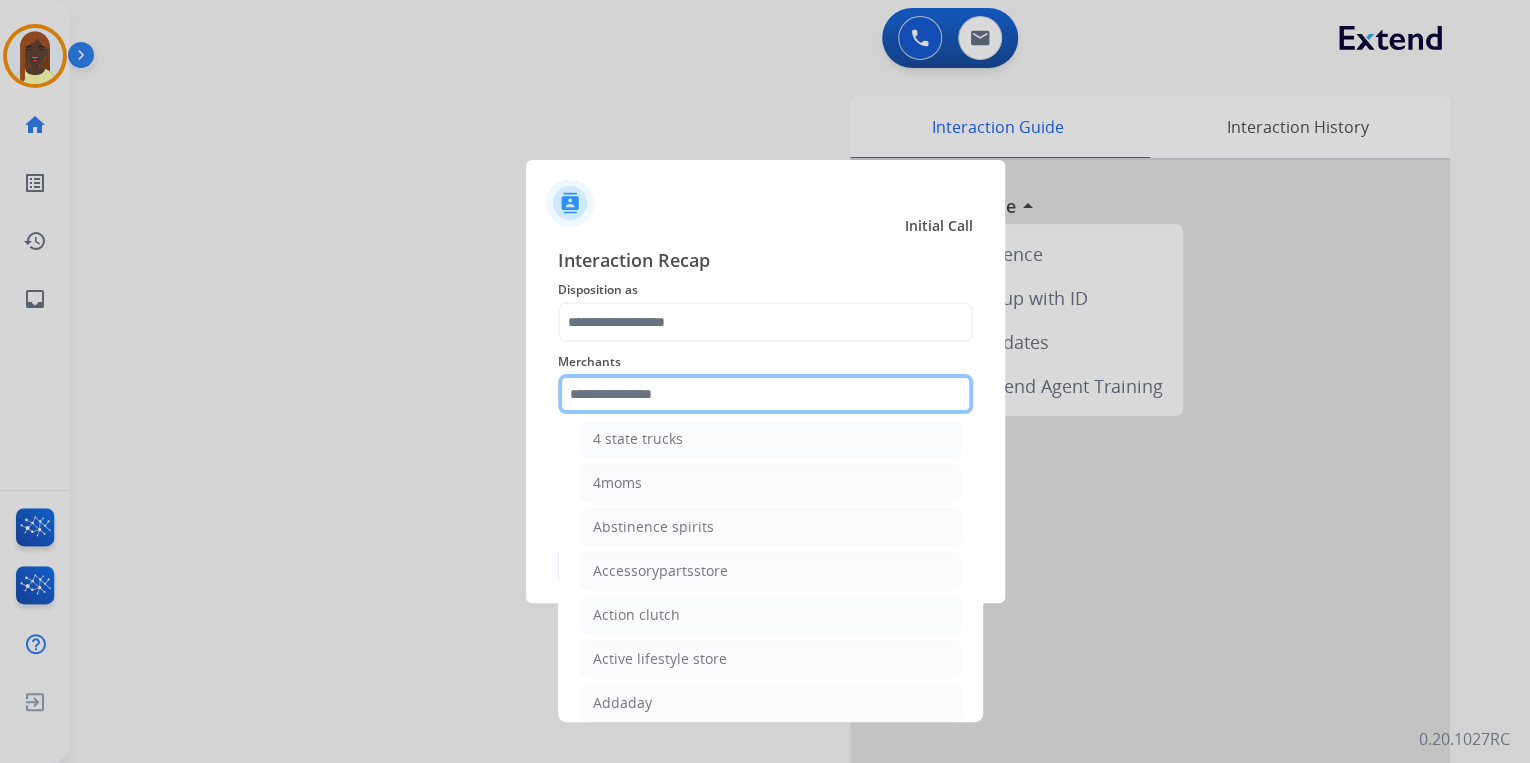 scroll, scrollTop: 320, scrollLeft: 0, axis: vertical 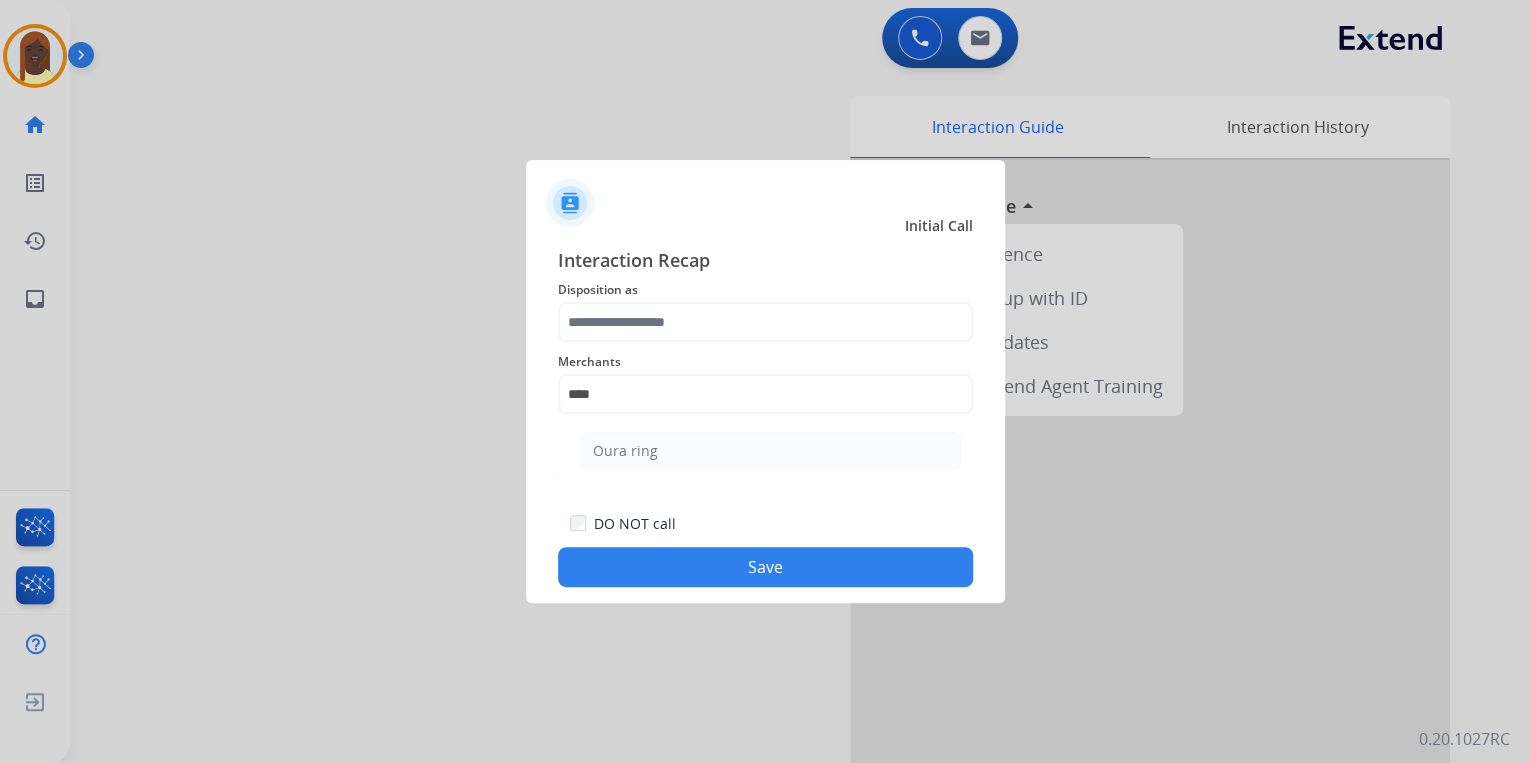 click on "Oura ring" 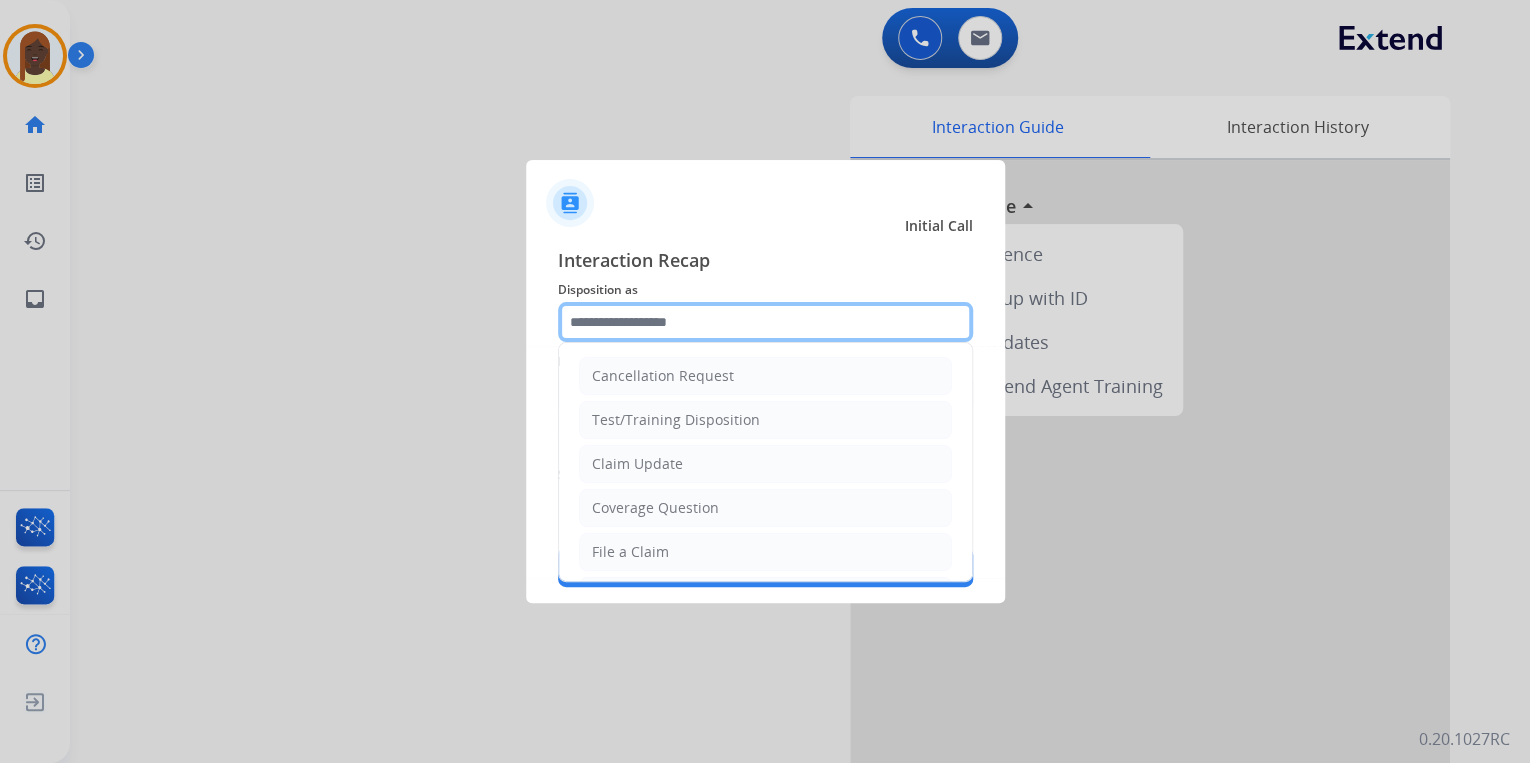 click 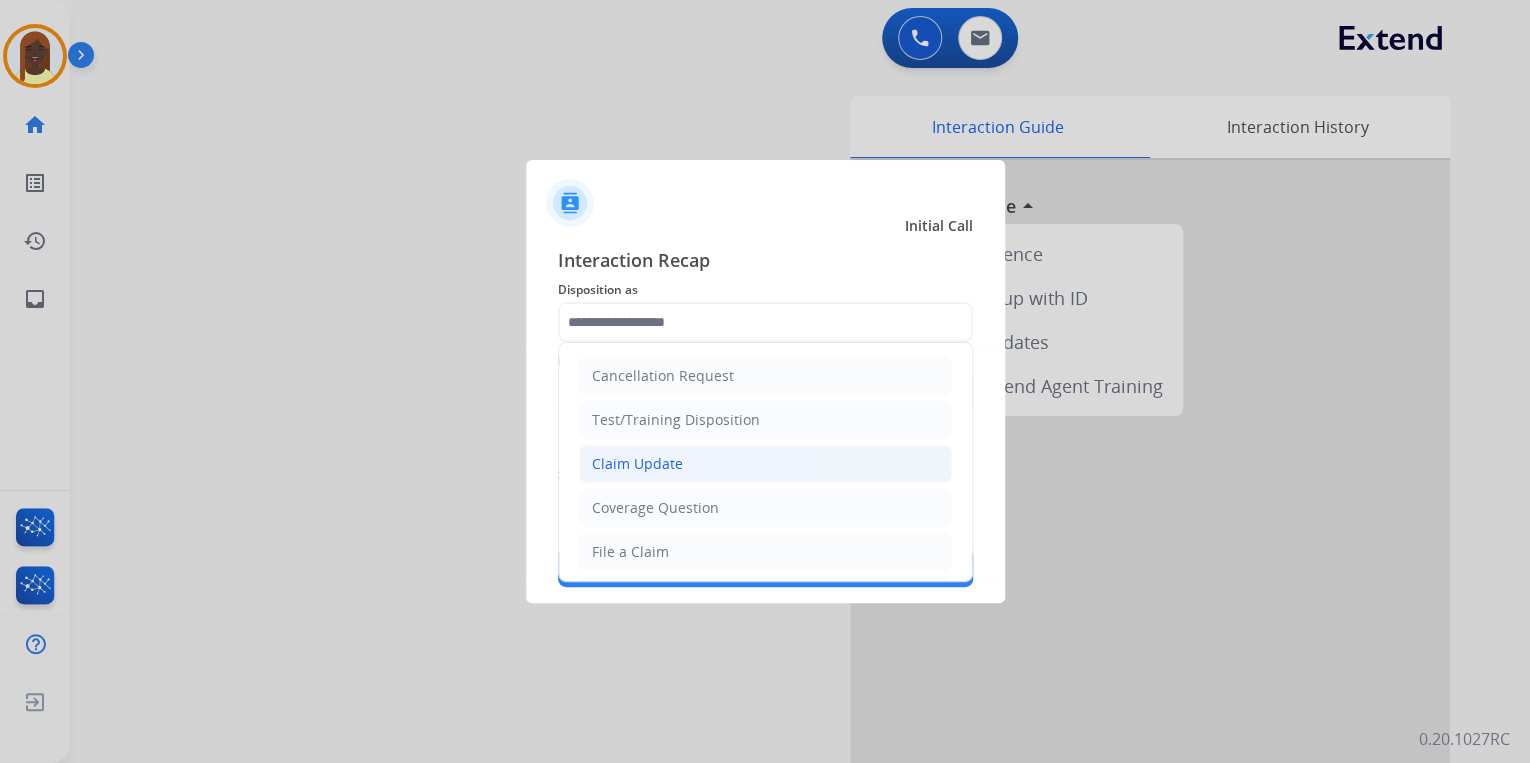 click on "Claim Update" 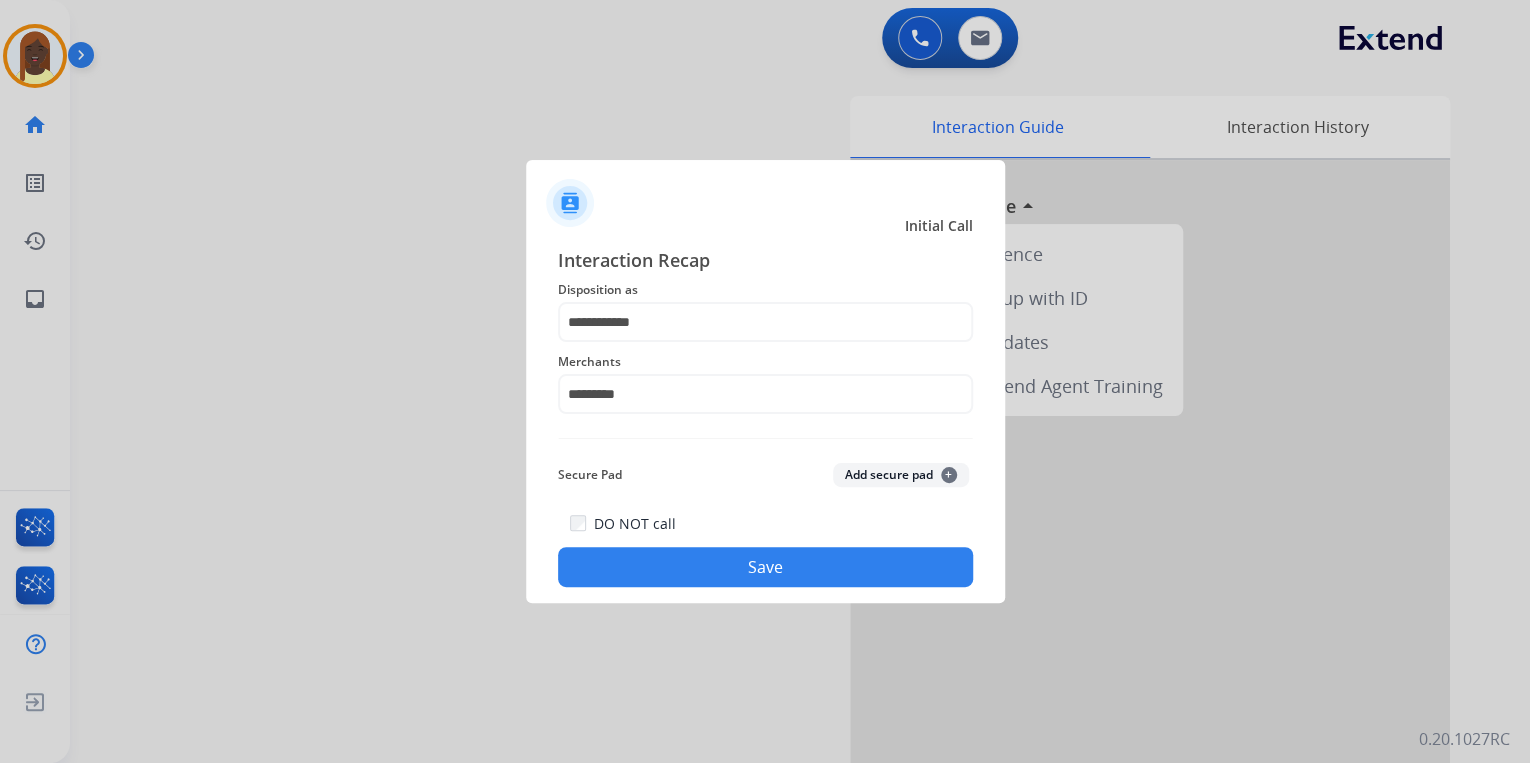click on "Save" 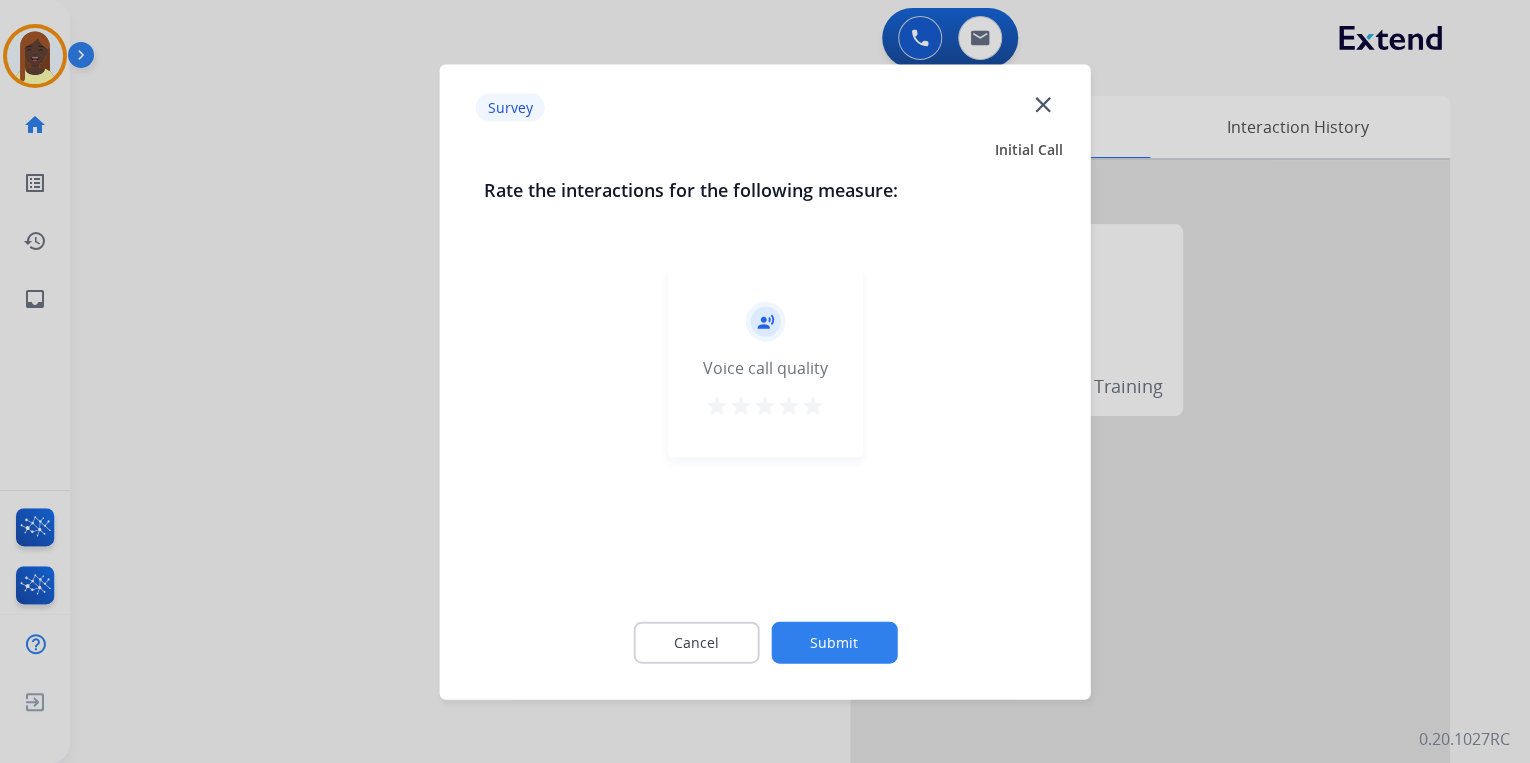 click on "star" at bounding box center [813, 405] 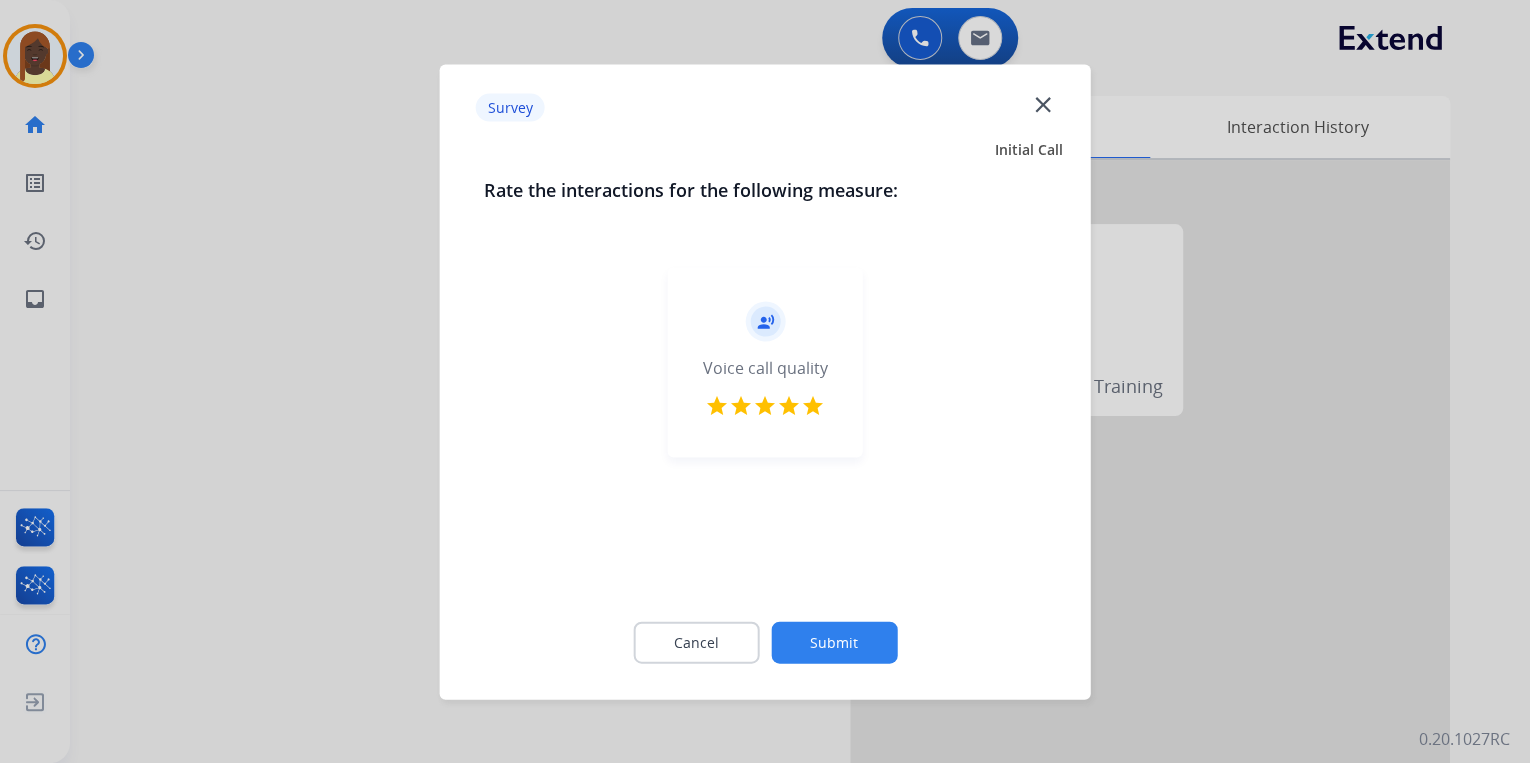 click on "Submit" 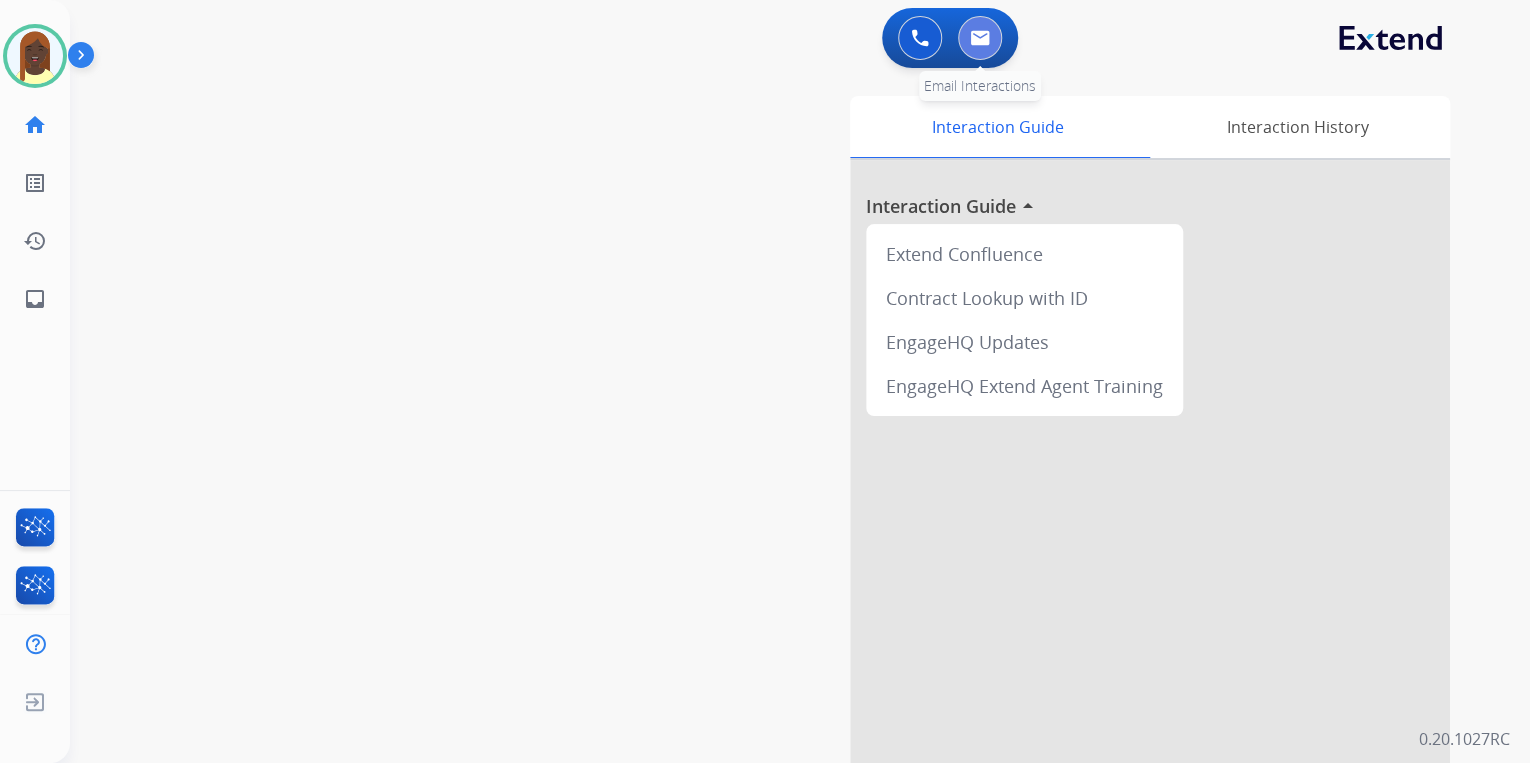 drag, startPoint x: 990, startPoint y: 33, endPoint x: 994, endPoint y: 45, distance: 12.649111 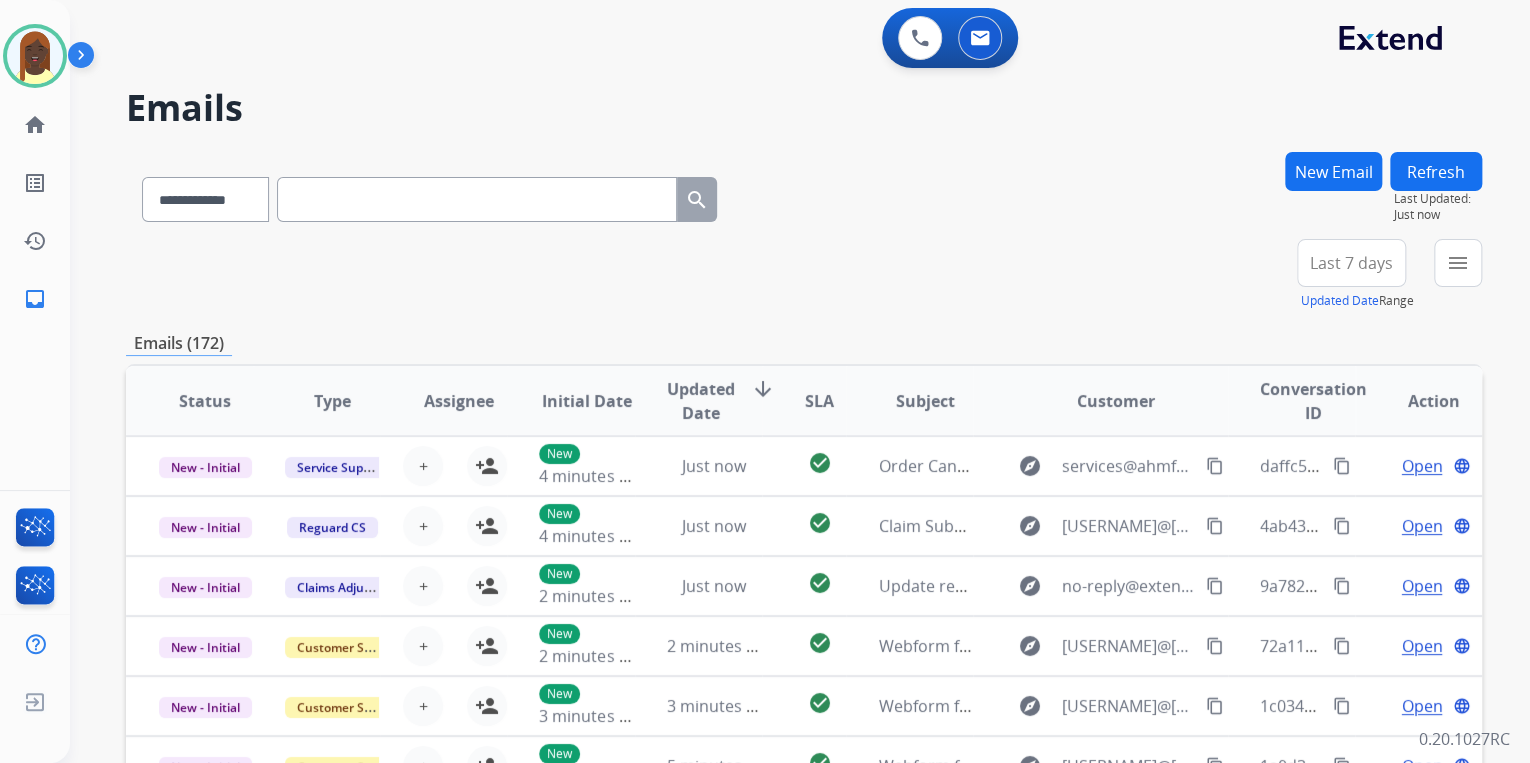 click on "New Email" at bounding box center (1333, 171) 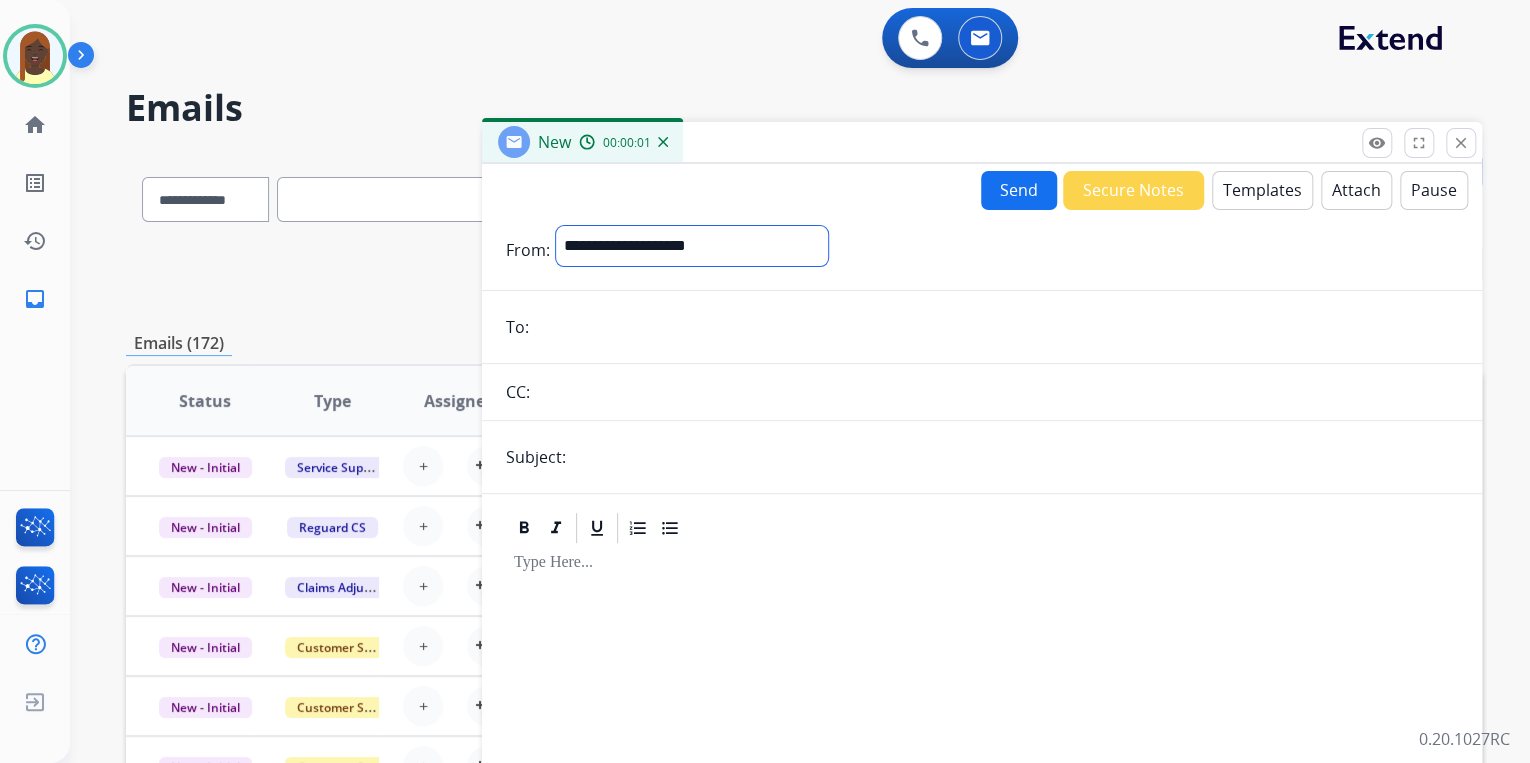 click on "**********" at bounding box center (692, 246) 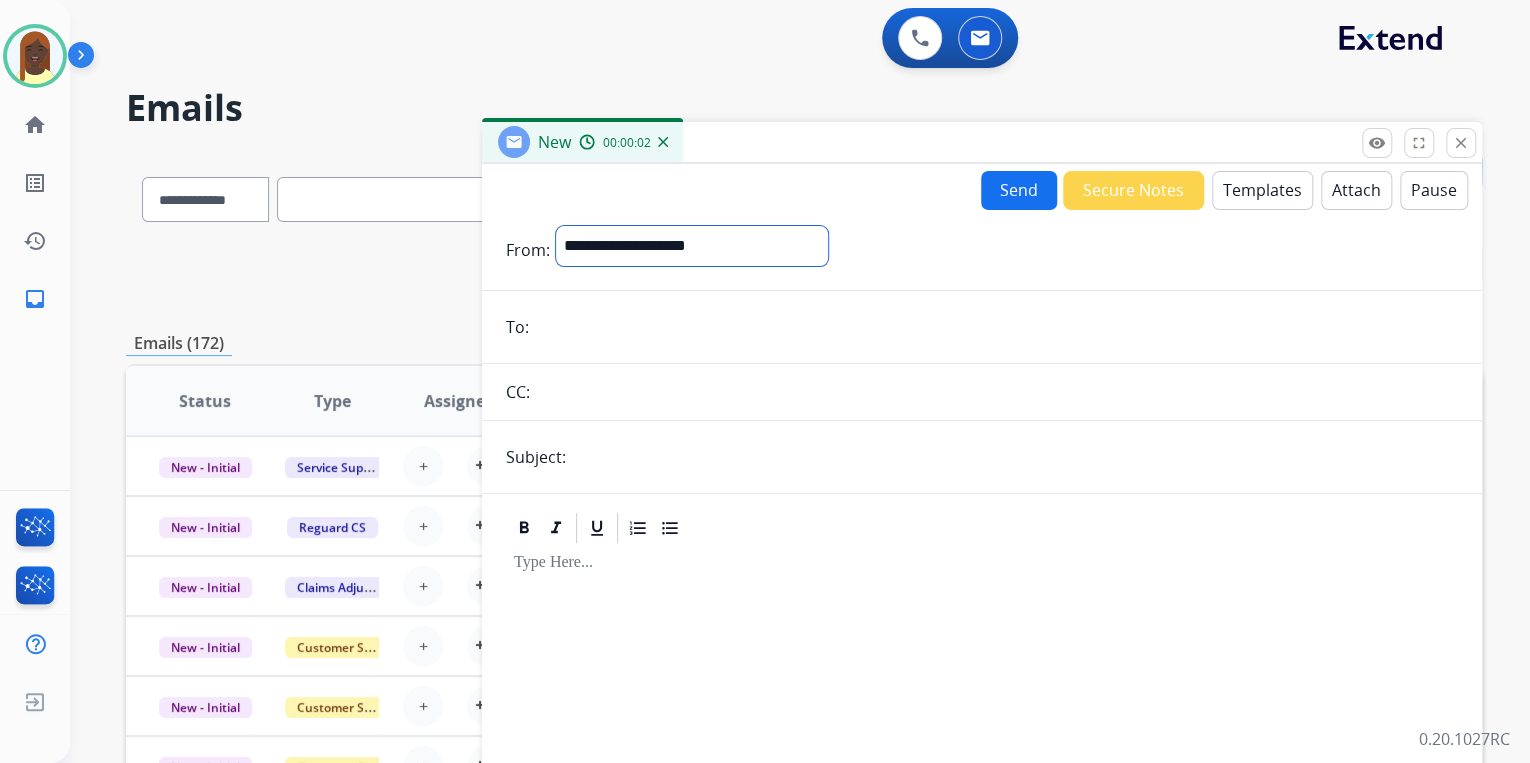 select on "**********" 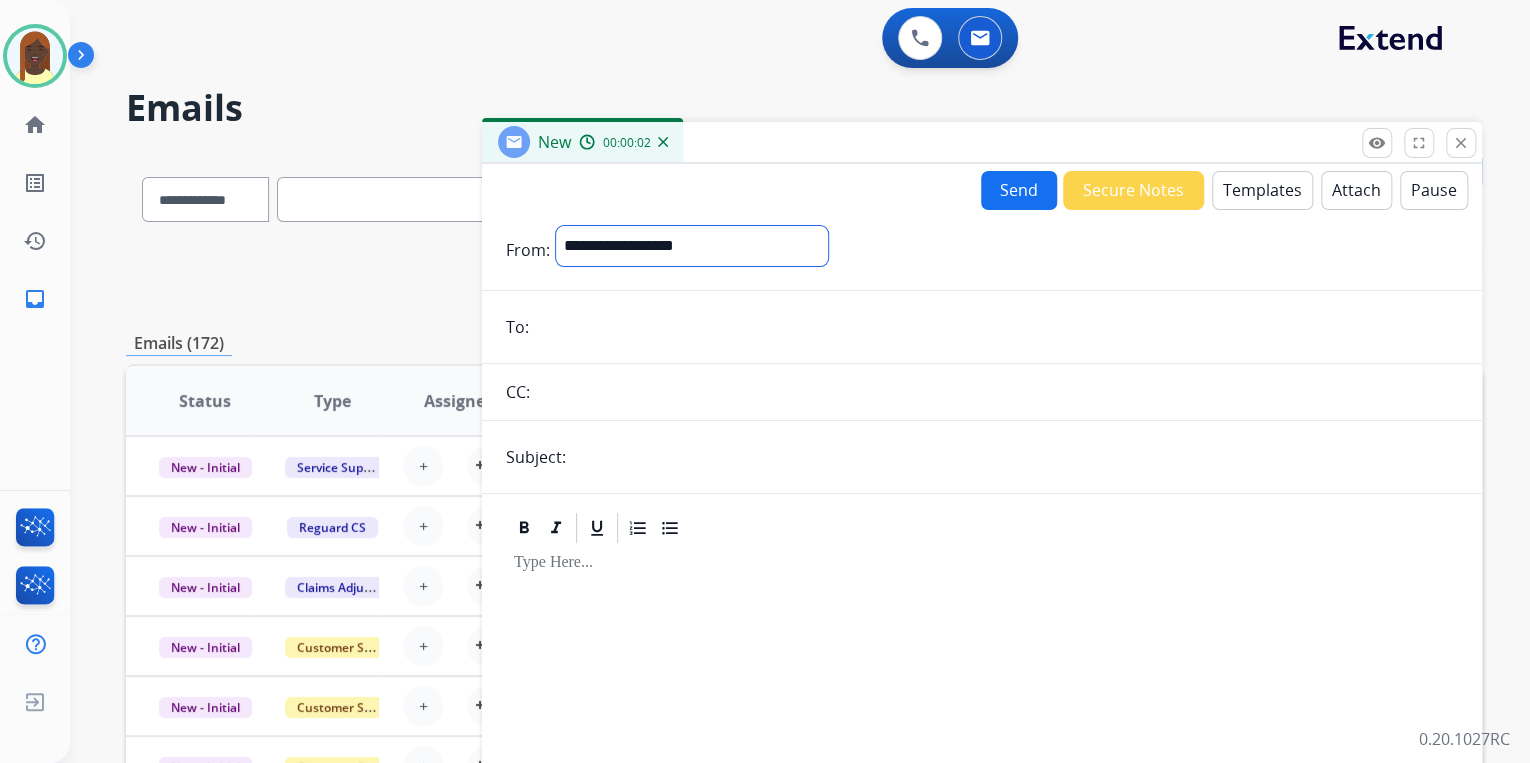 click on "**********" at bounding box center [692, 246] 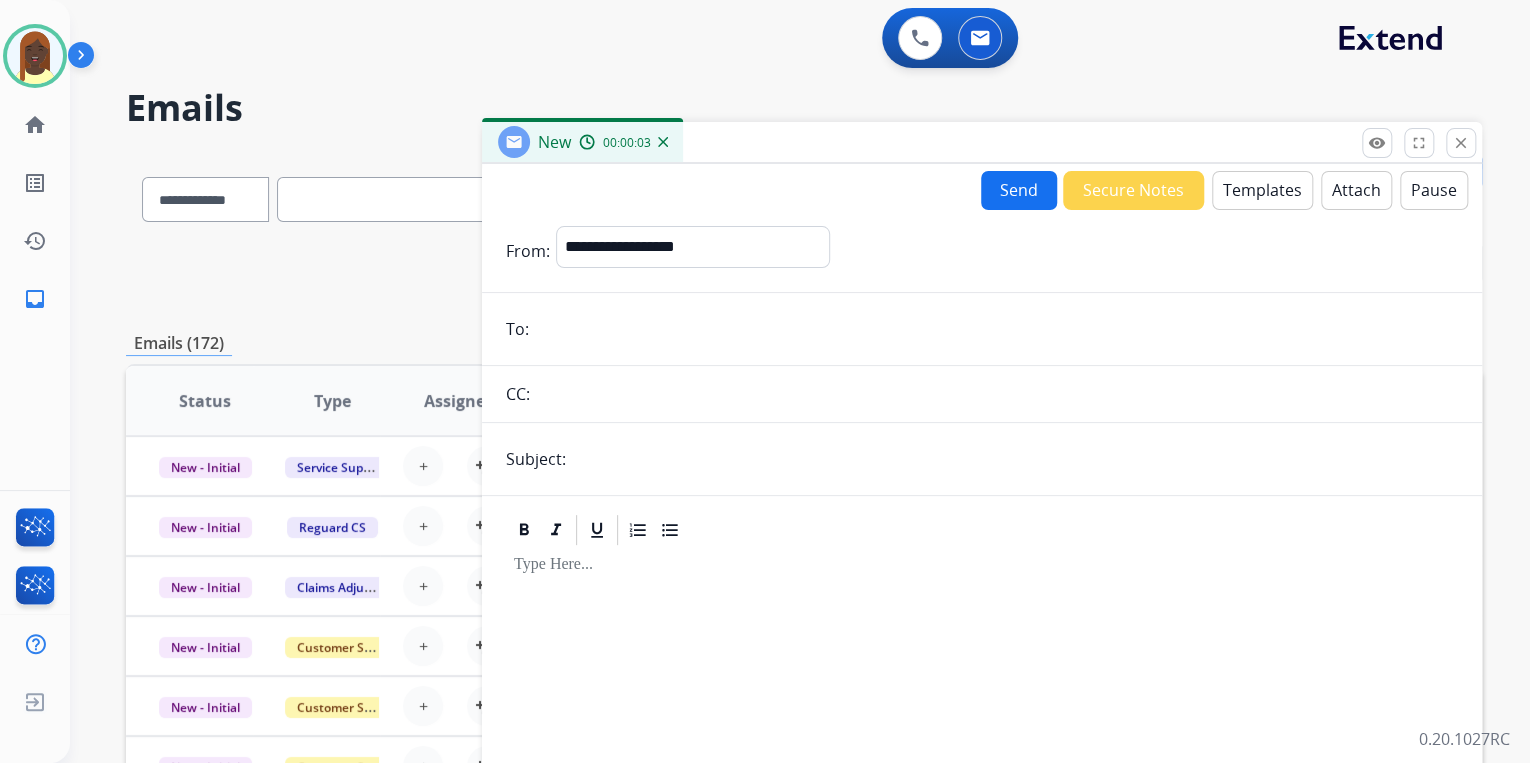 click at bounding box center (996, 329) 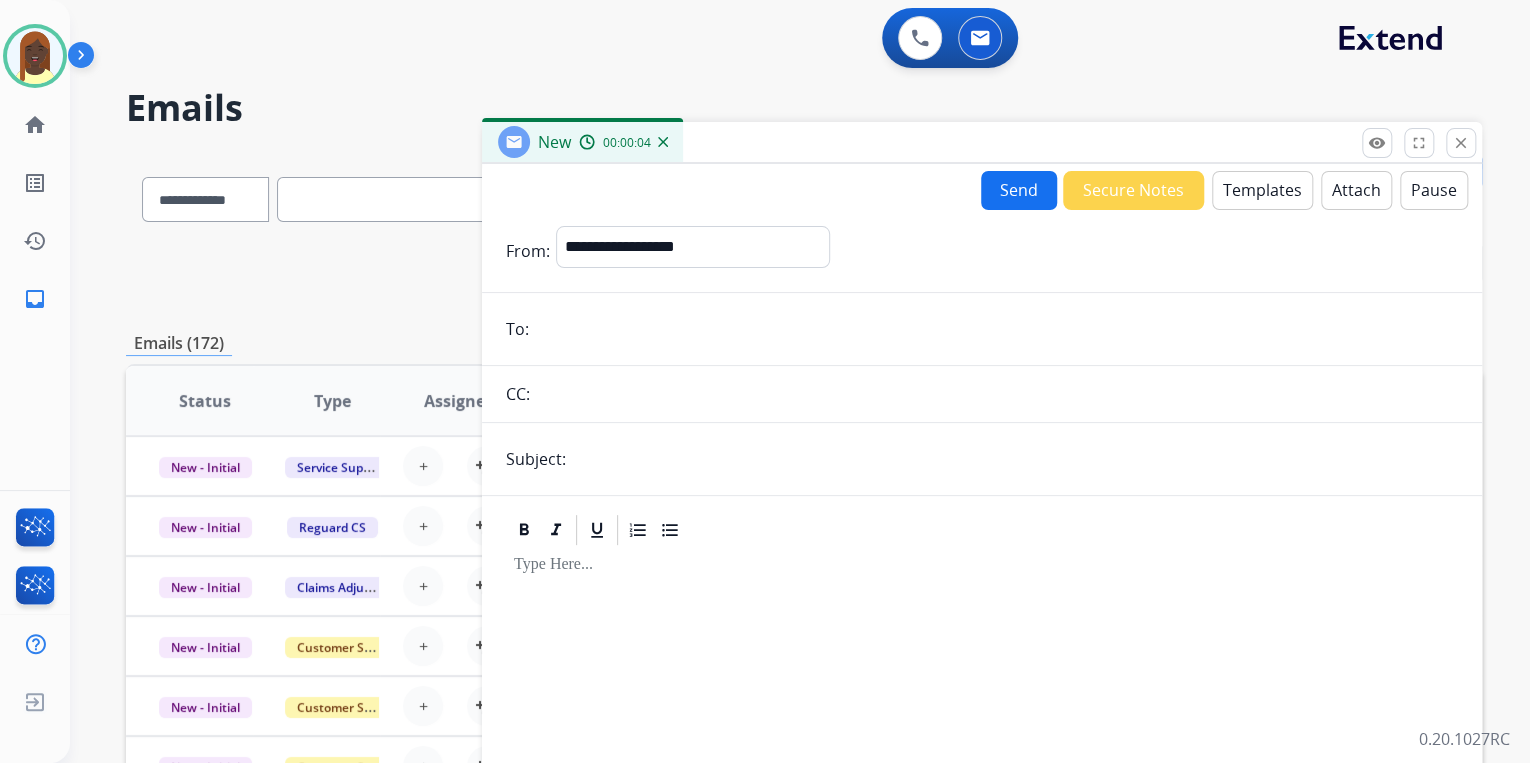 click at bounding box center [982, 719] 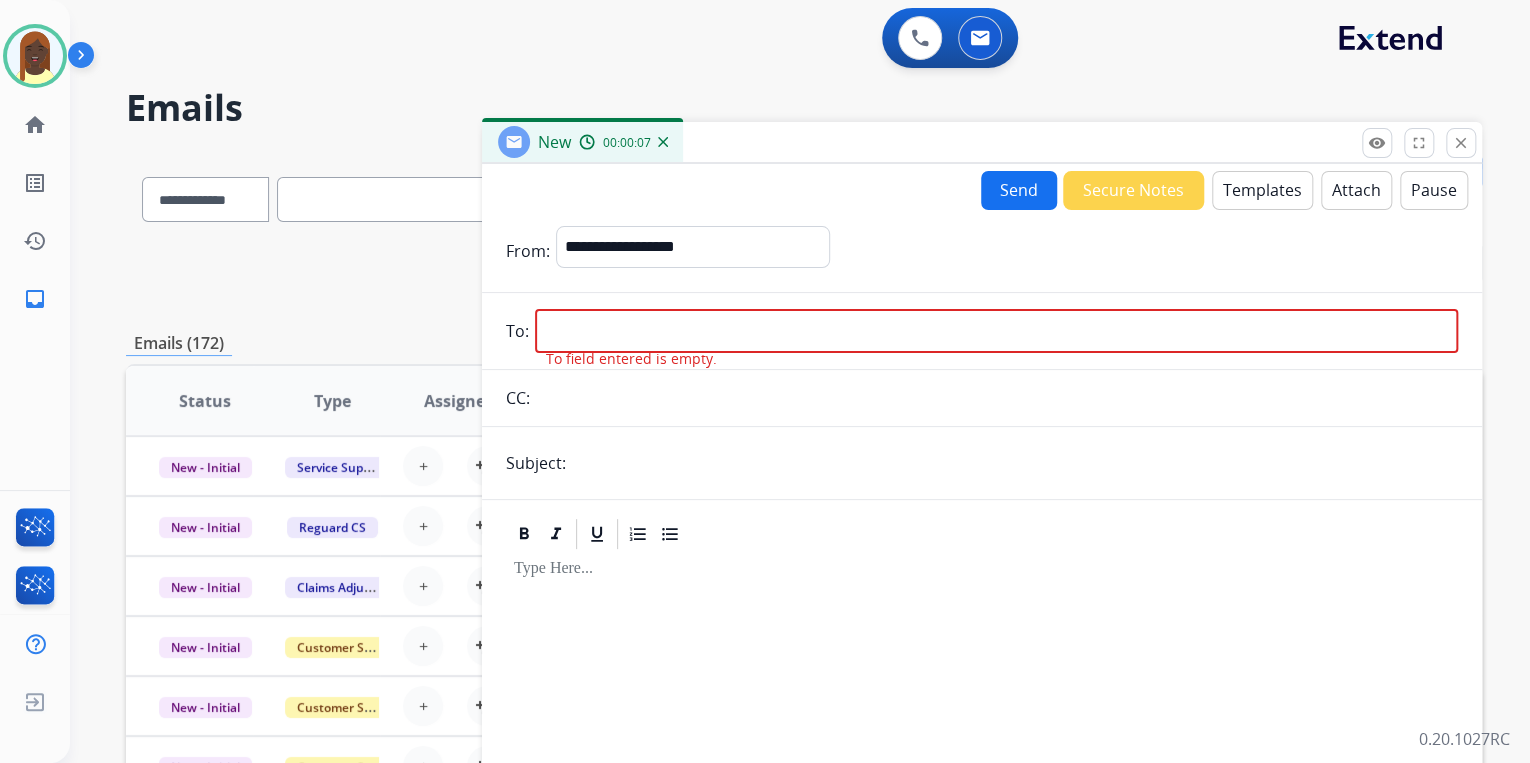 click on "Templates" at bounding box center [1262, 190] 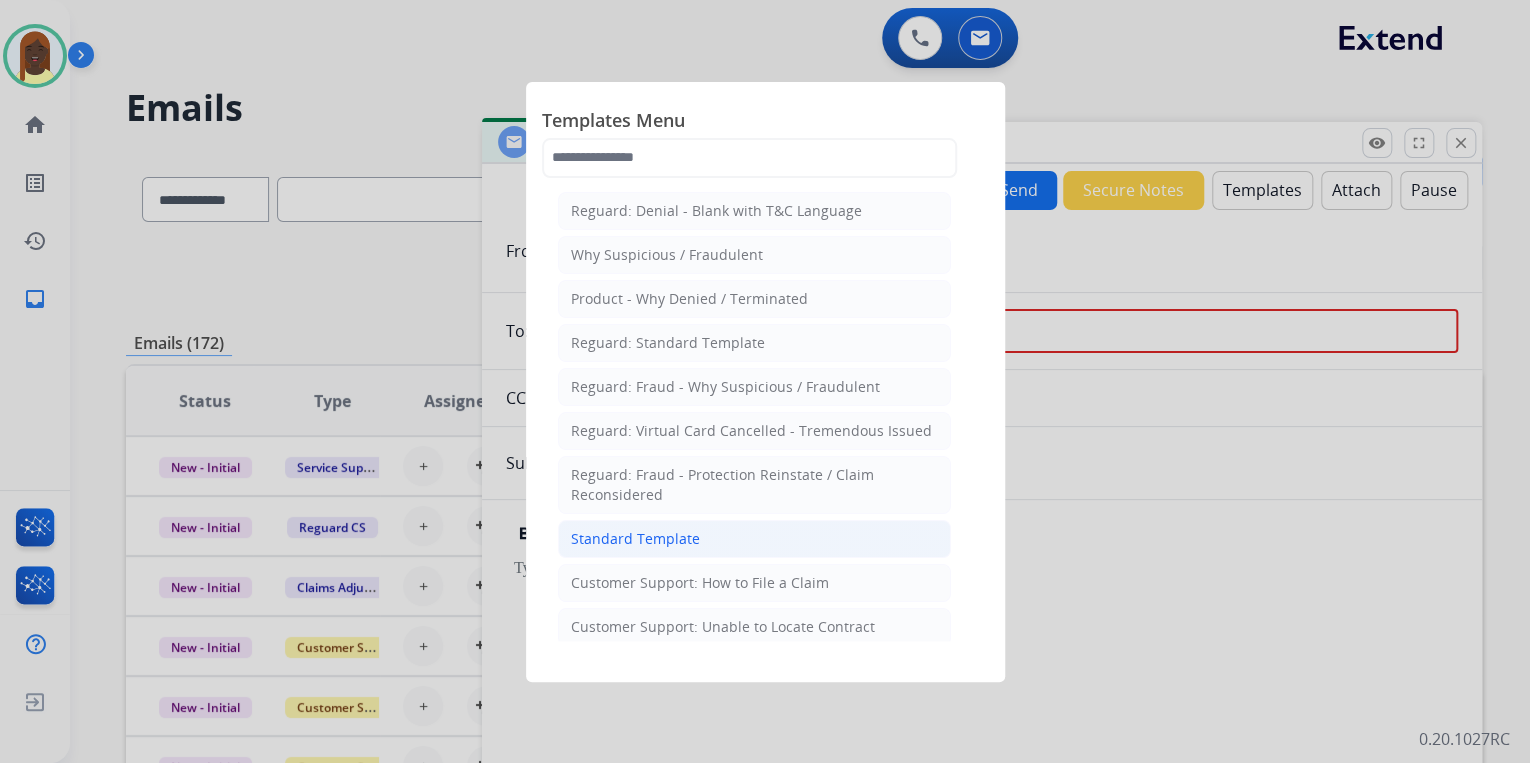 click on "Standard Template" 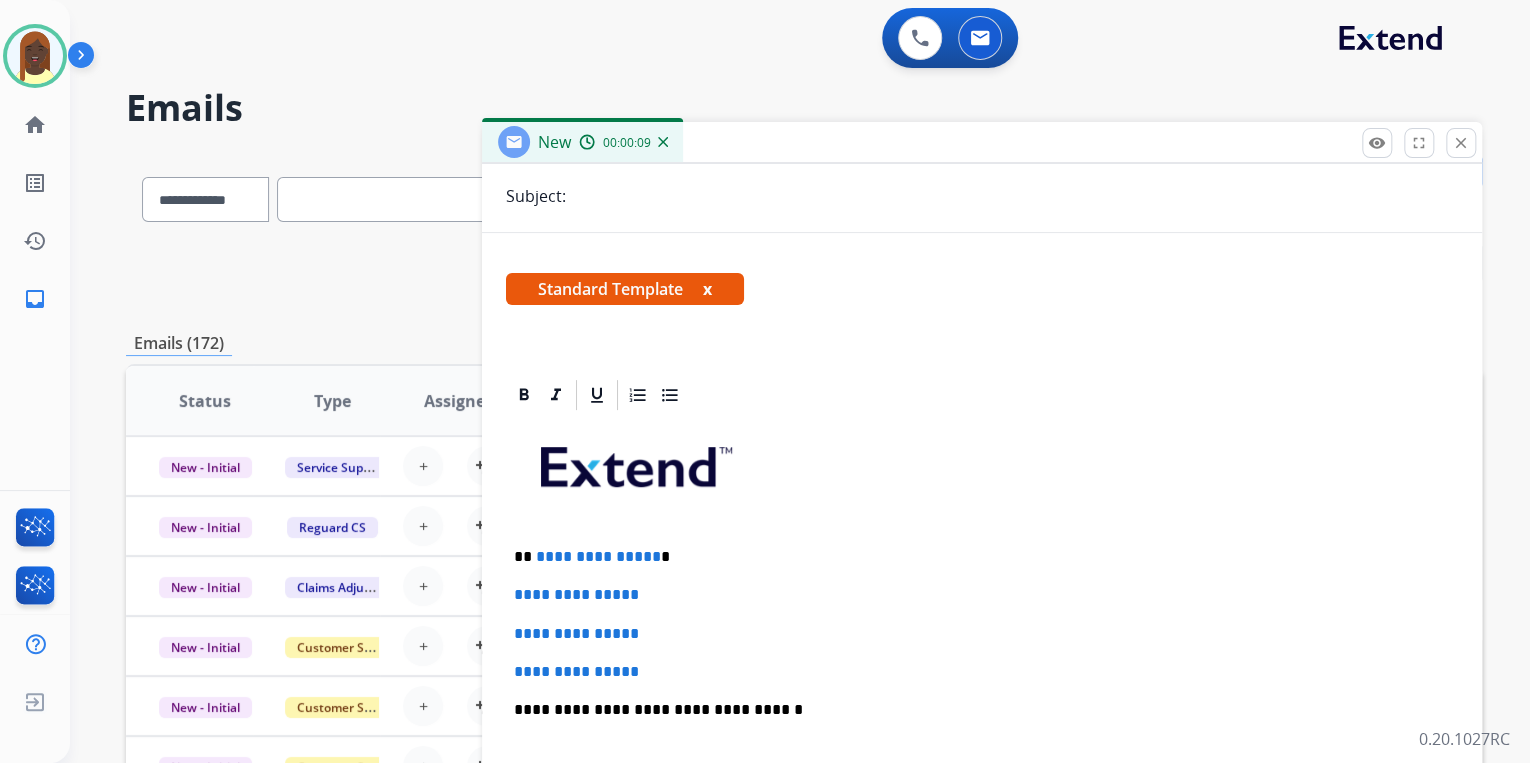 scroll, scrollTop: 320, scrollLeft: 0, axis: vertical 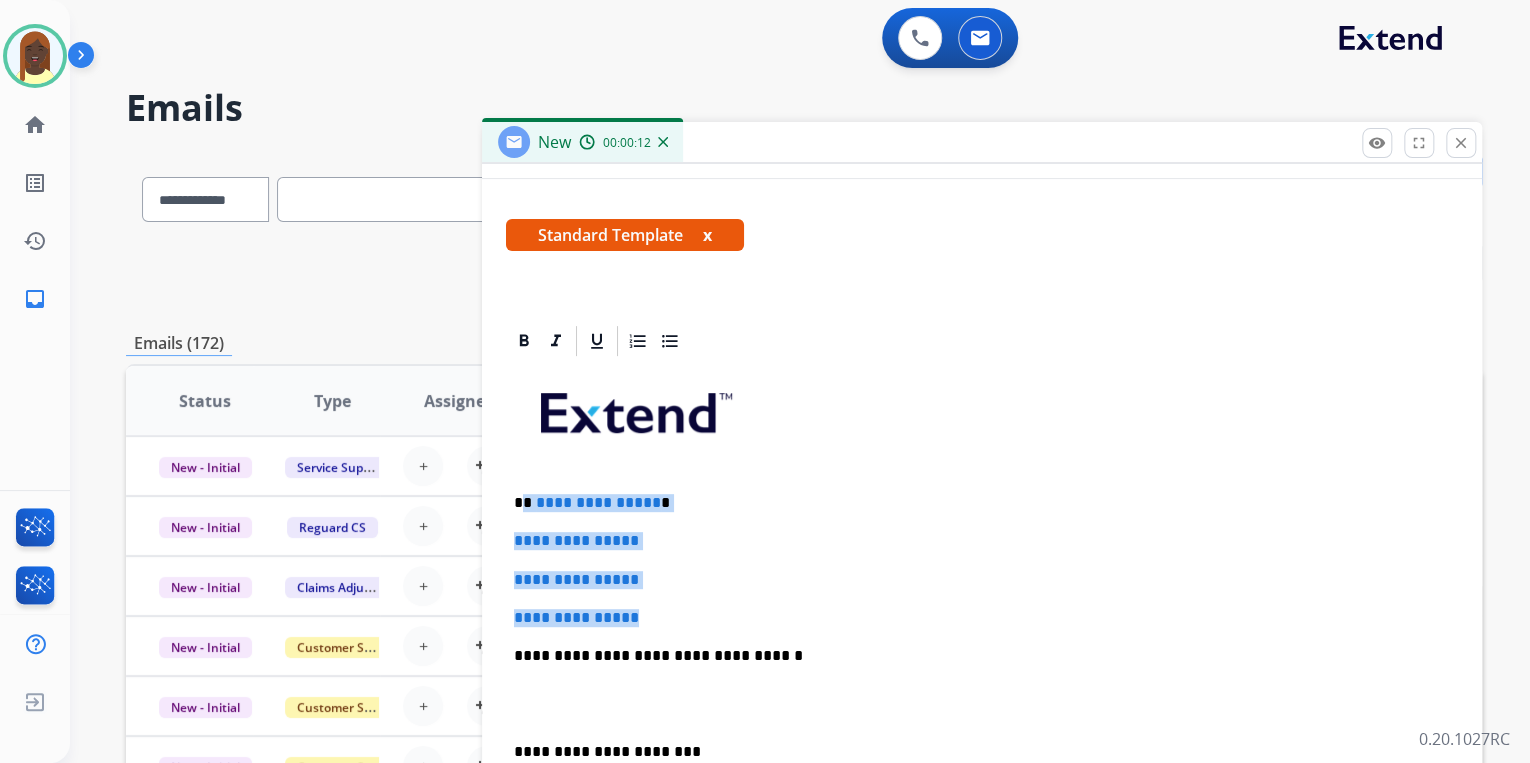 drag, startPoint x: 524, startPoint y: 501, endPoint x: 664, endPoint y: 600, distance: 171.4672 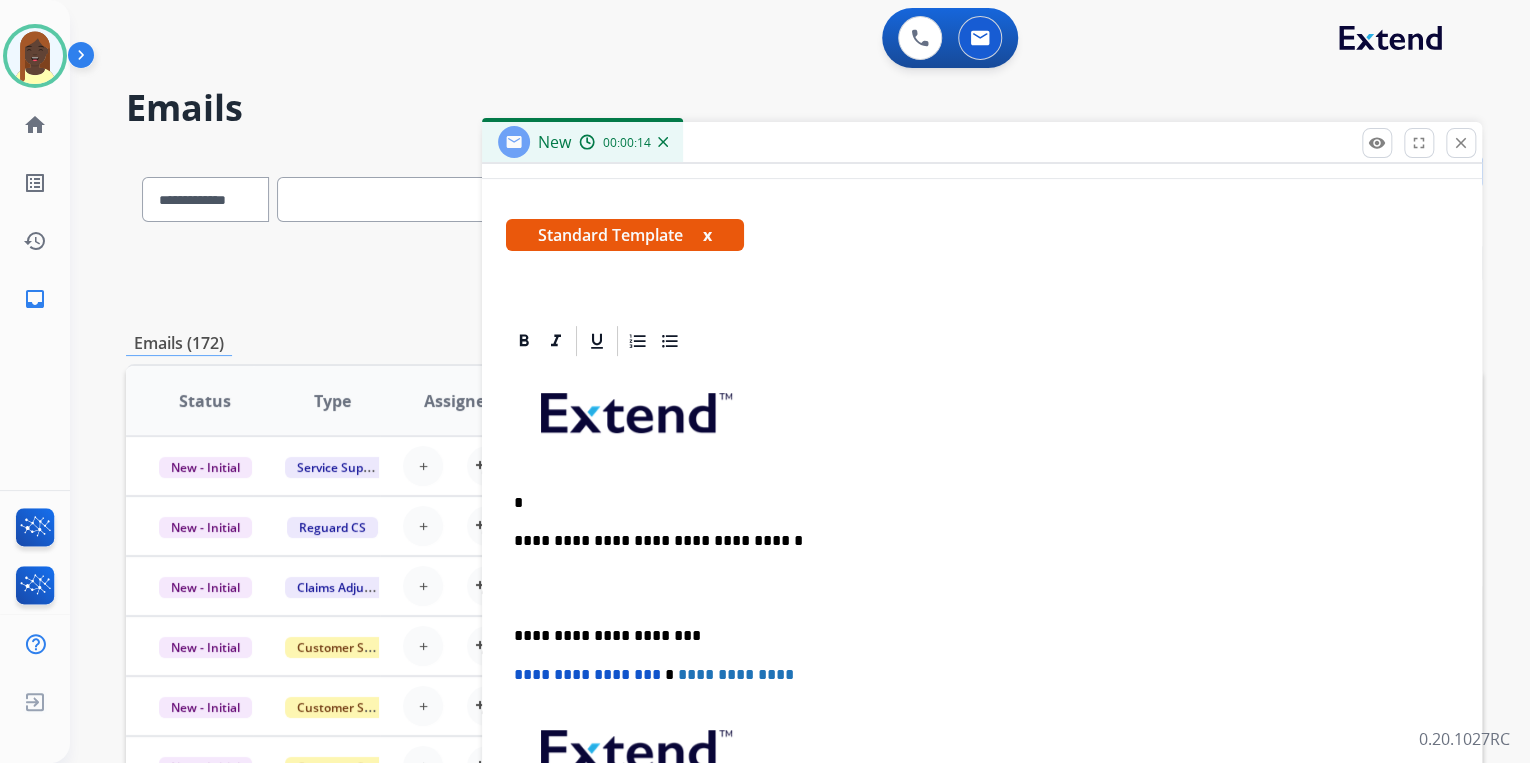 type 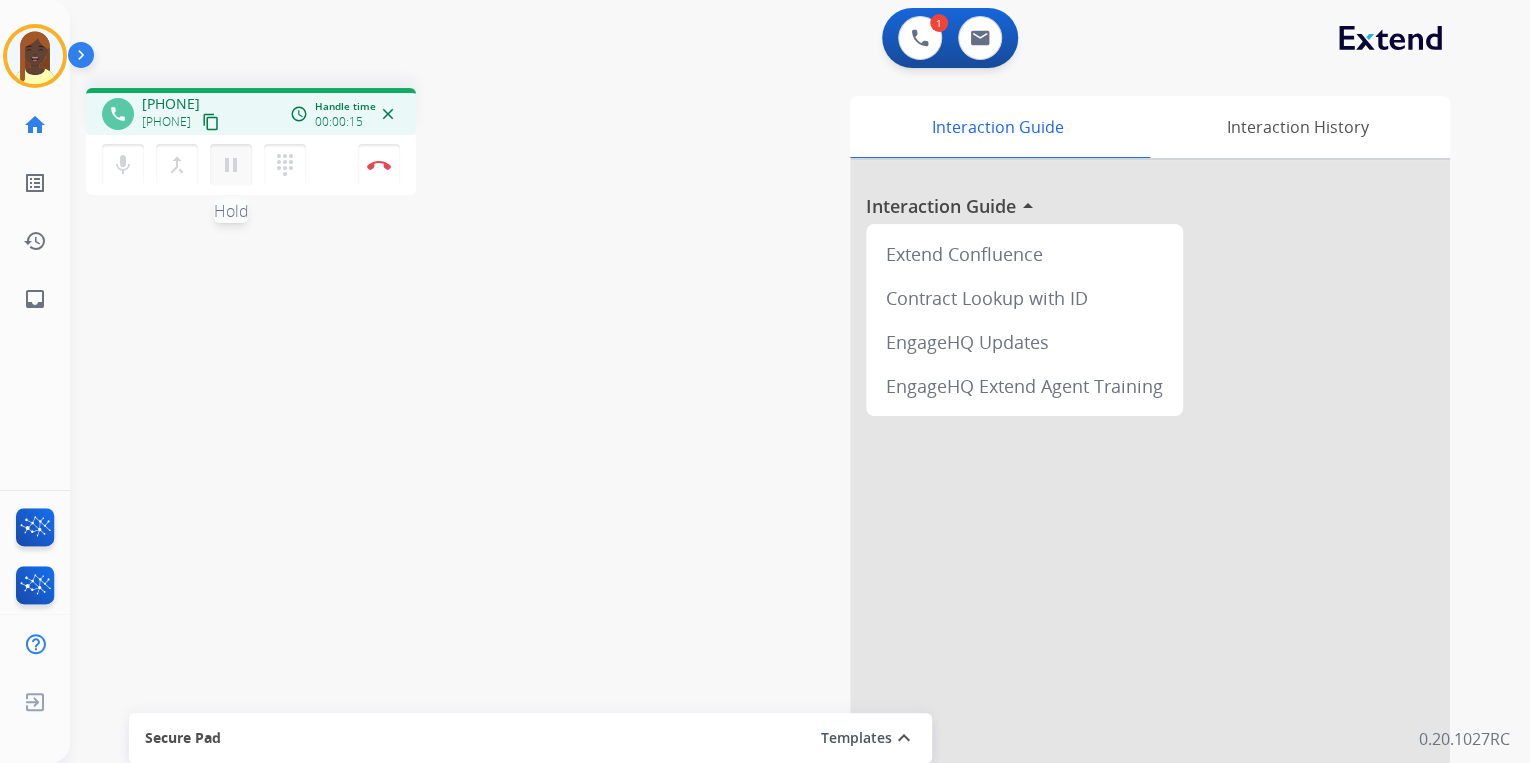 click on "pause" at bounding box center (231, 165) 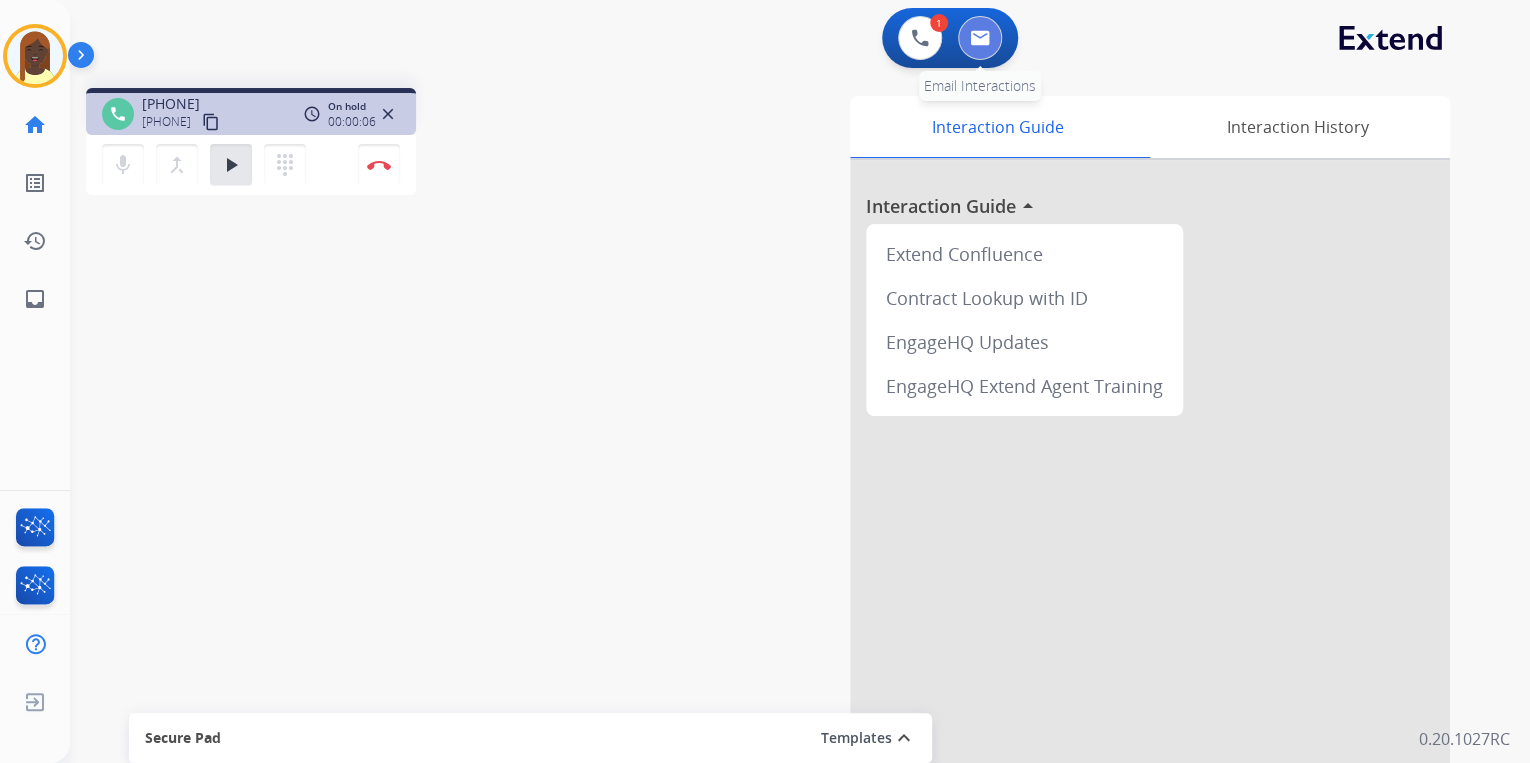 click at bounding box center [980, 38] 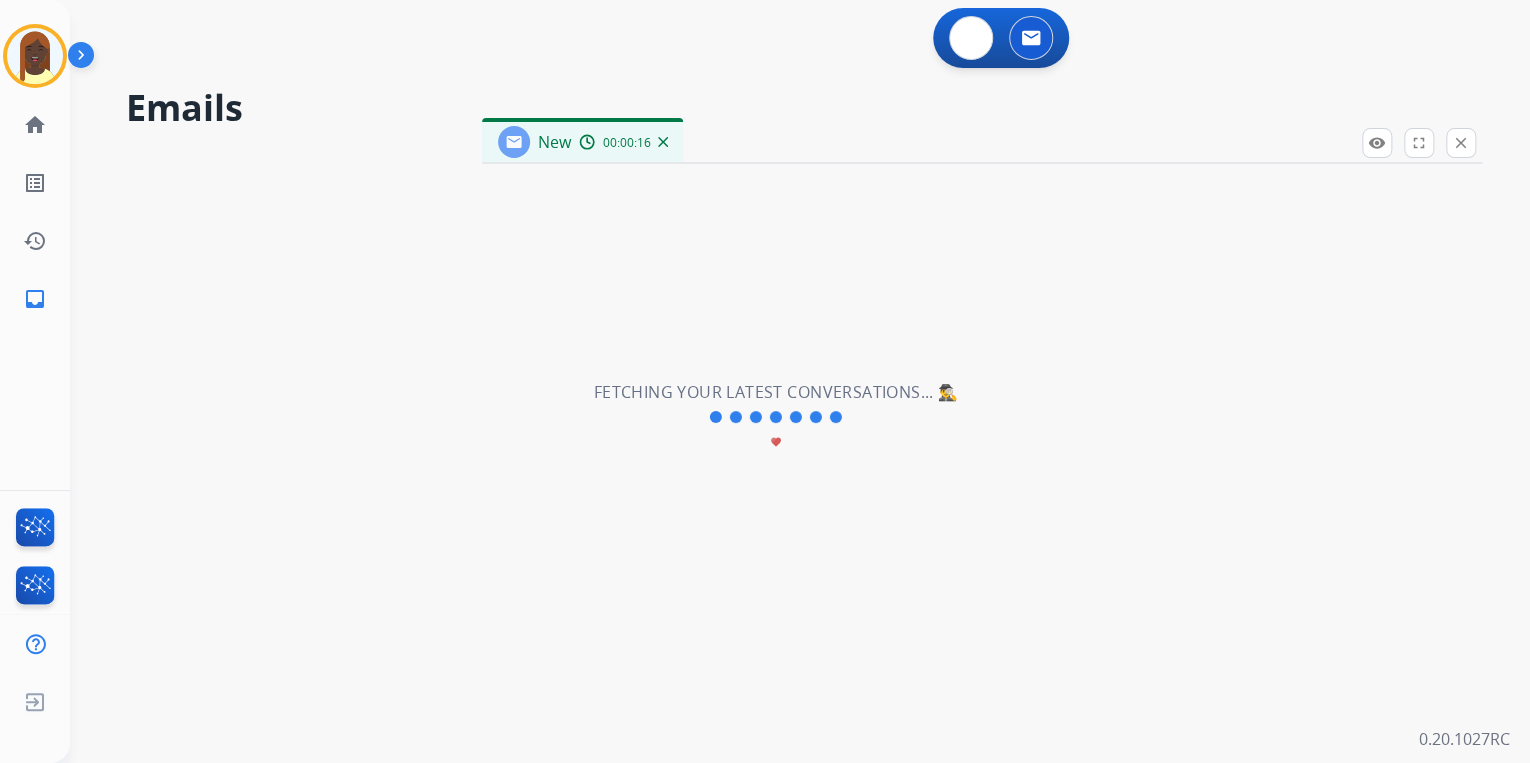 select on "**********" 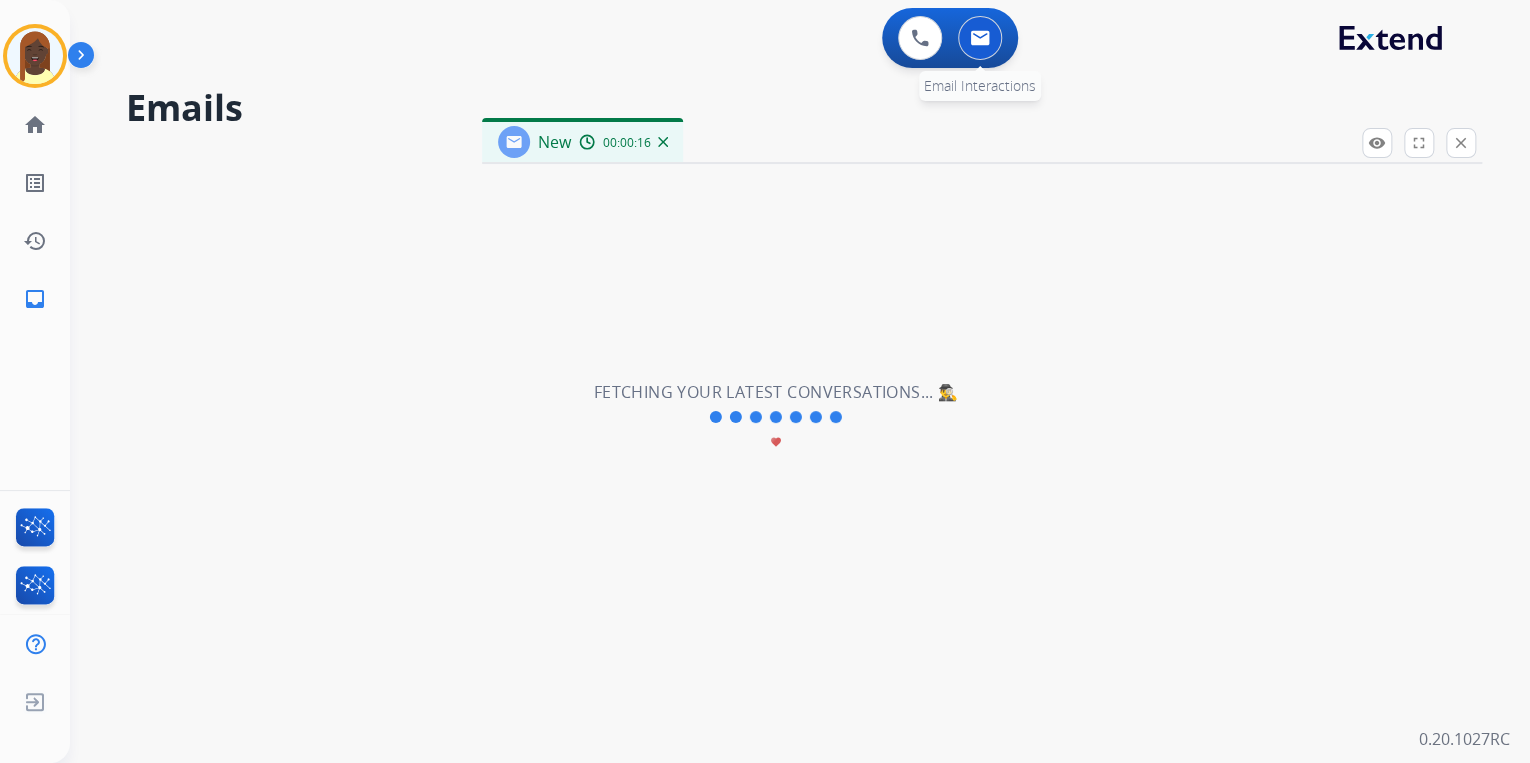 click at bounding box center [980, 38] 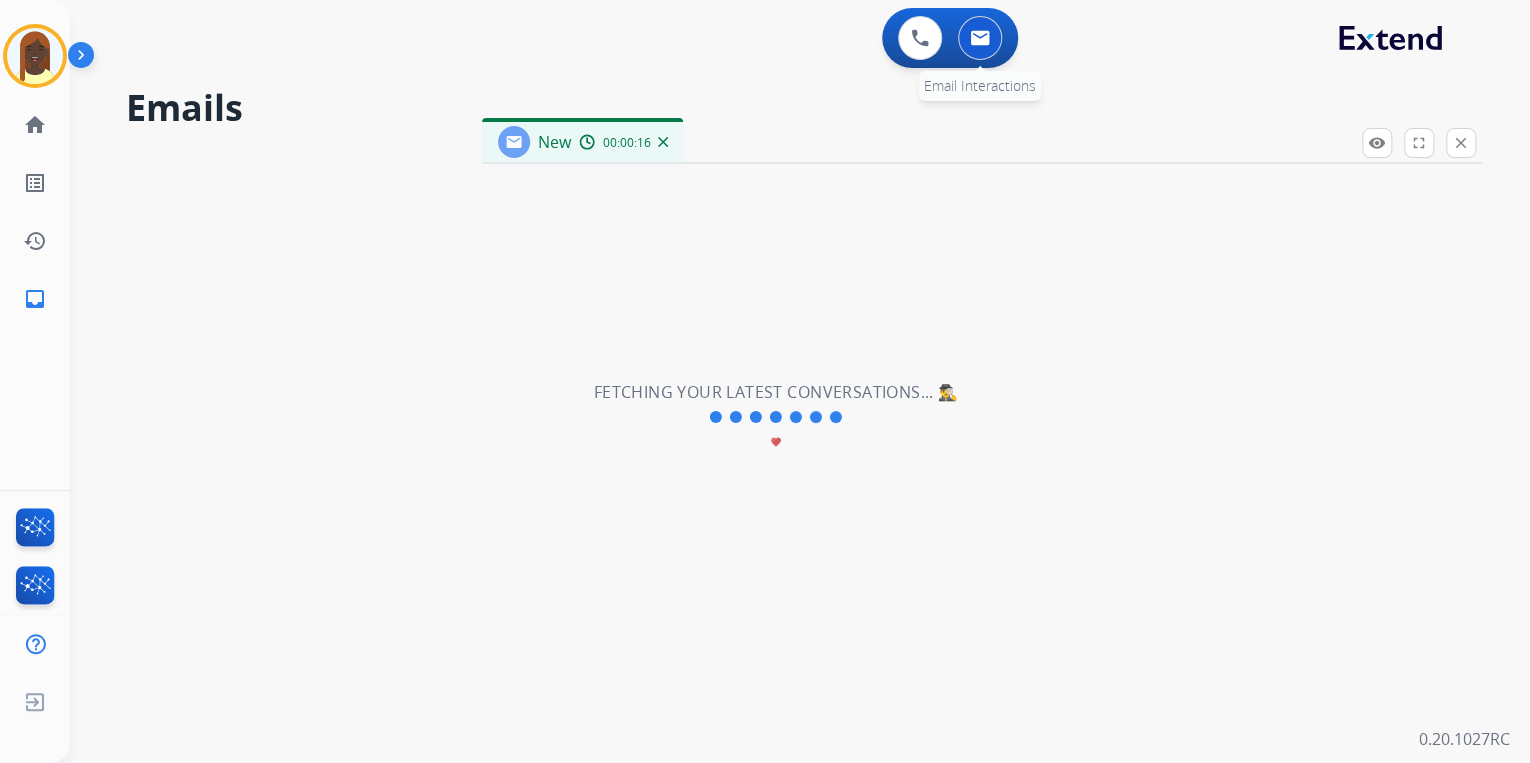click at bounding box center [980, 38] 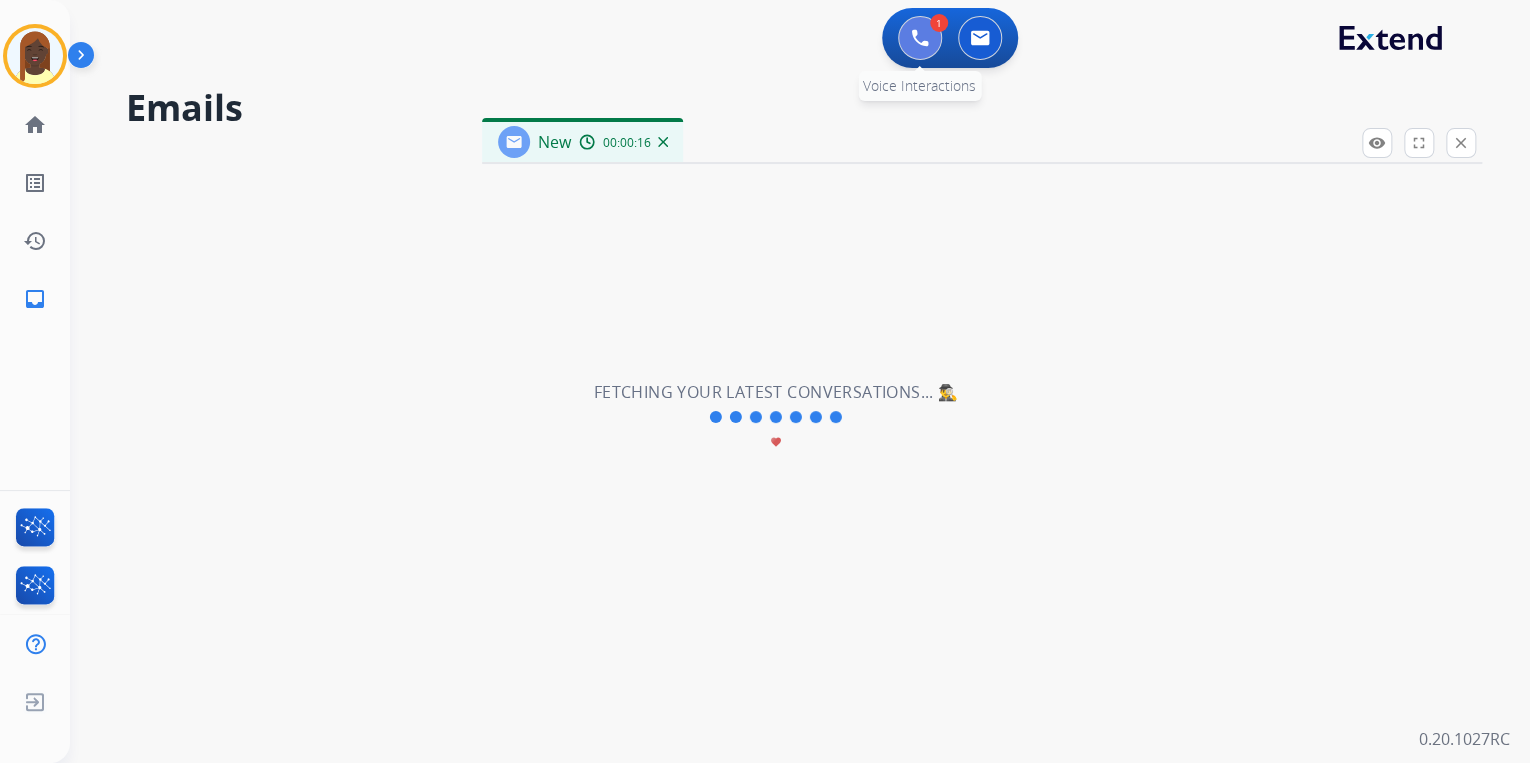 click at bounding box center [920, 38] 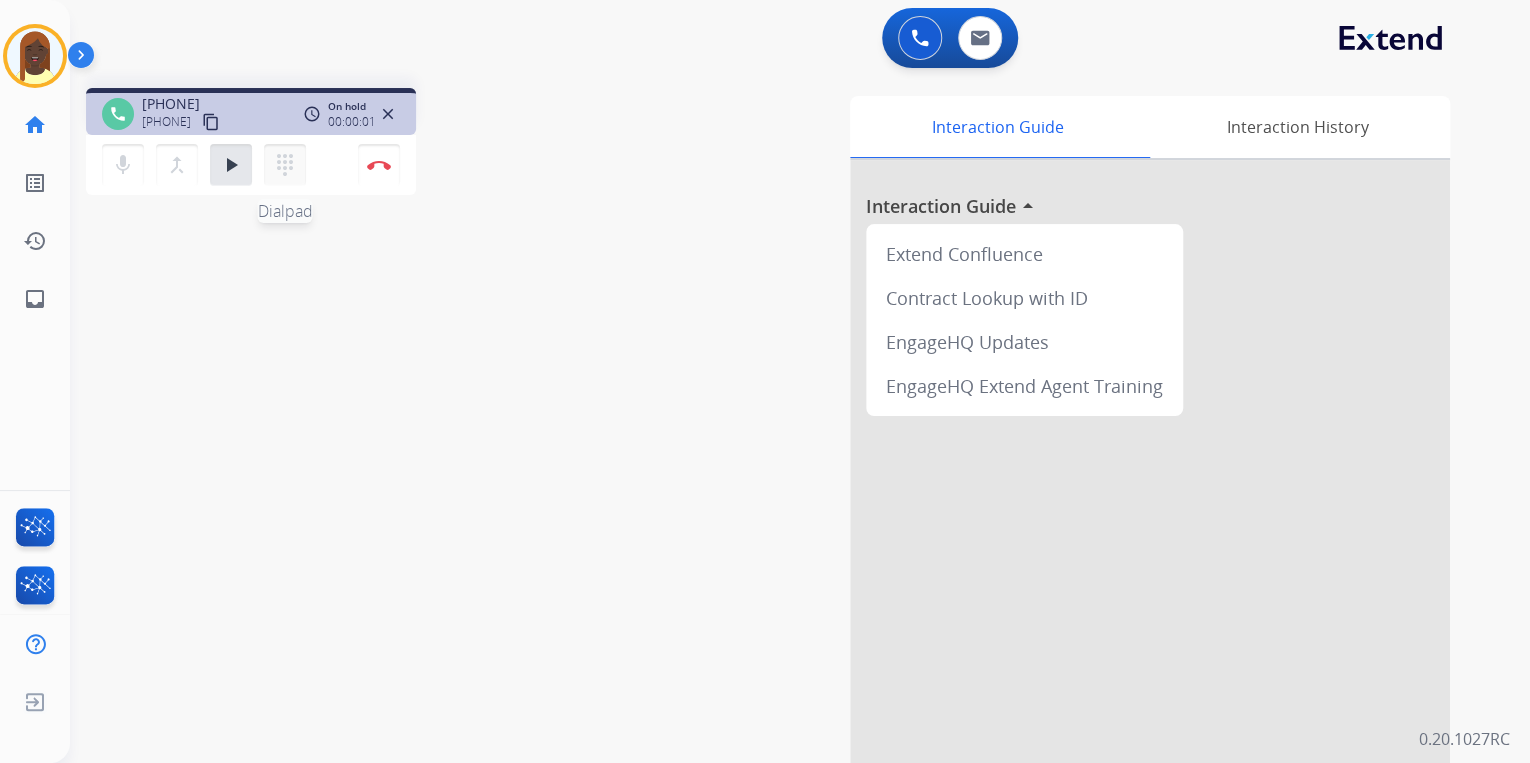 click on "dialpad" at bounding box center [285, 165] 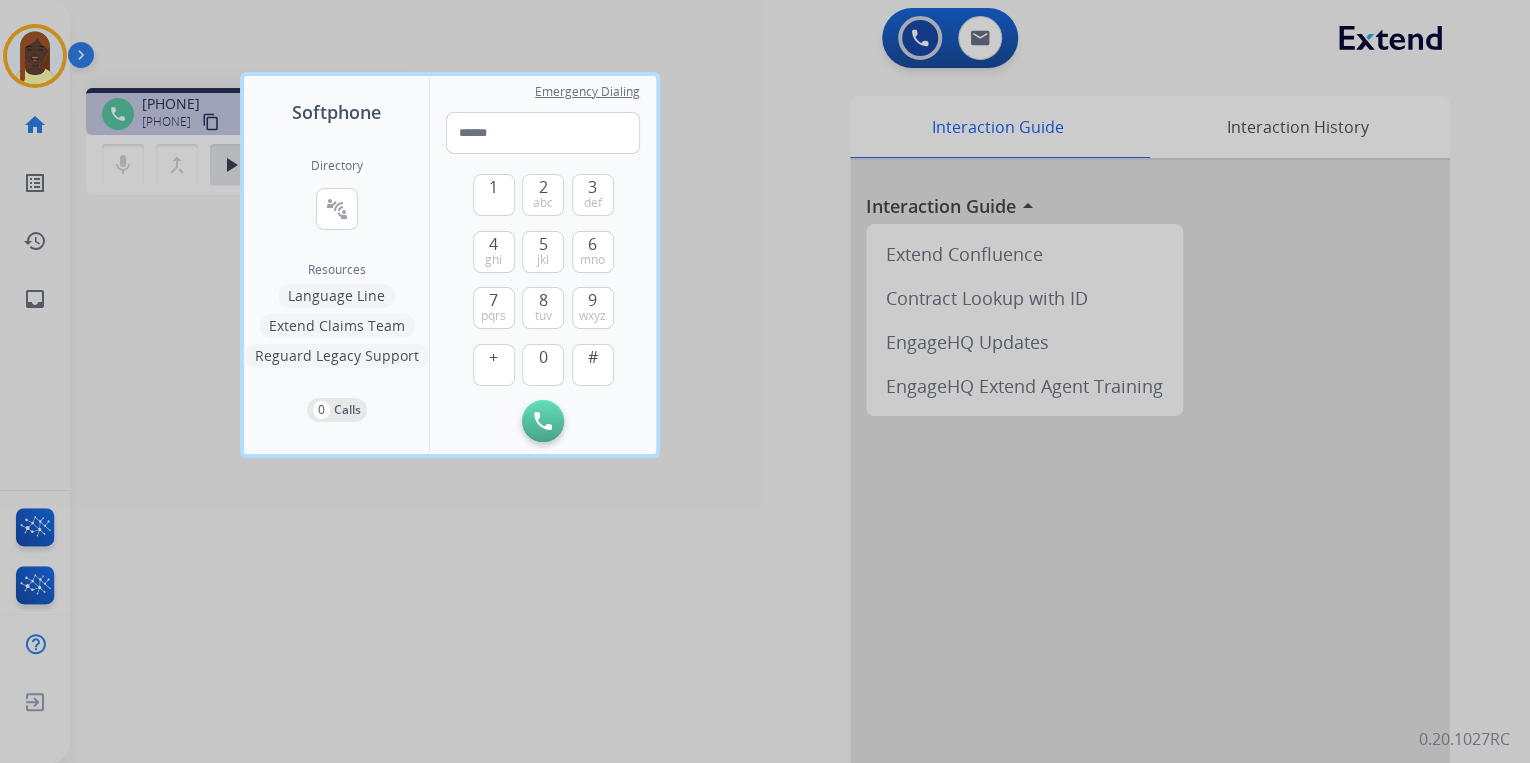 click on "Language Line" at bounding box center [336, 296] 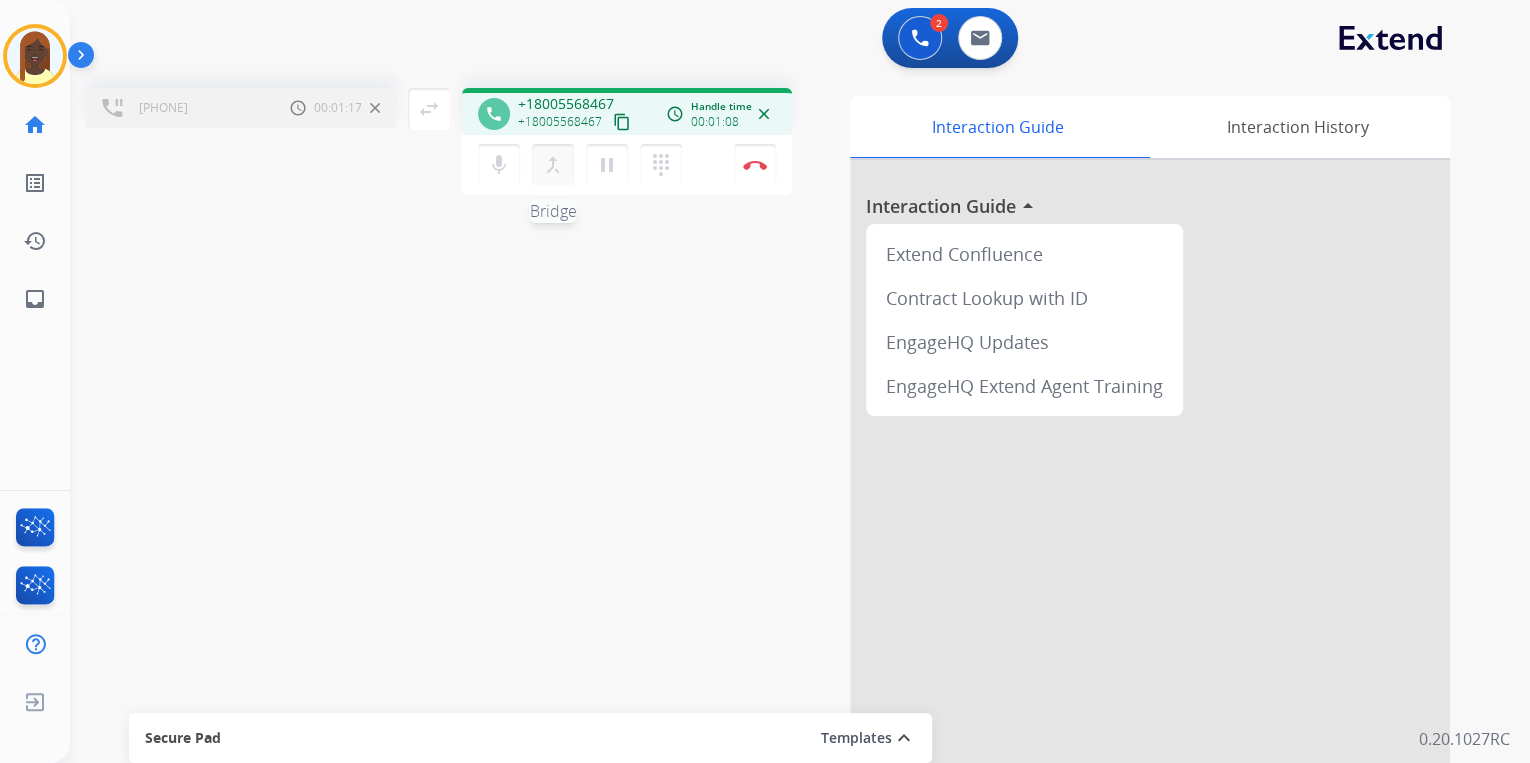 click on "merge_type" at bounding box center (553, 165) 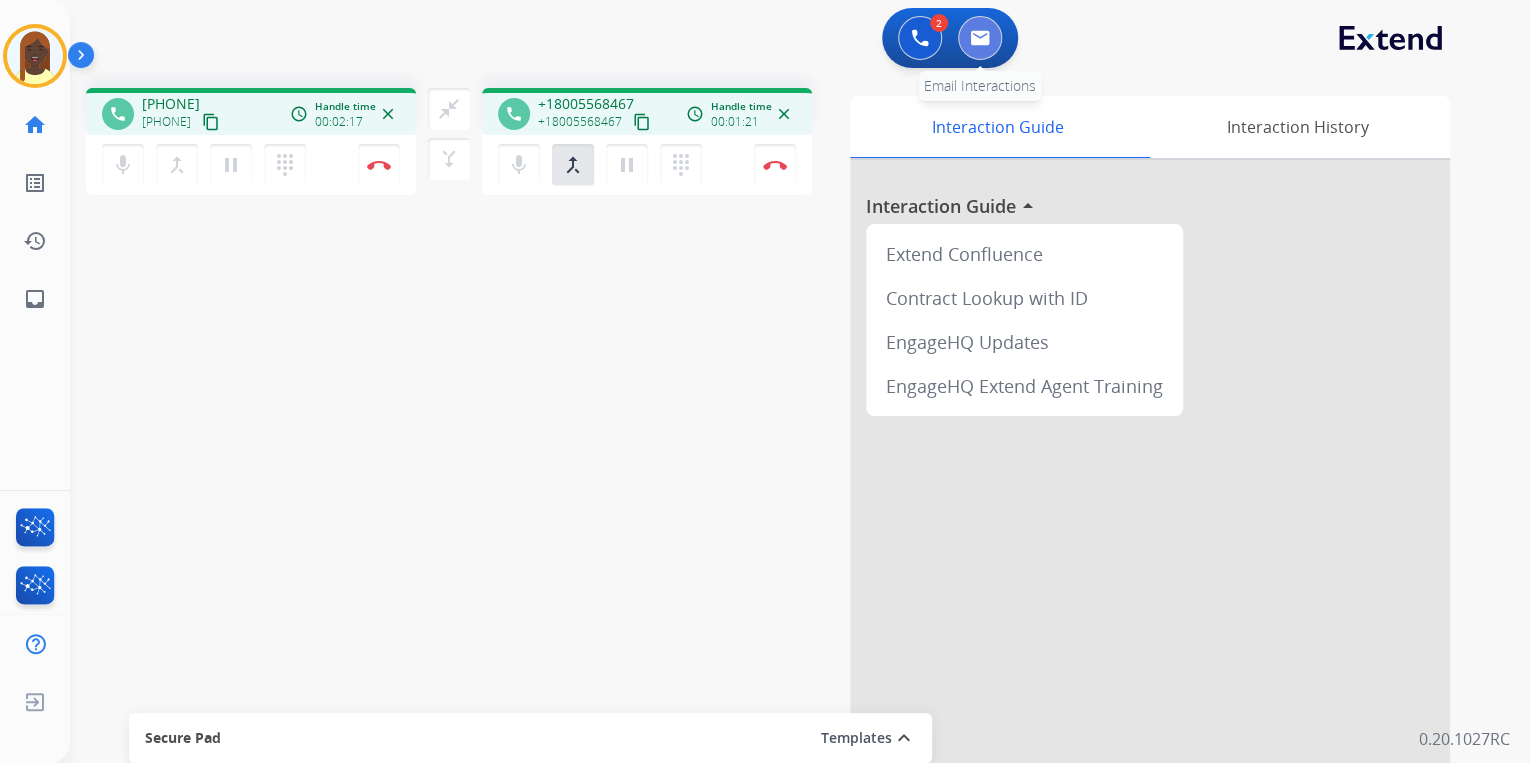 click at bounding box center [980, 38] 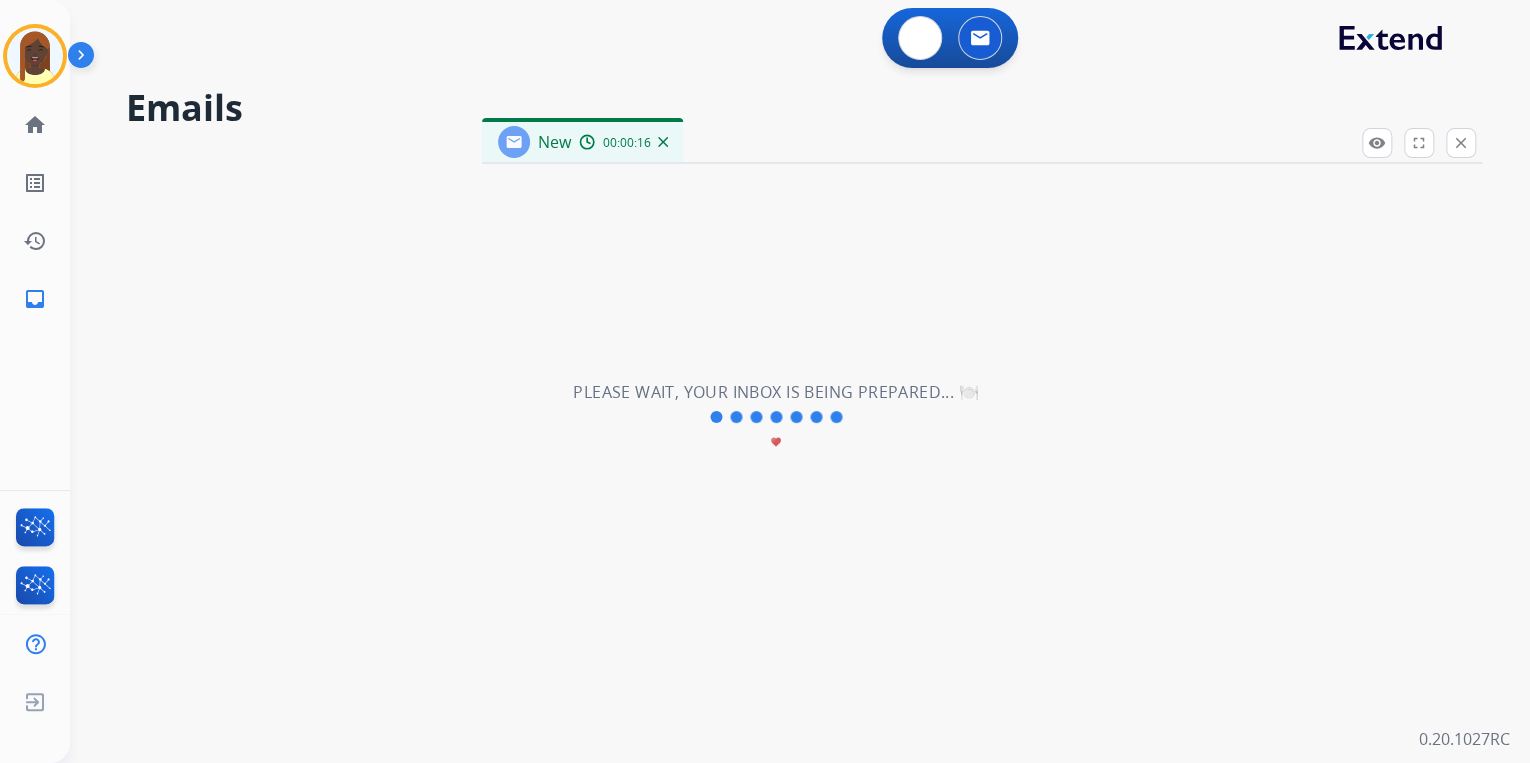 select on "**********" 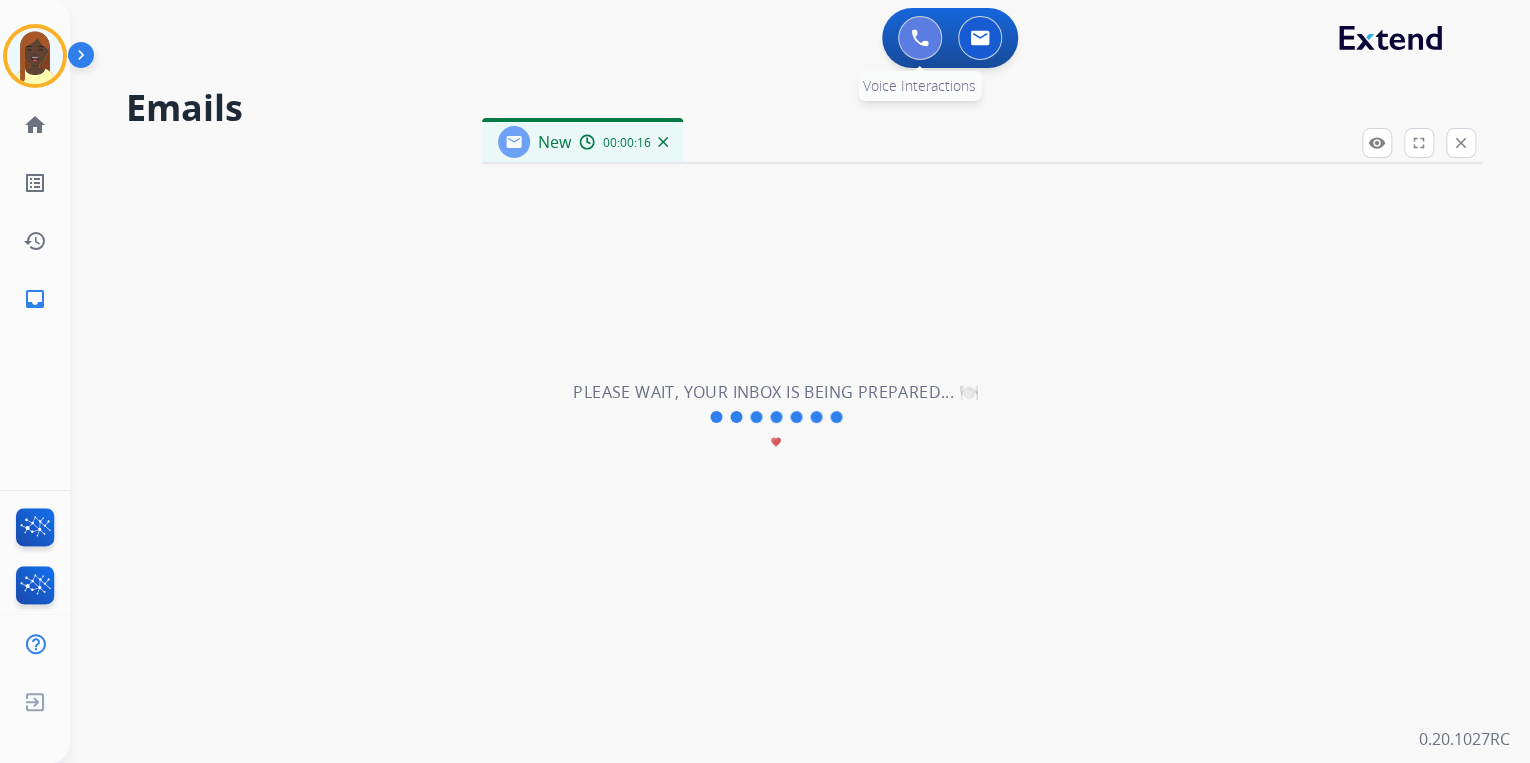 click at bounding box center [920, 38] 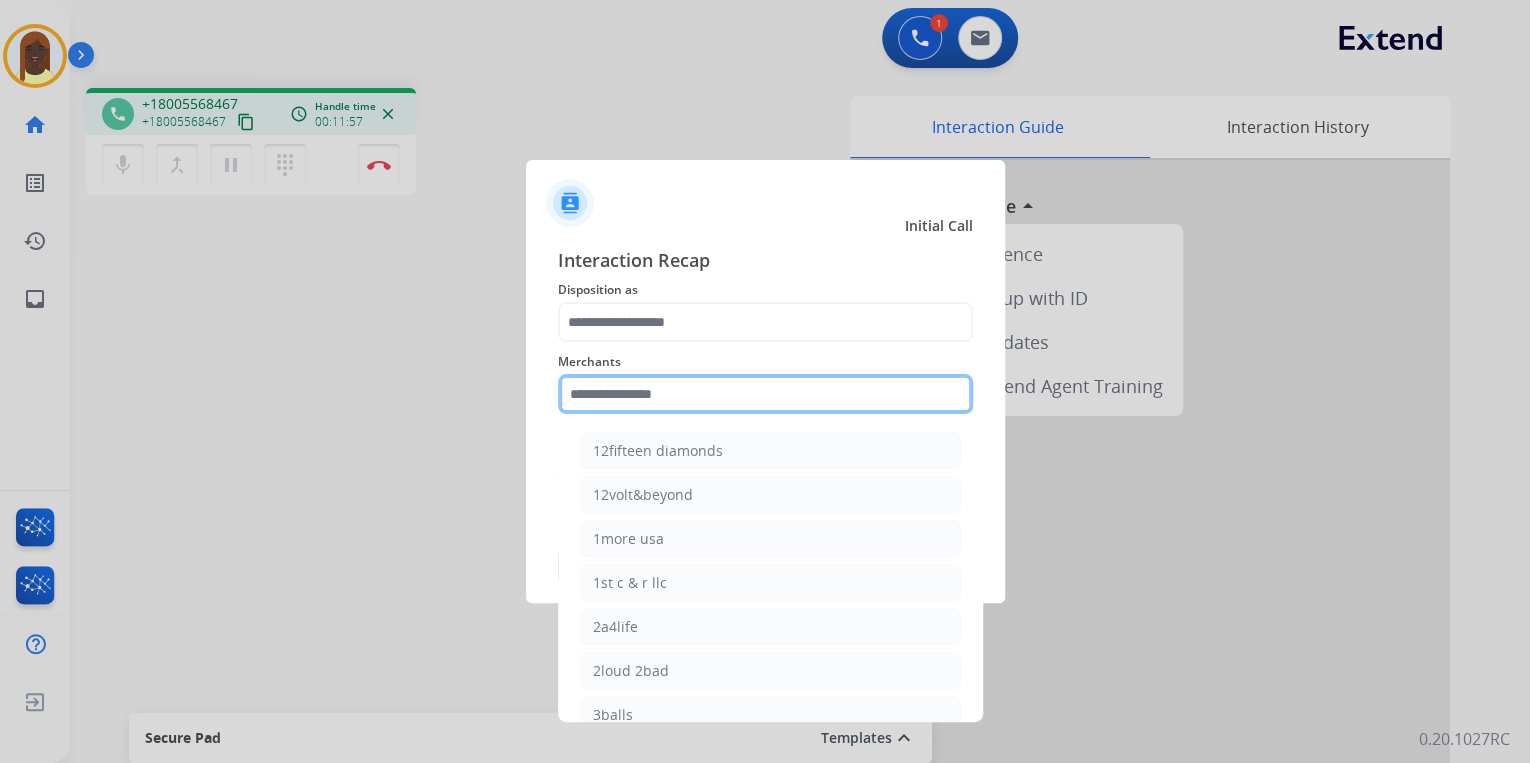 click 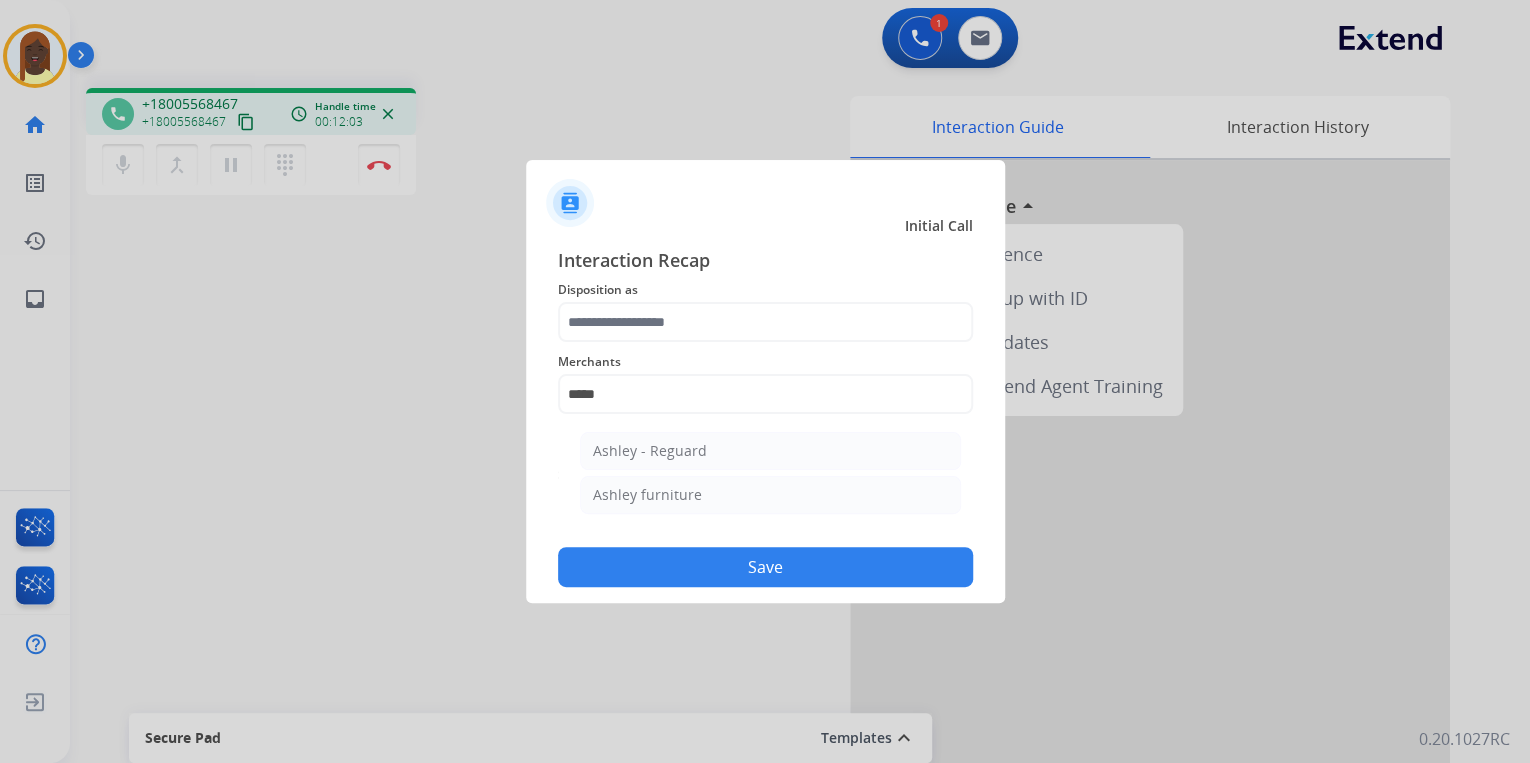 click on "Ashley - Reguard" 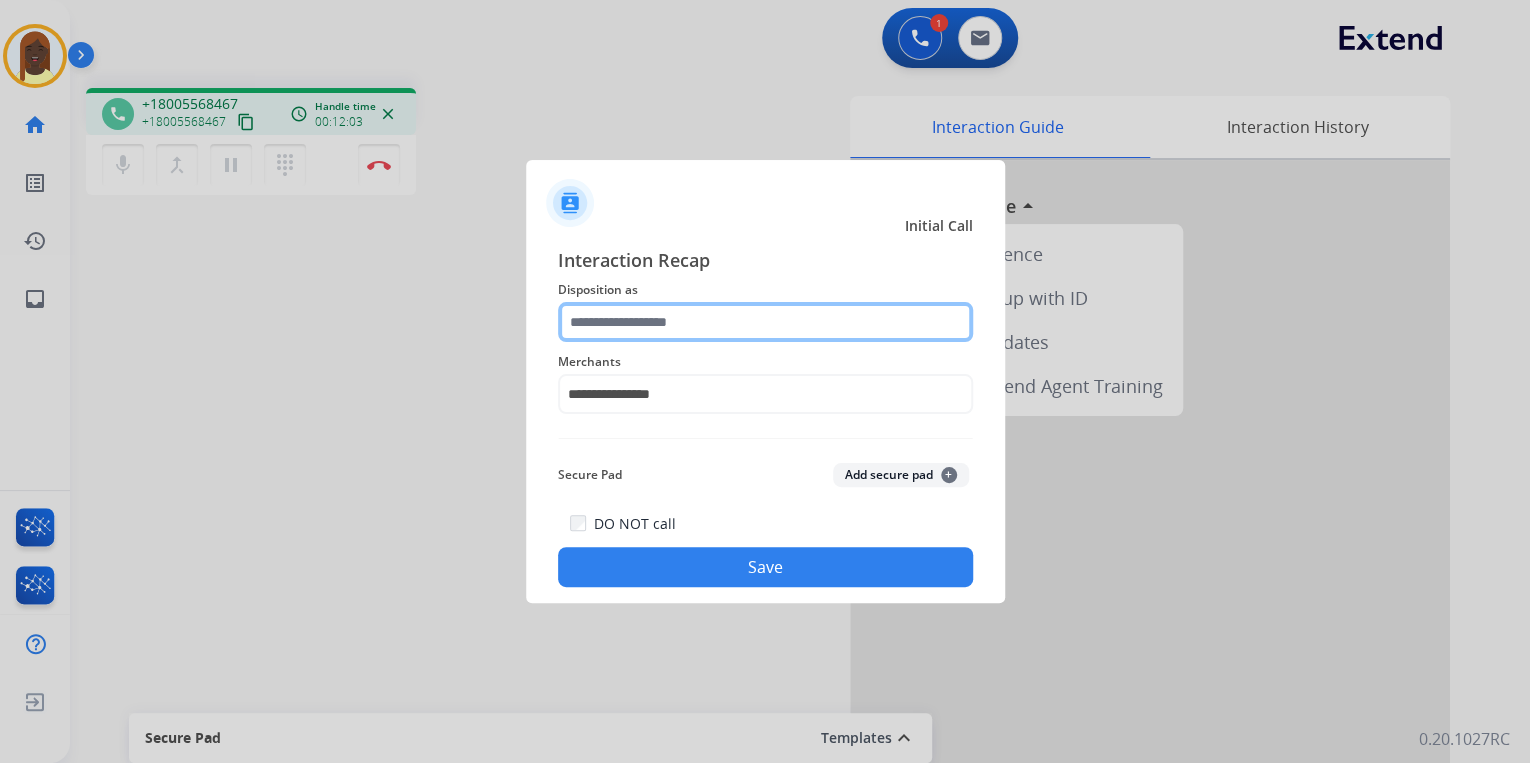 click 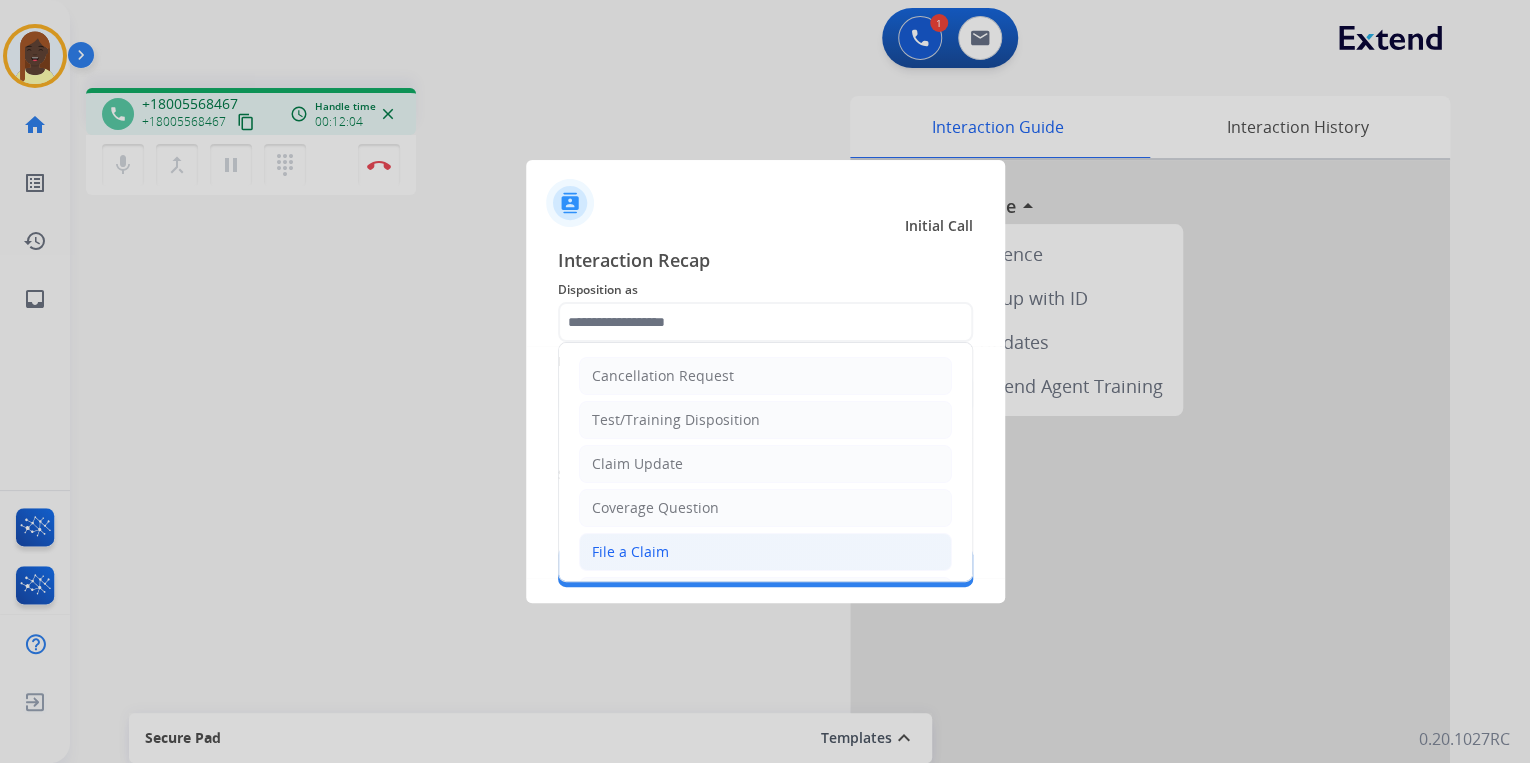 drag, startPoint x: 674, startPoint y: 547, endPoint x: 608, endPoint y: 475, distance: 97.67292 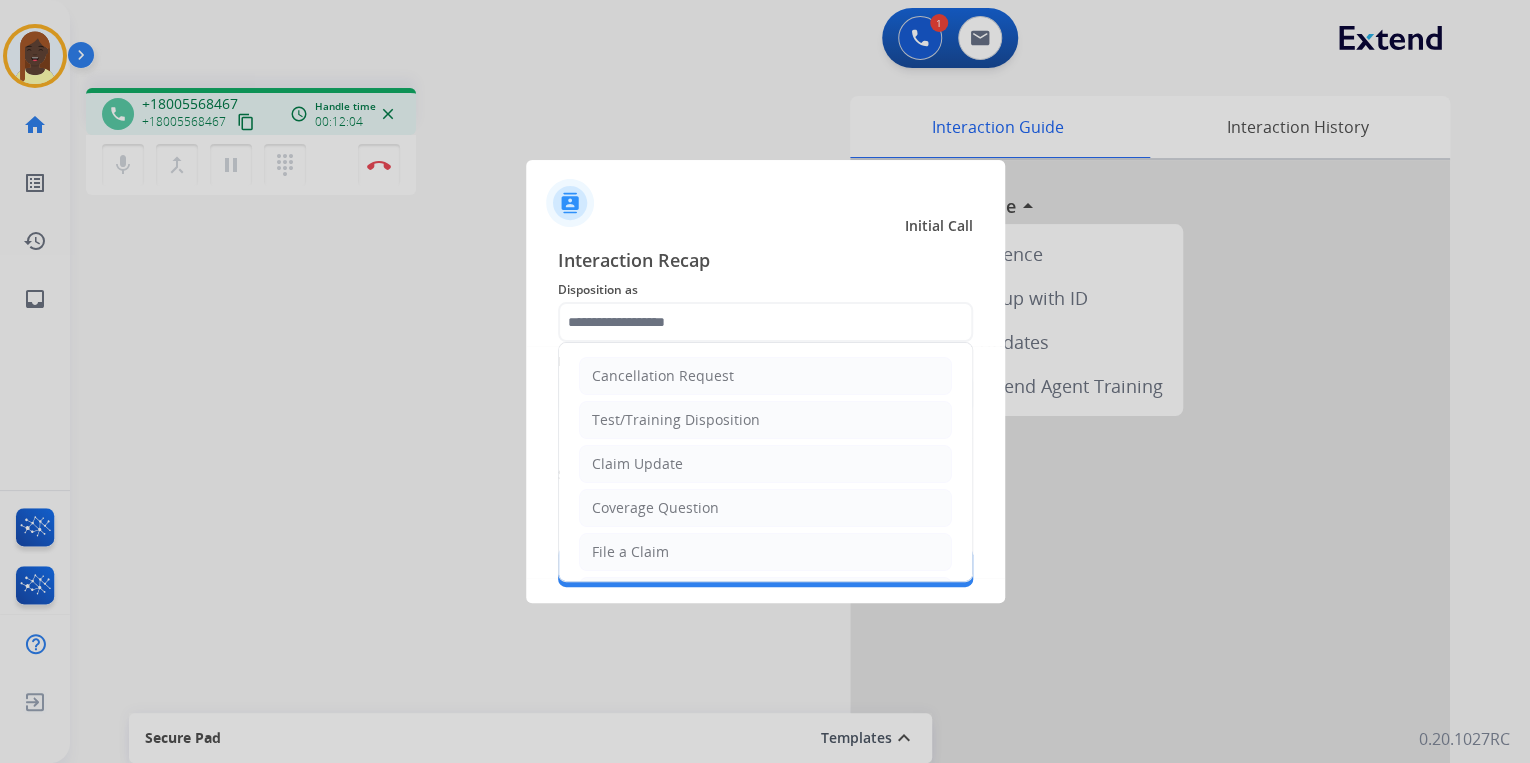 click on "File a Claim" 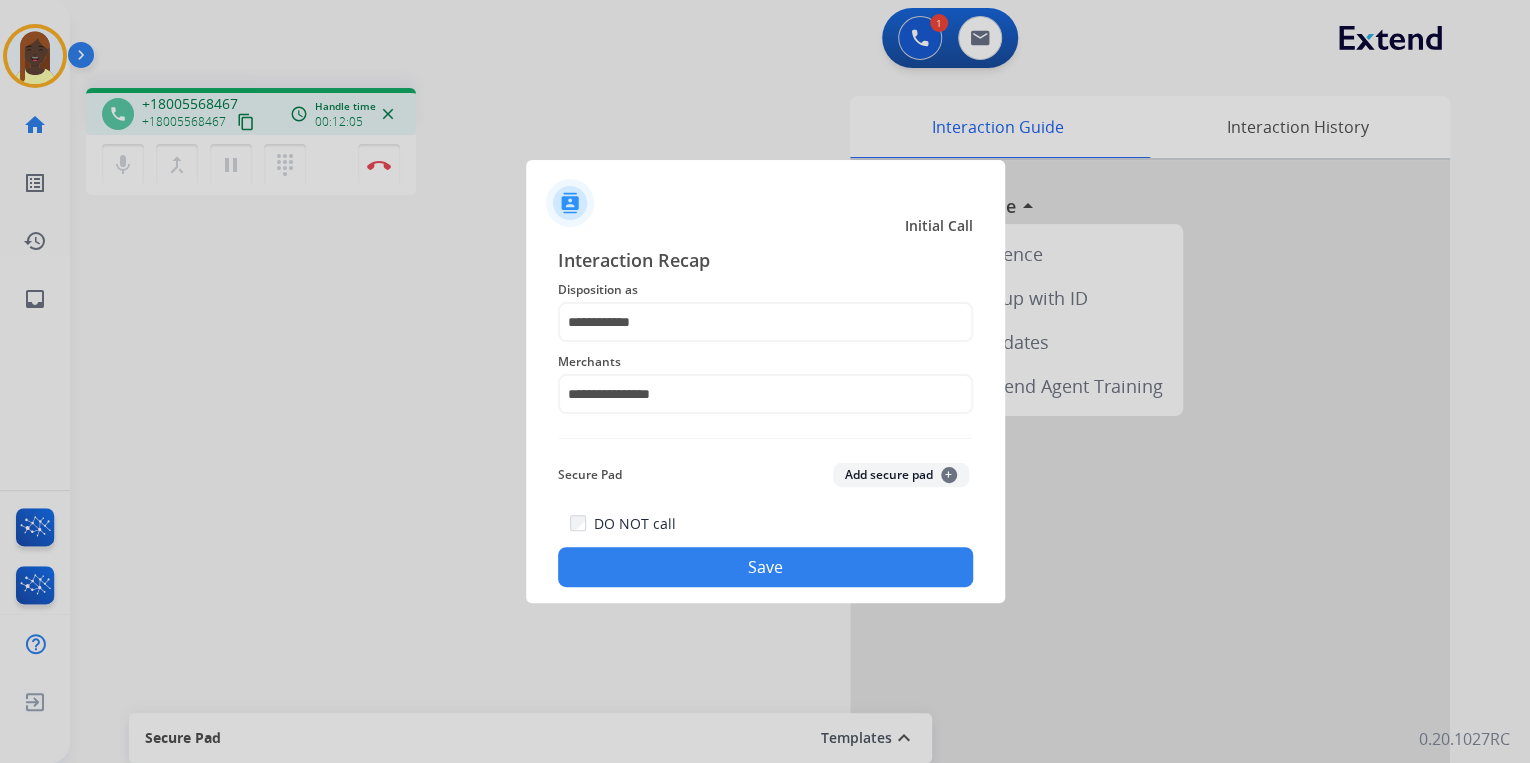 click on "Save" 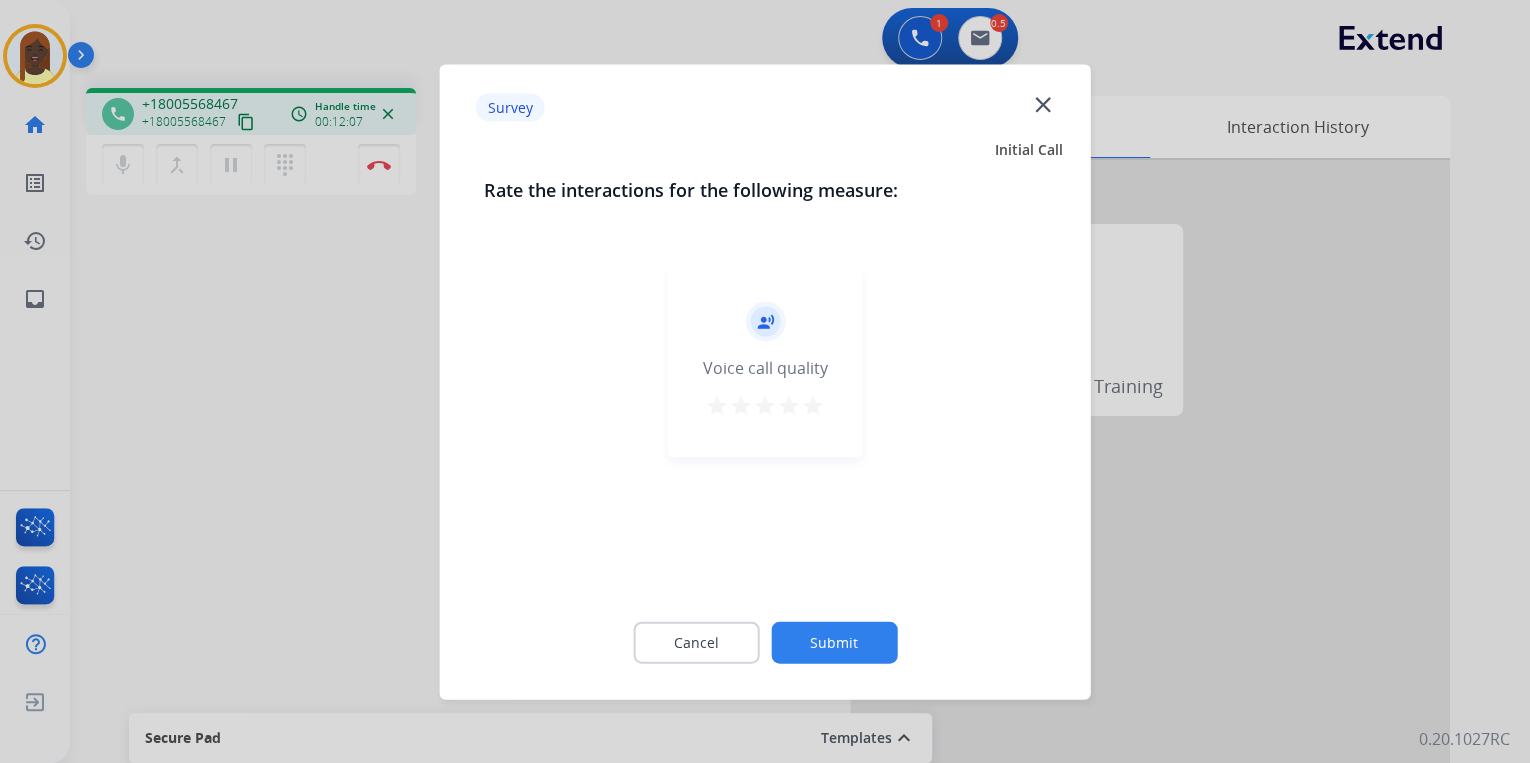 click on "star" at bounding box center (813, 405) 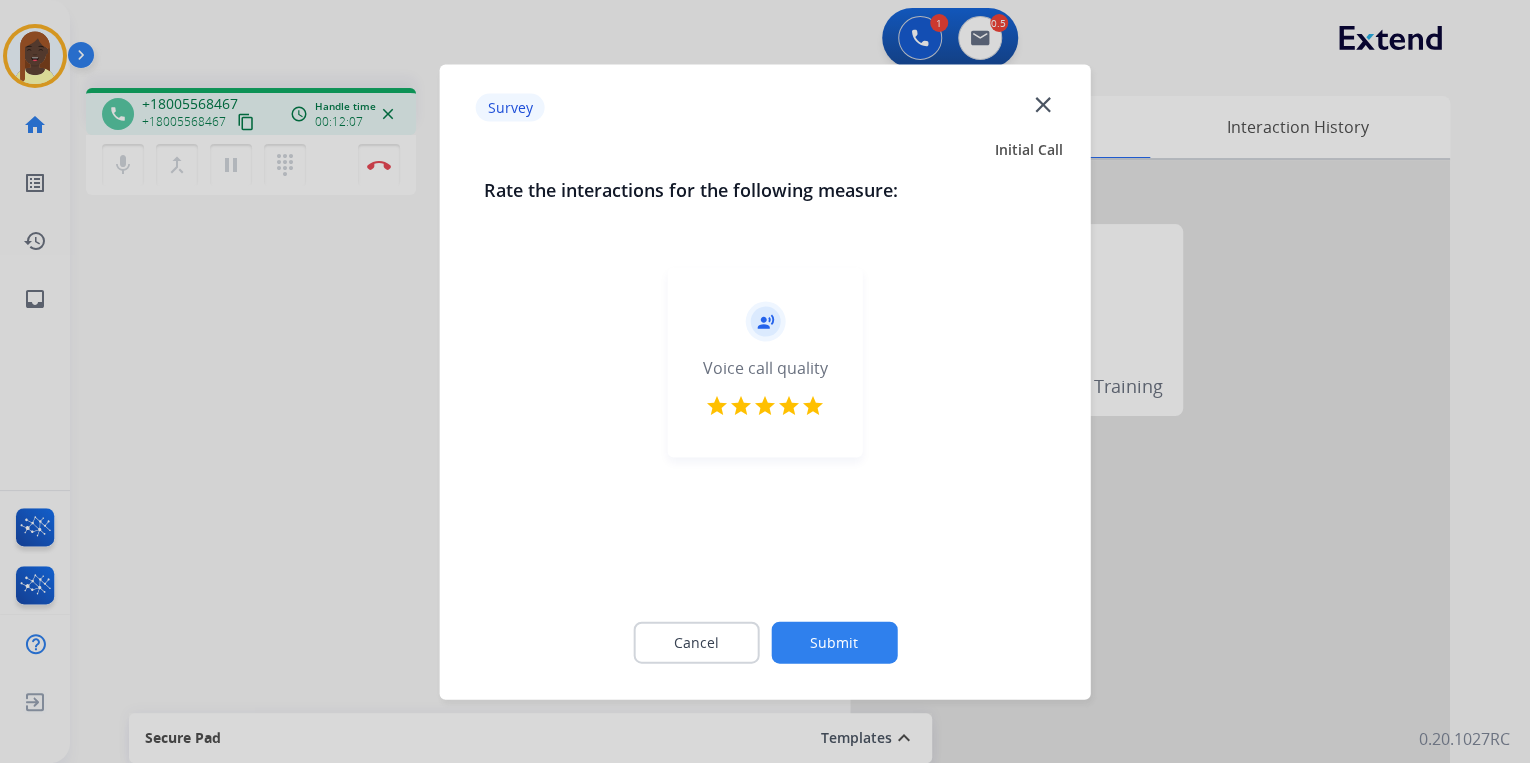 click on "Submit" 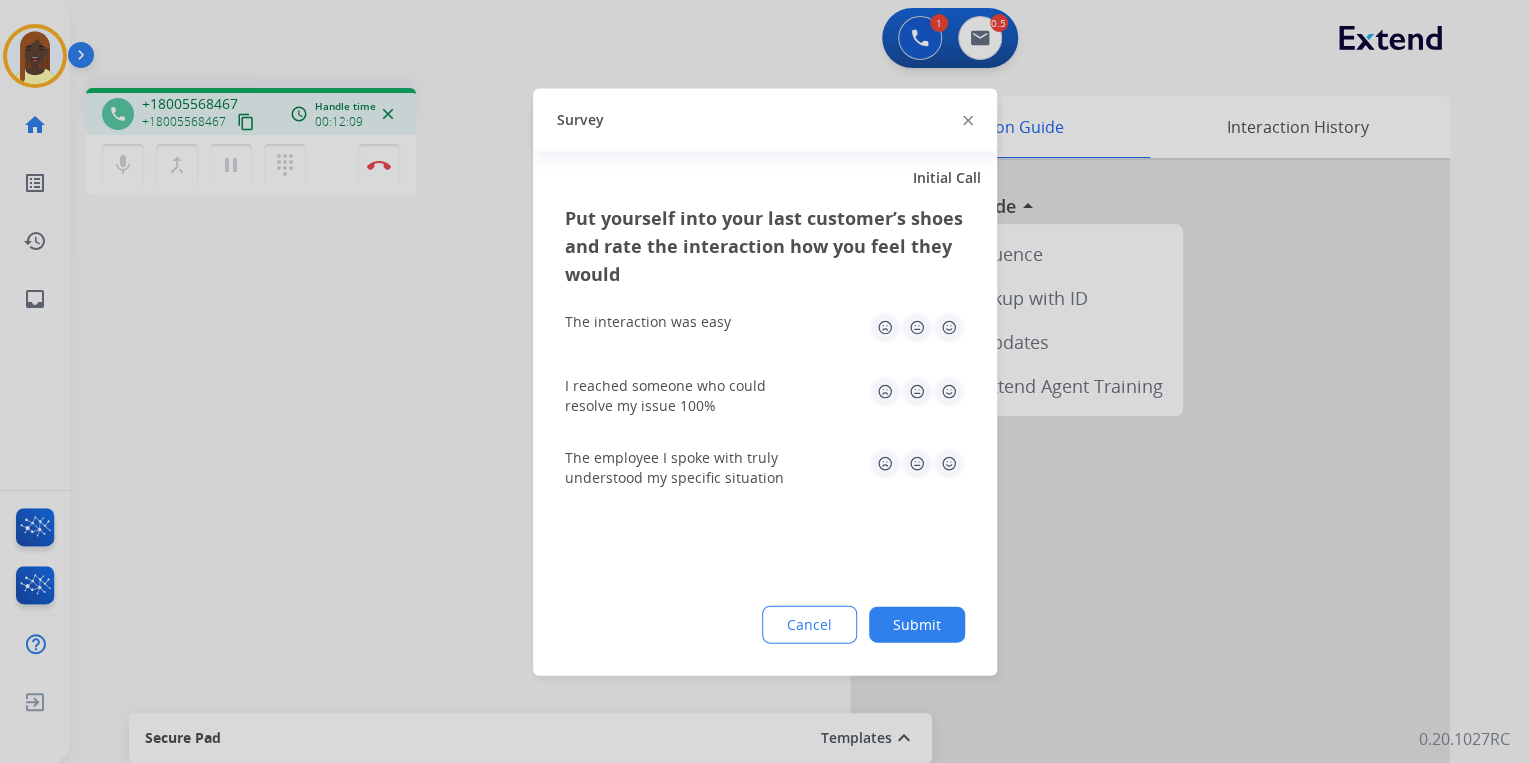 click on "Survey" 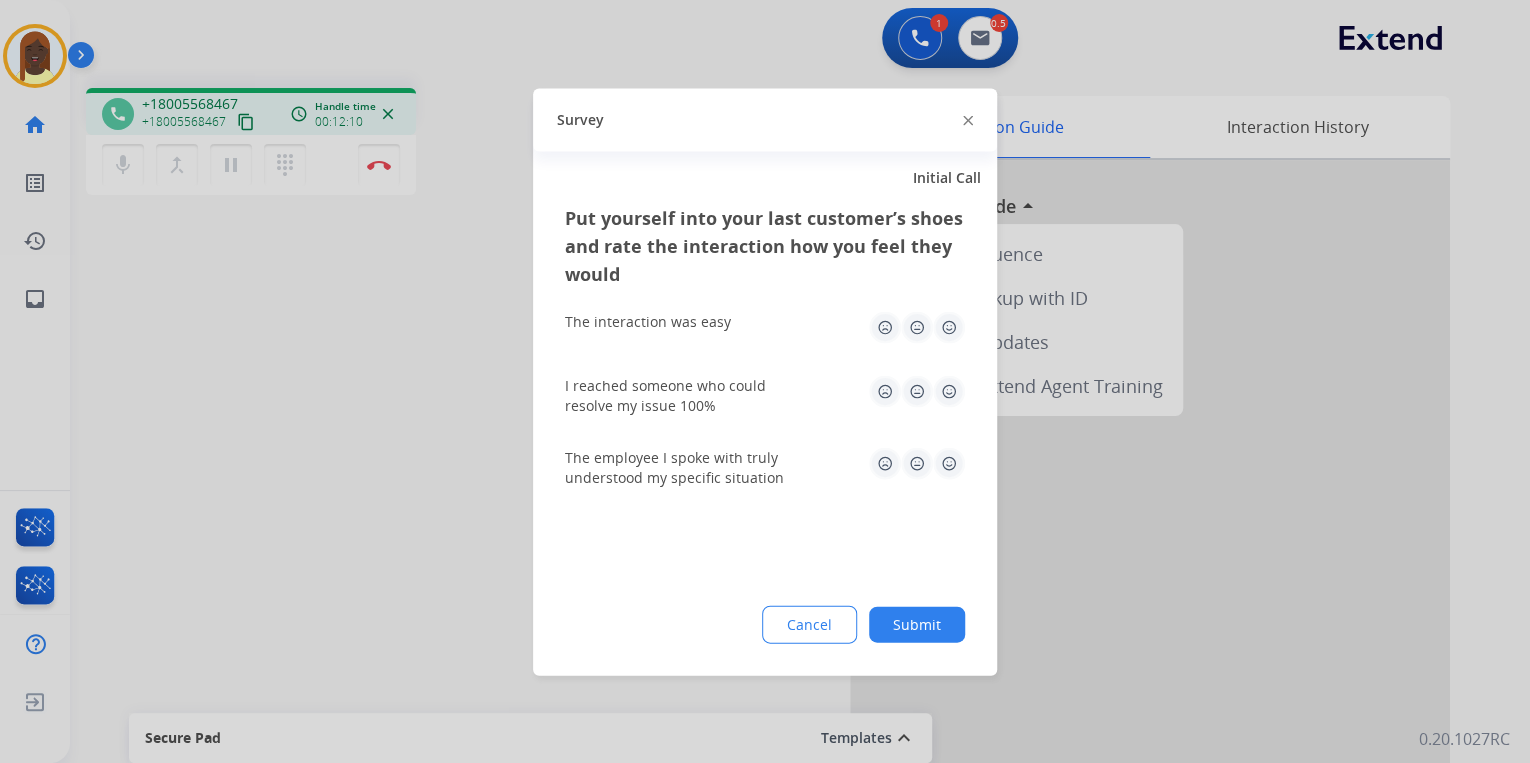 click 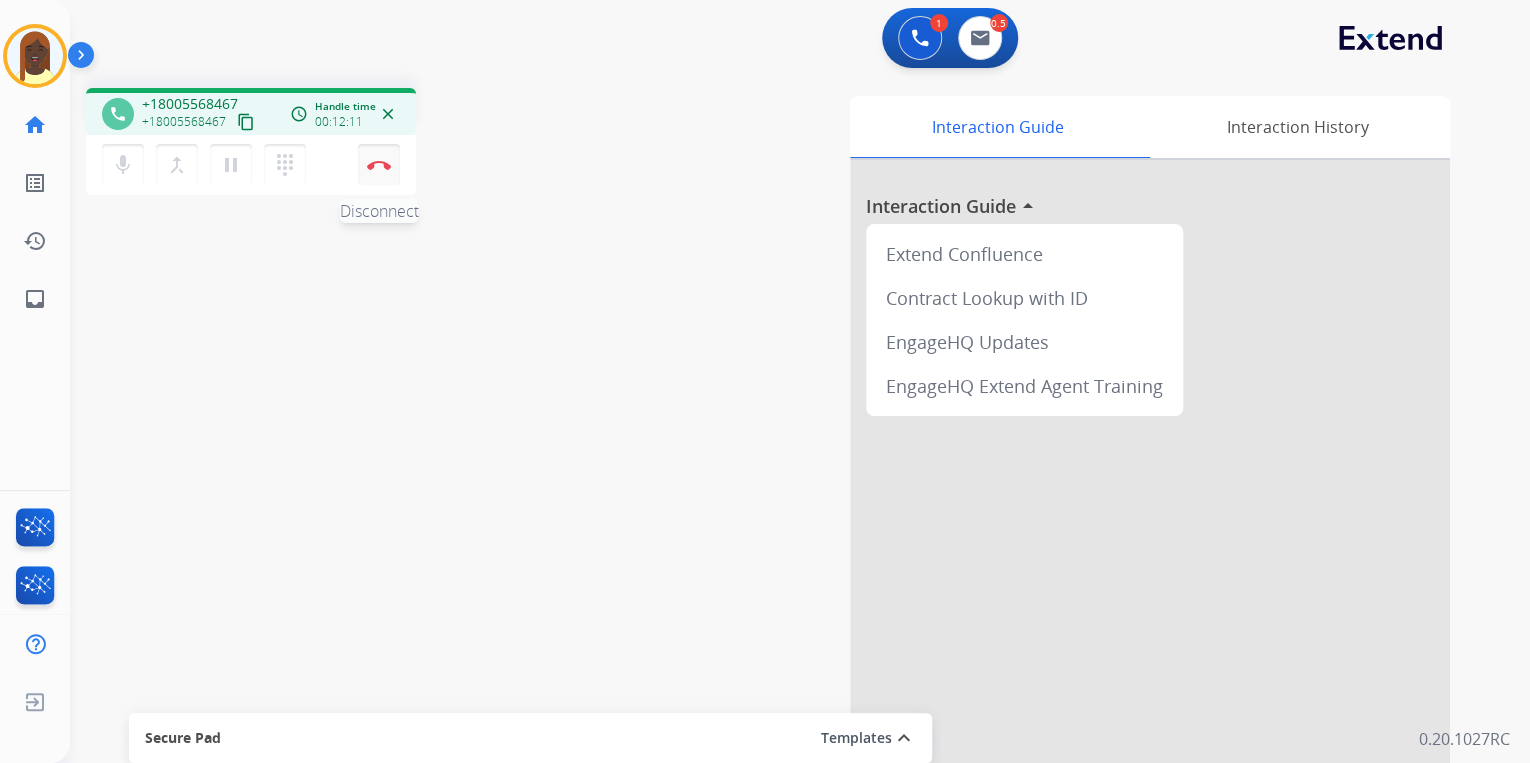 click at bounding box center [379, 165] 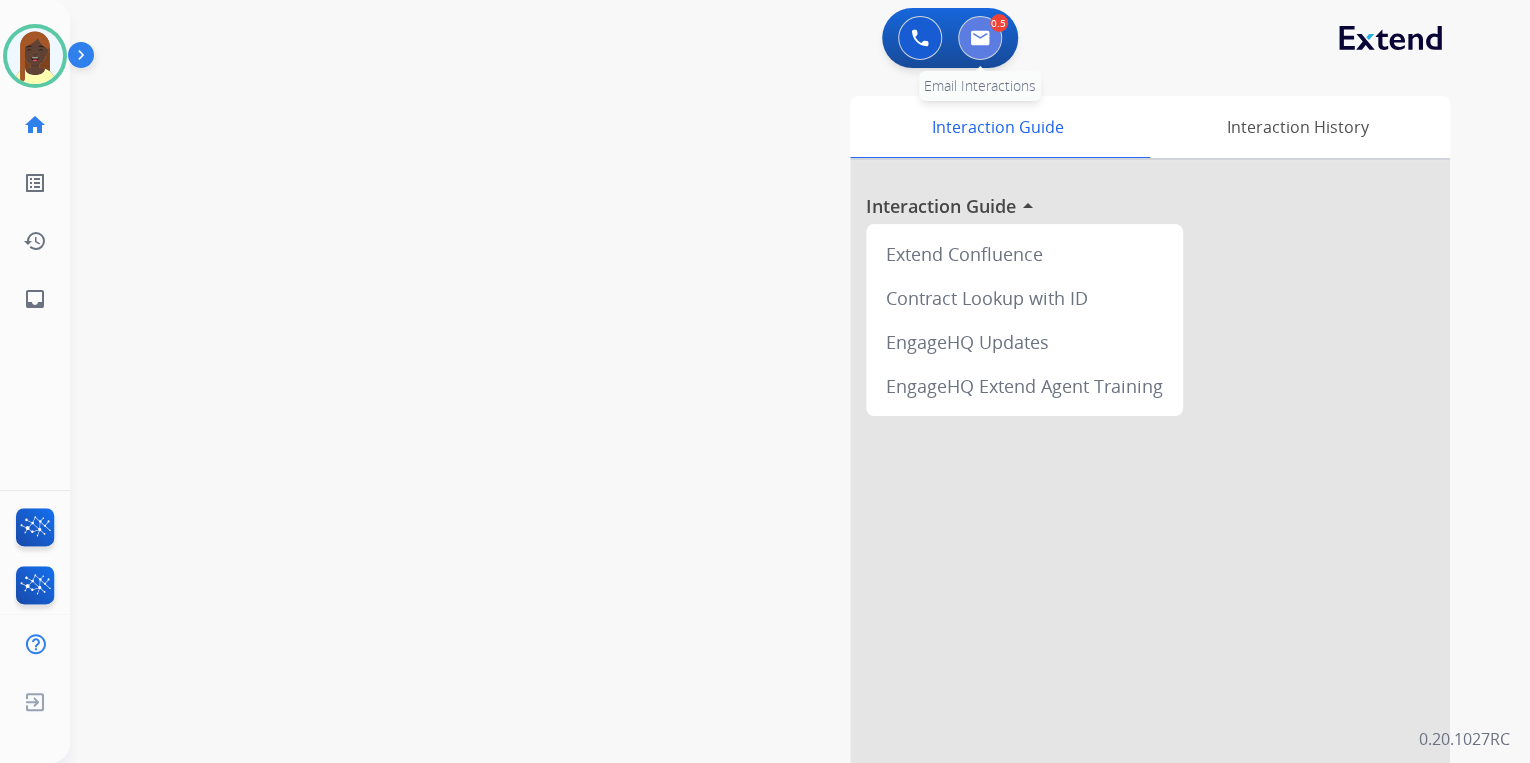 click at bounding box center (980, 38) 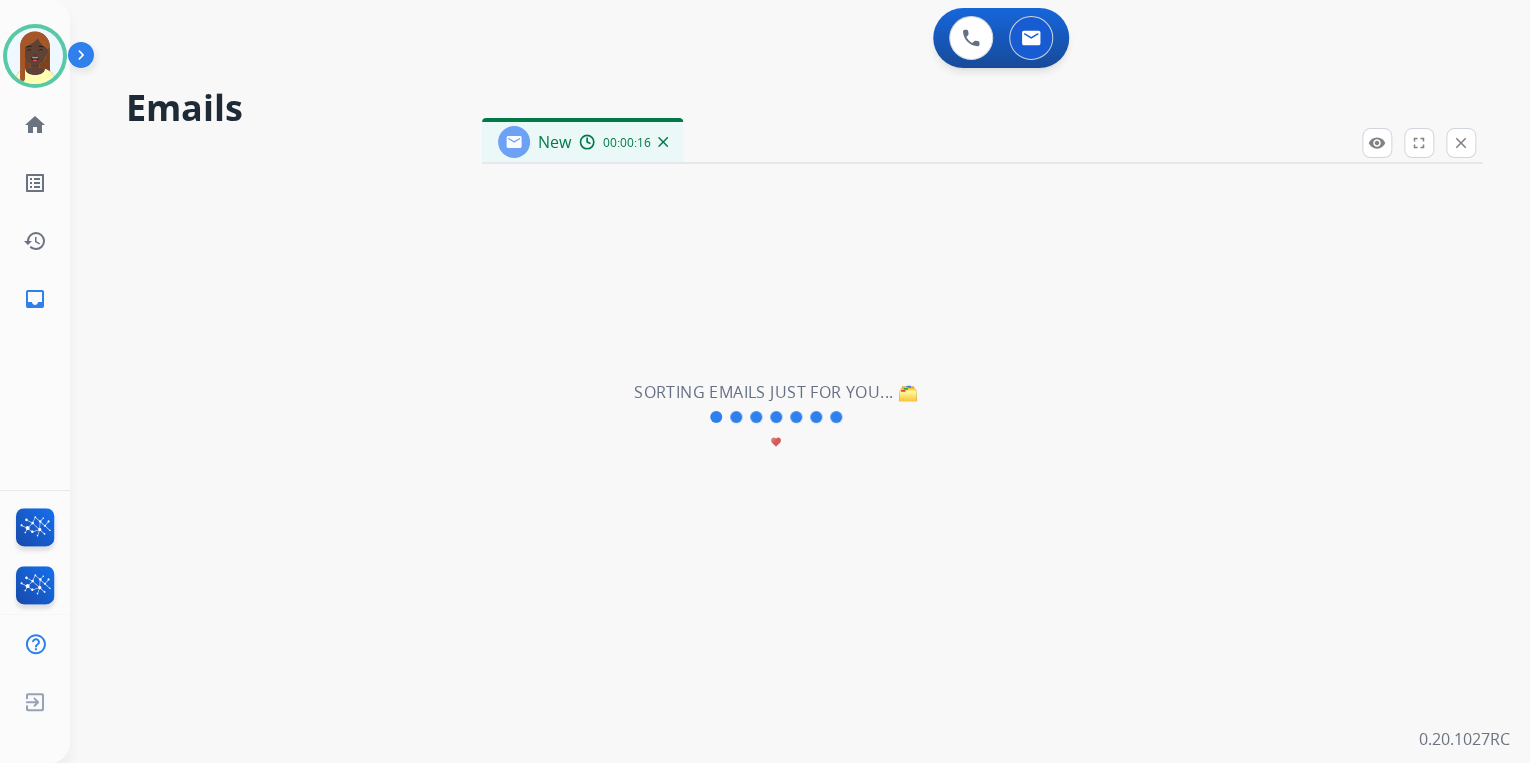 select on "**********" 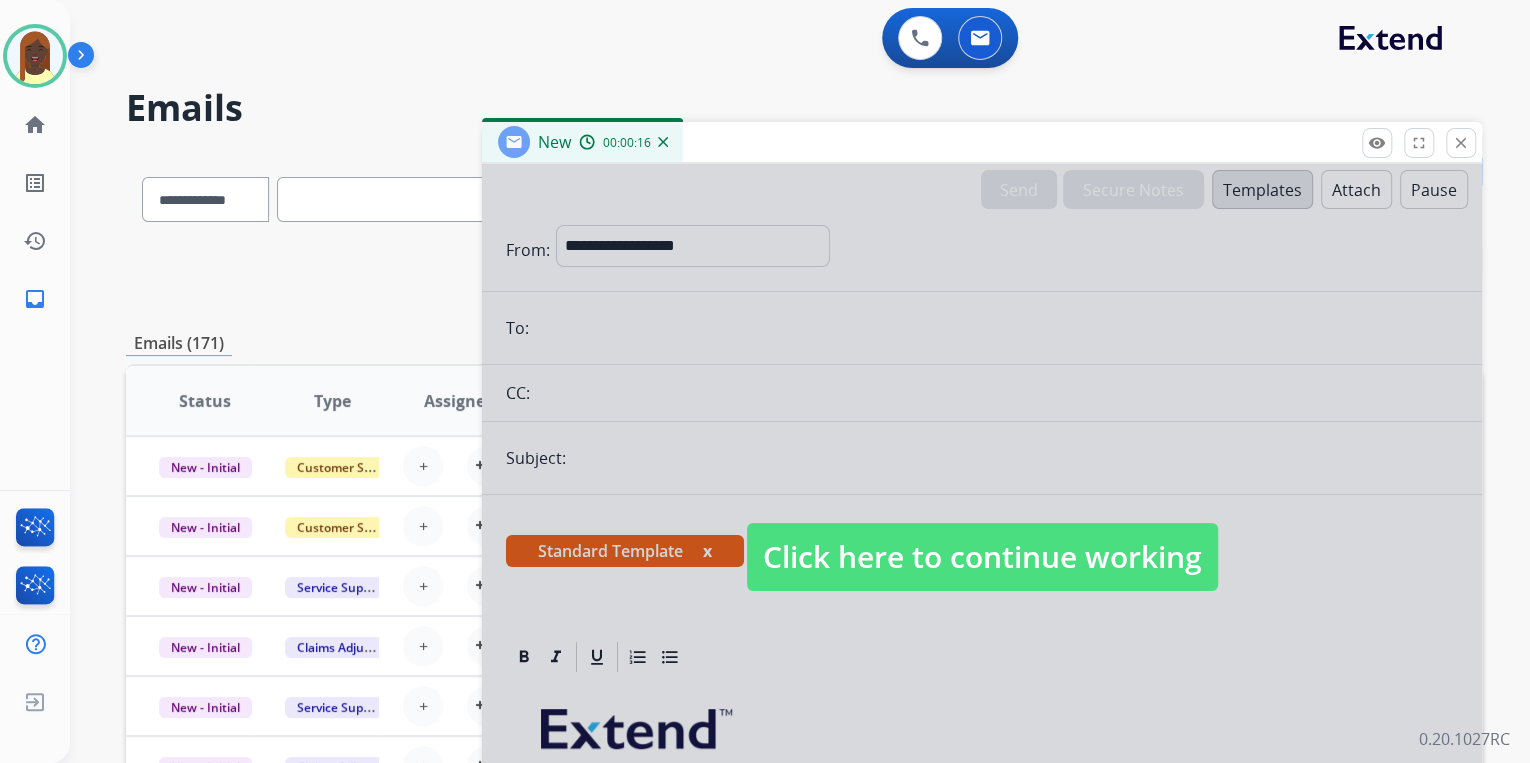 drag, startPoint x: 920, startPoint y: 538, endPoint x: 839, endPoint y: 480, distance: 99.62429 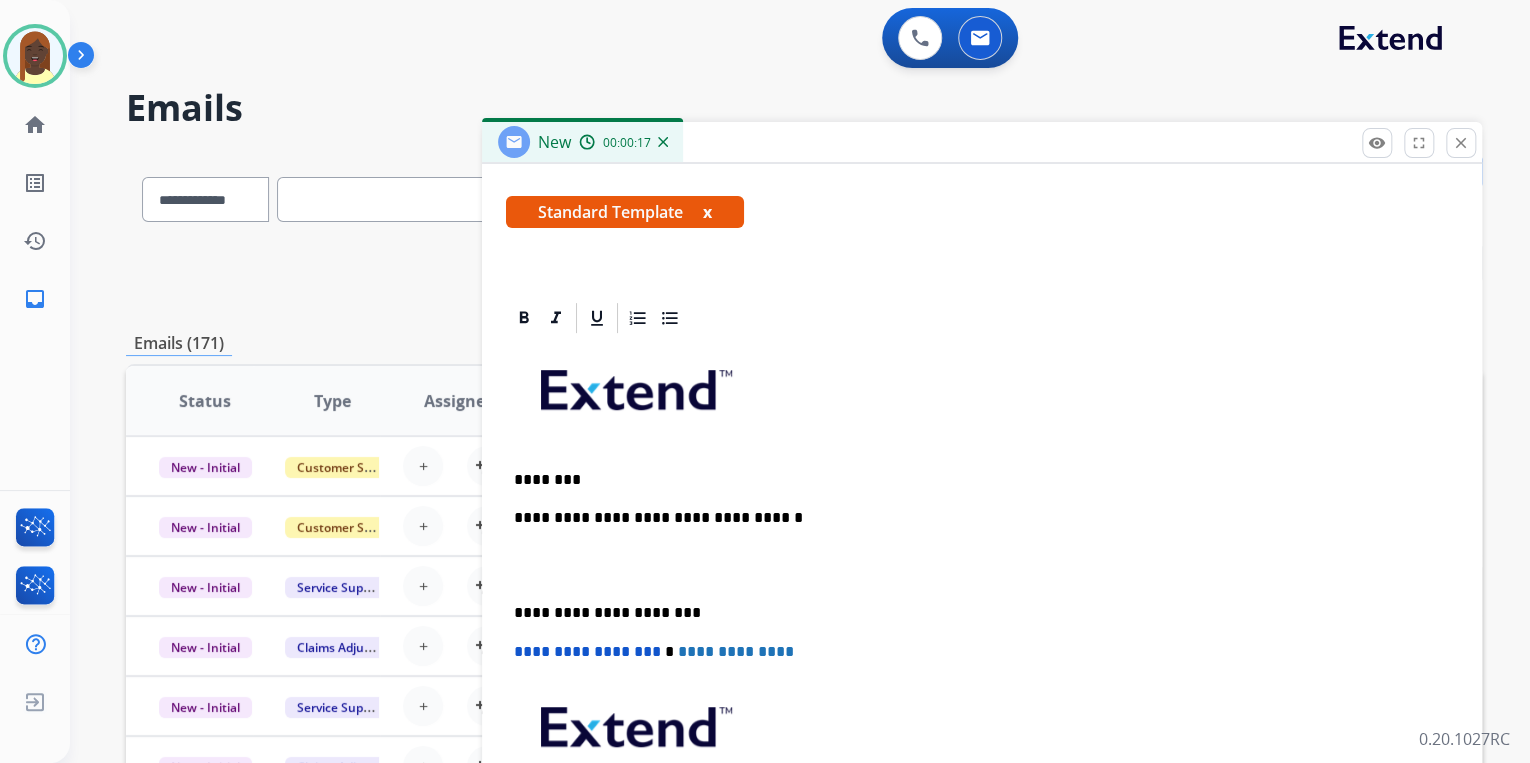 scroll, scrollTop: 344, scrollLeft: 0, axis: vertical 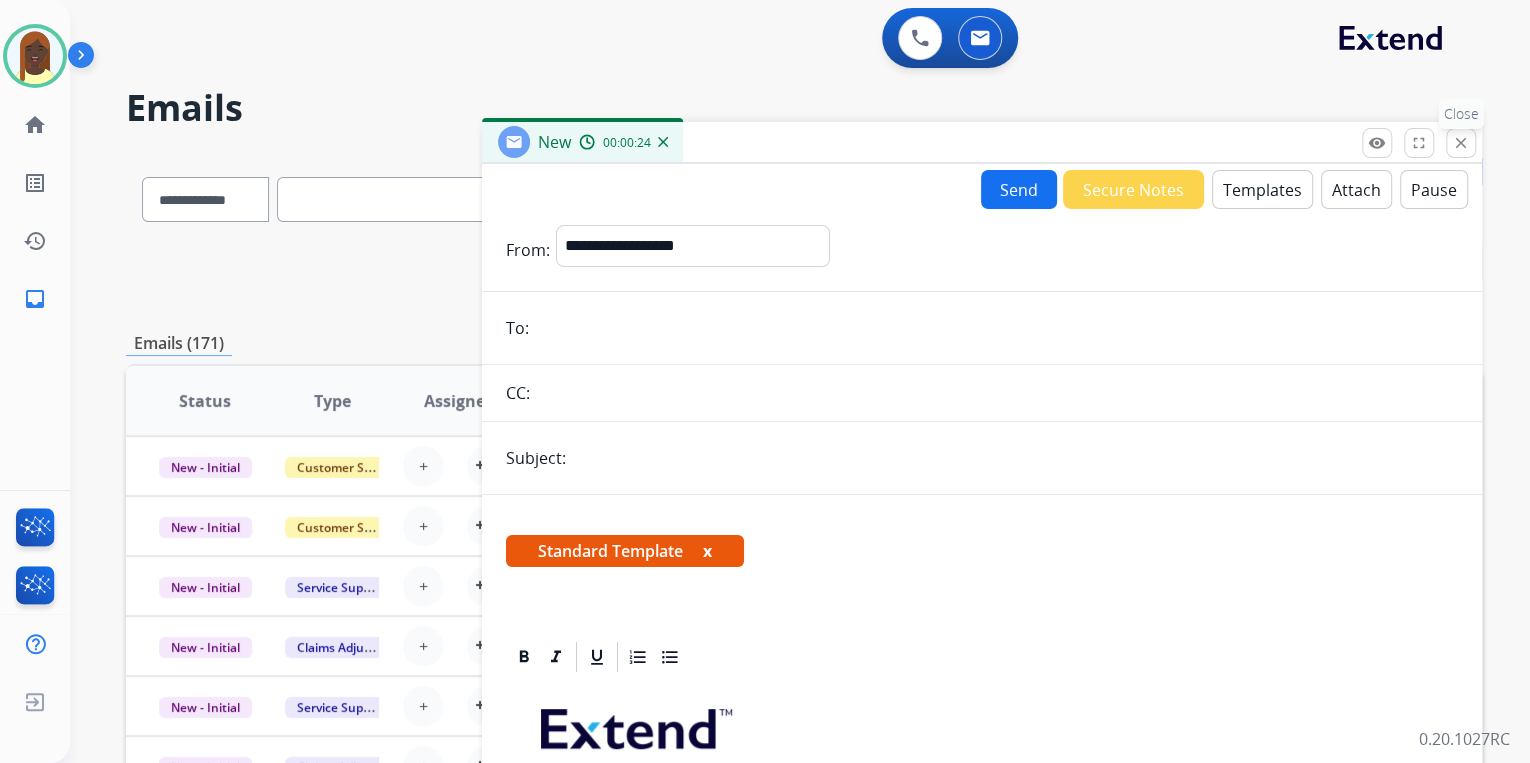 click on "close" at bounding box center (1461, 143) 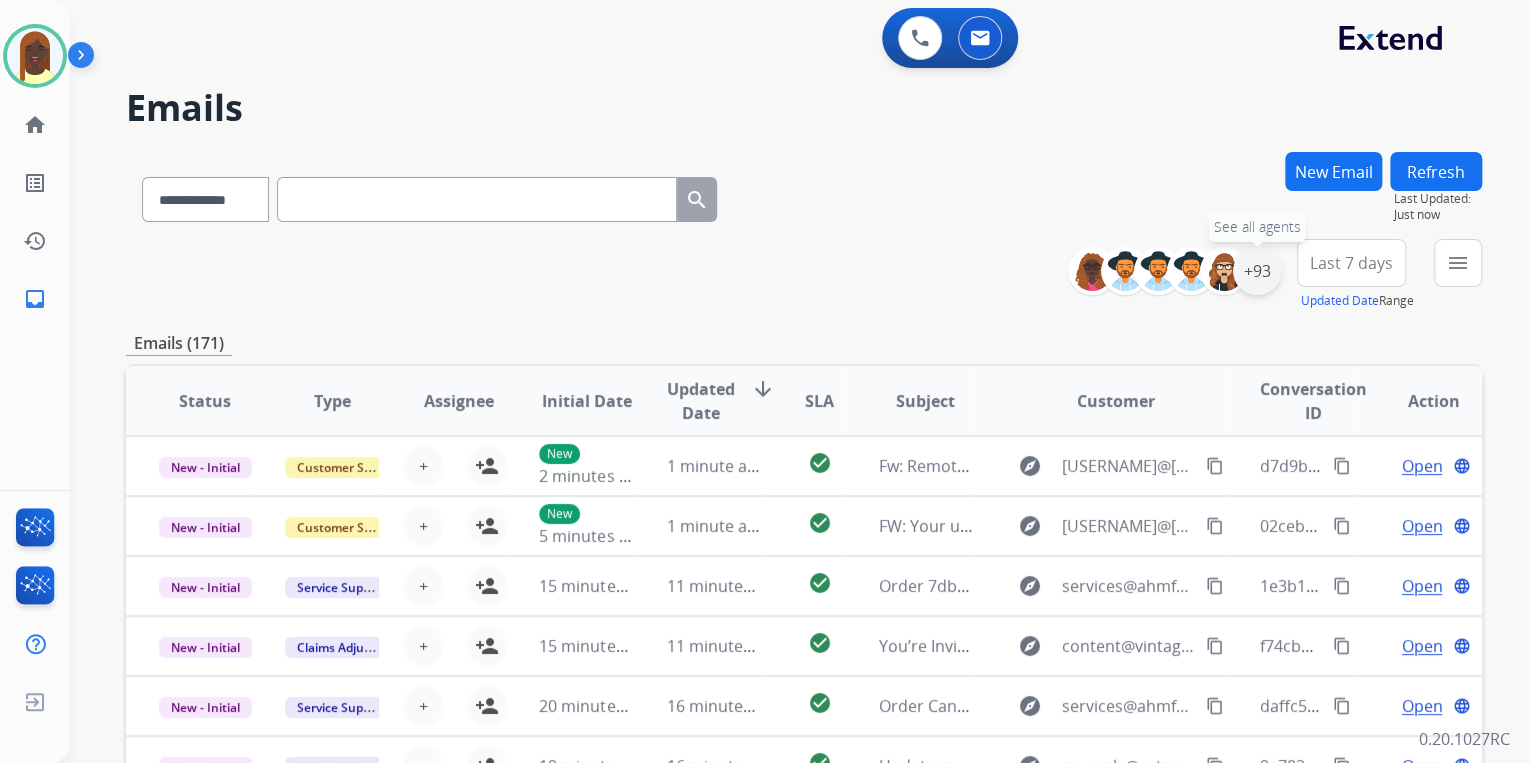 click on "+93" at bounding box center [1257, 271] 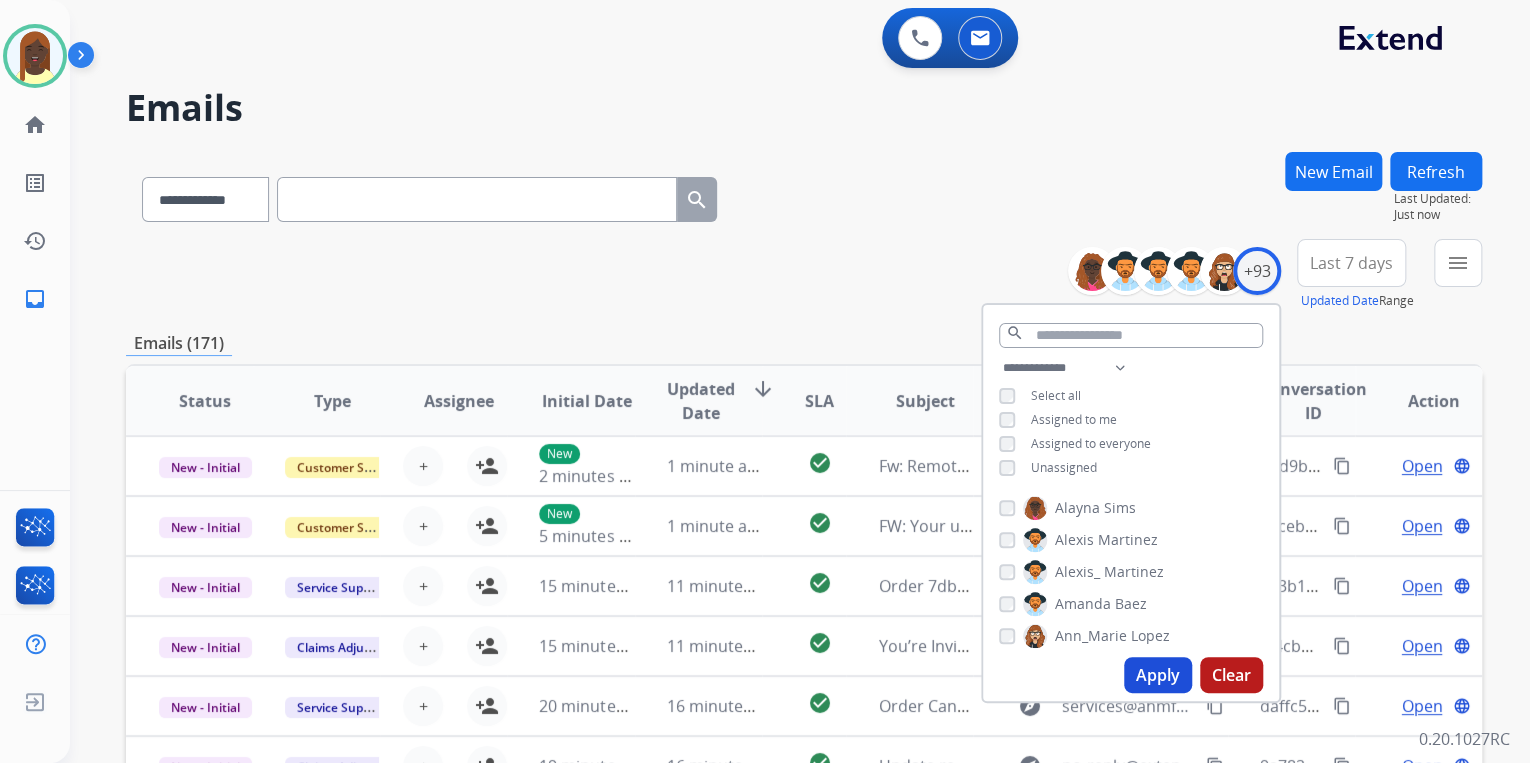 click on "Apply" at bounding box center [1158, 675] 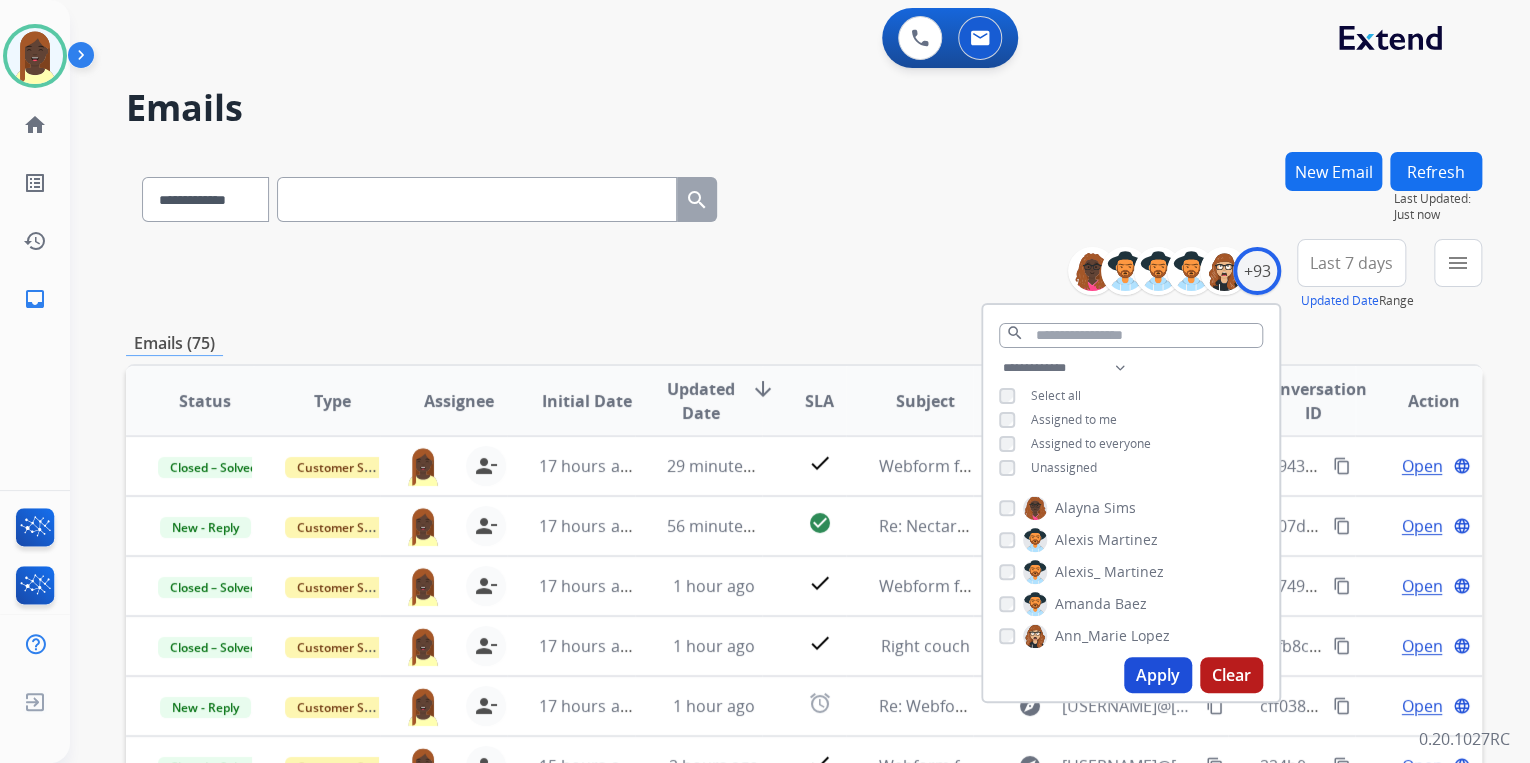 click on "**********" at bounding box center [804, 645] 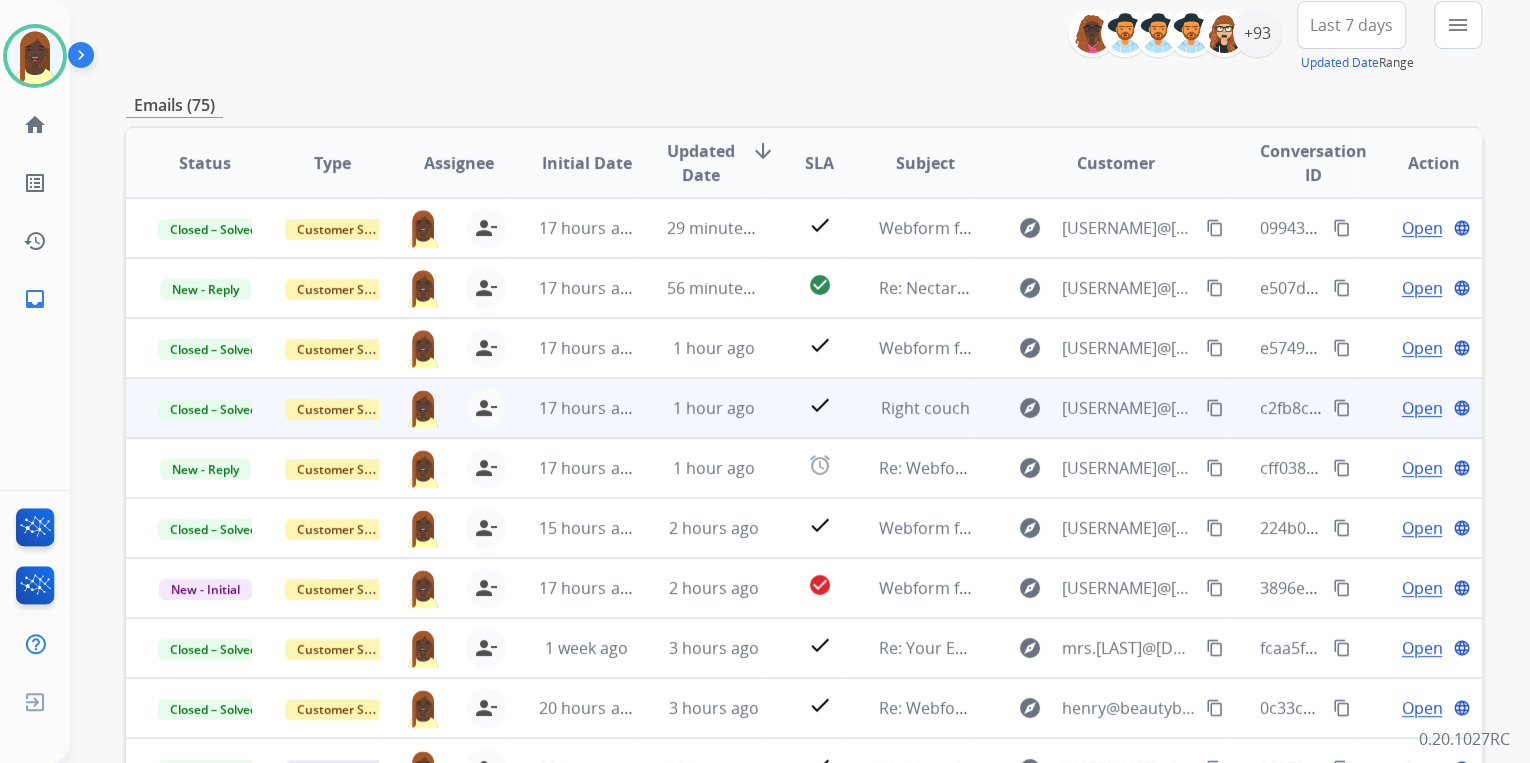 scroll, scrollTop: 320, scrollLeft: 0, axis: vertical 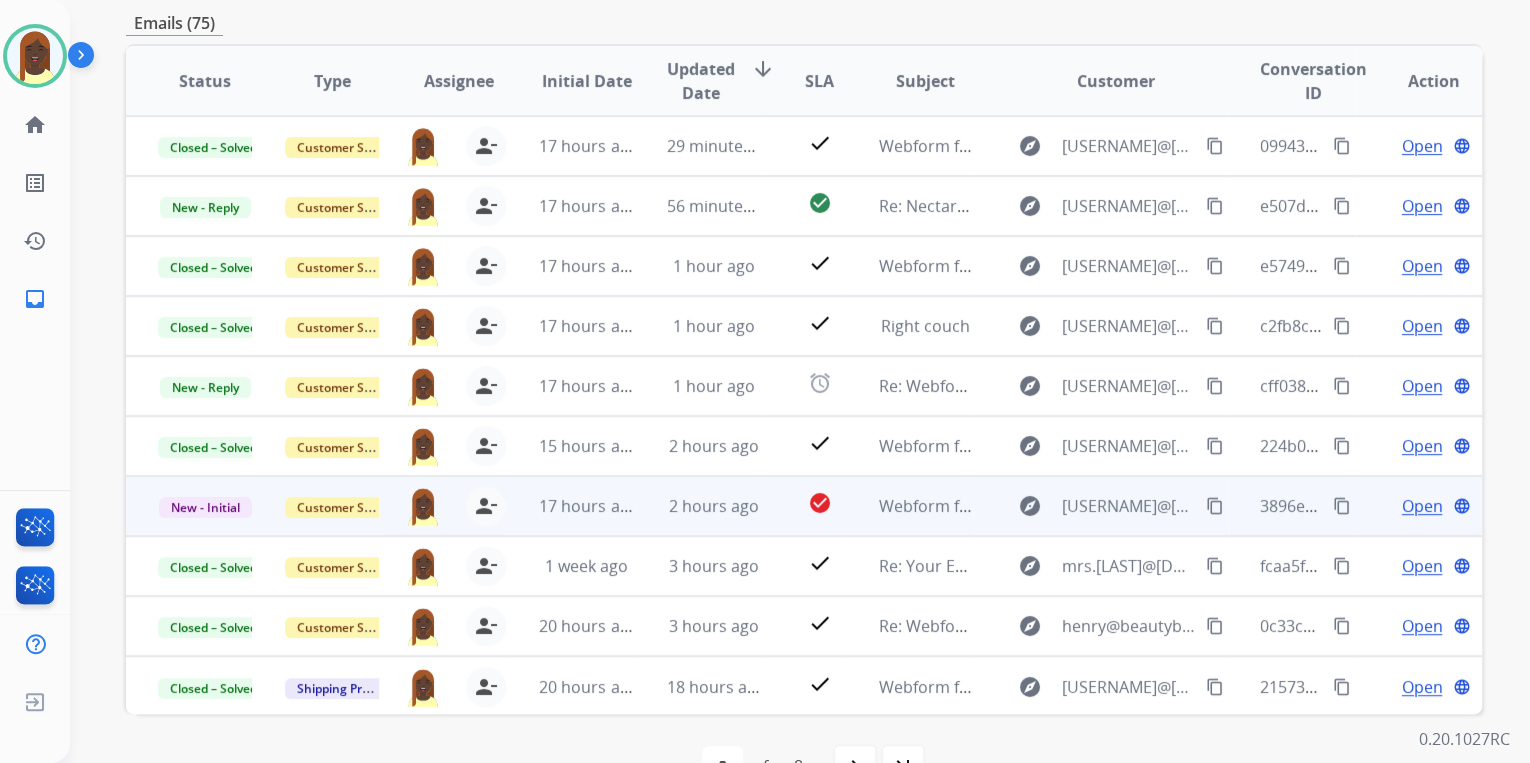 click on "Open" at bounding box center [1421, 506] 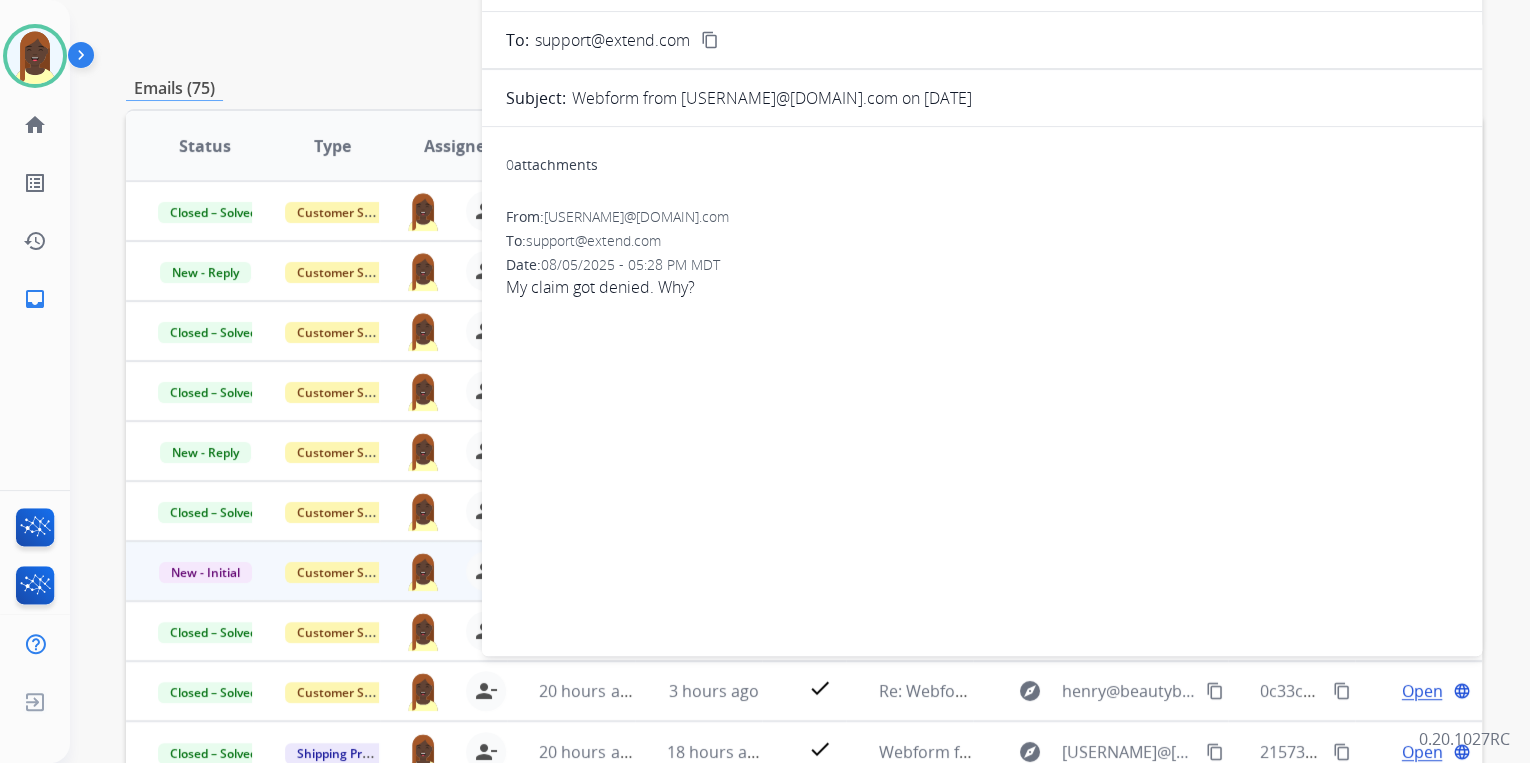scroll, scrollTop: 80, scrollLeft: 0, axis: vertical 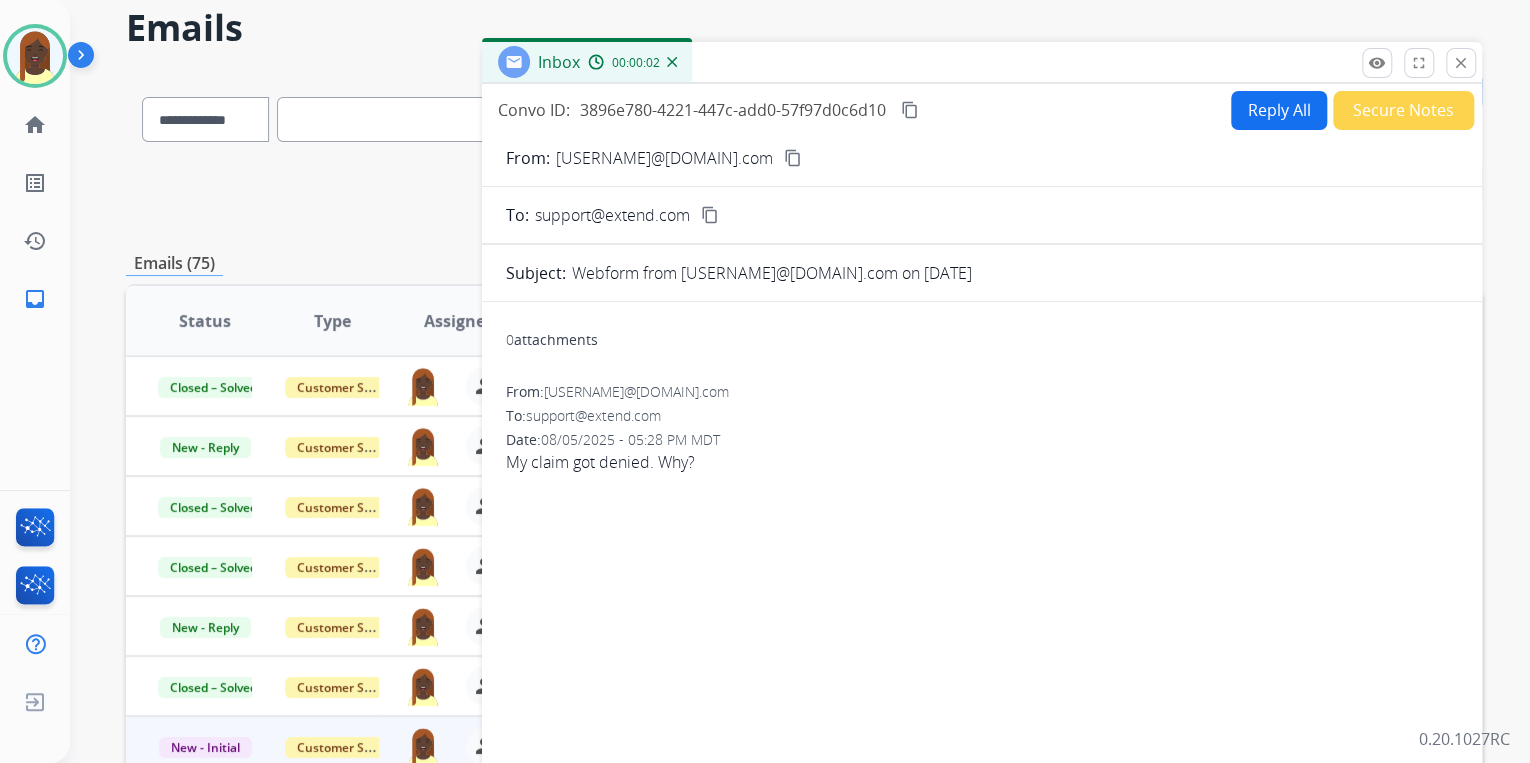 click on "Reply All" at bounding box center (1279, 110) 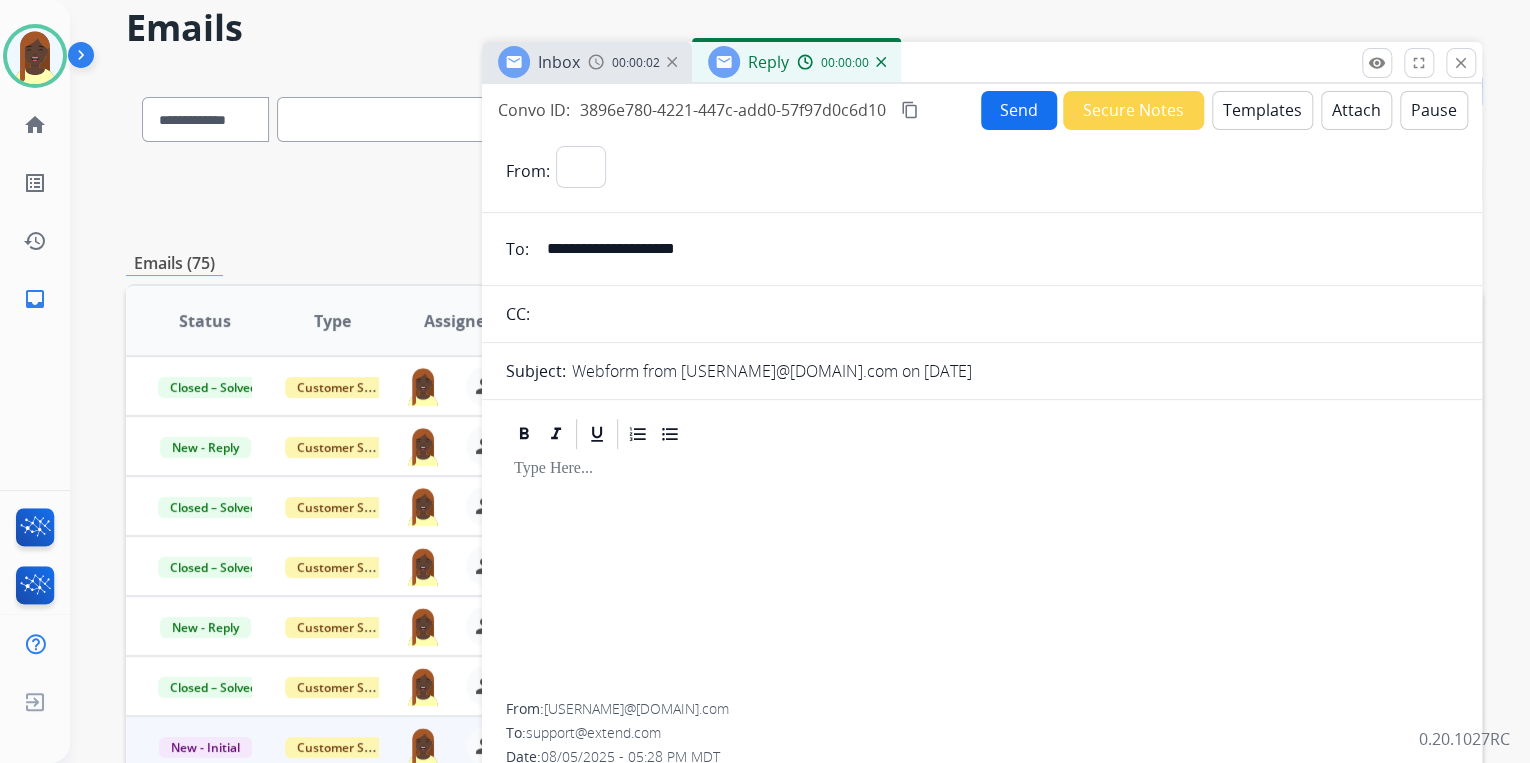 select on "**********" 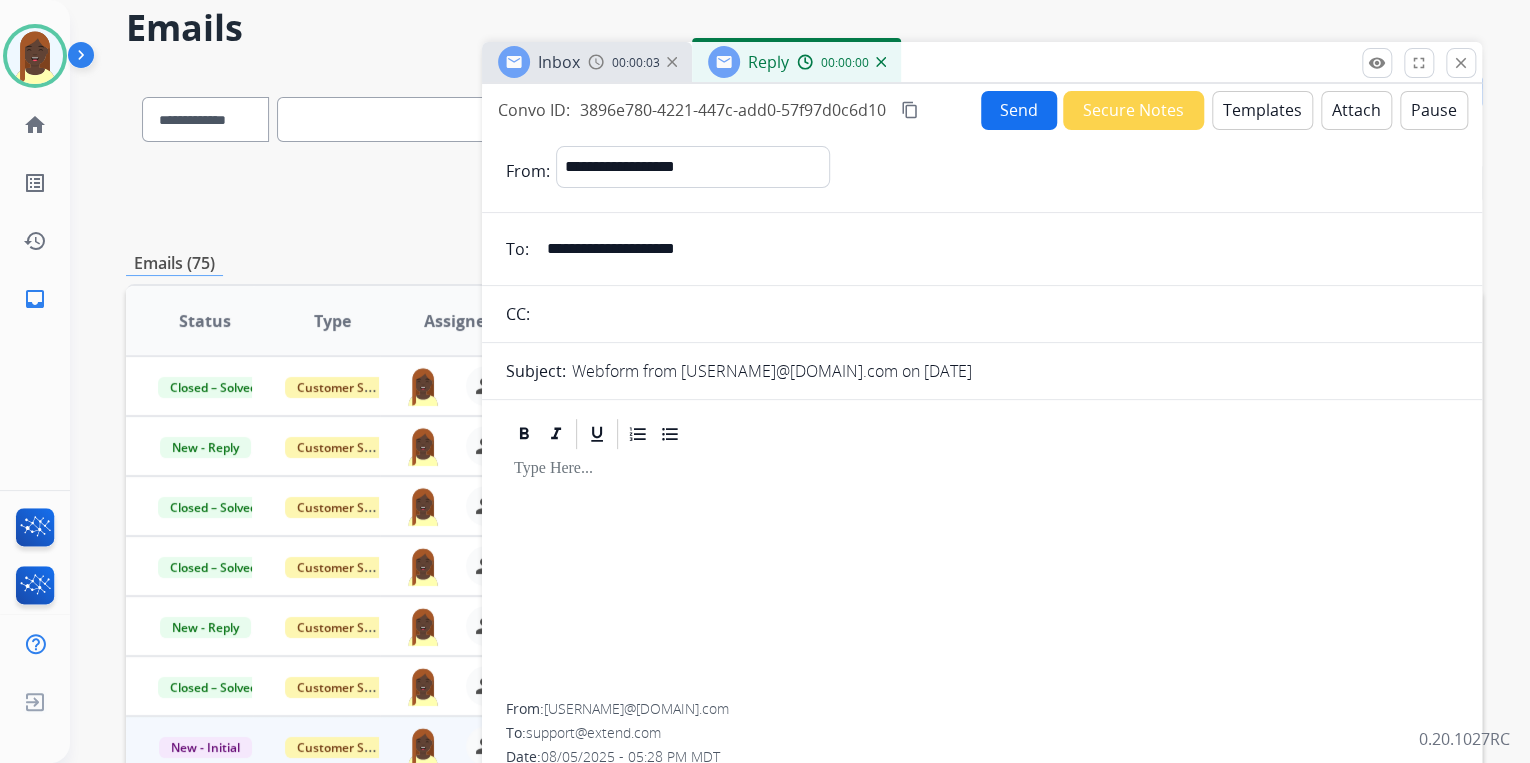 click on "Templates" at bounding box center [1262, 110] 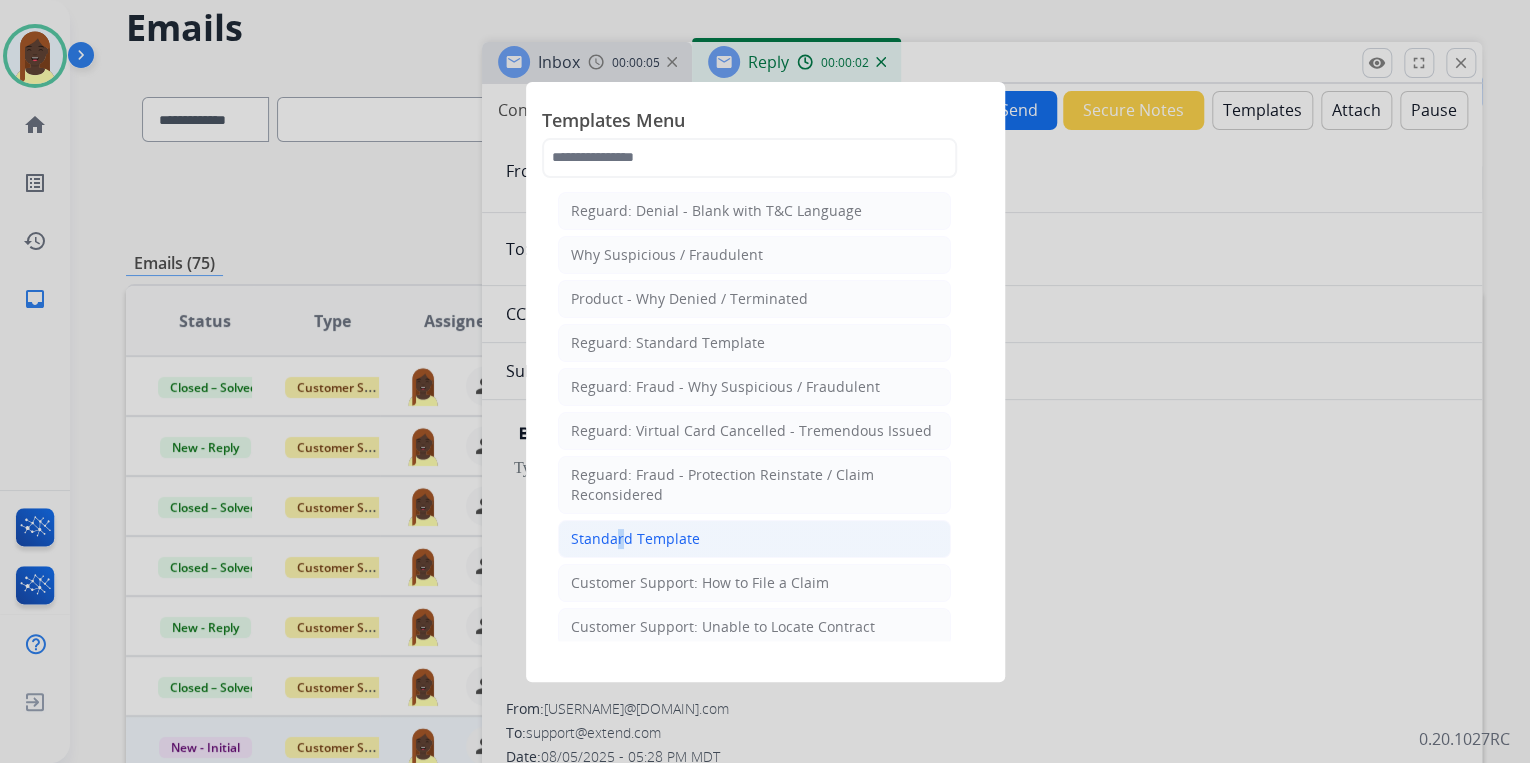 click on "Standard Template" 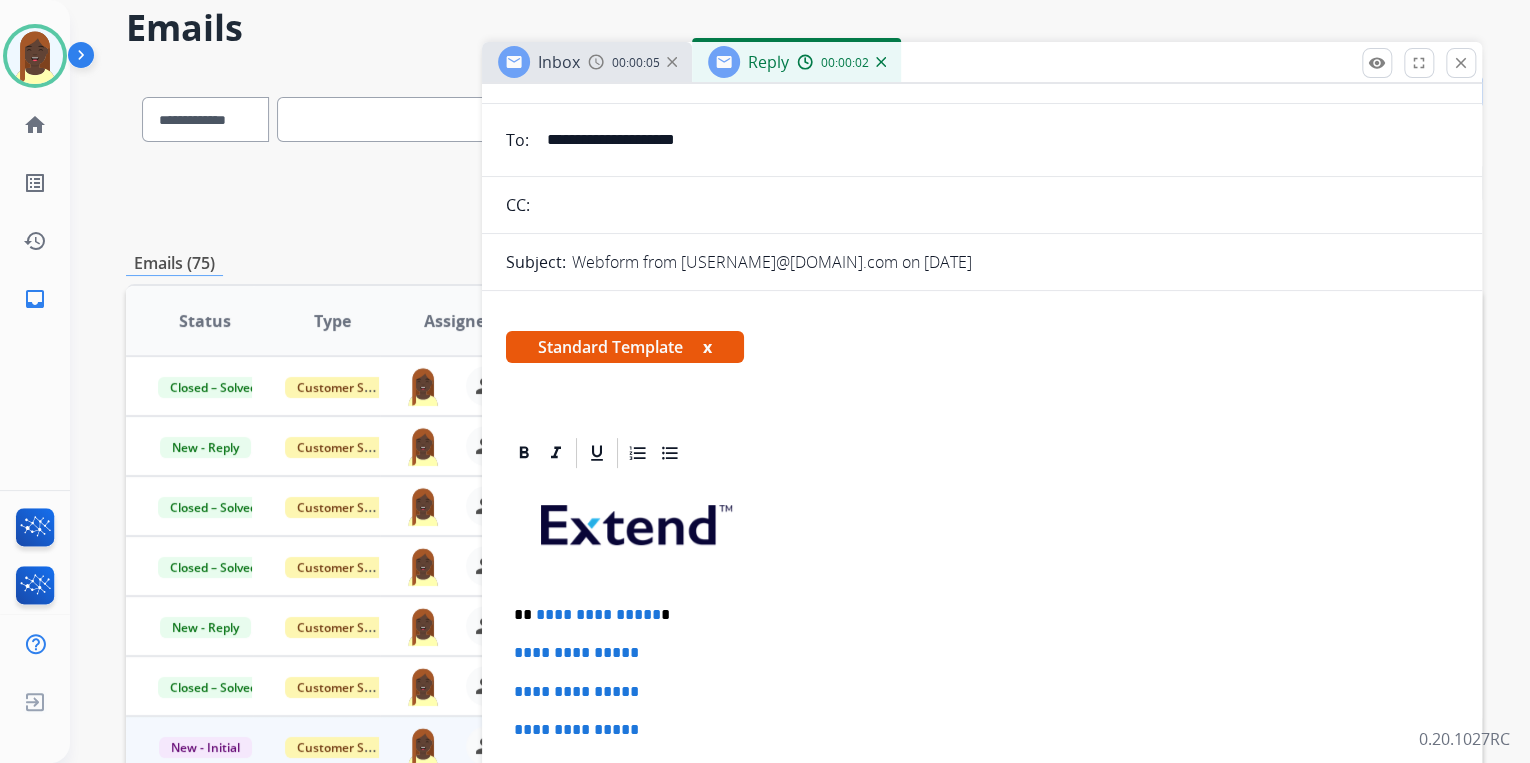 scroll, scrollTop: 400, scrollLeft: 0, axis: vertical 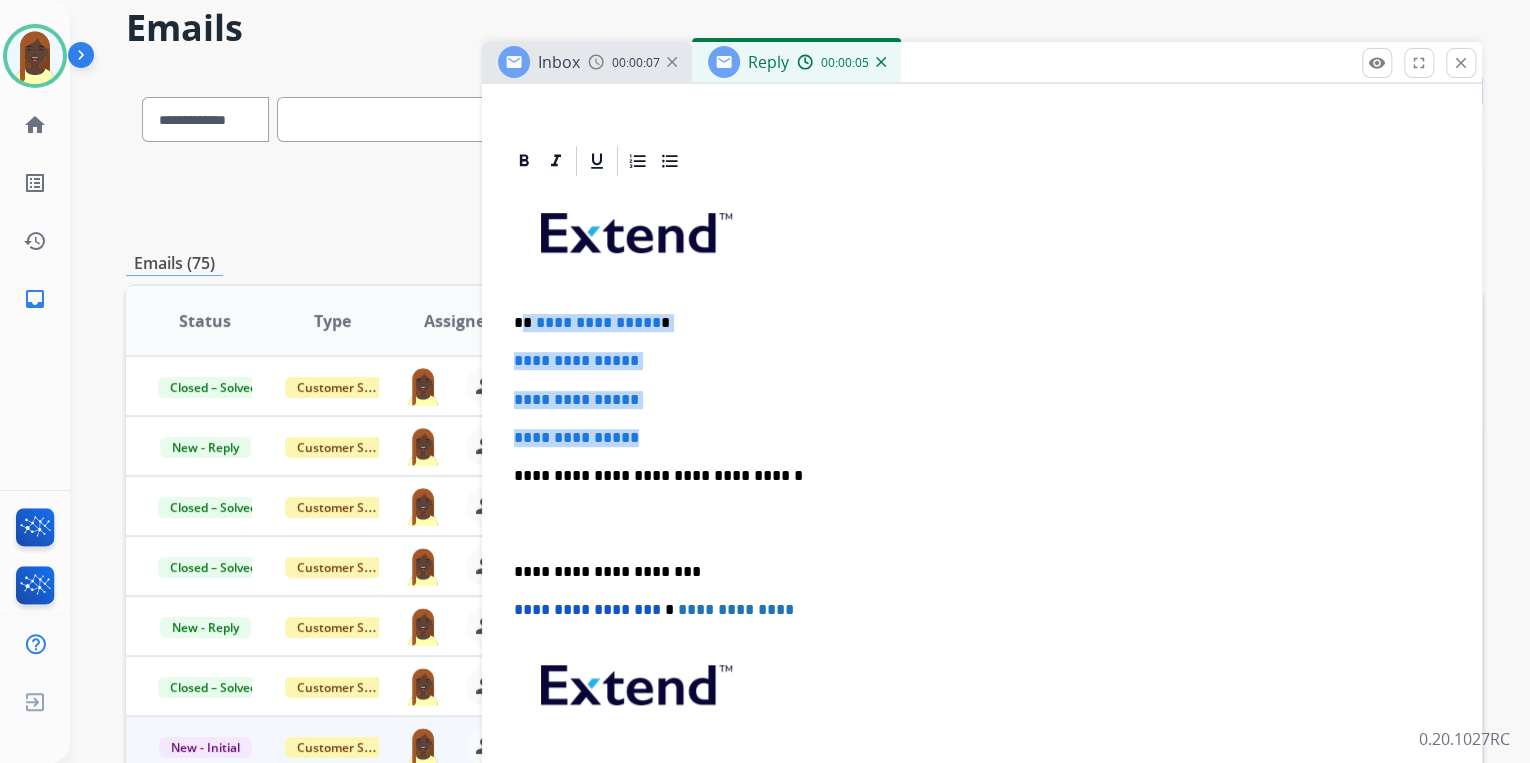 drag, startPoint x: 524, startPoint y: 320, endPoint x: 677, endPoint y: 428, distance: 187.27786 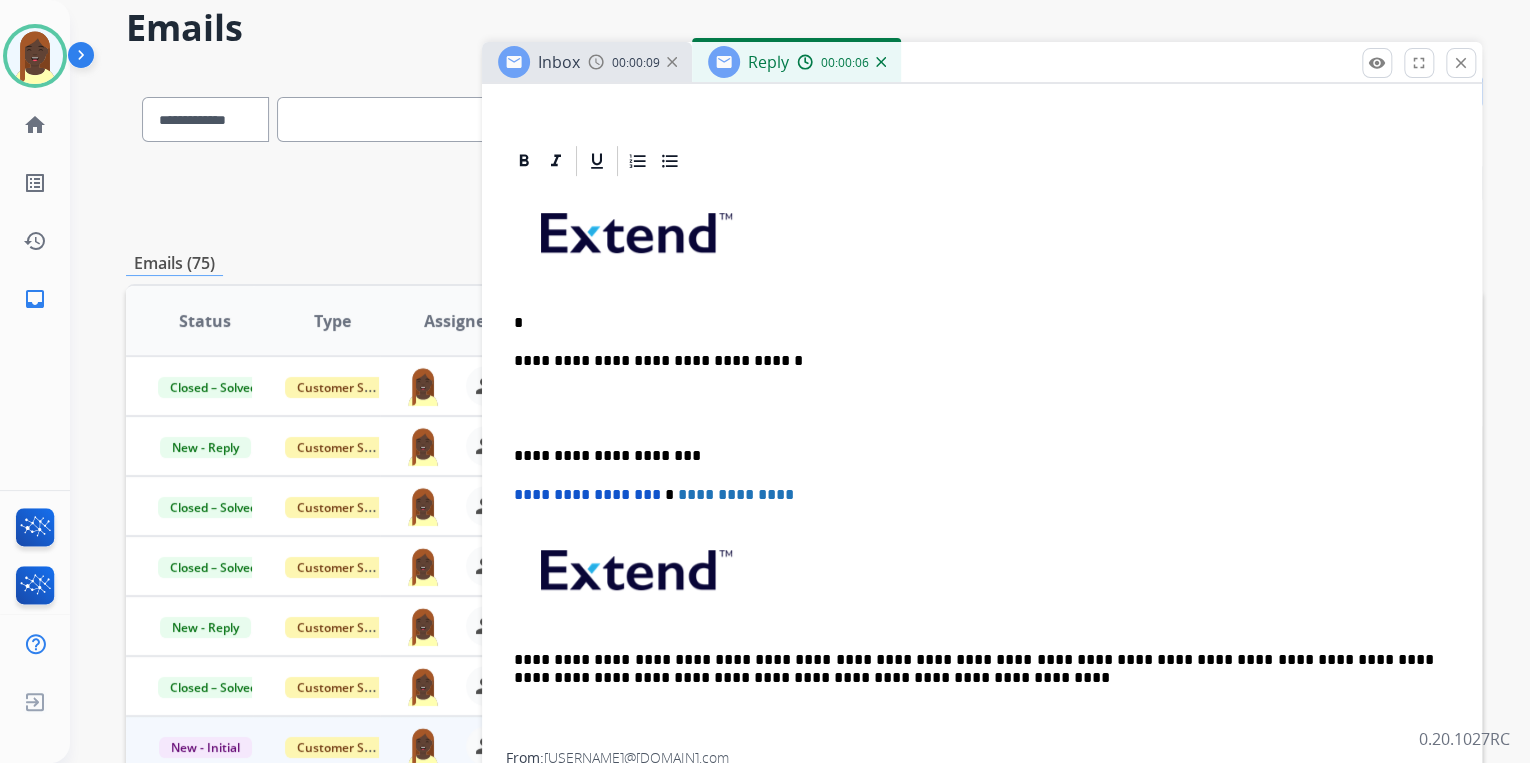 type 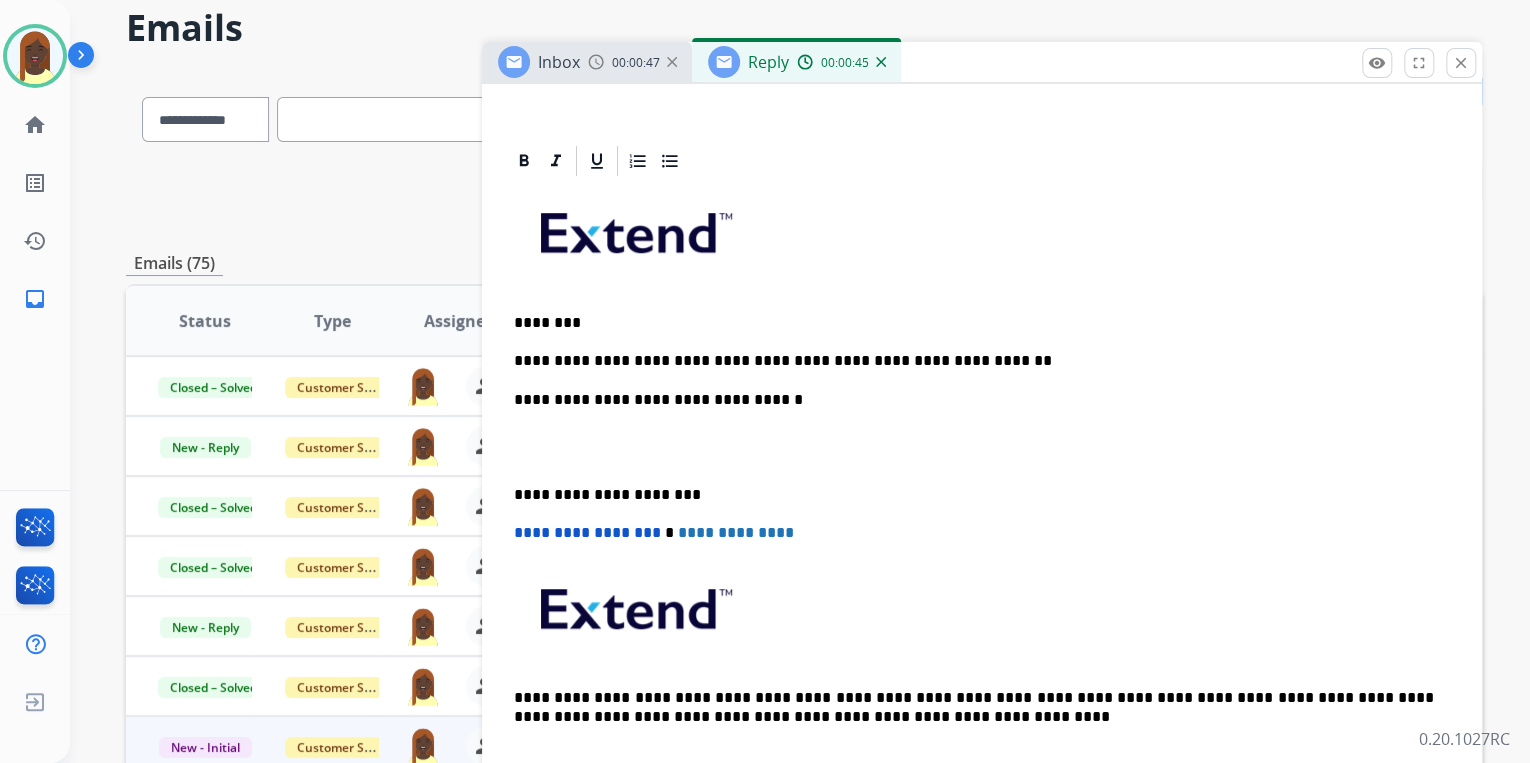 click on "**********" at bounding box center (974, 361) 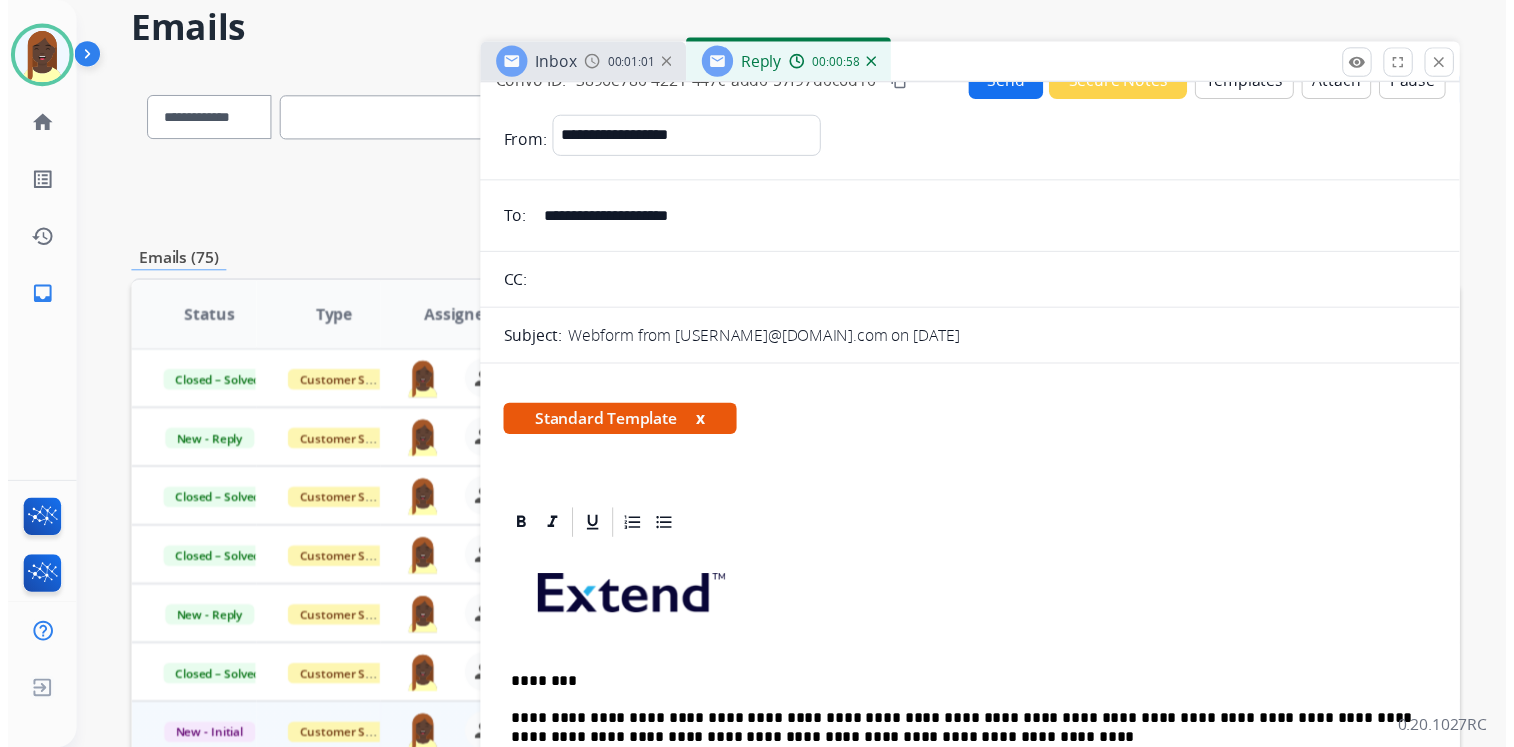 scroll, scrollTop: 0, scrollLeft: 0, axis: both 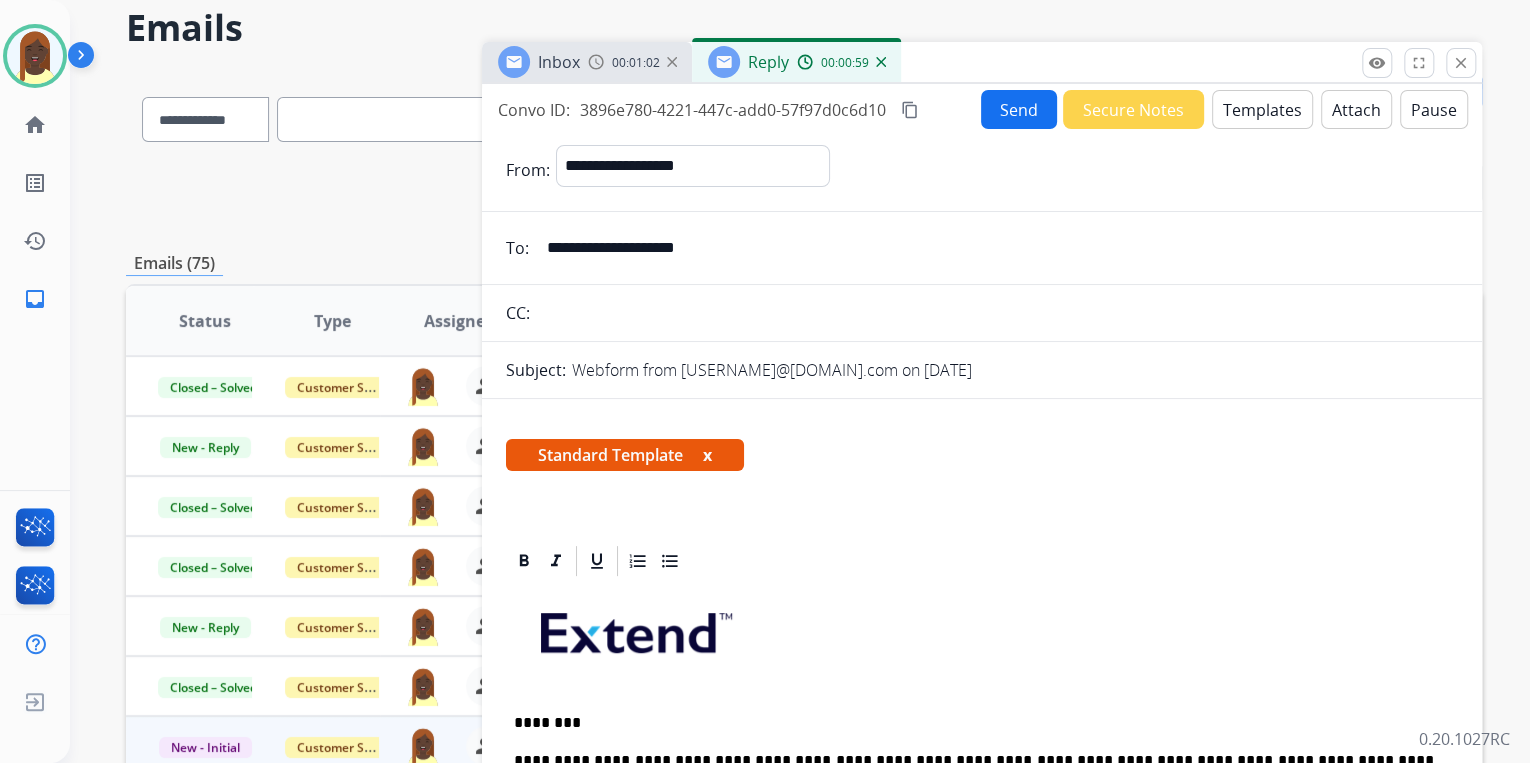 click on "Send" at bounding box center (1019, 109) 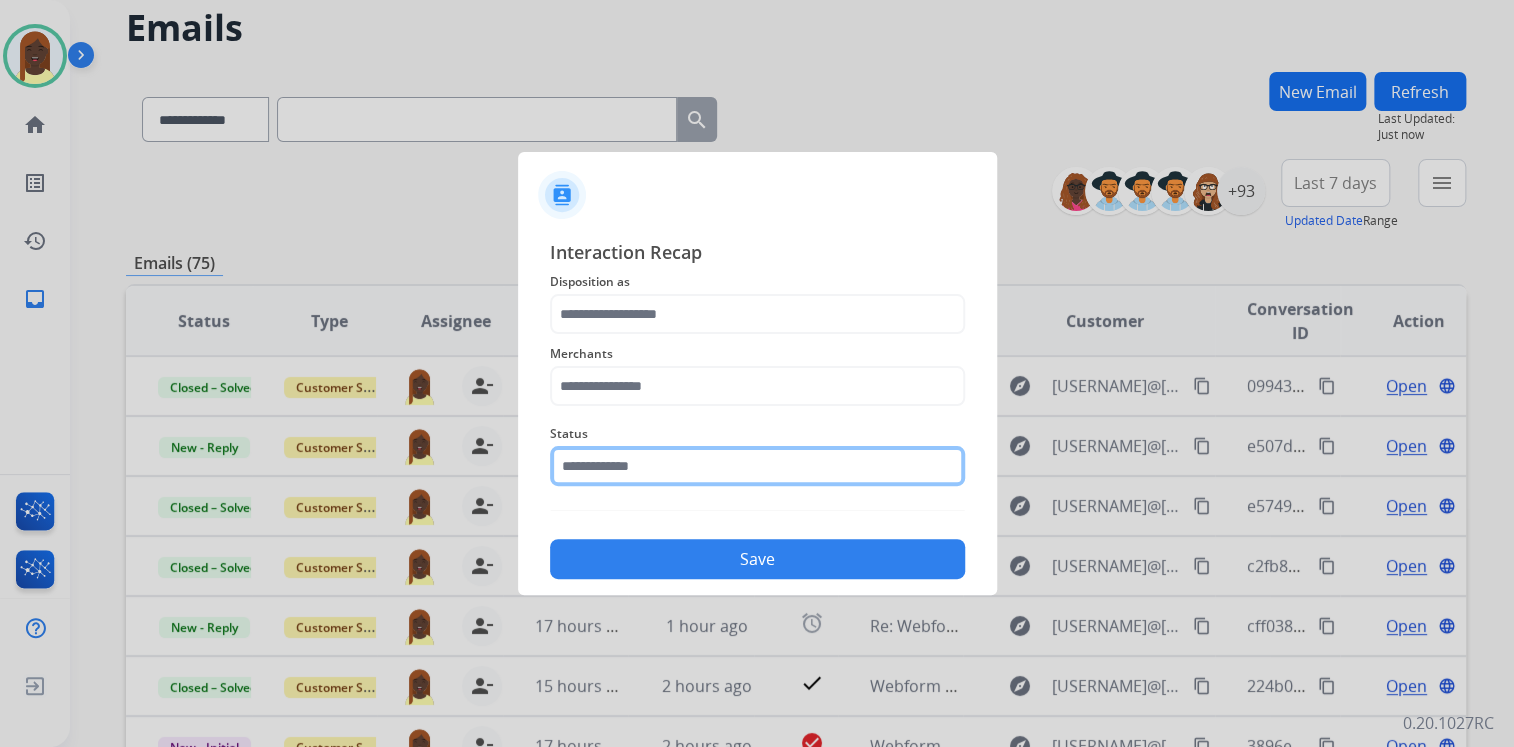 click 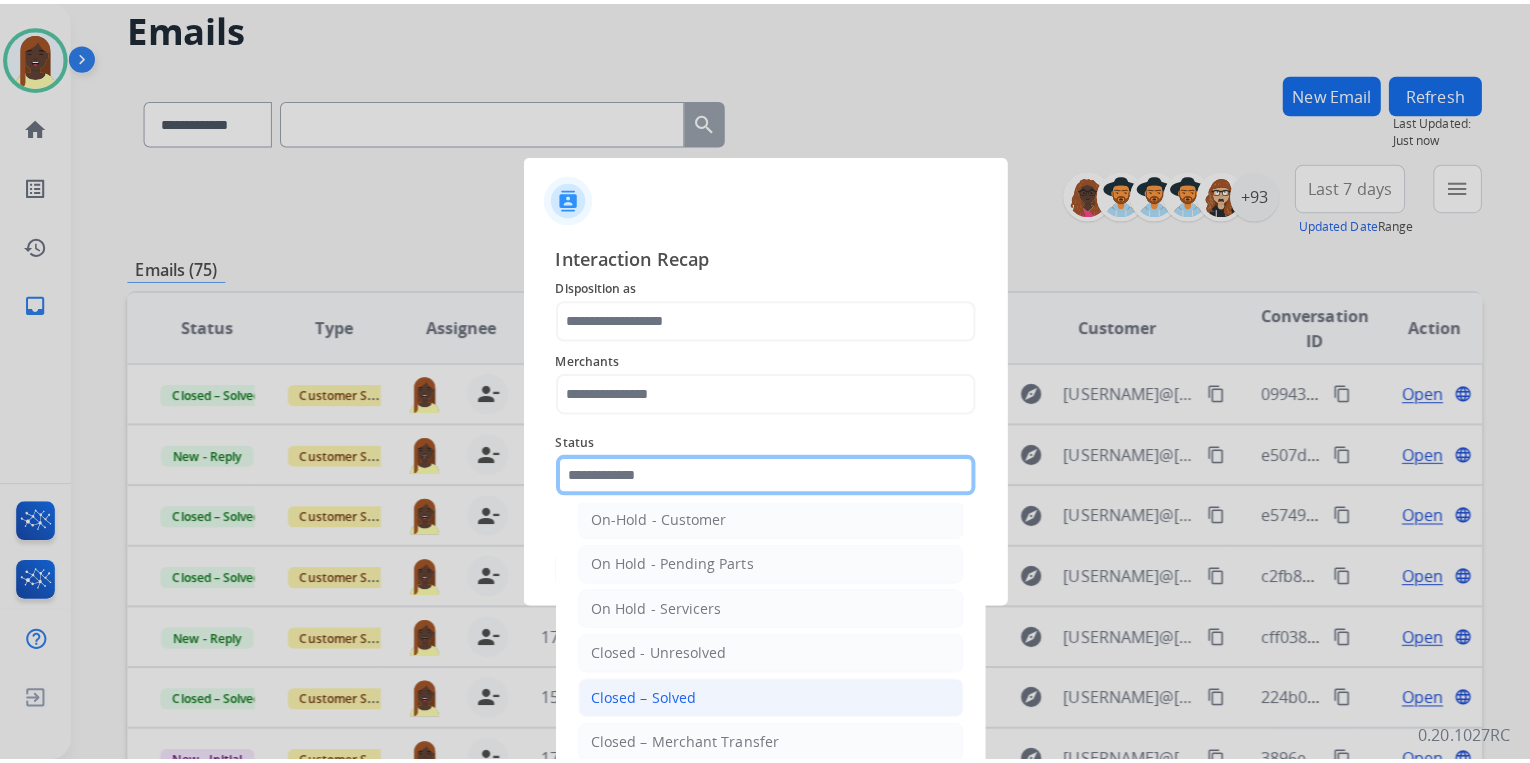 scroll, scrollTop: 116, scrollLeft: 0, axis: vertical 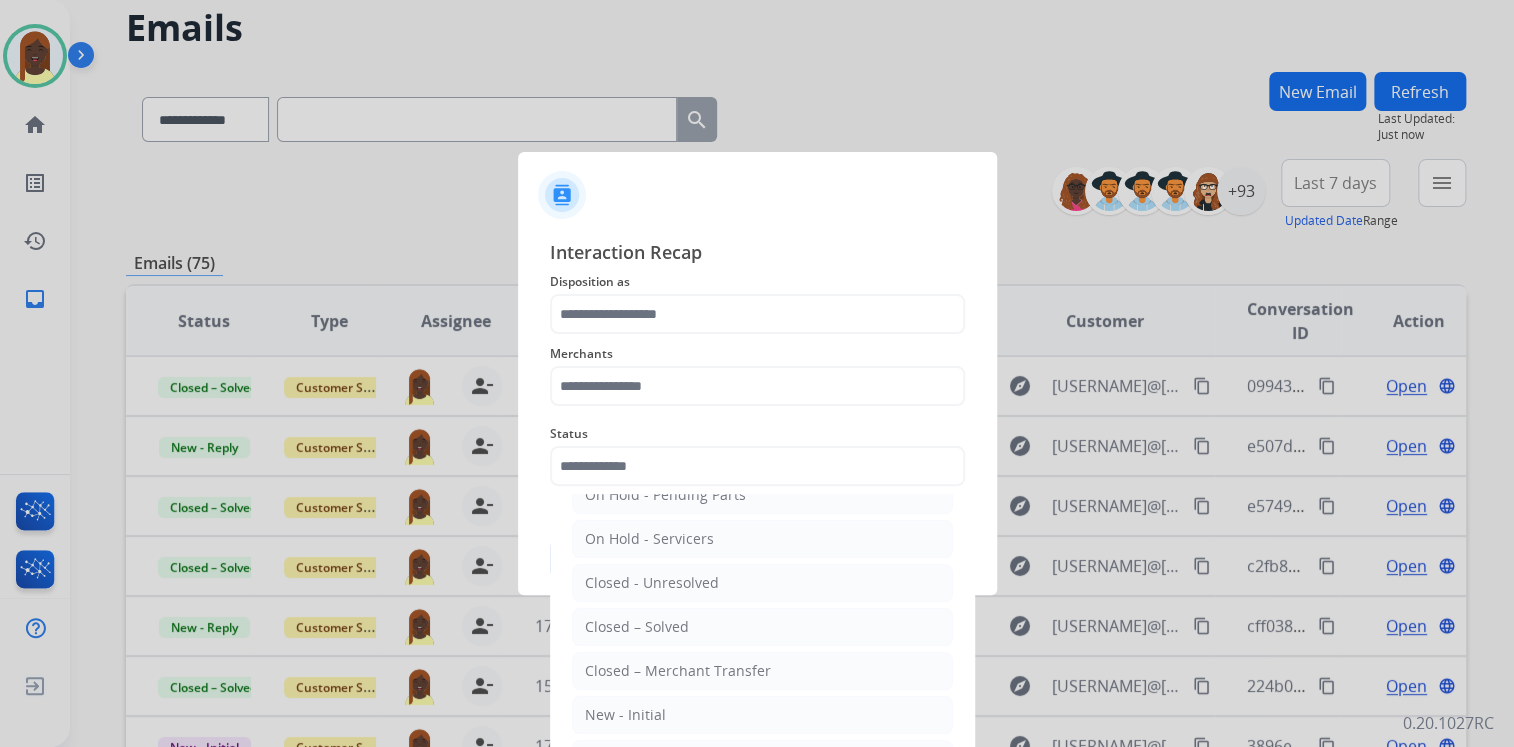 drag, startPoint x: 649, startPoint y: 614, endPoint x: 652, endPoint y: 596, distance: 18.248287 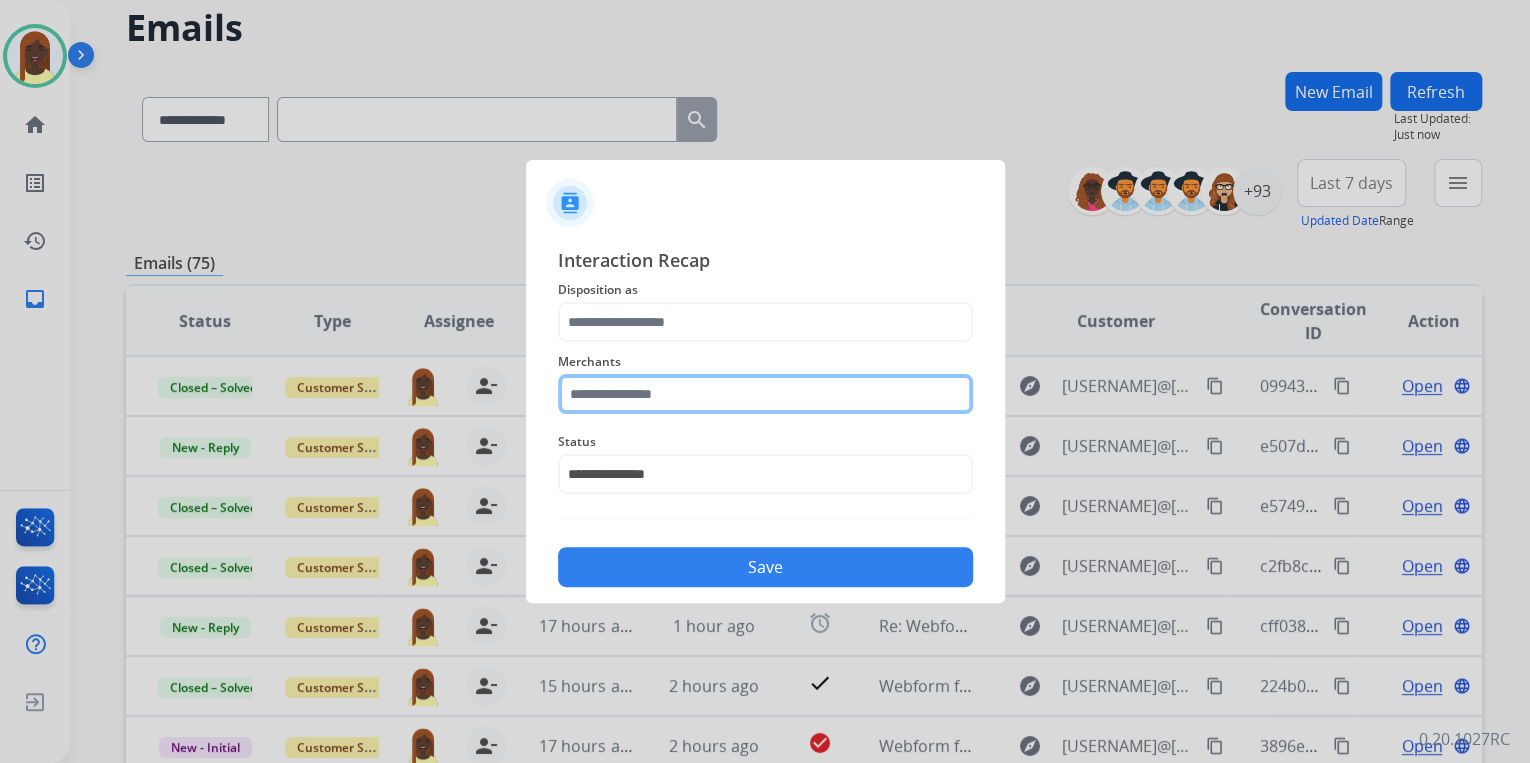 click 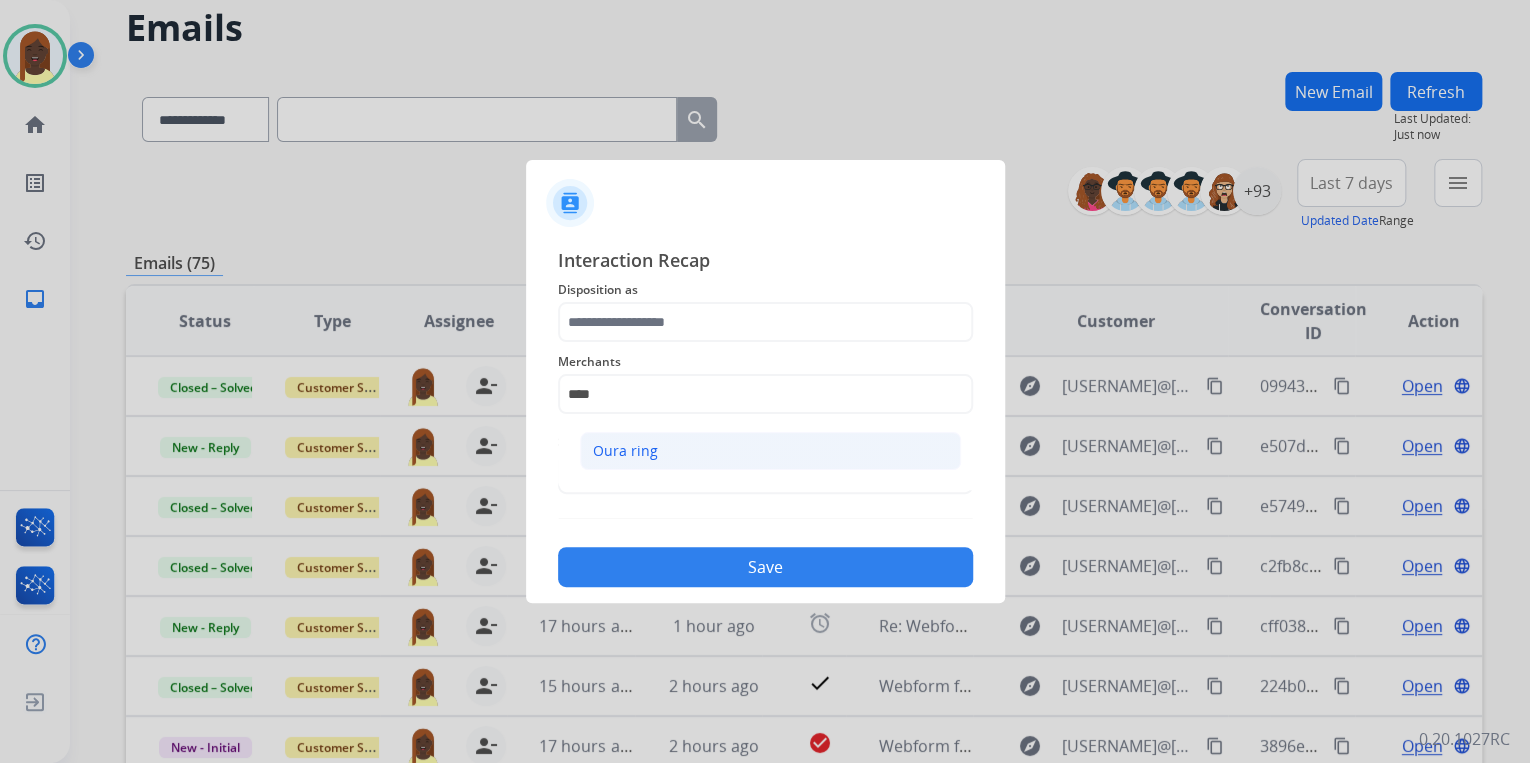 drag, startPoint x: 688, startPoint y: 459, endPoint x: 640, endPoint y: 389, distance: 84.87638 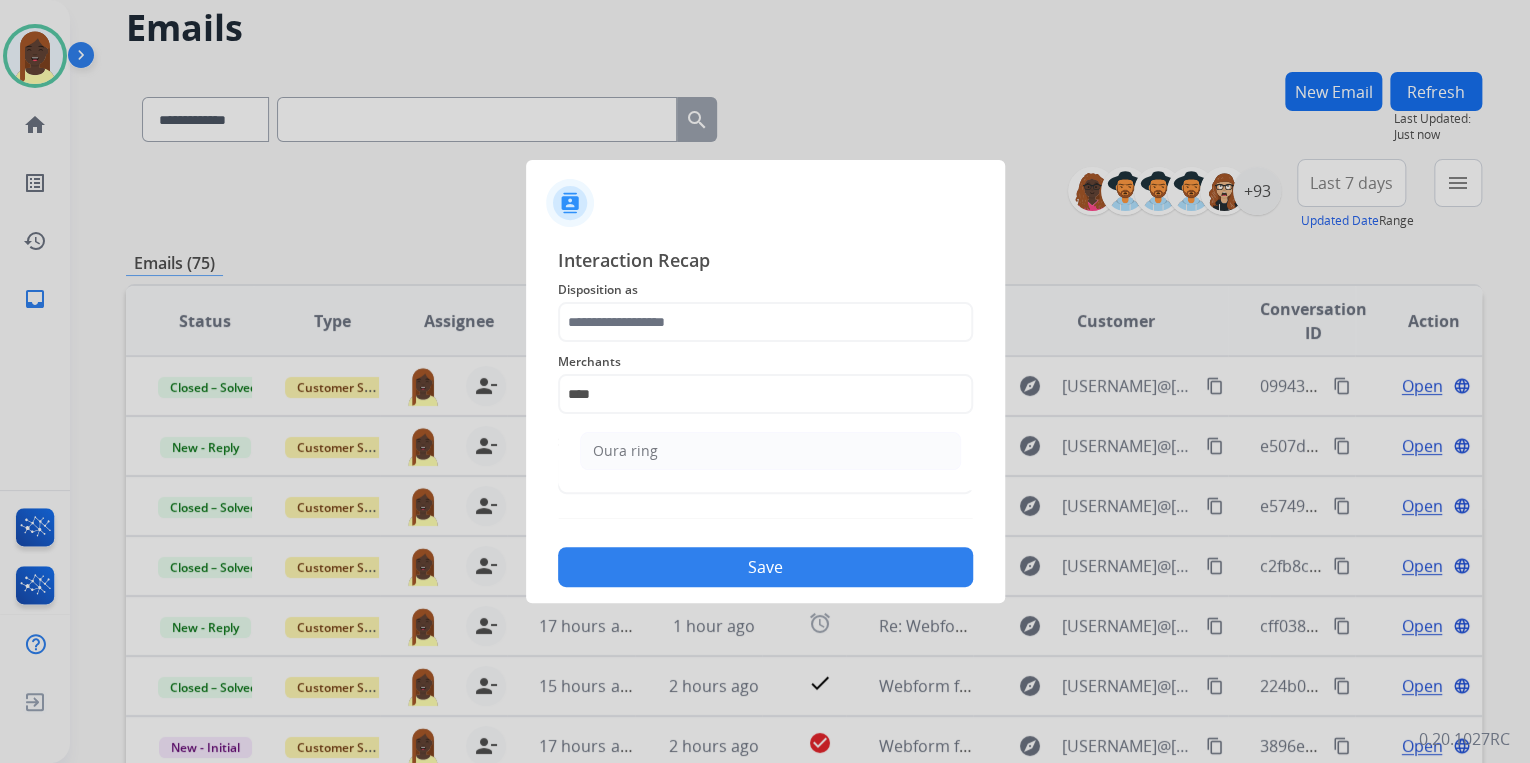 type on "*********" 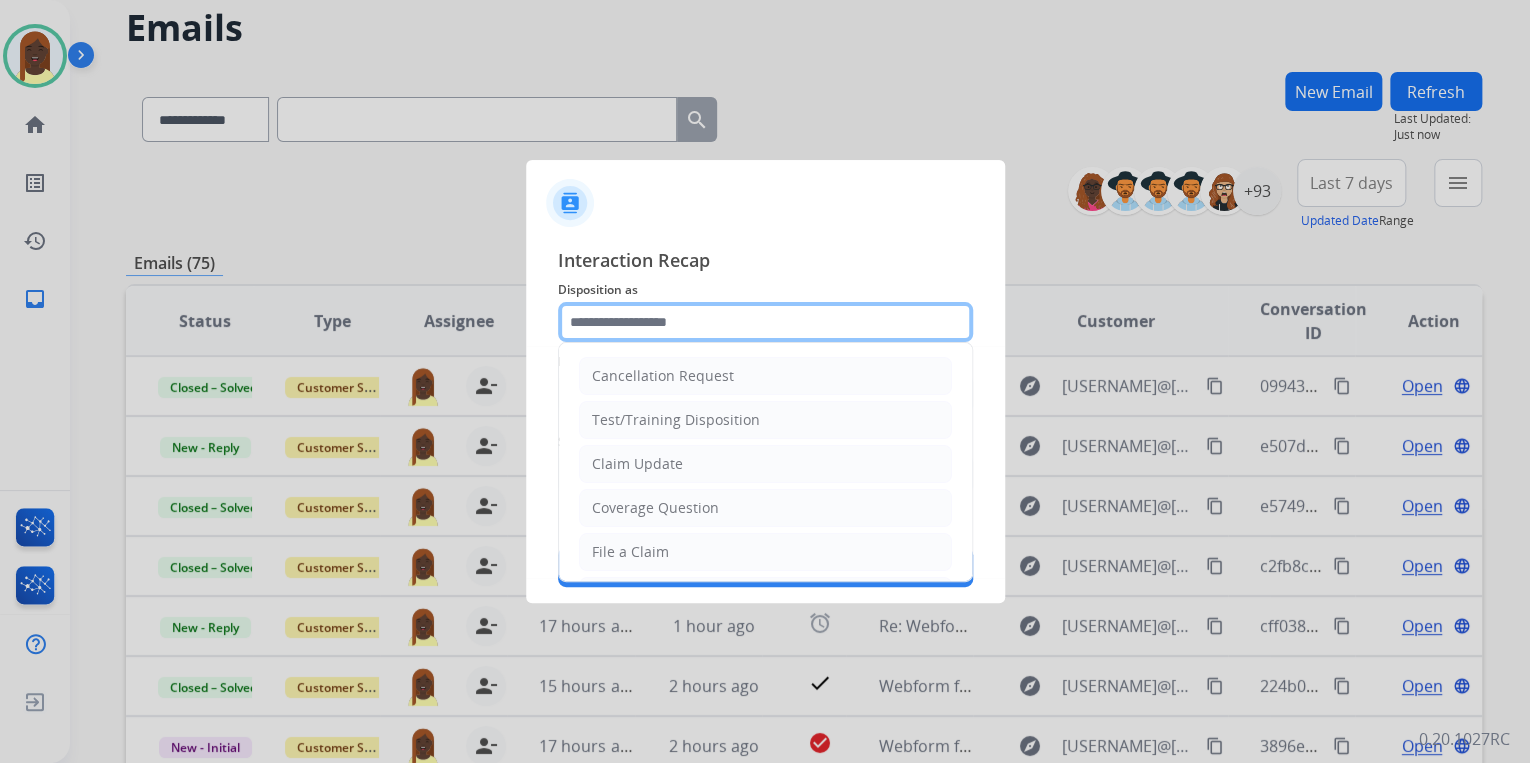 click 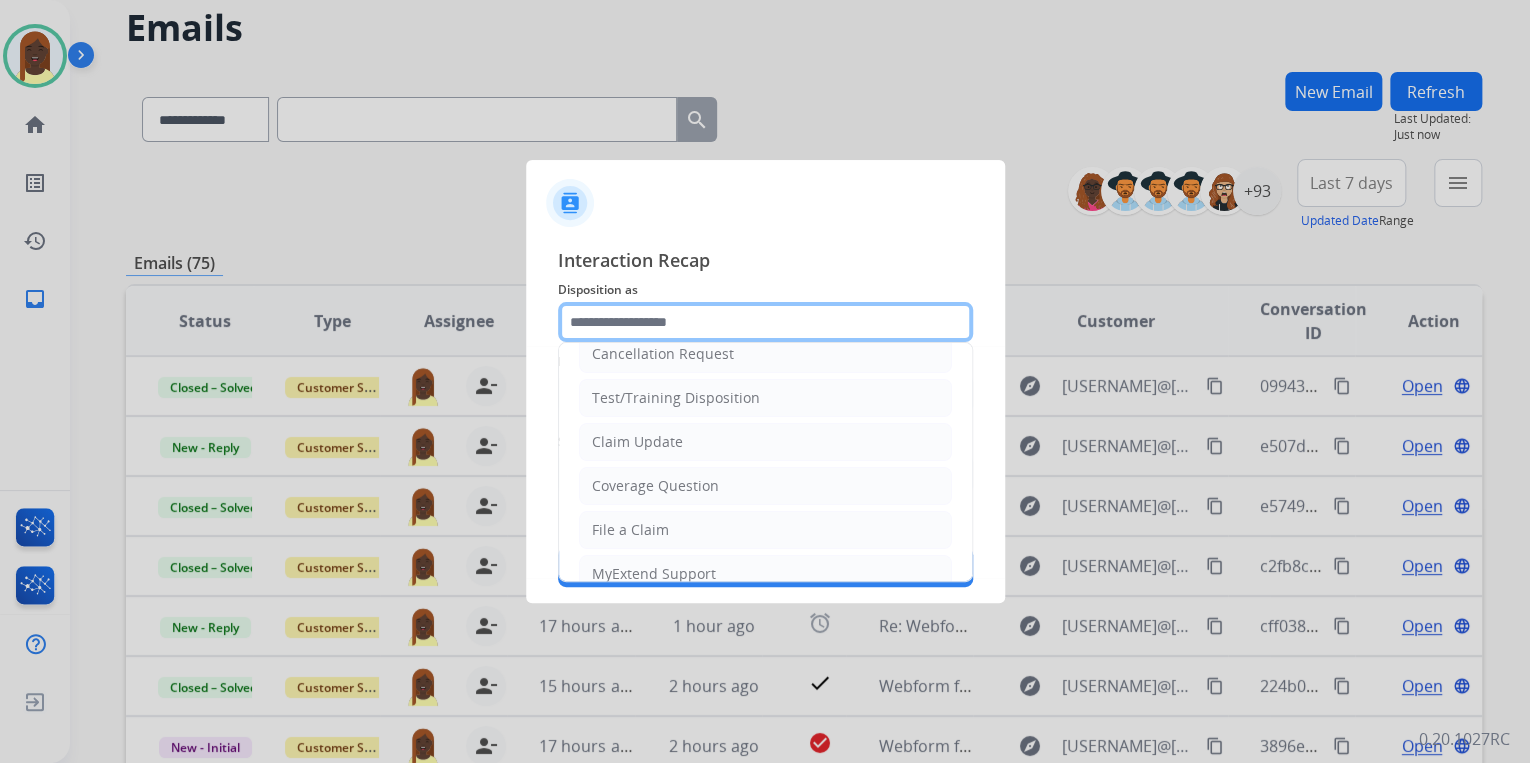 scroll, scrollTop: 0, scrollLeft: 0, axis: both 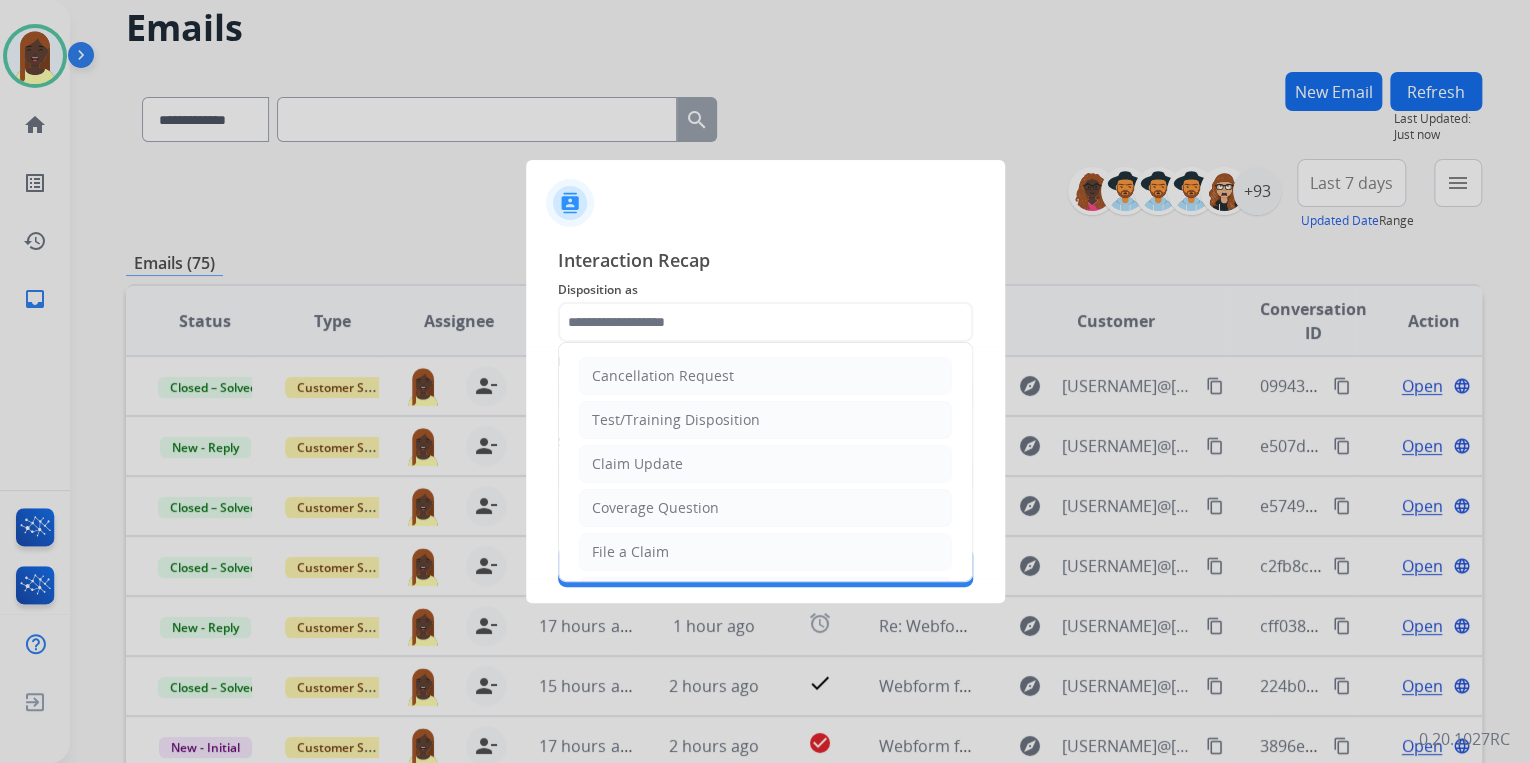 click on "Claim Update" 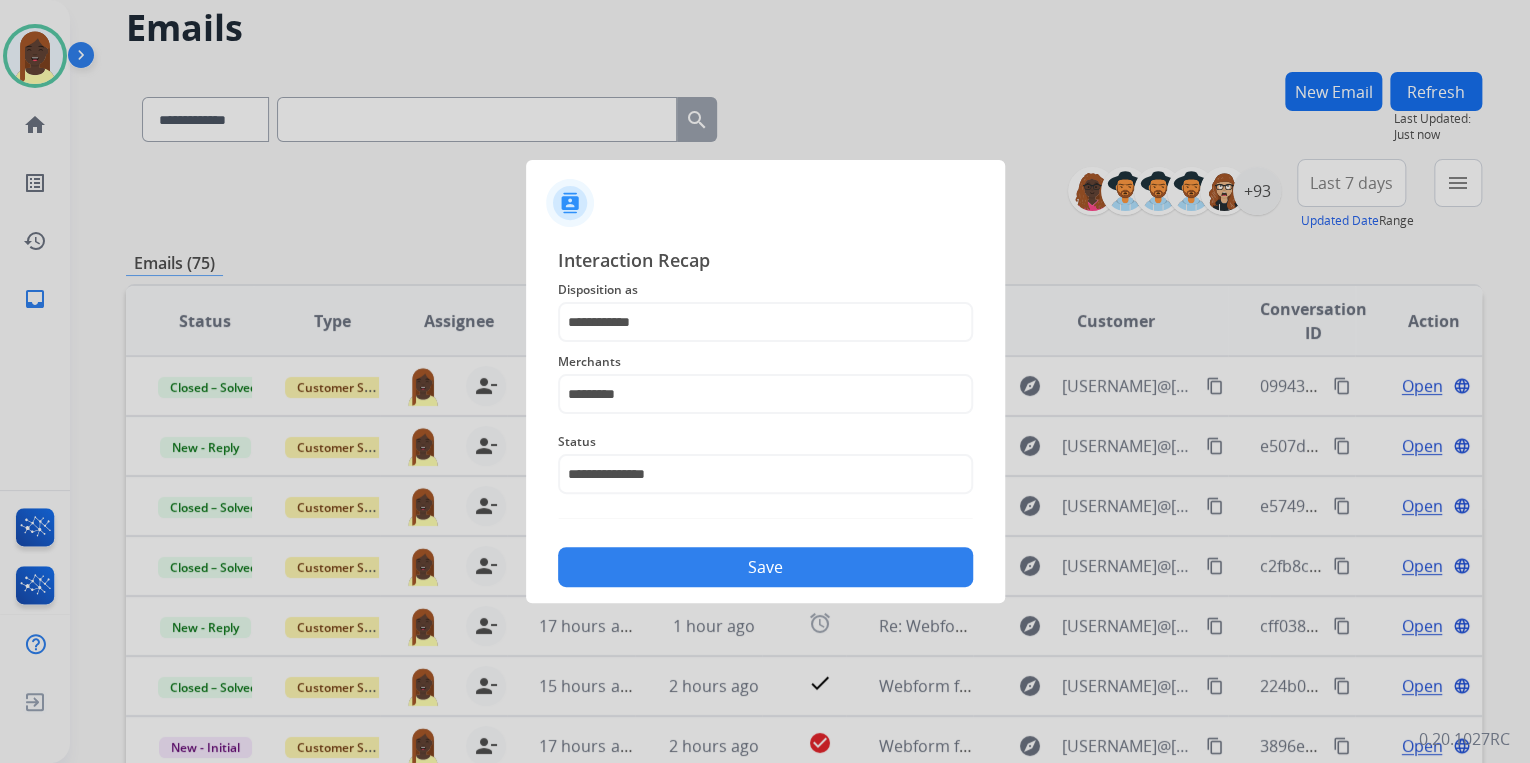 click on "Save" 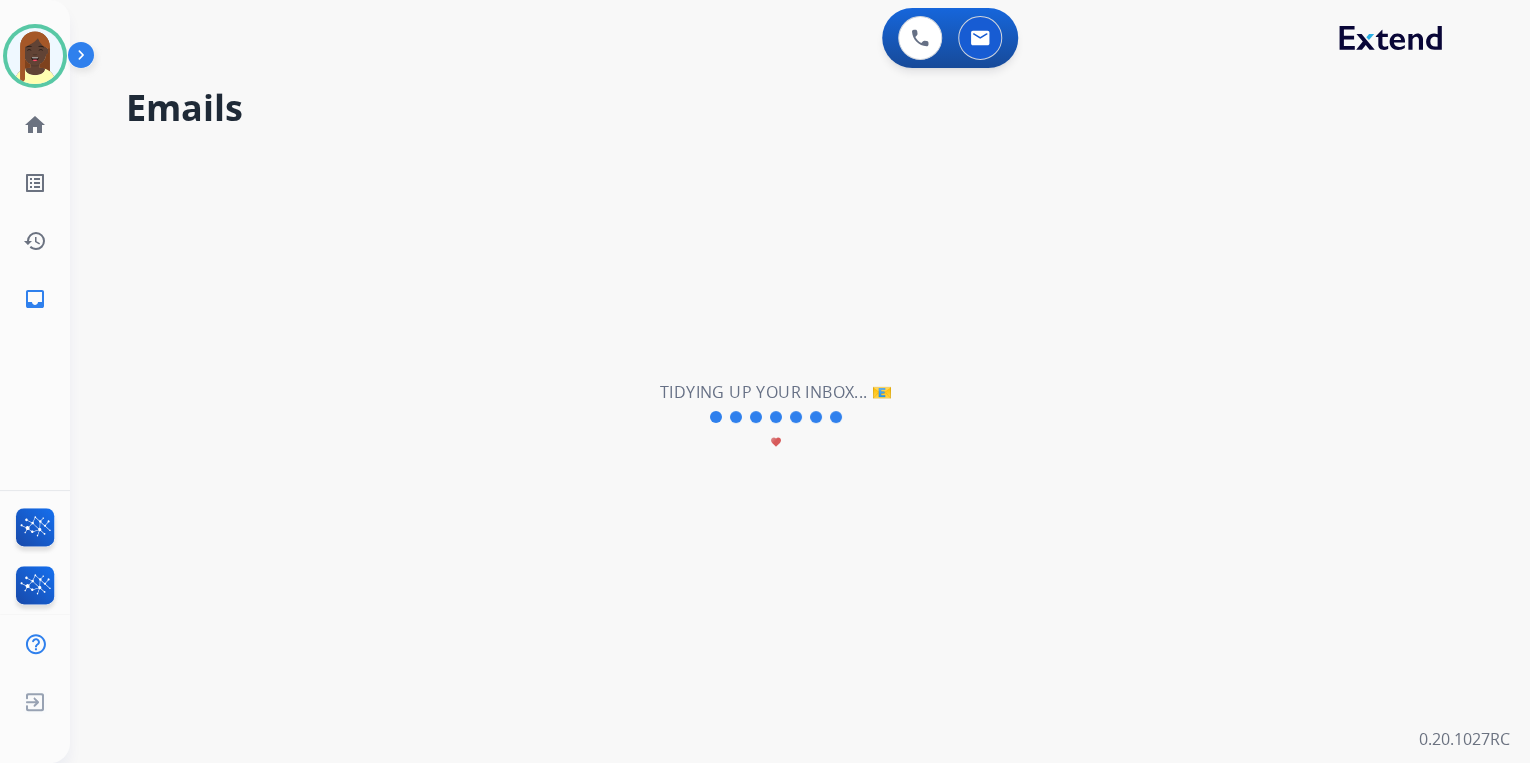 scroll, scrollTop: 0, scrollLeft: 0, axis: both 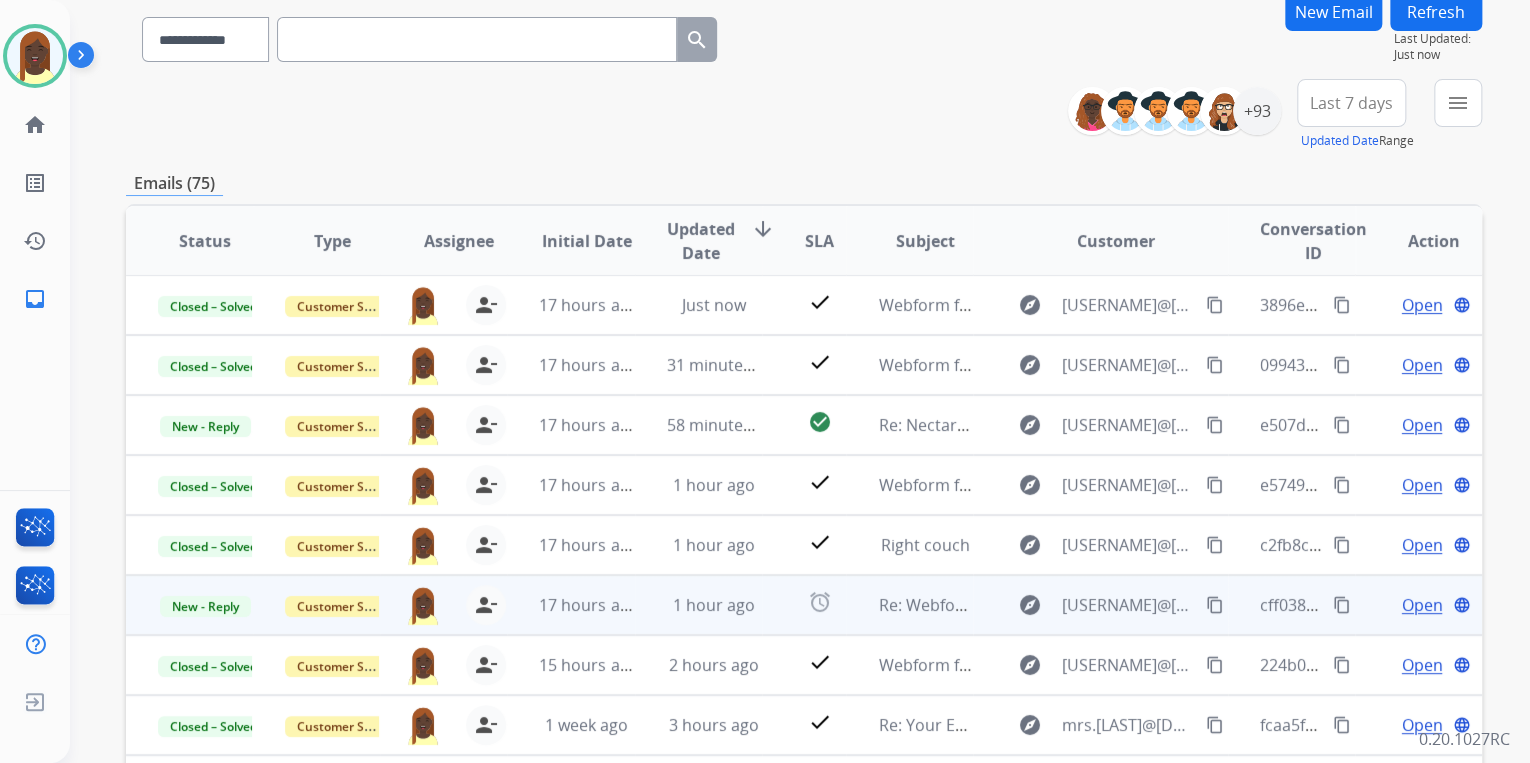 click on "content_copy" at bounding box center (1342, 605) 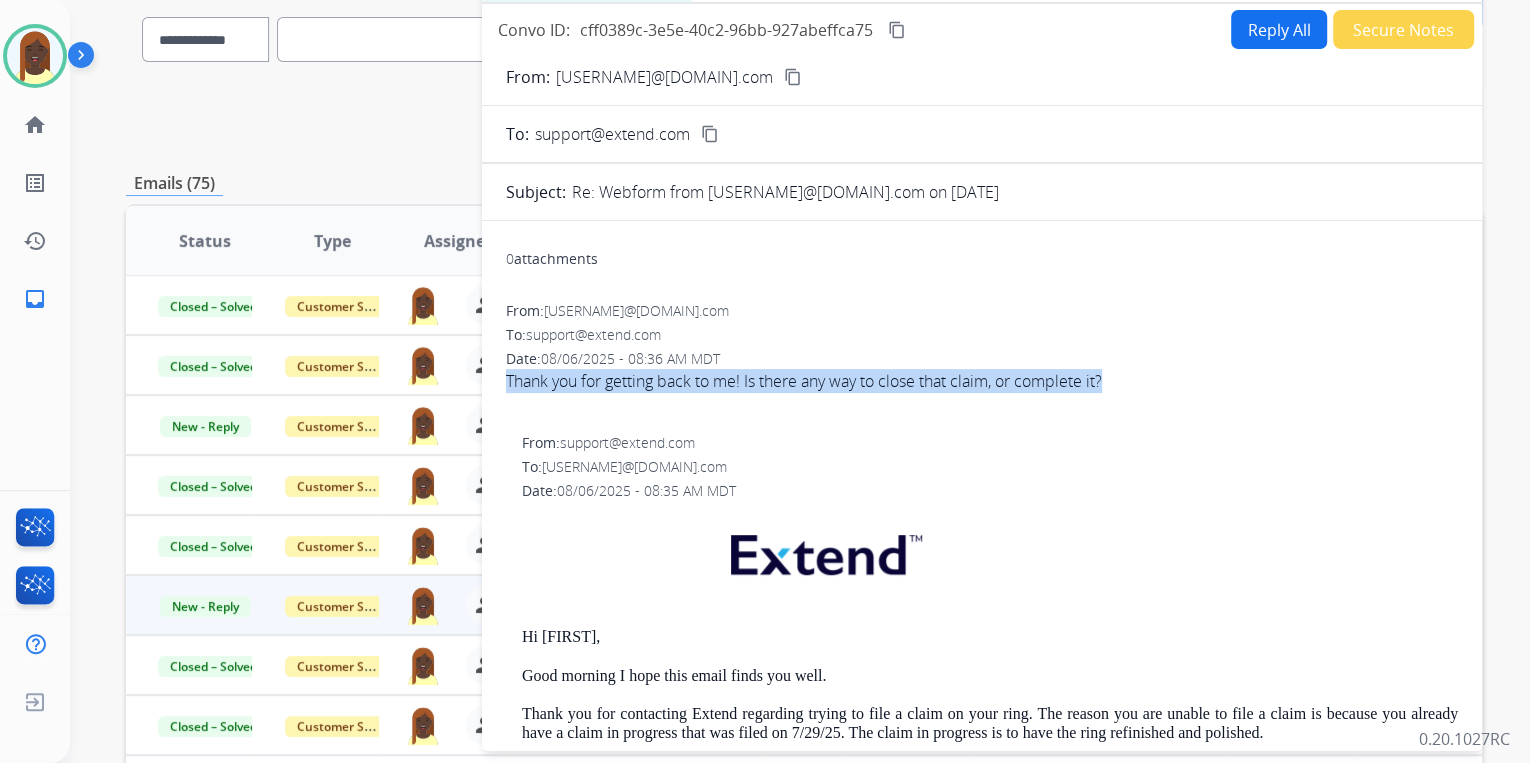 drag, startPoint x: 497, startPoint y: 386, endPoint x: 1139, endPoint y: 386, distance: 642 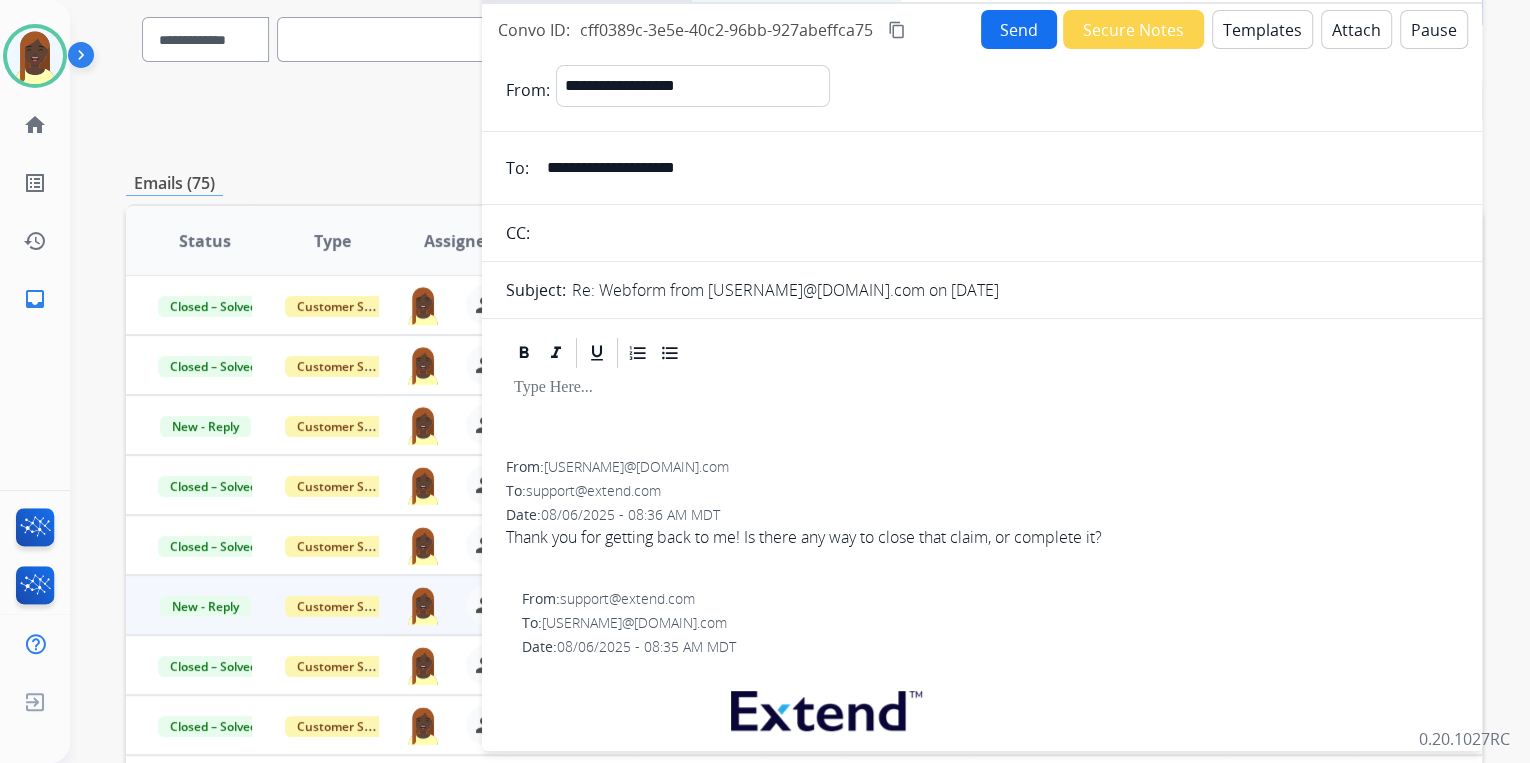 click on "Templates" at bounding box center [1262, 29] 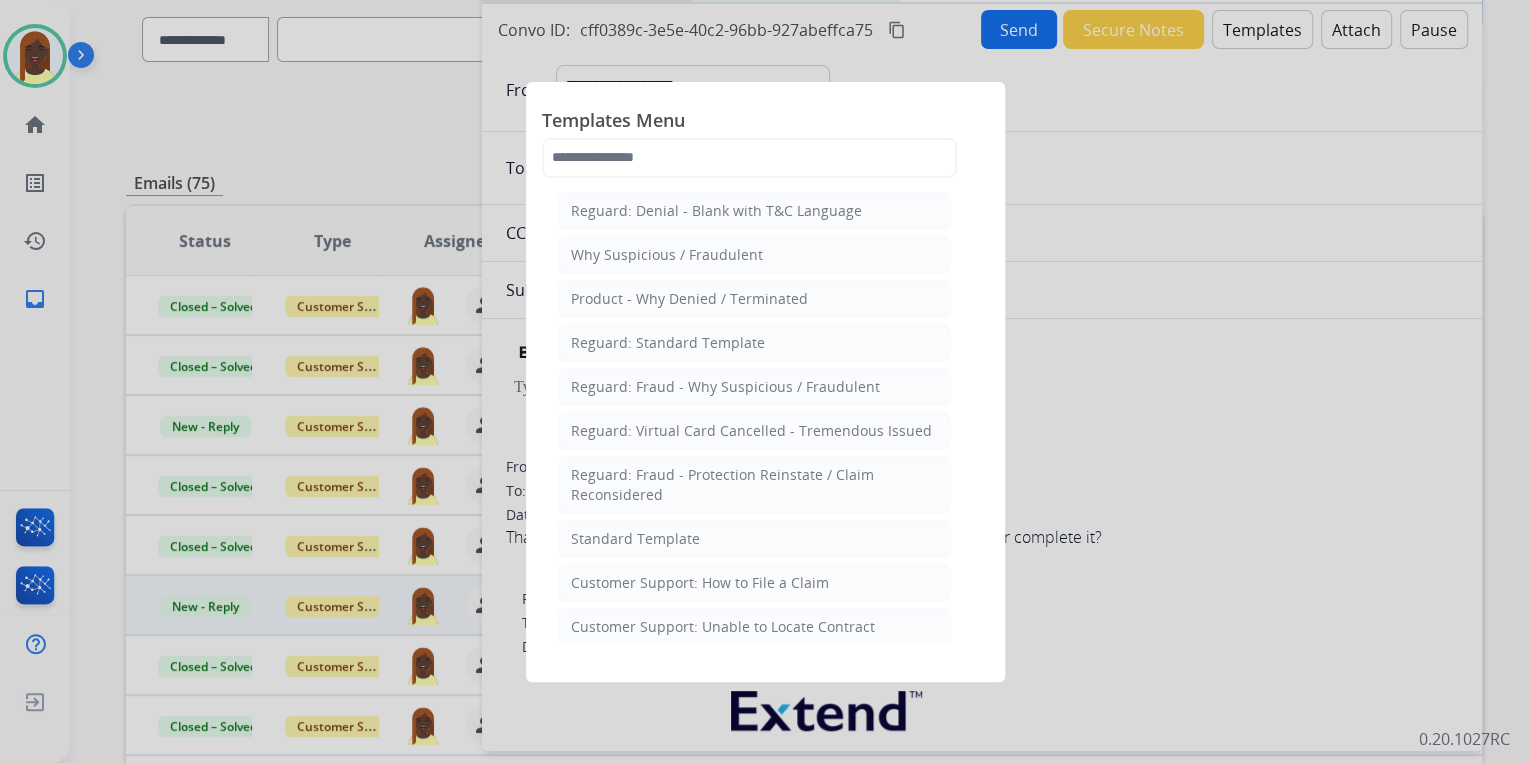 drag, startPoint x: 631, startPoint y: 535, endPoint x: 832, endPoint y: 486, distance: 206.88644 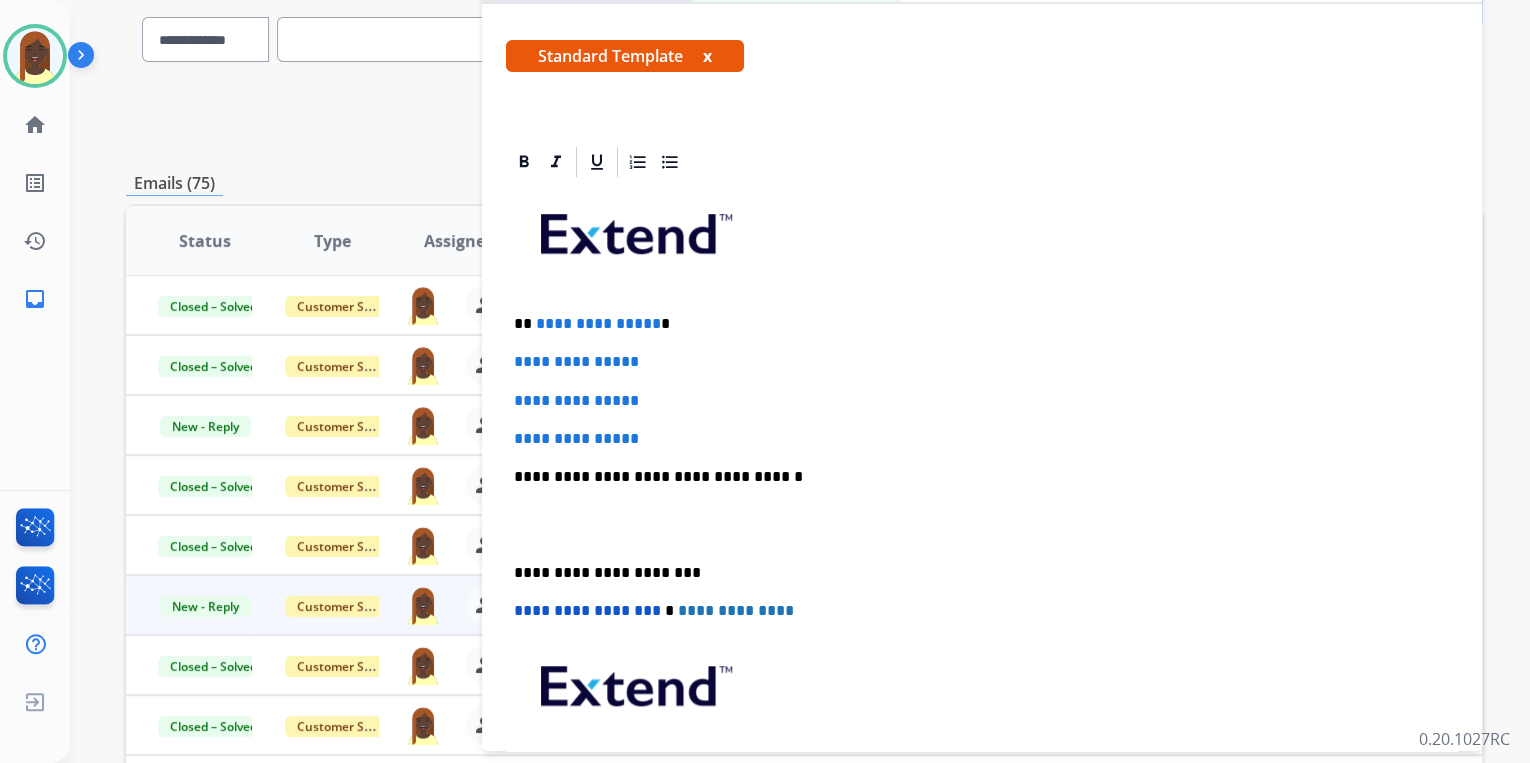 scroll, scrollTop: 320, scrollLeft: 0, axis: vertical 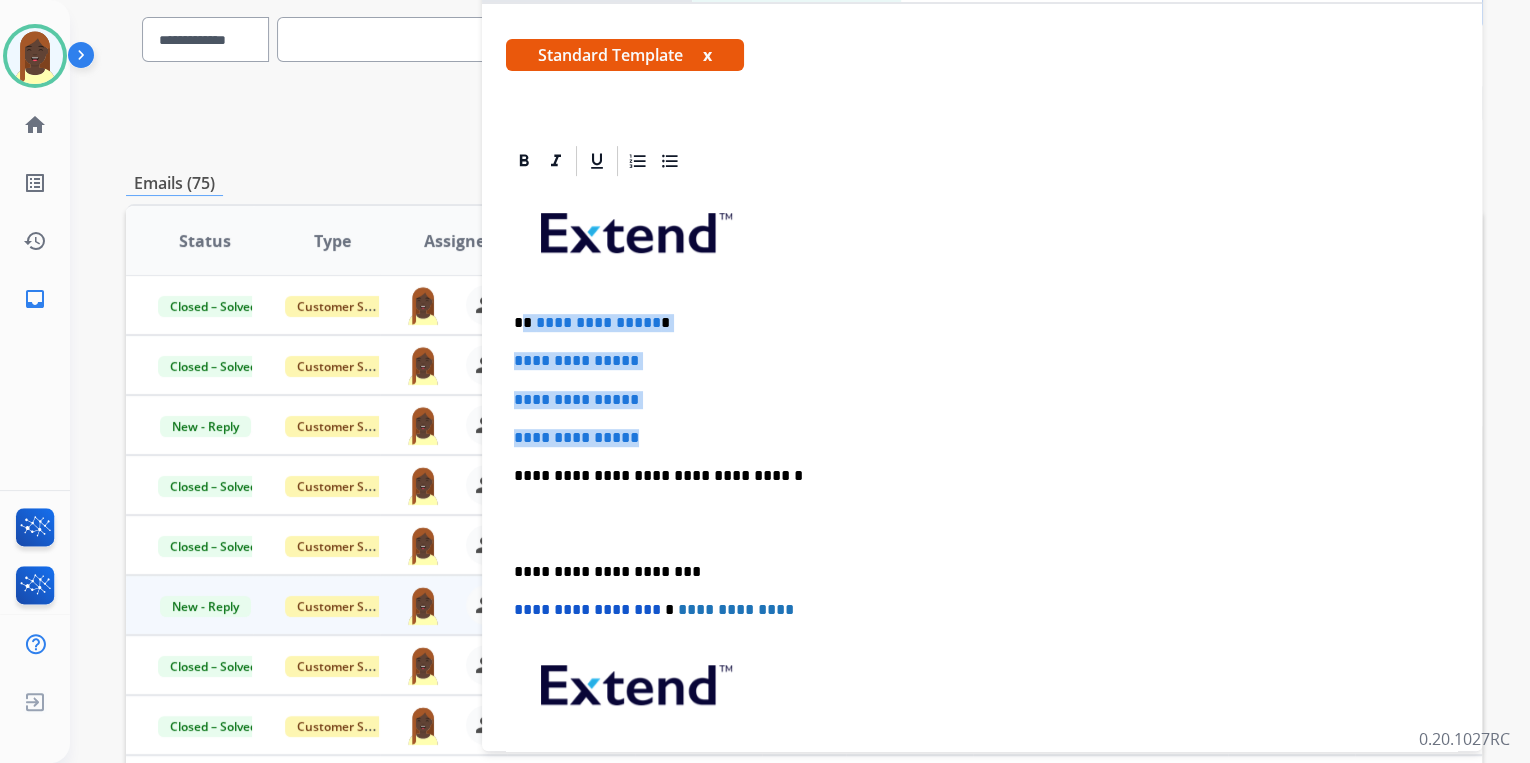 drag, startPoint x: 524, startPoint y: 321, endPoint x: 672, endPoint y: 429, distance: 183.21571 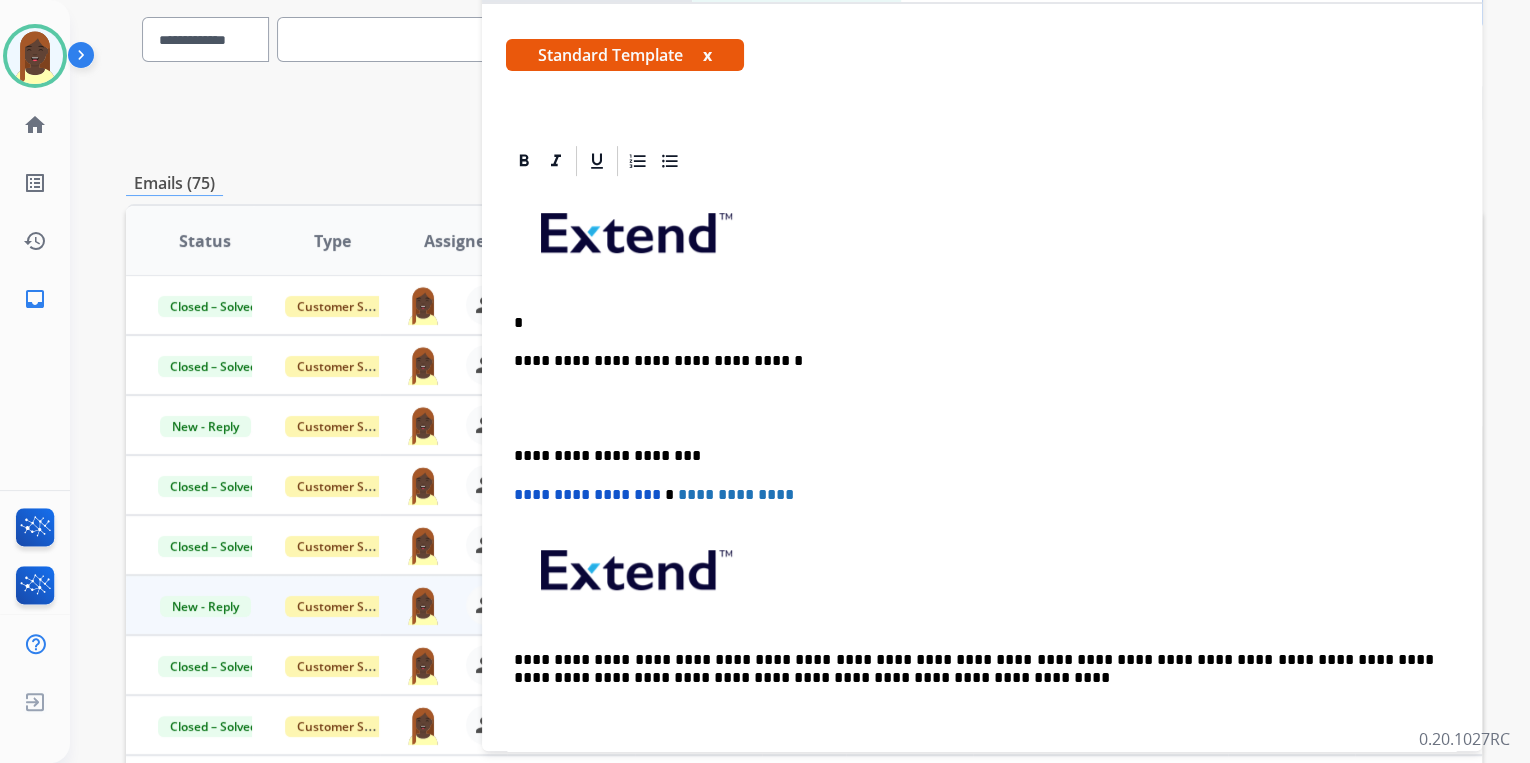 type 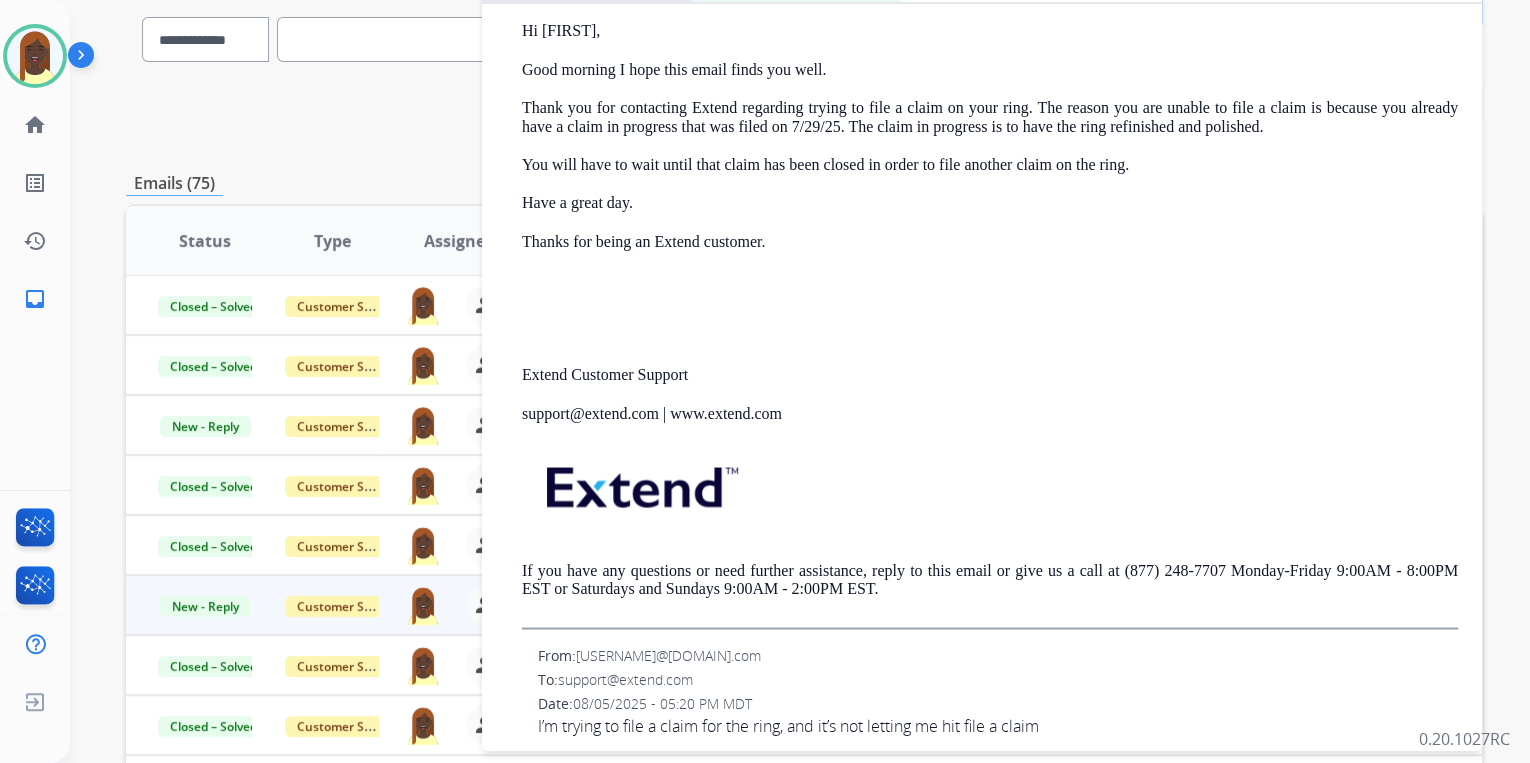 scroll, scrollTop: 1482, scrollLeft: 0, axis: vertical 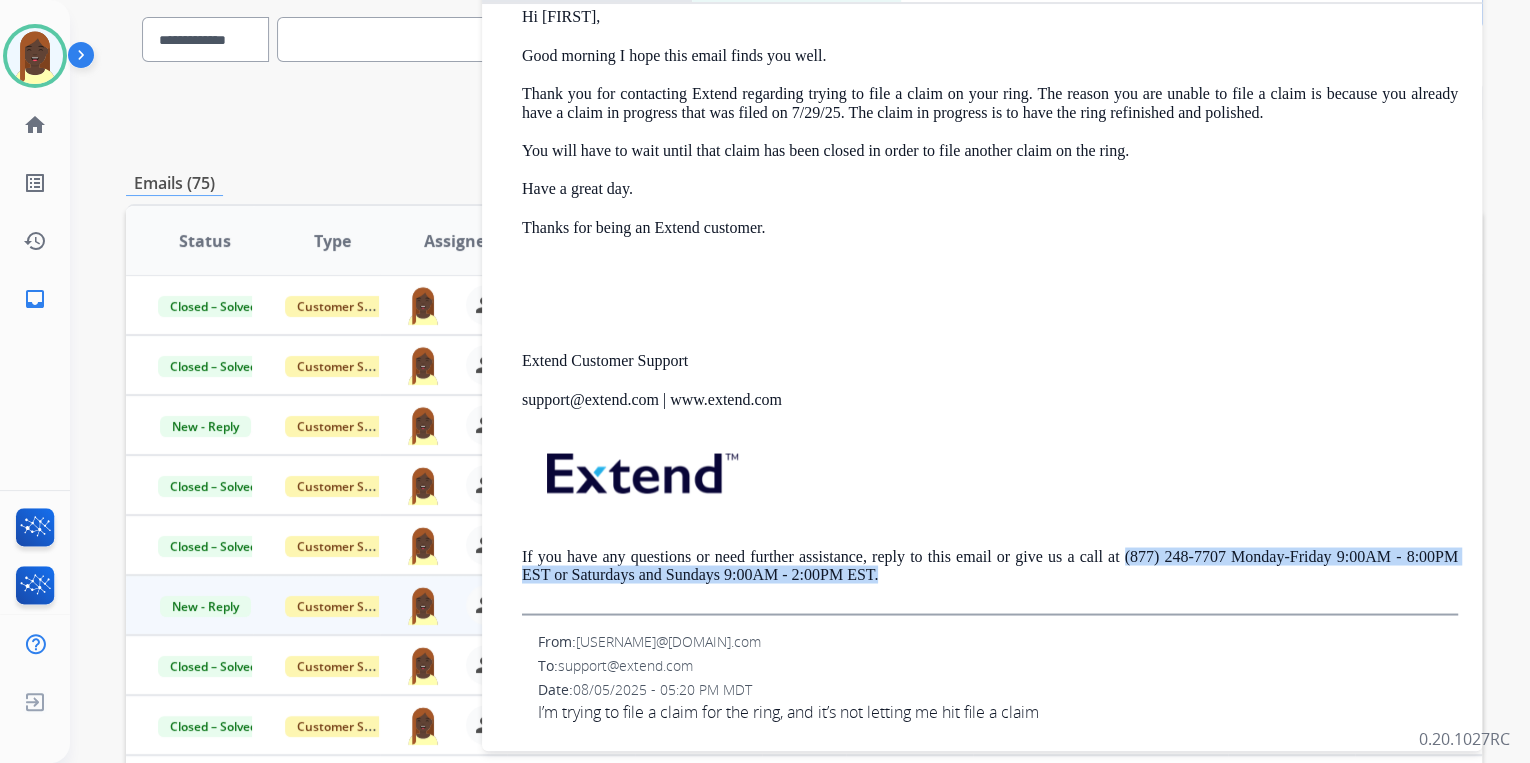 drag, startPoint x: 1112, startPoint y: 550, endPoint x: 1215, endPoint y: 570, distance: 104.92378 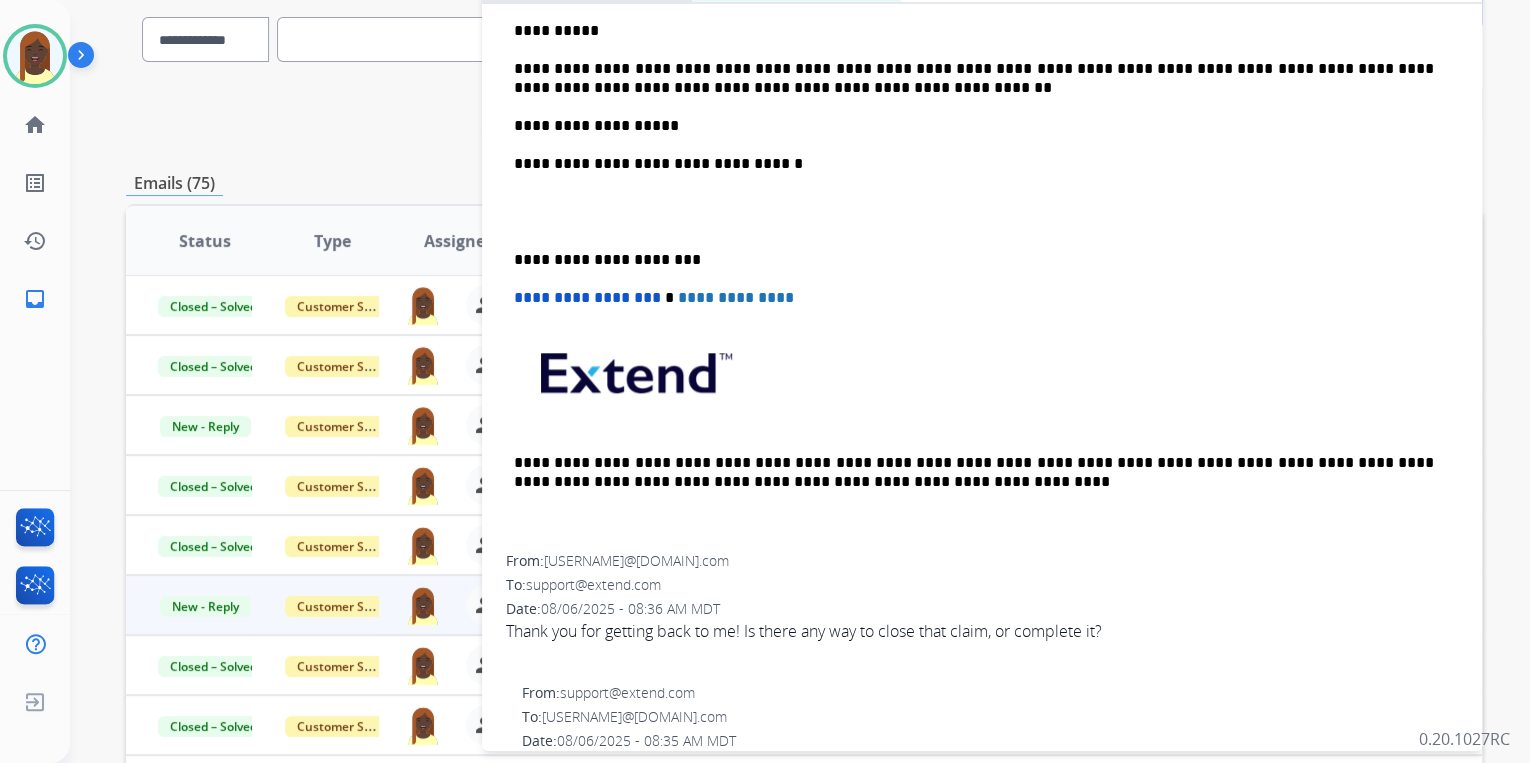 scroll, scrollTop: 602, scrollLeft: 0, axis: vertical 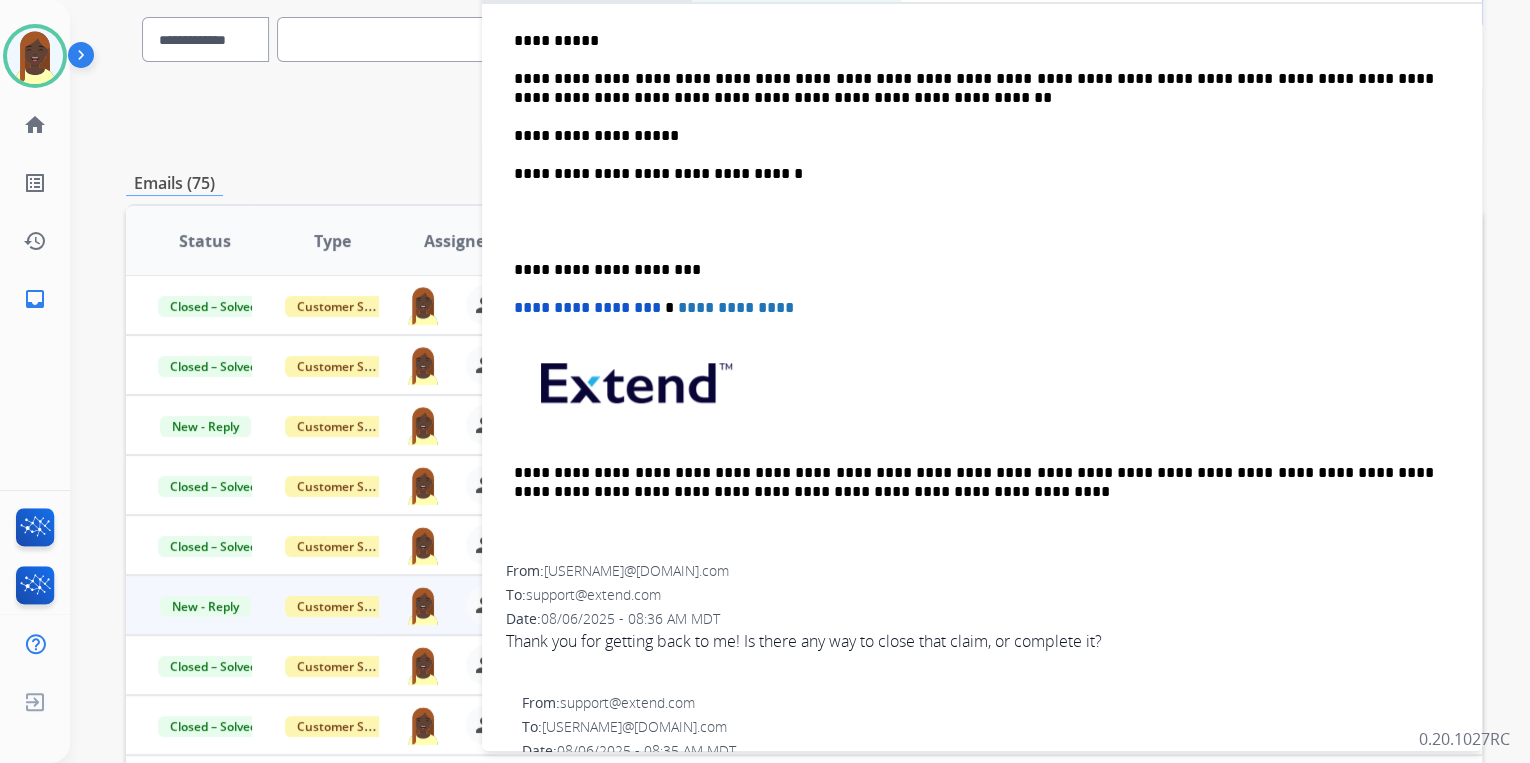 click on "**********" at bounding box center (974, 136) 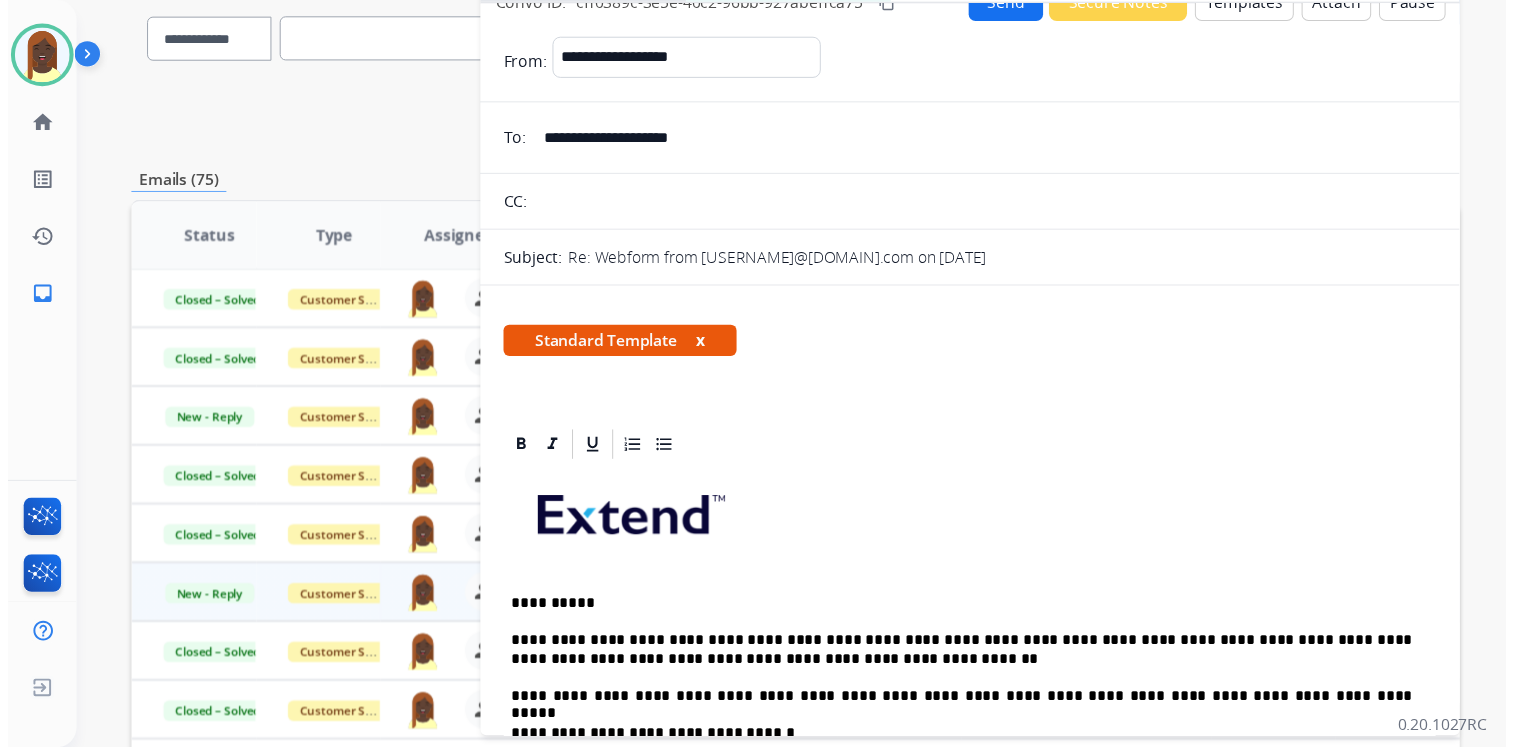 scroll, scrollTop: 0, scrollLeft: 0, axis: both 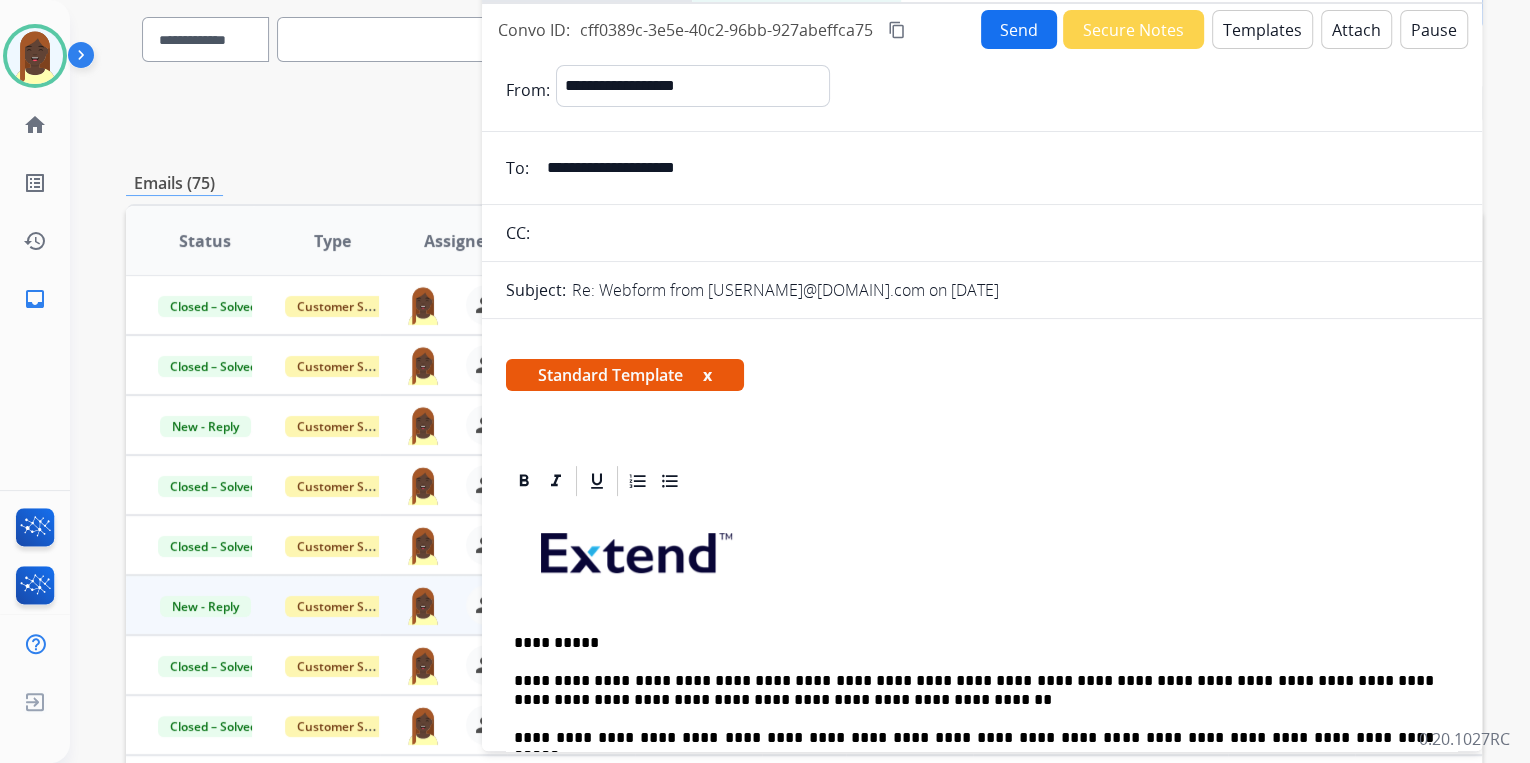 click on "Send" at bounding box center (1019, 29) 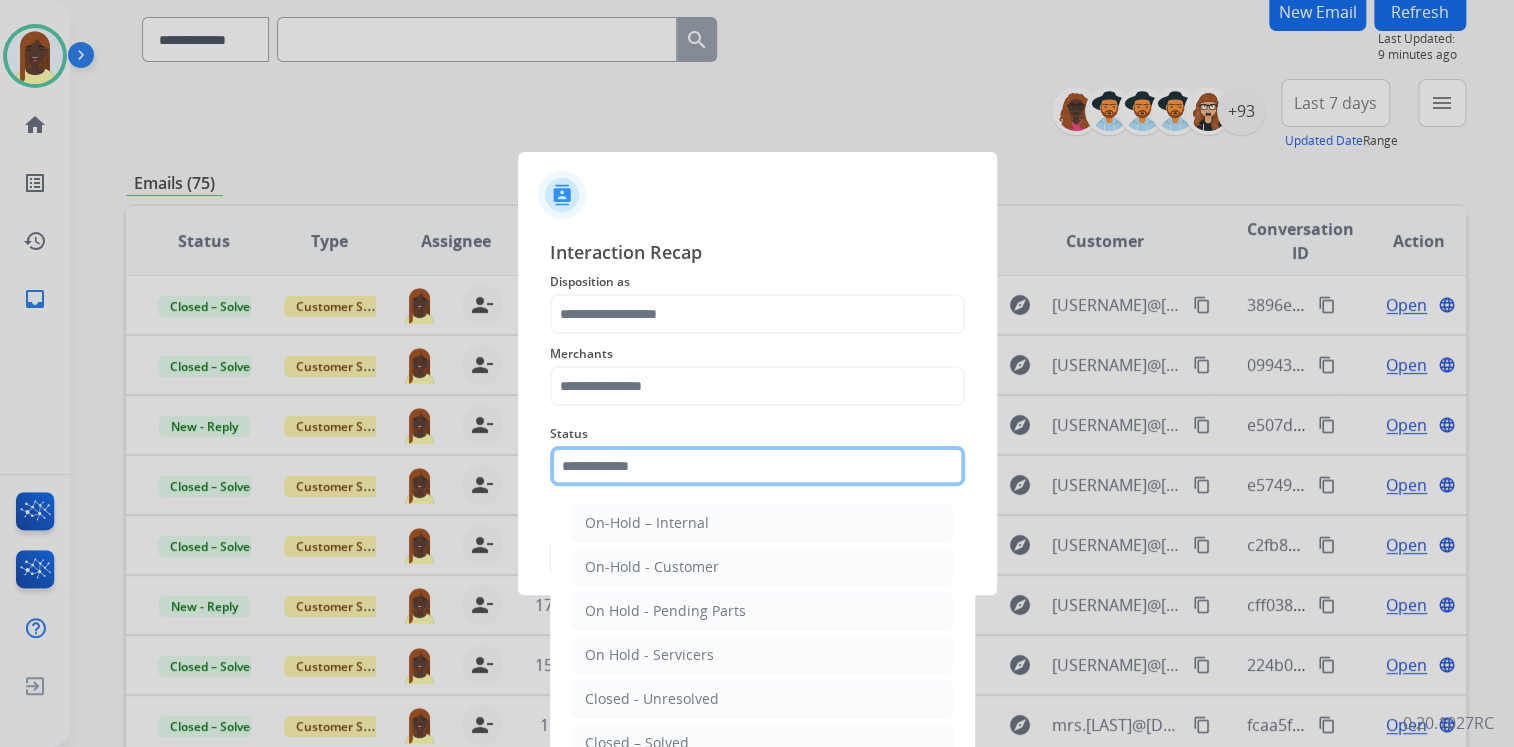 click 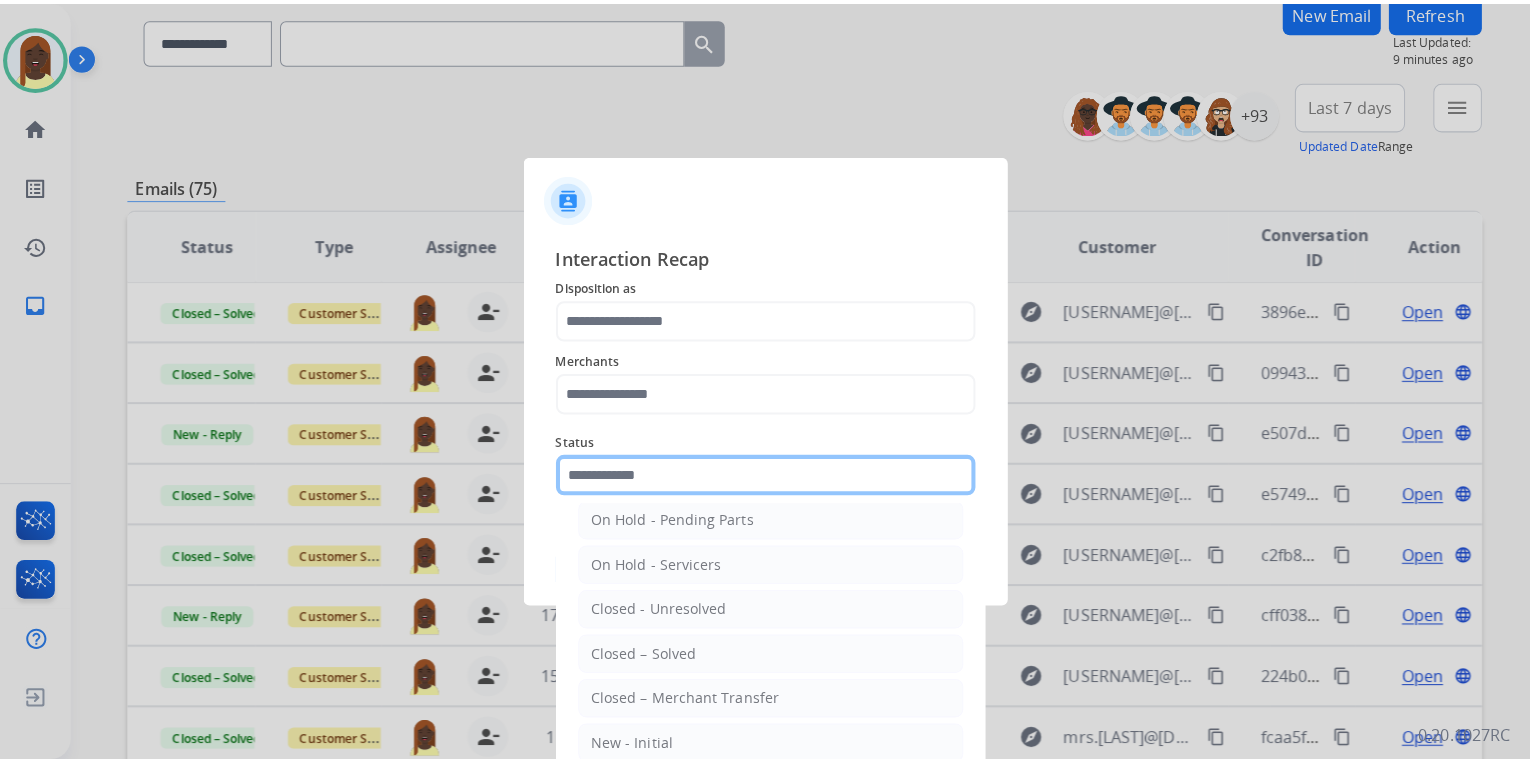 scroll, scrollTop: 116, scrollLeft: 0, axis: vertical 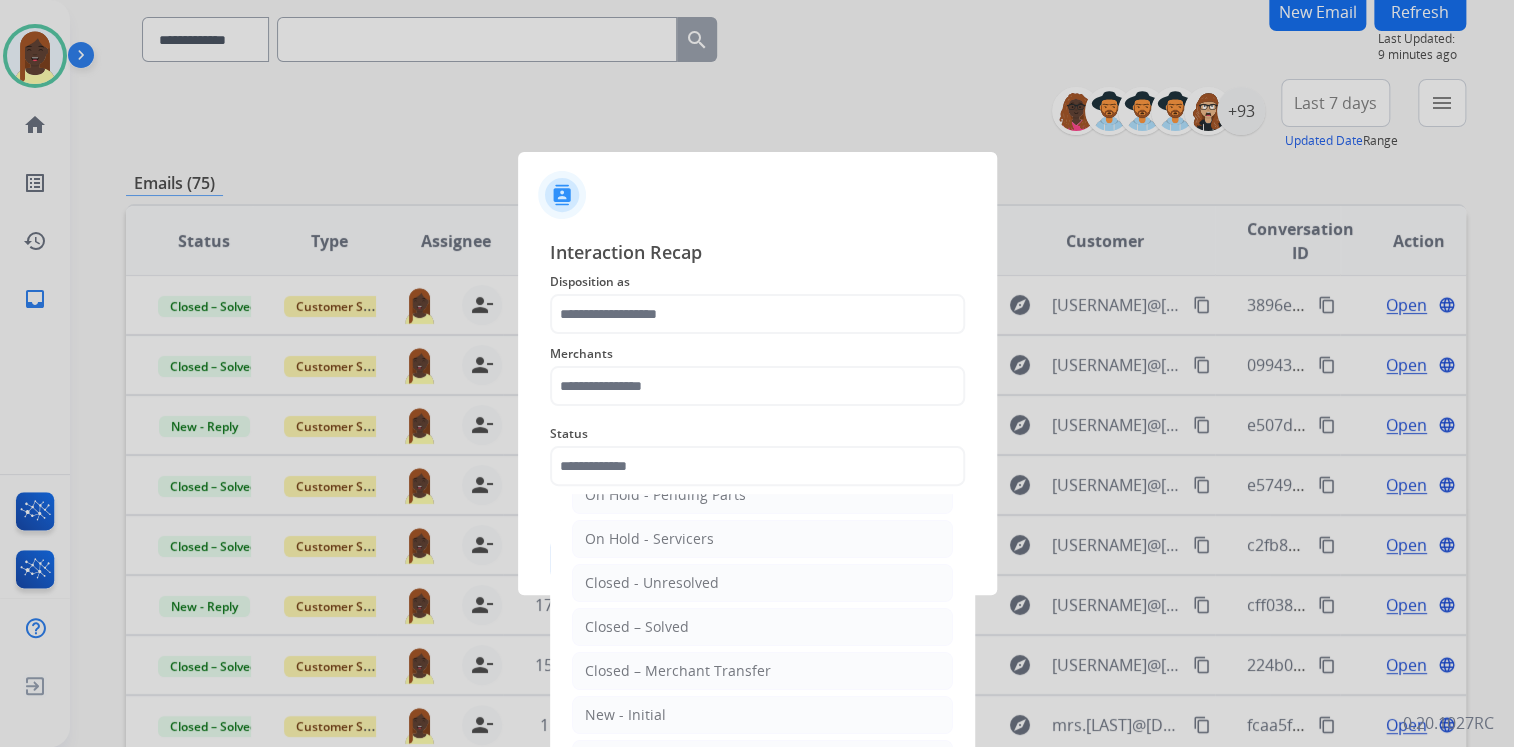drag, startPoint x: 670, startPoint y: 613, endPoint x: 653, endPoint y: 552, distance: 63.324562 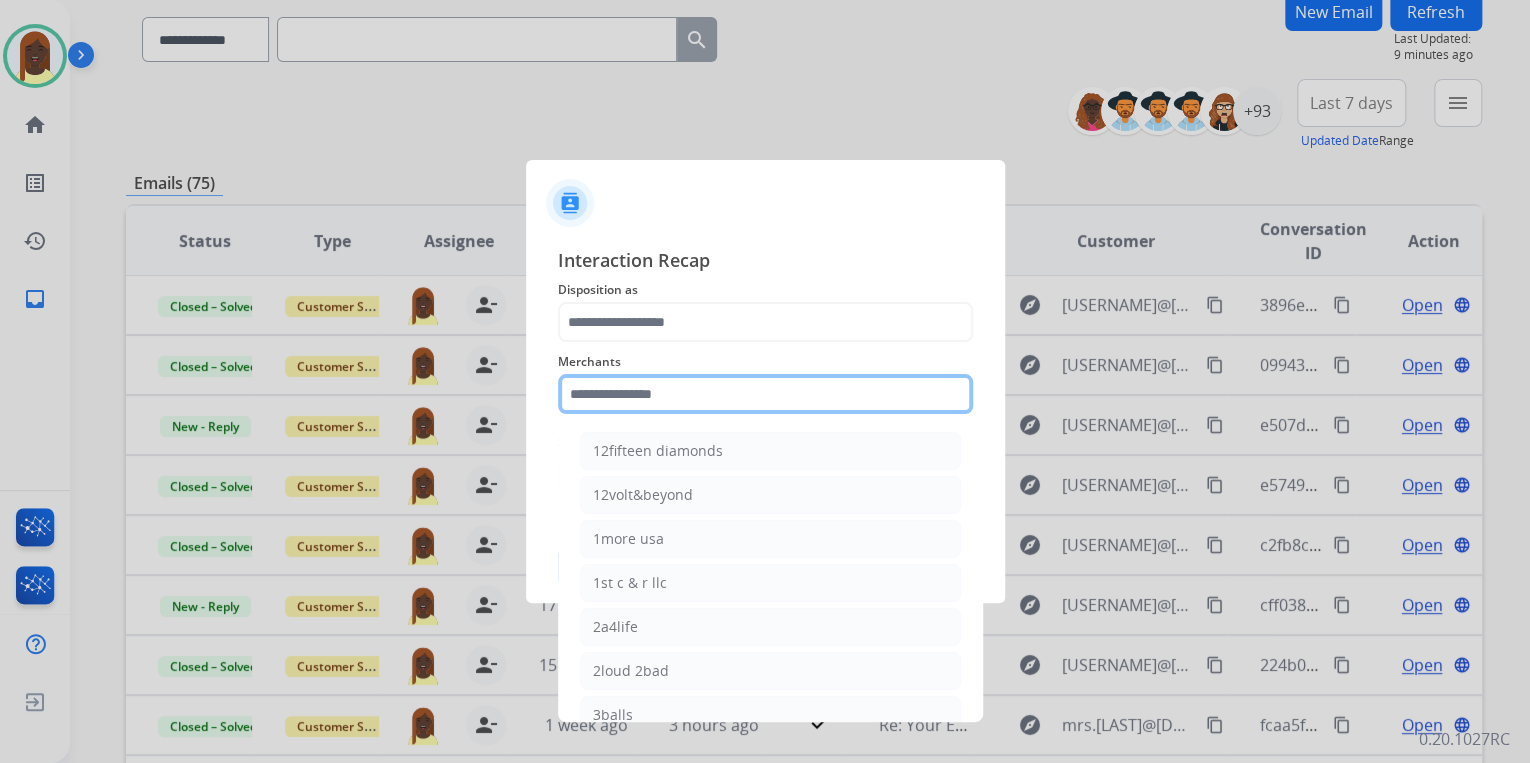 click 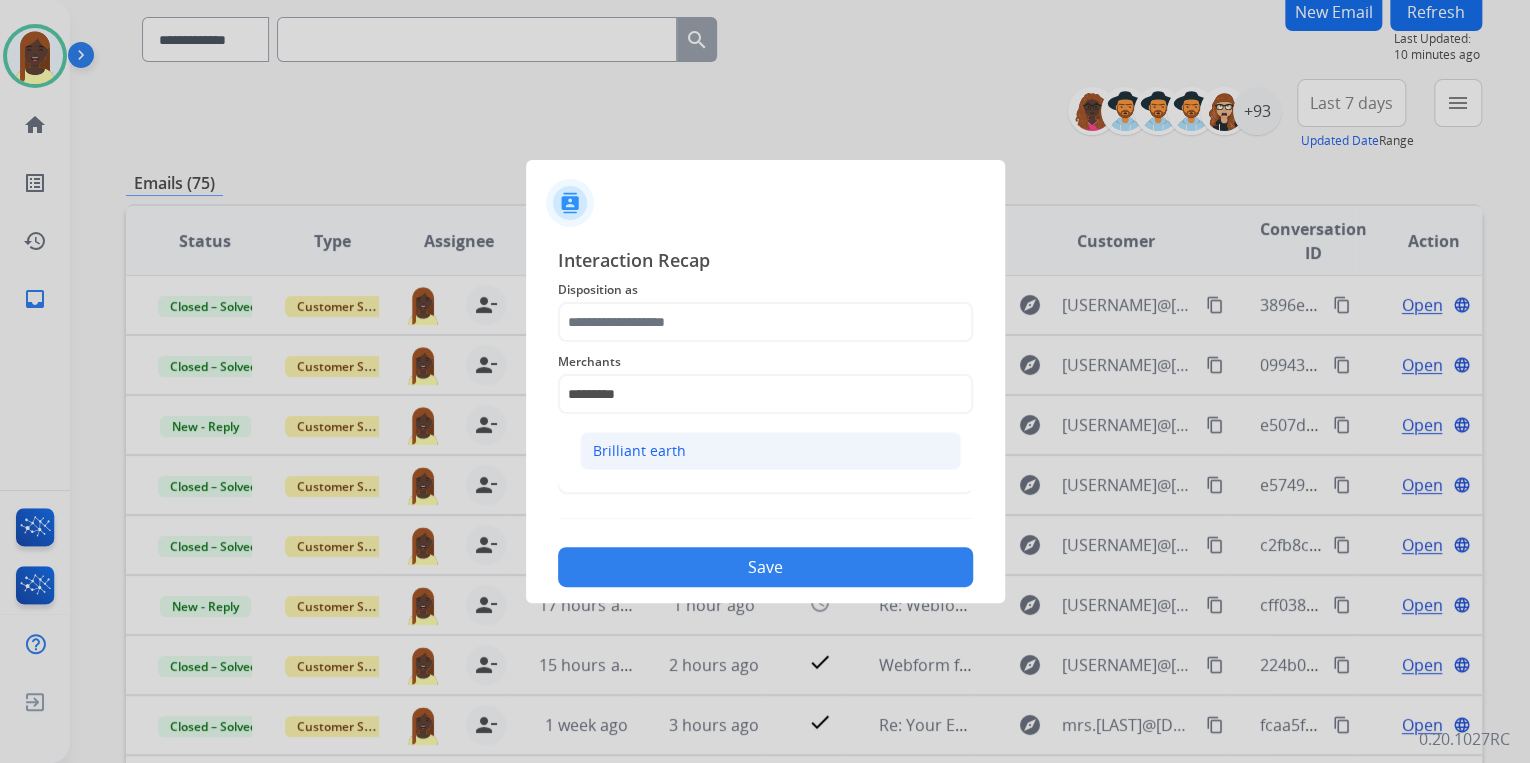click on "Brilliant earth" 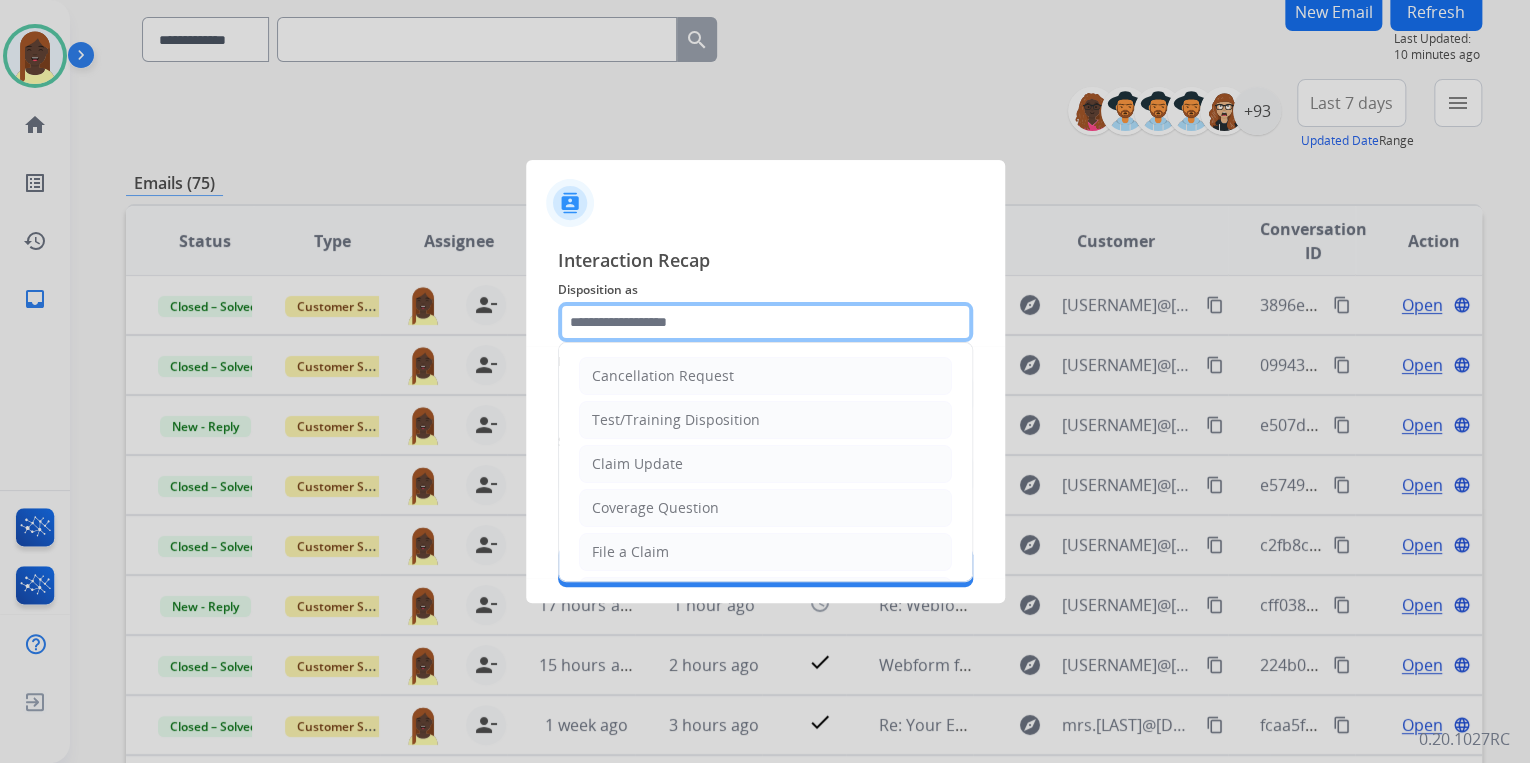 click 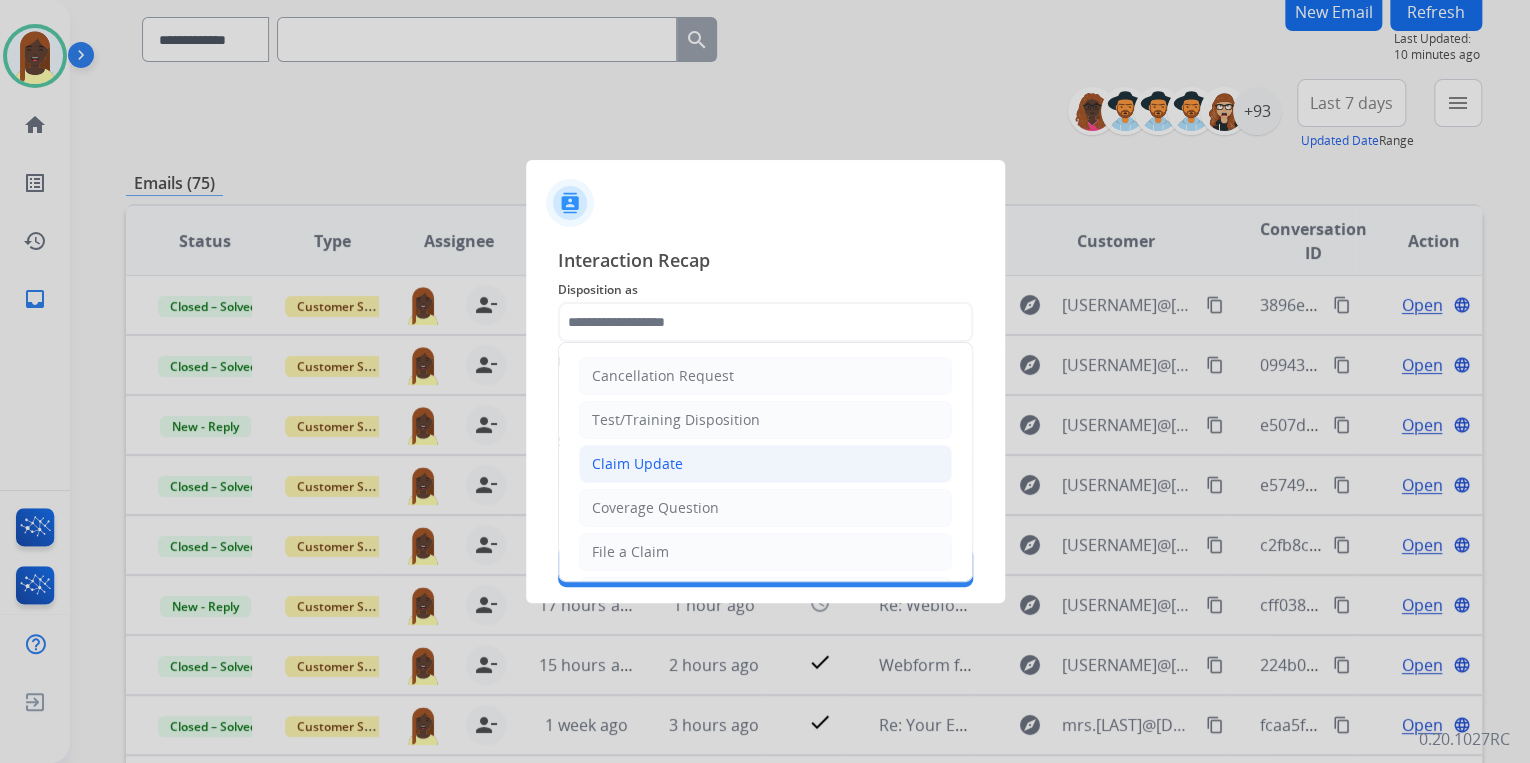 click on "Claim Update" 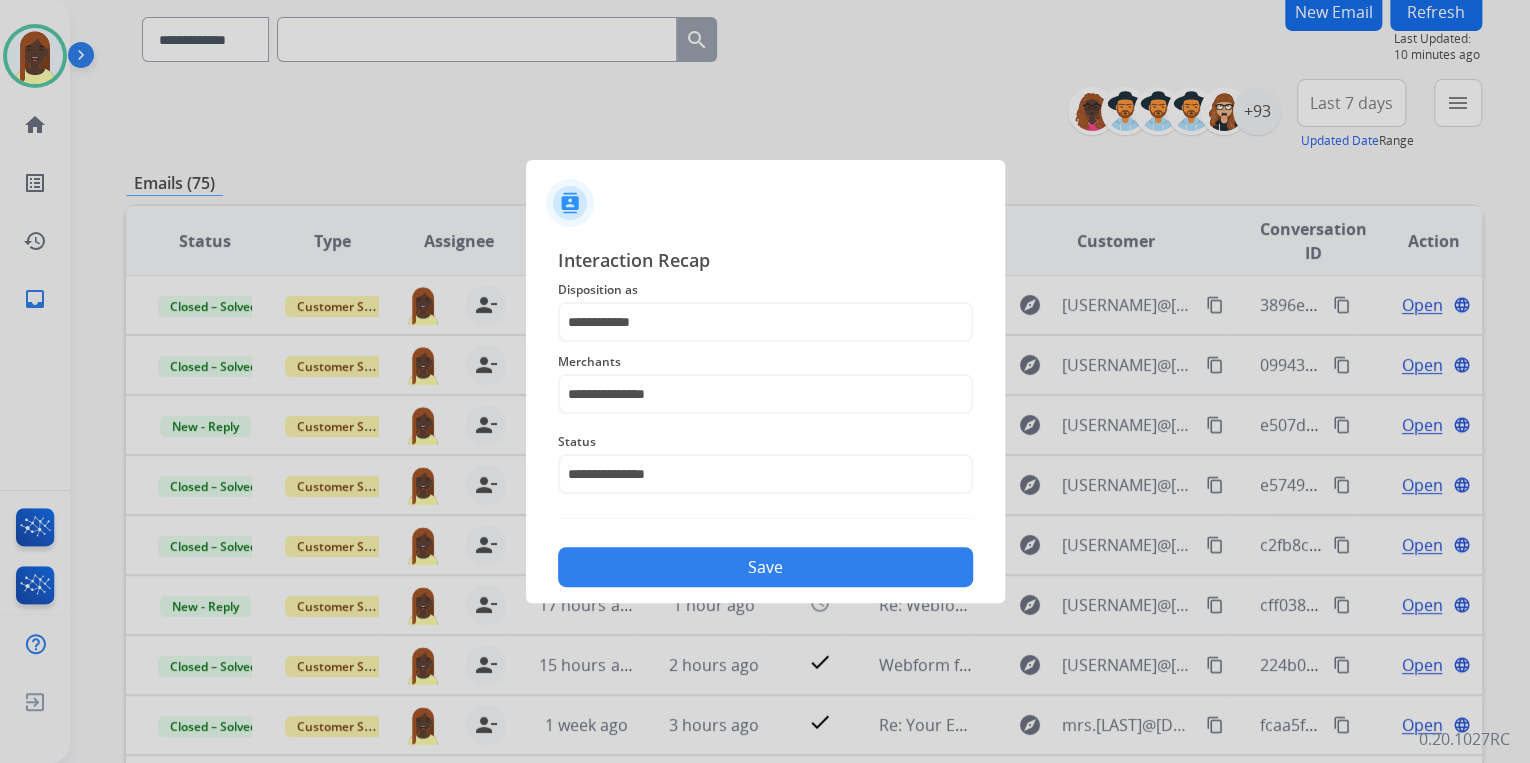 click on "Save" 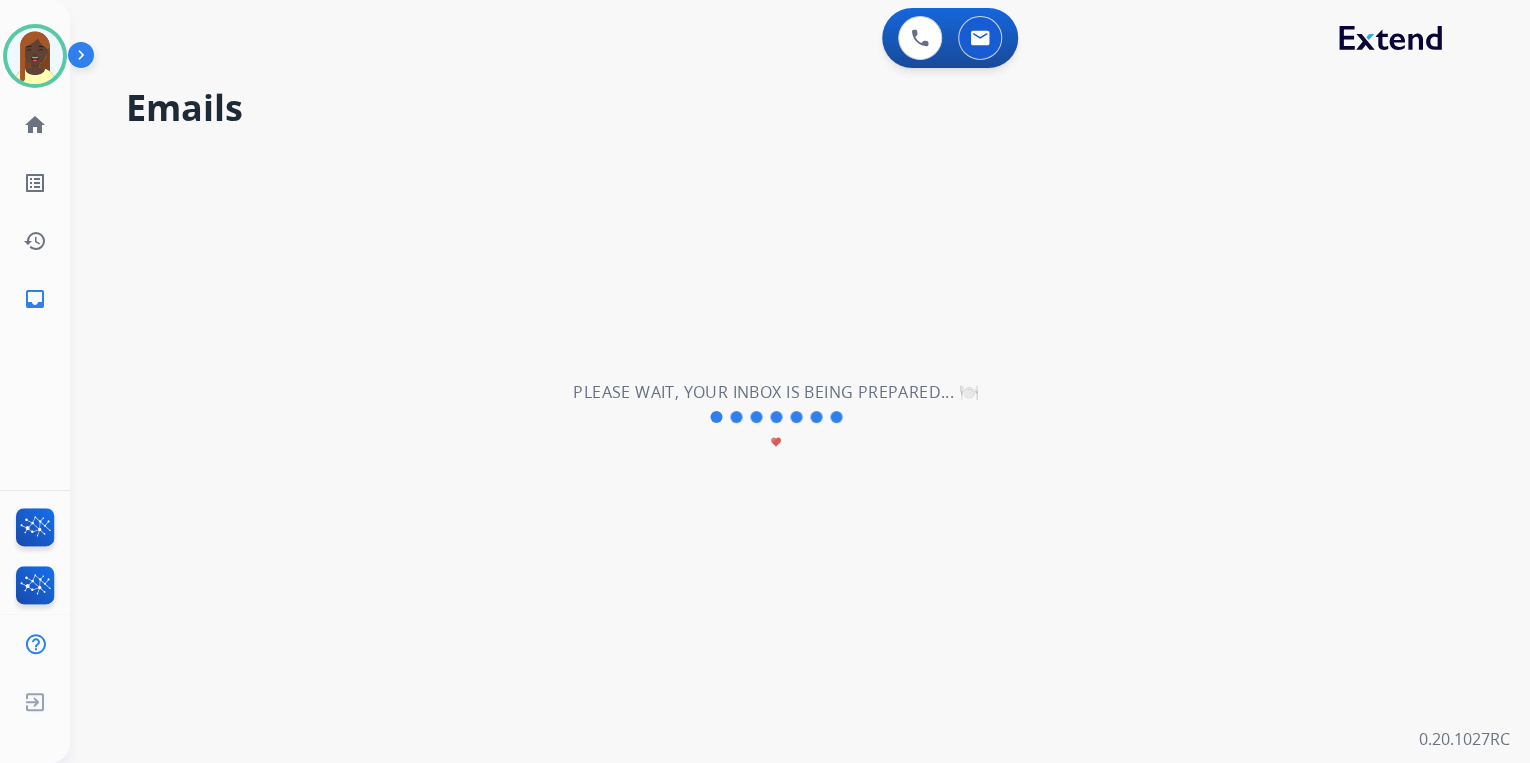 scroll, scrollTop: 0, scrollLeft: 0, axis: both 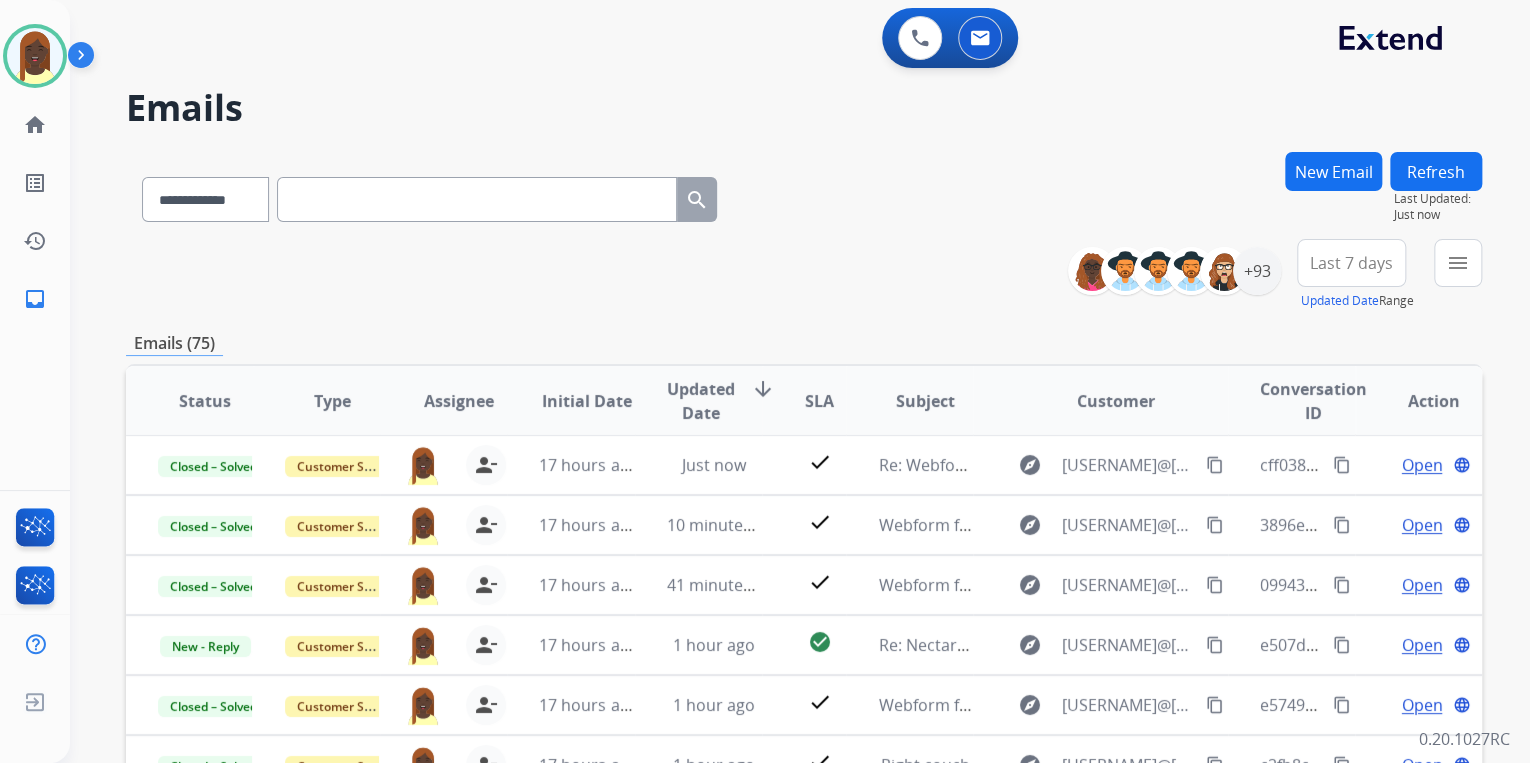 drag, startPoint x: 870, startPoint y: 310, endPoint x: 813, endPoint y: 259, distance: 76.48529 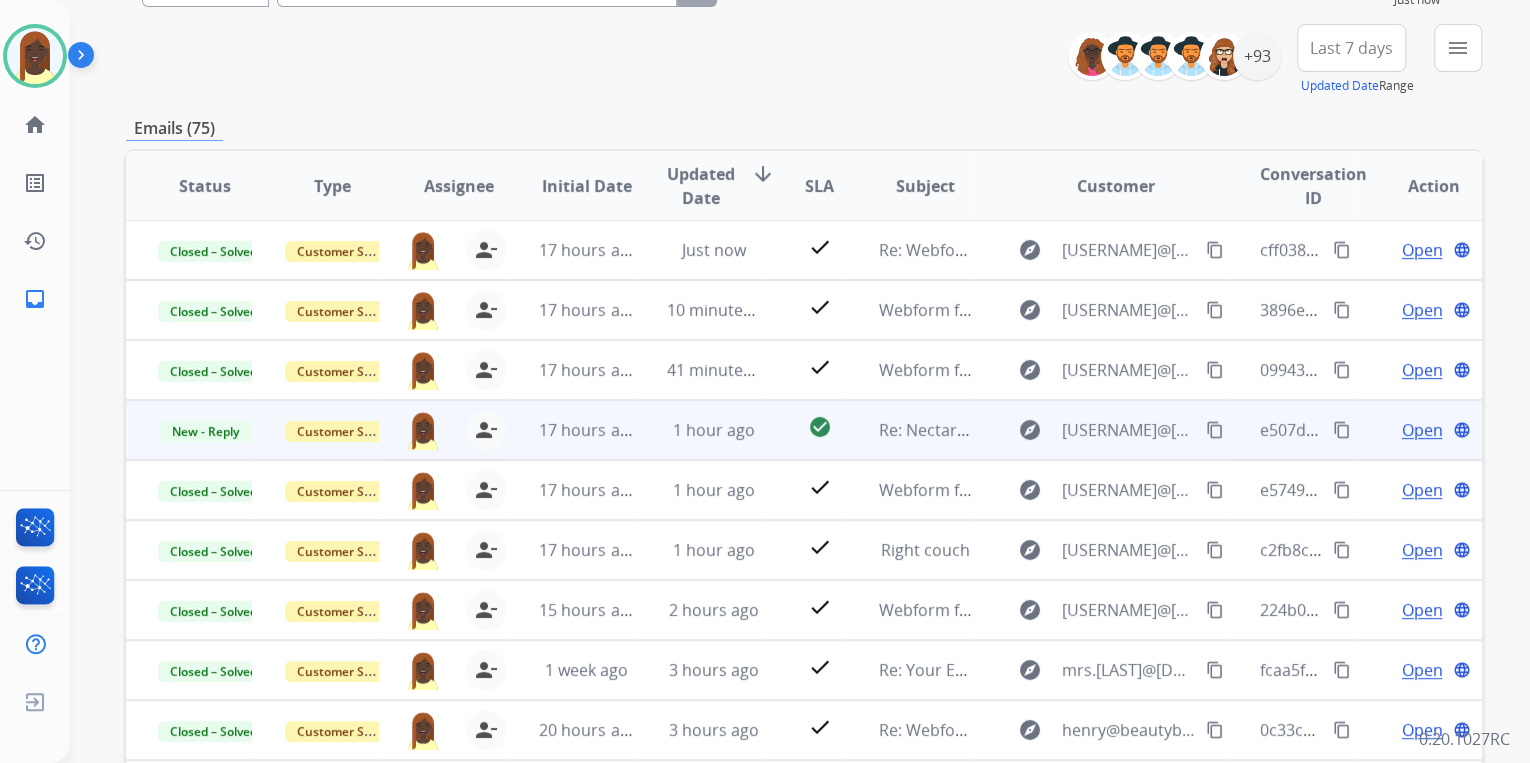 scroll, scrollTop: 214, scrollLeft: 0, axis: vertical 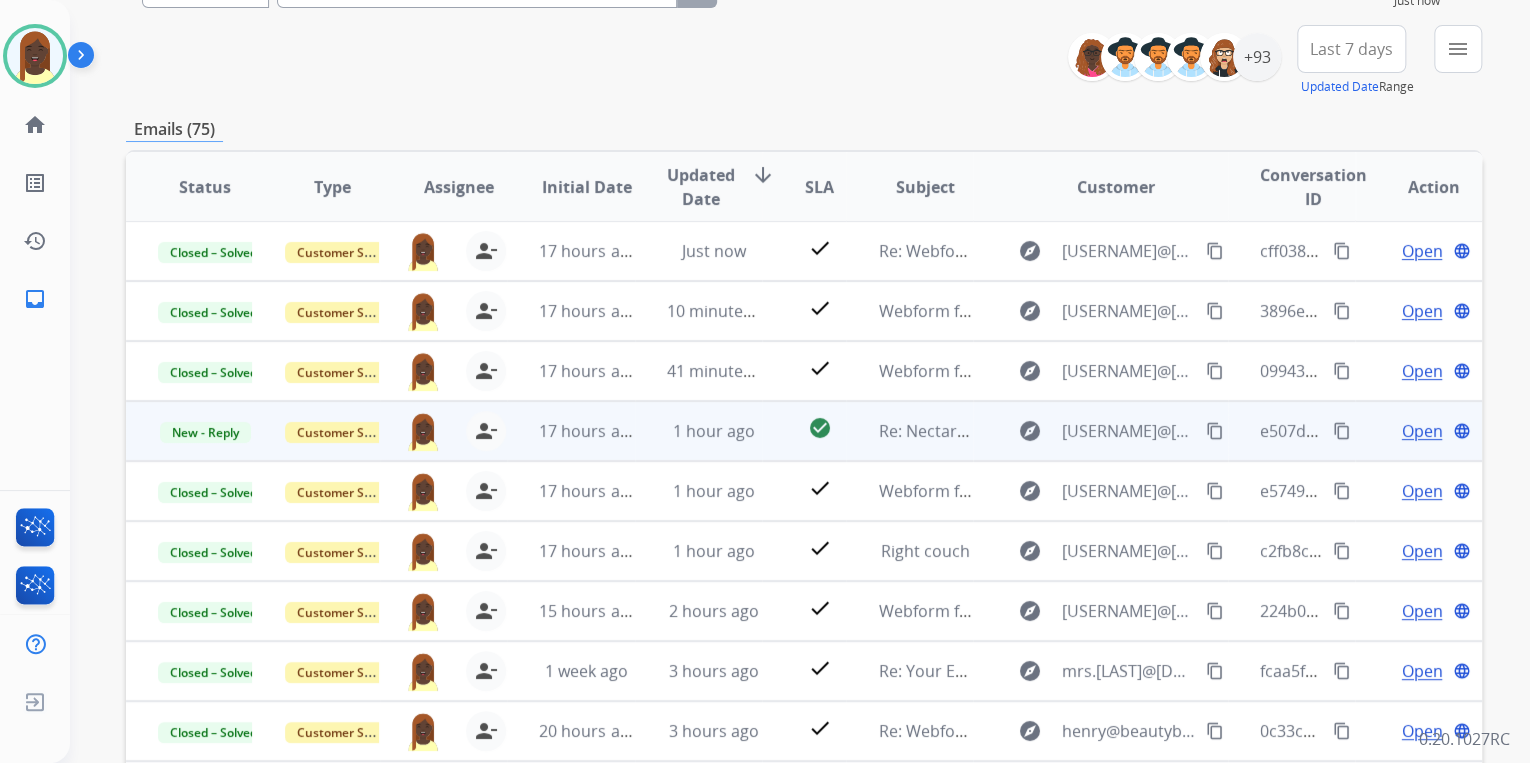 click on "content_copy" at bounding box center (1342, 431) 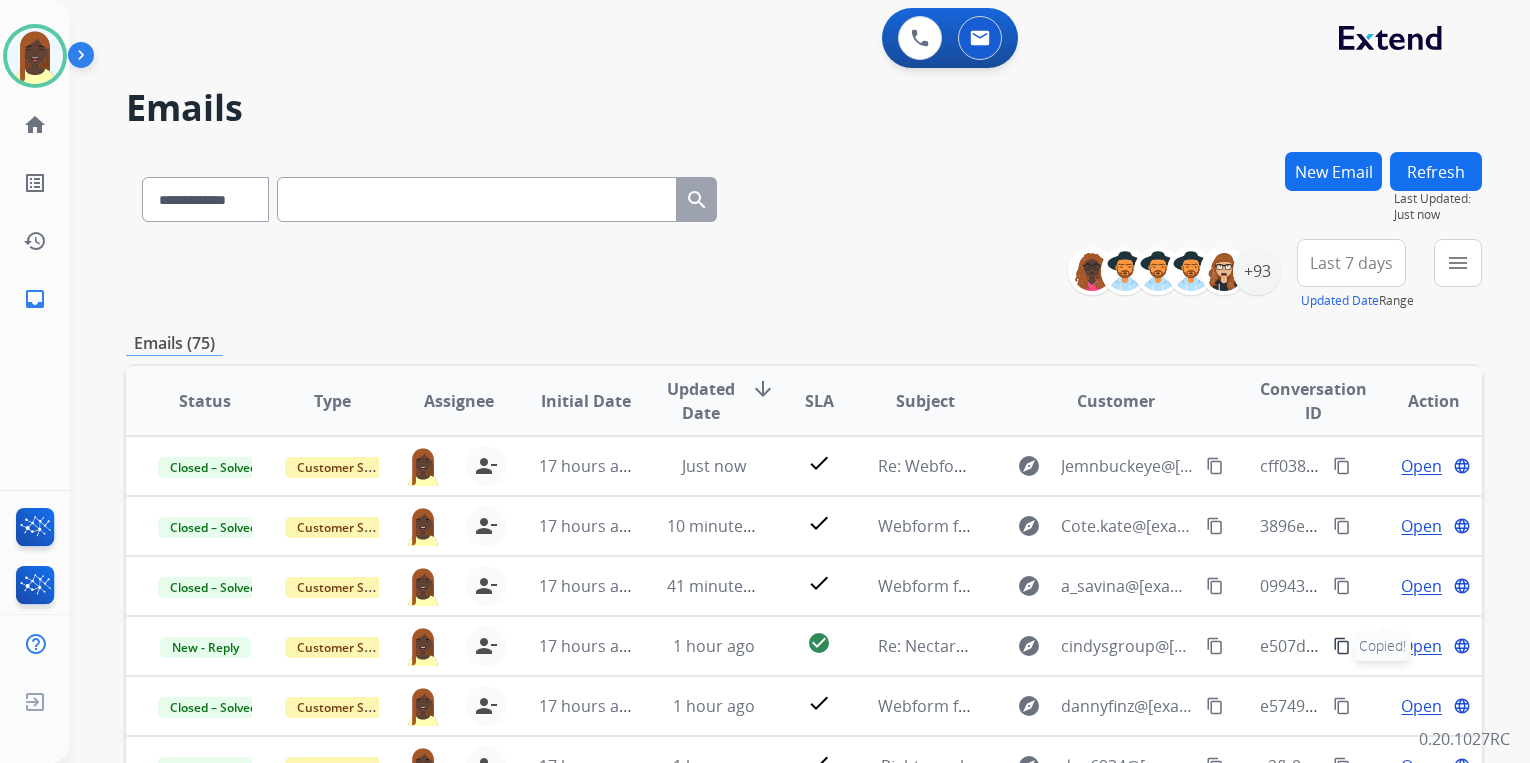 scroll, scrollTop: 0, scrollLeft: 0, axis: both 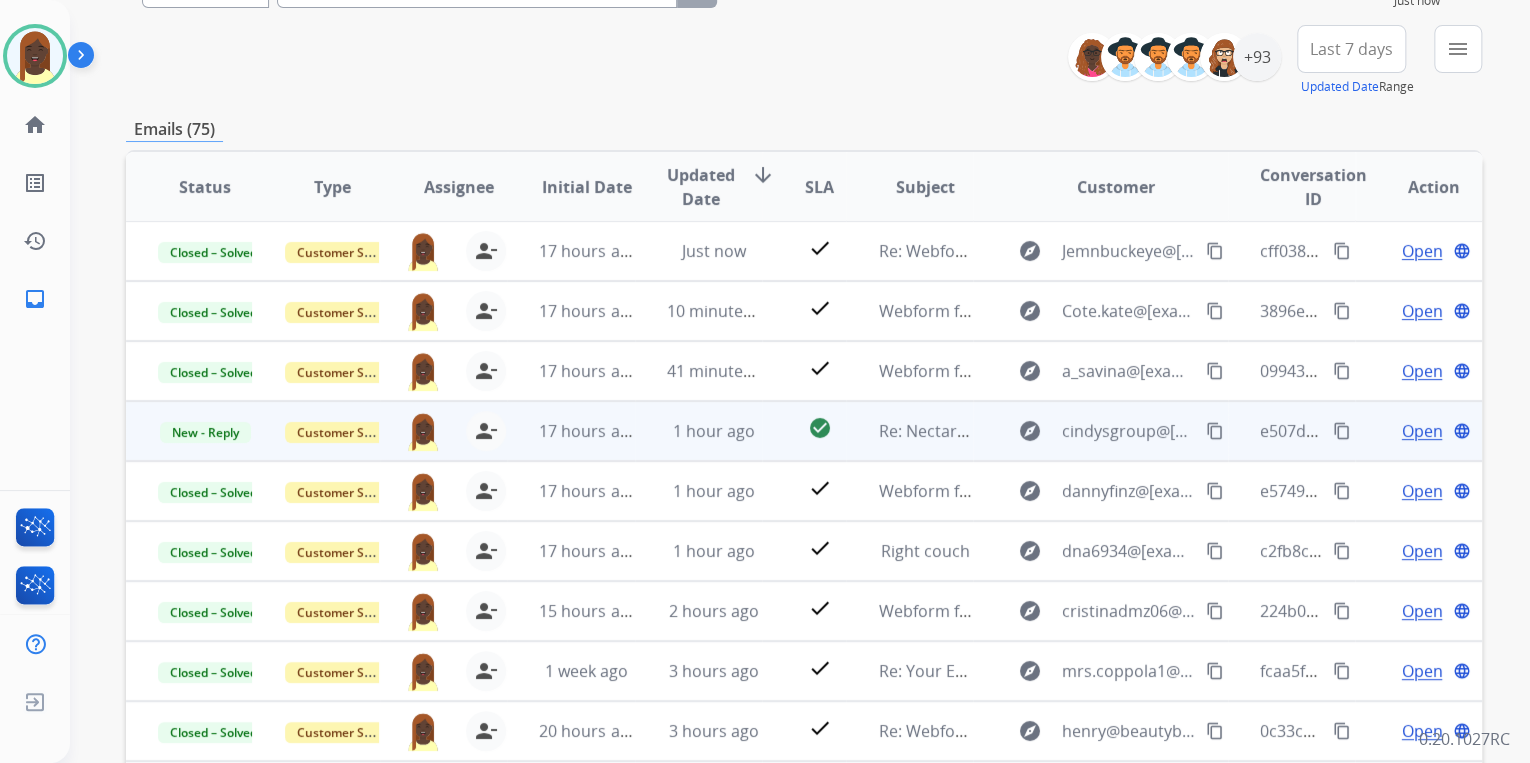 click on "Open" at bounding box center (1421, 431) 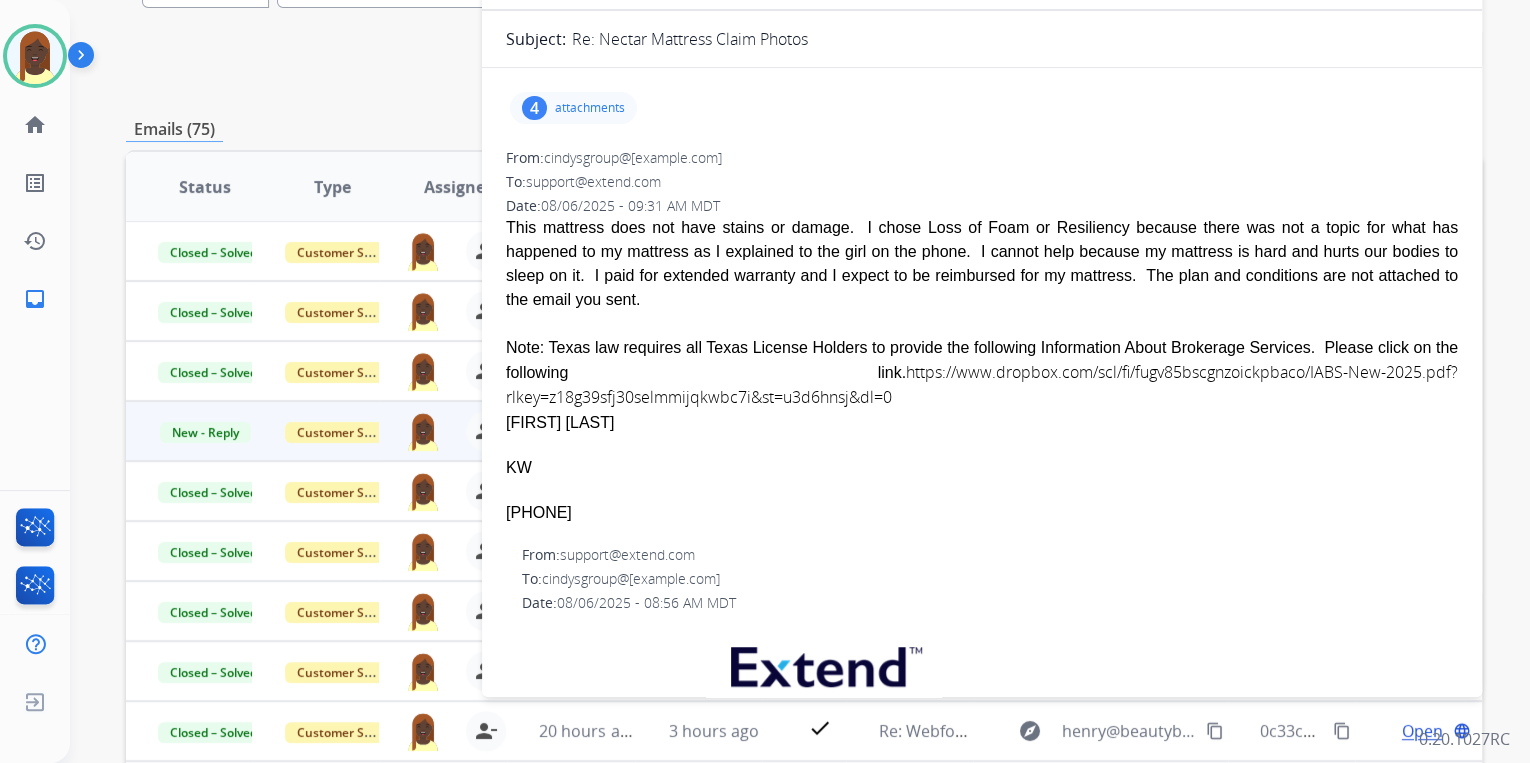 scroll, scrollTop: 0, scrollLeft: 0, axis: both 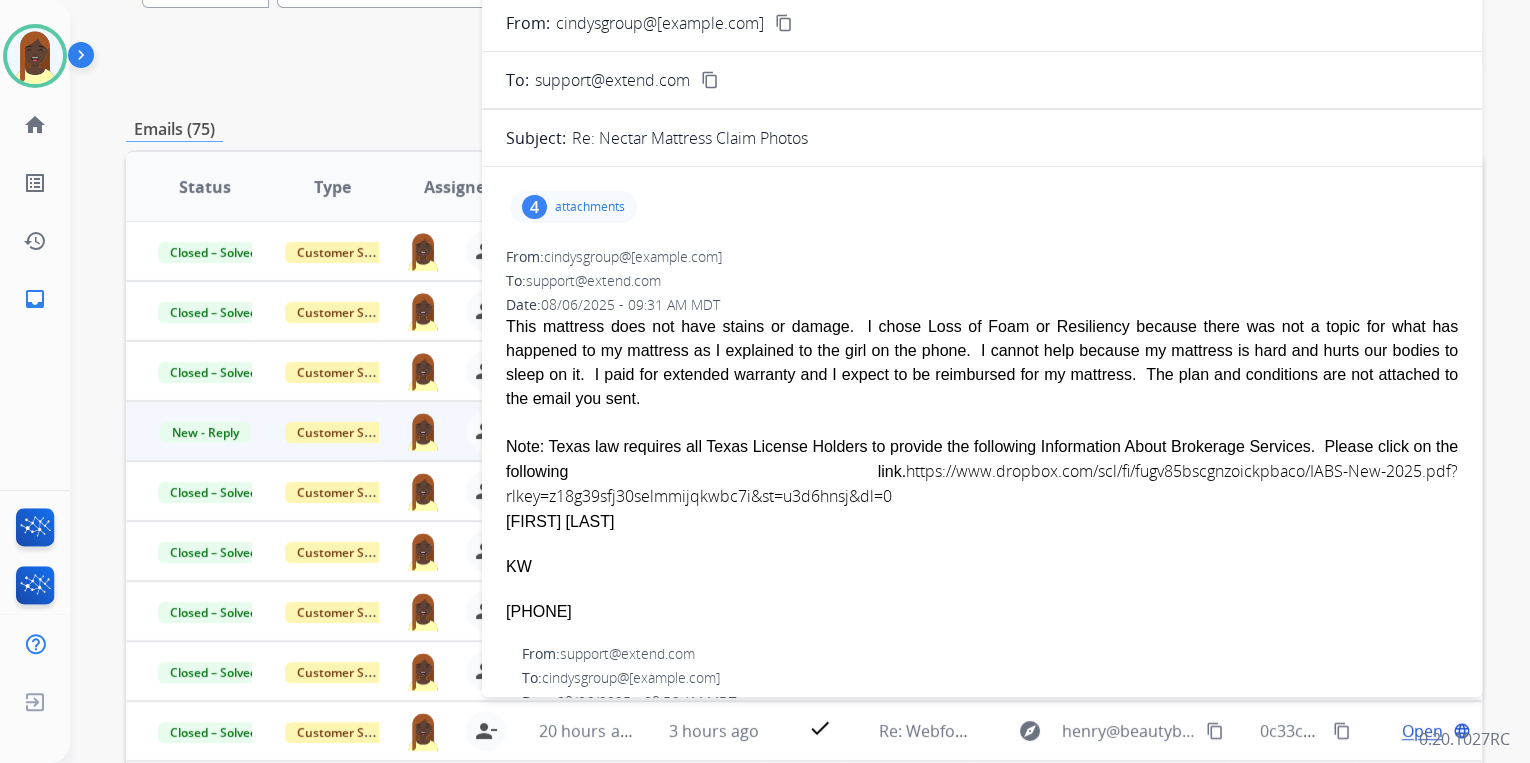 drag, startPoint x: 505, startPoint y: 318, endPoint x: 1362, endPoint y: 380, distance: 859.2398 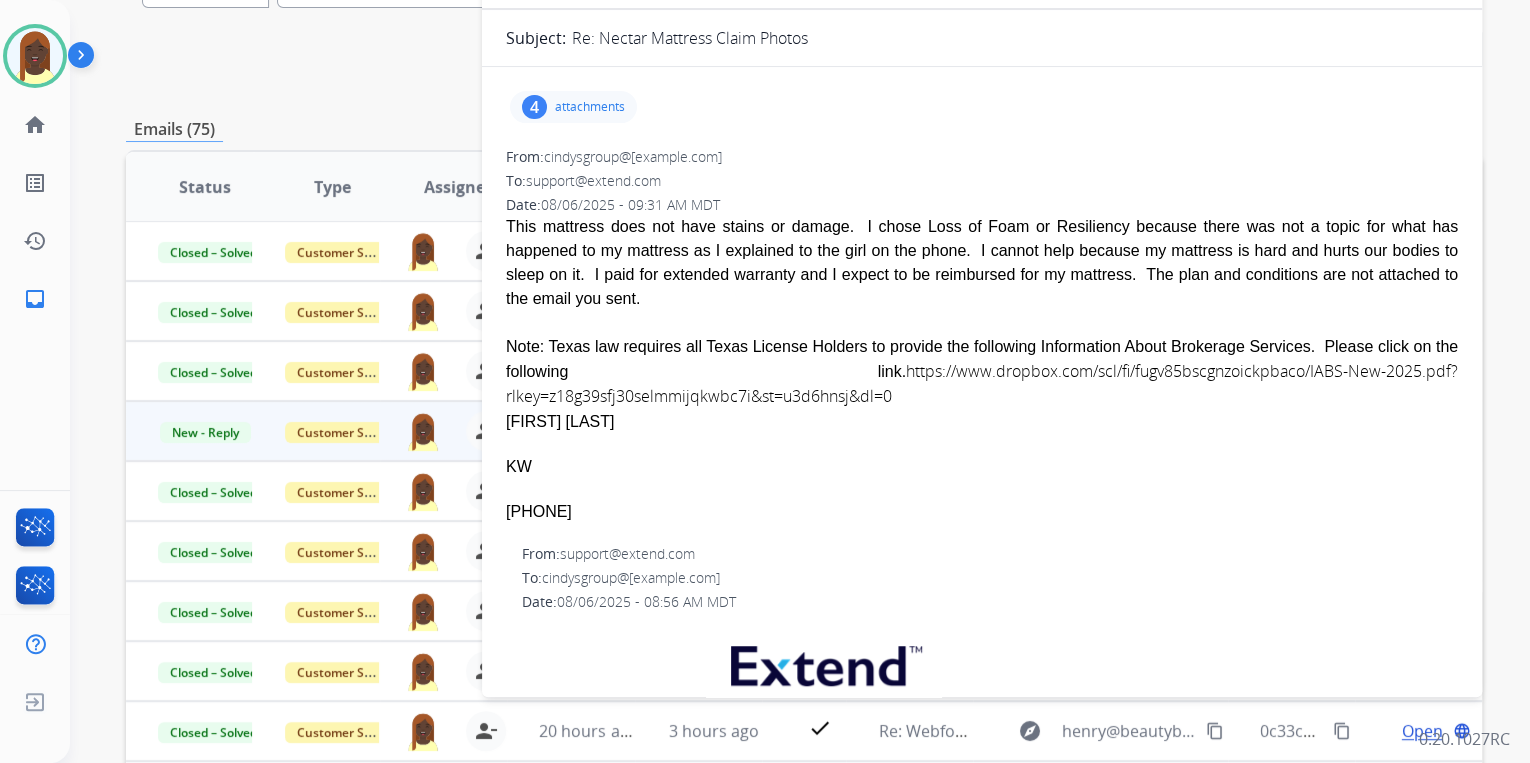 scroll, scrollTop: 0, scrollLeft: 0, axis: both 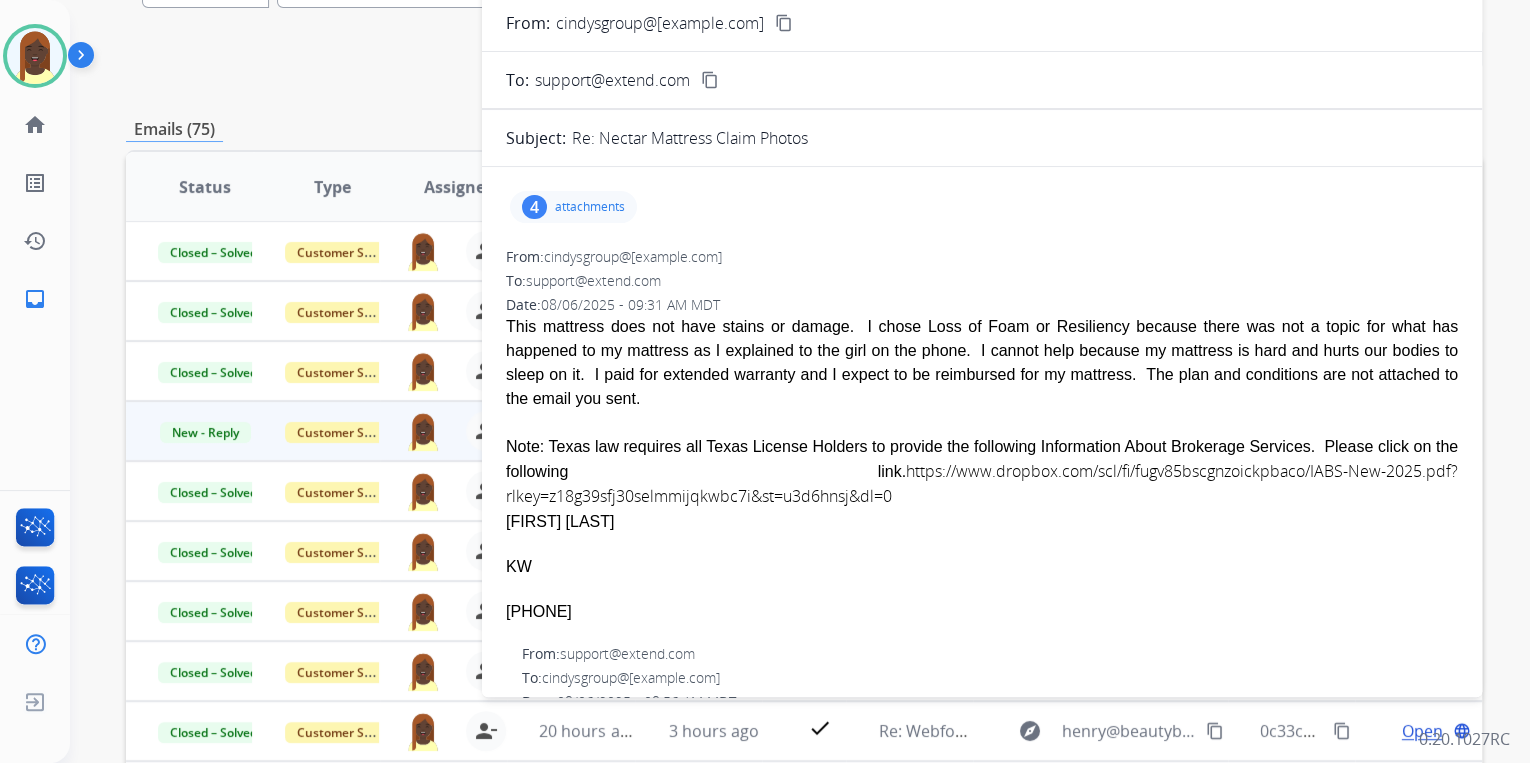 click on "content_copy" at bounding box center [784, 23] 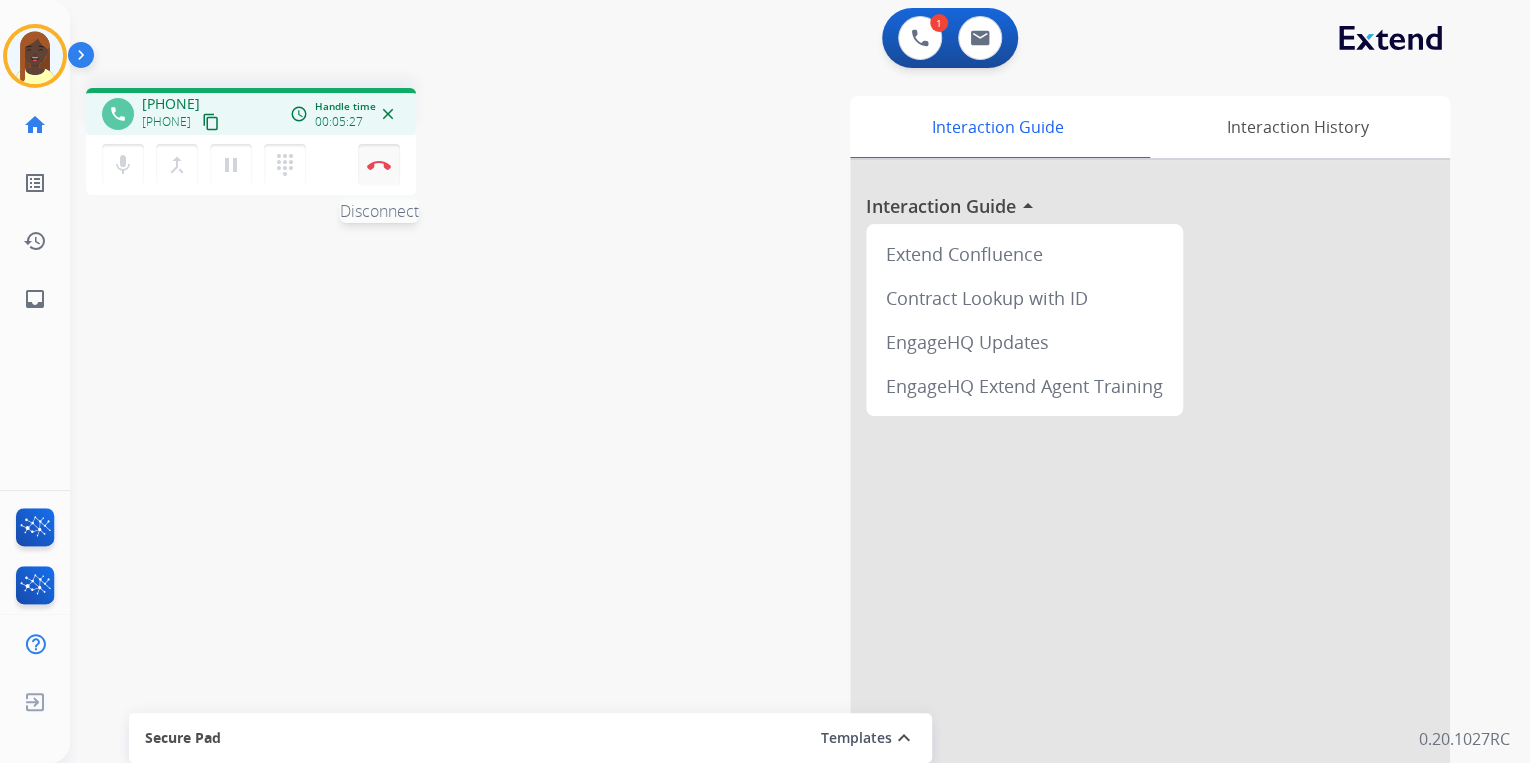 click on "Disconnect" at bounding box center [379, 165] 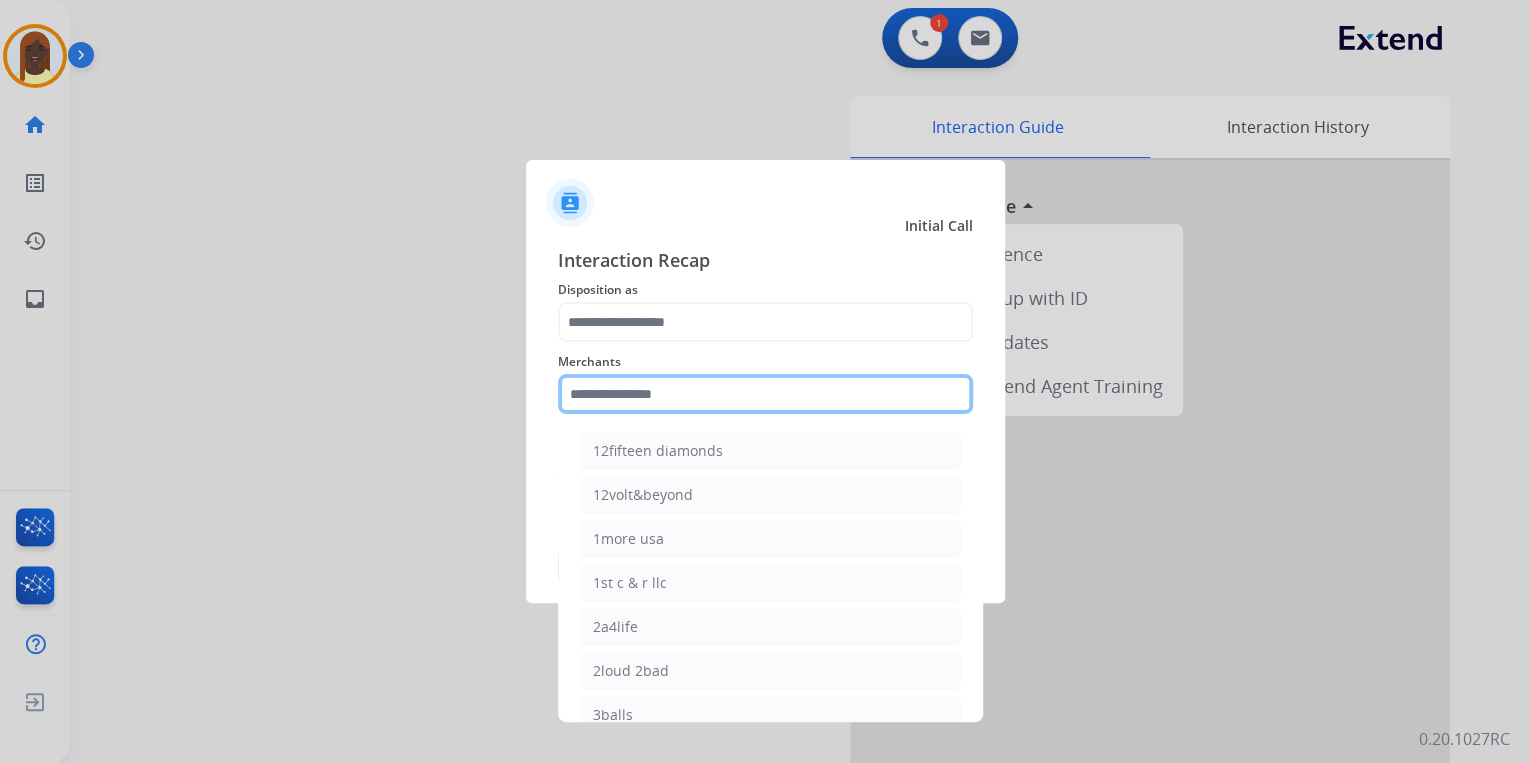 click 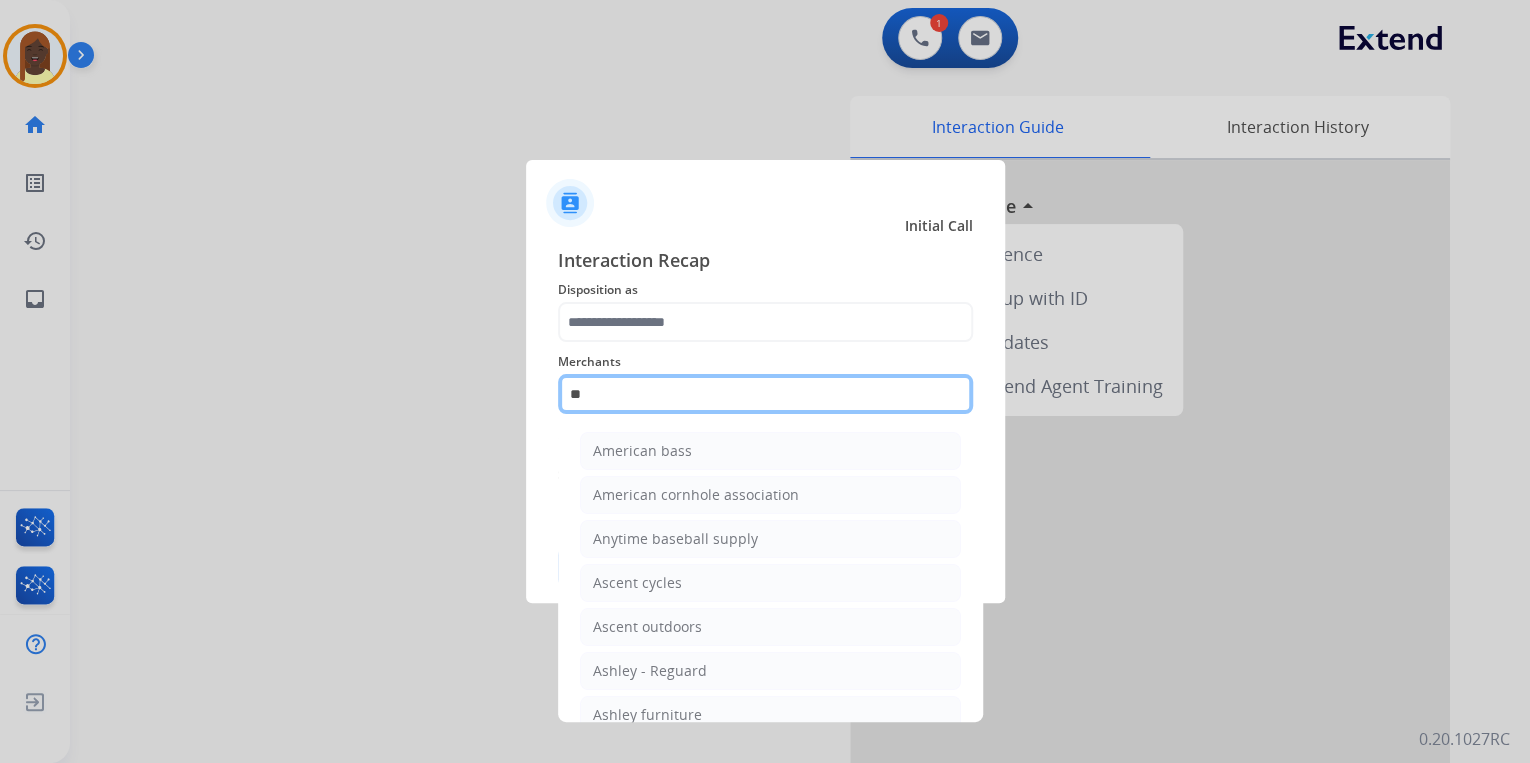 type on "*" 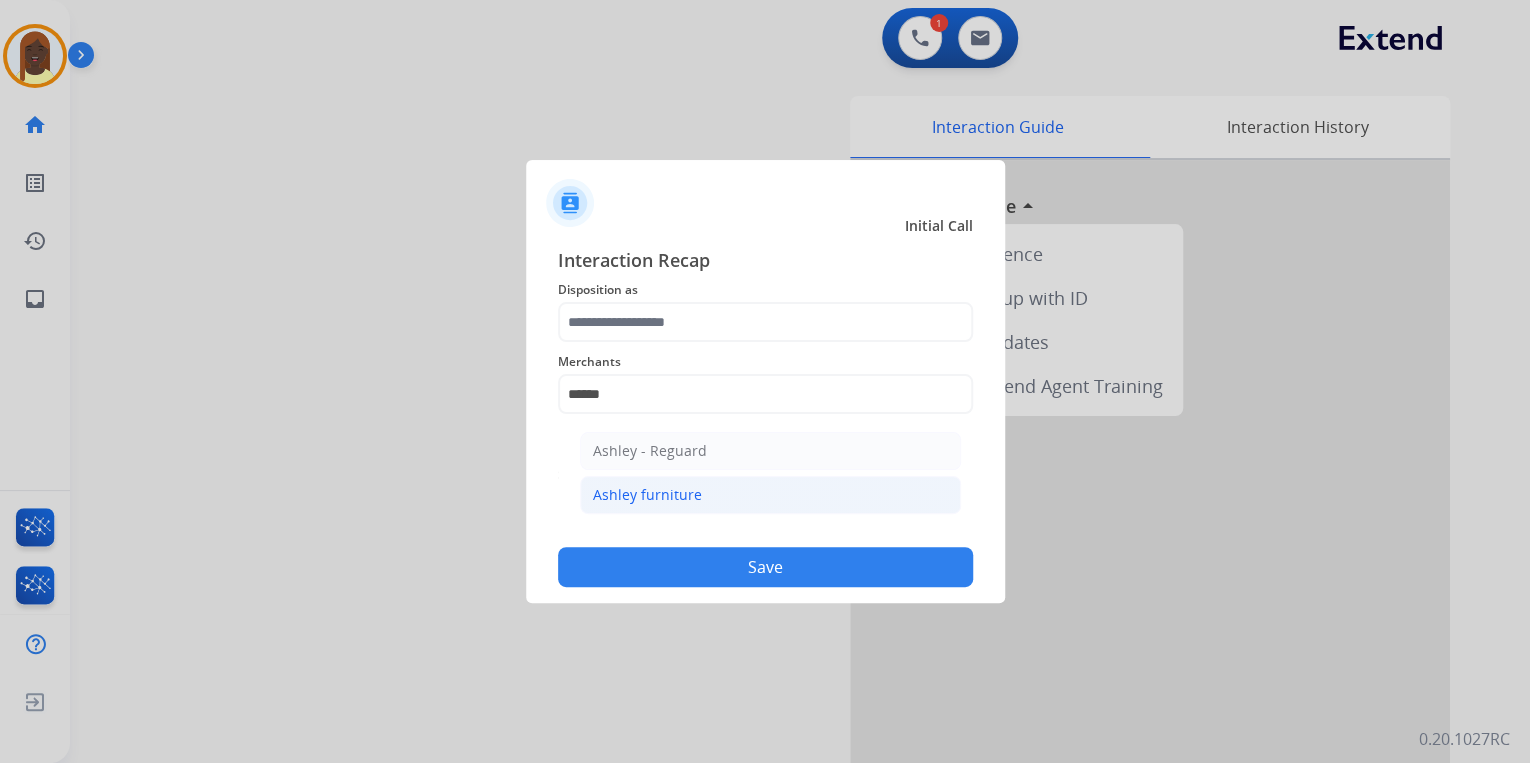 drag, startPoint x: 652, startPoint y: 501, endPoint x: 639, endPoint y: 450, distance: 52.63079 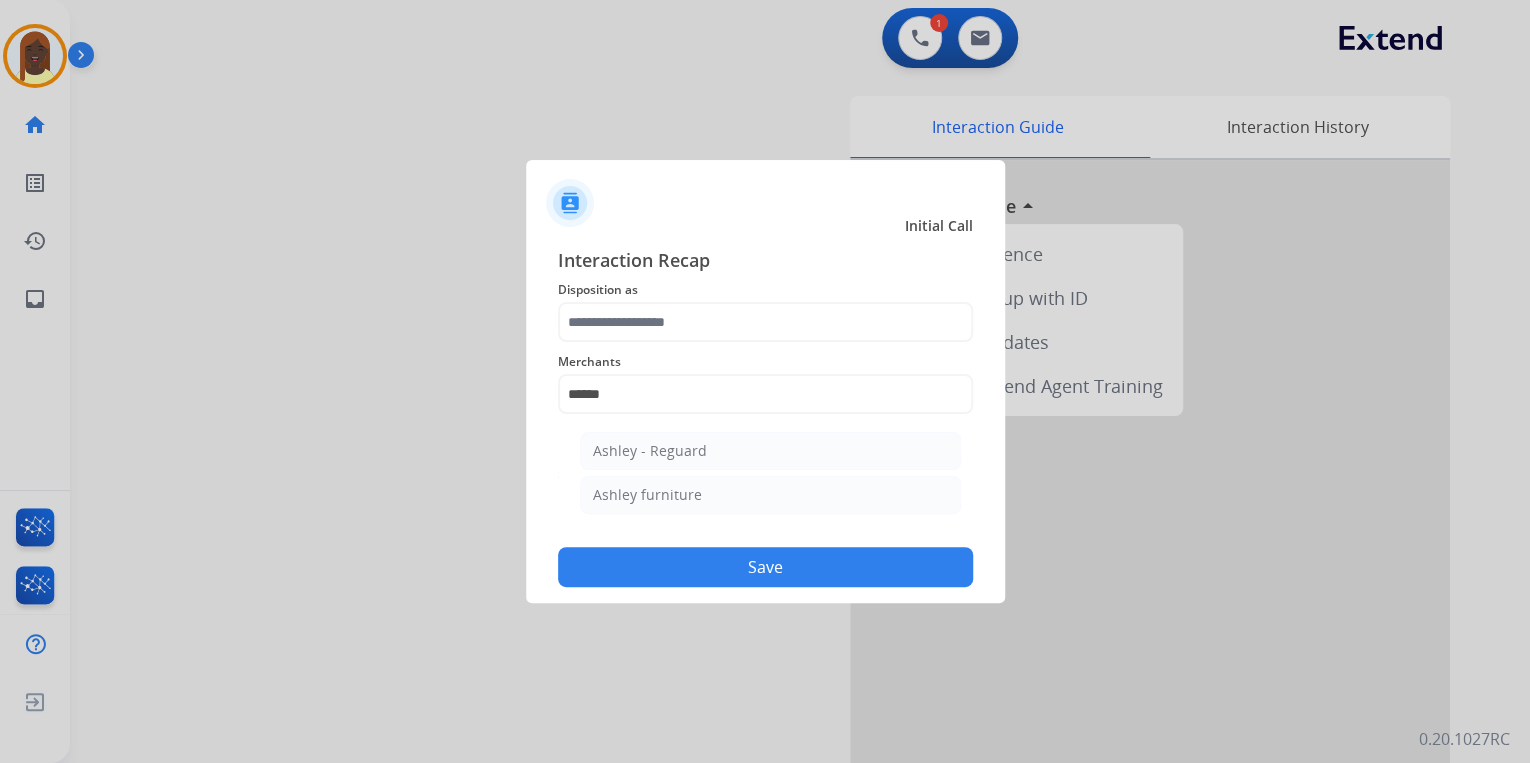 click on "Ashley furniture" 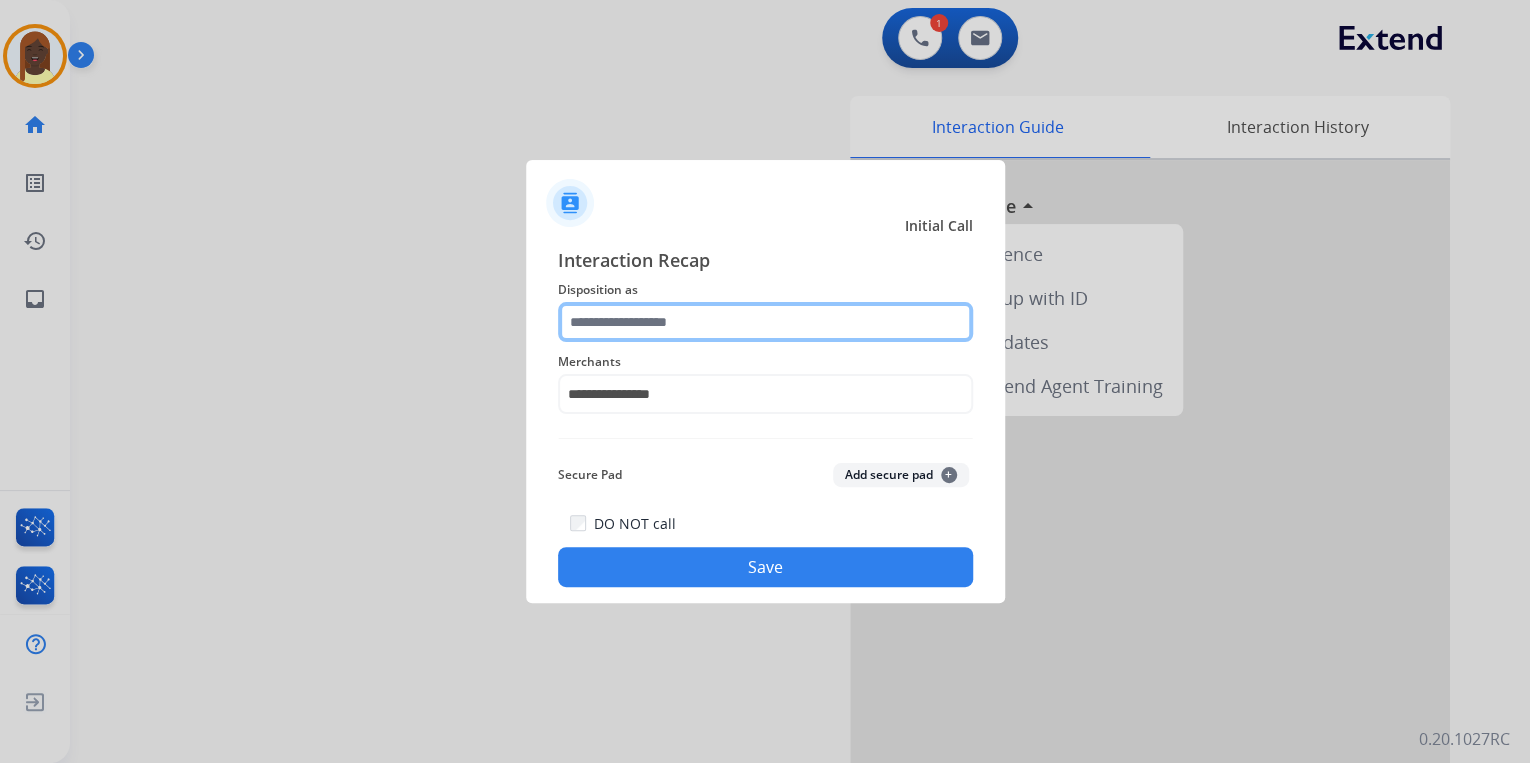 click 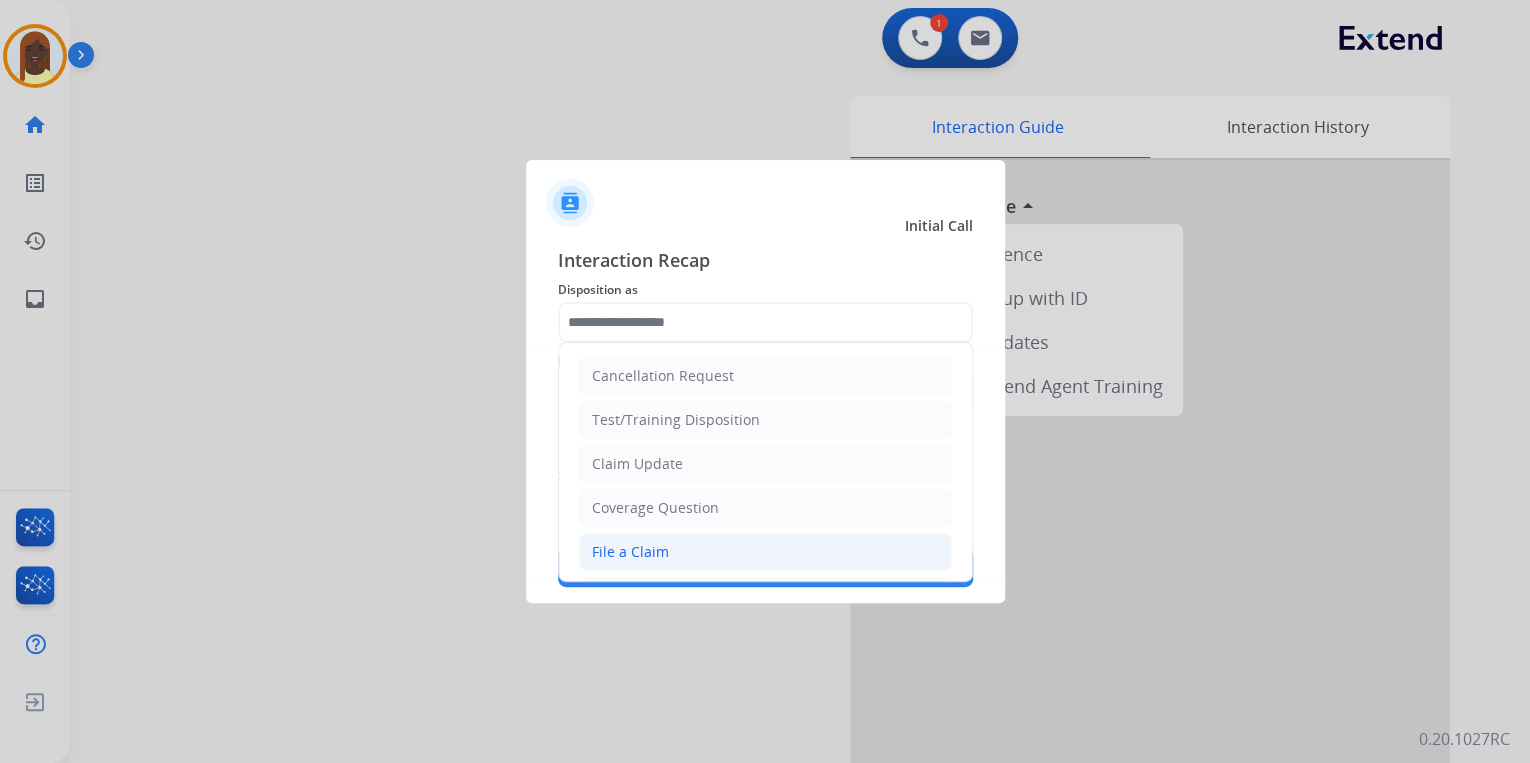 click on "File a Claim" 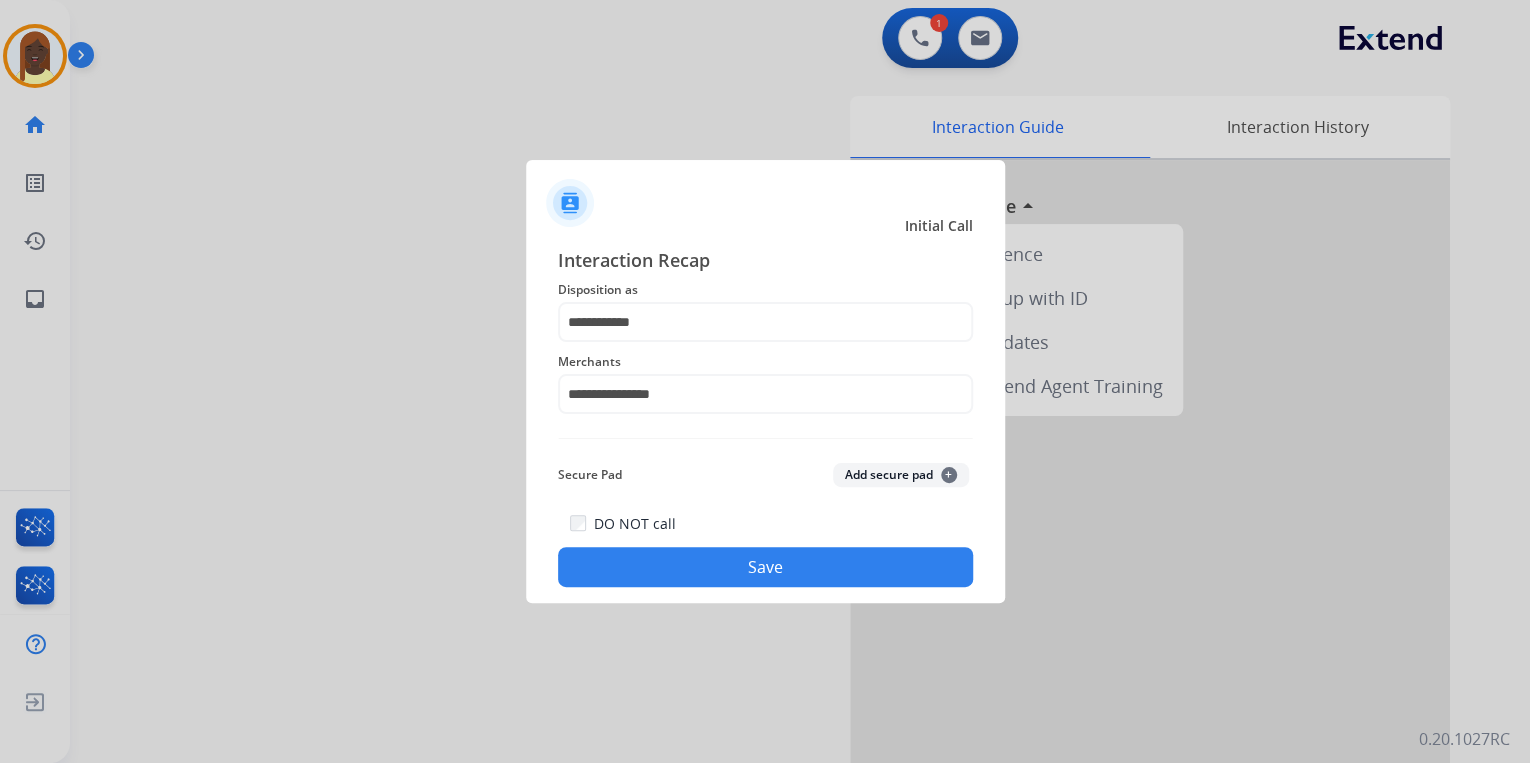 click on "Save" 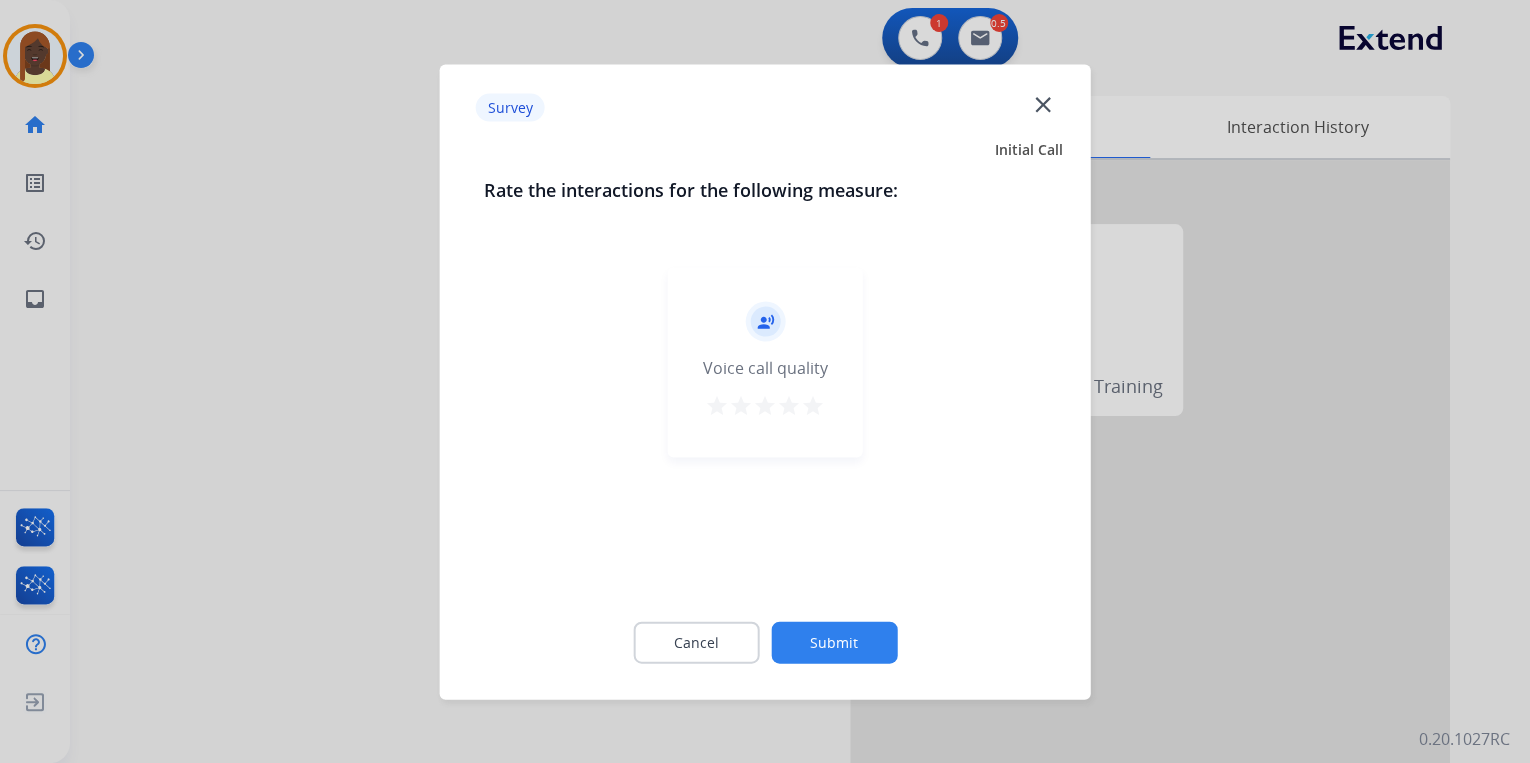 click on "star" at bounding box center (813, 405) 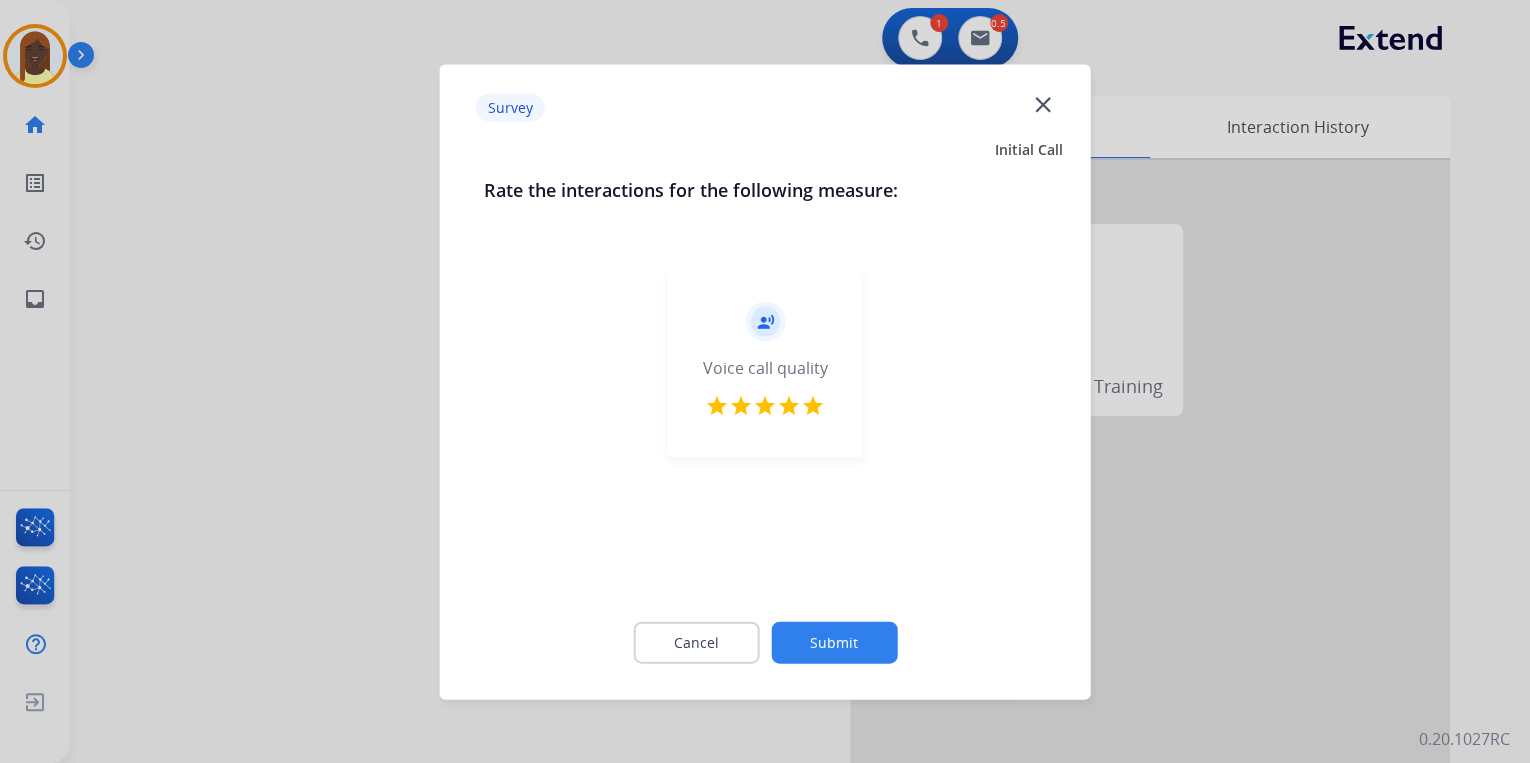 click on "Submit" 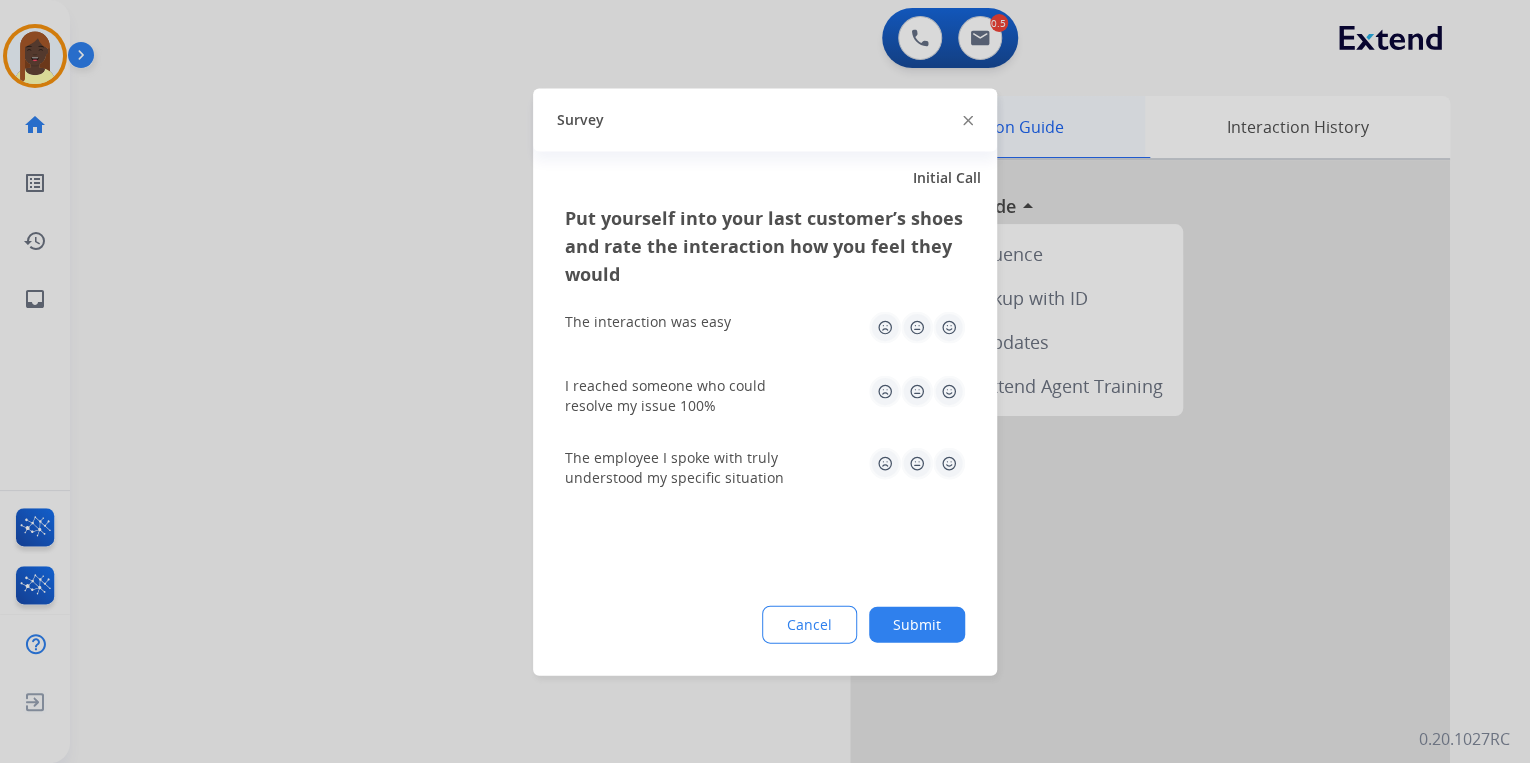 drag, startPoint x: 964, startPoint y: 122, endPoint x: 983, endPoint y: 124, distance: 19.104973 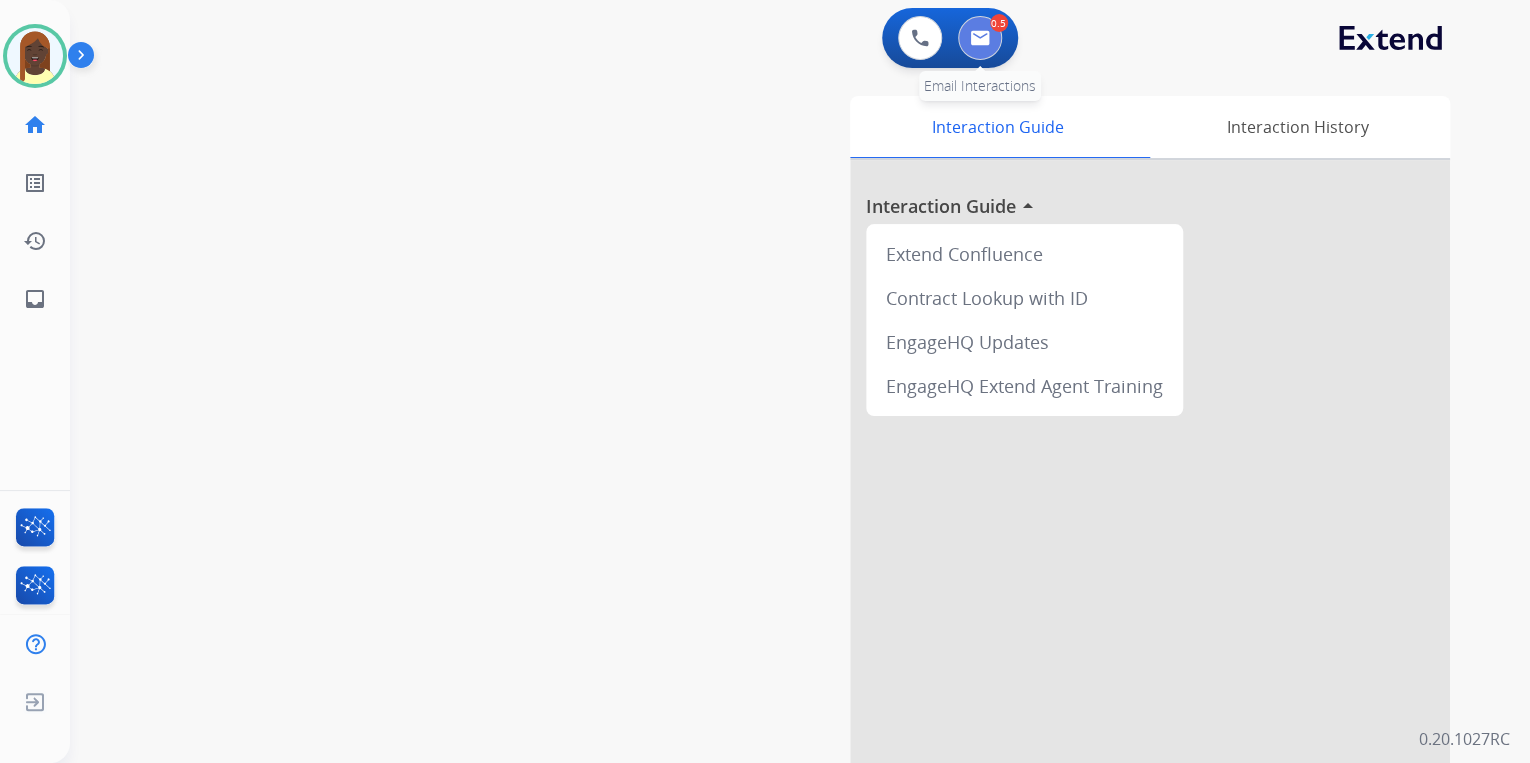 click at bounding box center (980, 38) 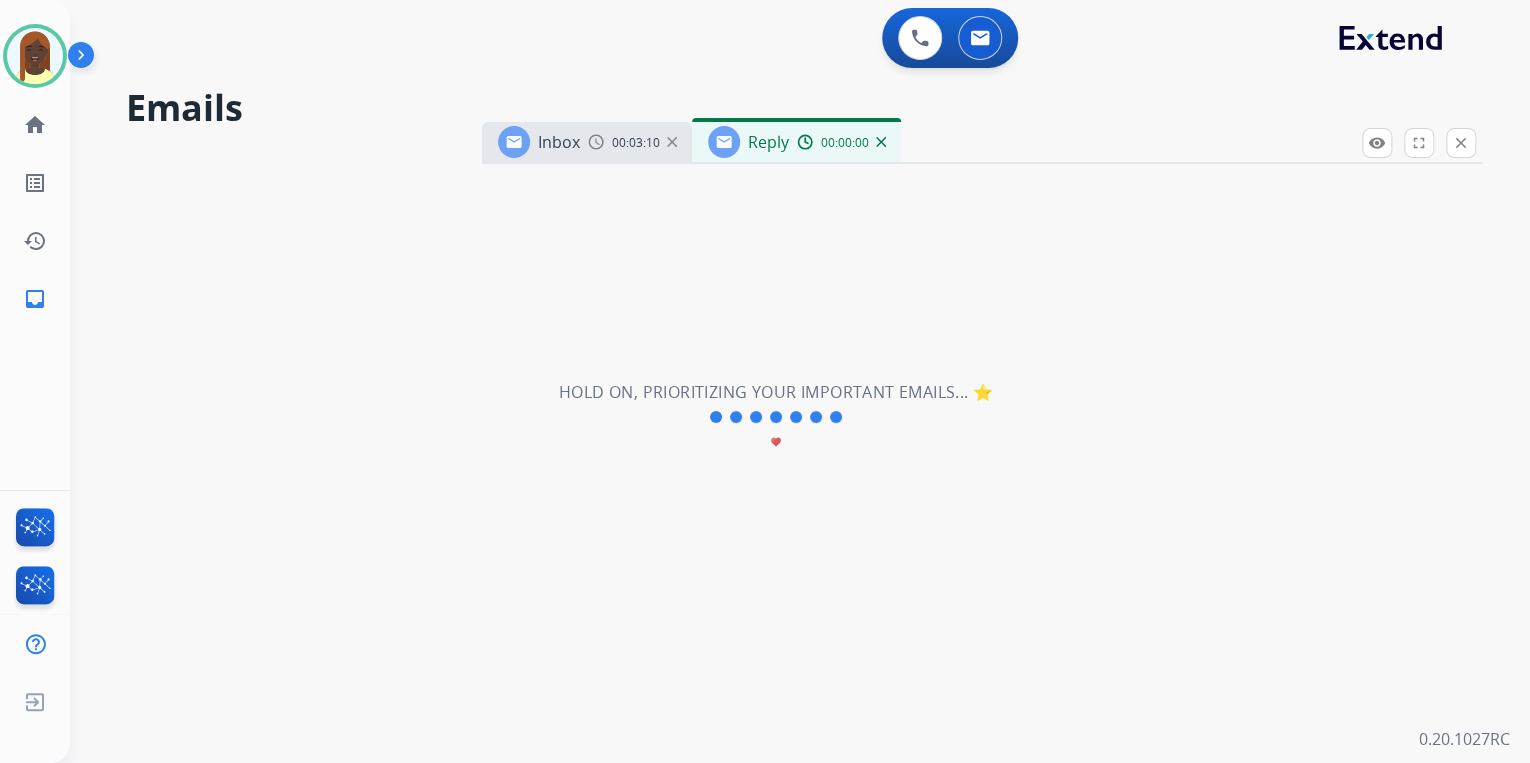 select on "**********" 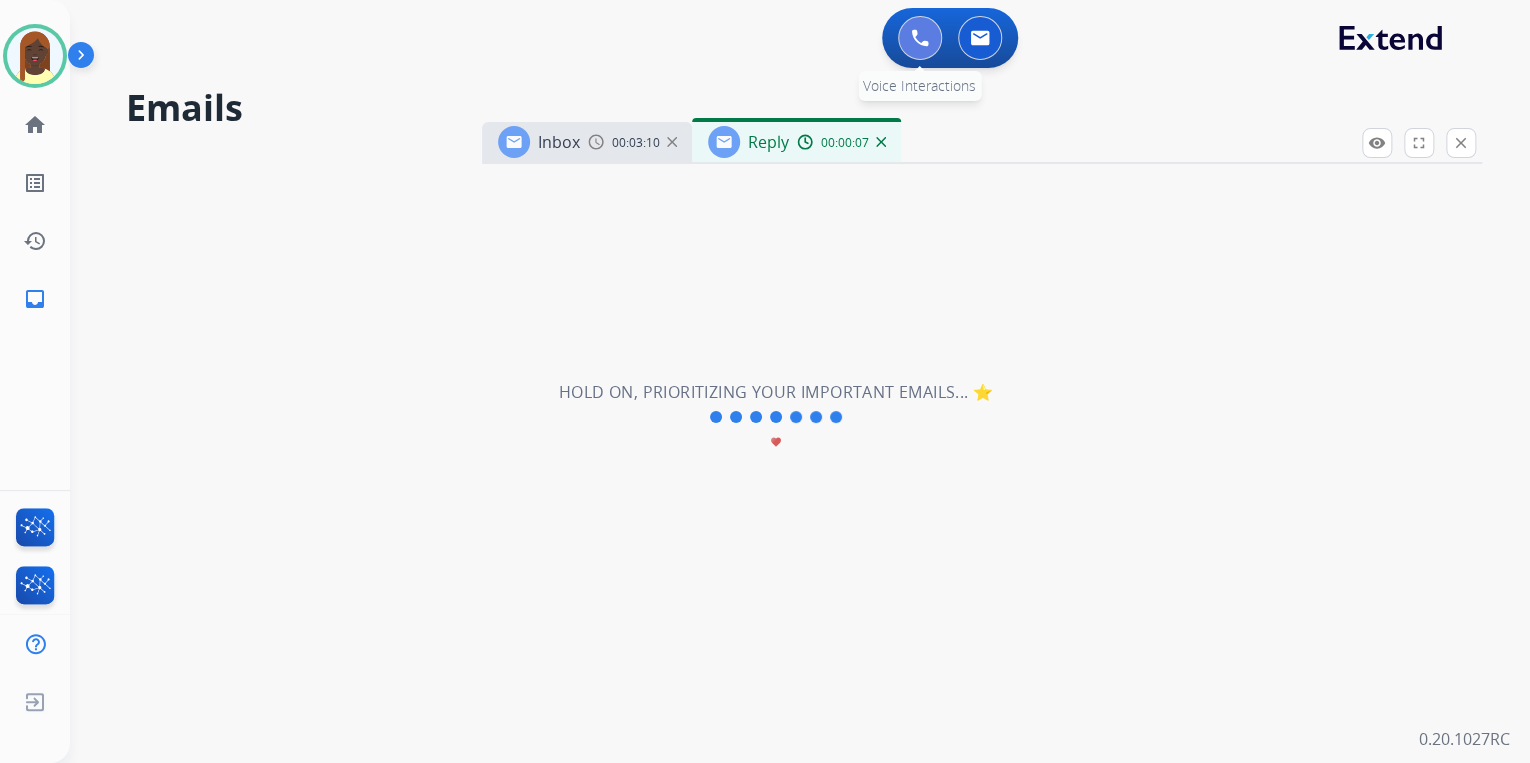 click at bounding box center [920, 38] 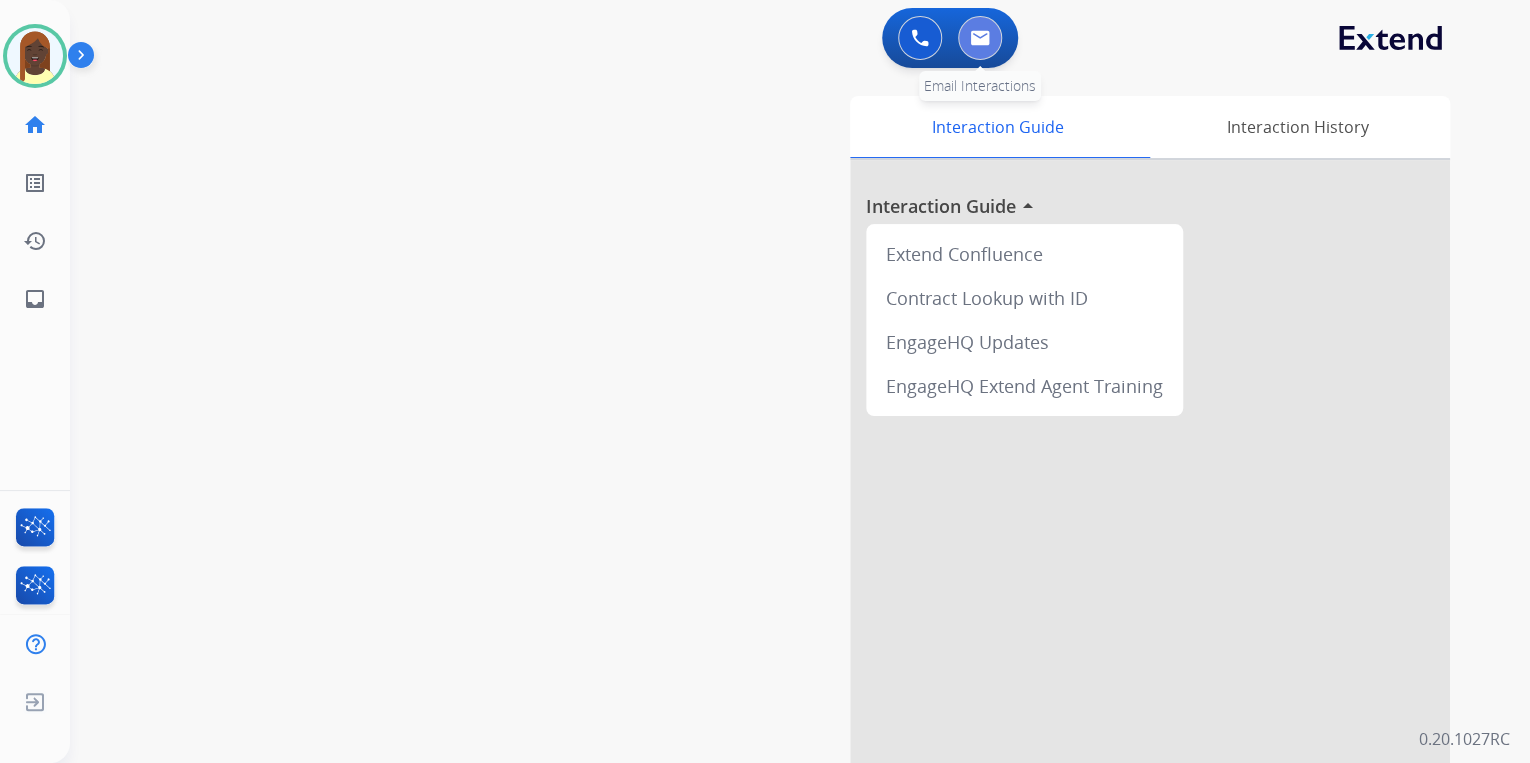 click at bounding box center [980, 38] 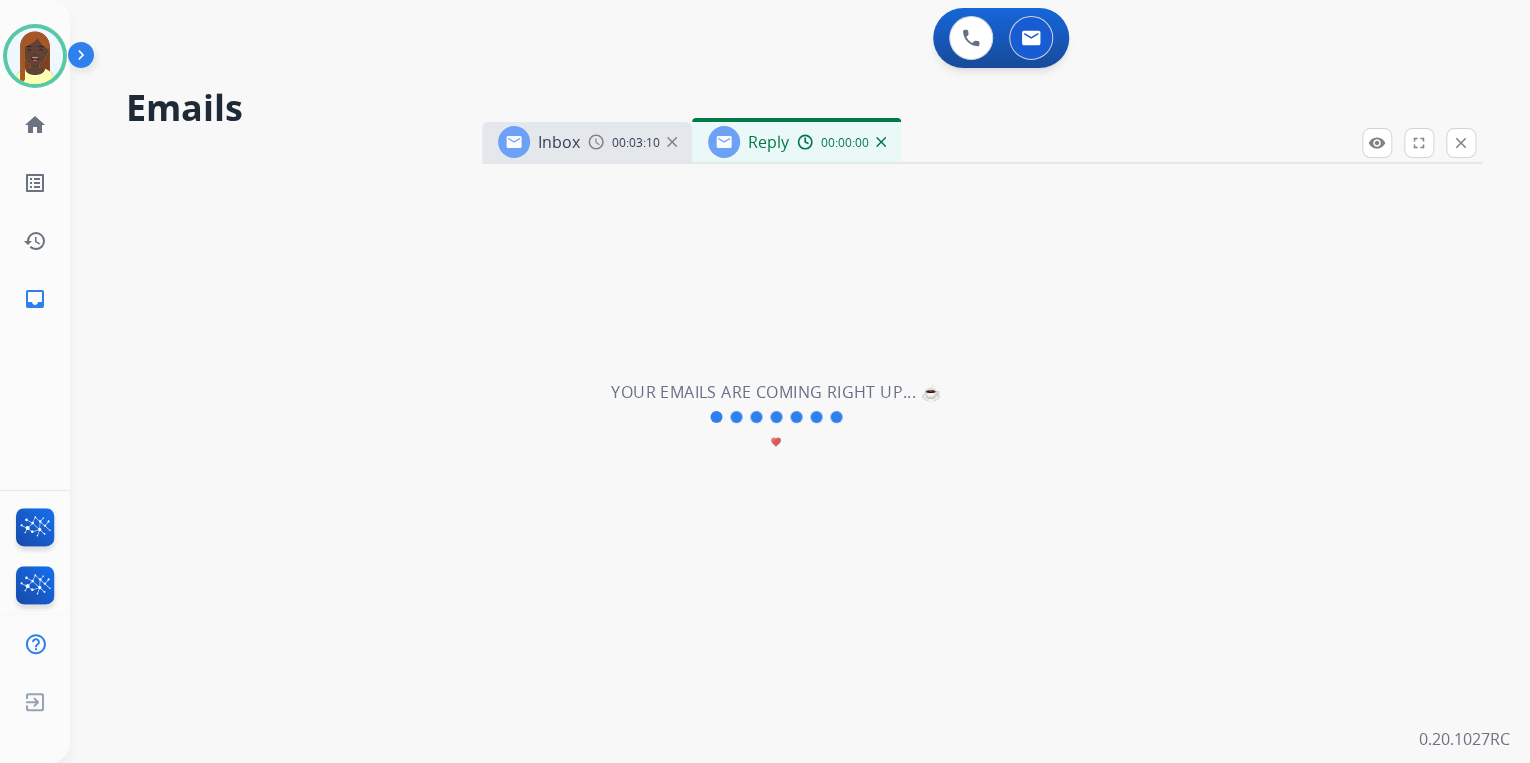 select on "**********" 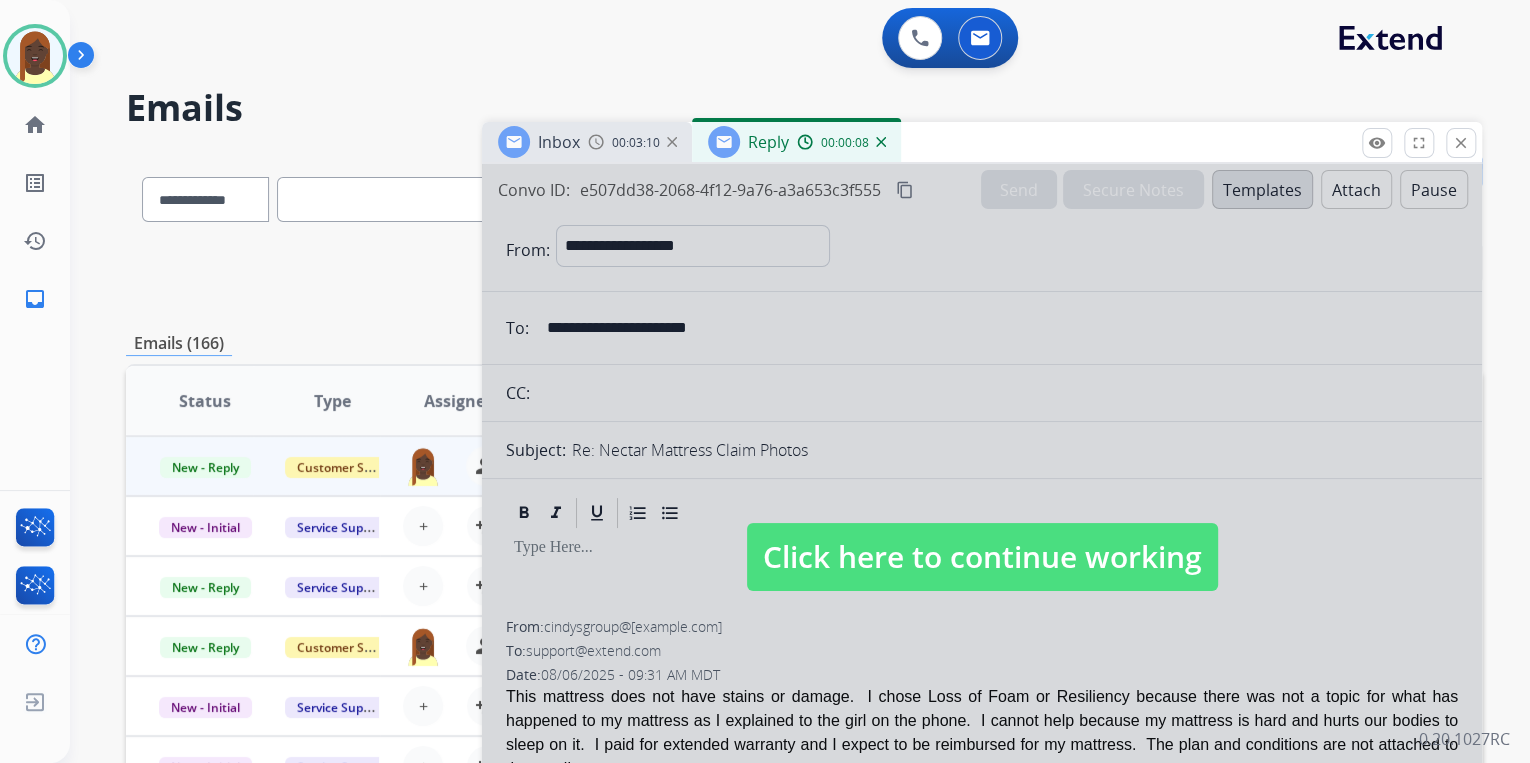 click on "Click here to continue working" at bounding box center (982, 557) 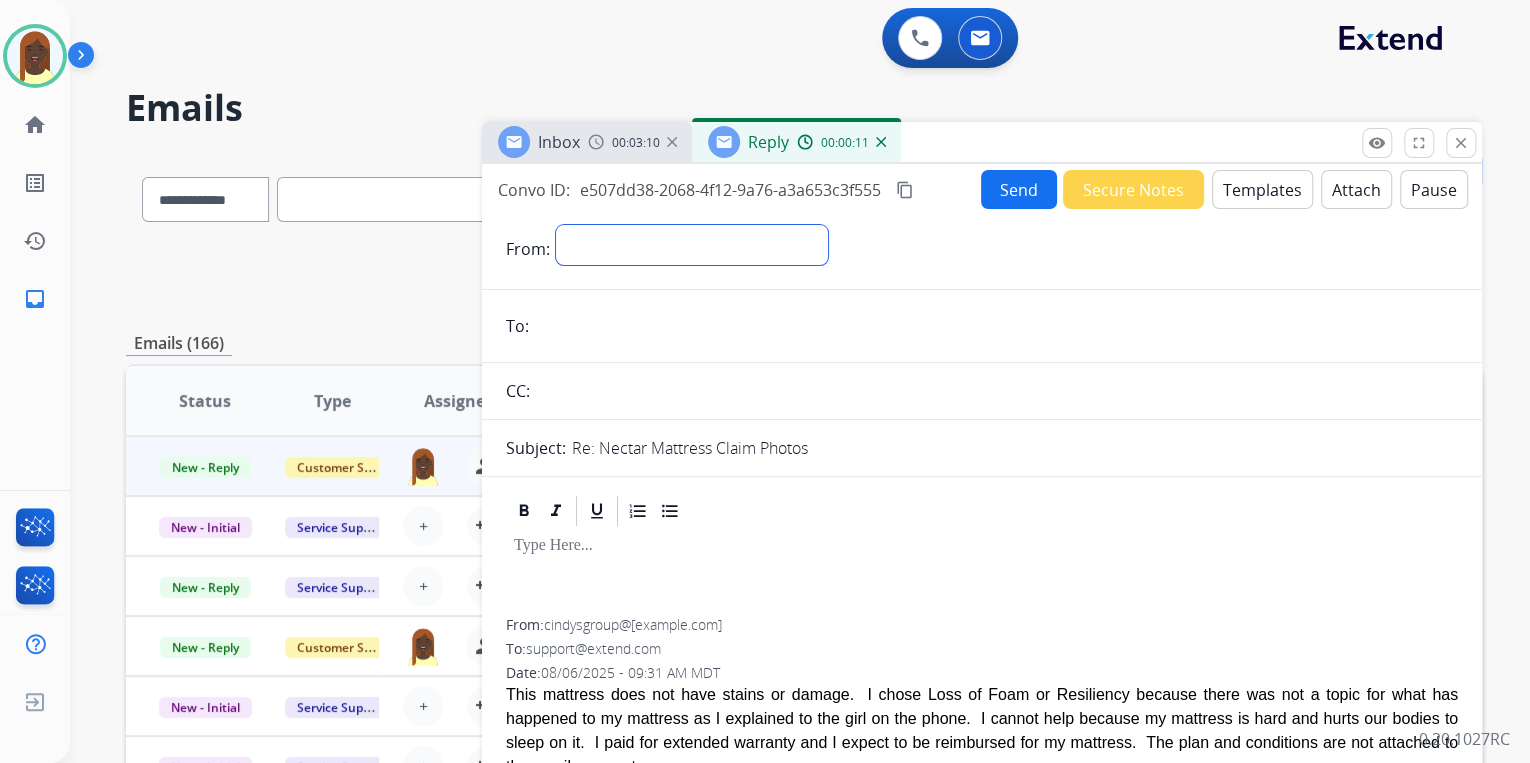 click on "**********" at bounding box center [692, 245] 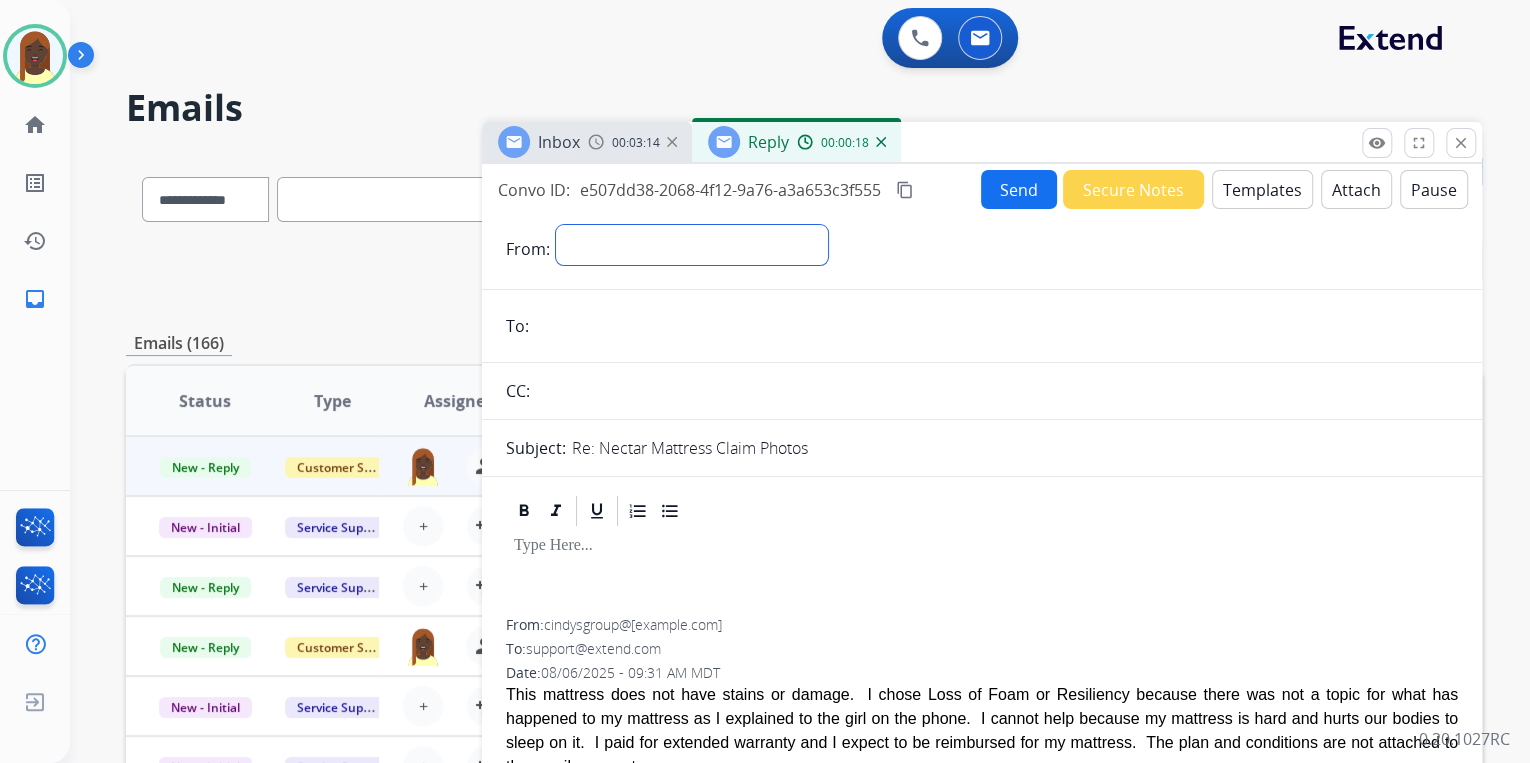 select on "**********" 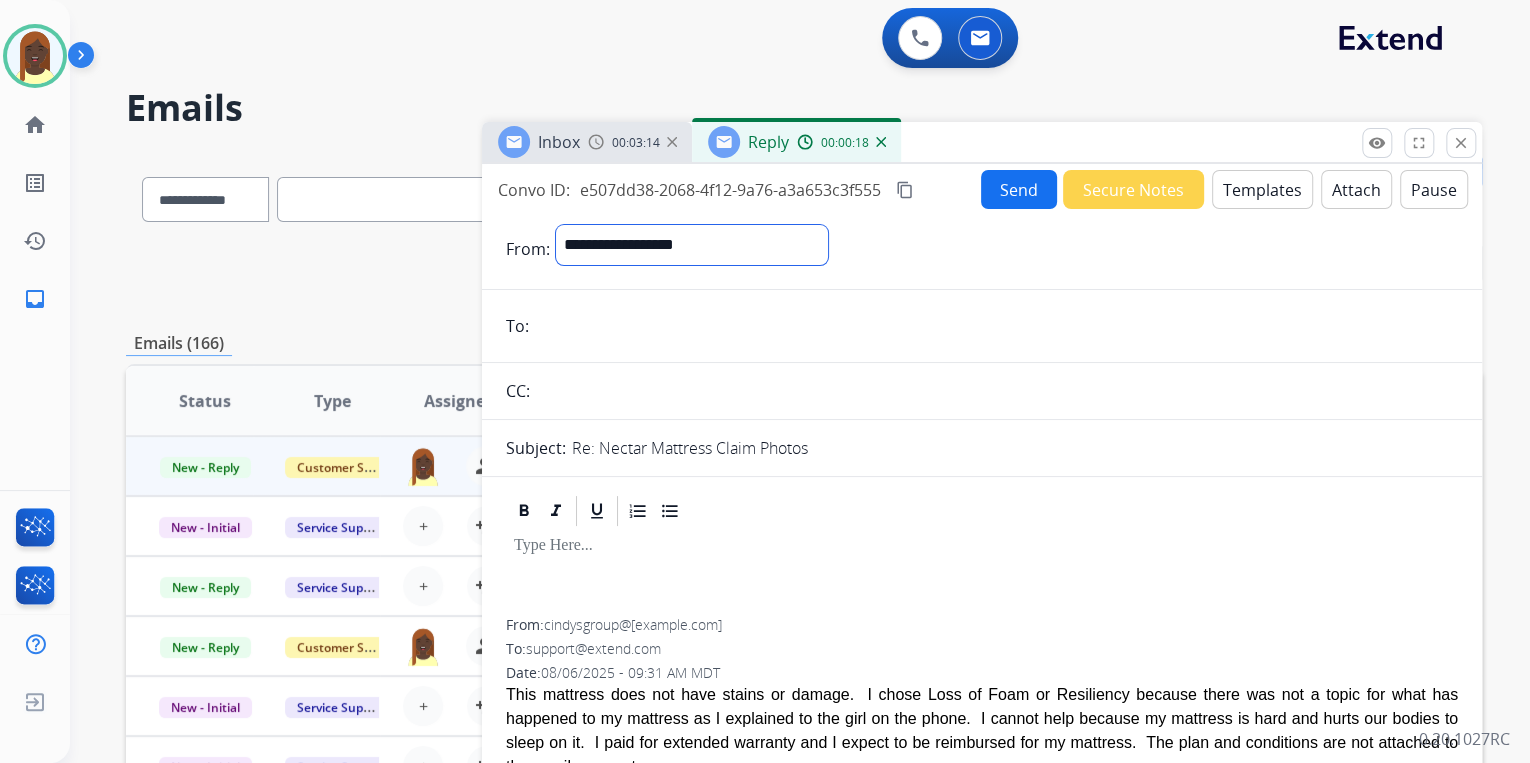 click on "**********" at bounding box center (692, 245) 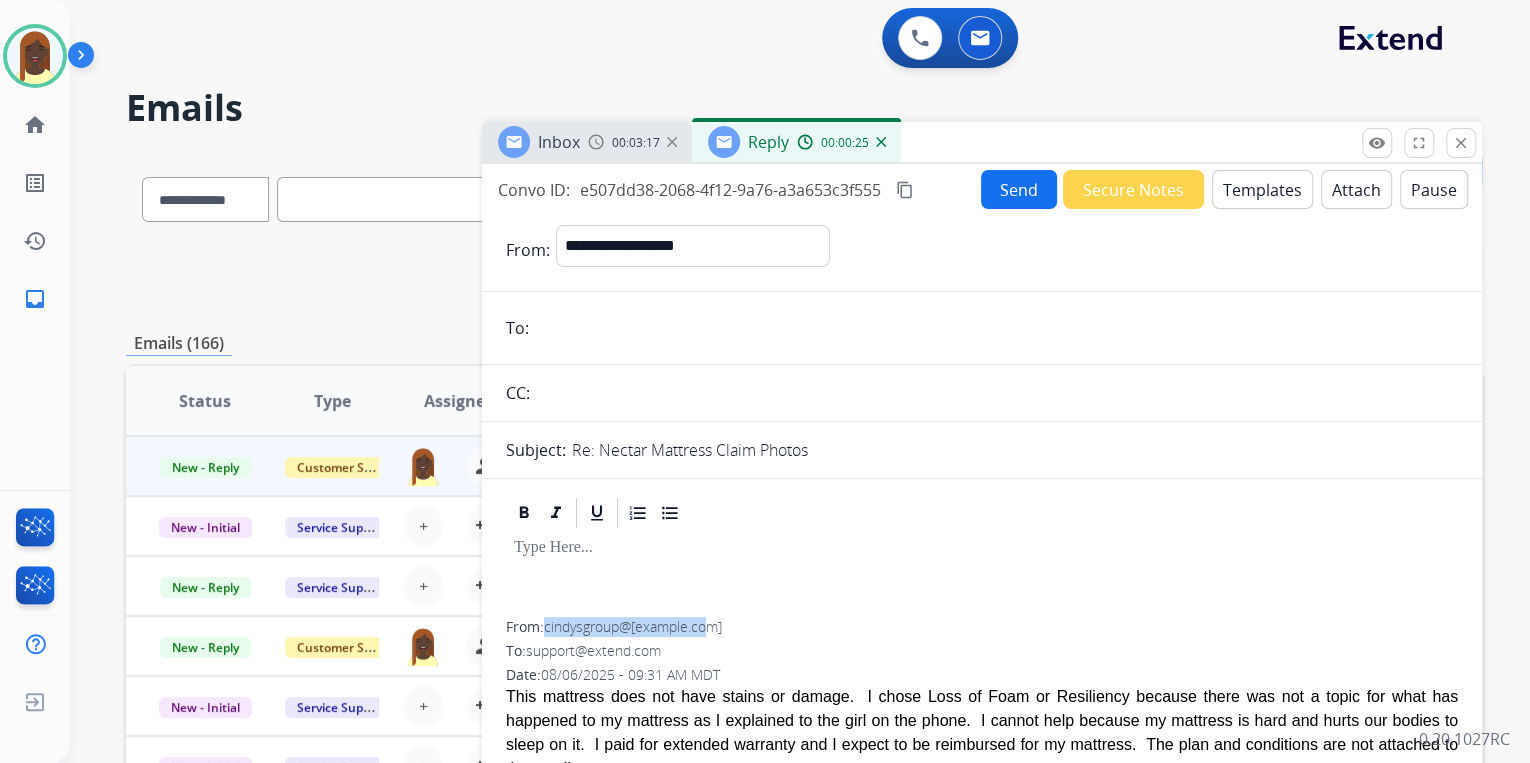 drag, startPoint x: 715, startPoint y: 628, endPoint x: 550, endPoint y: 625, distance: 165.02727 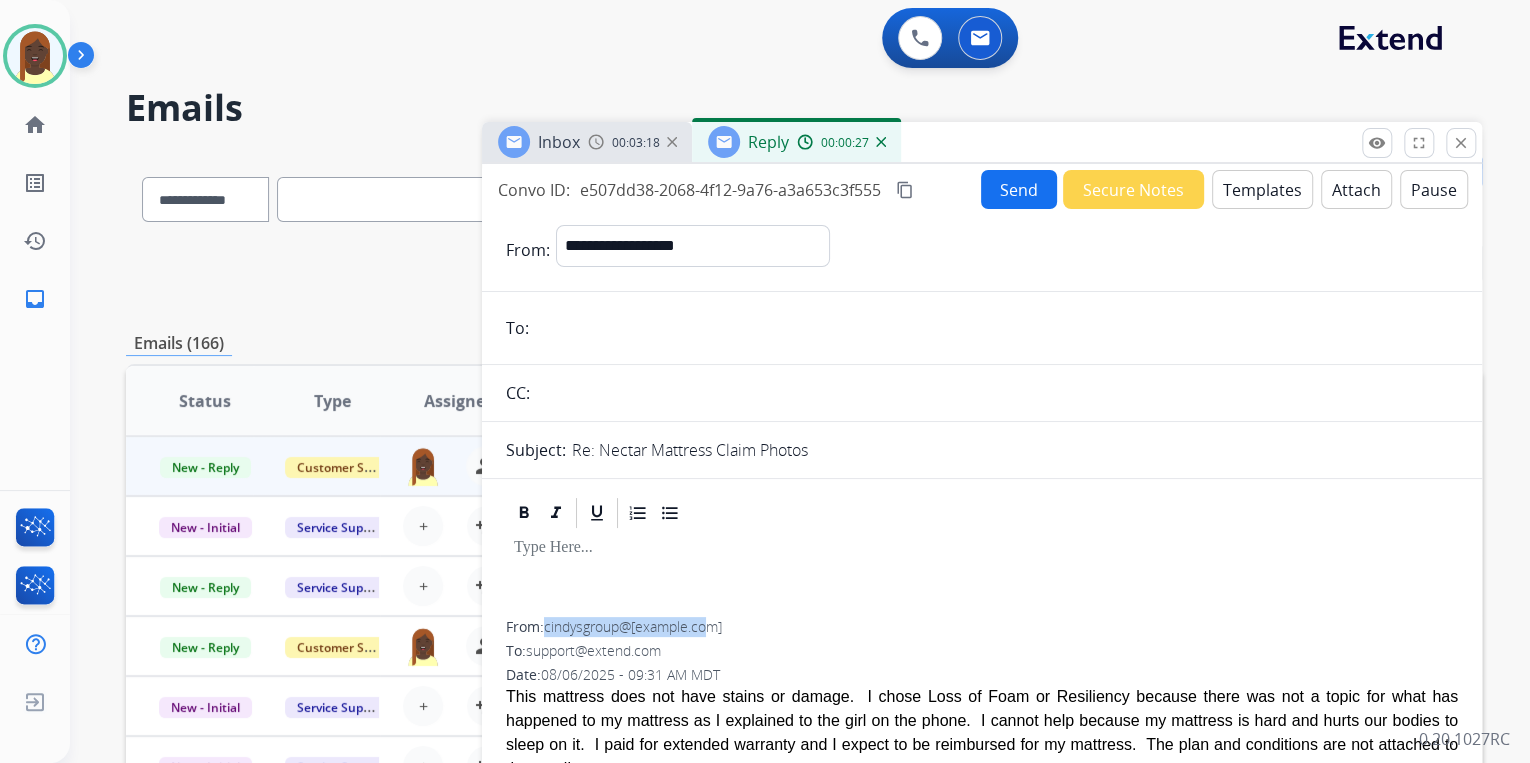drag, startPoint x: 550, startPoint y: 625, endPoint x: 563, endPoint y: 623, distance: 13.152946 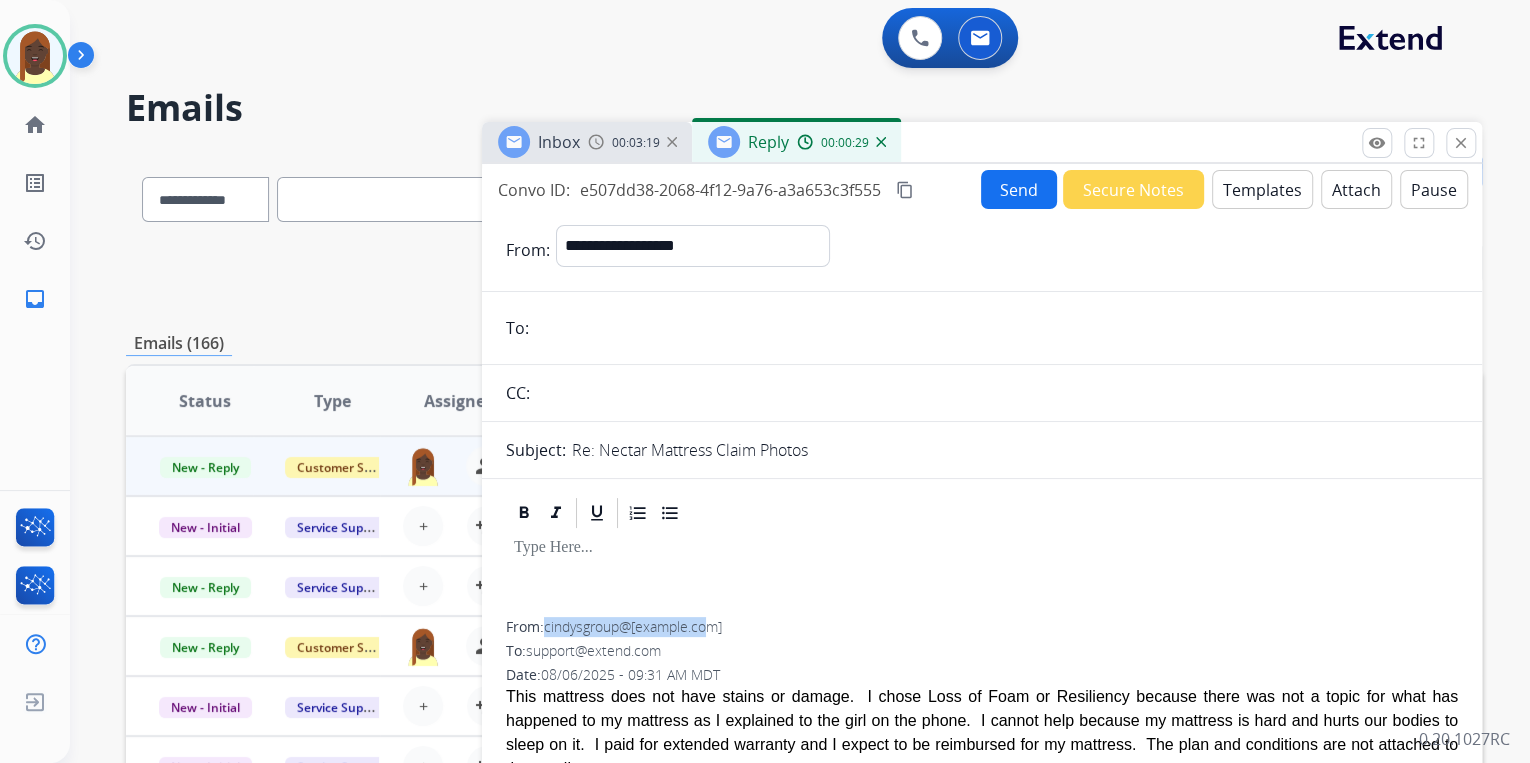 copy on "[USERNAME]@[DOMAIN].com" 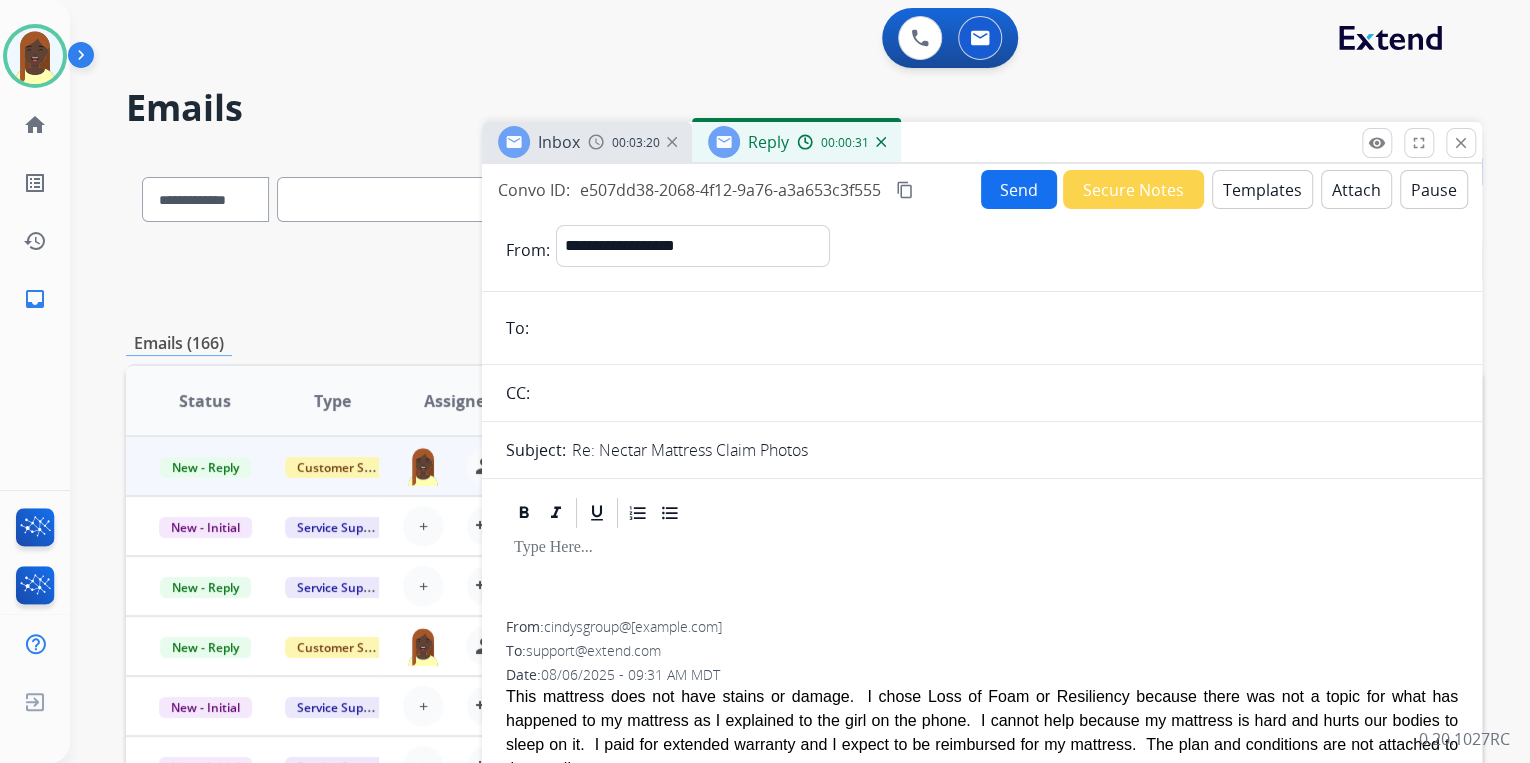 click at bounding box center (996, 328) 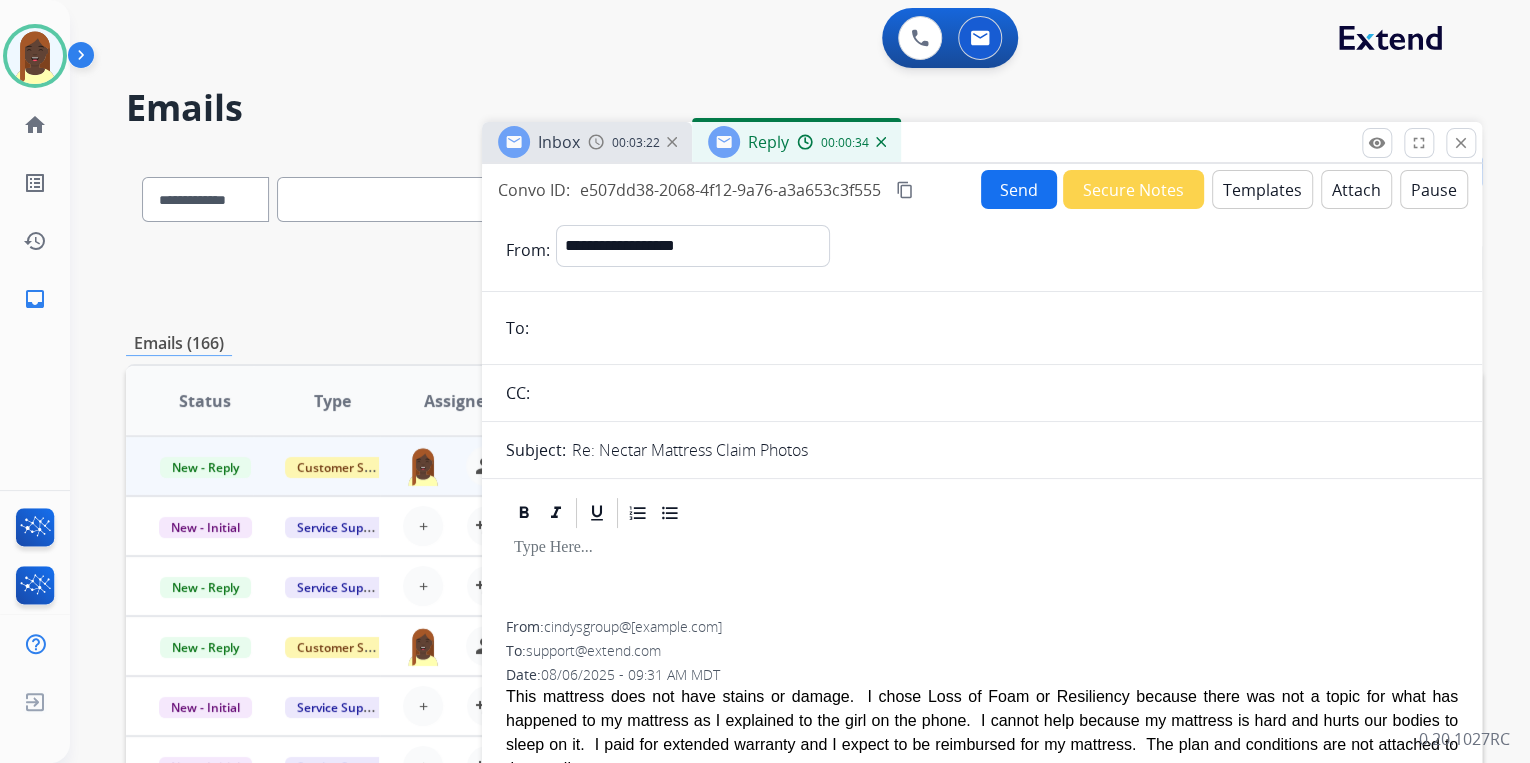 paste on "**********" 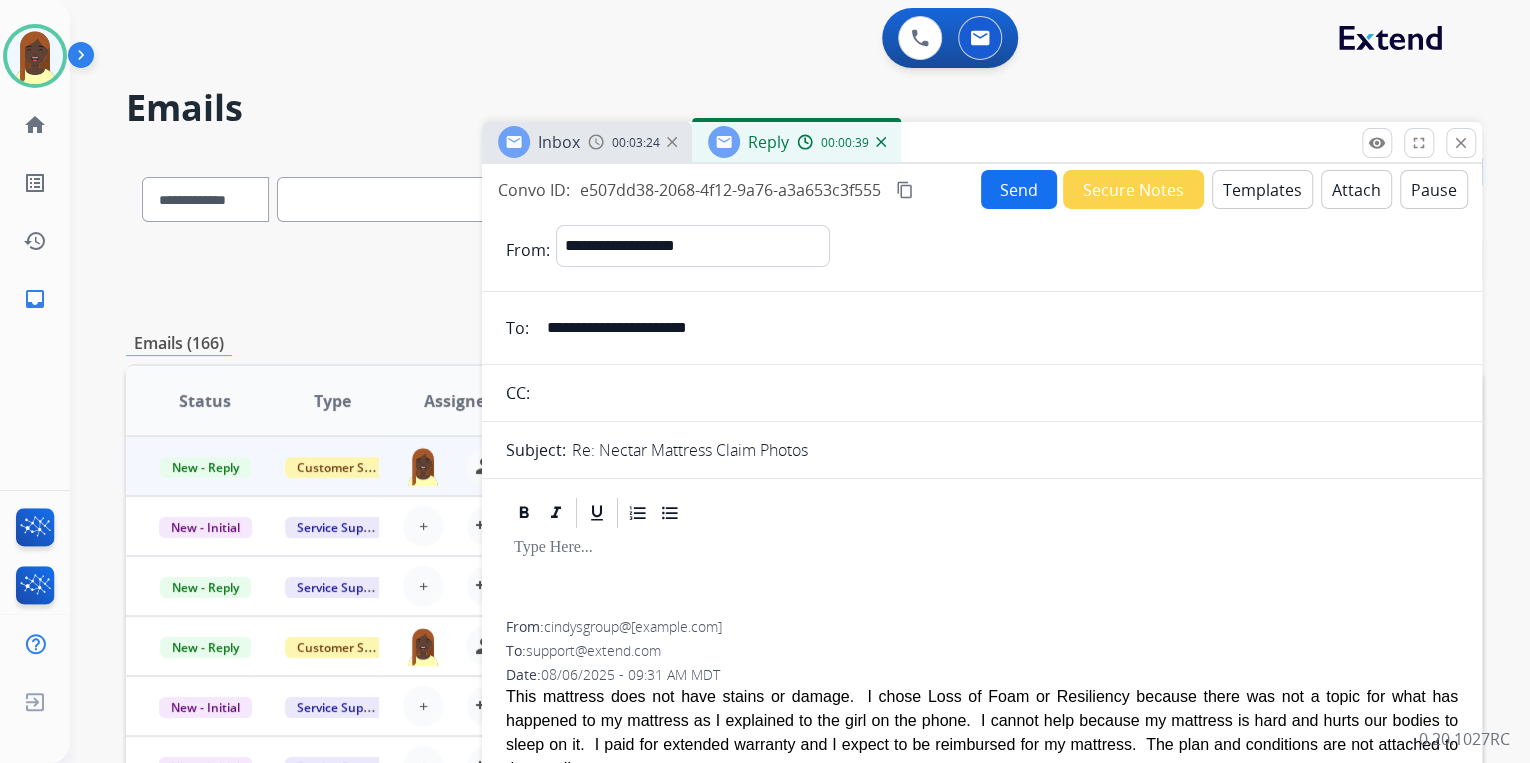 type on "**********" 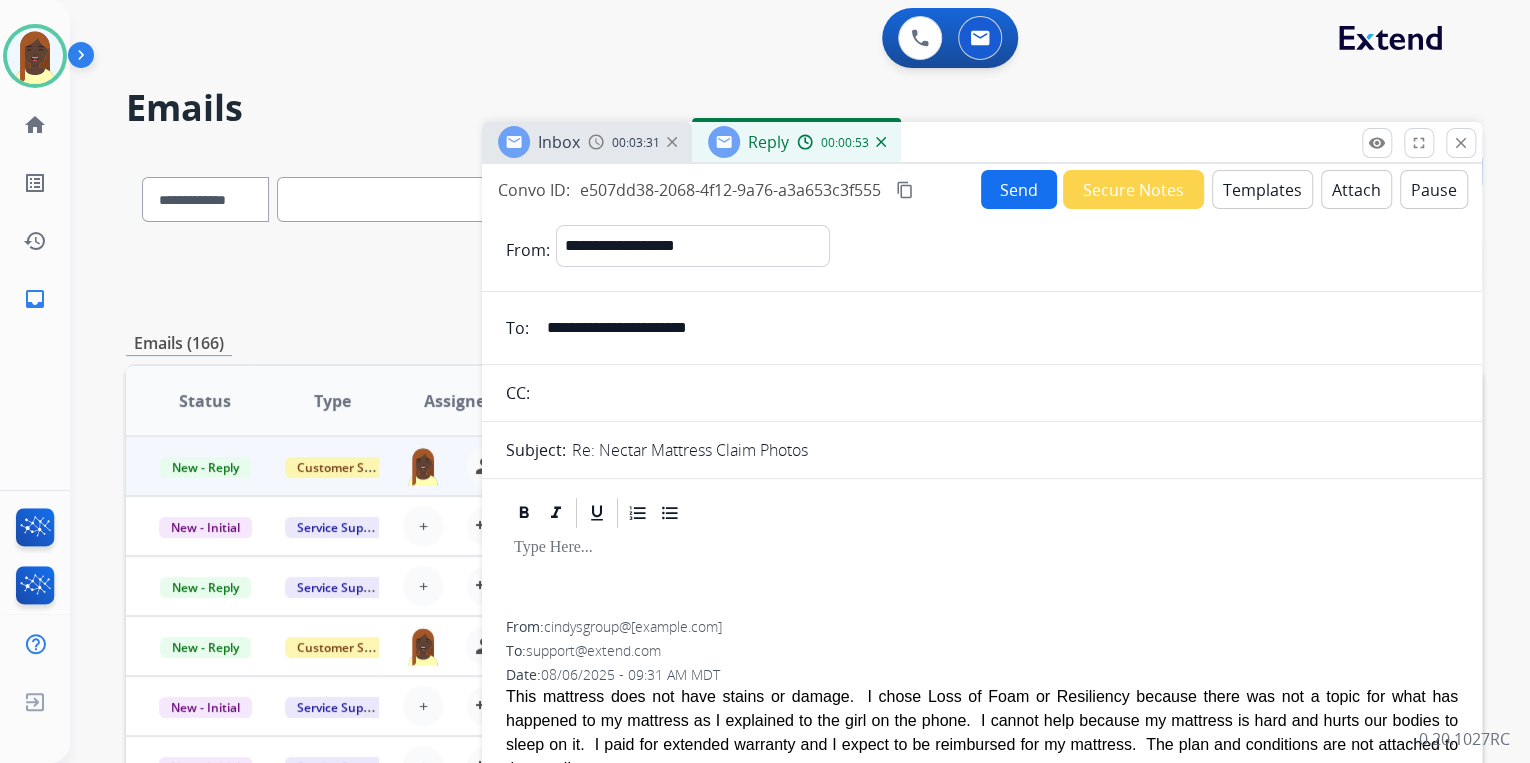 click on "Templates" at bounding box center [1262, 189] 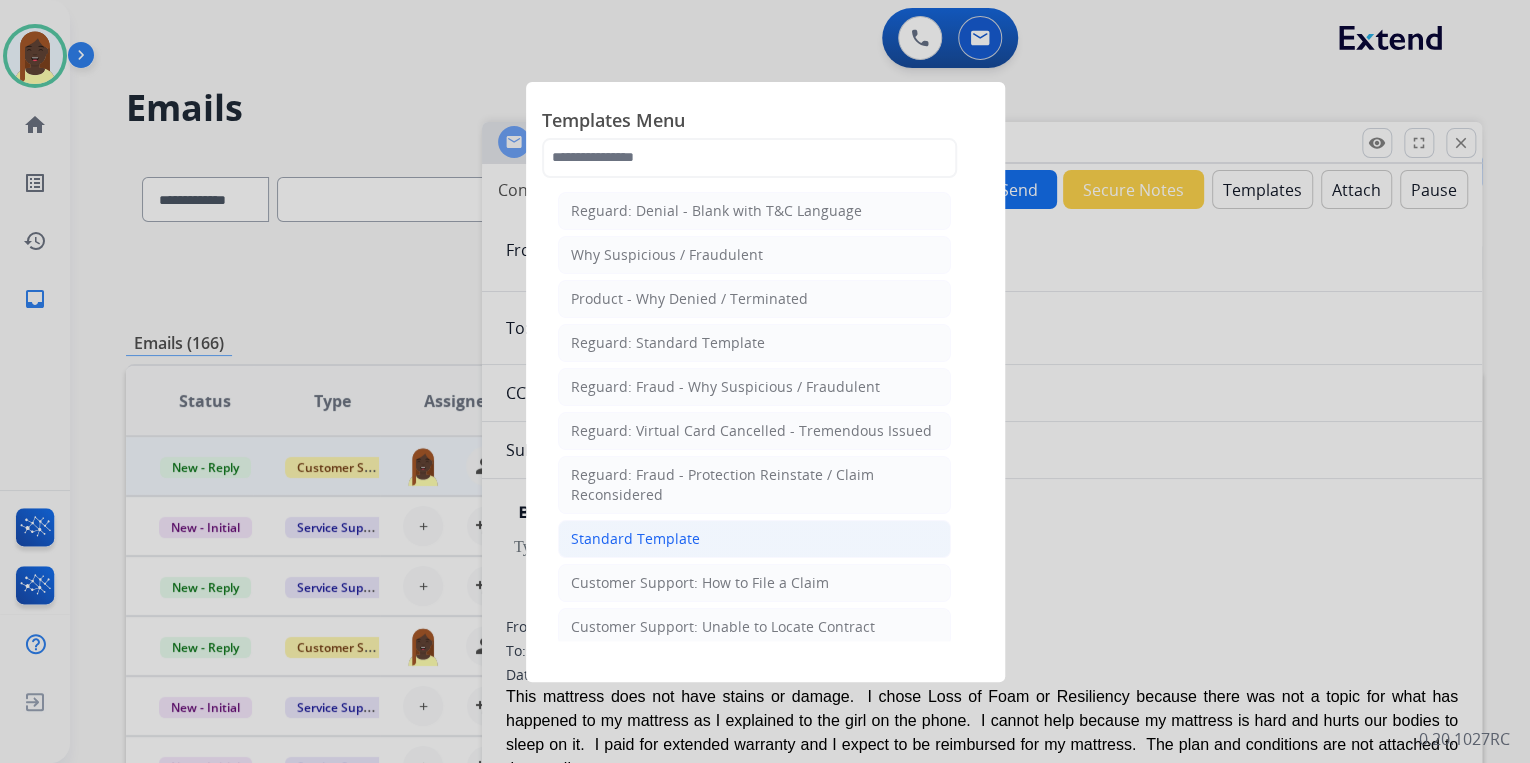 click on "Standard Template" 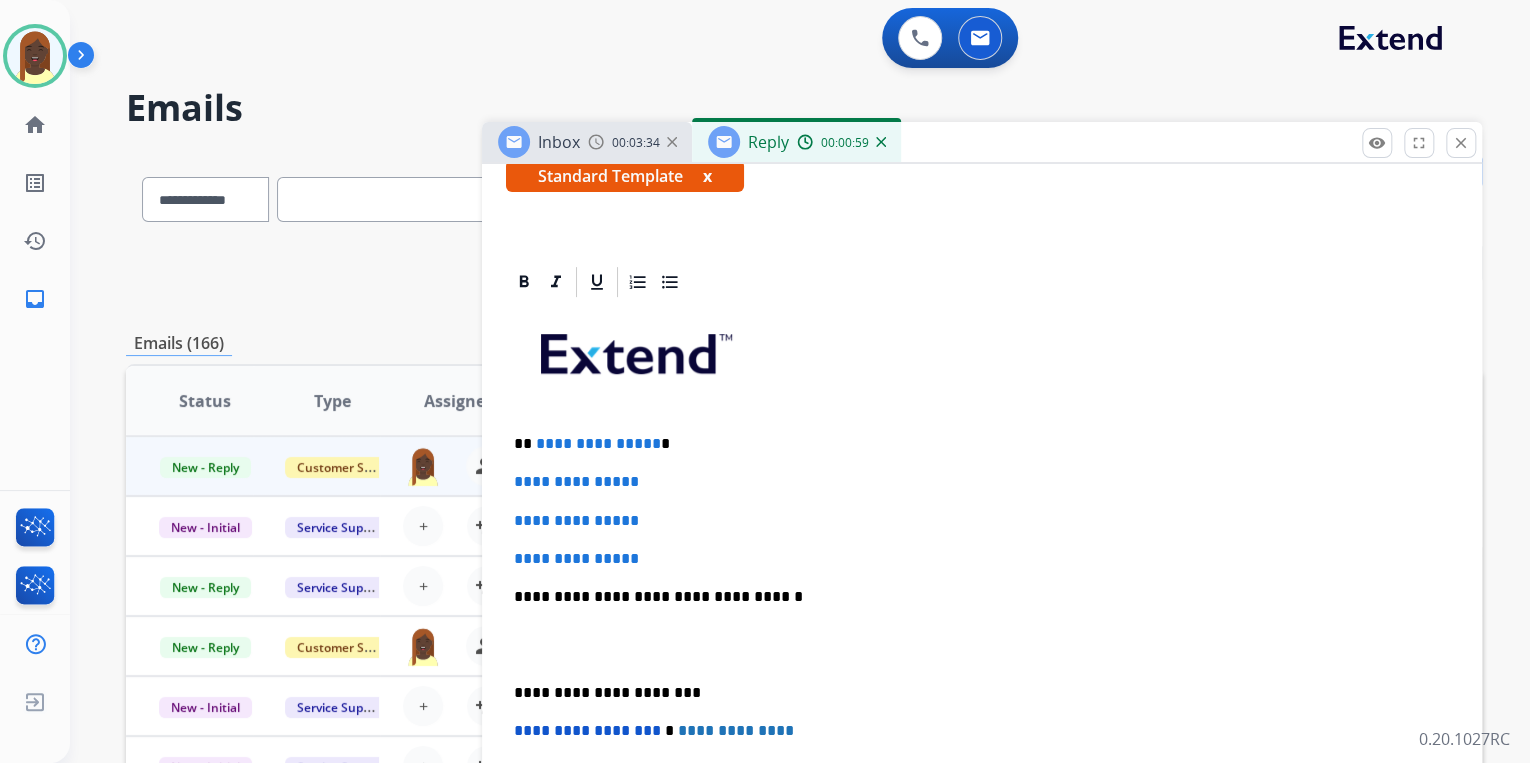 scroll, scrollTop: 400, scrollLeft: 0, axis: vertical 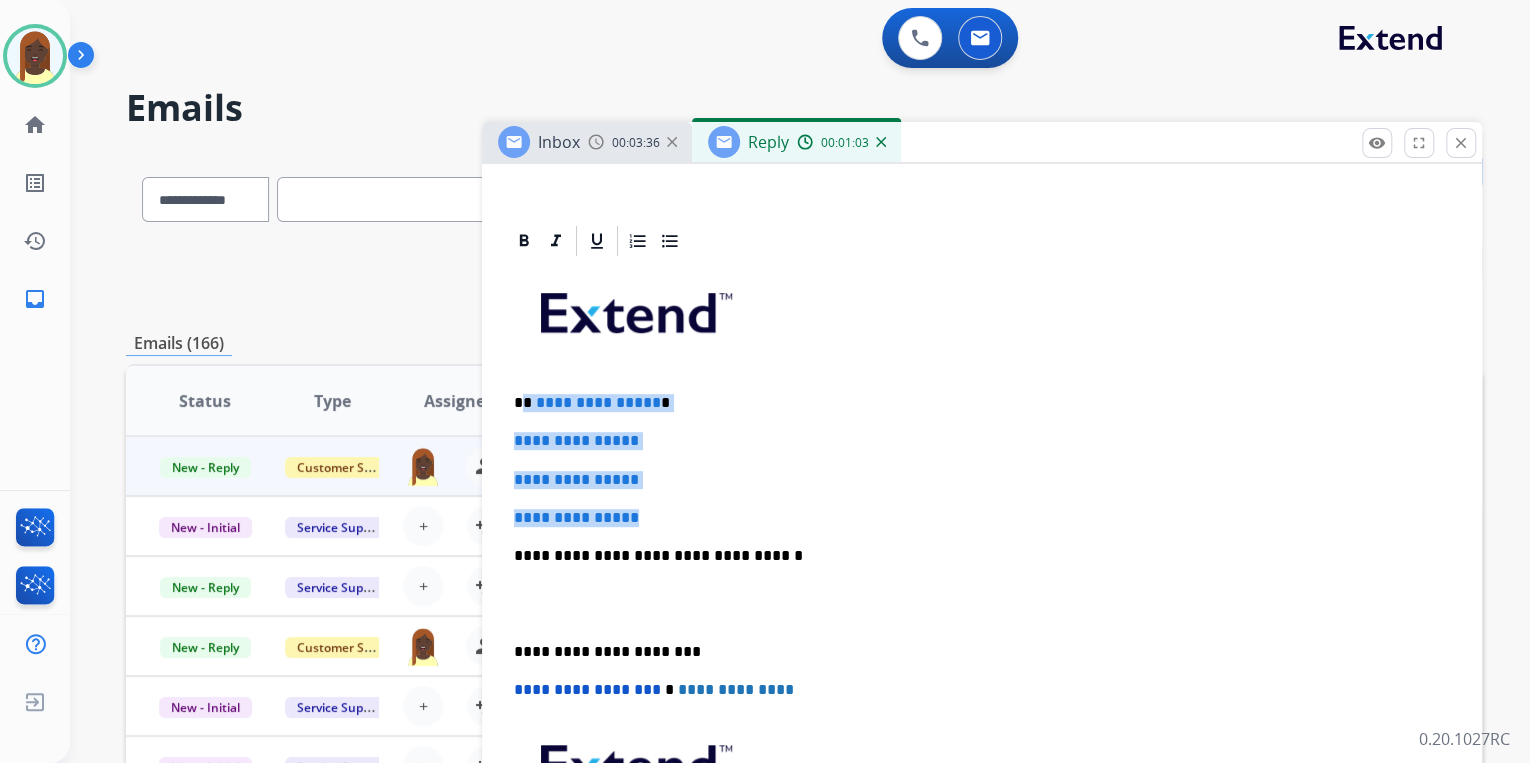 drag, startPoint x: 523, startPoint y: 399, endPoint x: 673, endPoint y: 520, distance: 192.72 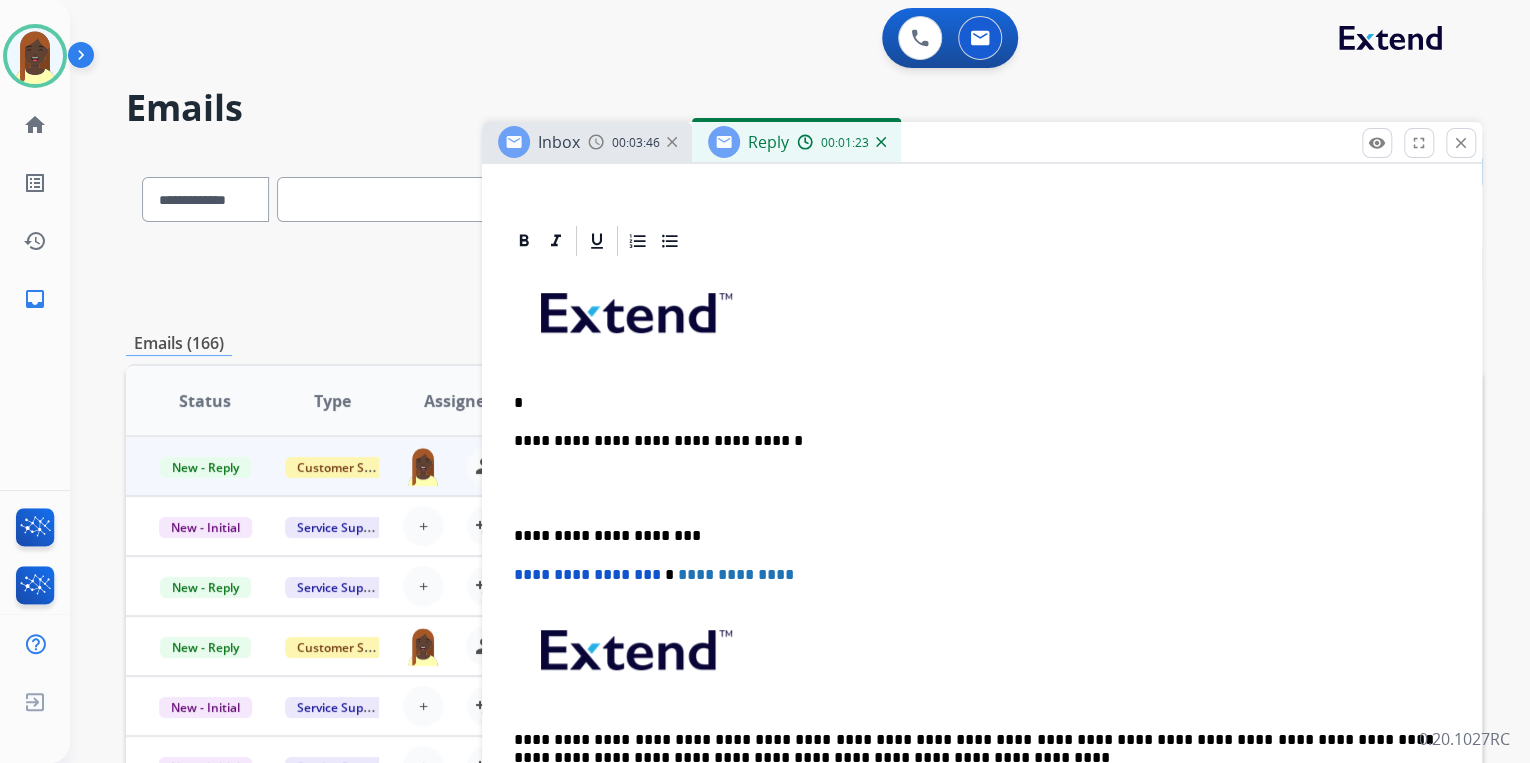 type 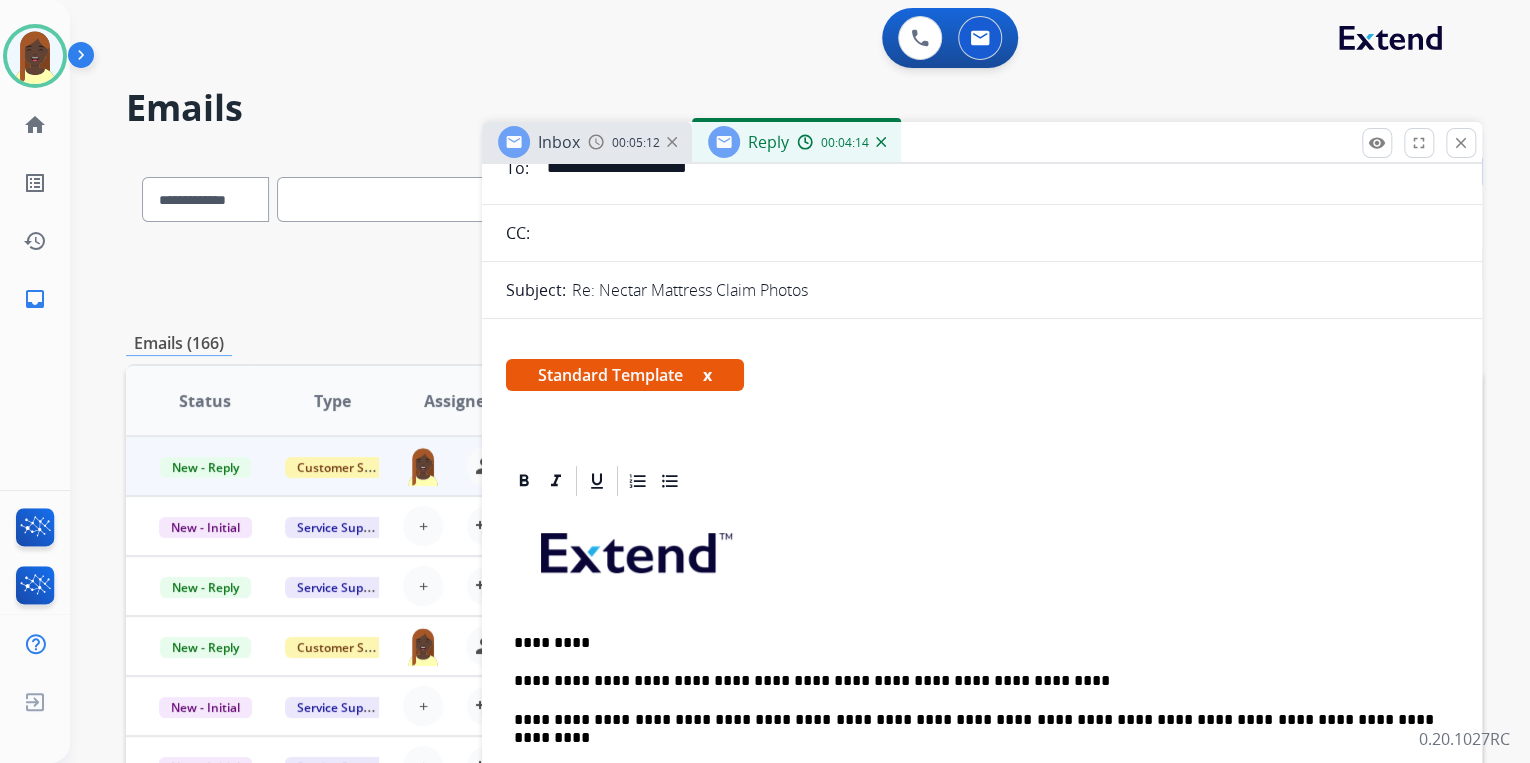 scroll, scrollTop: 160, scrollLeft: 0, axis: vertical 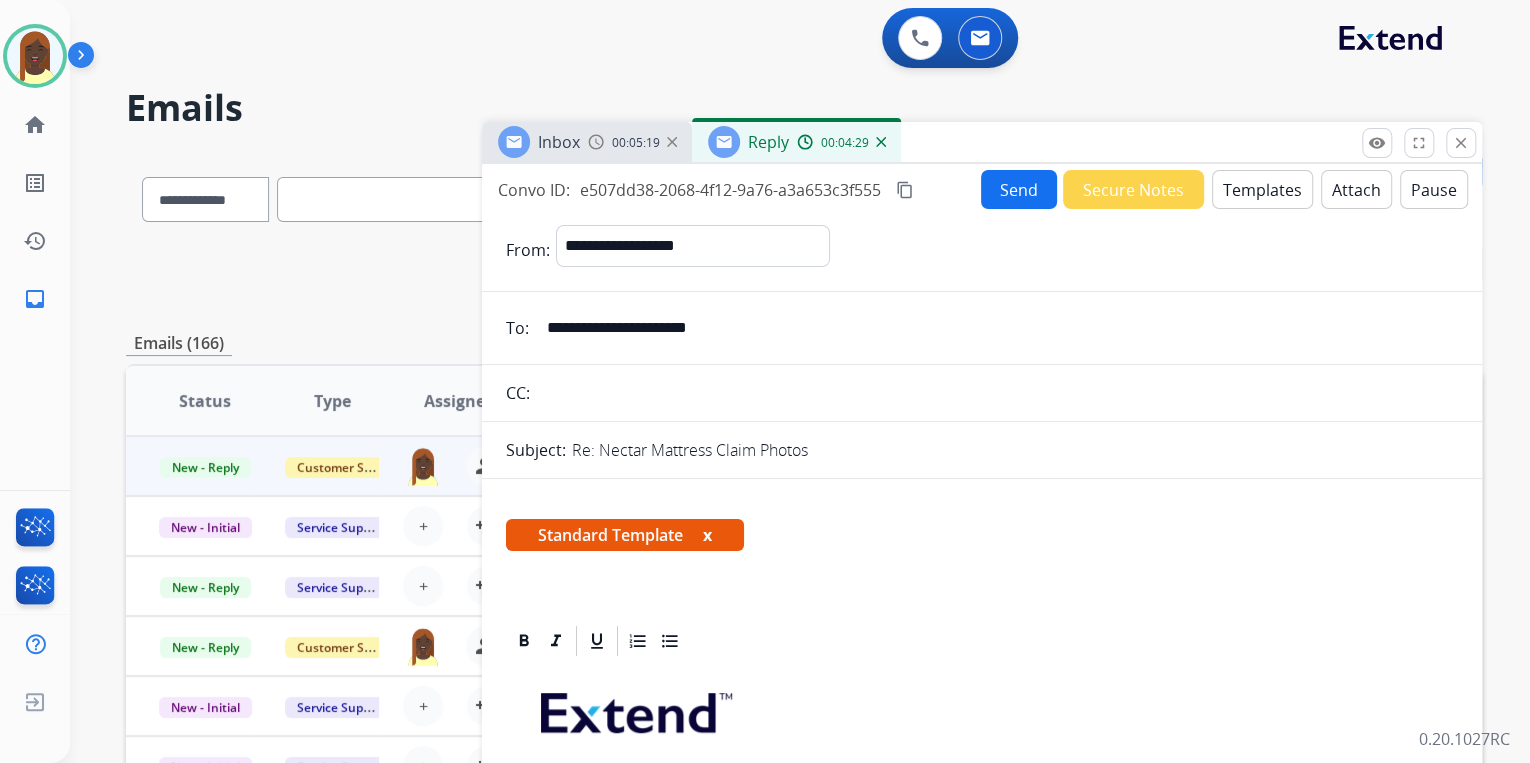click on "Send" at bounding box center [1019, 189] 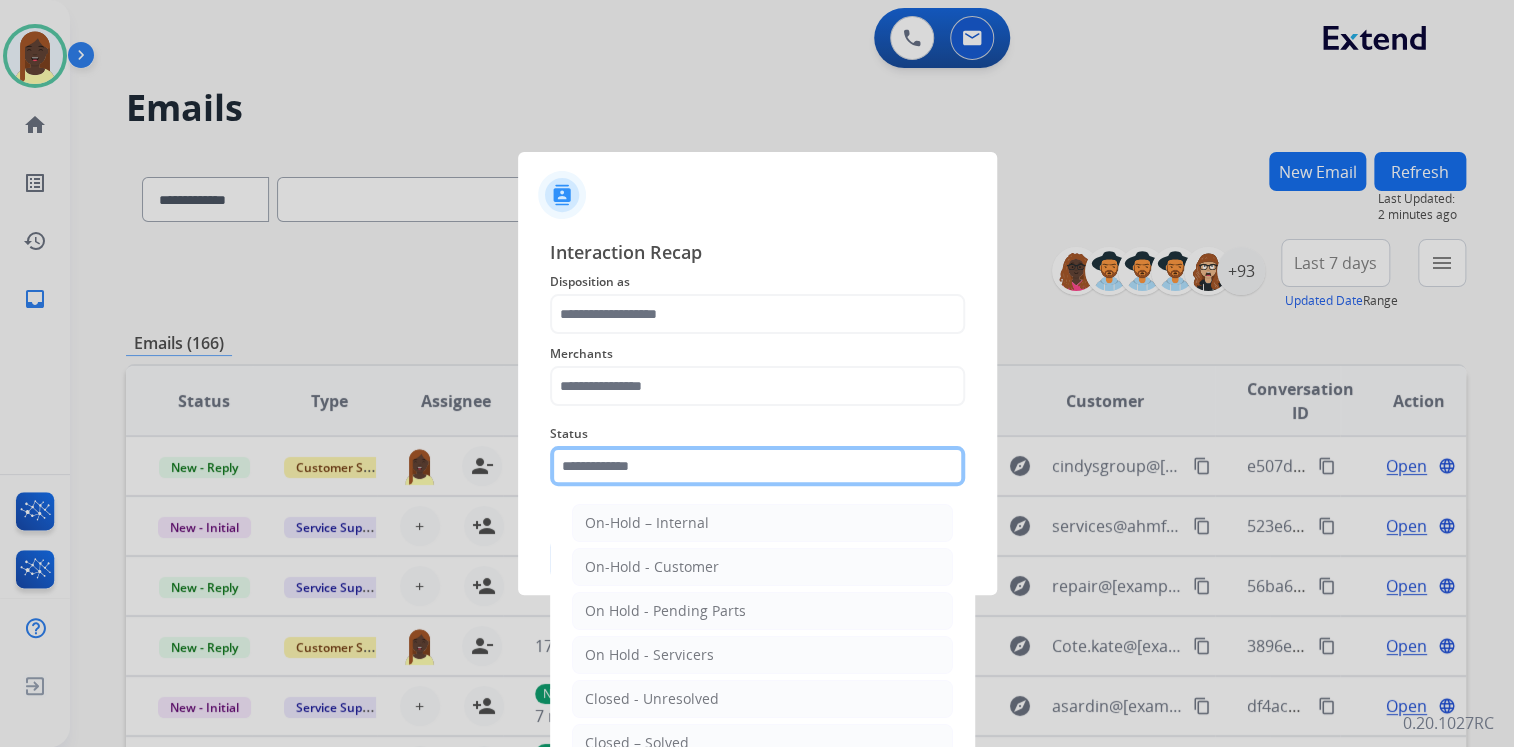click 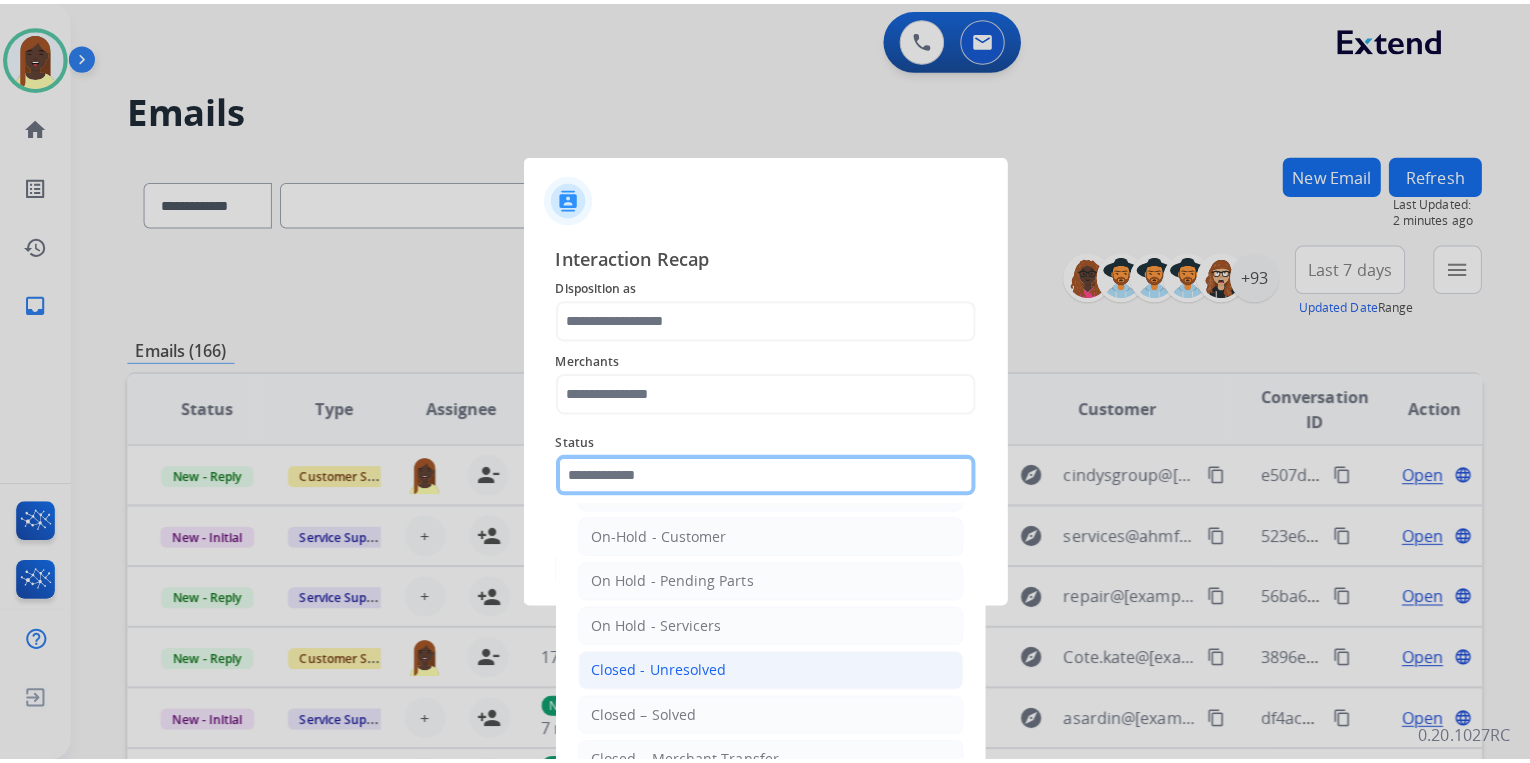 scroll, scrollTop: 116, scrollLeft: 0, axis: vertical 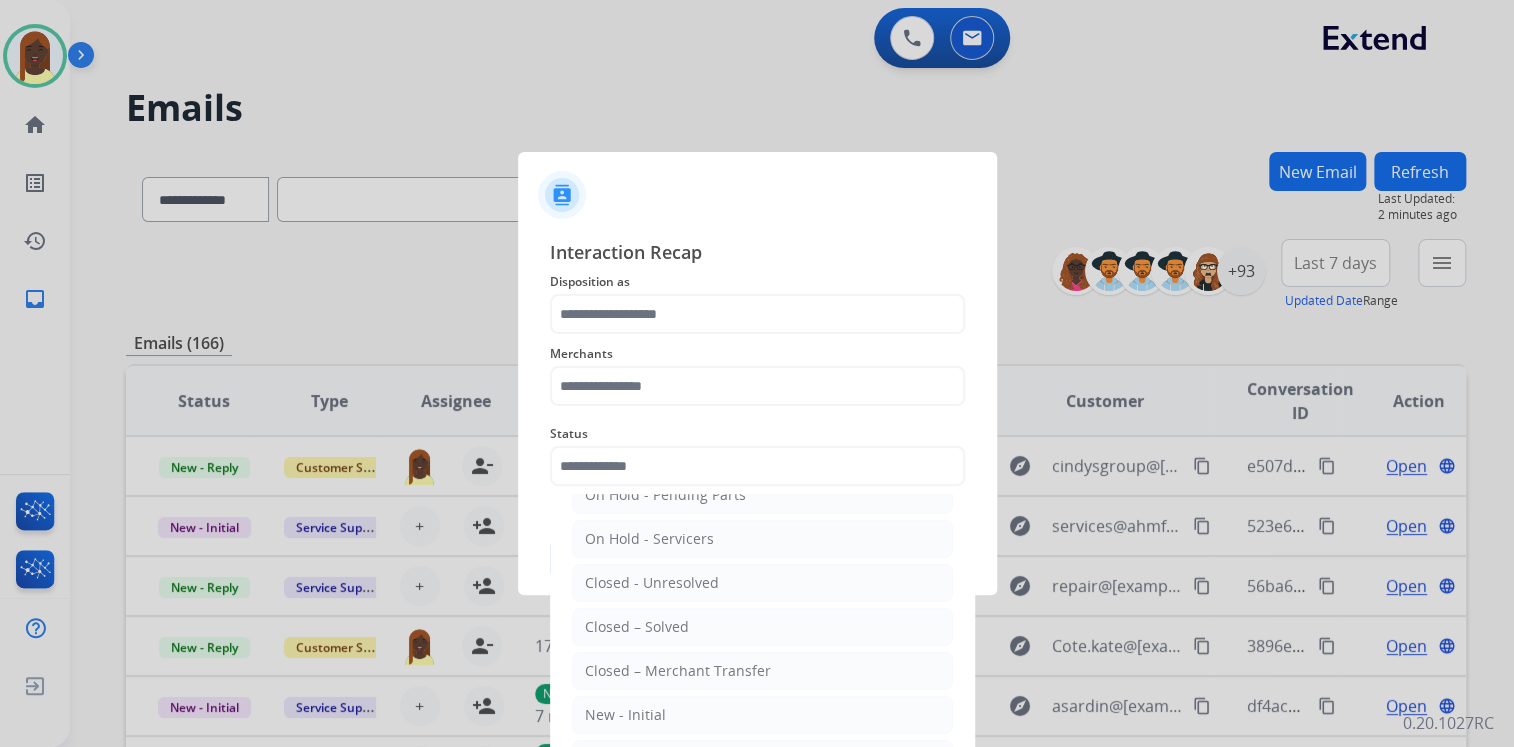 drag, startPoint x: 669, startPoint y: 617, endPoint x: 648, endPoint y: 542, distance: 77.88453 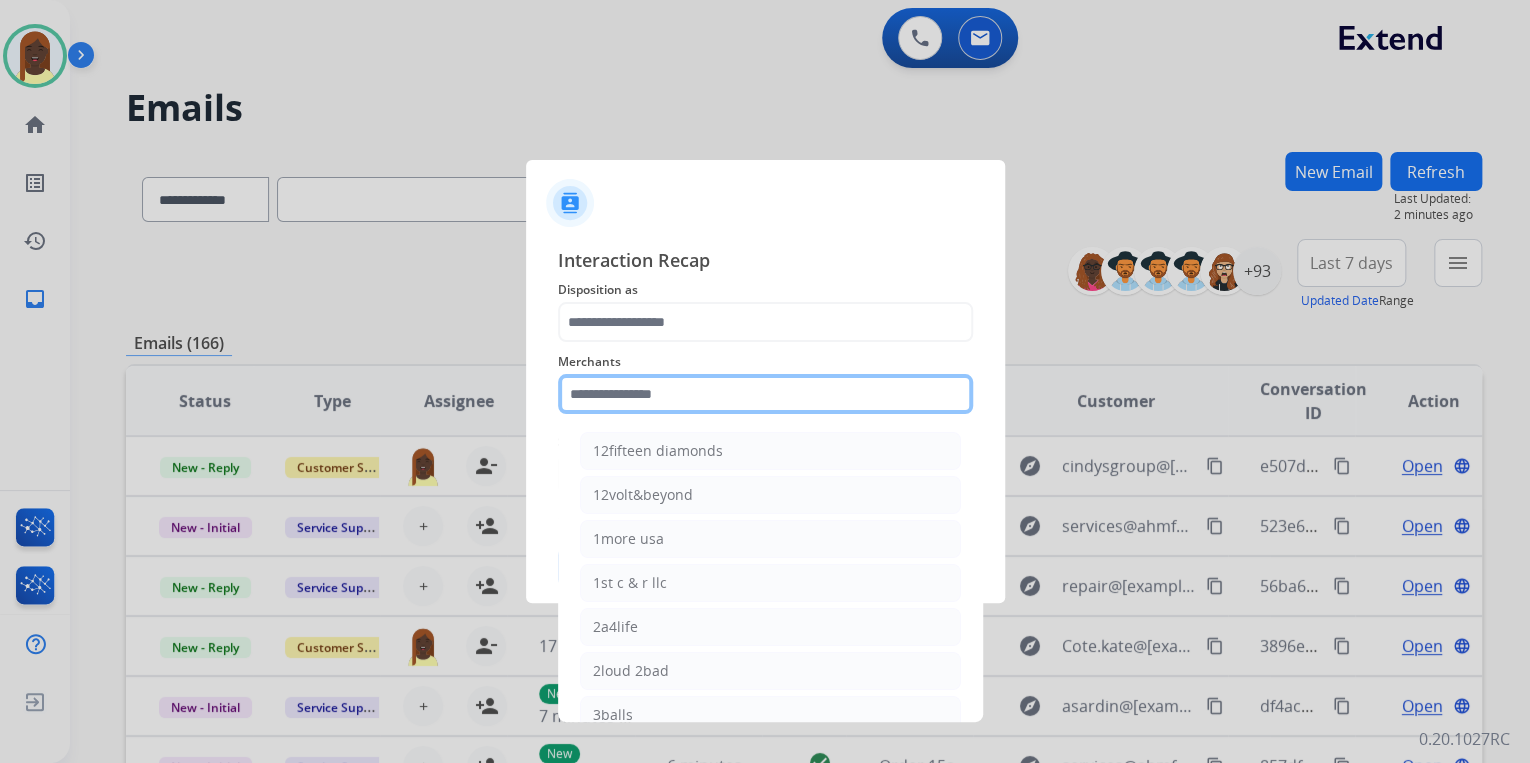 click 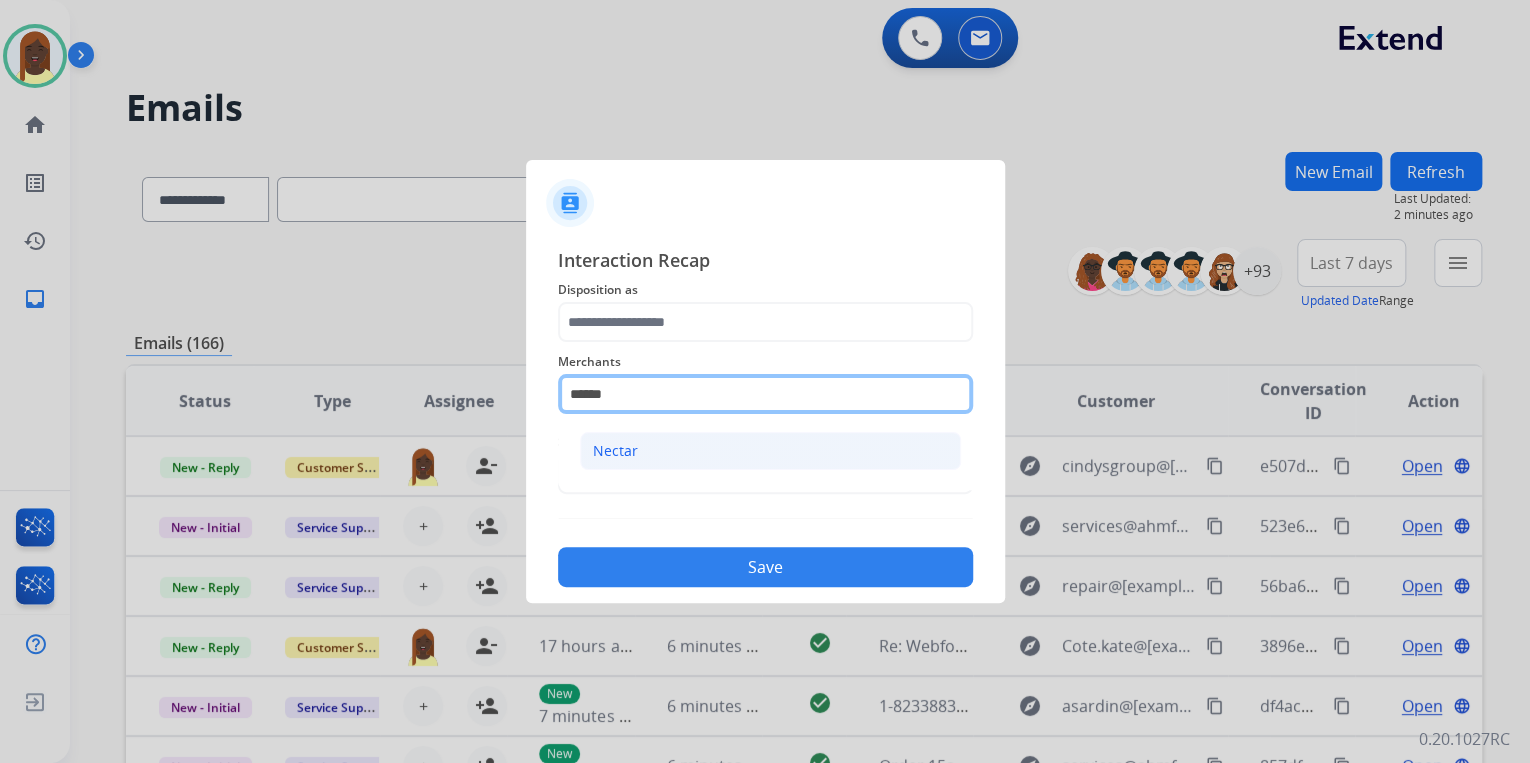 type on "******" 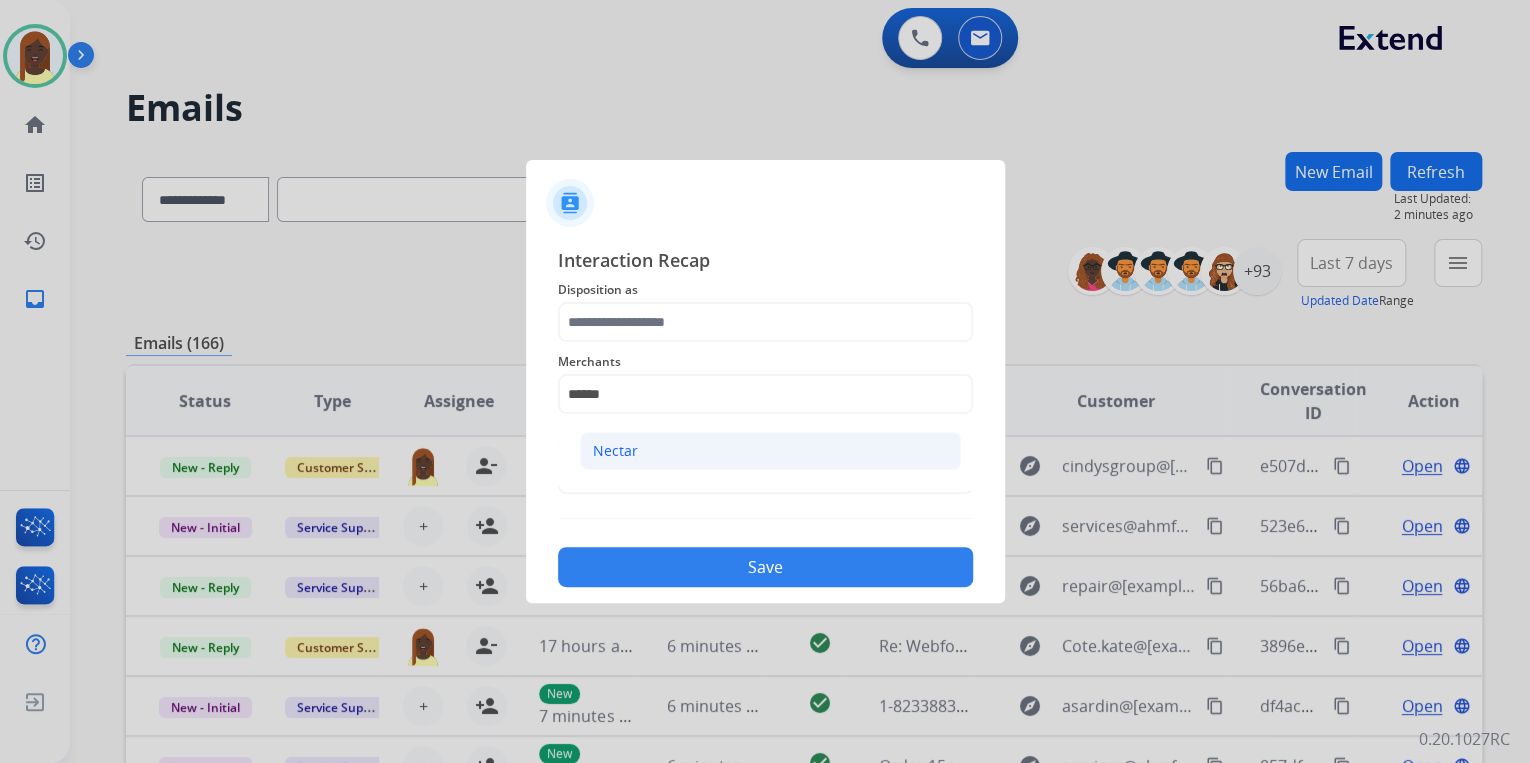 drag, startPoint x: 610, startPoint y: 443, endPoint x: 602, endPoint y: 386, distance: 57.558666 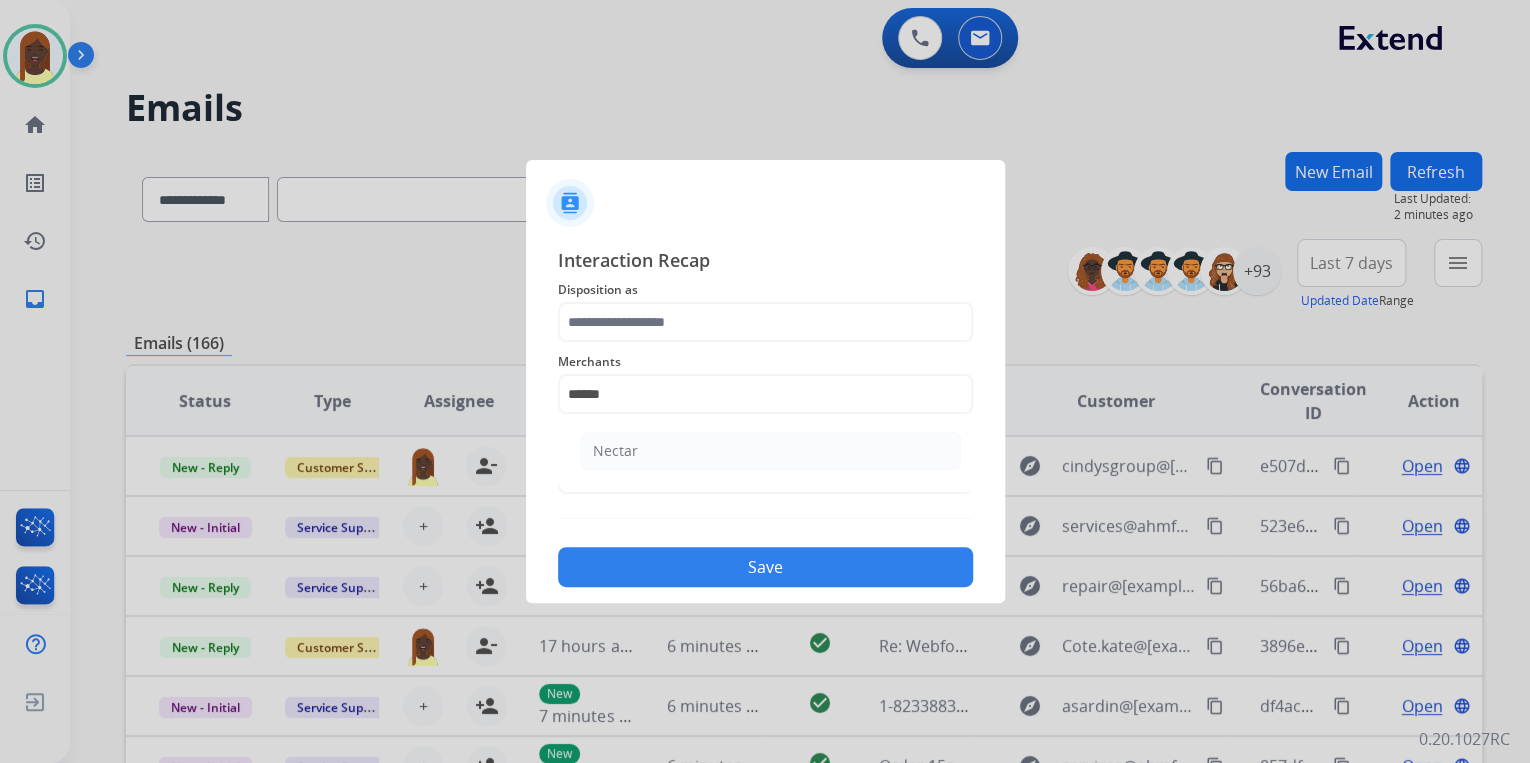 click on "Nectar" 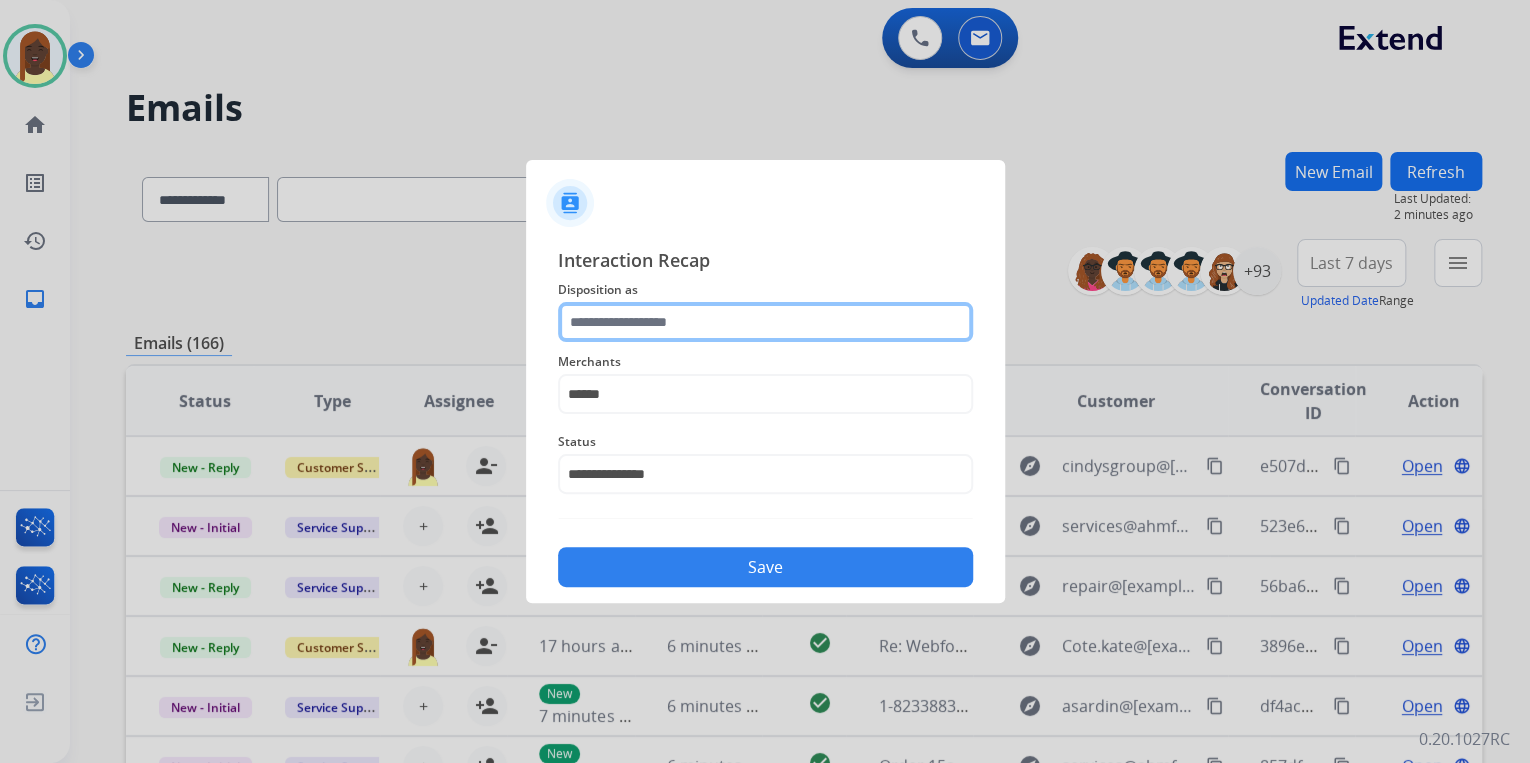 click 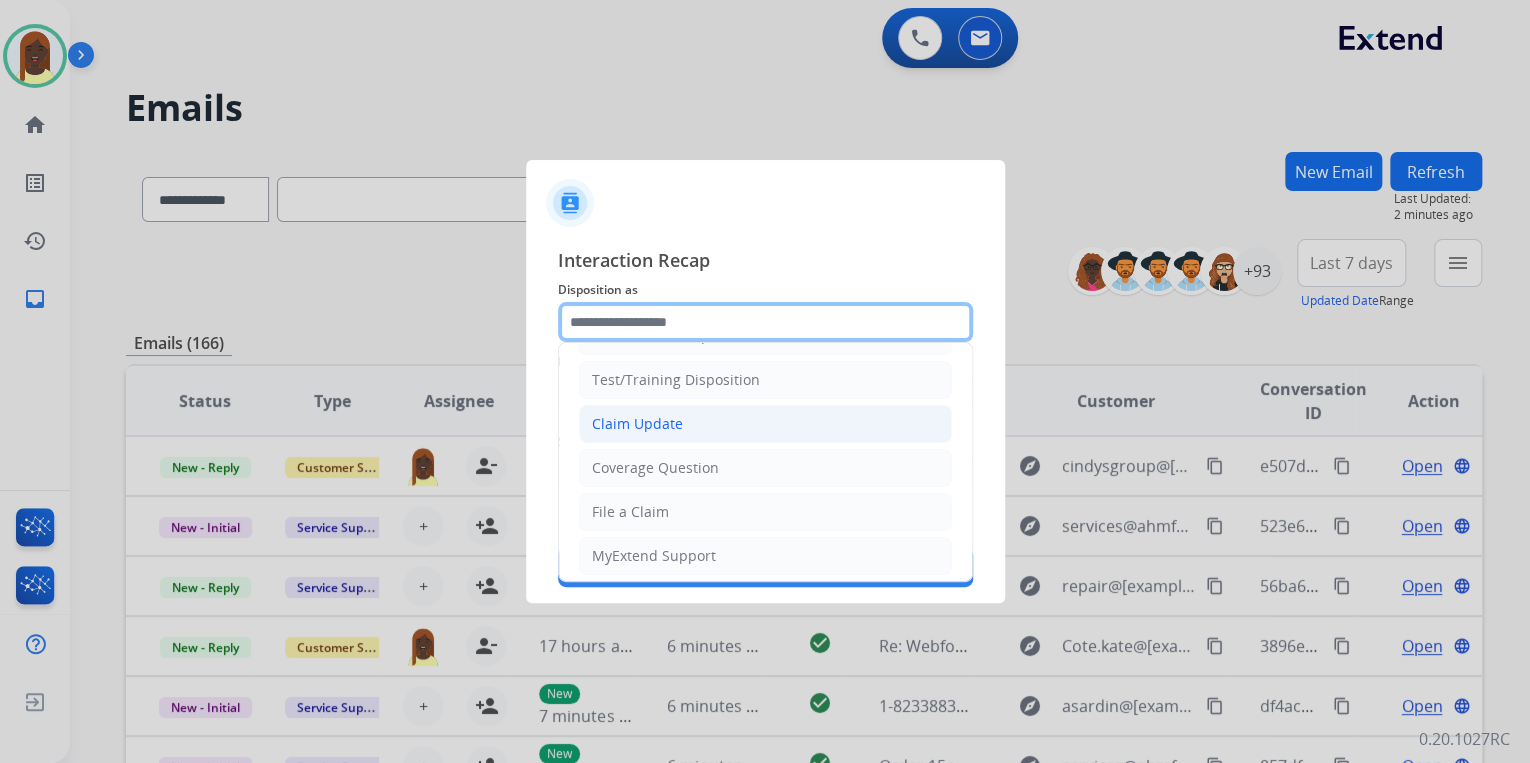 scroll, scrollTop: 80, scrollLeft: 0, axis: vertical 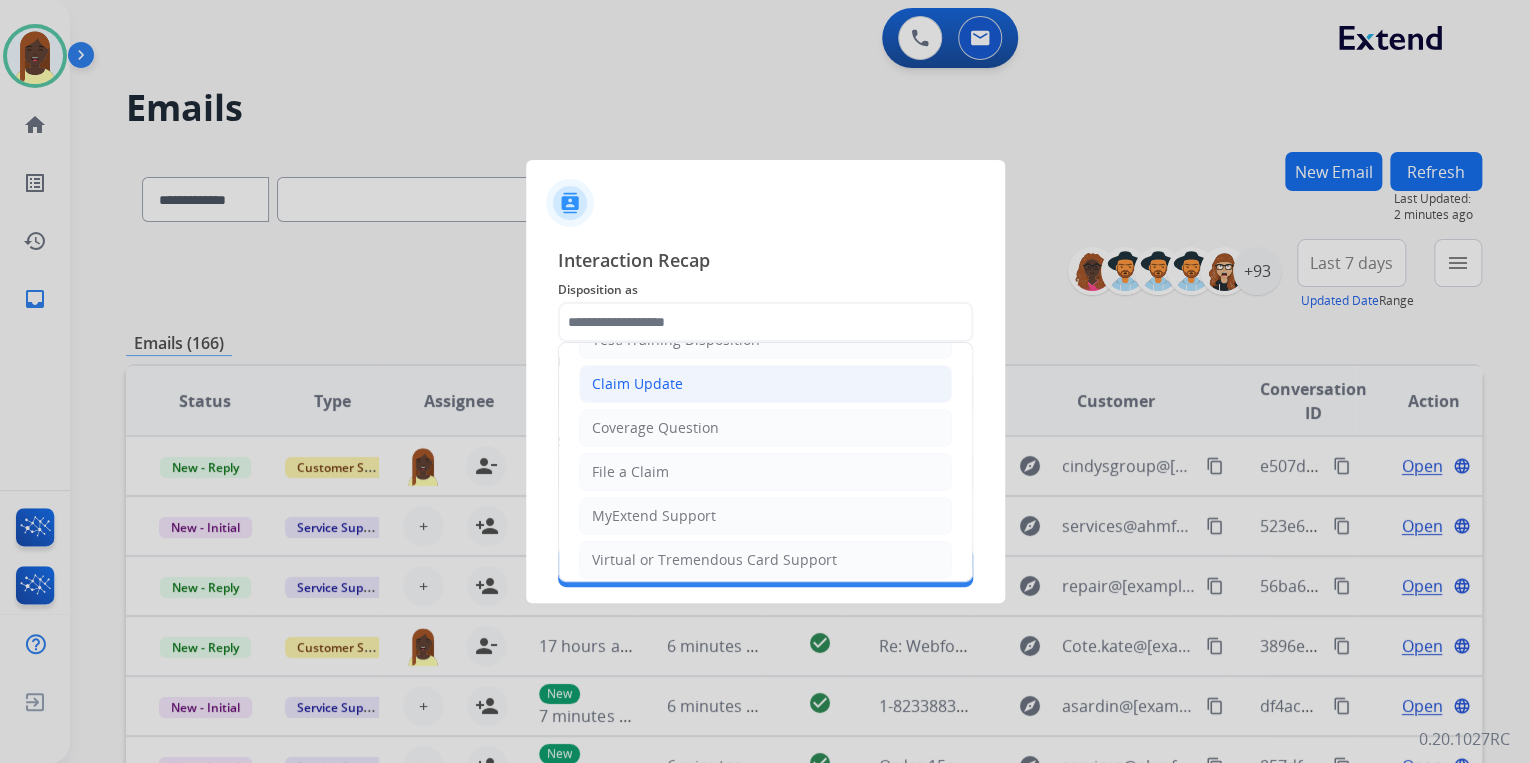 click on "Claim Update" 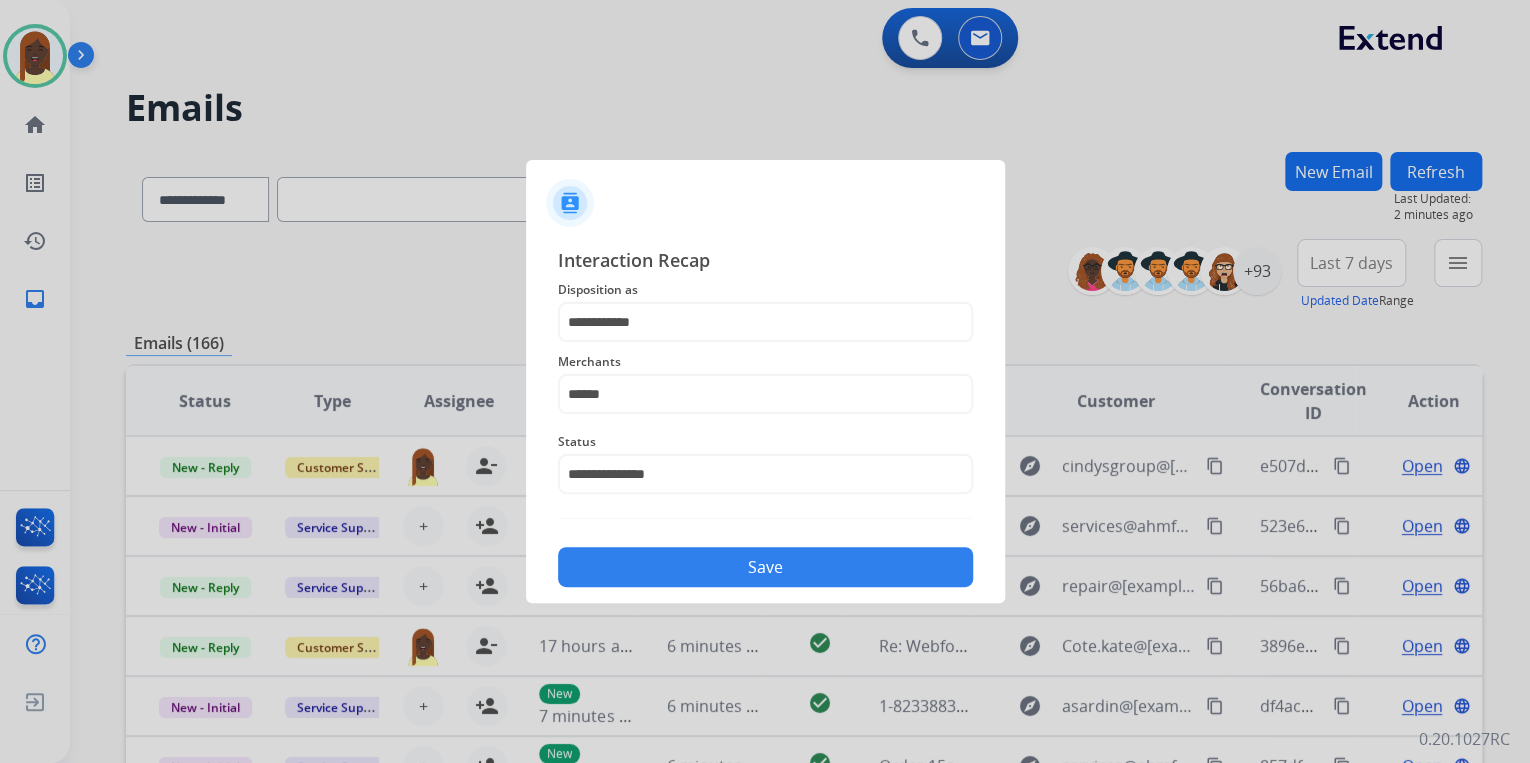 click on "Save" 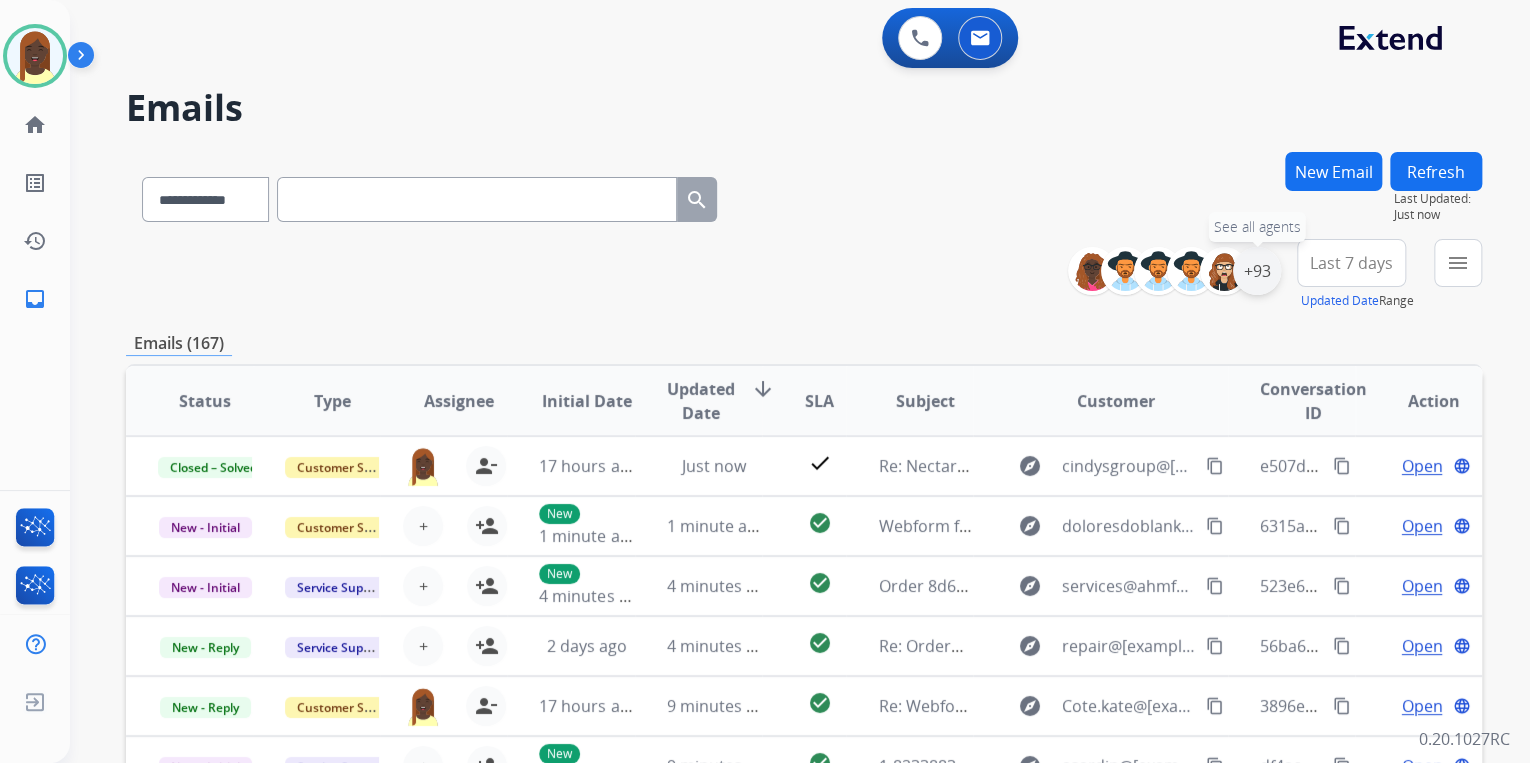 click on "+93" at bounding box center (1257, 271) 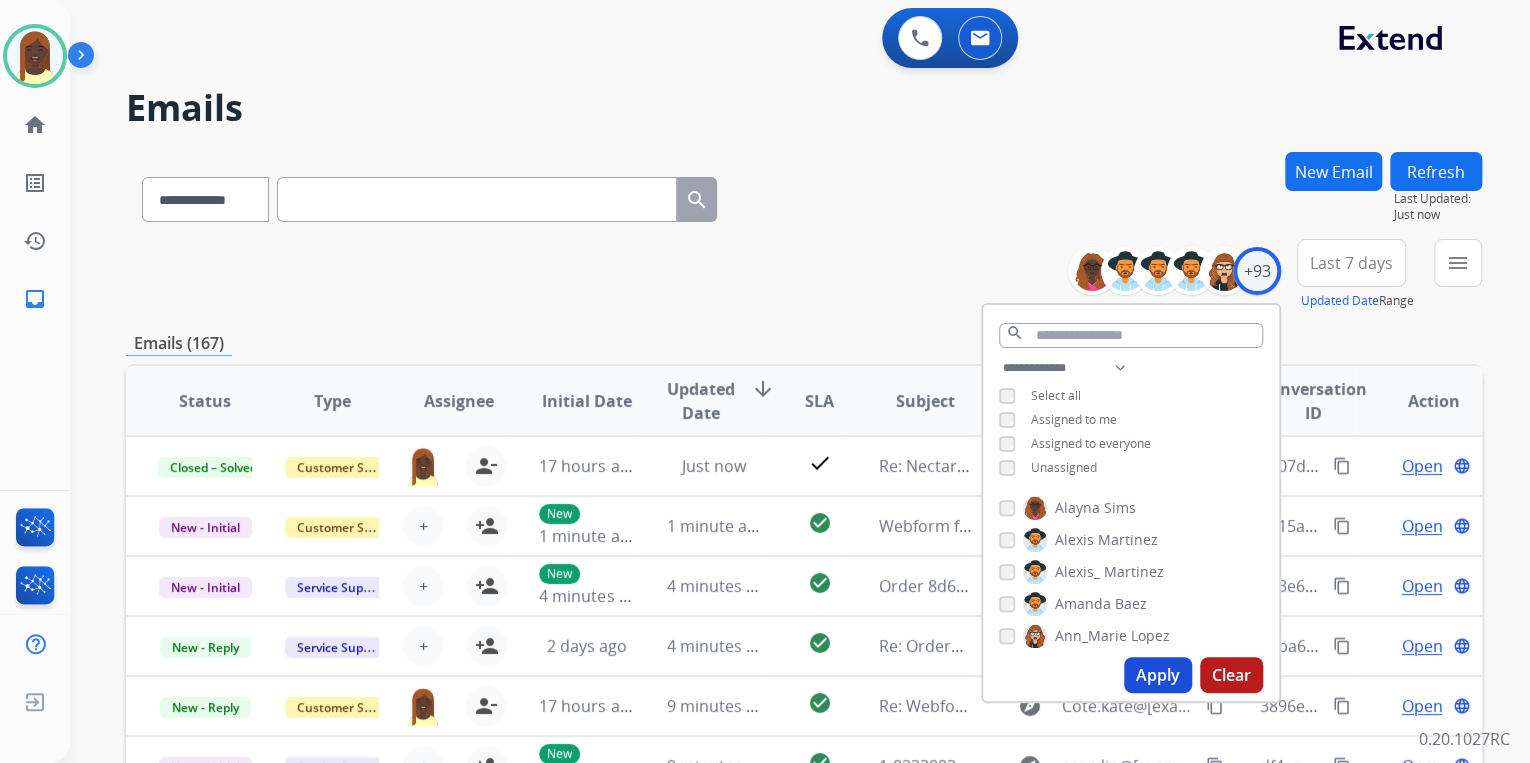 click on "Apply" at bounding box center (1158, 675) 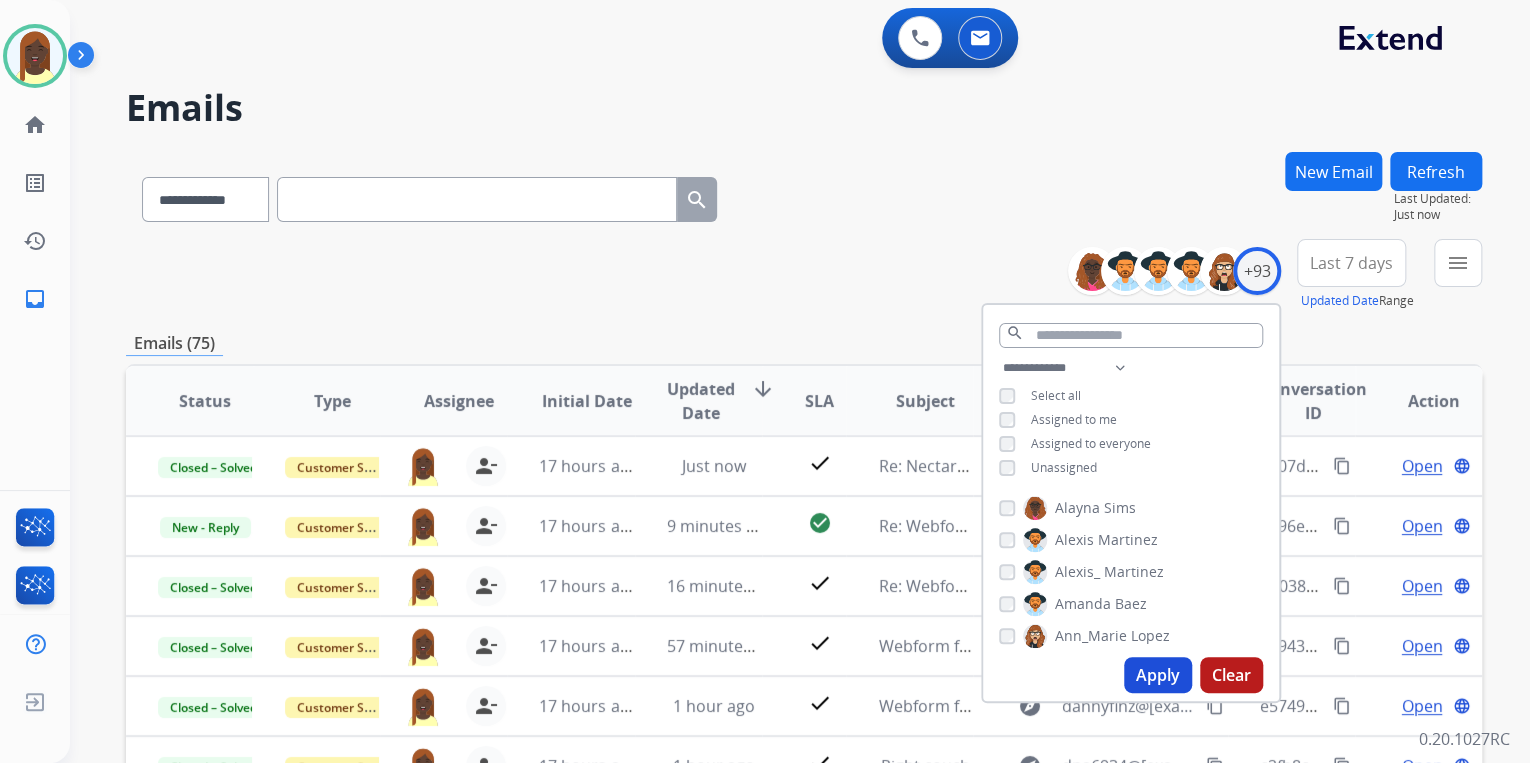 click on "**********" at bounding box center (804, 645) 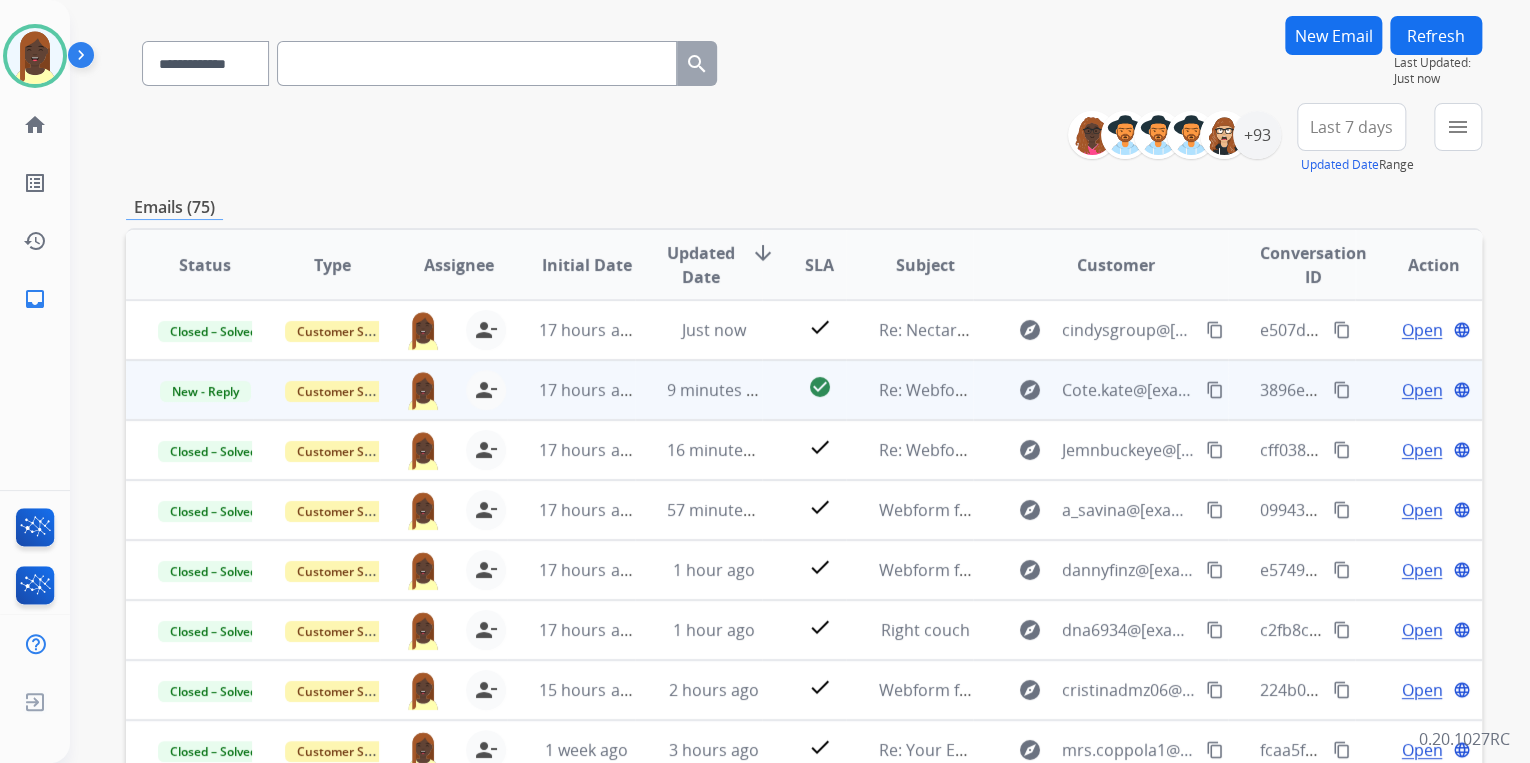 scroll, scrollTop: 134, scrollLeft: 0, axis: vertical 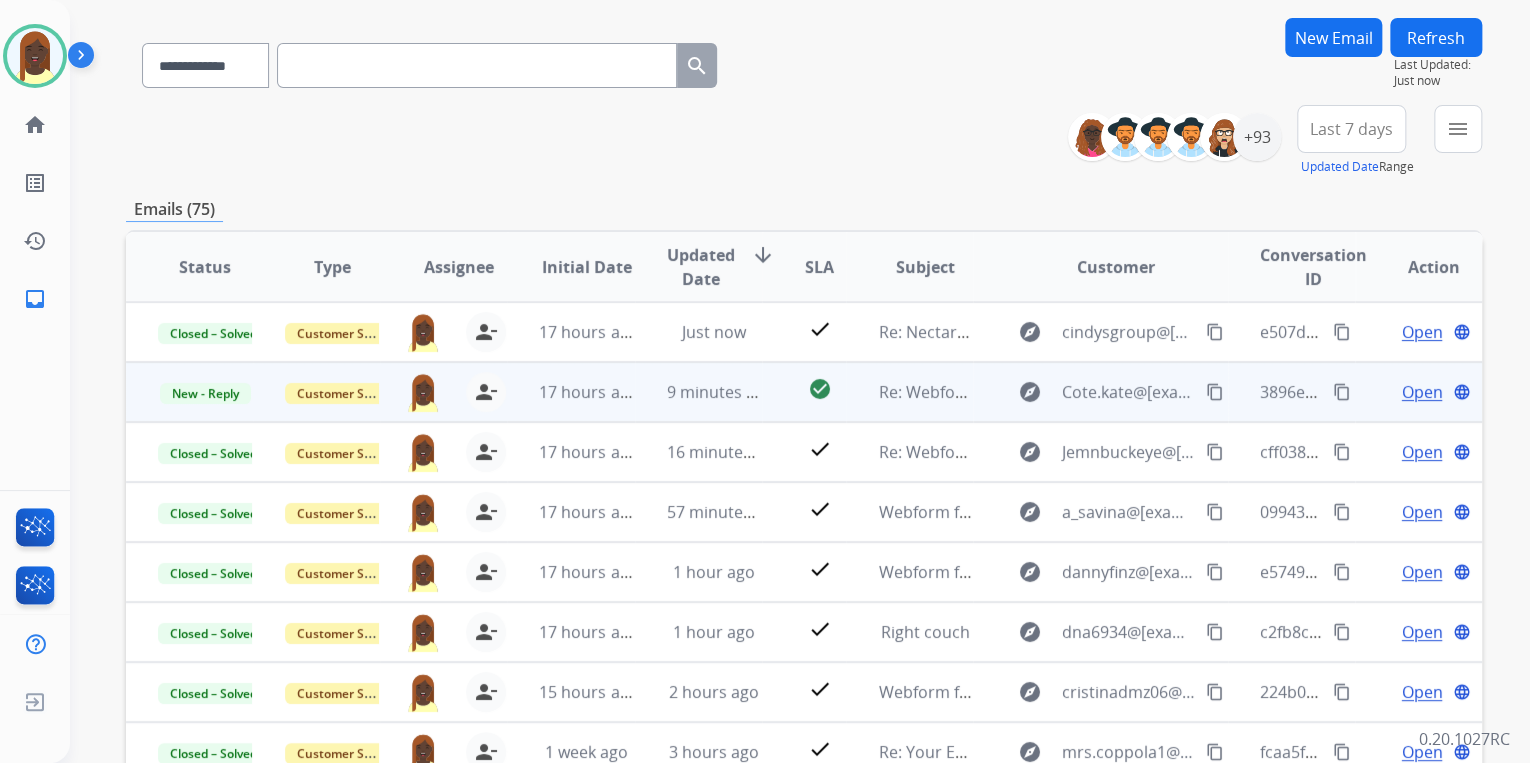 click on "content_copy" at bounding box center (1342, 392) 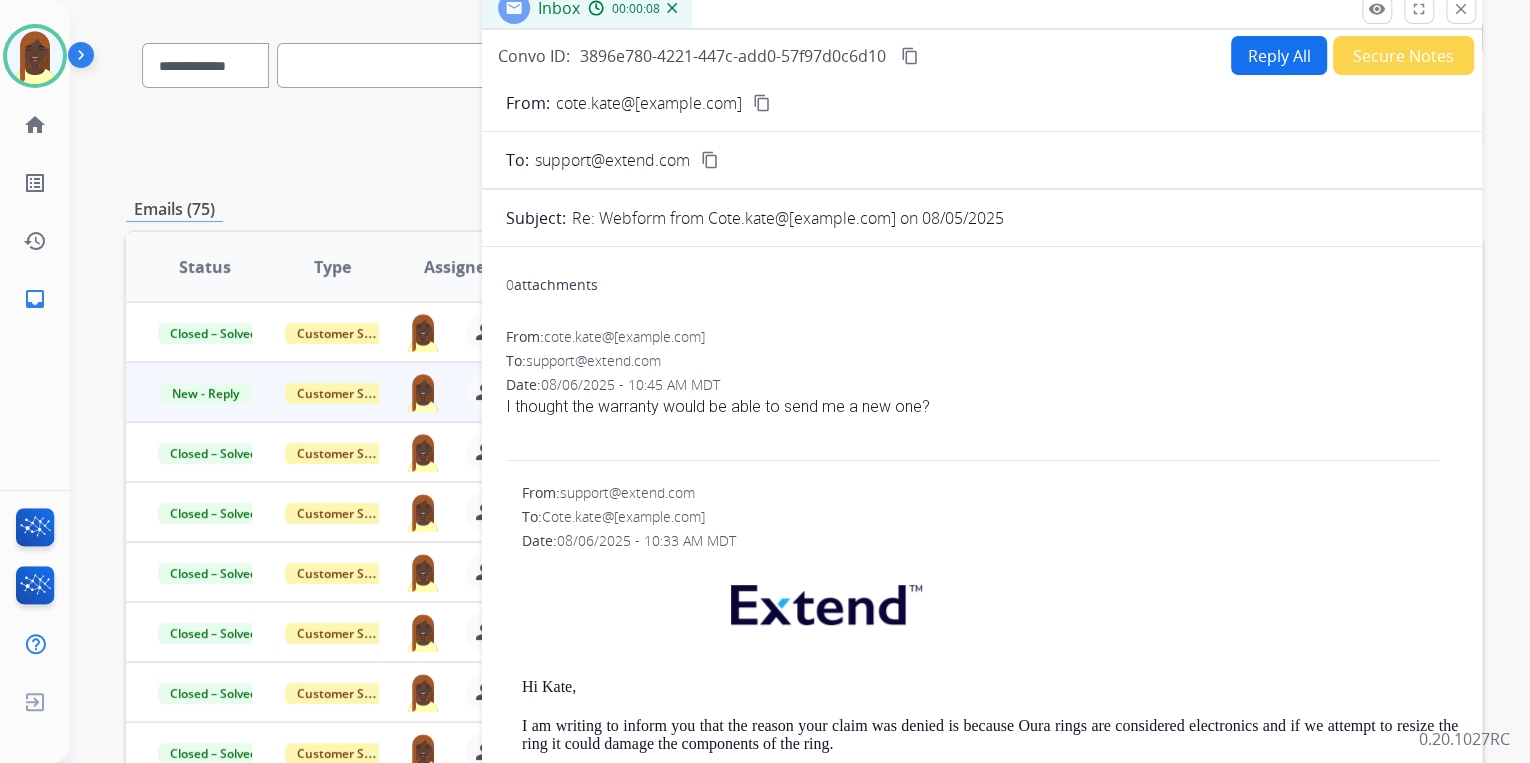 drag, startPoint x: 498, startPoint y: 407, endPoint x: 928, endPoint y: 407, distance: 430 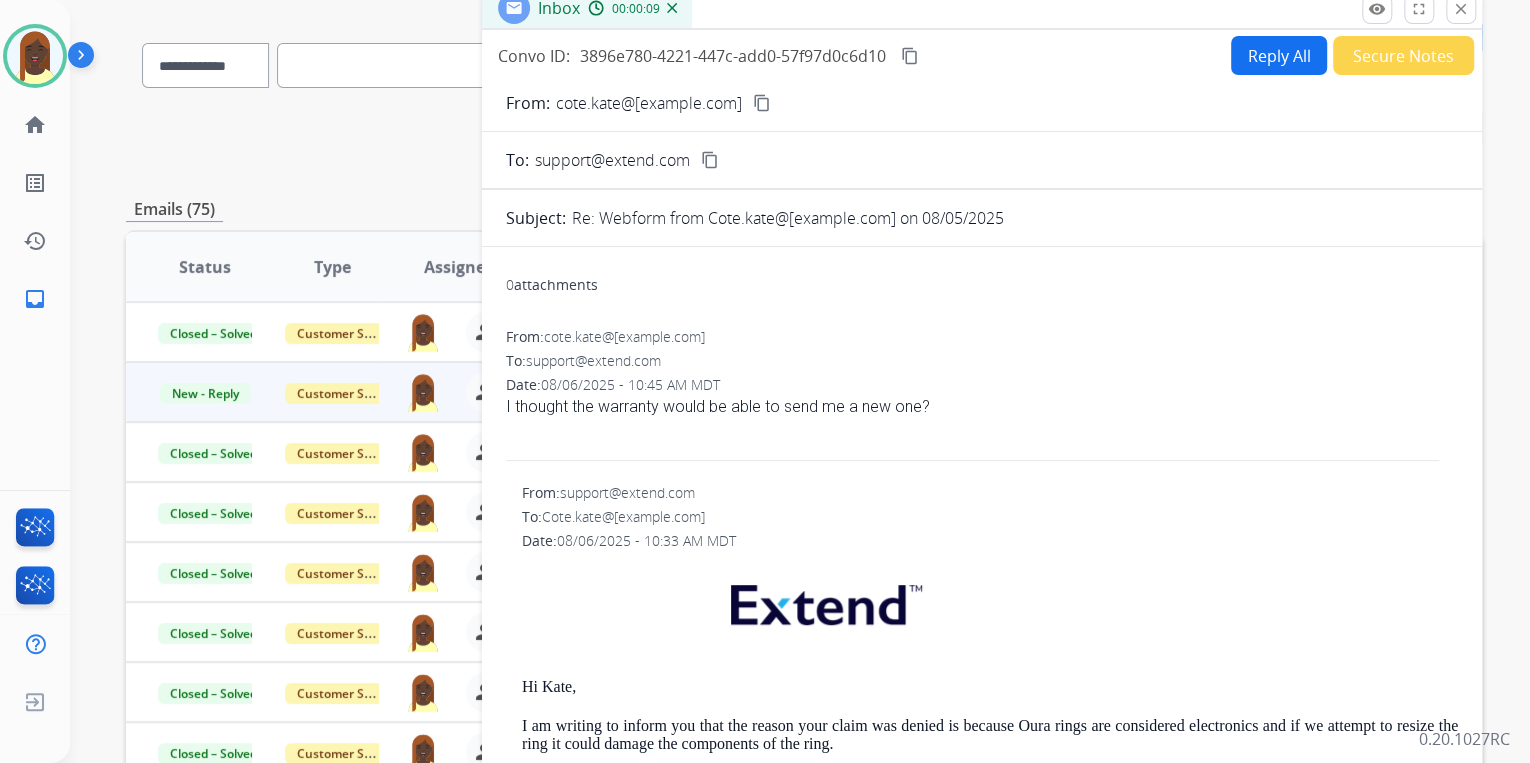 drag, startPoint x: 928, startPoint y: 407, endPoint x: 839, endPoint y: 405, distance: 89.02247 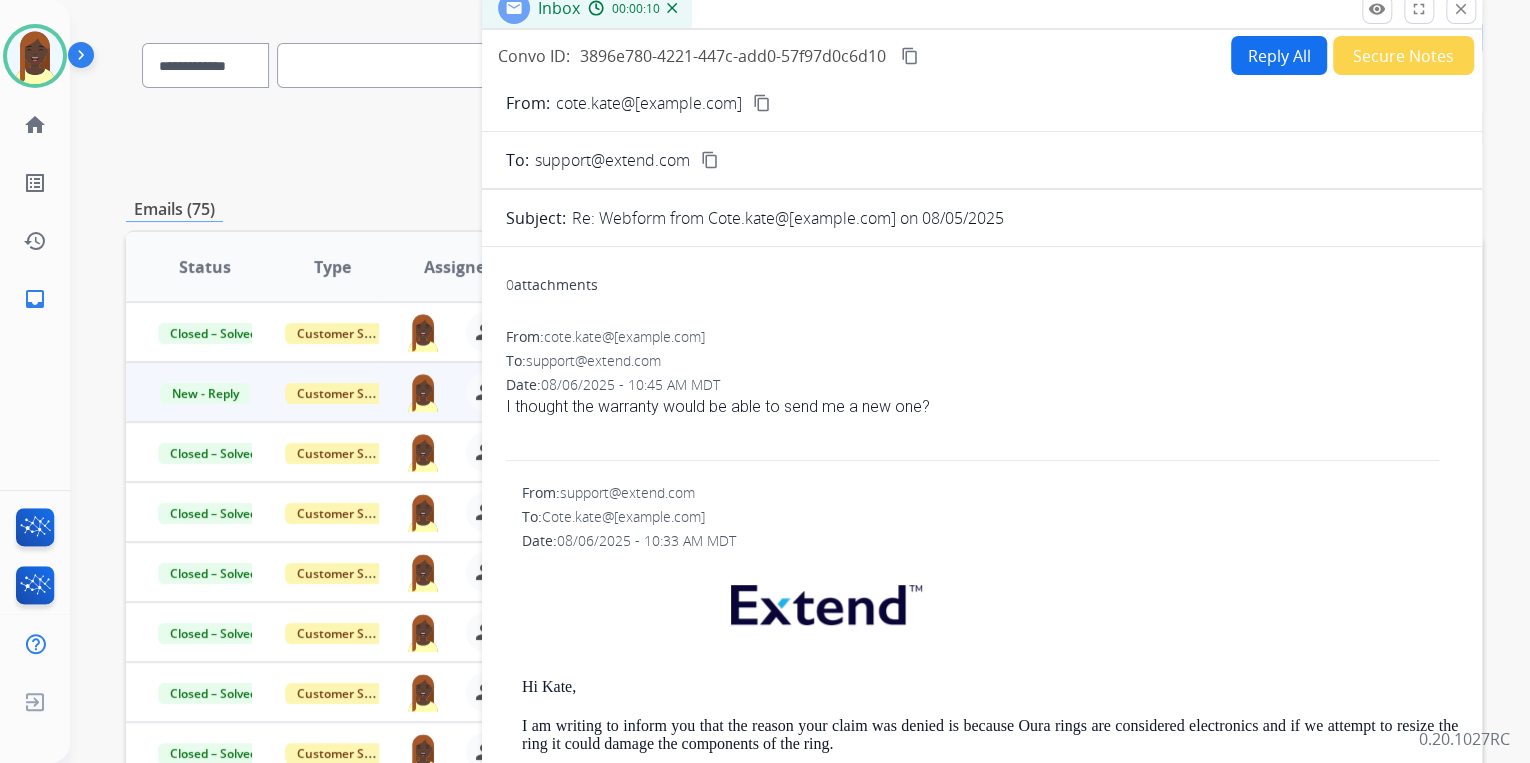 copy on "I thought the warranty would be able to send me a new one?" 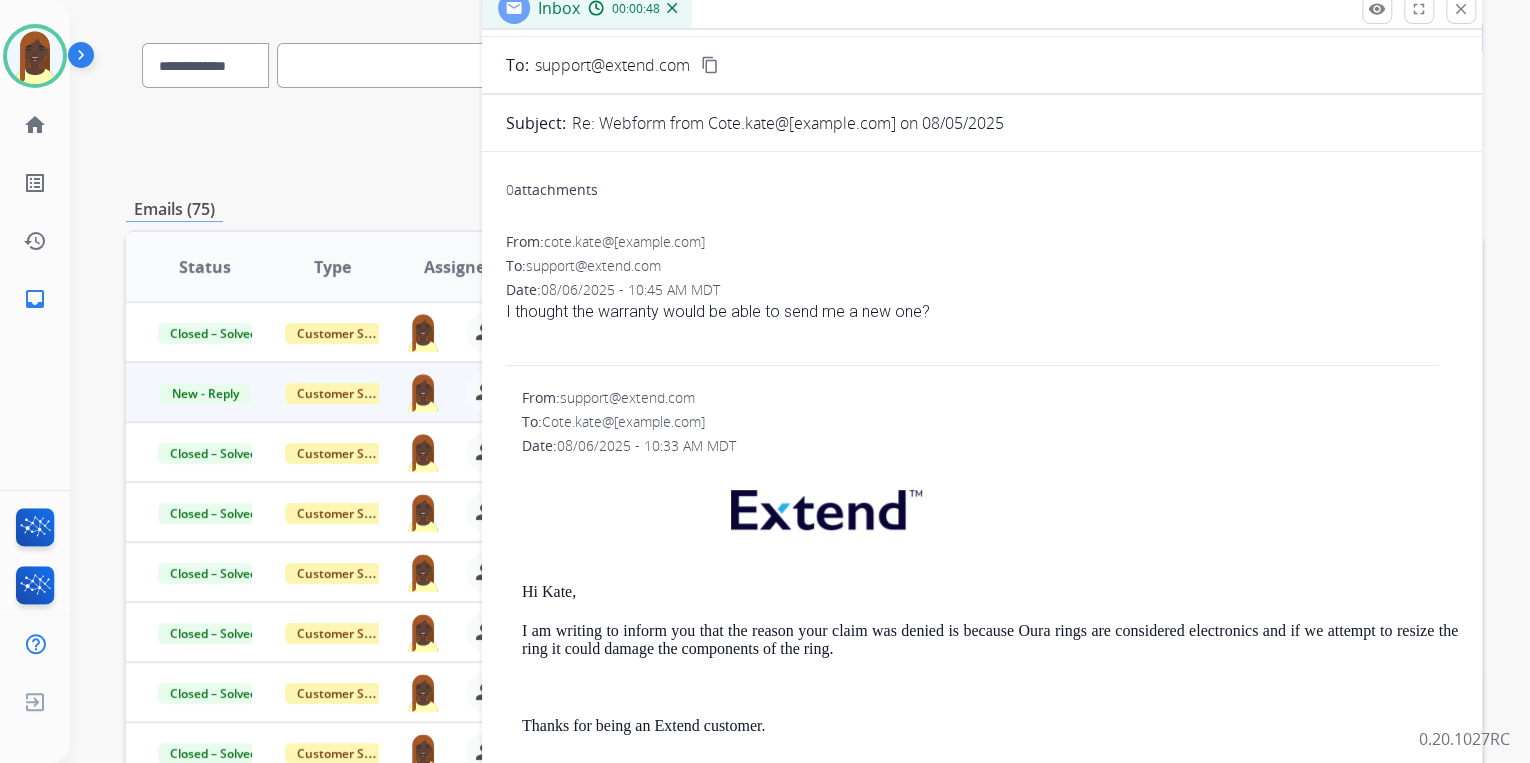 scroll, scrollTop: 0, scrollLeft: 0, axis: both 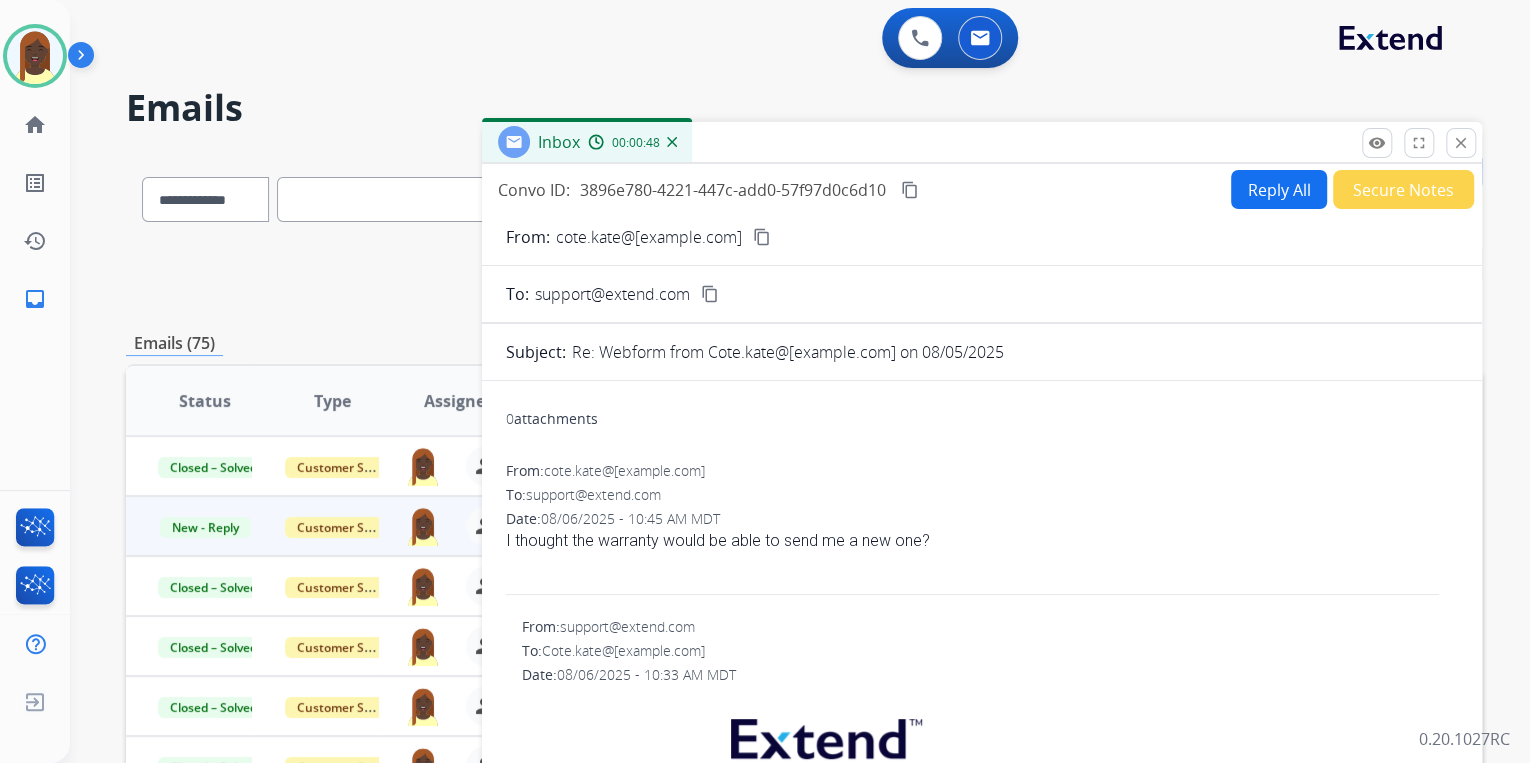 click on "Reply All" at bounding box center [1279, 189] 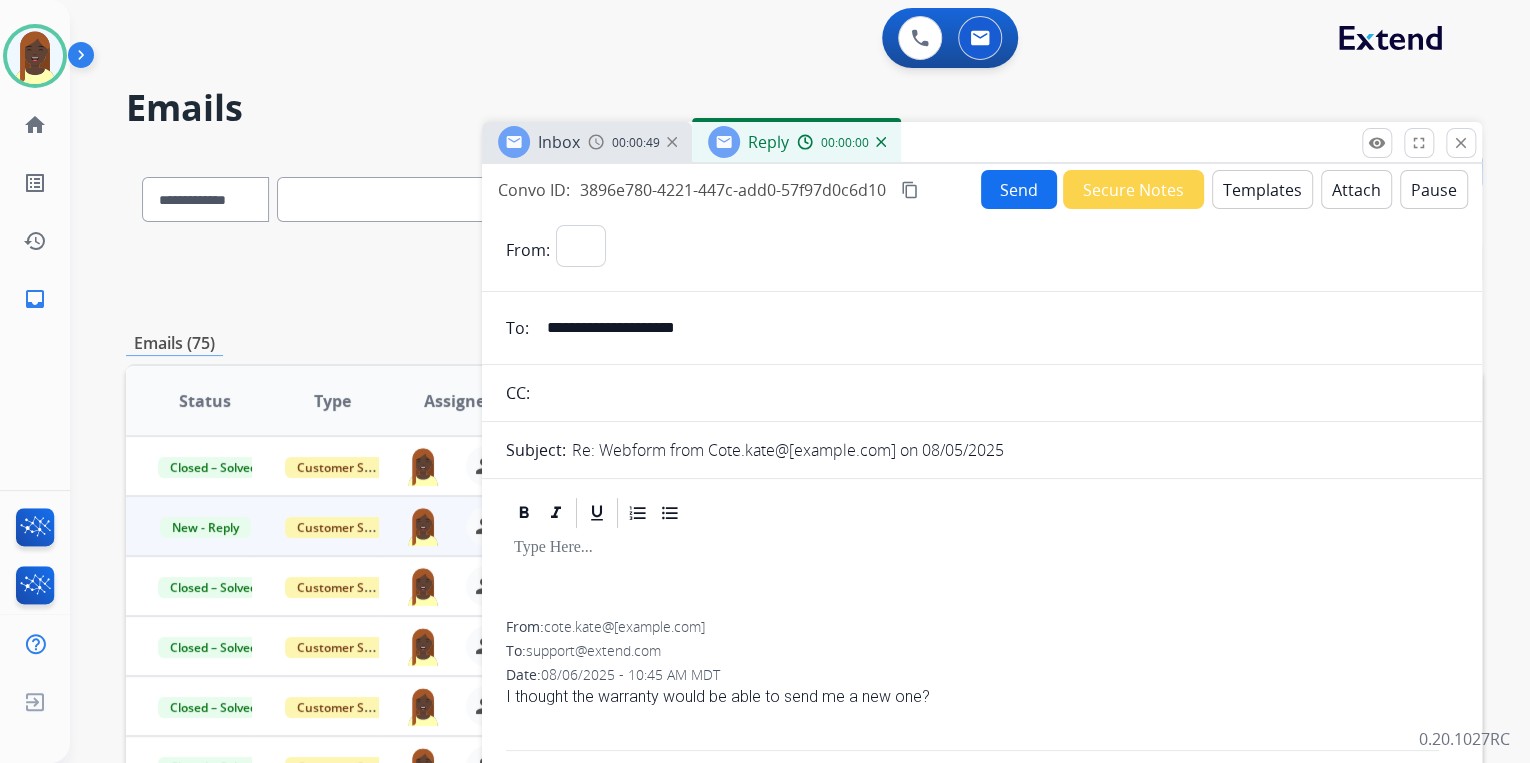 select on "**********" 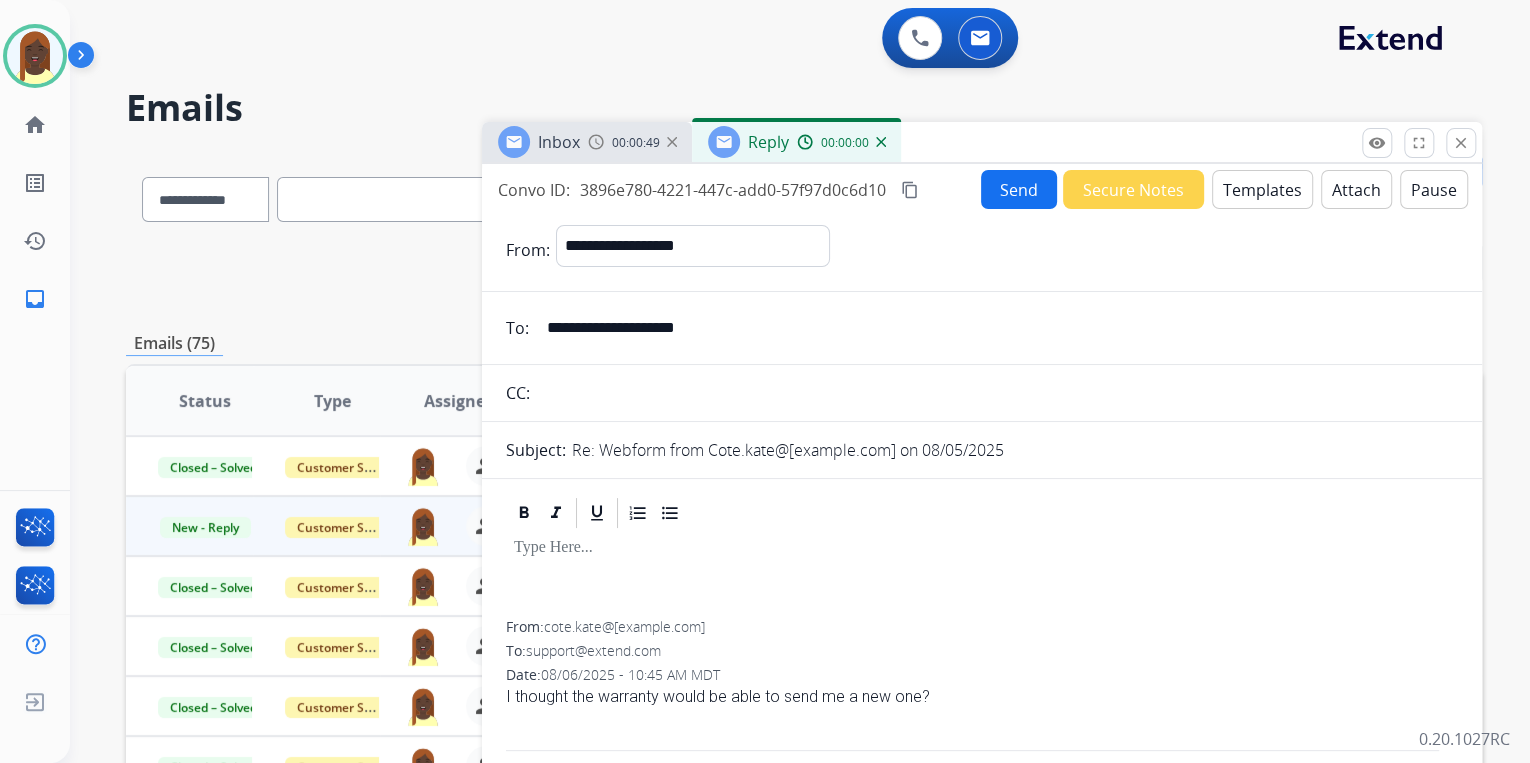click on "Templates" at bounding box center [1262, 189] 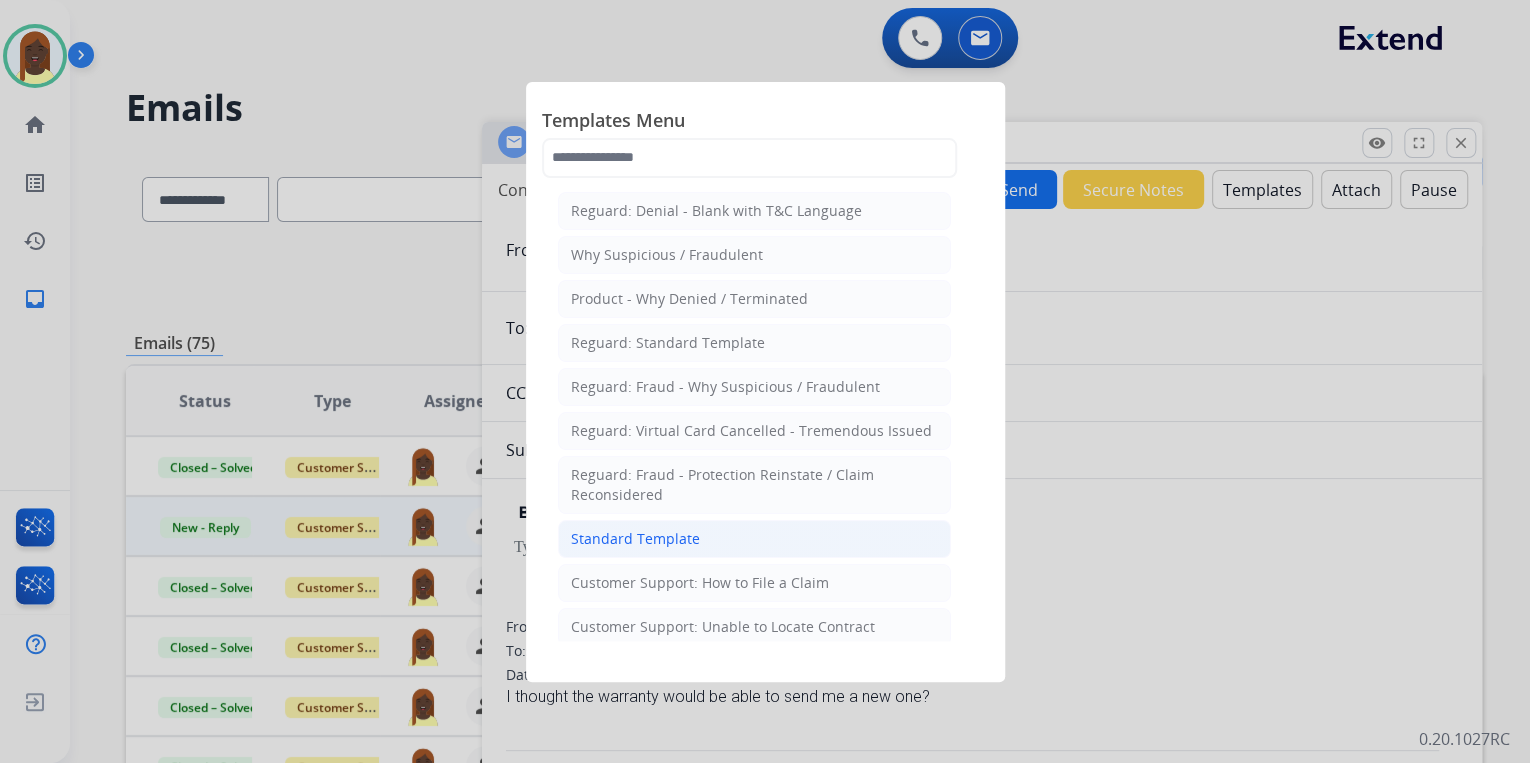 click on "Standard Template" 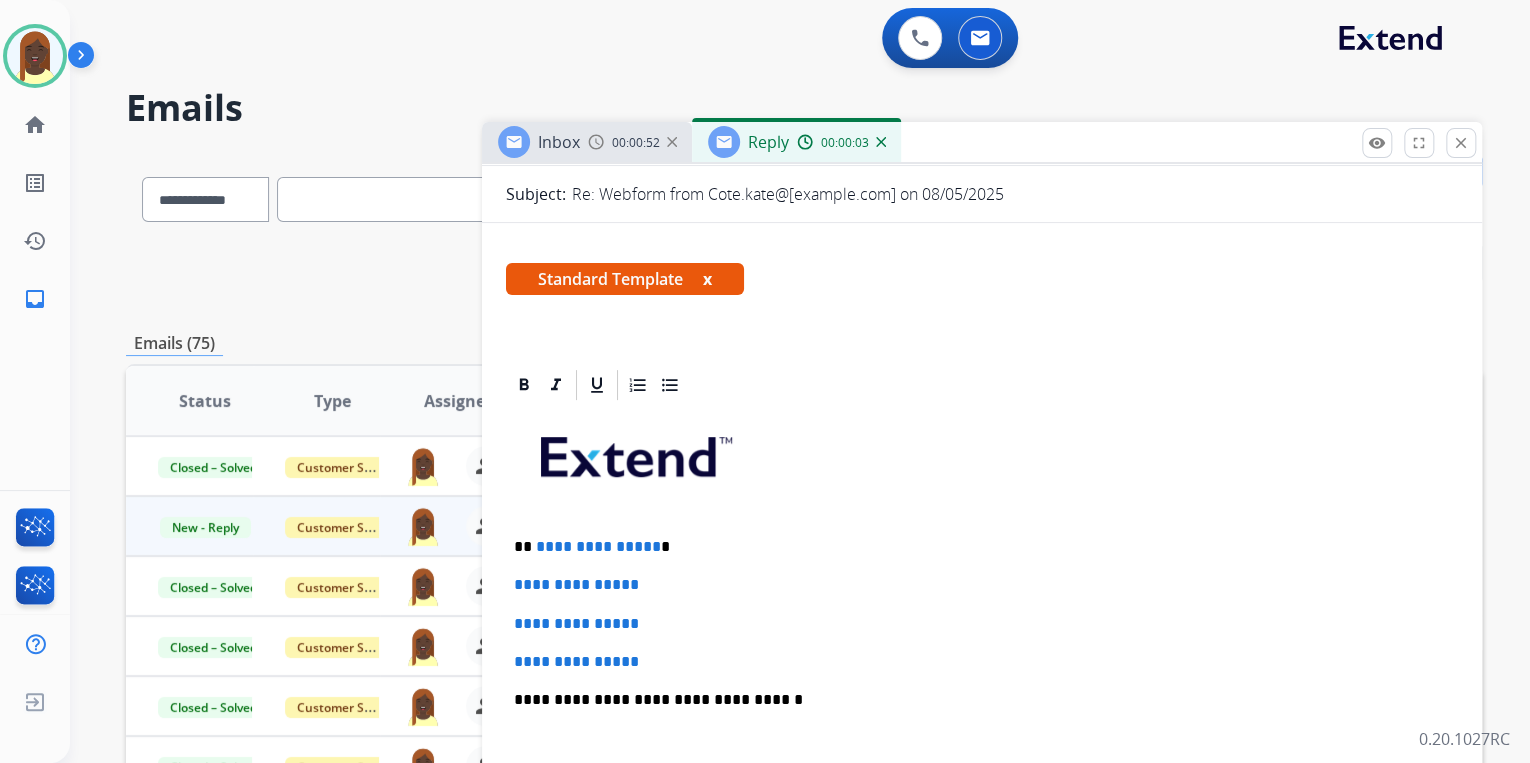 scroll, scrollTop: 320, scrollLeft: 0, axis: vertical 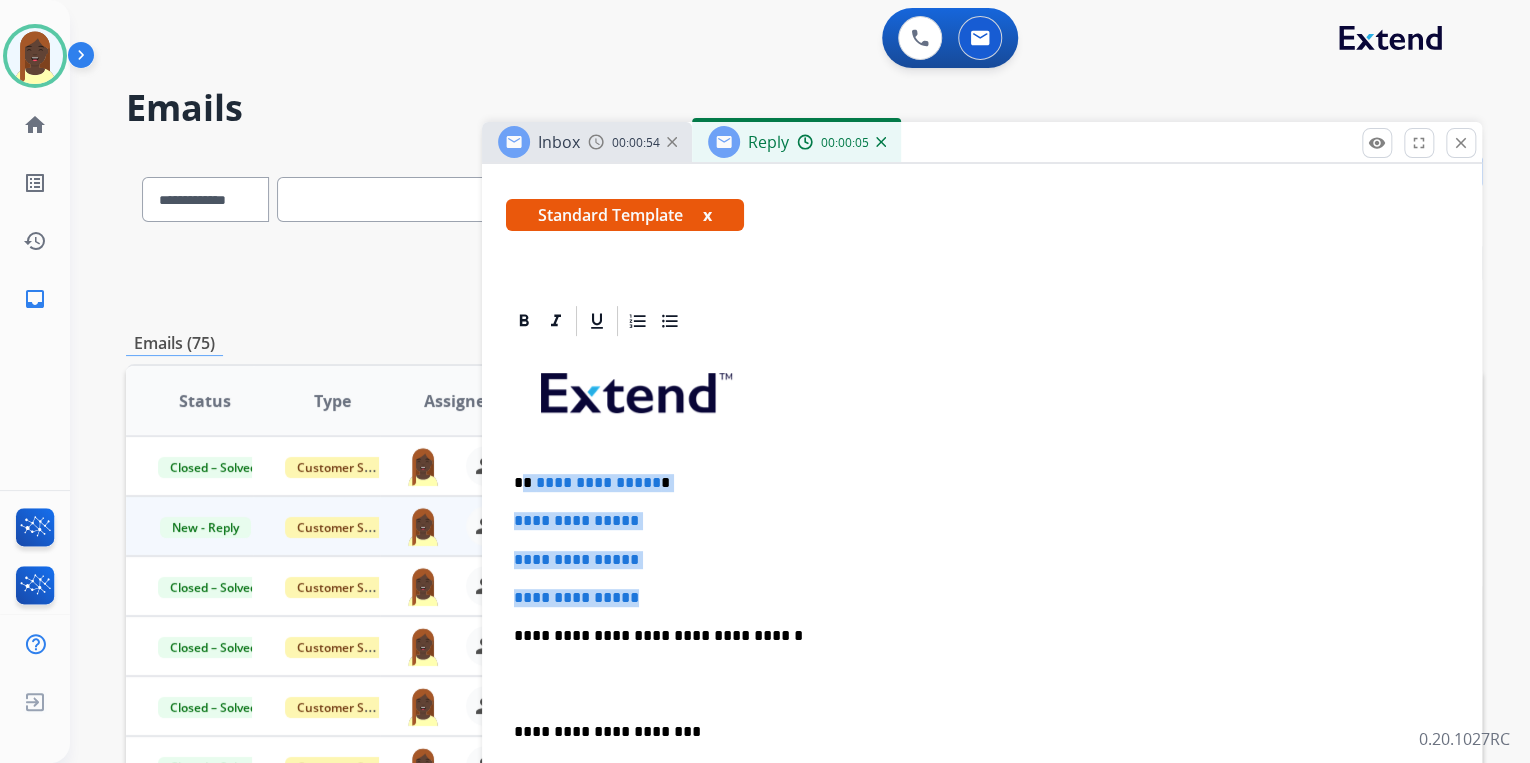 drag, startPoint x: 526, startPoint y: 482, endPoint x: 688, endPoint y: 589, distance: 194.14685 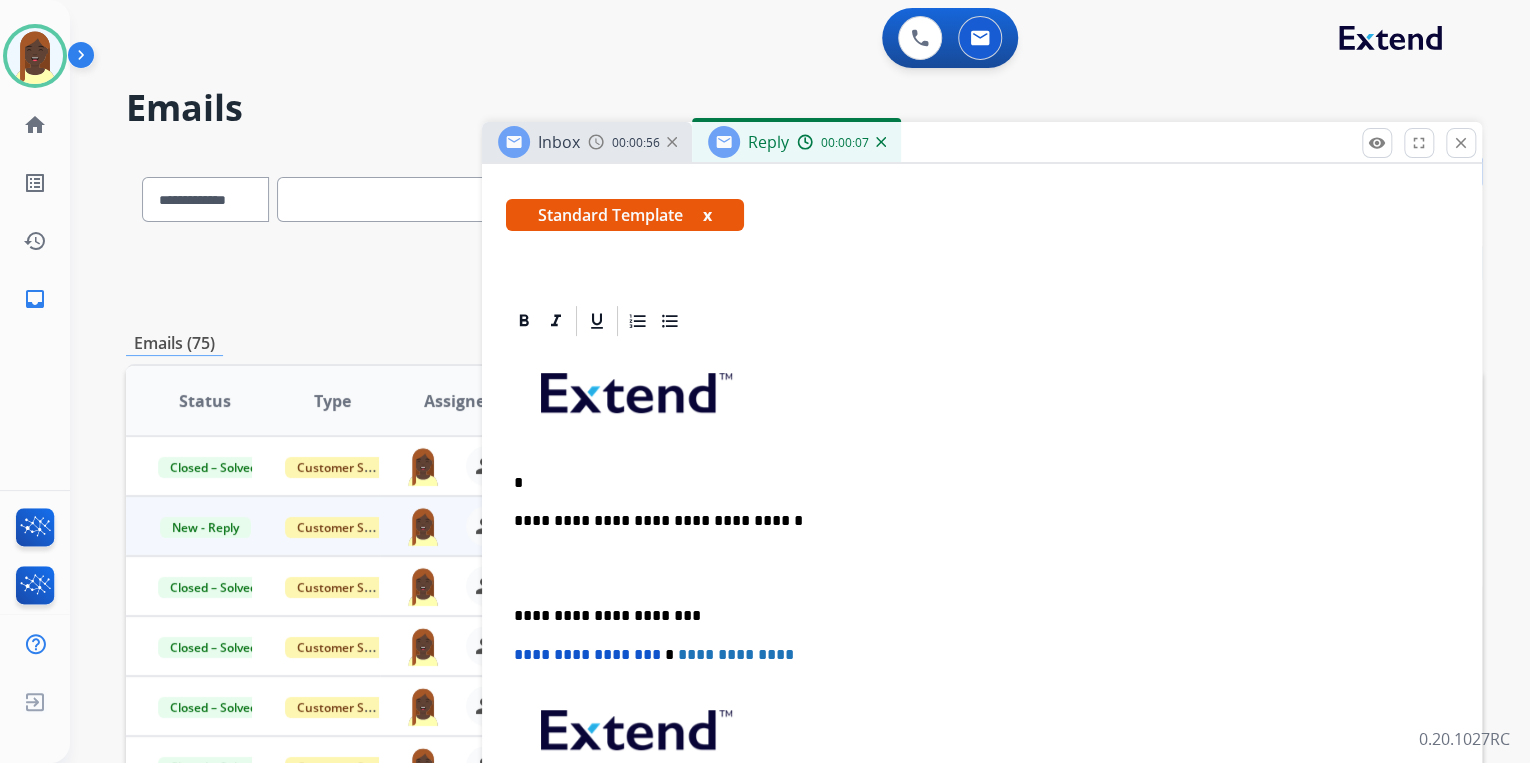 type 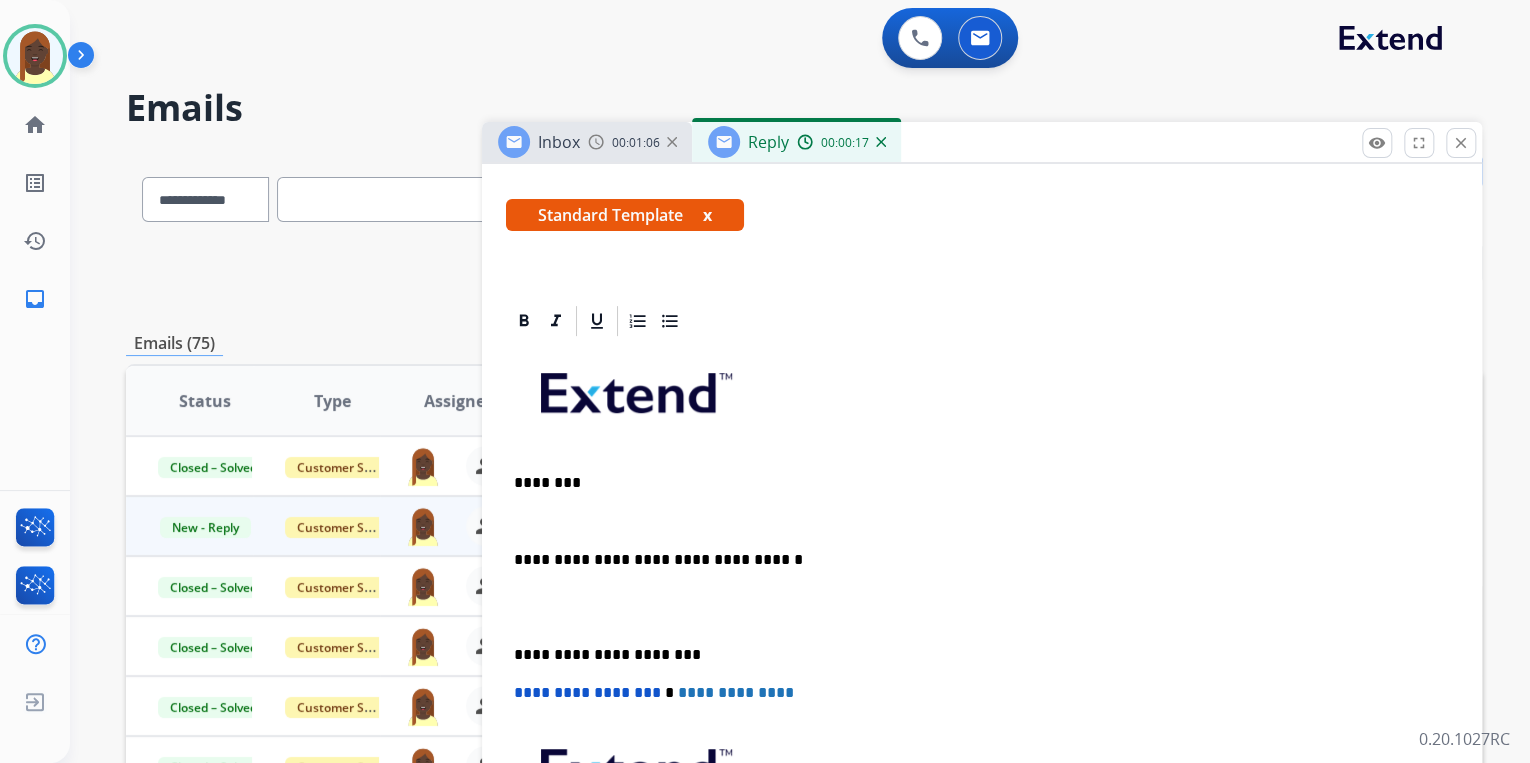 click at bounding box center (982, 521) 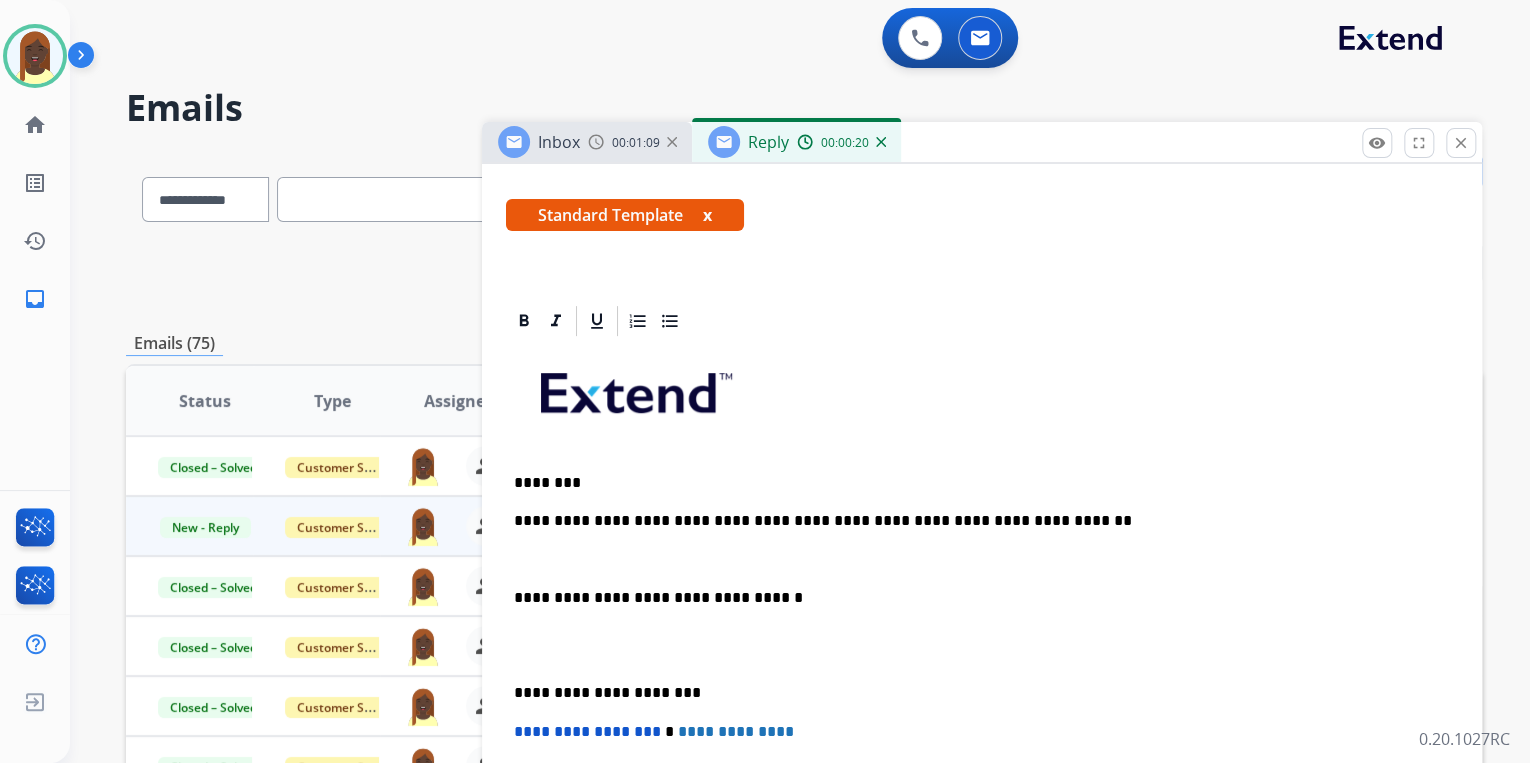 drag, startPoint x: 521, startPoint y: 520, endPoint x: 527, endPoint y: 508, distance: 13.416408 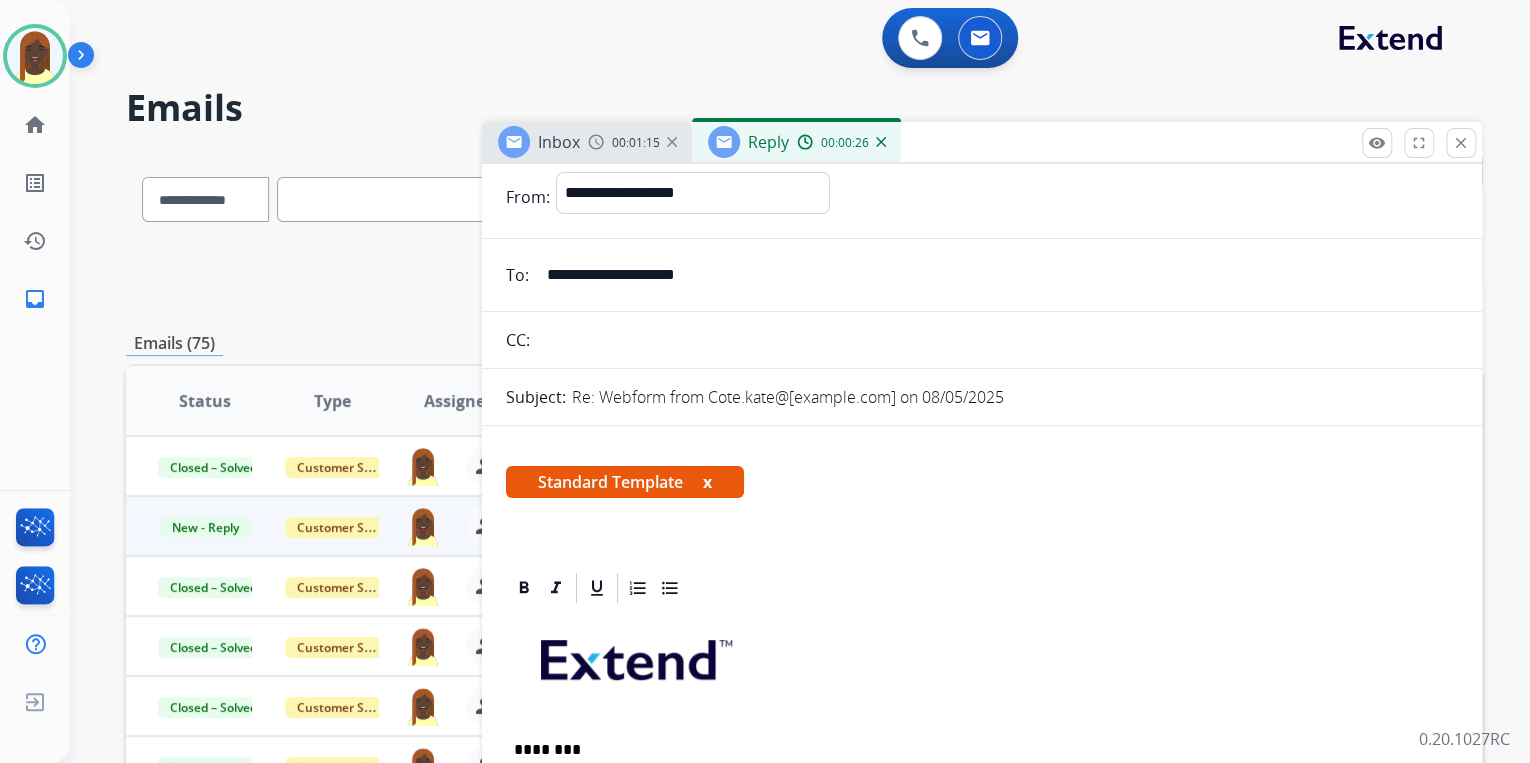 scroll, scrollTop: 0, scrollLeft: 0, axis: both 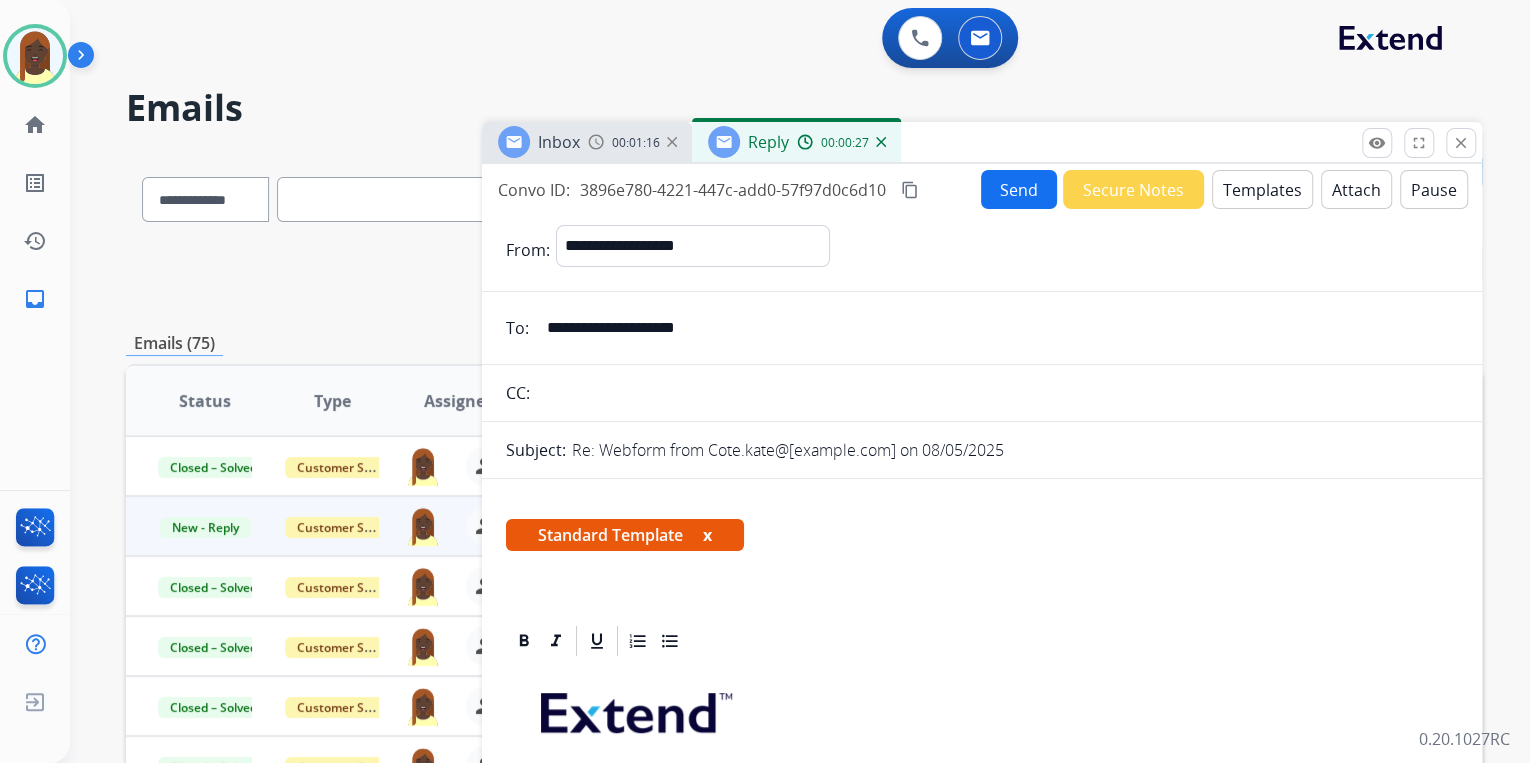 click on "Send" at bounding box center (1019, 189) 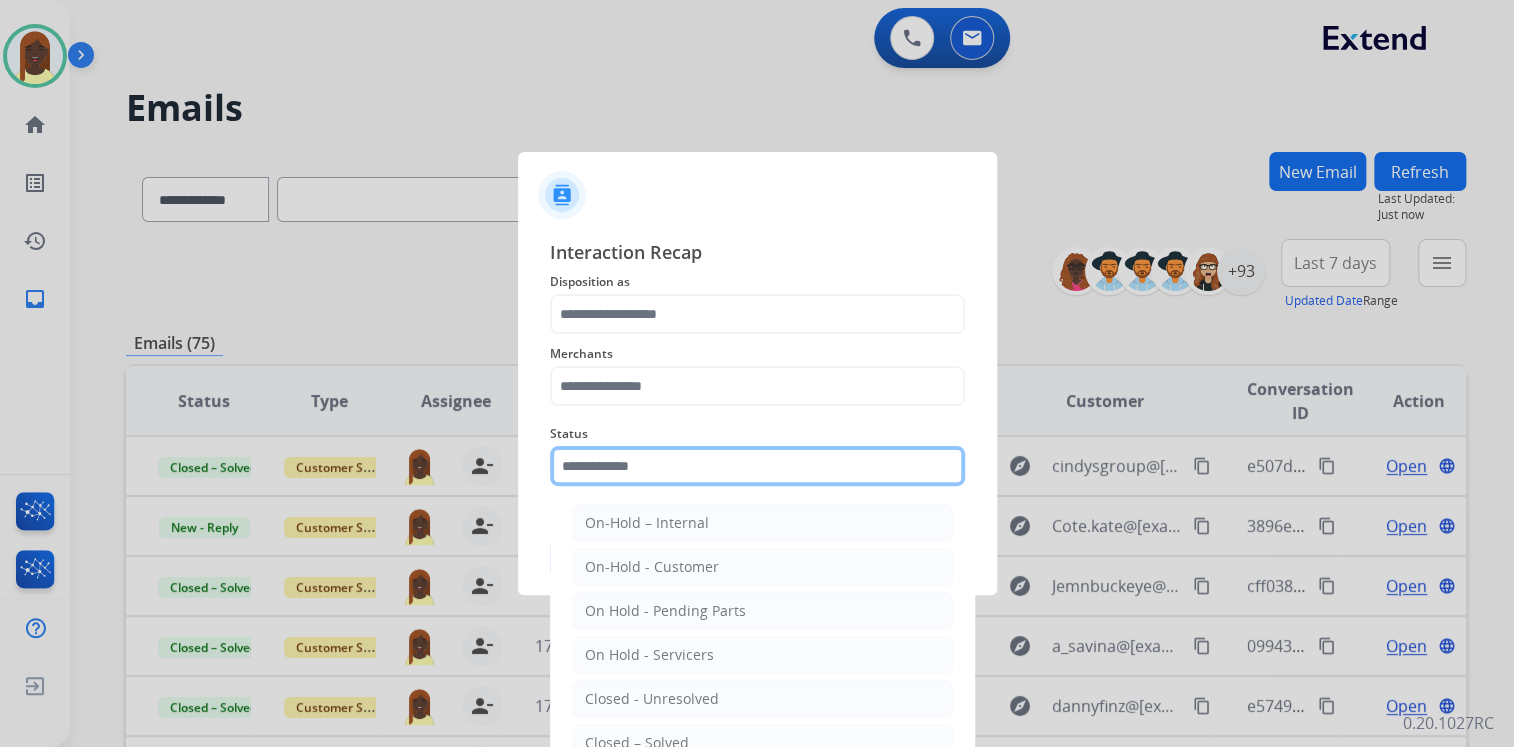 click on "Status    On-Hold – Internal   On-Hold - Customer   On Hold - Pending Parts   On Hold - Servicers   Closed - Unresolved   Closed – Solved   Closed – Merchant Transfer   New - Initial   New - Reply" 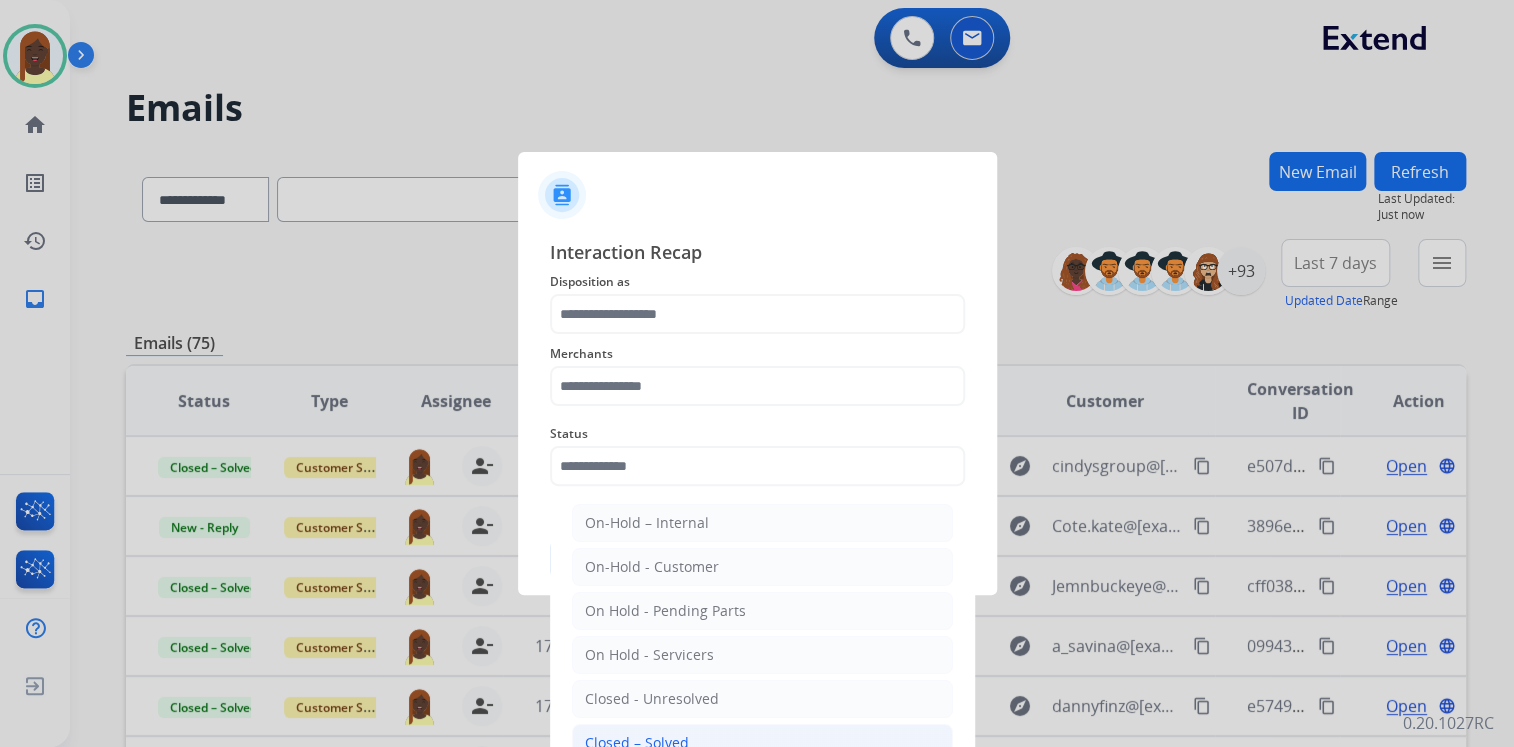 click on "Closed – Solved" 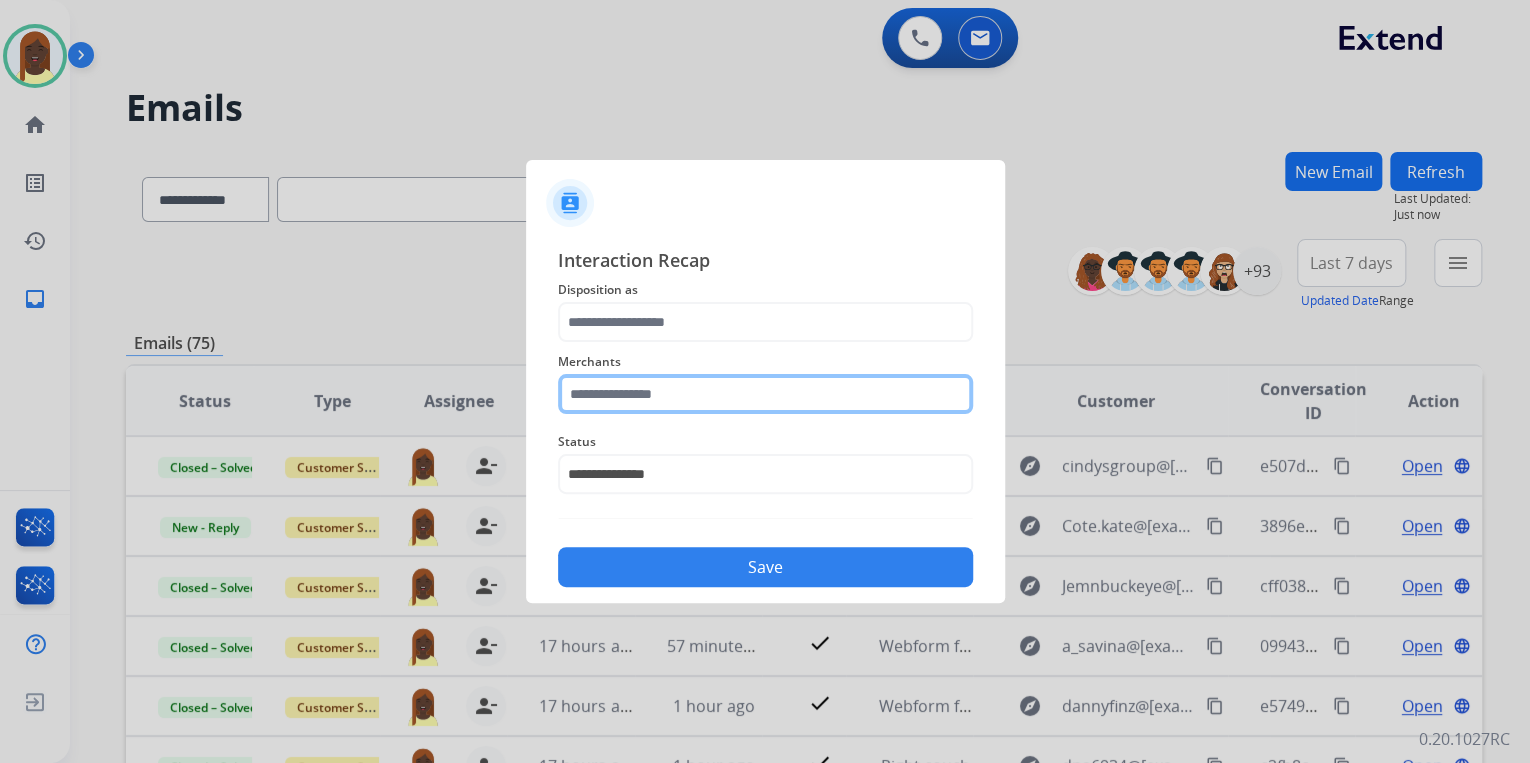 click 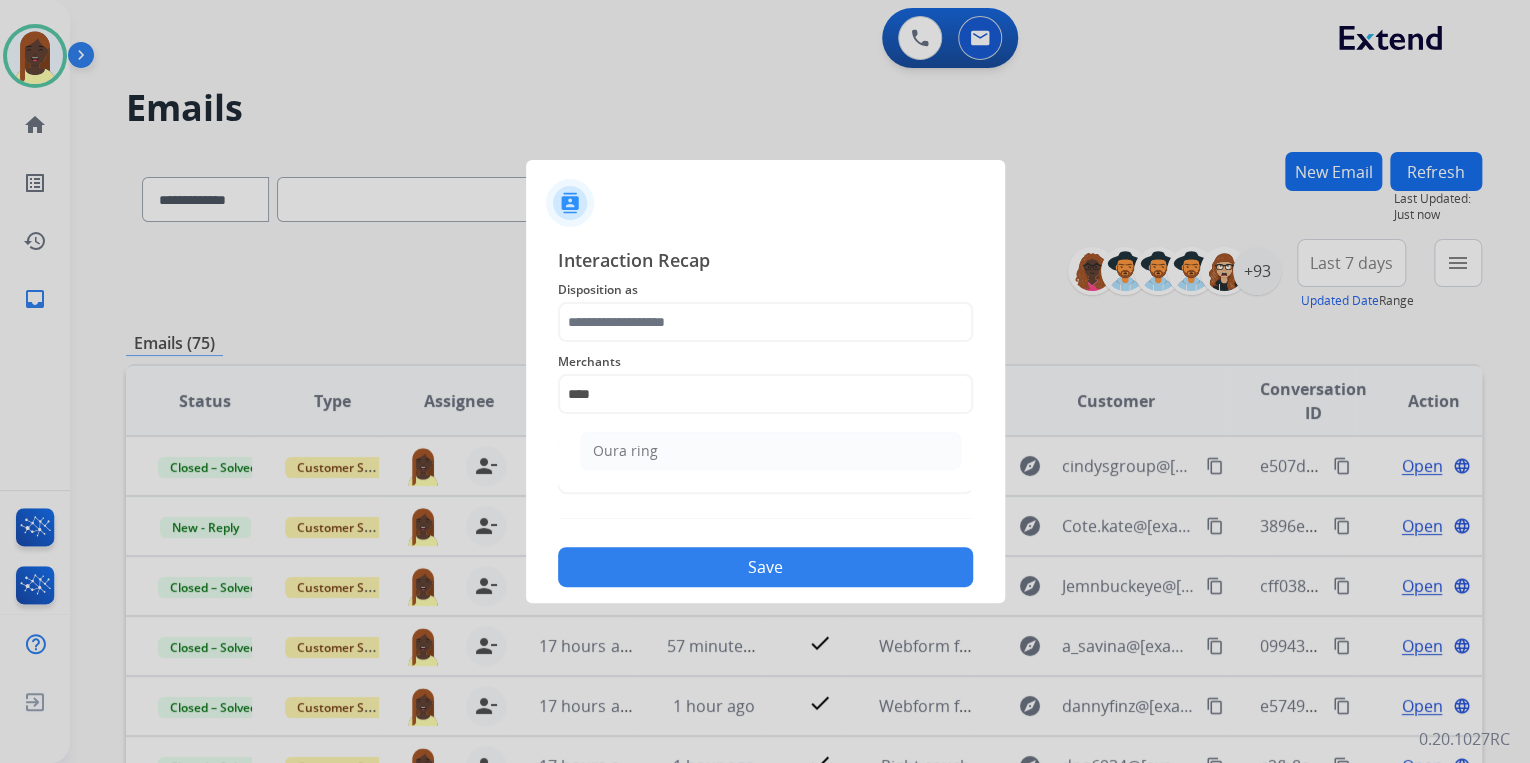 drag, startPoint x: 652, startPoint y: 457, endPoint x: 652, endPoint y: 404, distance: 53 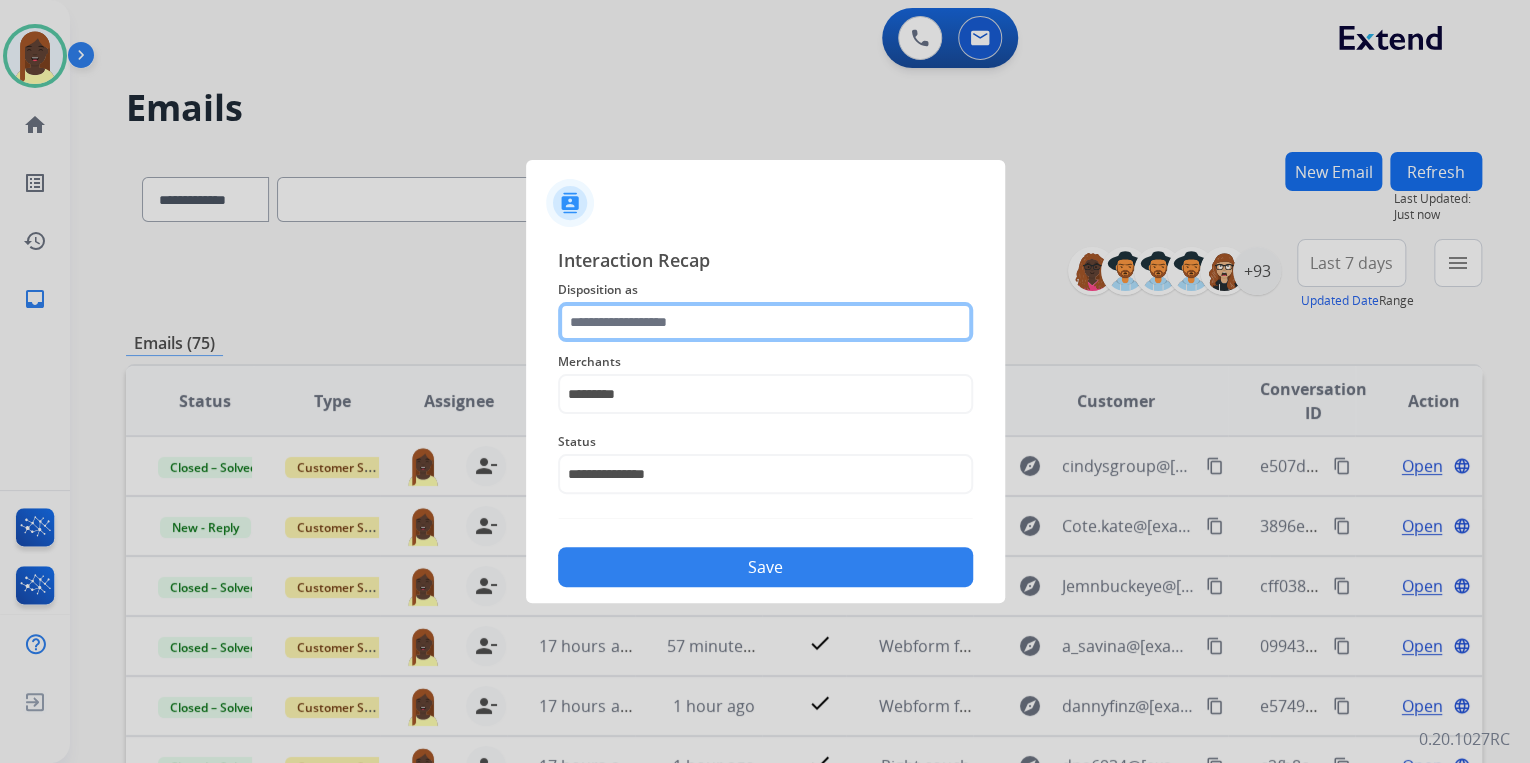 click 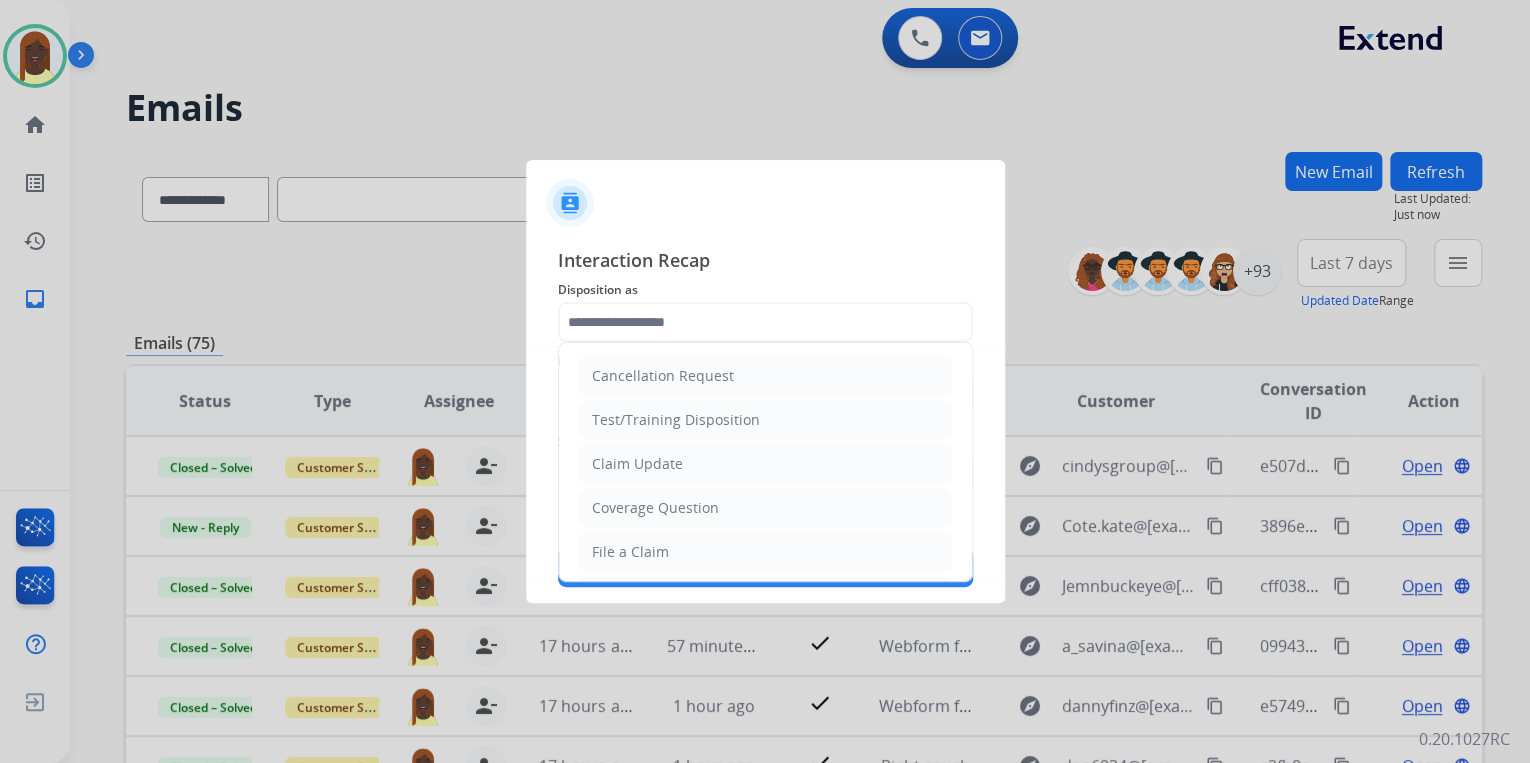 click on "Claim Update" 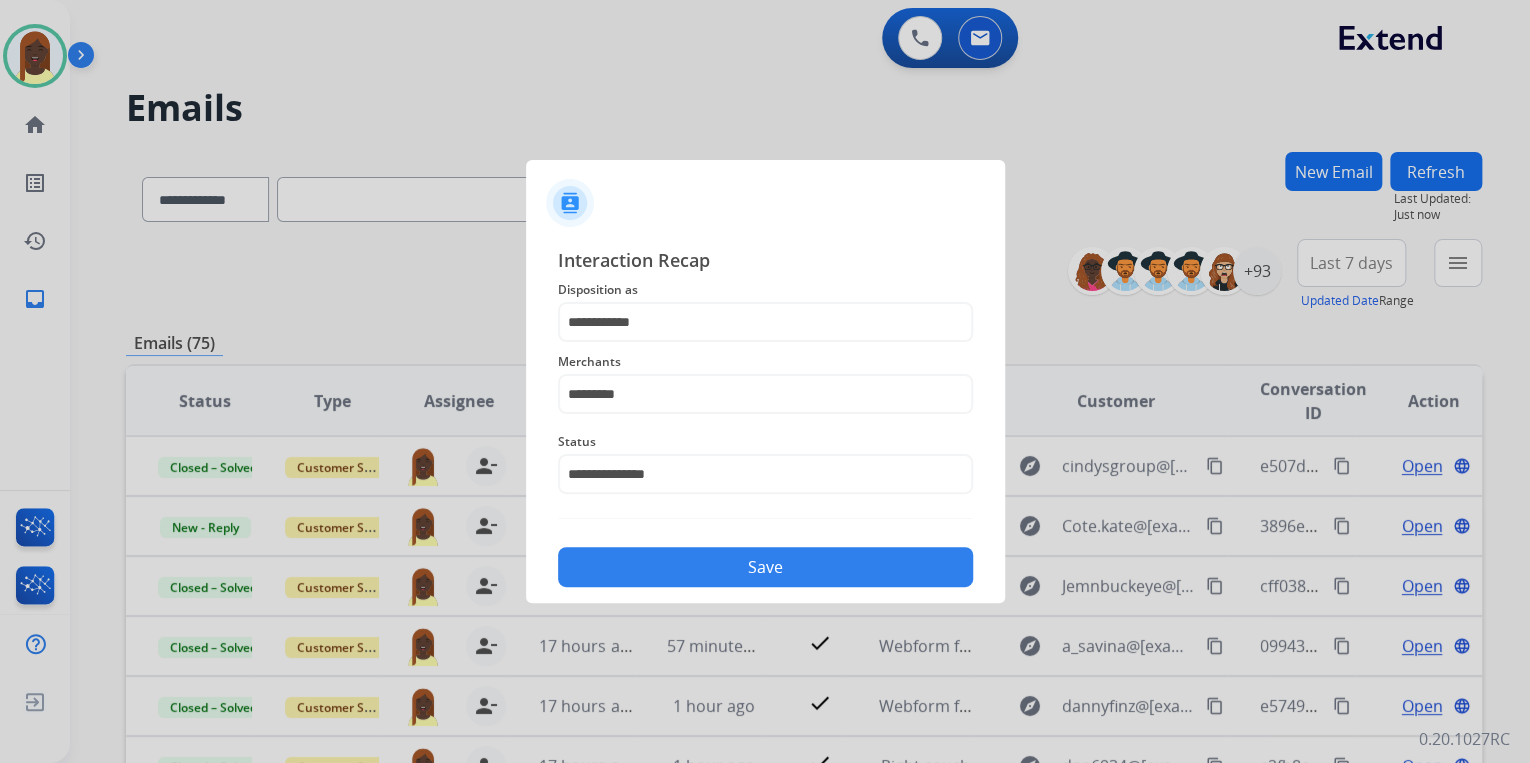 drag, startPoint x: 706, startPoint y: 574, endPoint x: 740, endPoint y: 558, distance: 37.576588 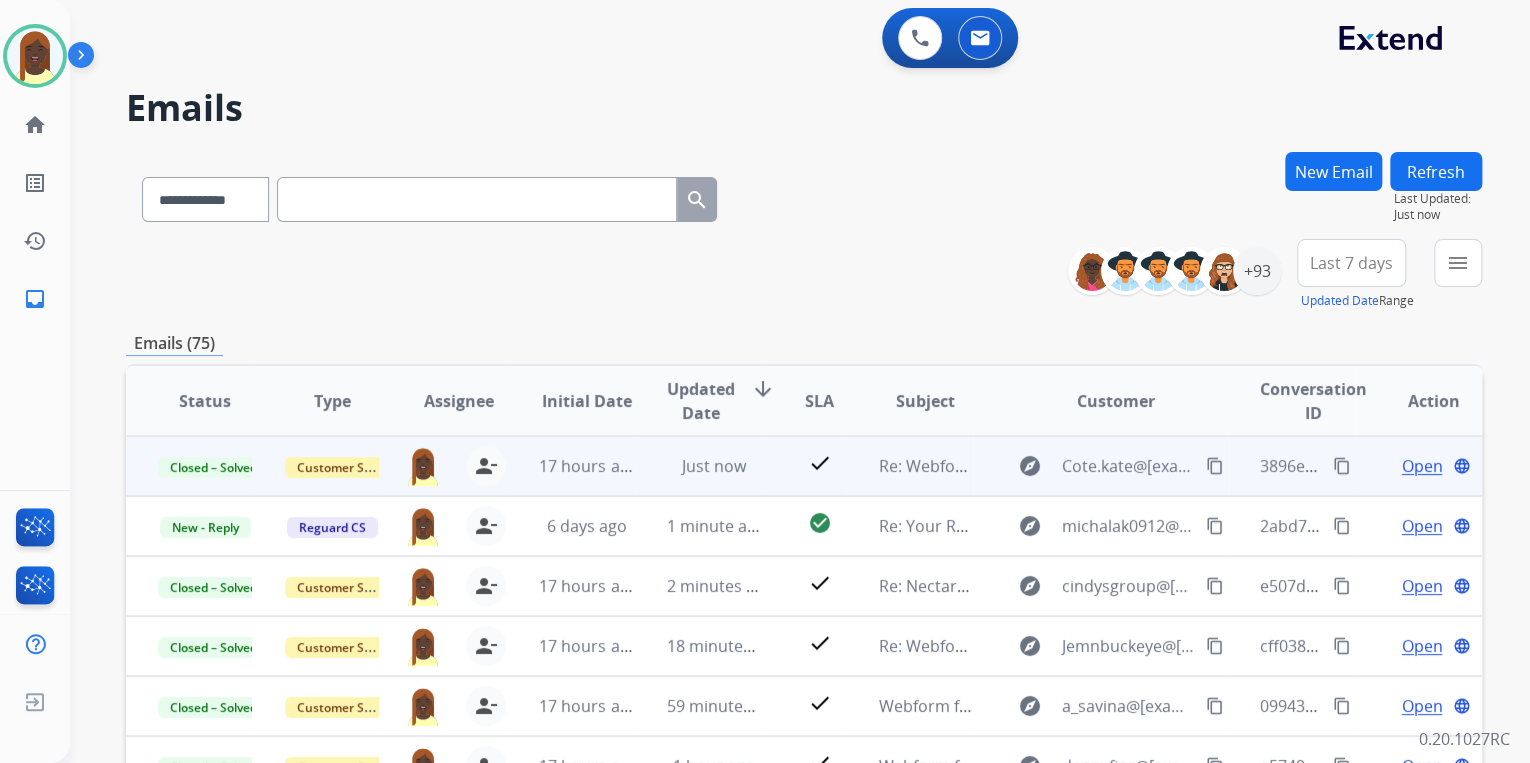 click on "content_copy" at bounding box center (1215, 466) 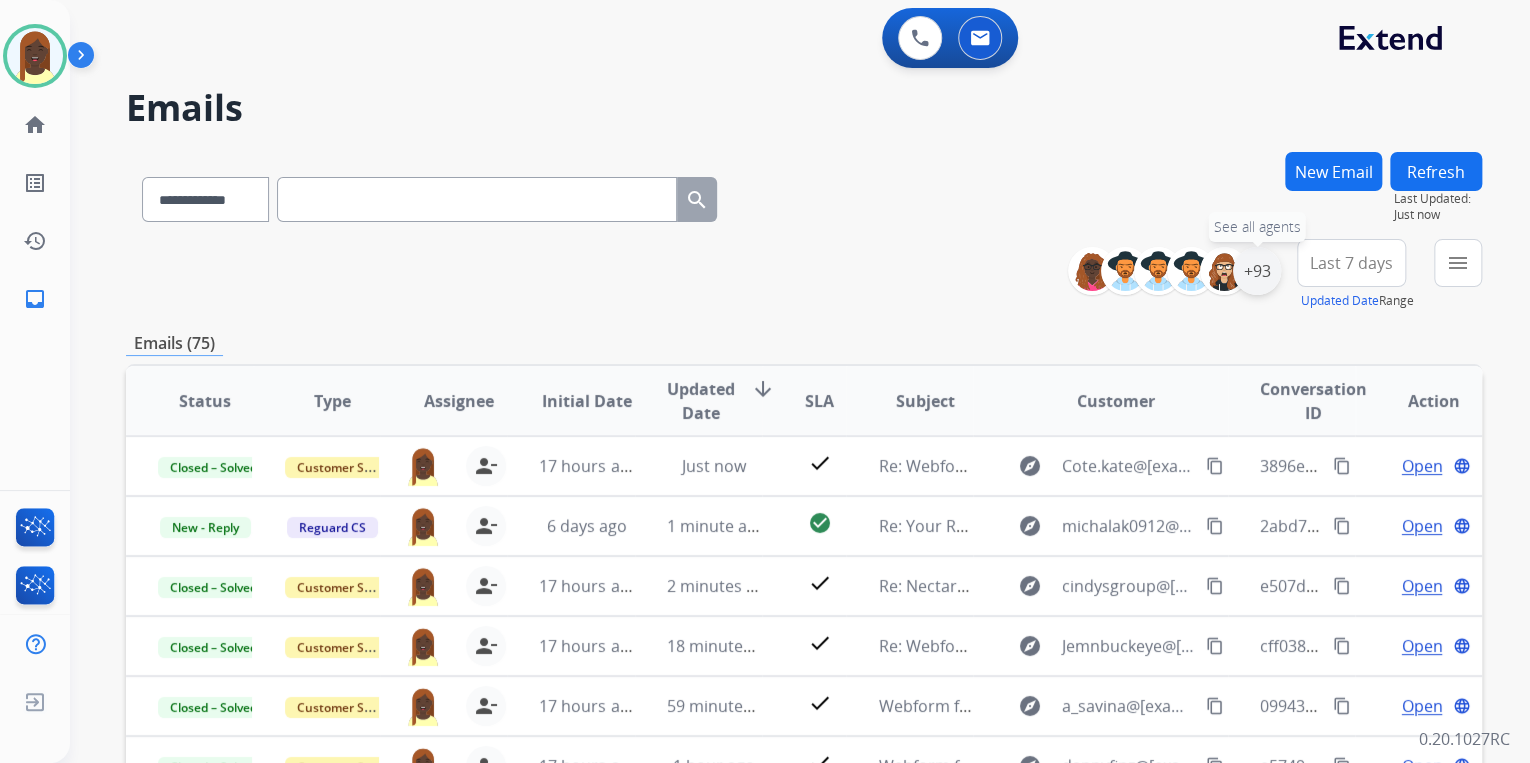 click on "+93" at bounding box center [1257, 271] 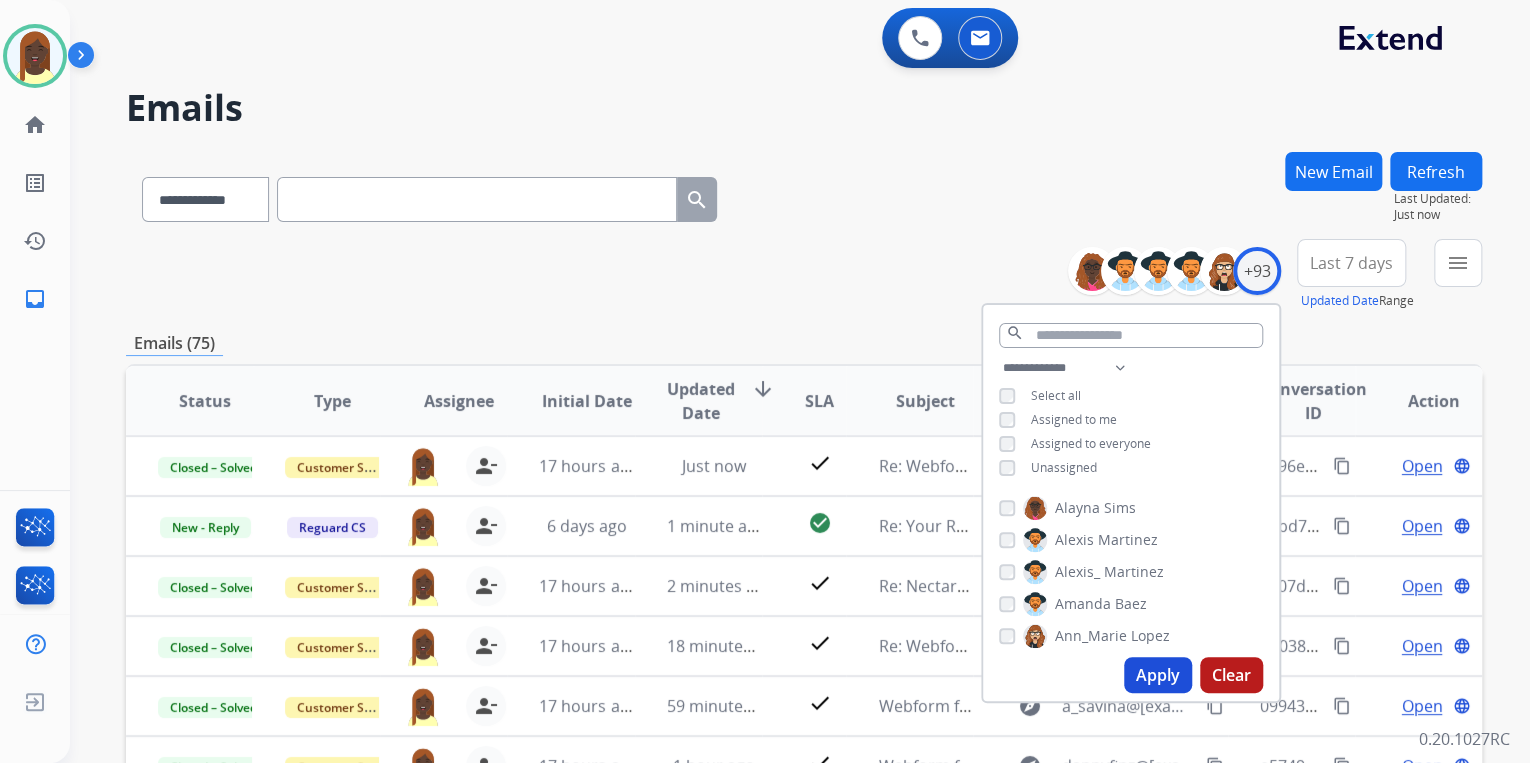 click on "Apply" at bounding box center (1158, 675) 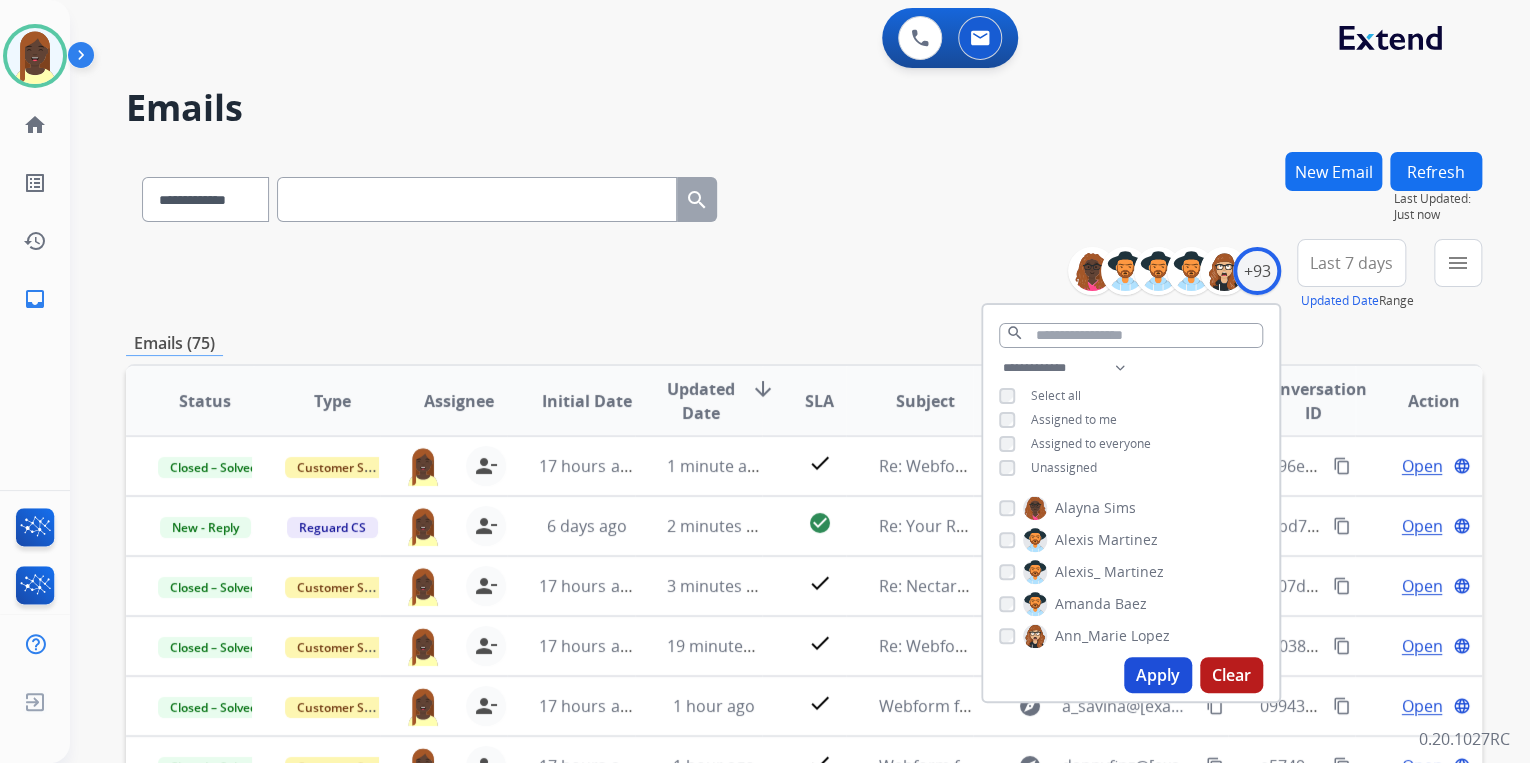 click on "**********" at bounding box center [804, 275] 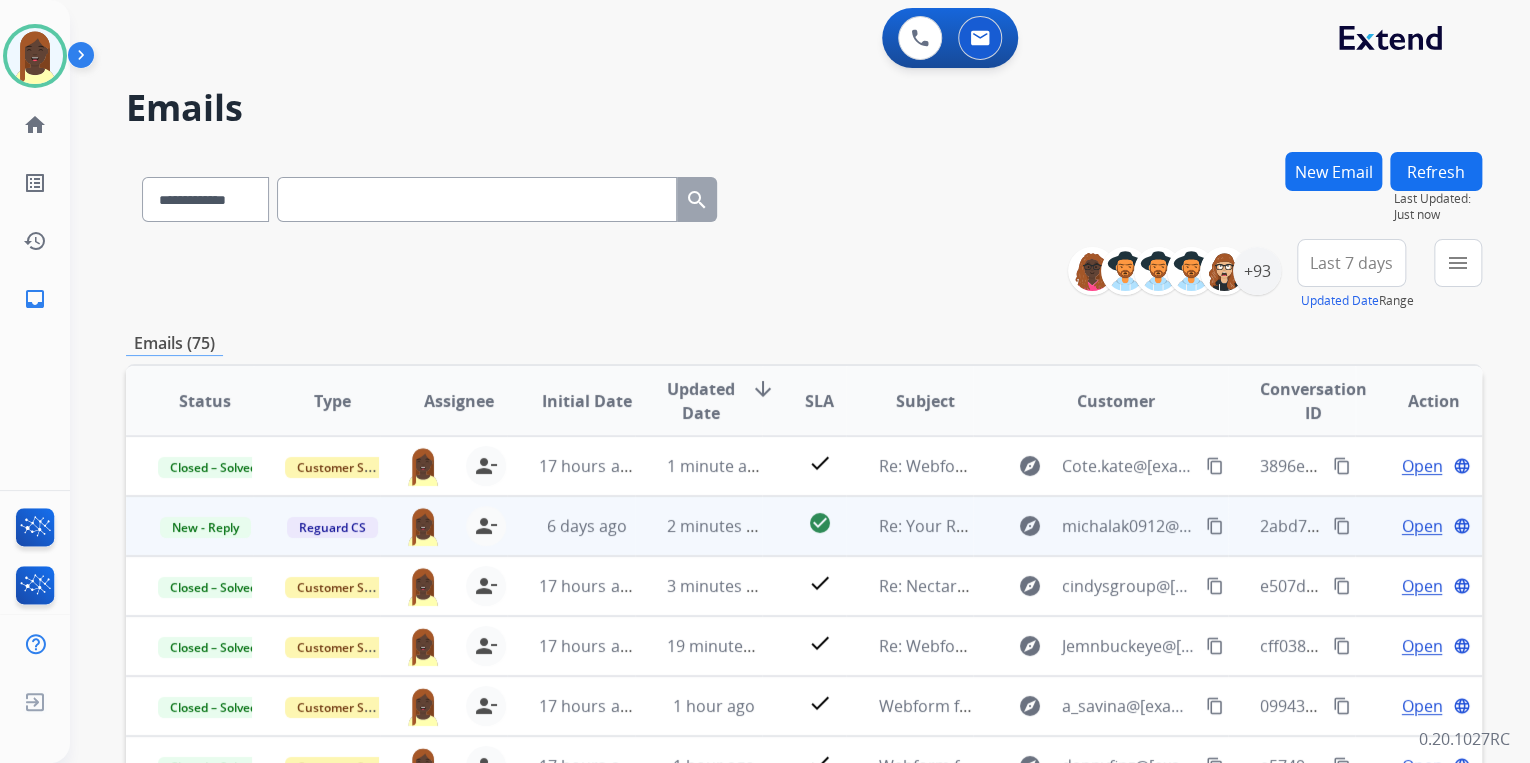 click on "Open" at bounding box center [1421, 526] 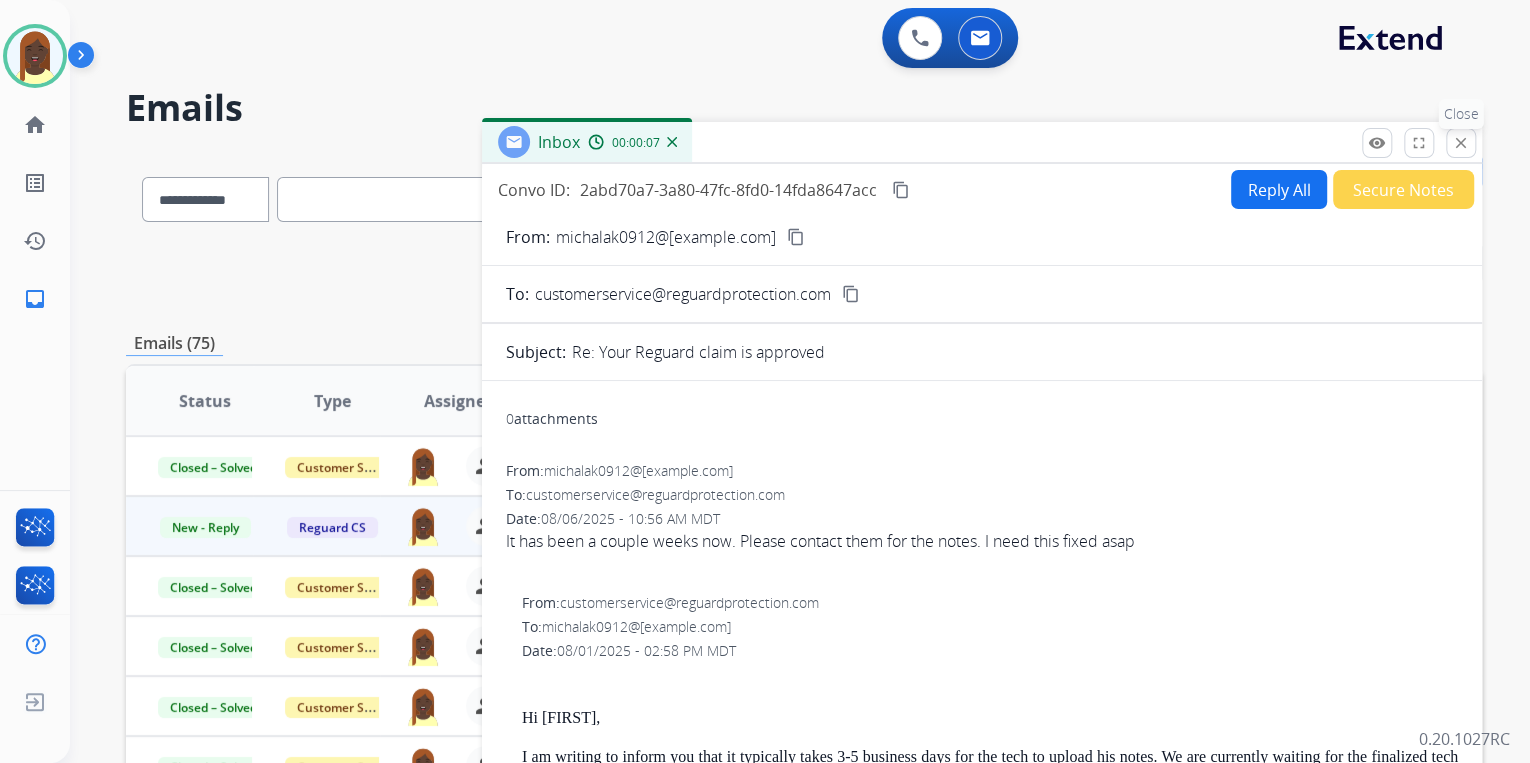 drag, startPoint x: 1467, startPoint y: 145, endPoint x: 1198, endPoint y: 101, distance: 272.57477 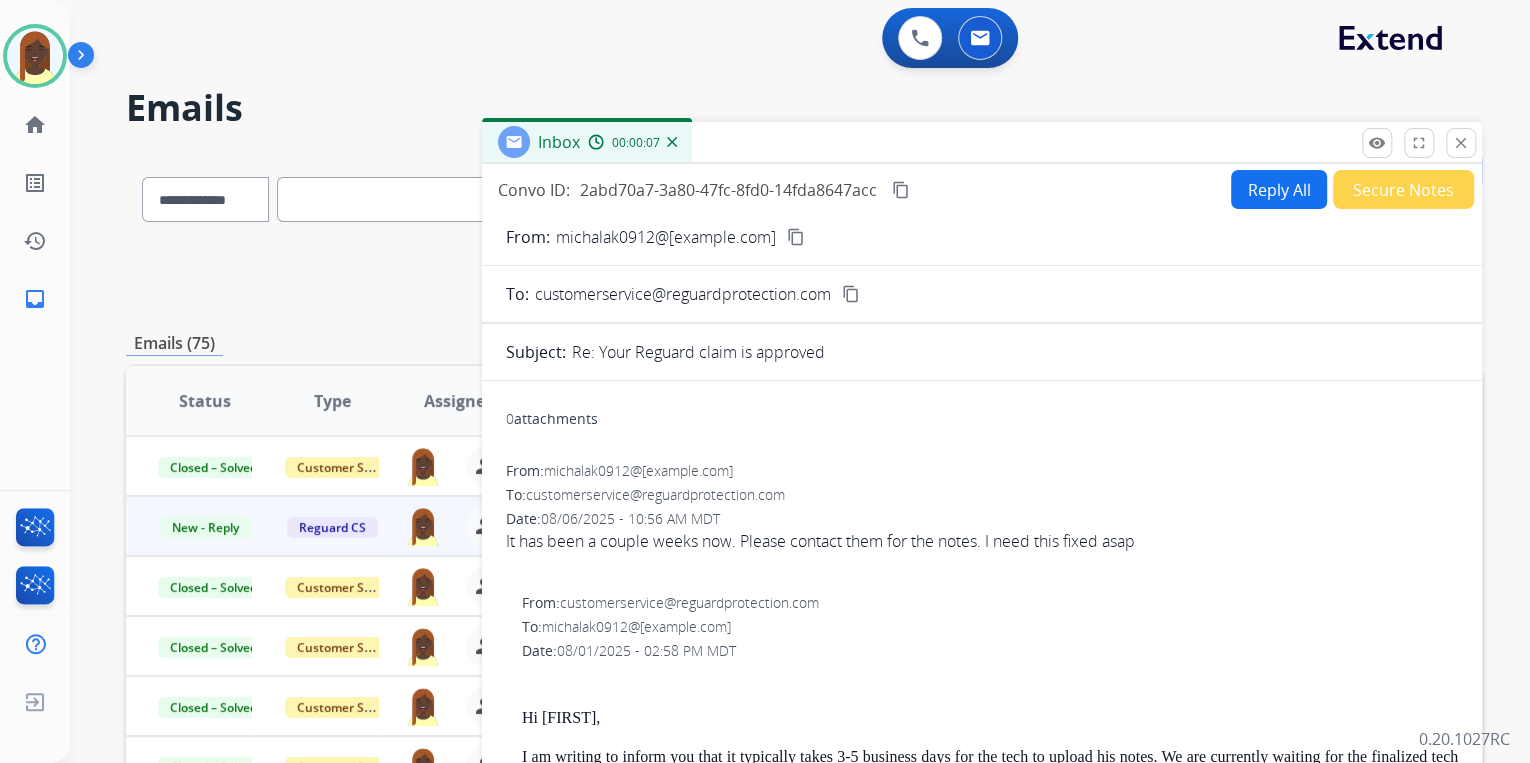 click on "close" at bounding box center (1461, 143) 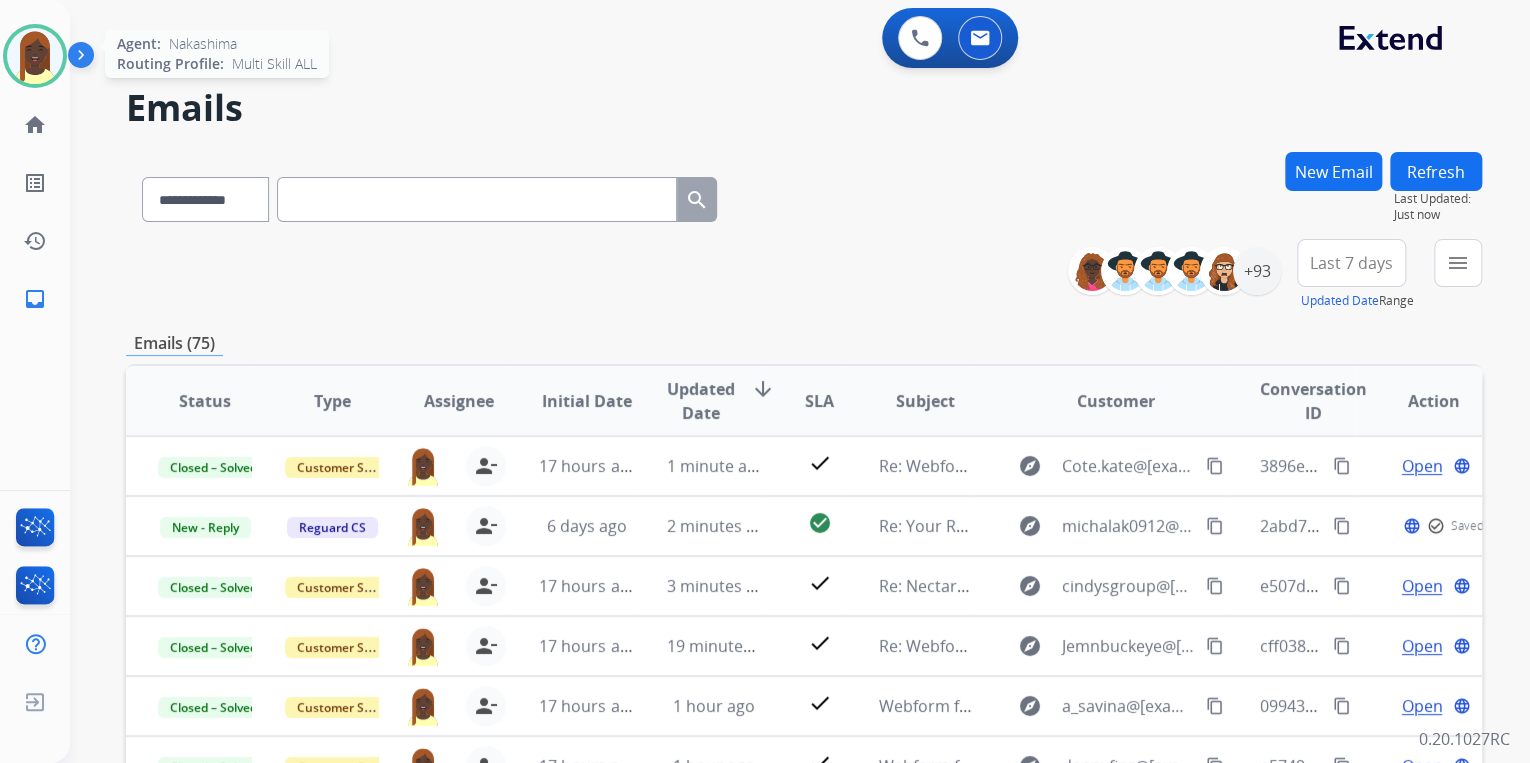 click at bounding box center [35, 56] 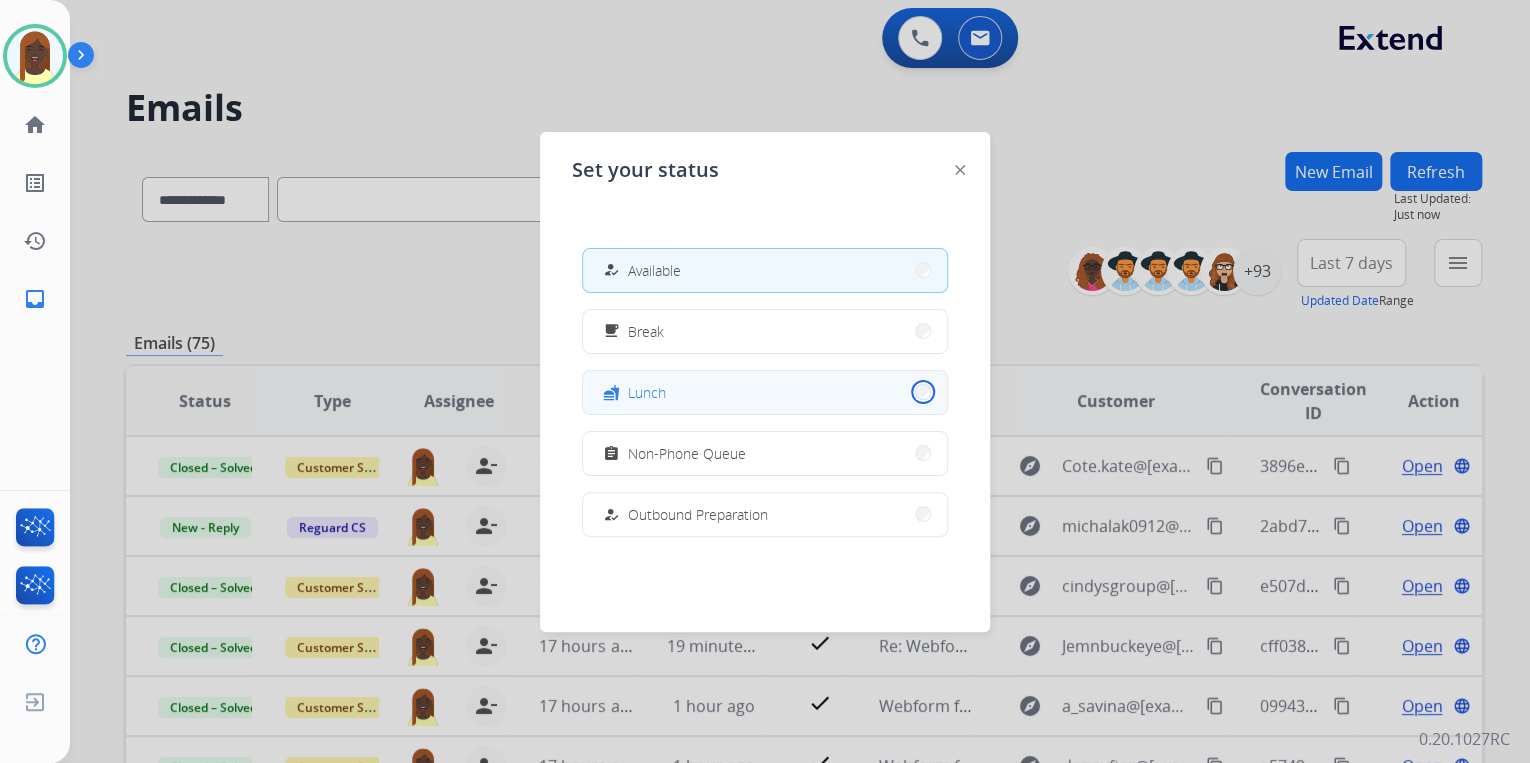 click on "fastfood Lunch" at bounding box center (765, 392) 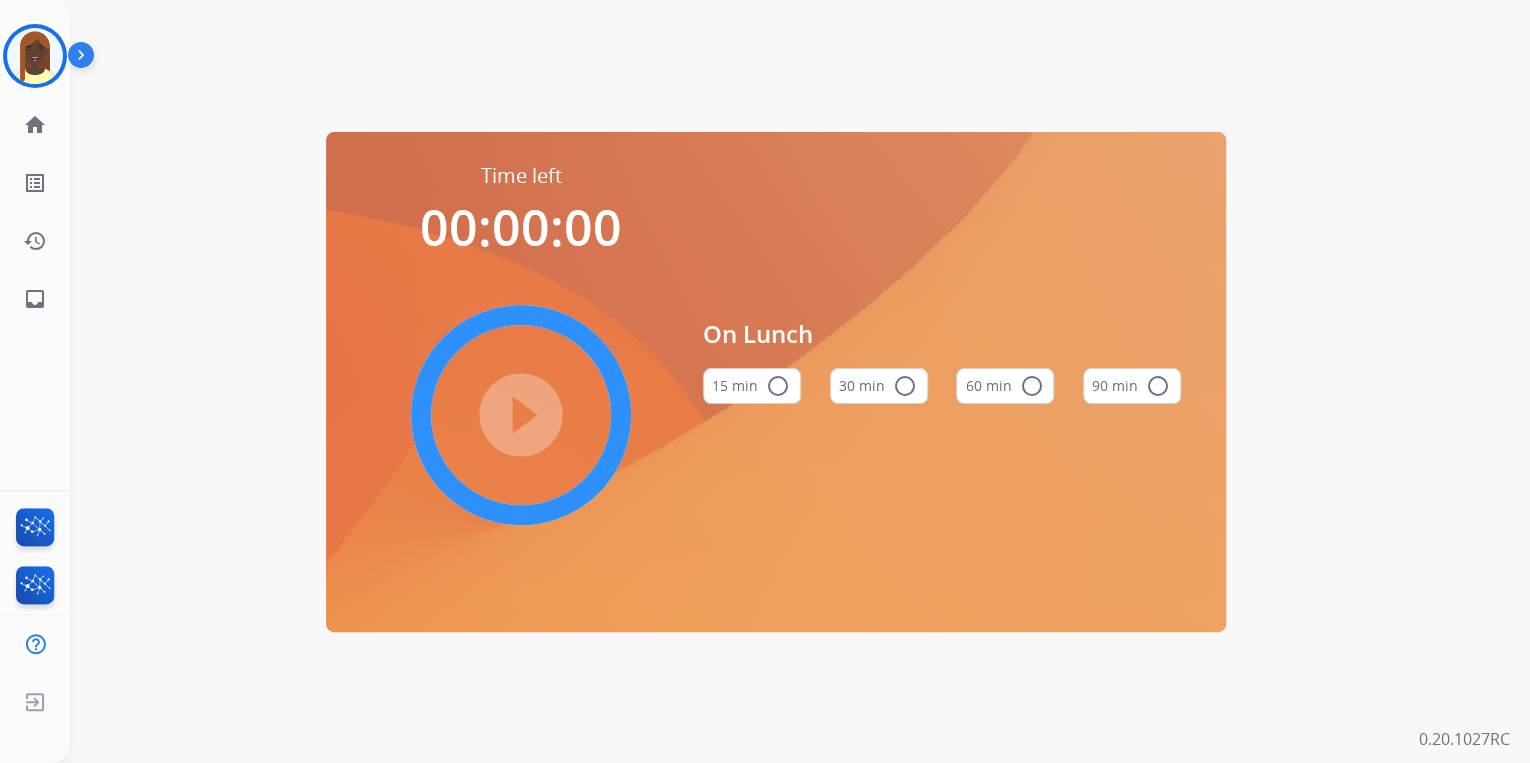 click on "radio_button_unchecked" at bounding box center (1031, 386) 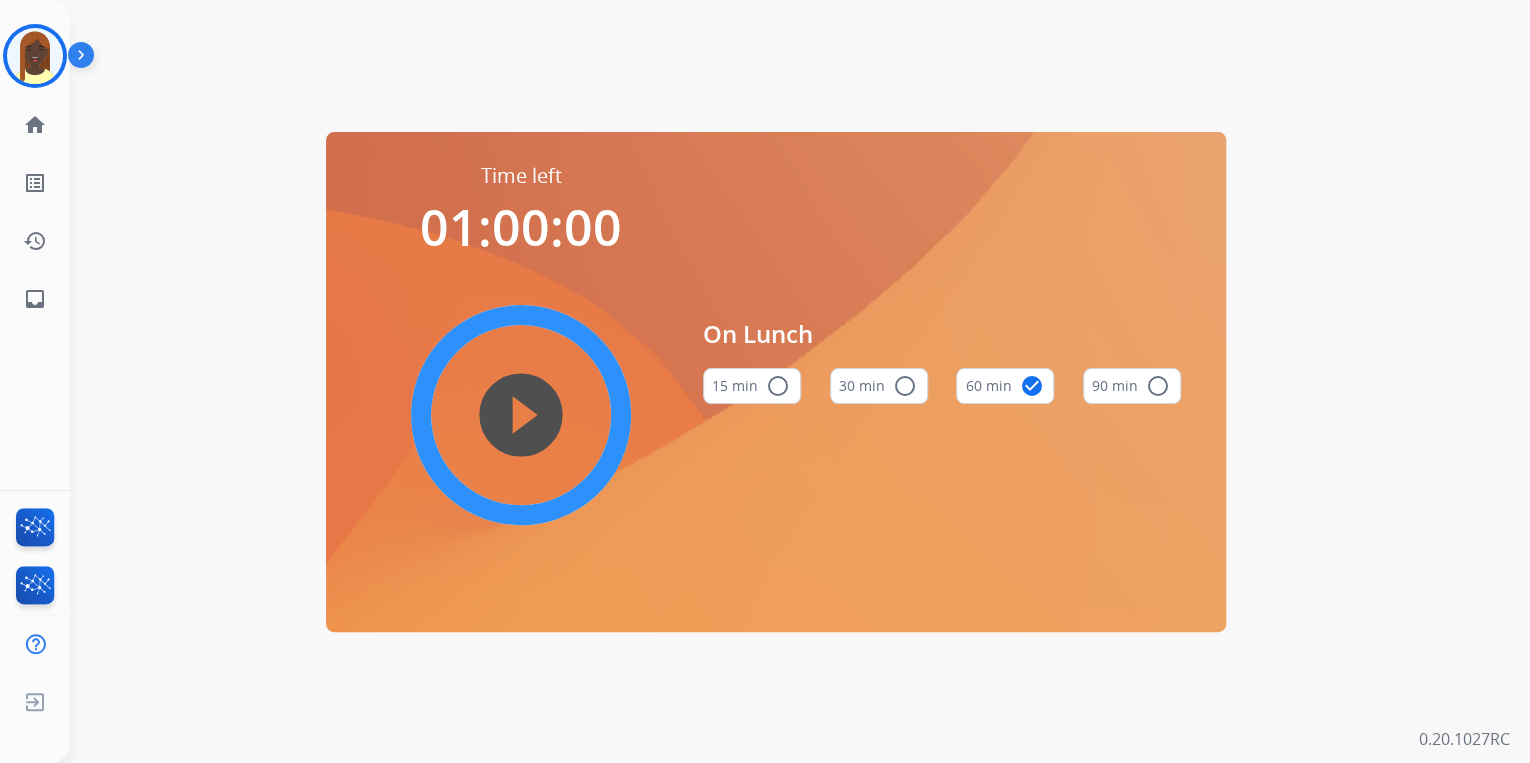 click on "play_circle_filled" at bounding box center [521, 415] 